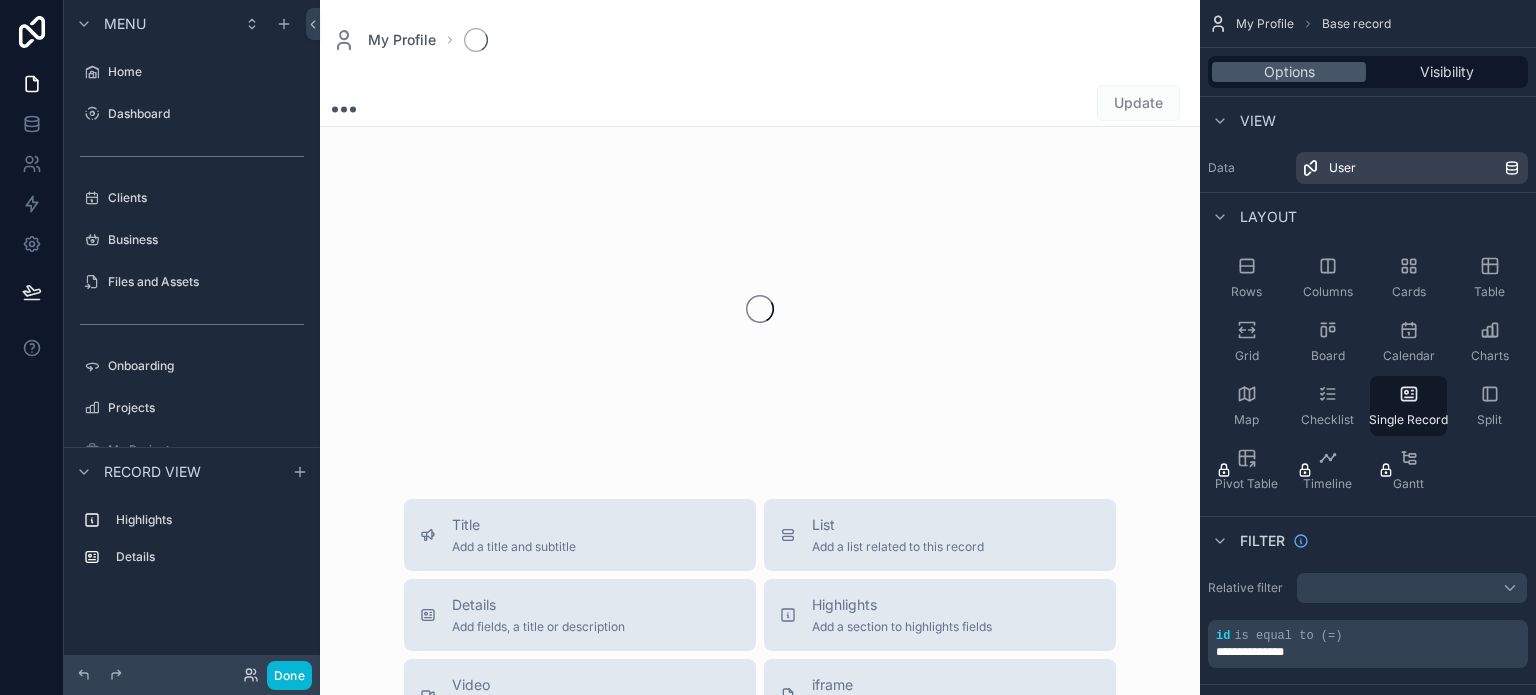 scroll, scrollTop: 0, scrollLeft: 0, axis: both 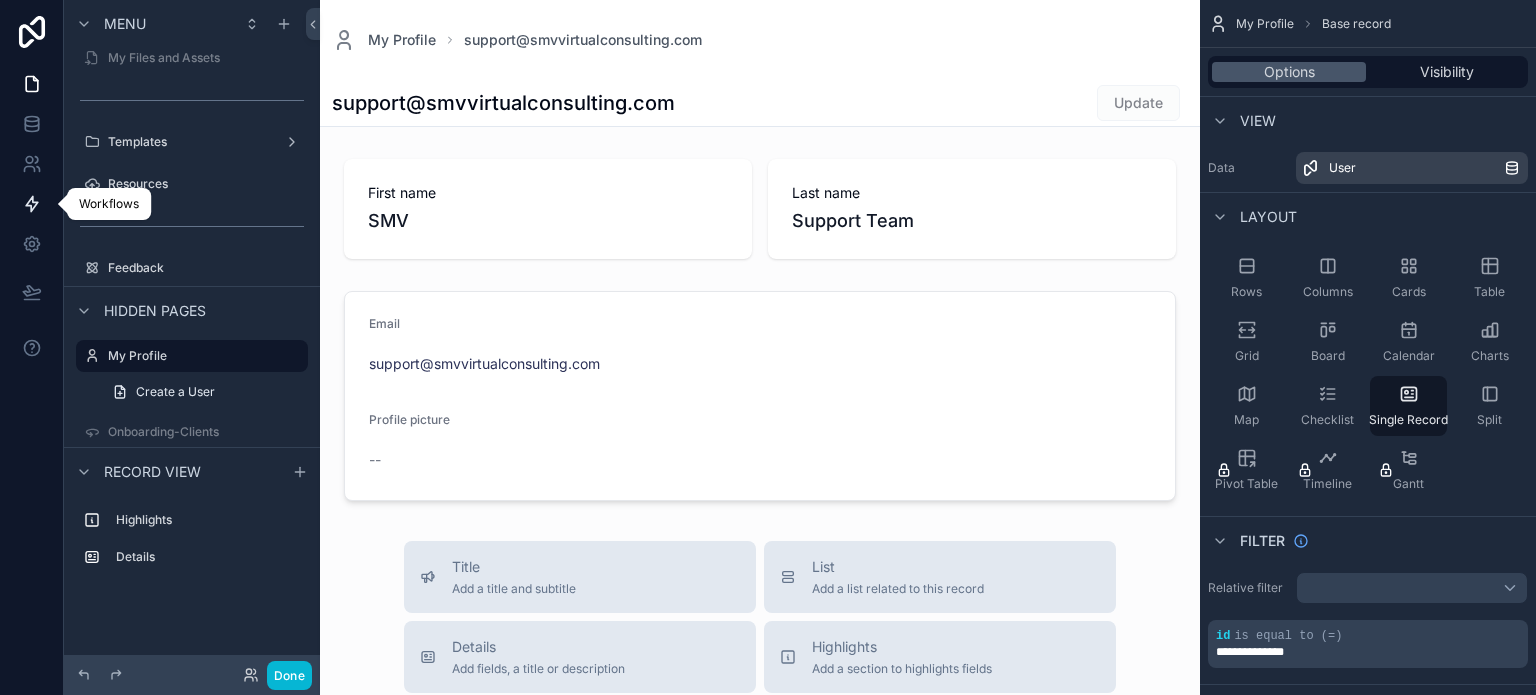 click 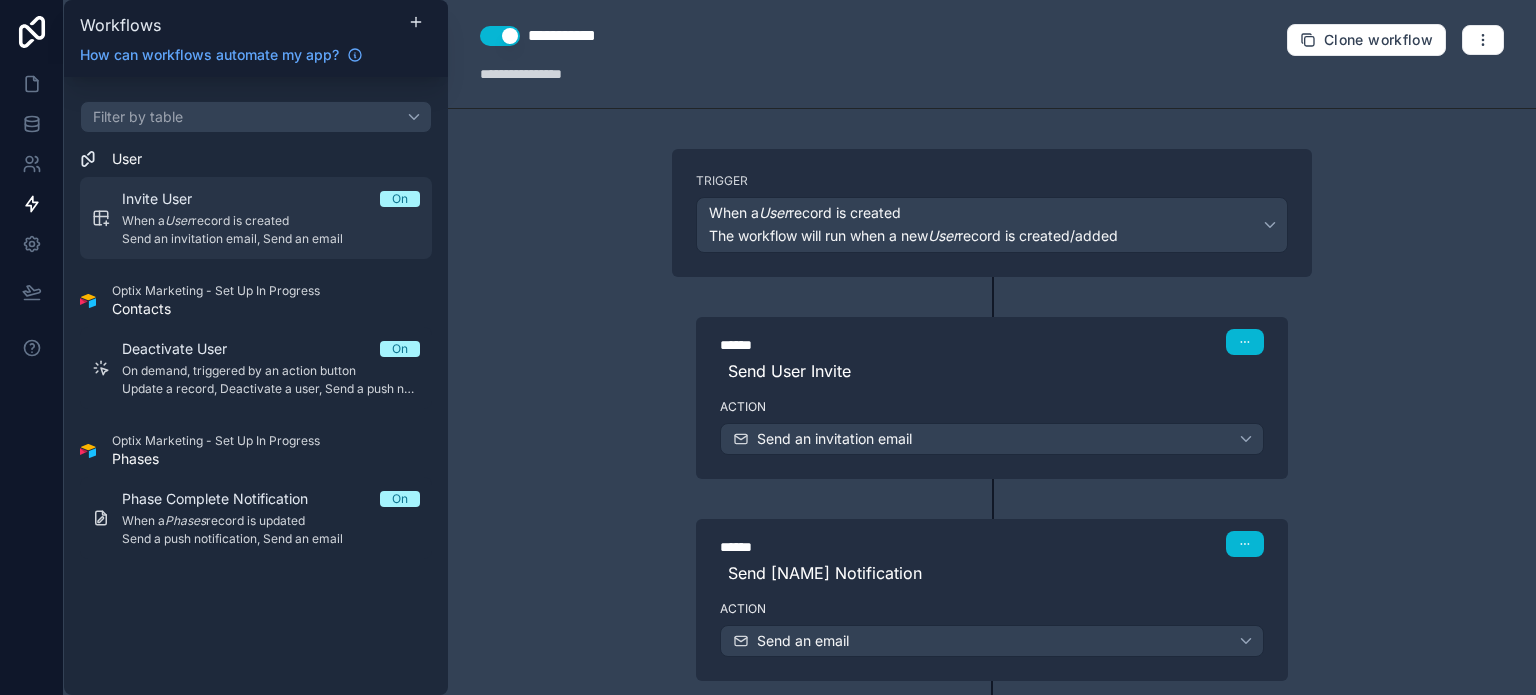 click on "Invite User On" at bounding box center (271, 199) 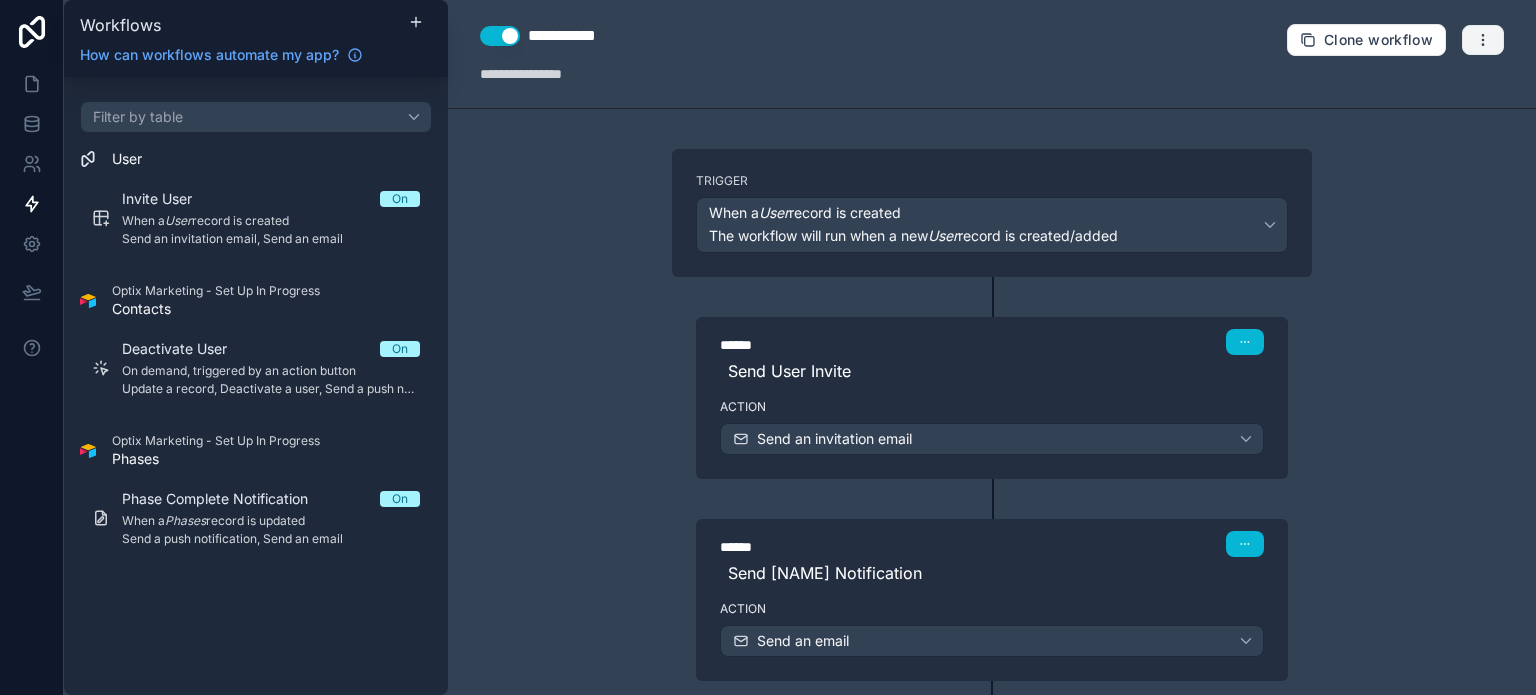 click 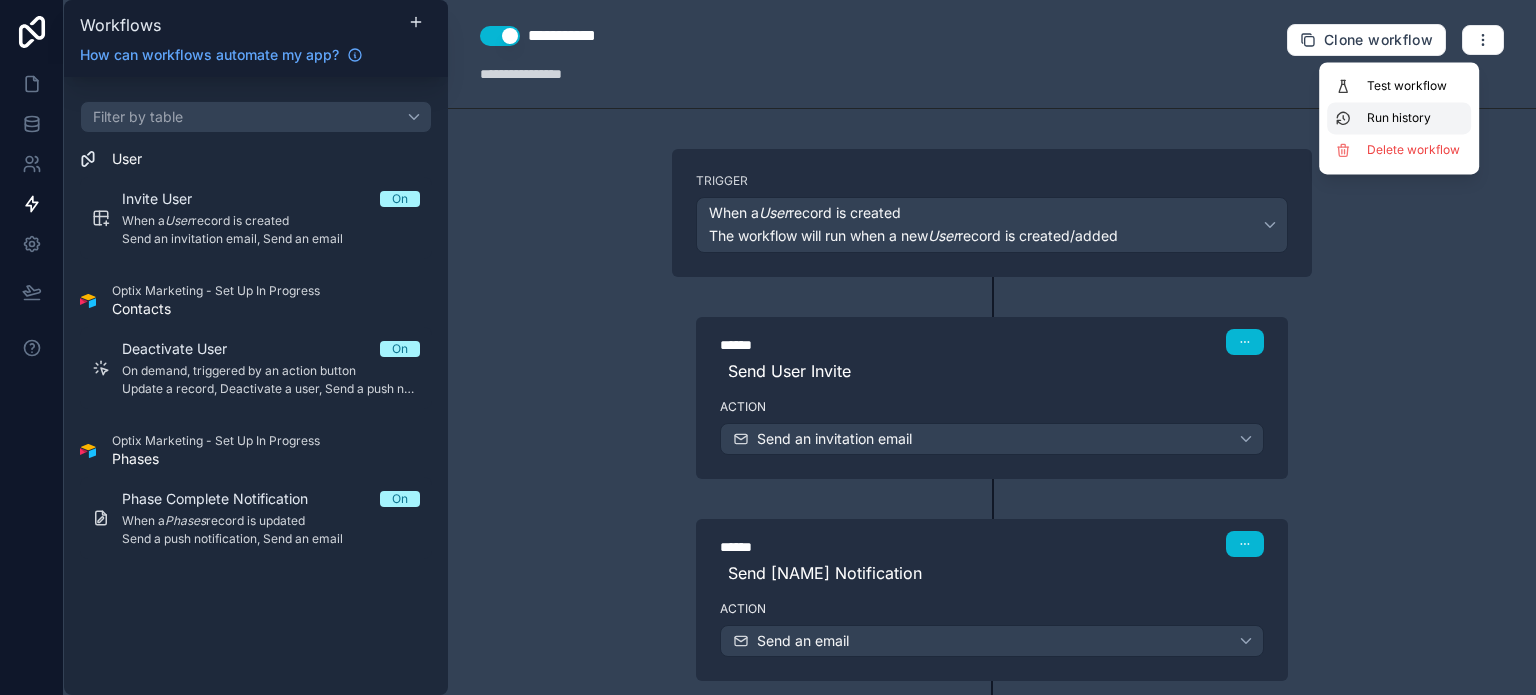 click on "Run history" at bounding box center [1415, 118] 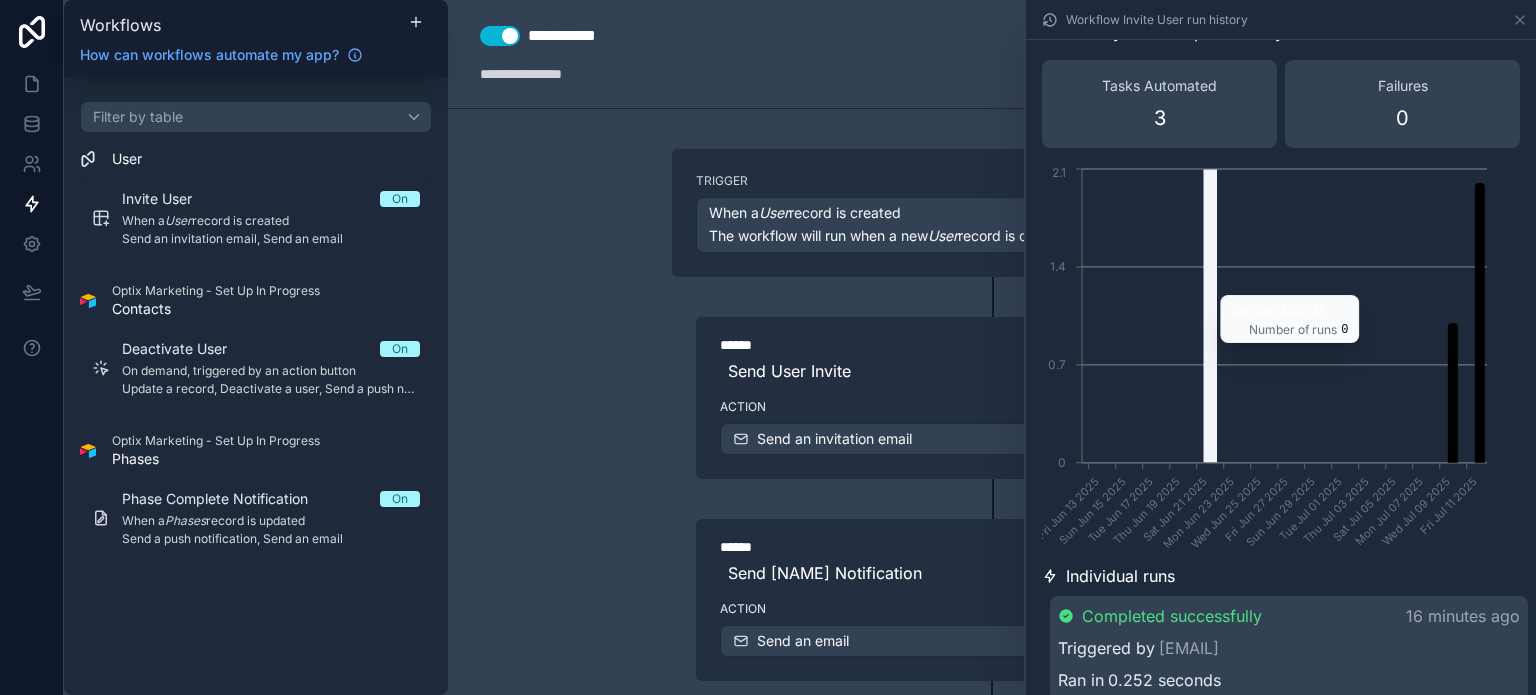 scroll, scrollTop: 100, scrollLeft: 0, axis: vertical 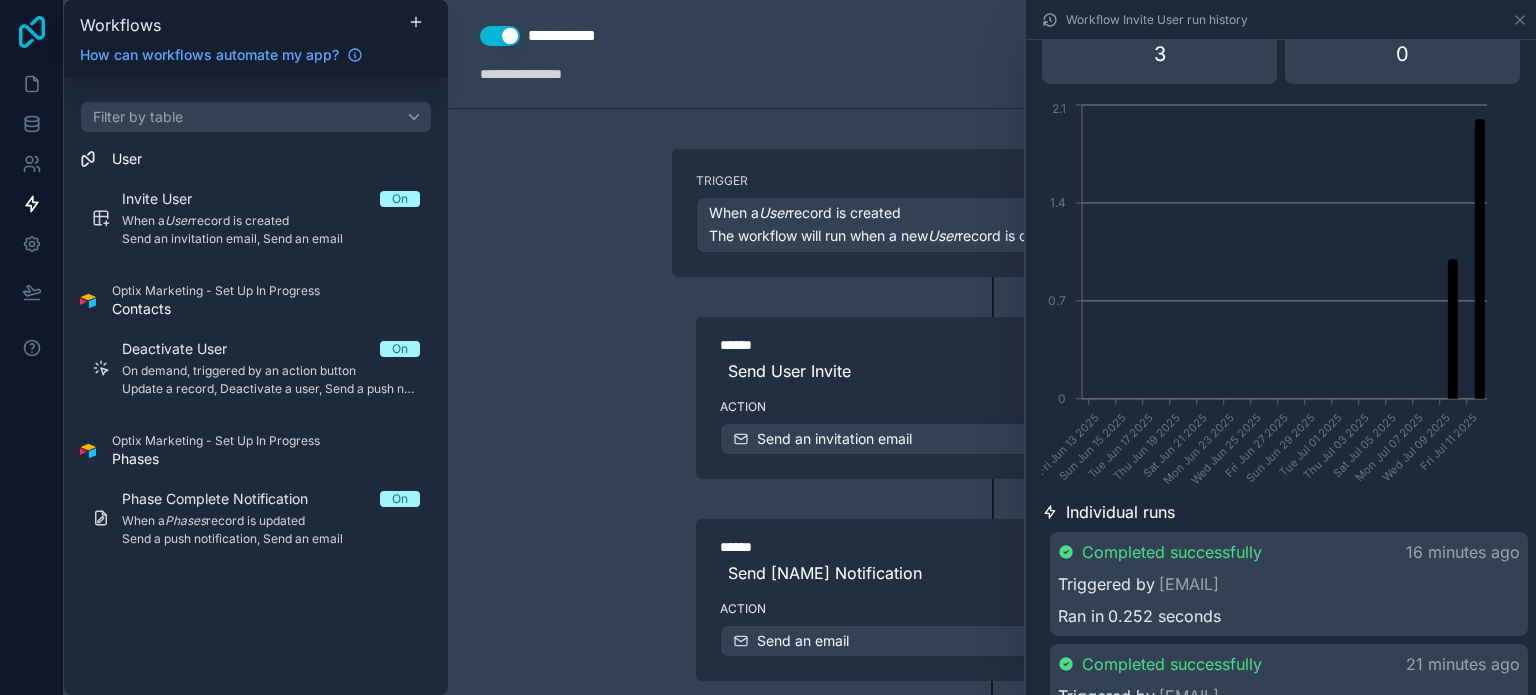click 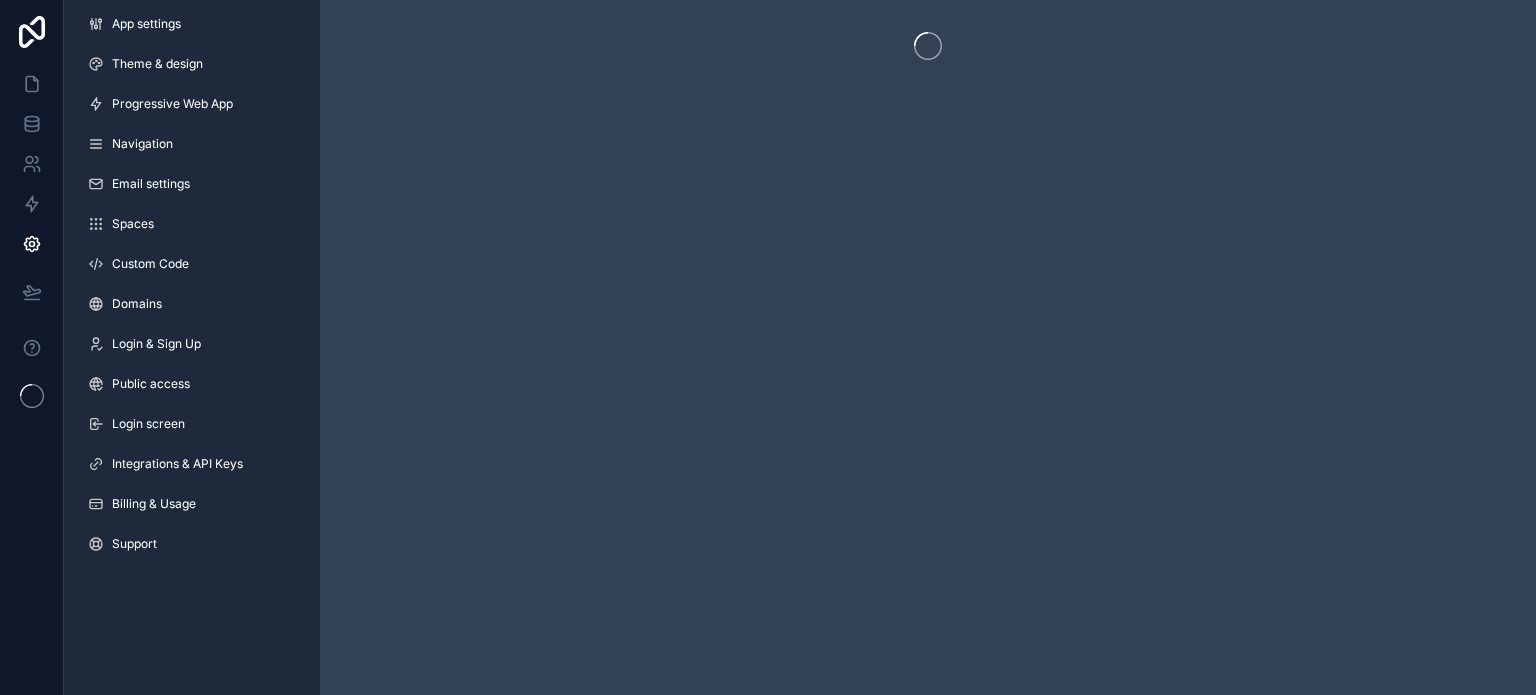 scroll, scrollTop: 0, scrollLeft: 0, axis: both 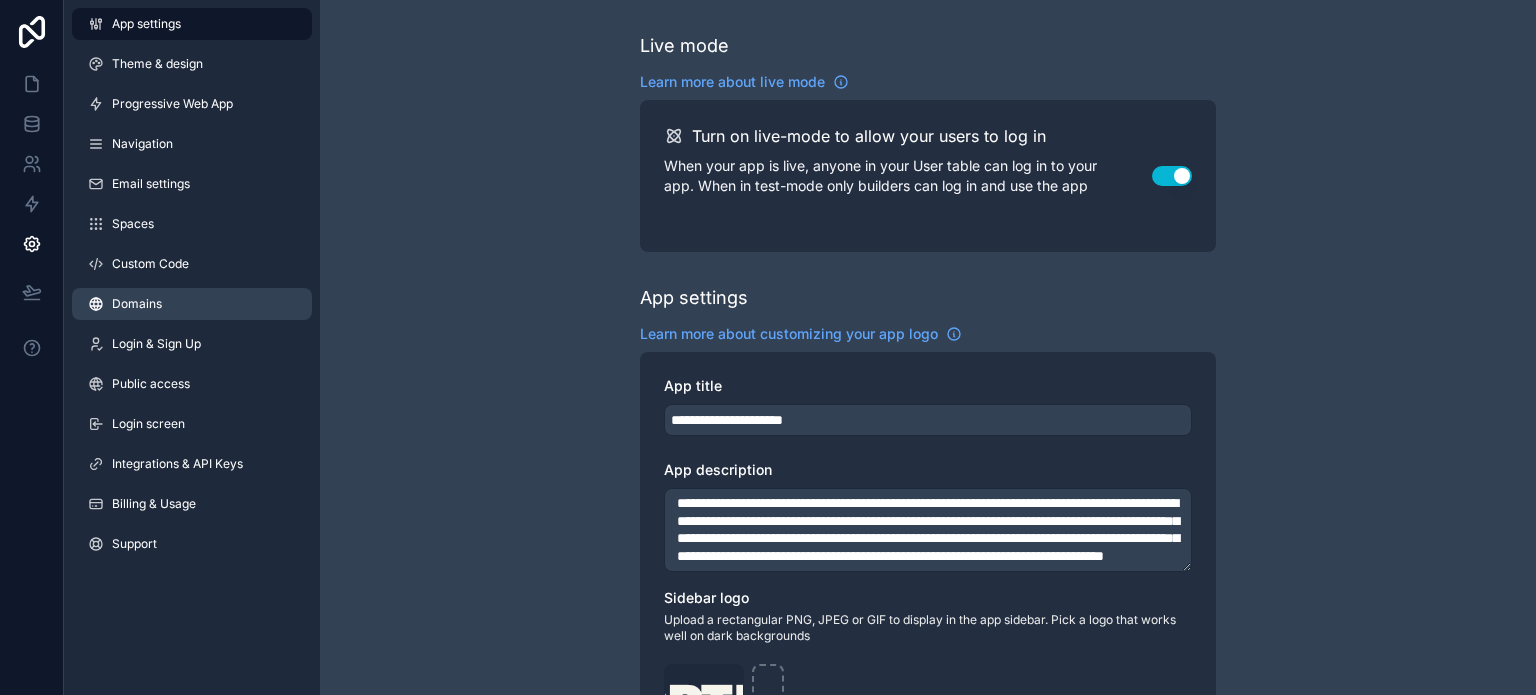 click on "Domains" at bounding box center (137, 304) 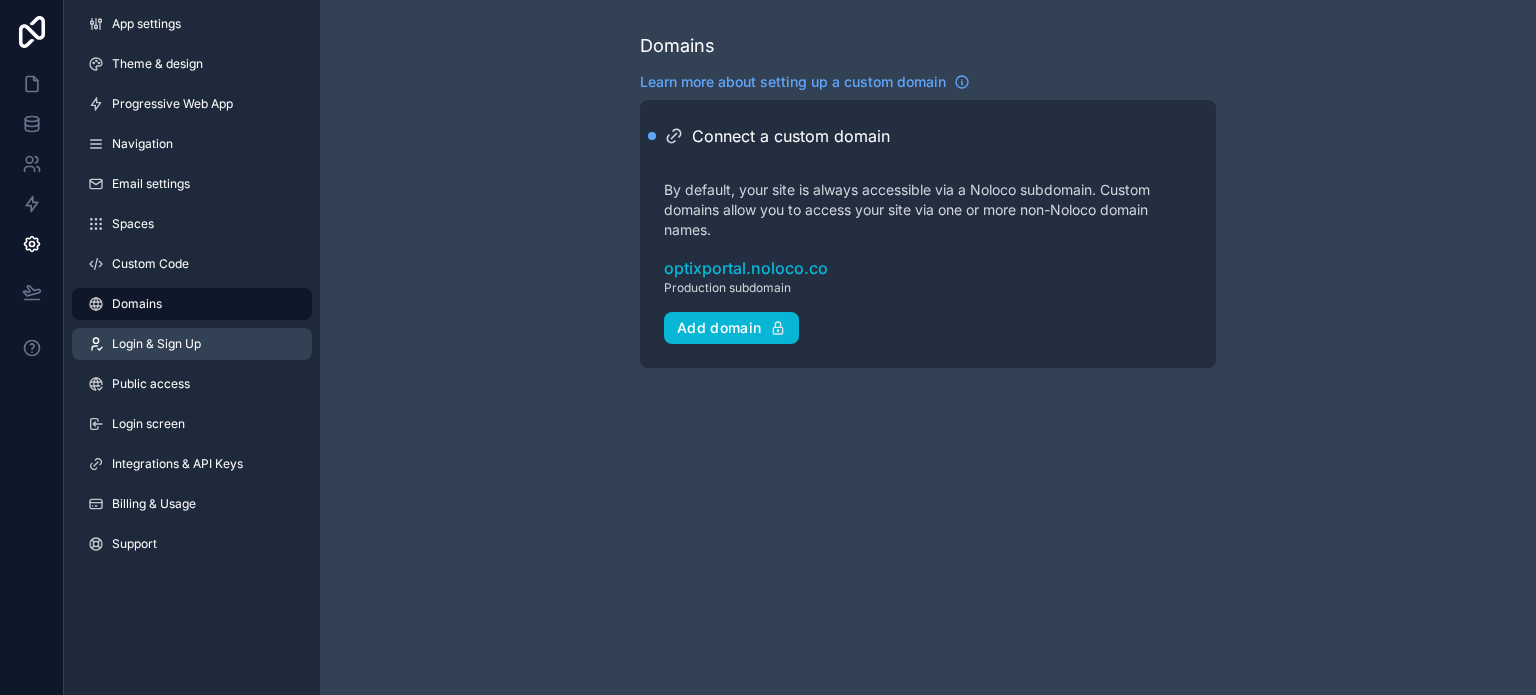 click on "Login & Sign Up" at bounding box center [192, 344] 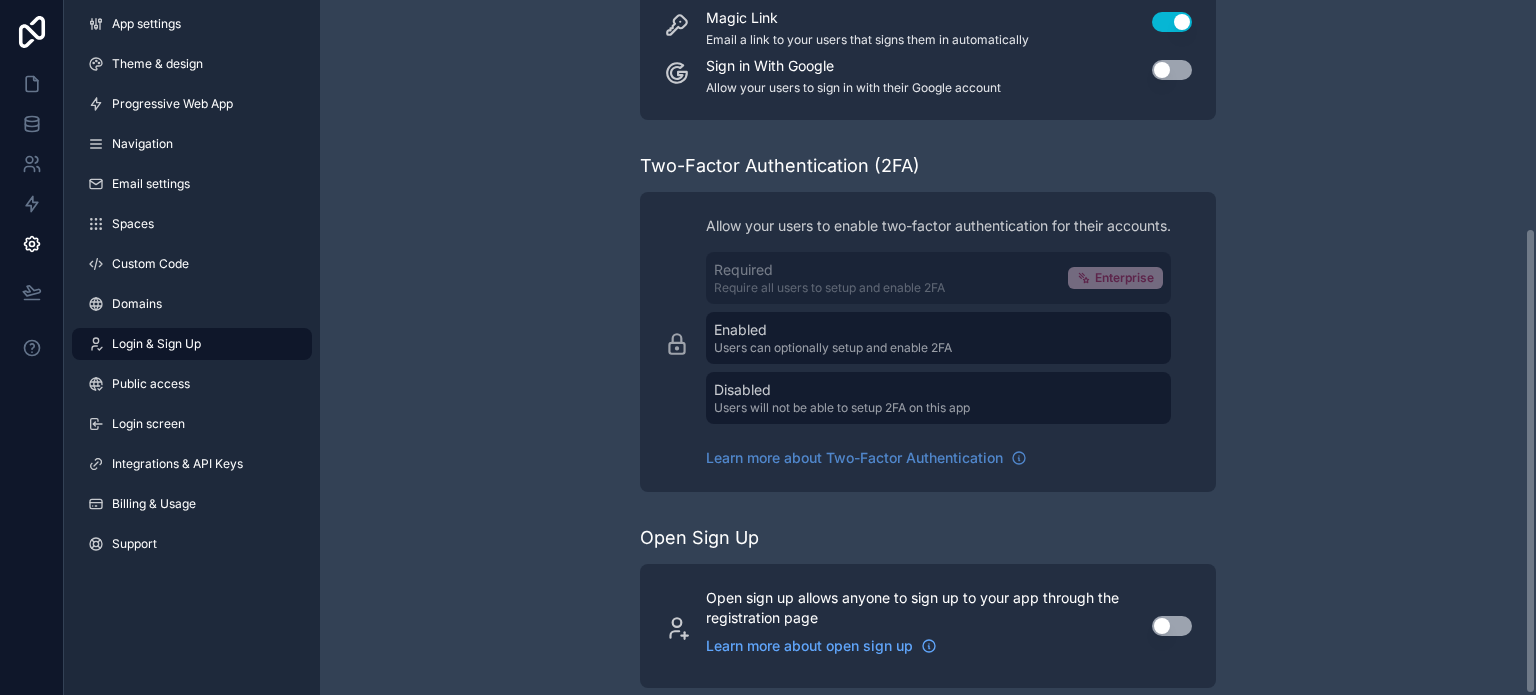 scroll, scrollTop: 340, scrollLeft: 0, axis: vertical 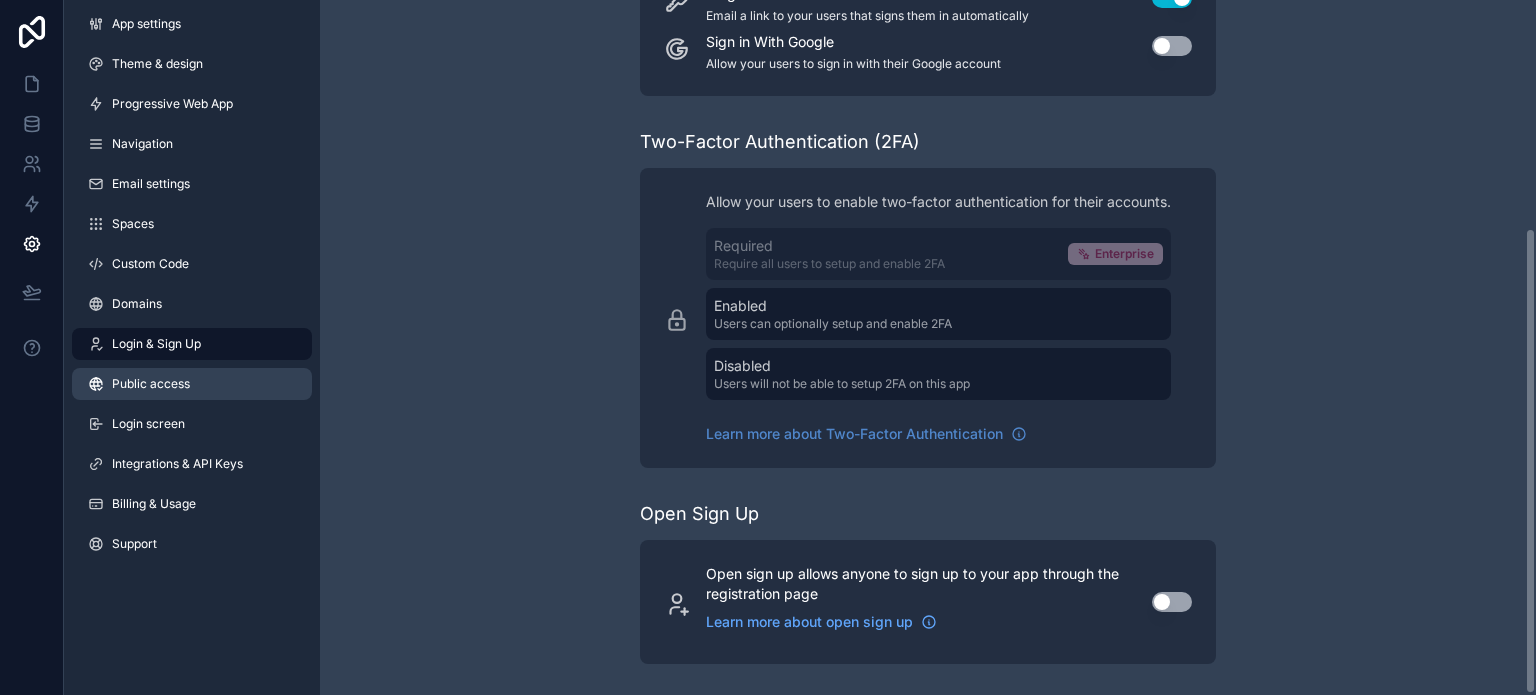 click on "Public access" at bounding box center (192, 384) 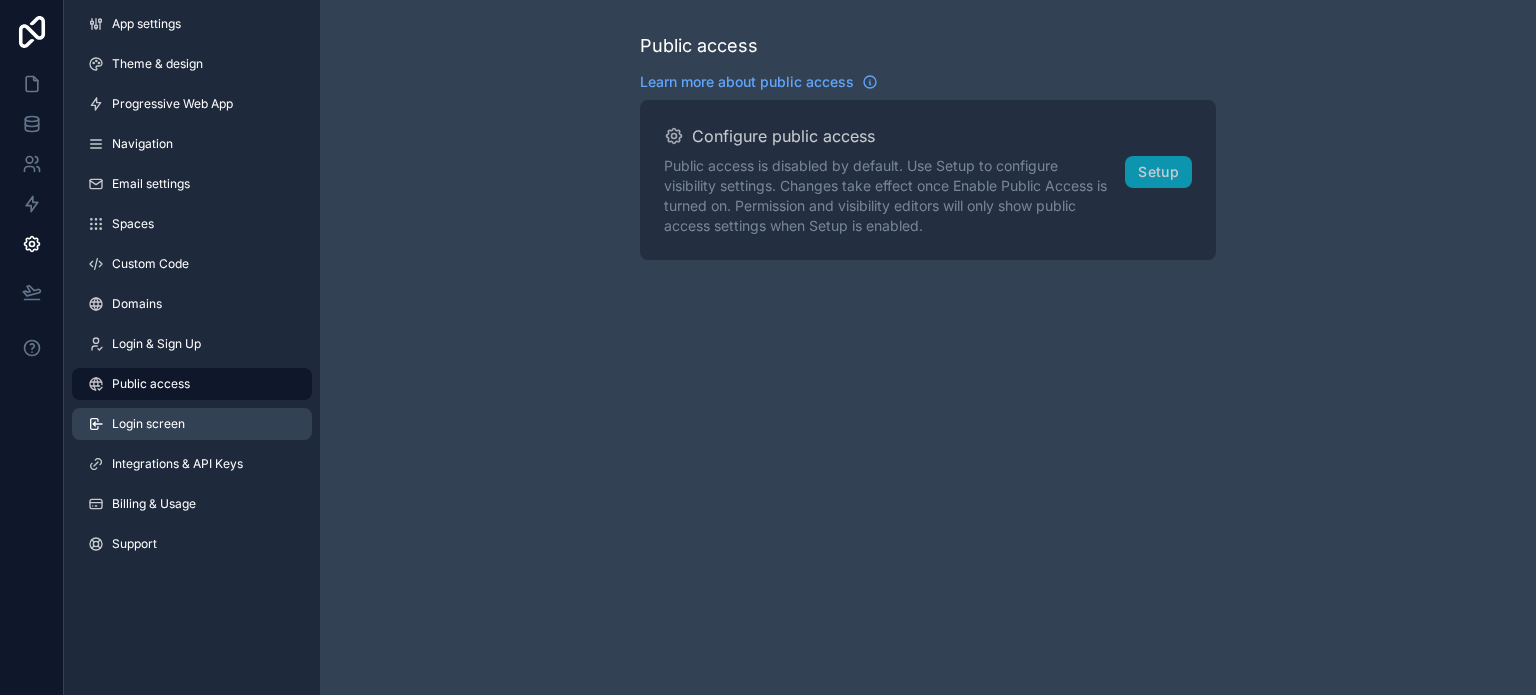 click on "Login screen" at bounding box center [192, 424] 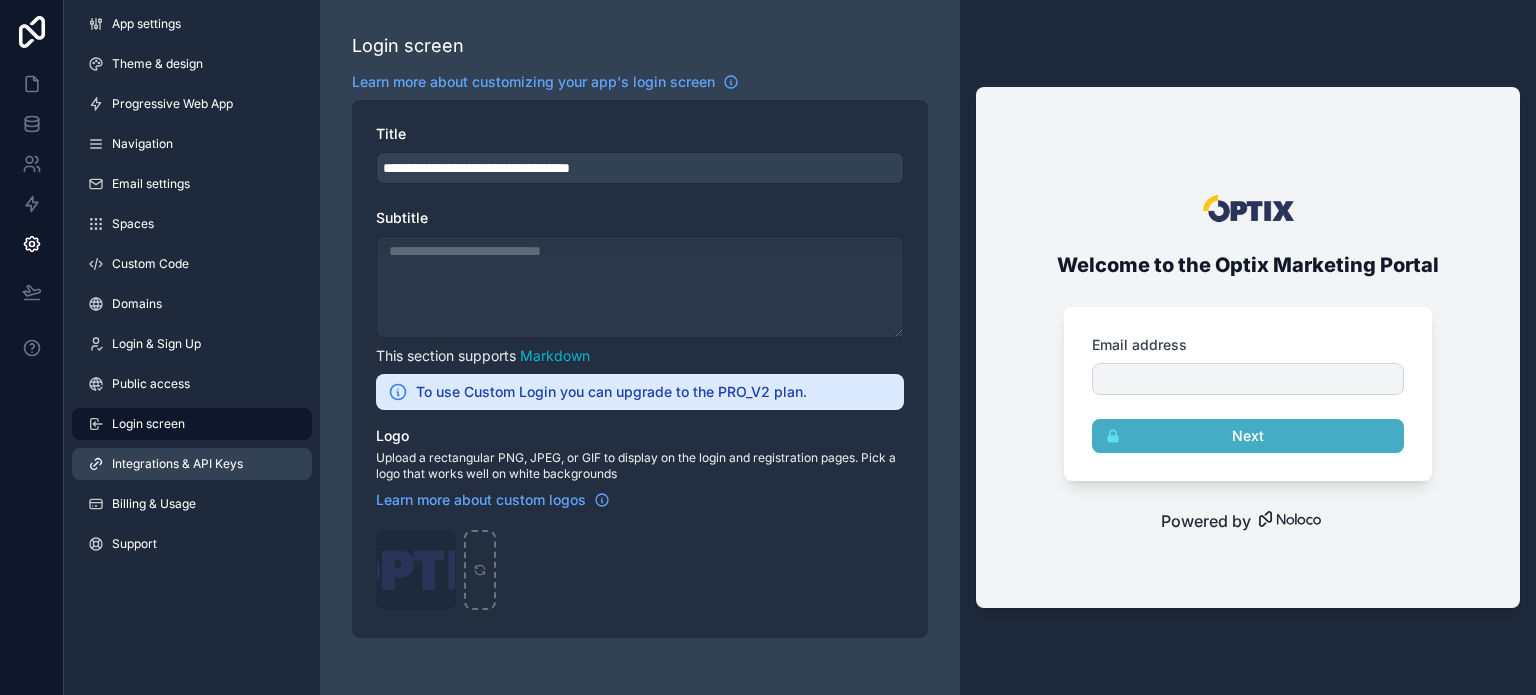 click on "Integrations & API Keys" at bounding box center (192, 464) 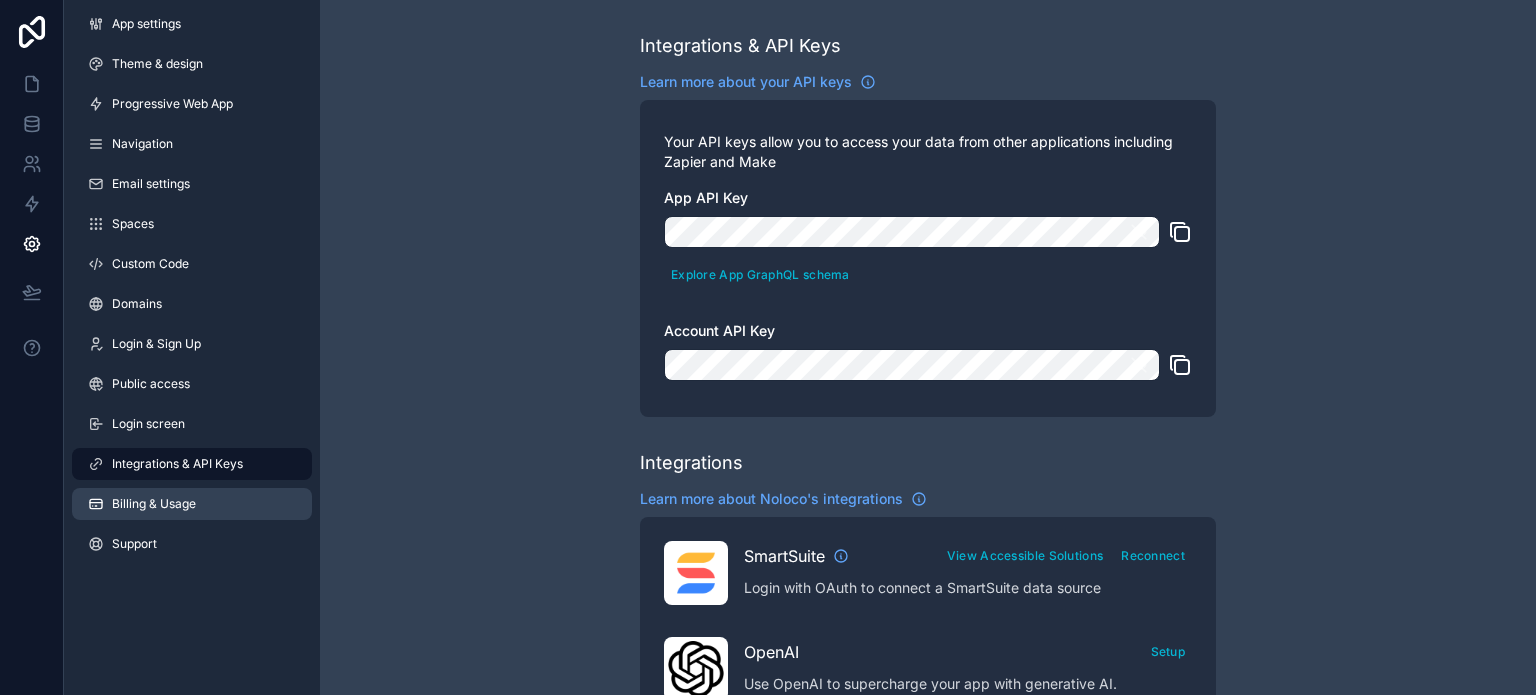 click on "Billing & Usage" at bounding box center [192, 504] 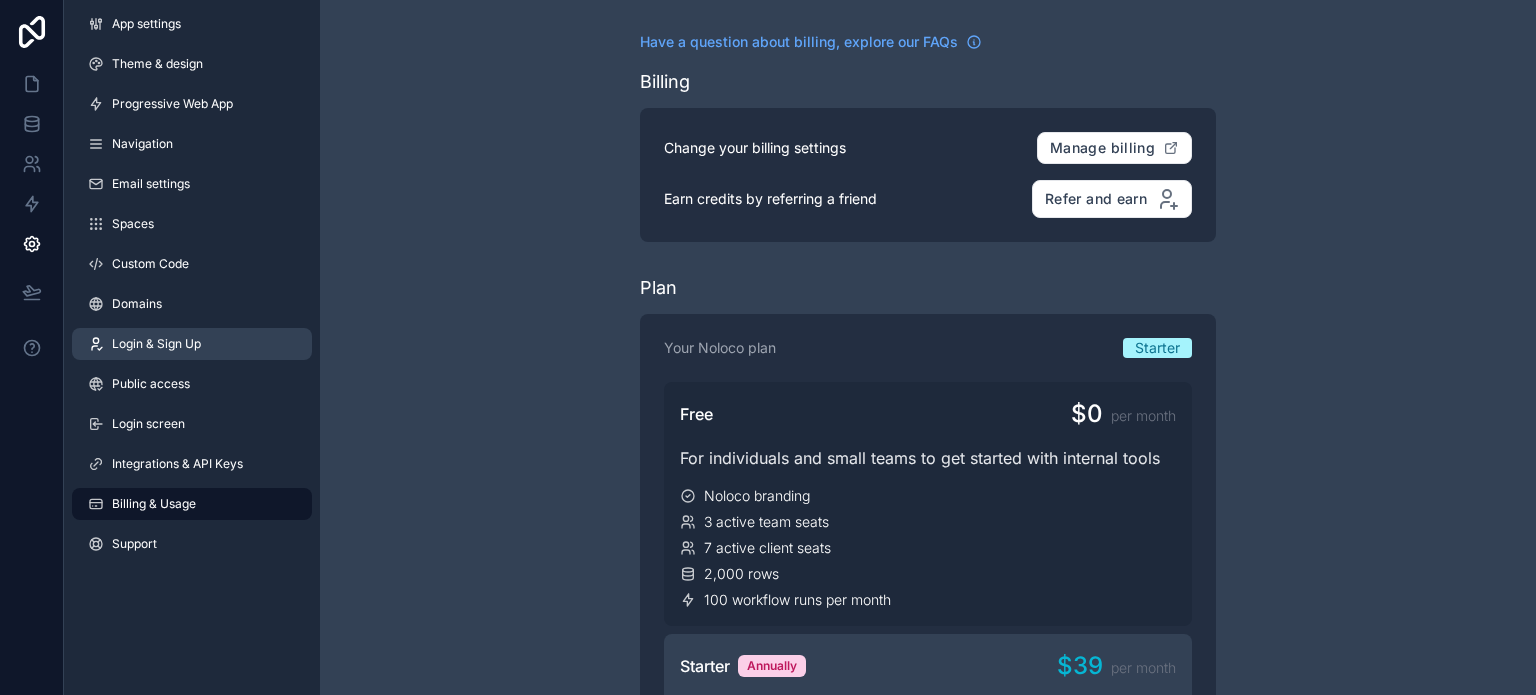 click on "Login & Sign Up" at bounding box center [192, 344] 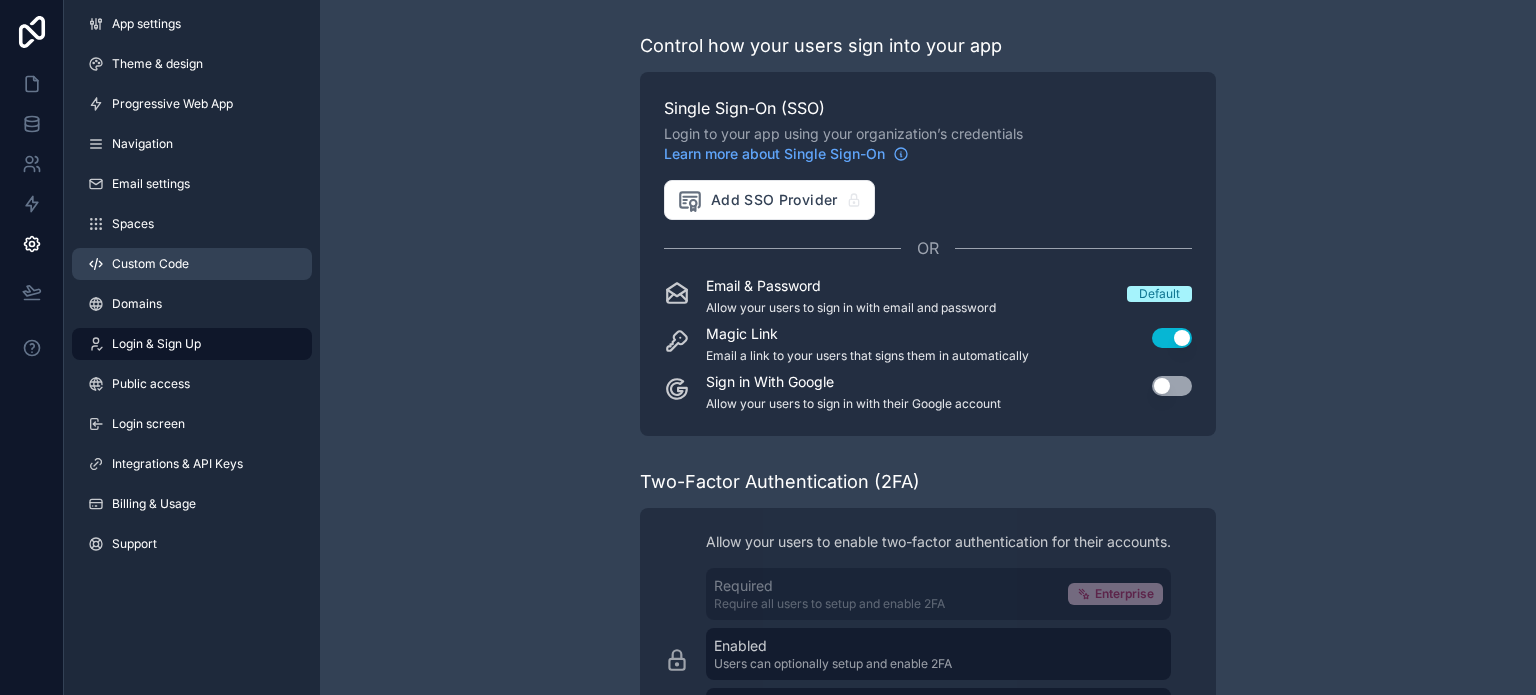 click on "Custom Code" at bounding box center [192, 264] 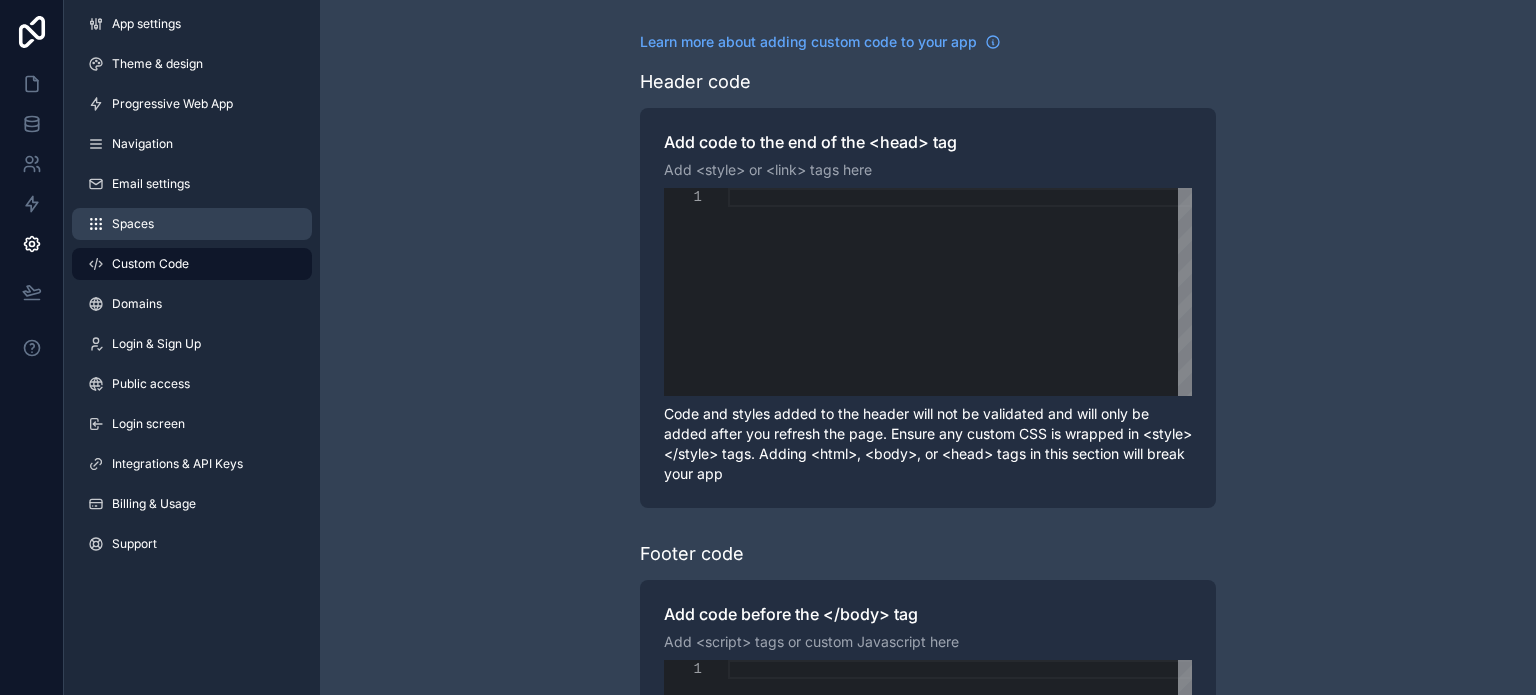 click on "Spaces" at bounding box center (192, 224) 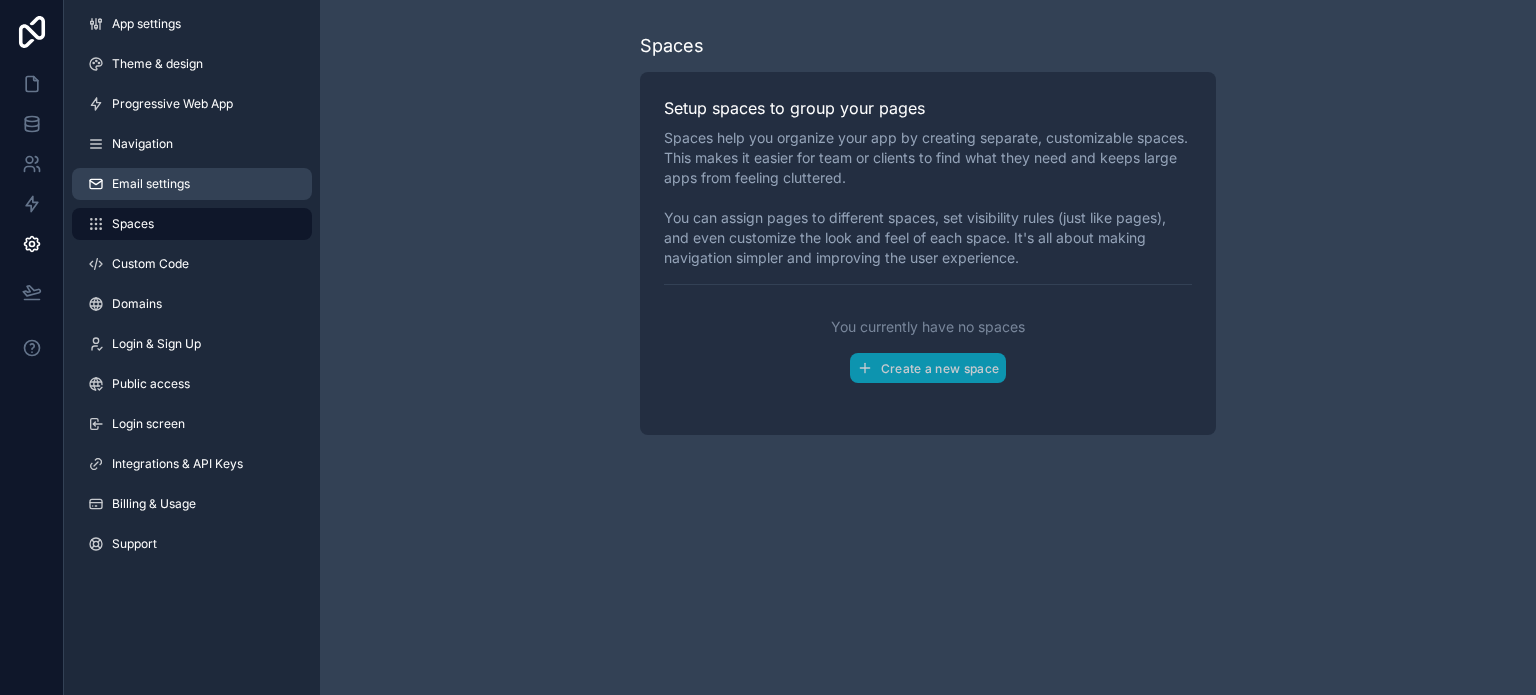 click on "Email settings" at bounding box center [192, 184] 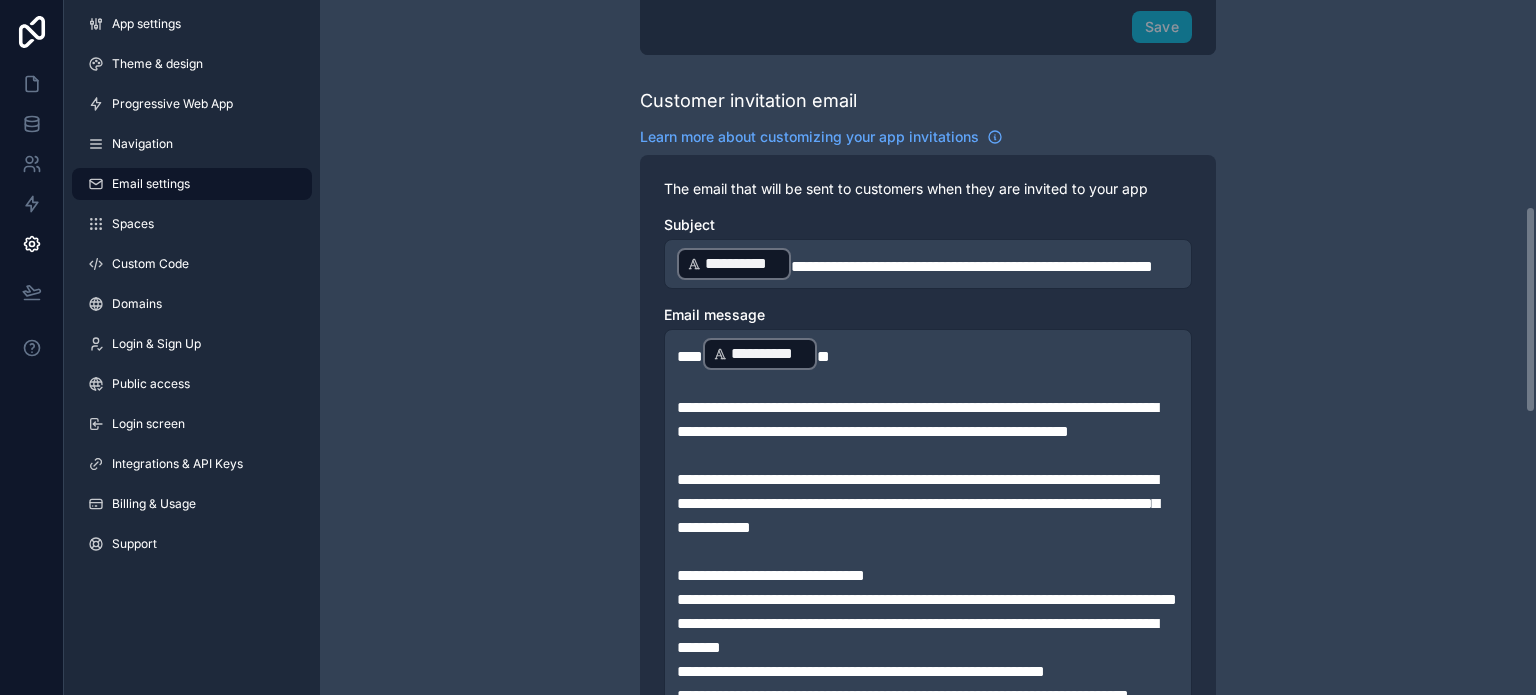 scroll, scrollTop: 700, scrollLeft: 0, axis: vertical 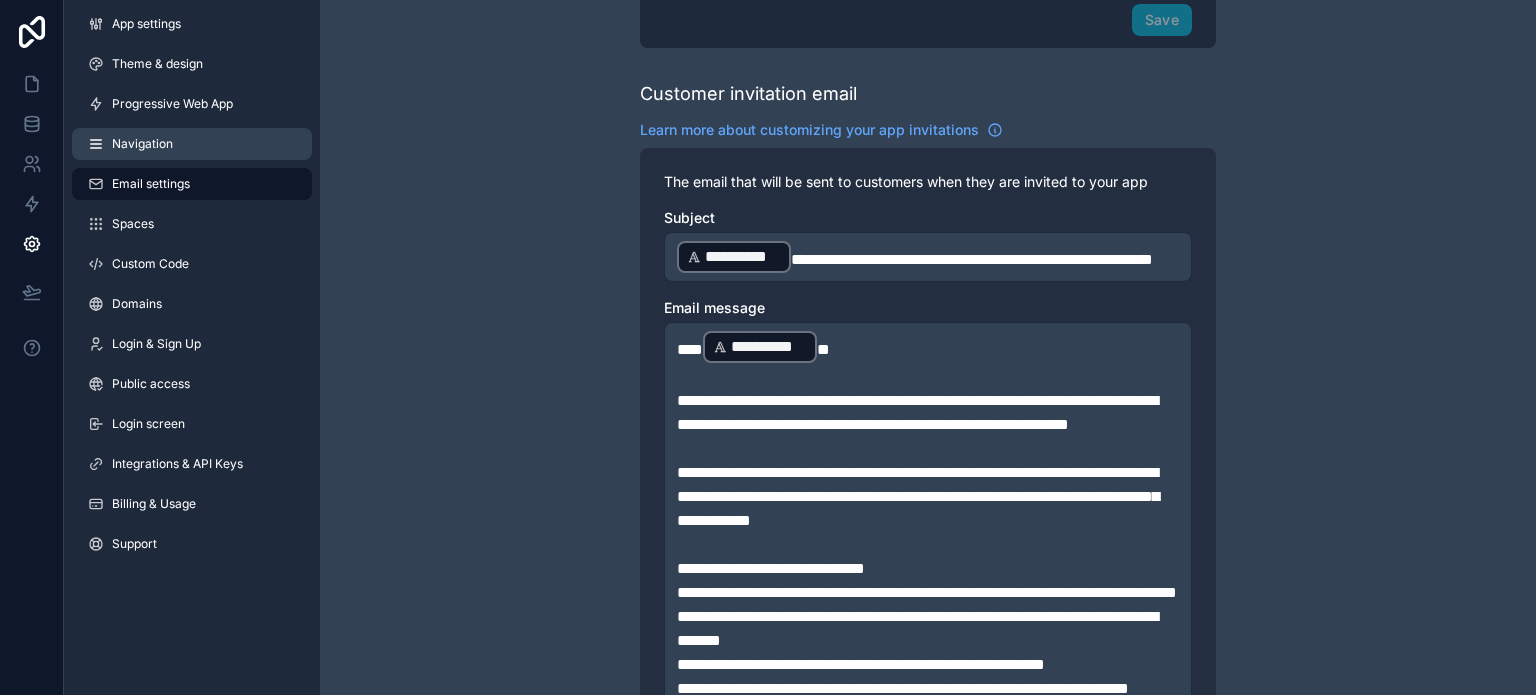 click on "Navigation" at bounding box center [192, 144] 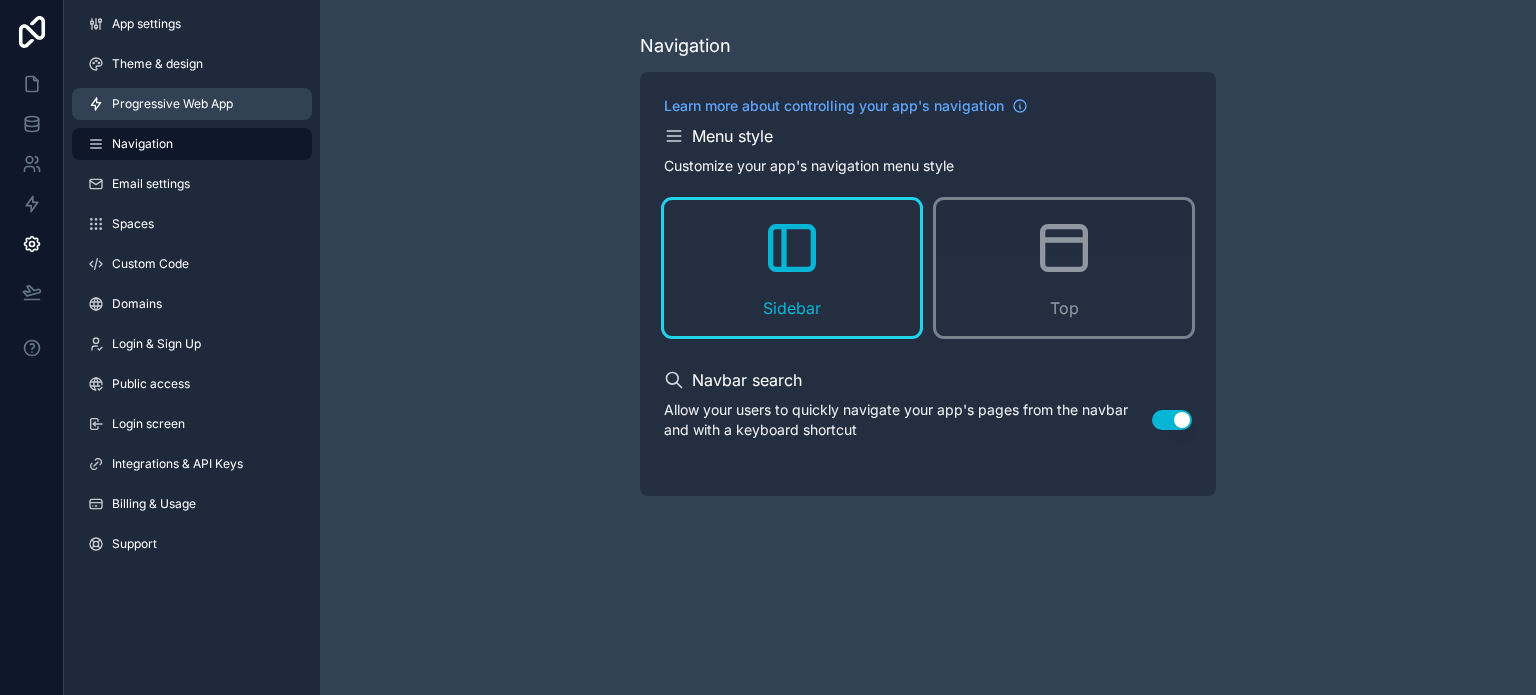 click on "Progressive Web App" at bounding box center [192, 104] 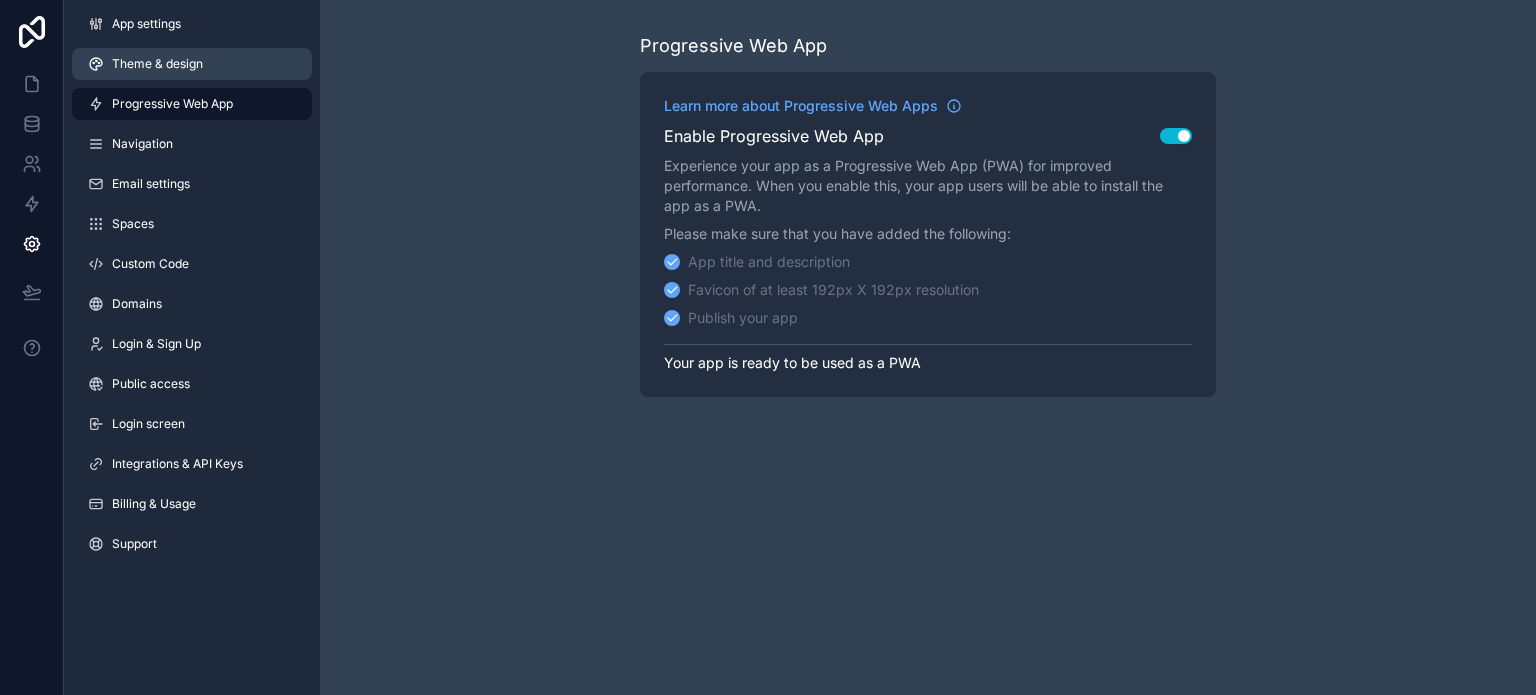 click on "Theme & design" at bounding box center (192, 64) 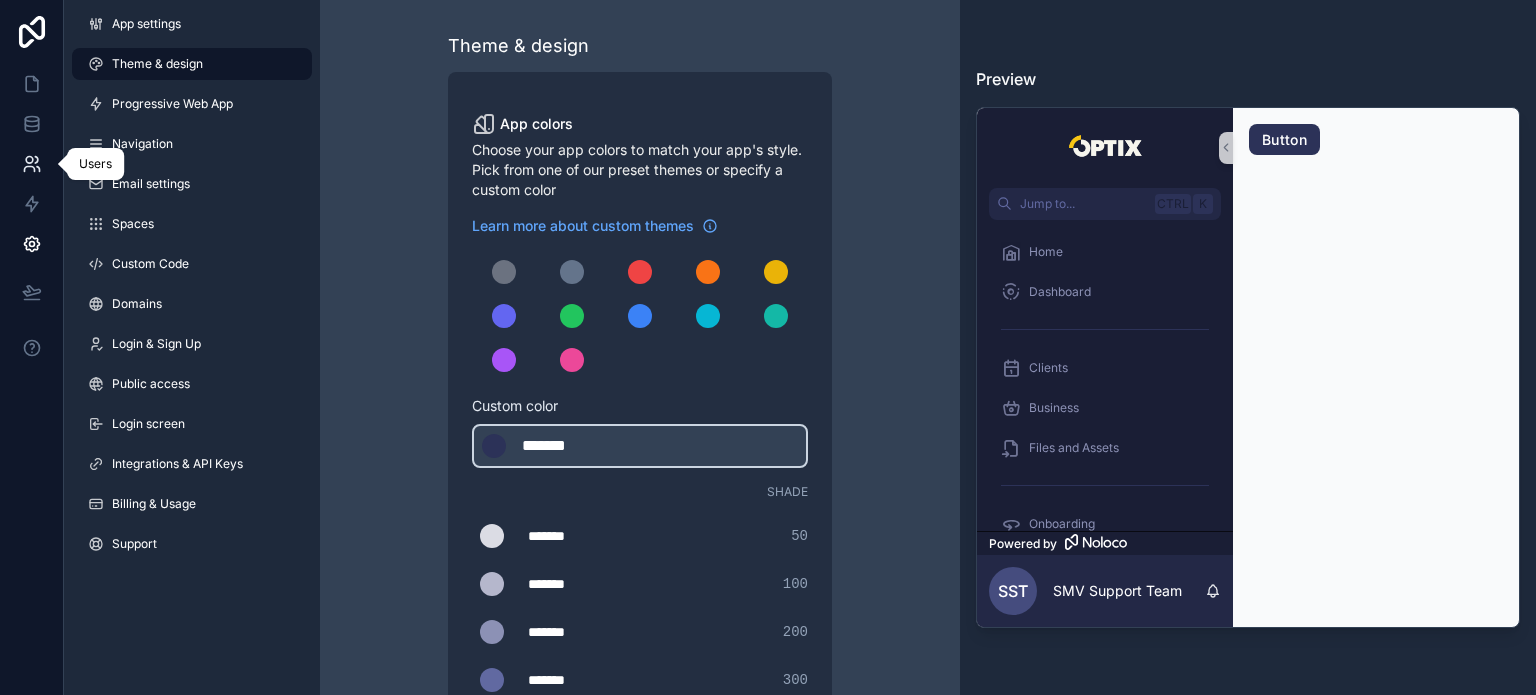 click 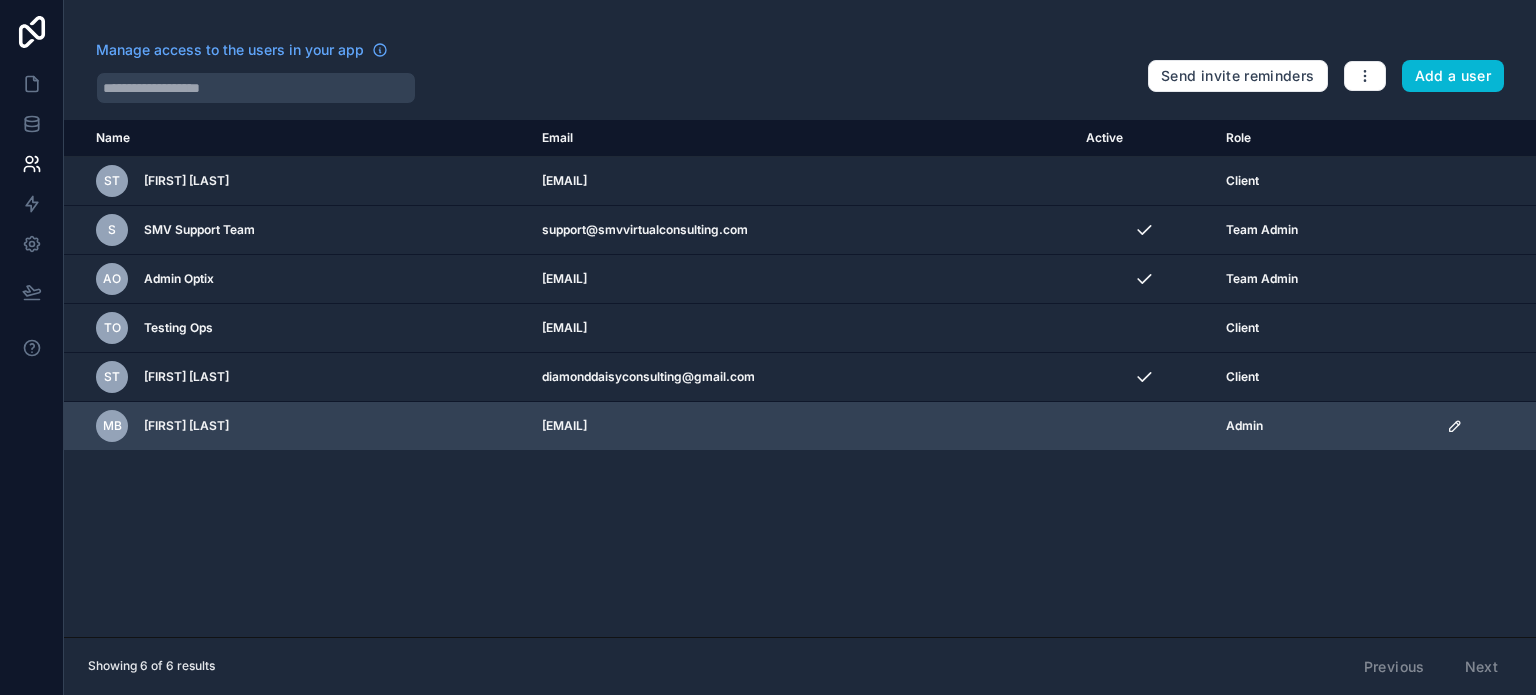 click at bounding box center (1485, 426) 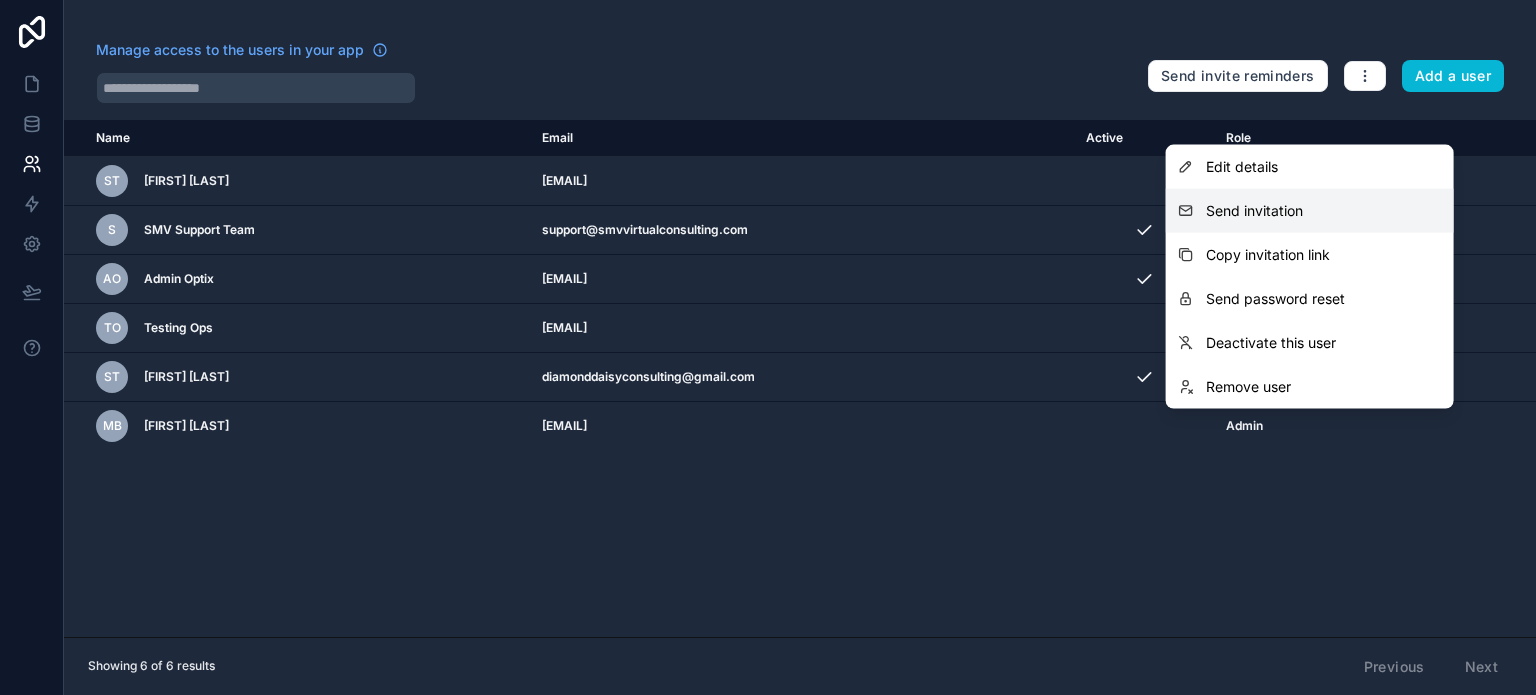 click on "Send invitation" at bounding box center (1310, 211) 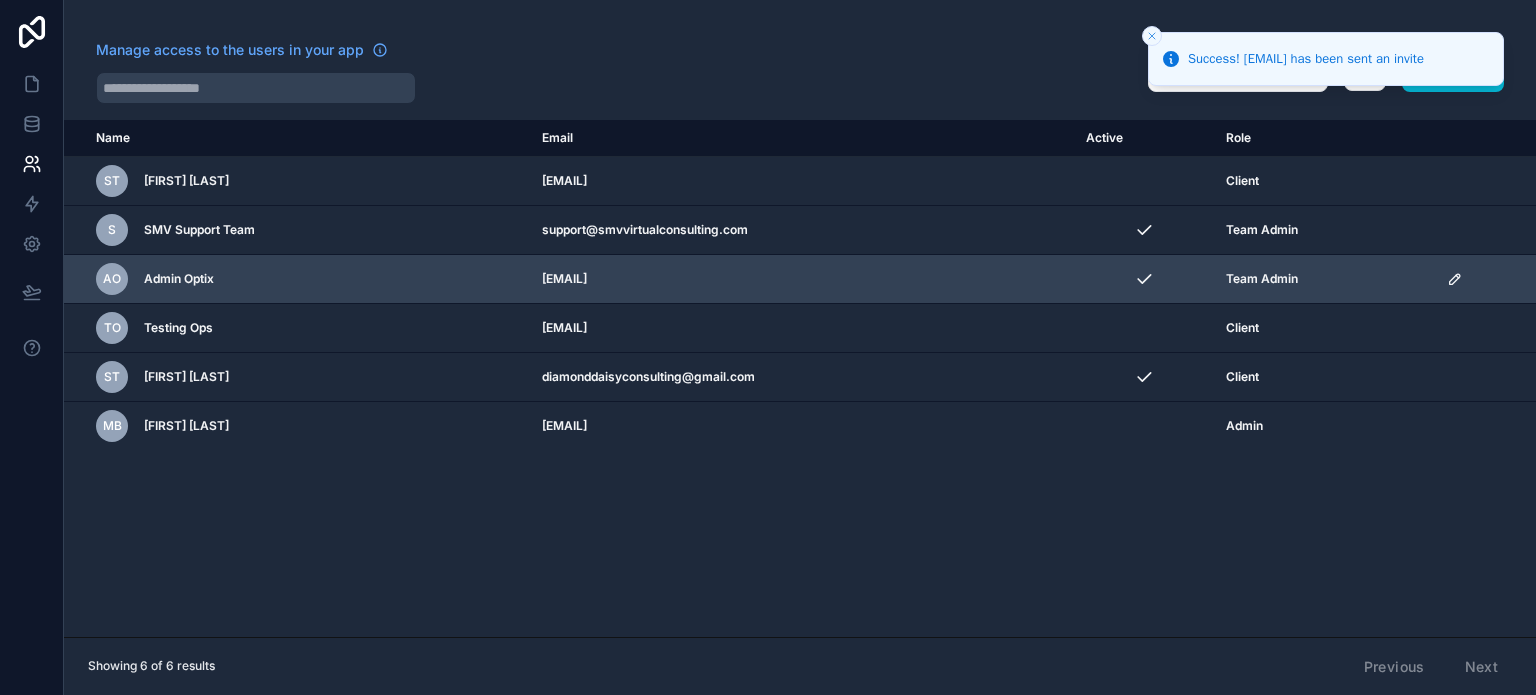 click 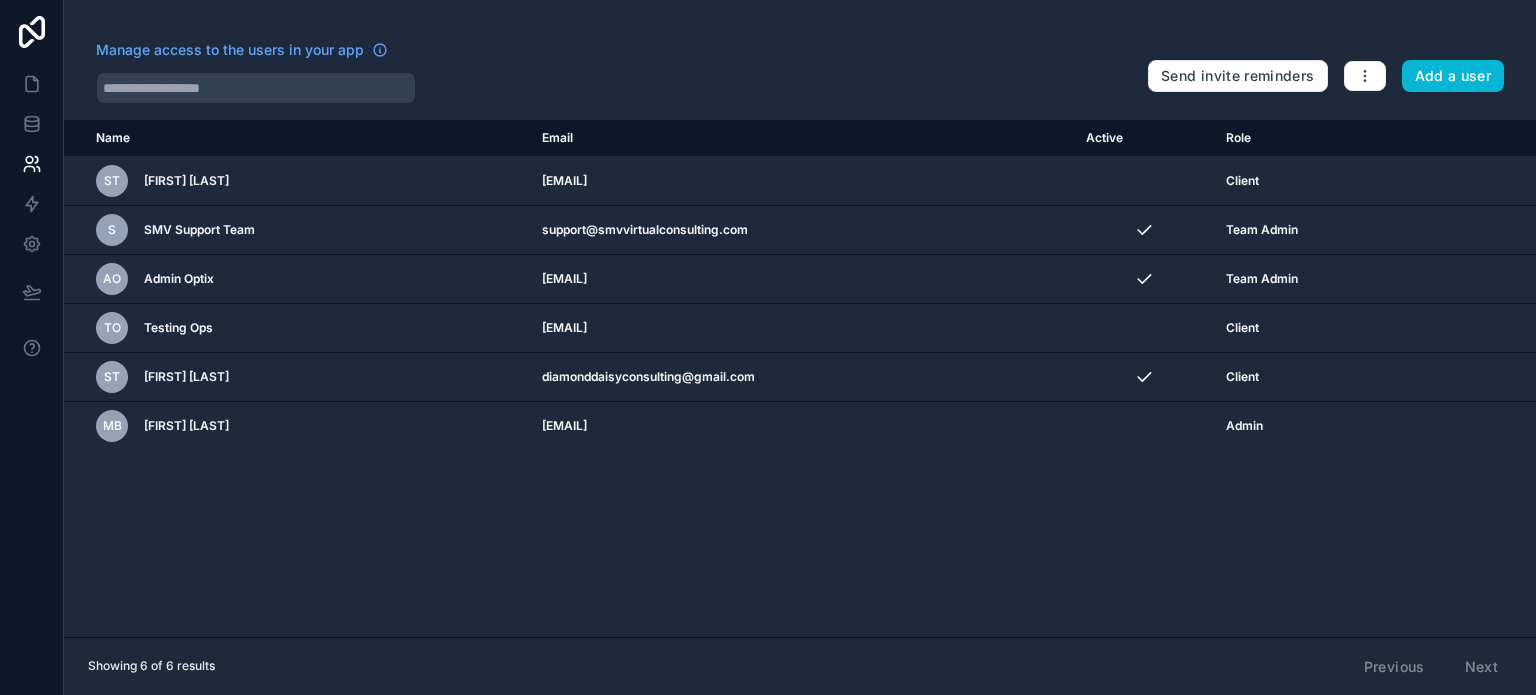 click on "Name Email Active Role userTable.email ST Shannon Test shannon@smvvirtualconsulting.com Client S SMV Support Team support@smvvirtualconsulting.com Team Admin AO Admin Optix admin@optixmarketing.co Team Admin TO Testing Ops demo@smvvirtualconsulting.com Client ST Shannon Testing diamonddaisyconsulting@gmail.com Client MB Michael Bellomo m.bellomo@optixmarketing.co Admin" at bounding box center (800, 378) 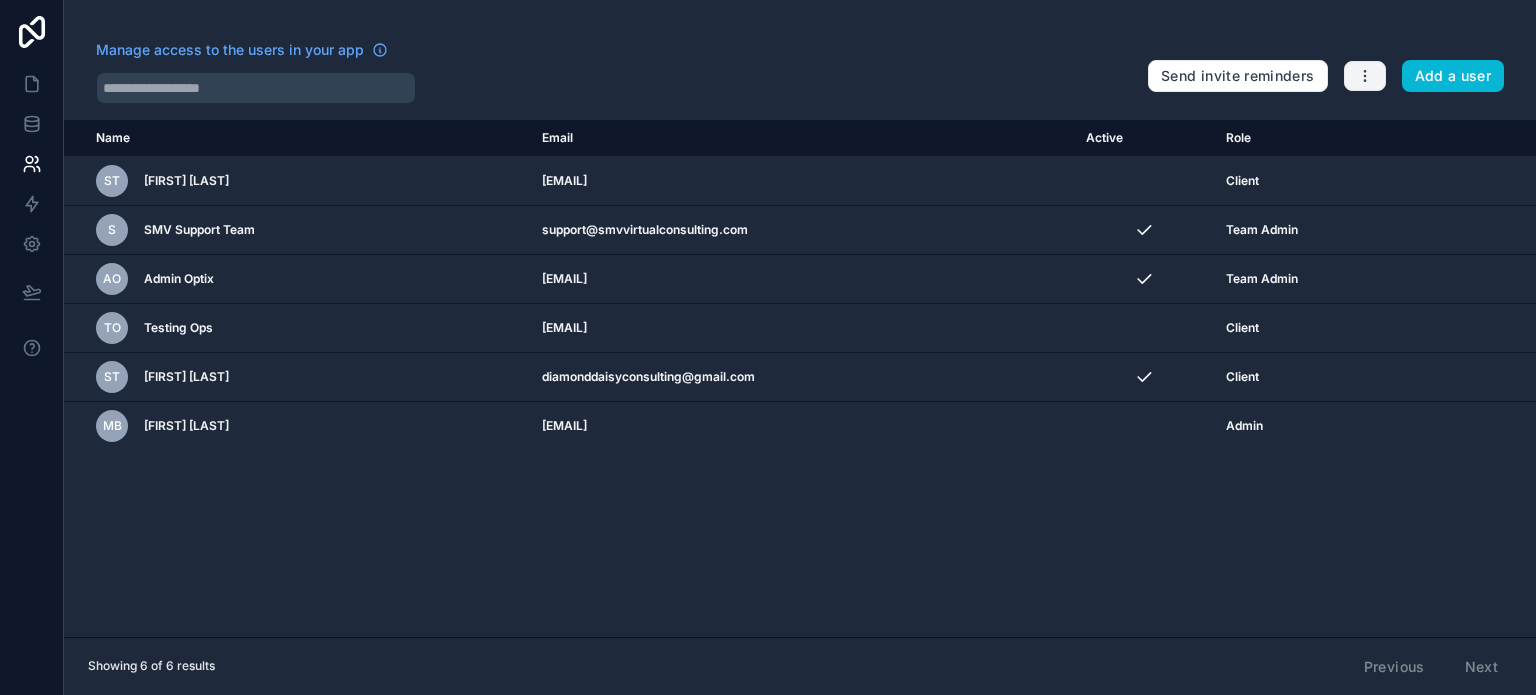 click 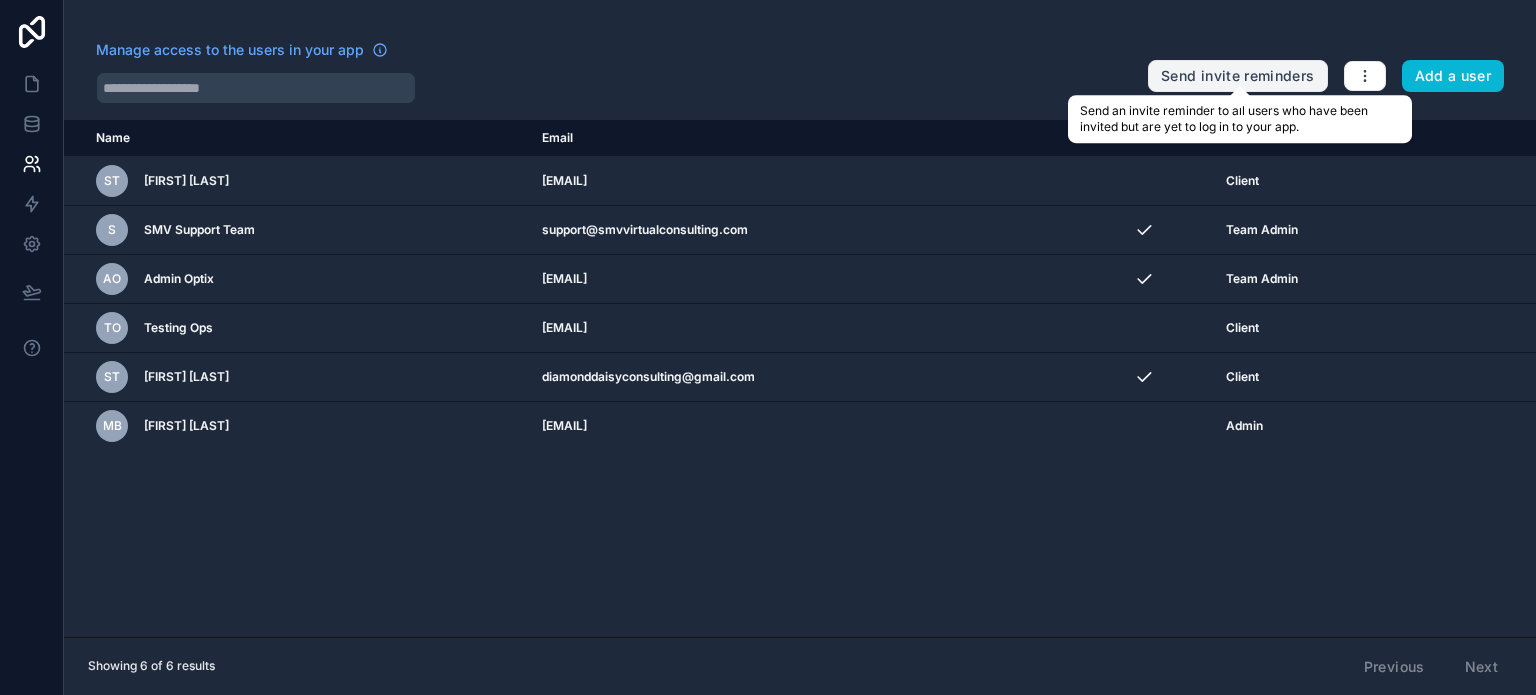 click on "Send invite reminders" at bounding box center [1237, 76] 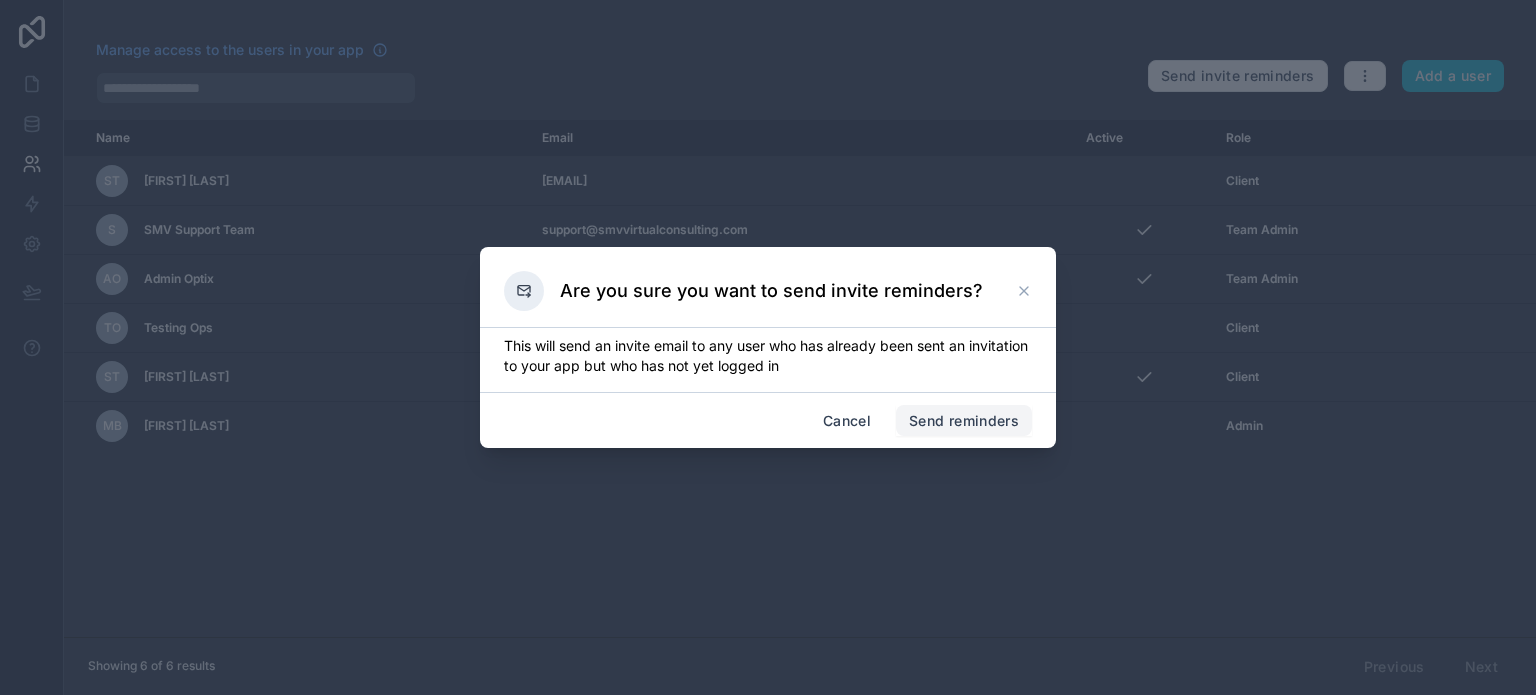 click on "Send reminders" at bounding box center [964, 421] 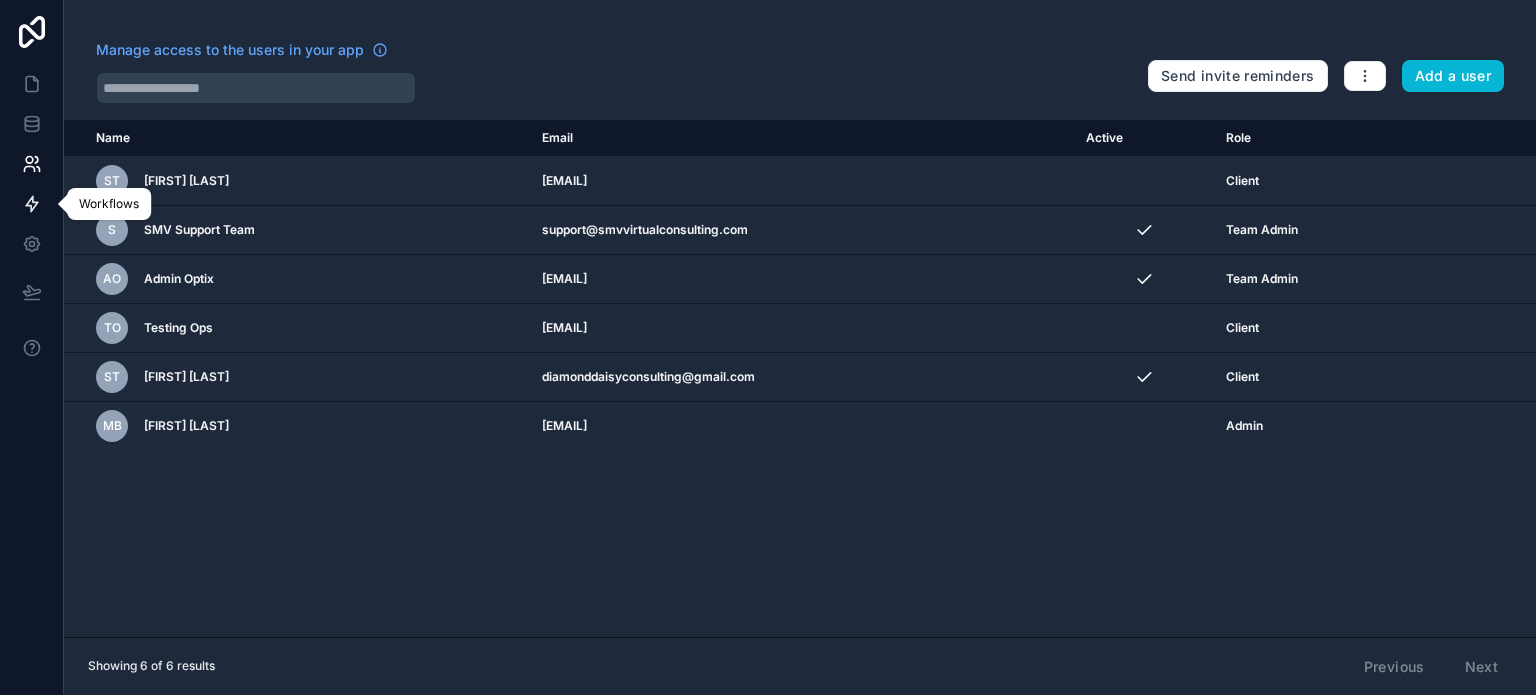 click at bounding box center [31, 204] 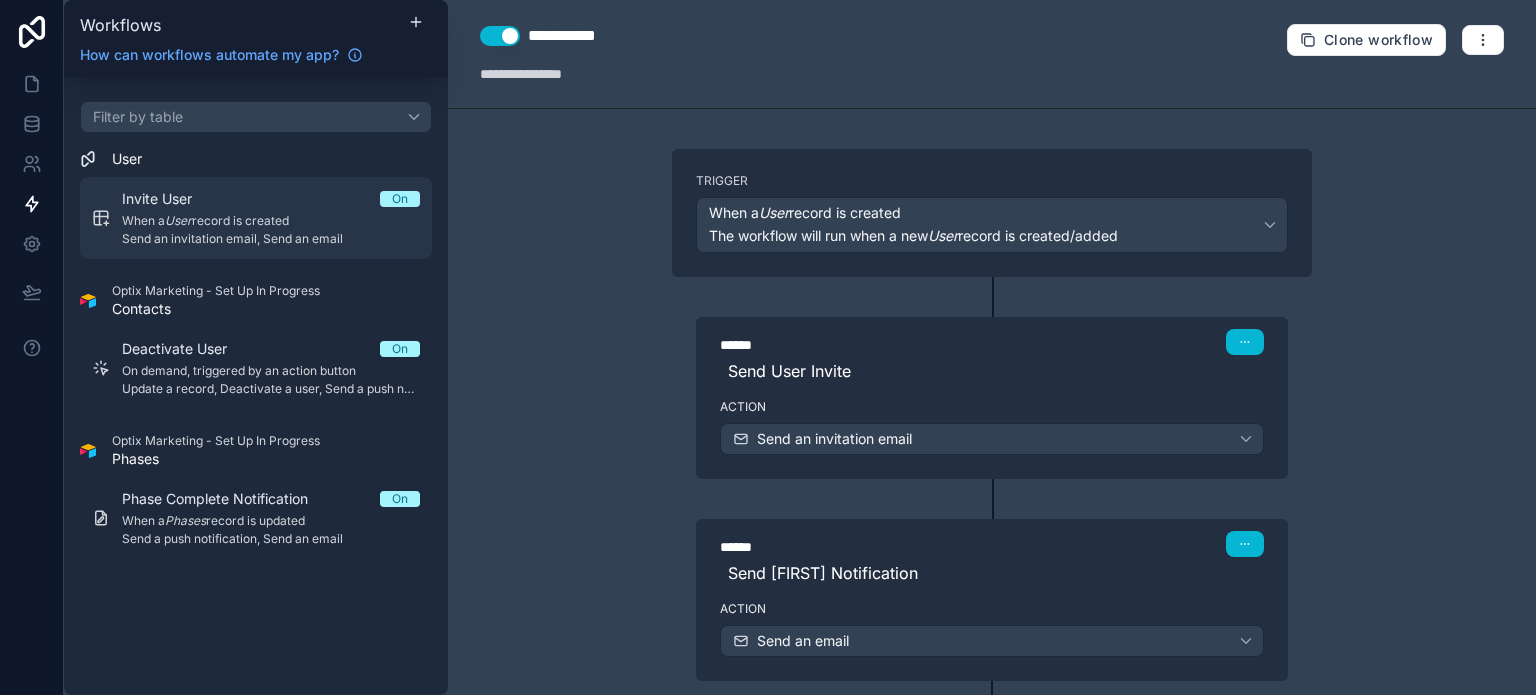 click on "Send an invitation email, Send an email" at bounding box center [271, 239] 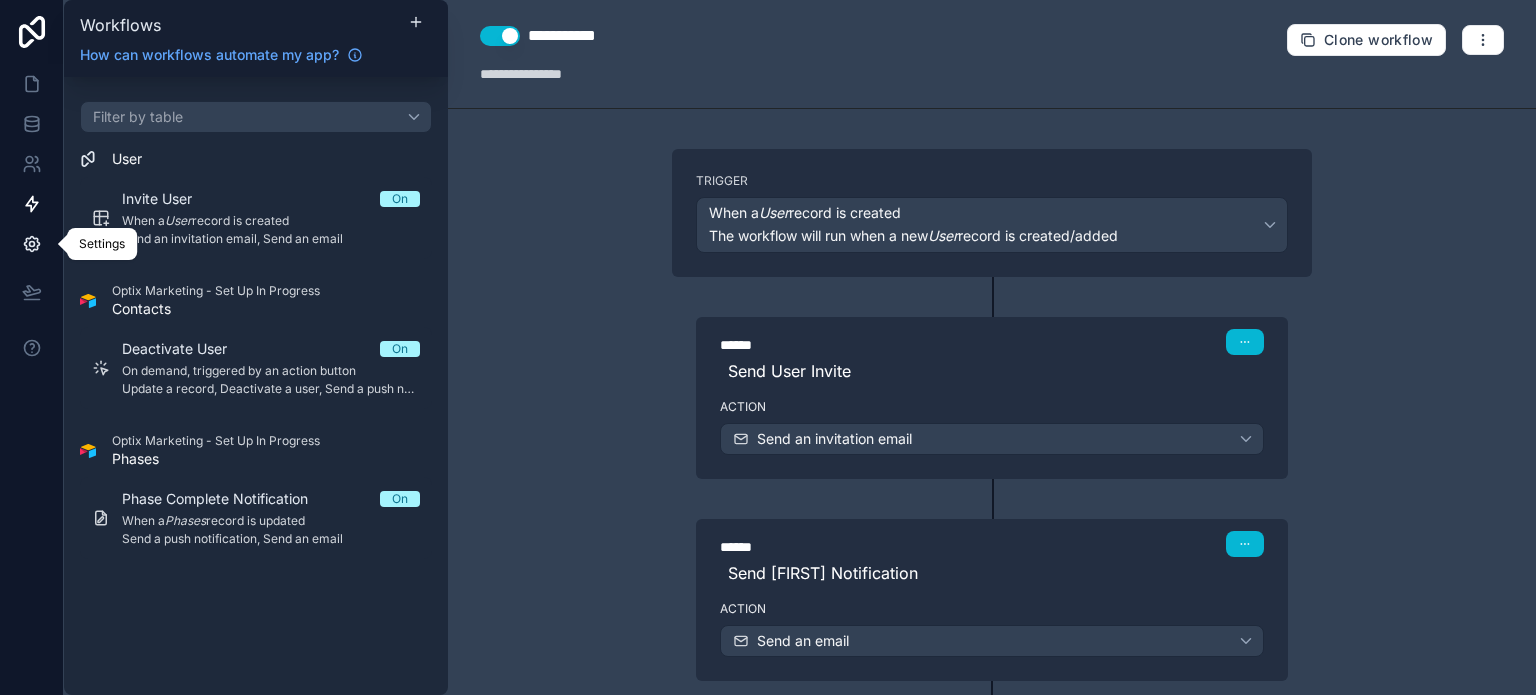click 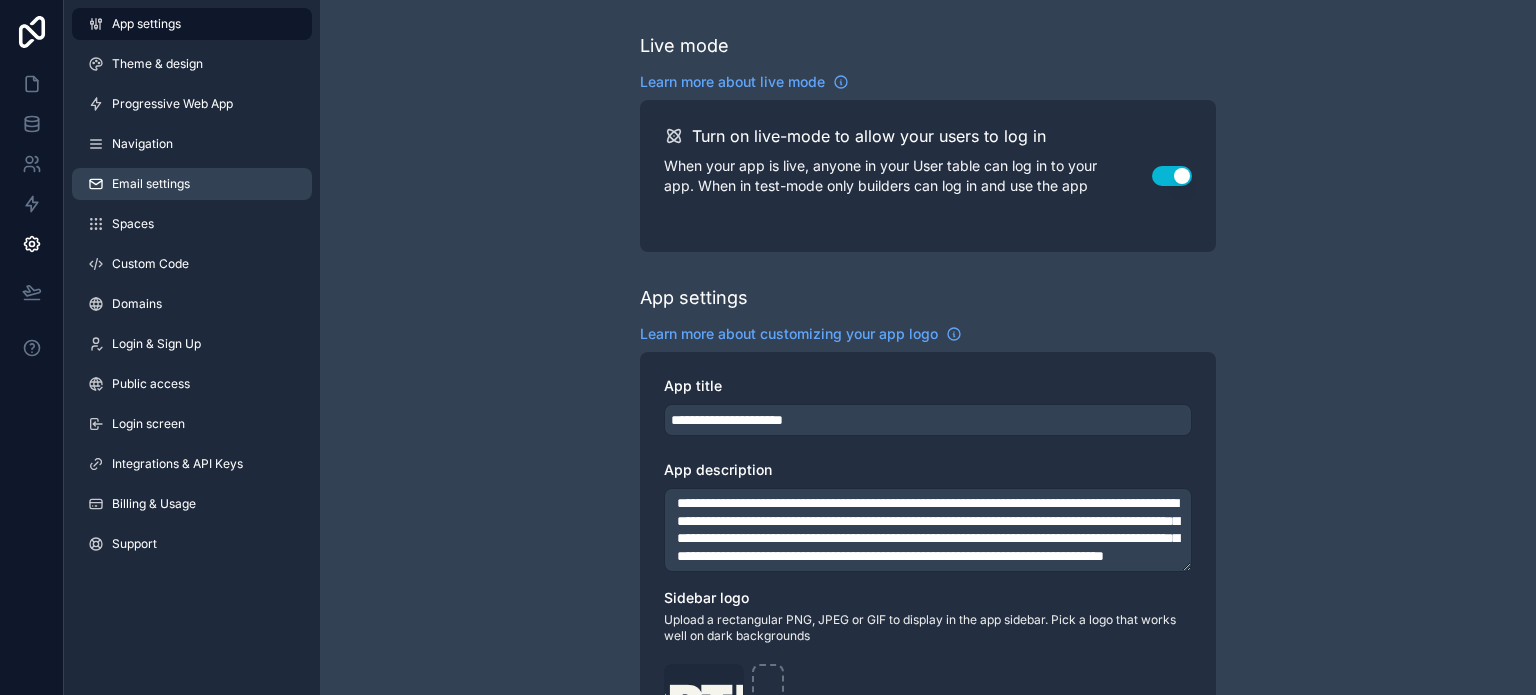click on "Email settings" at bounding box center (192, 184) 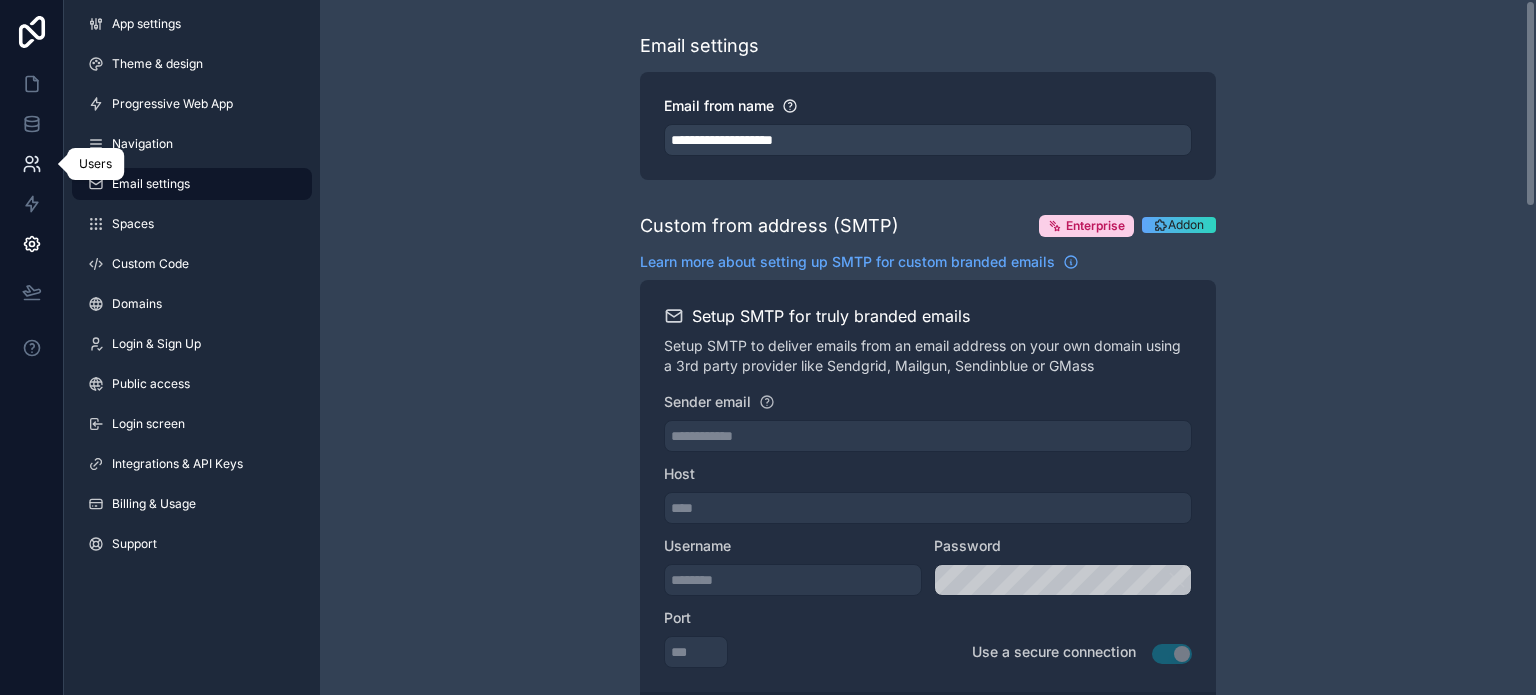 click 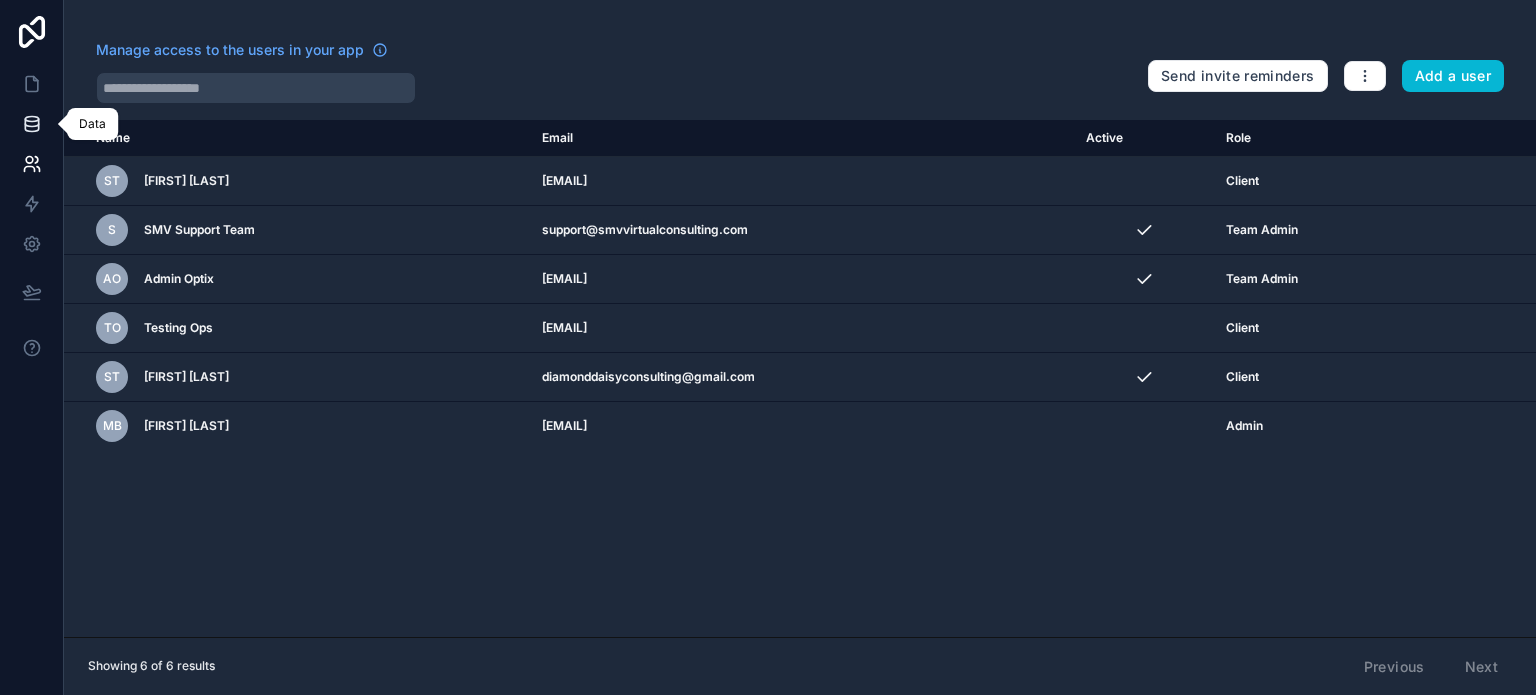 click 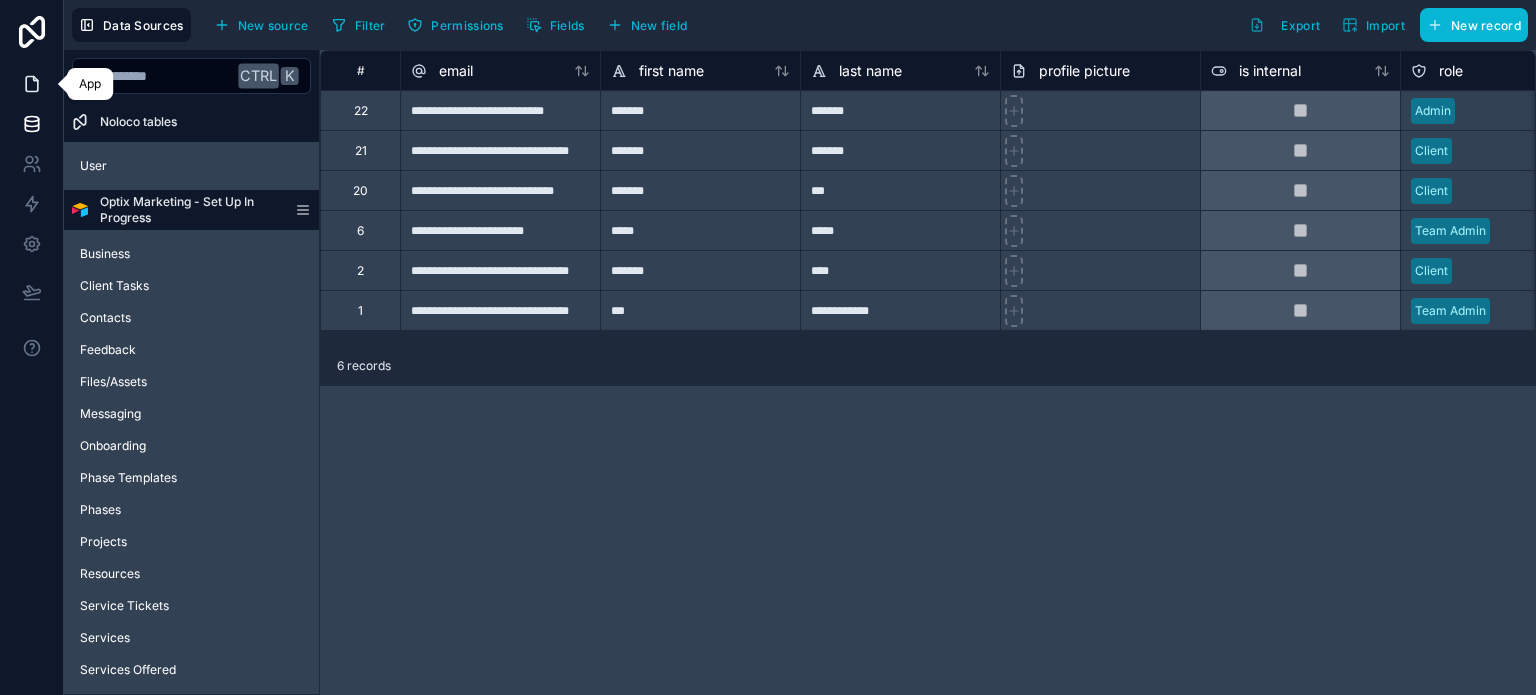 click at bounding box center (31, 84) 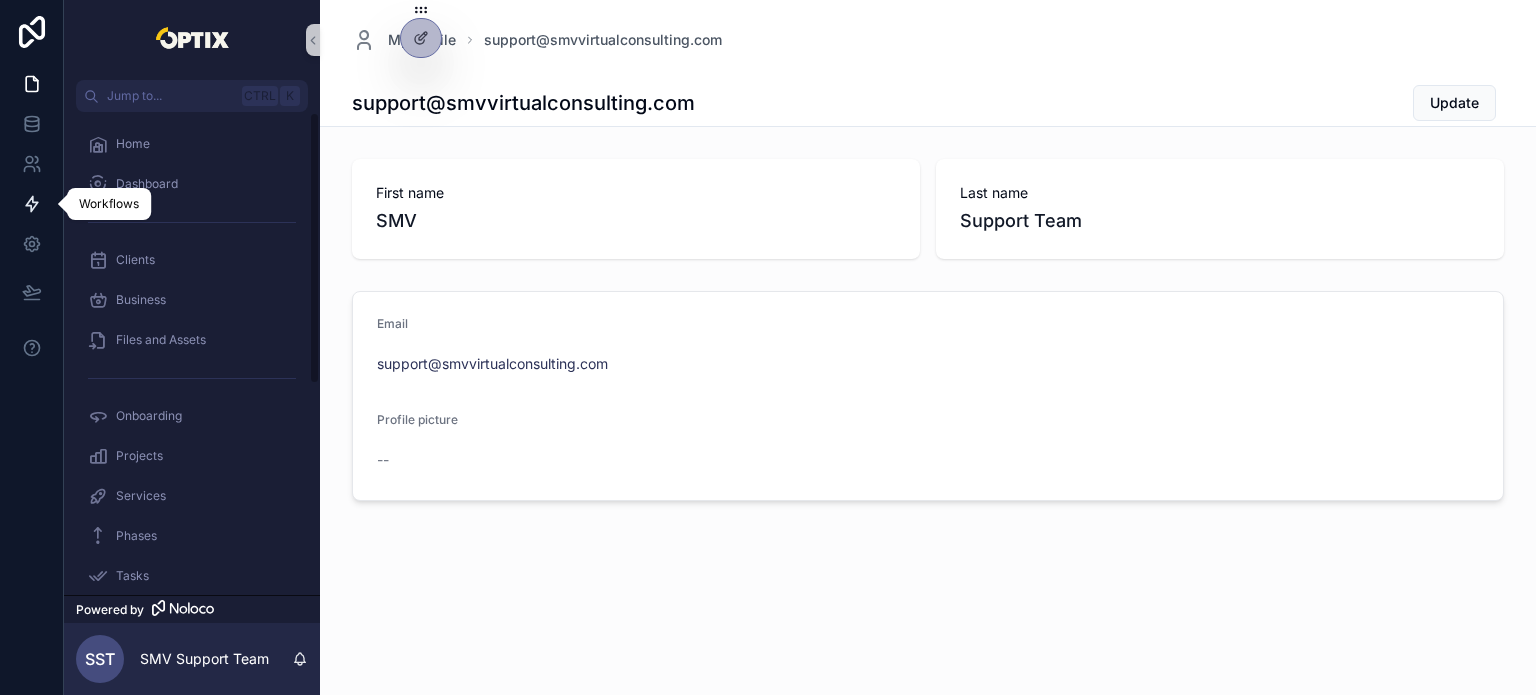 click at bounding box center [31, 204] 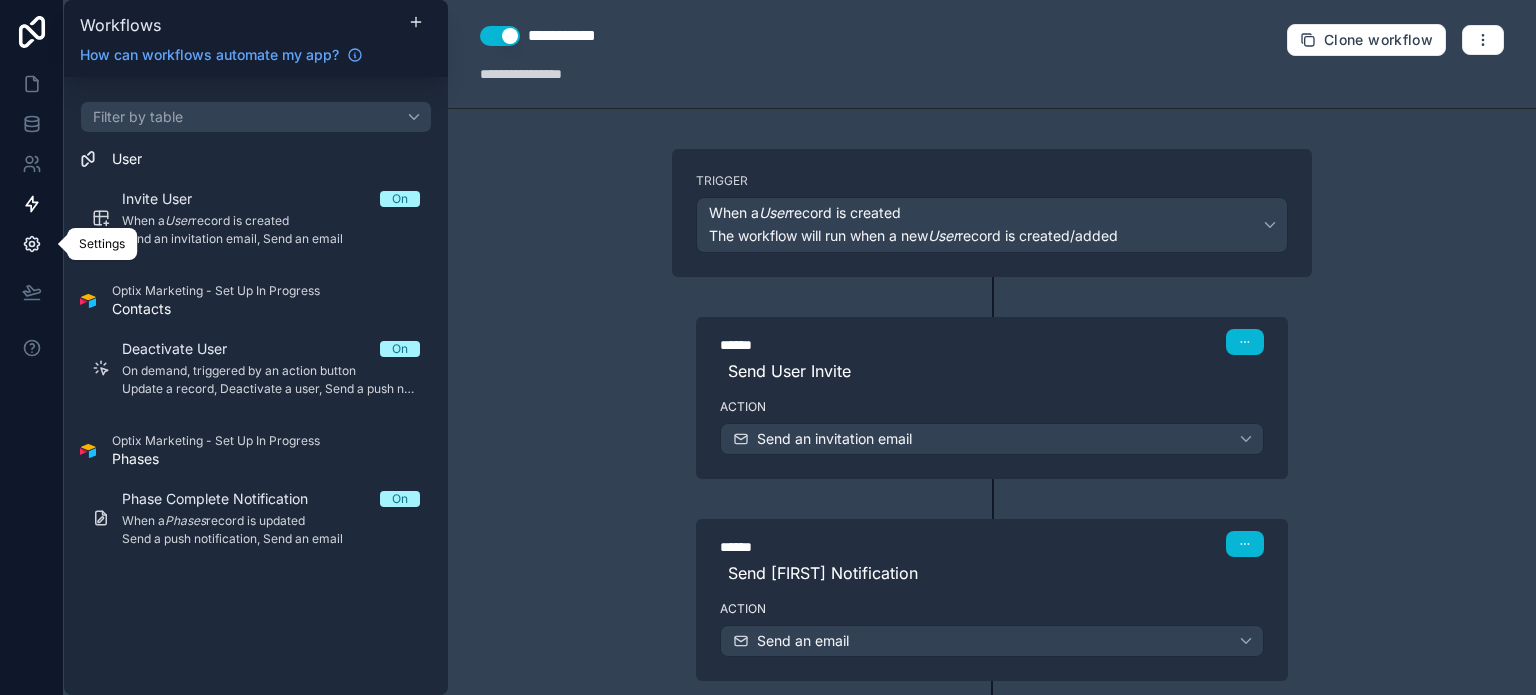 click at bounding box center [31, 244] 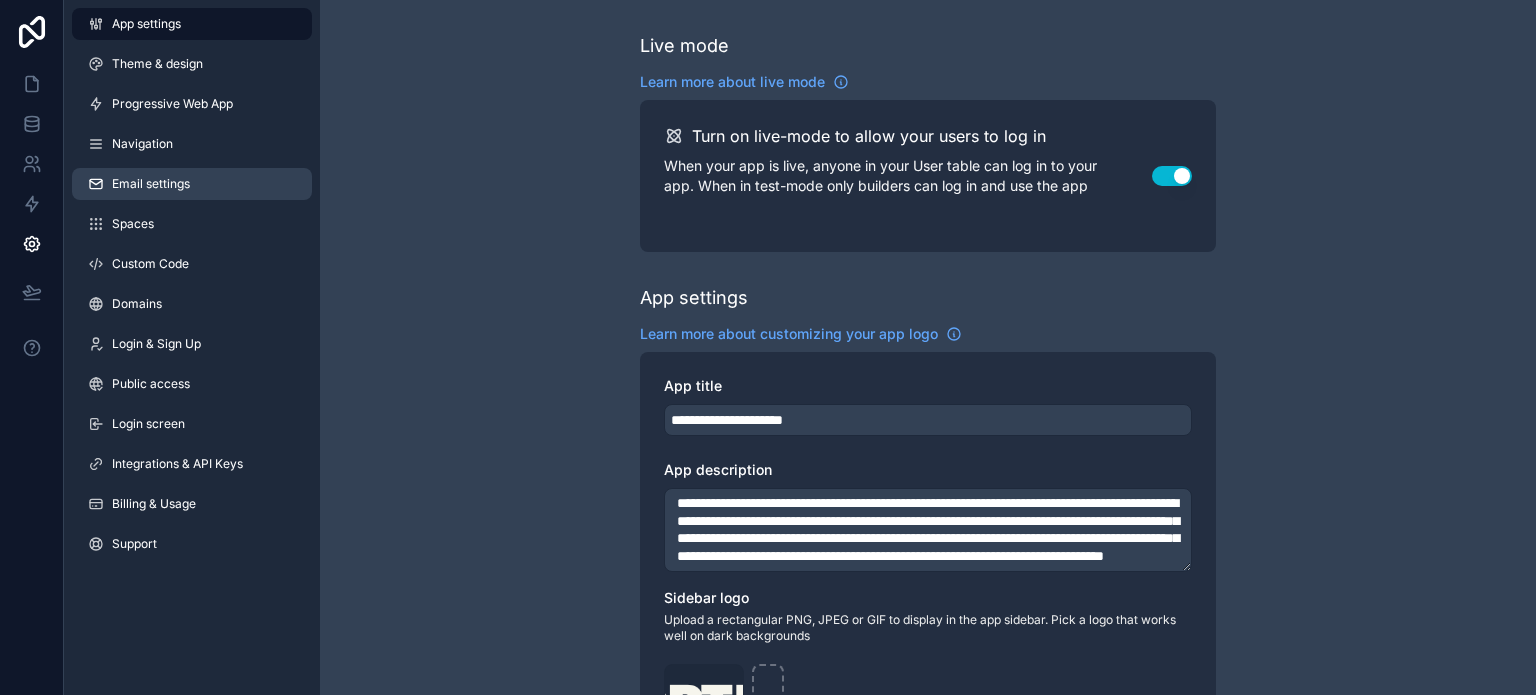click on "Email settings" at bounding box center [192, 184] 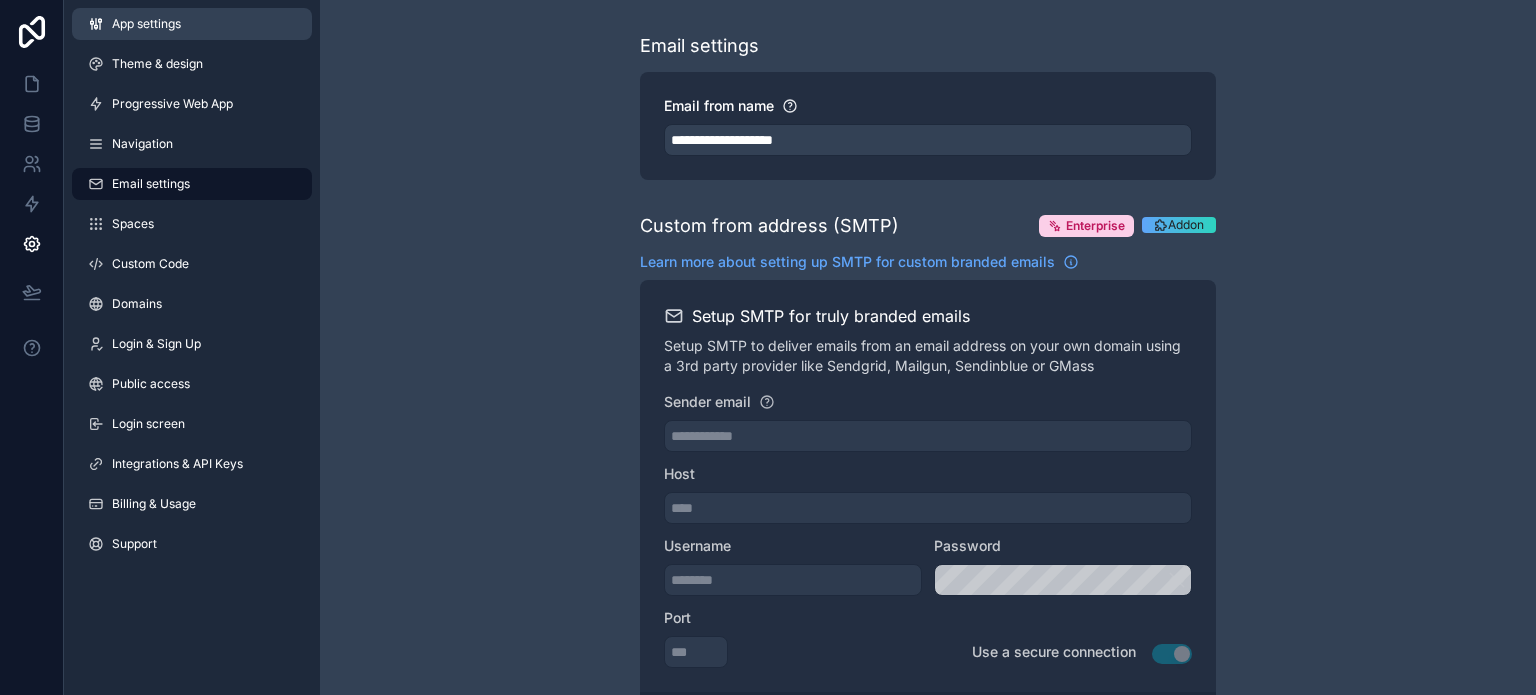 click on "App settings" at bounding box center (192, 24) 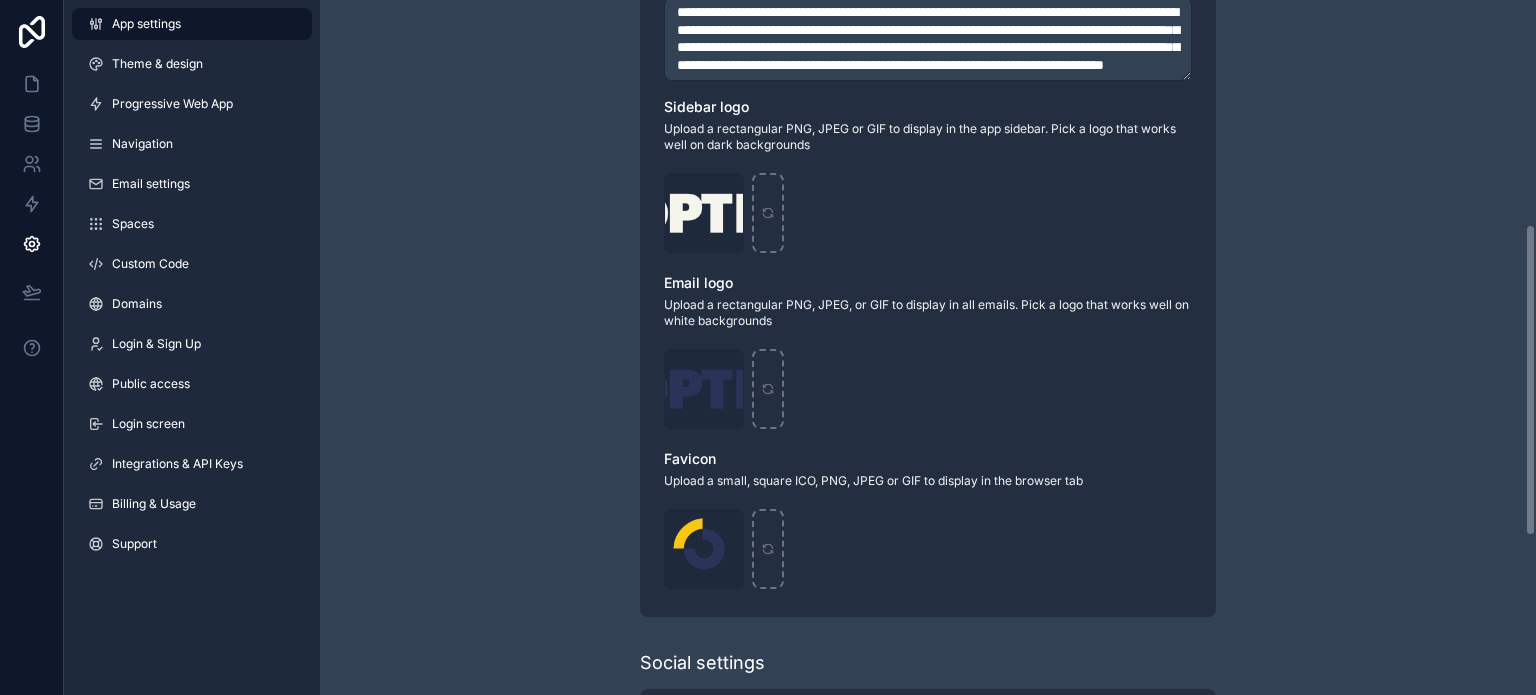 scroll, scrollTop: 500, scrollLeft: 0, axis: vertical 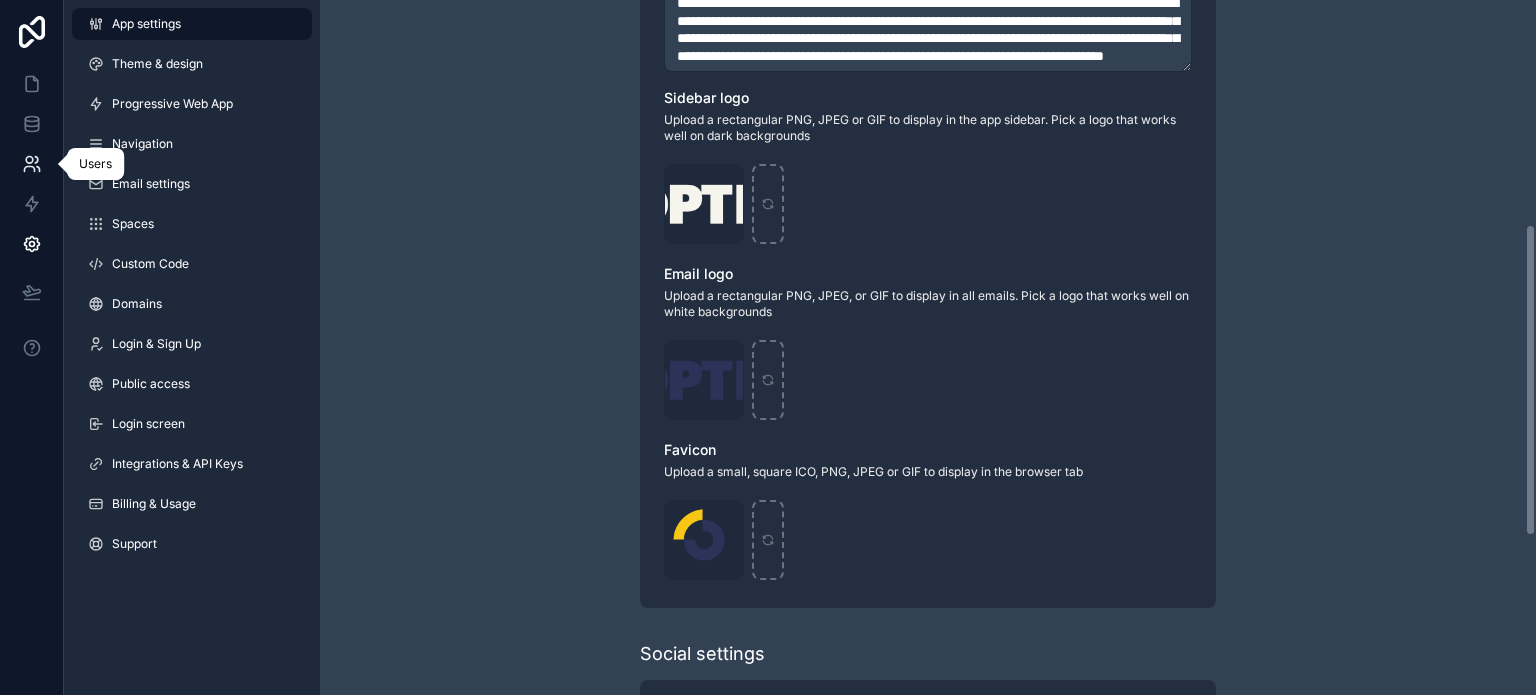 click 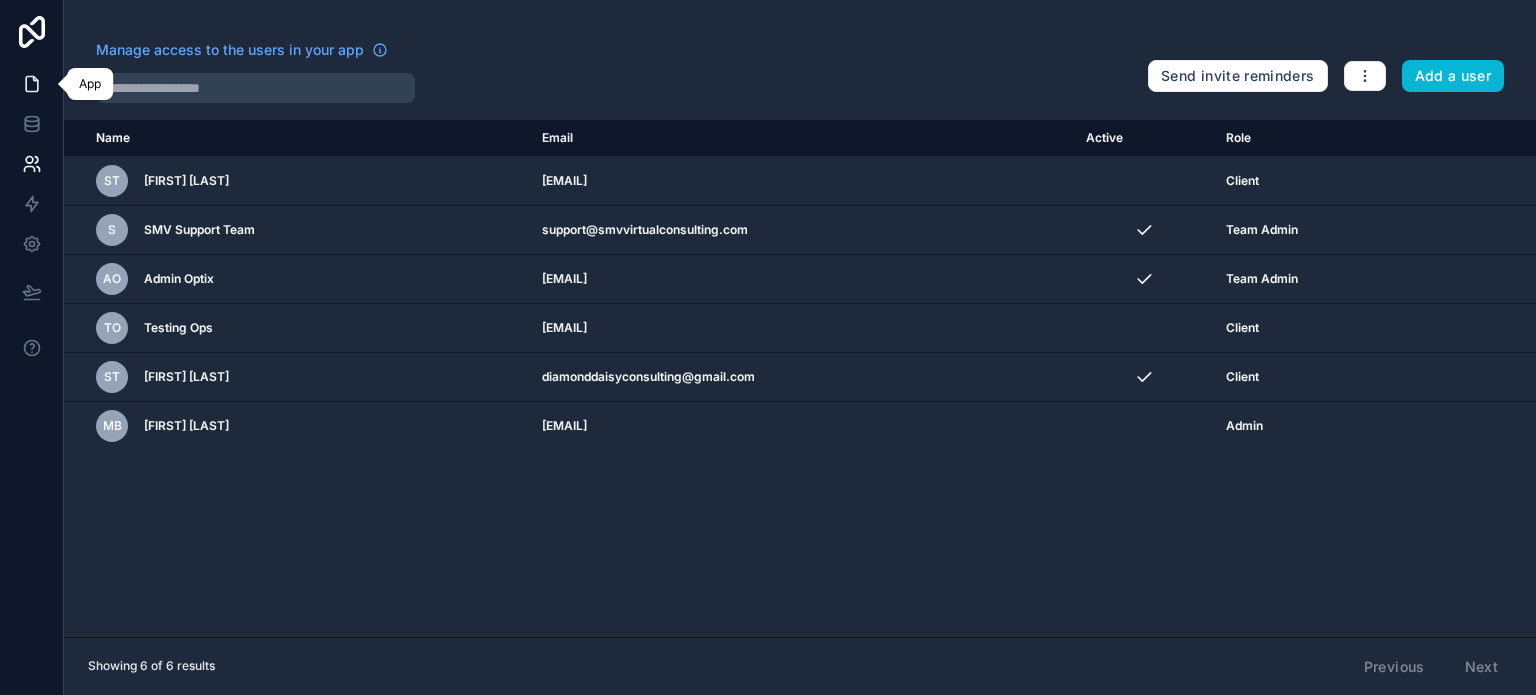 click at bounding box center [31, 84] 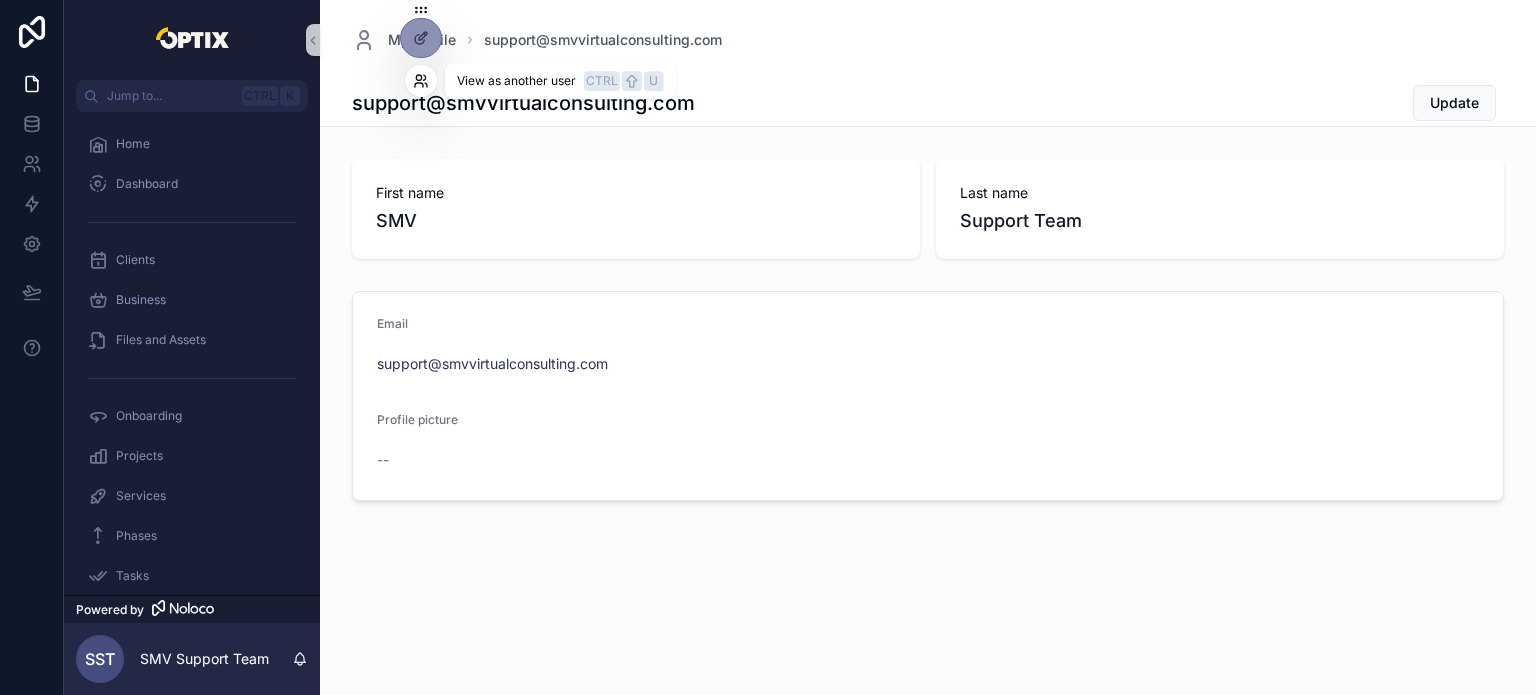 click 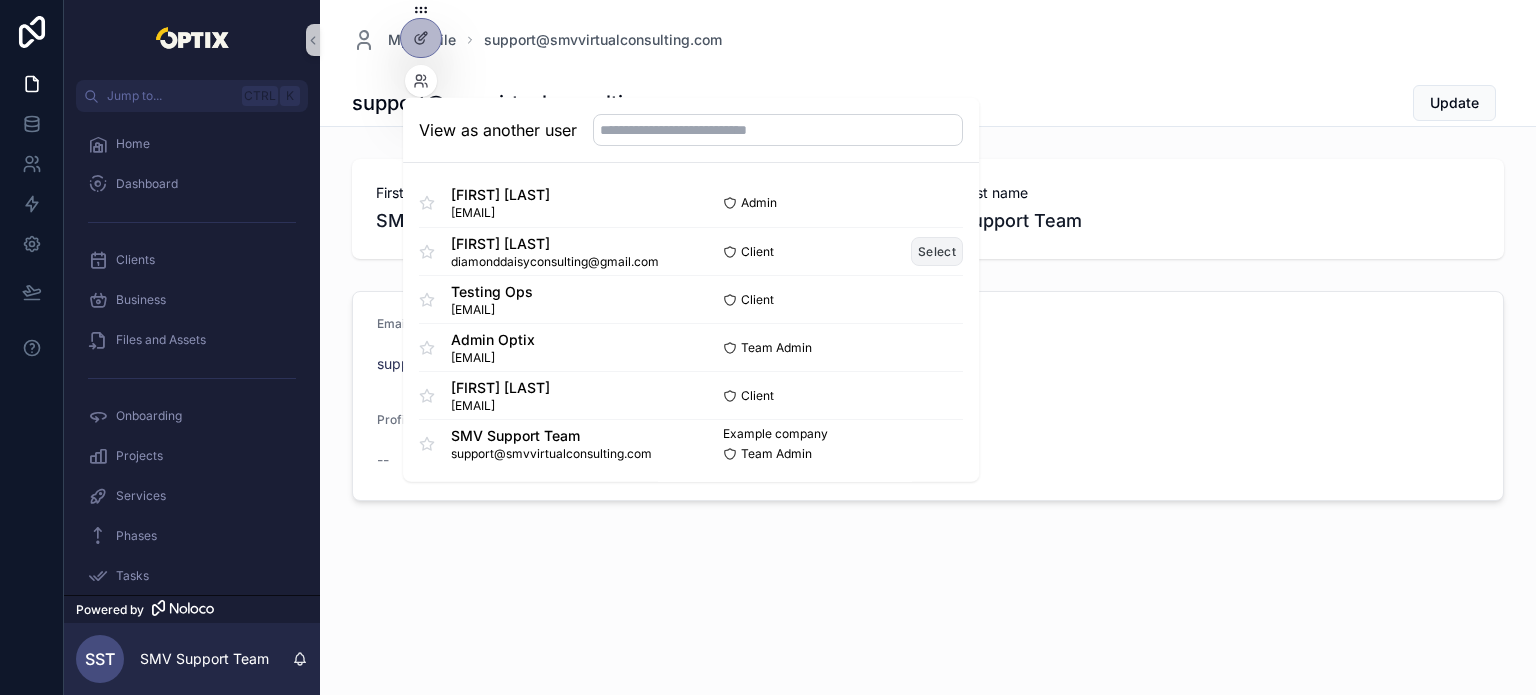 click on "Select" at bounding box center (937, 251) 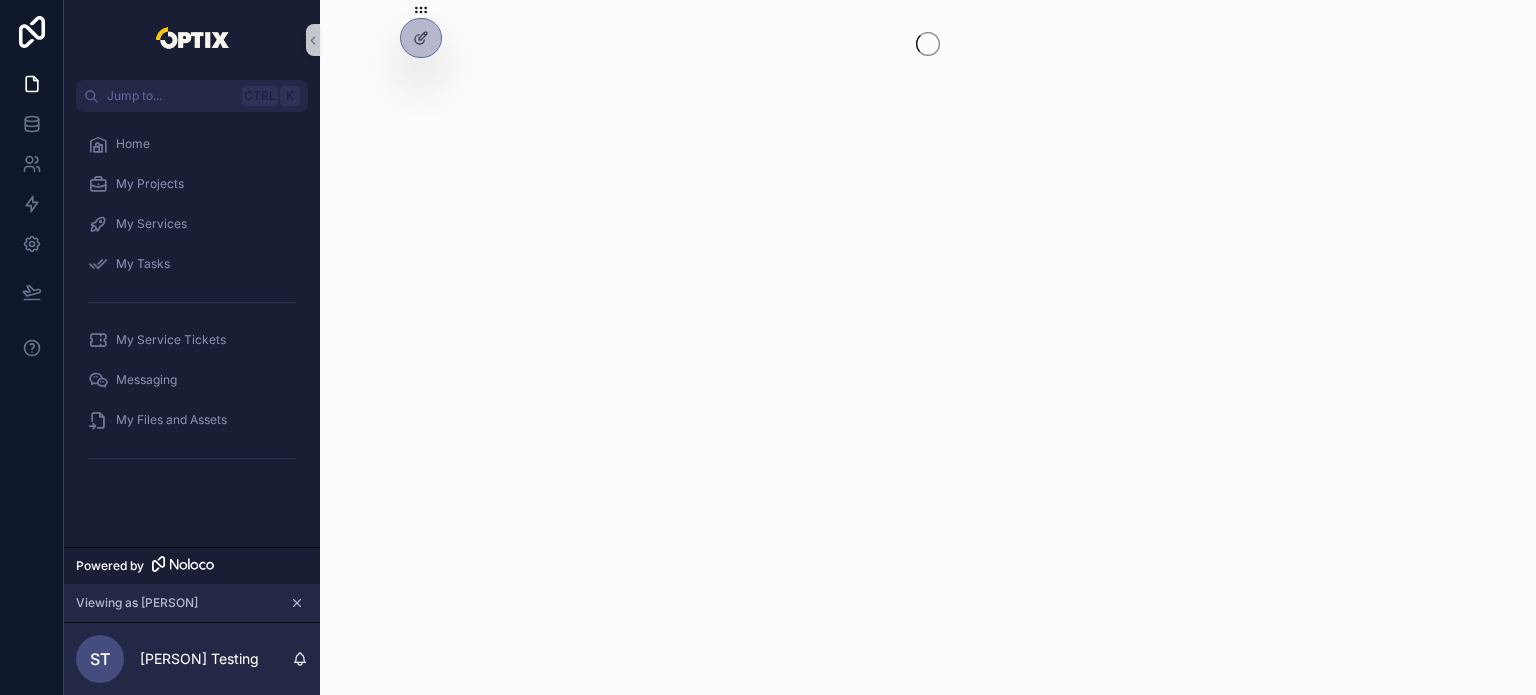 scroll, scrollTop: 0, scrollLeft: 0, axis: both 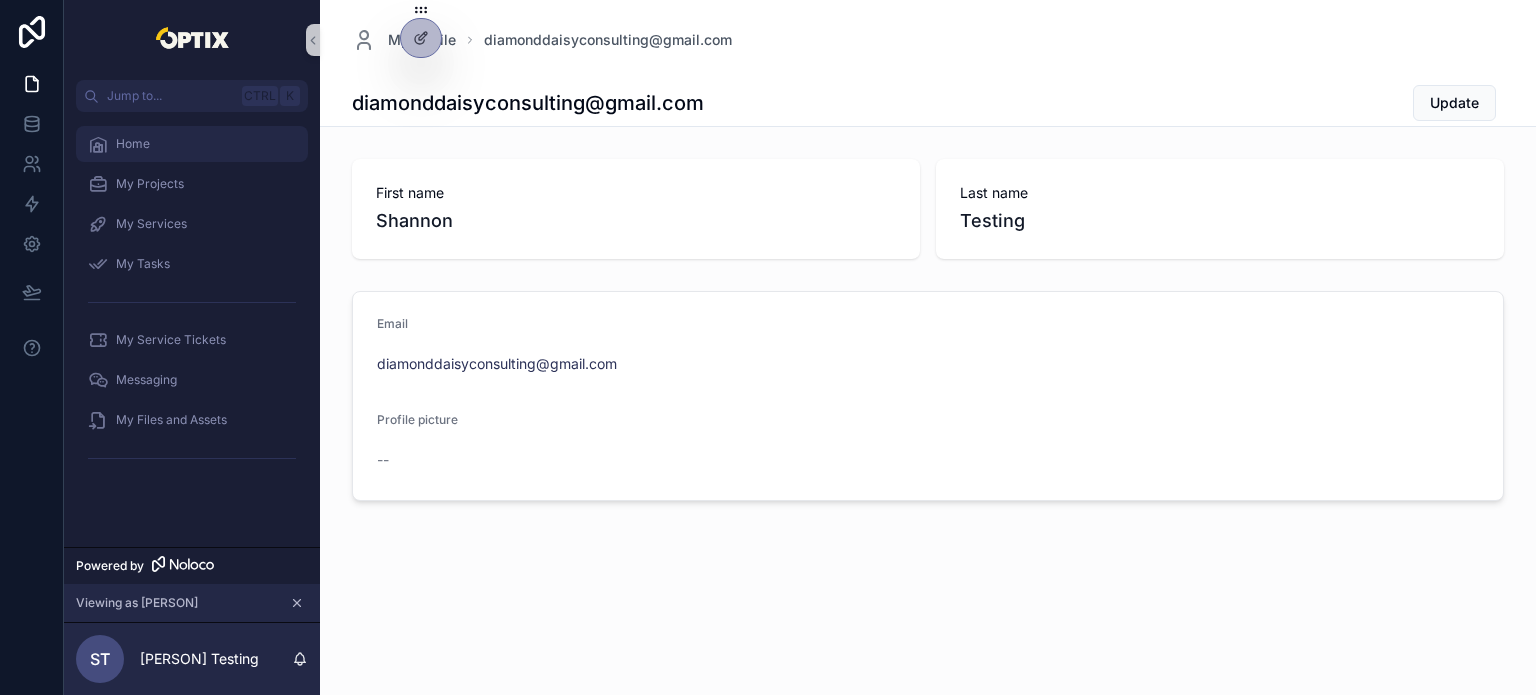 click on "Home" at bounding box center [192, 144] 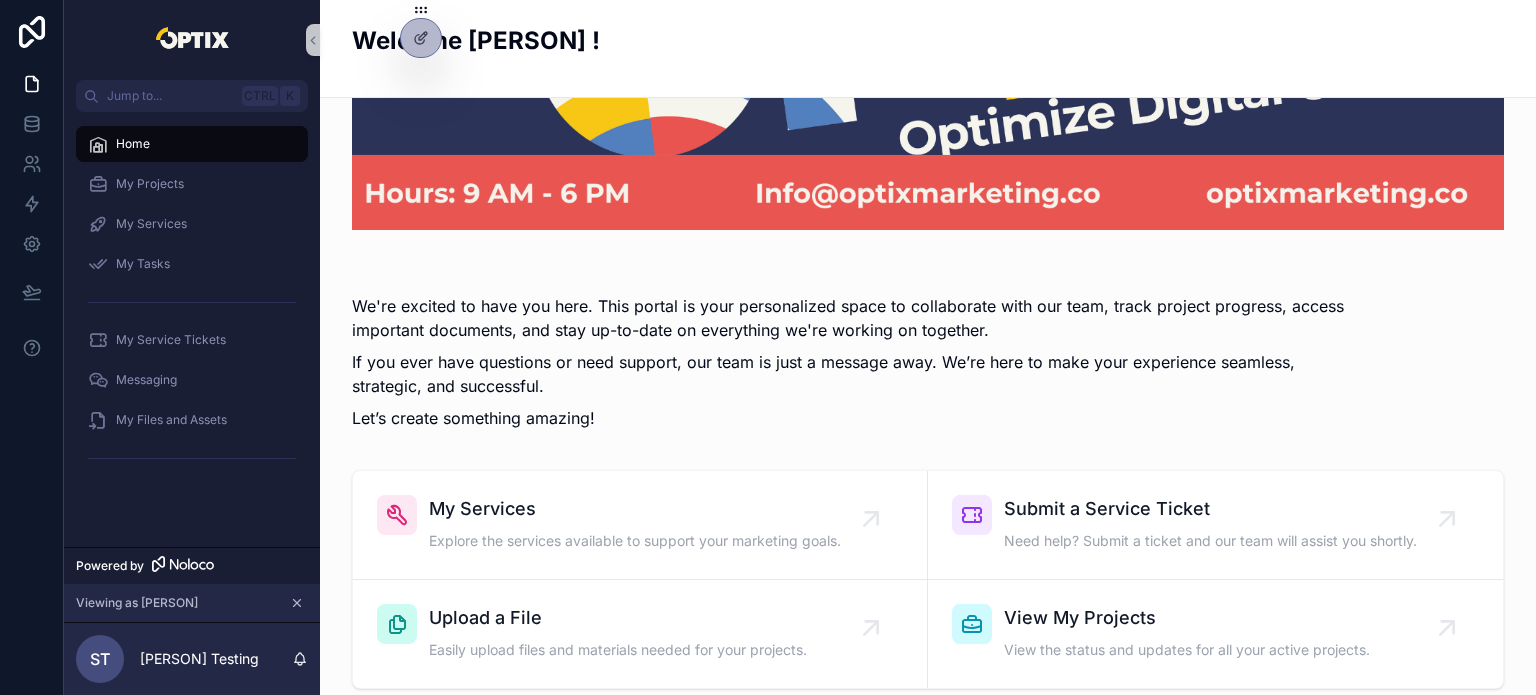 scroll, scrollTop: 300, scrollLeft: 0, axis: vertical 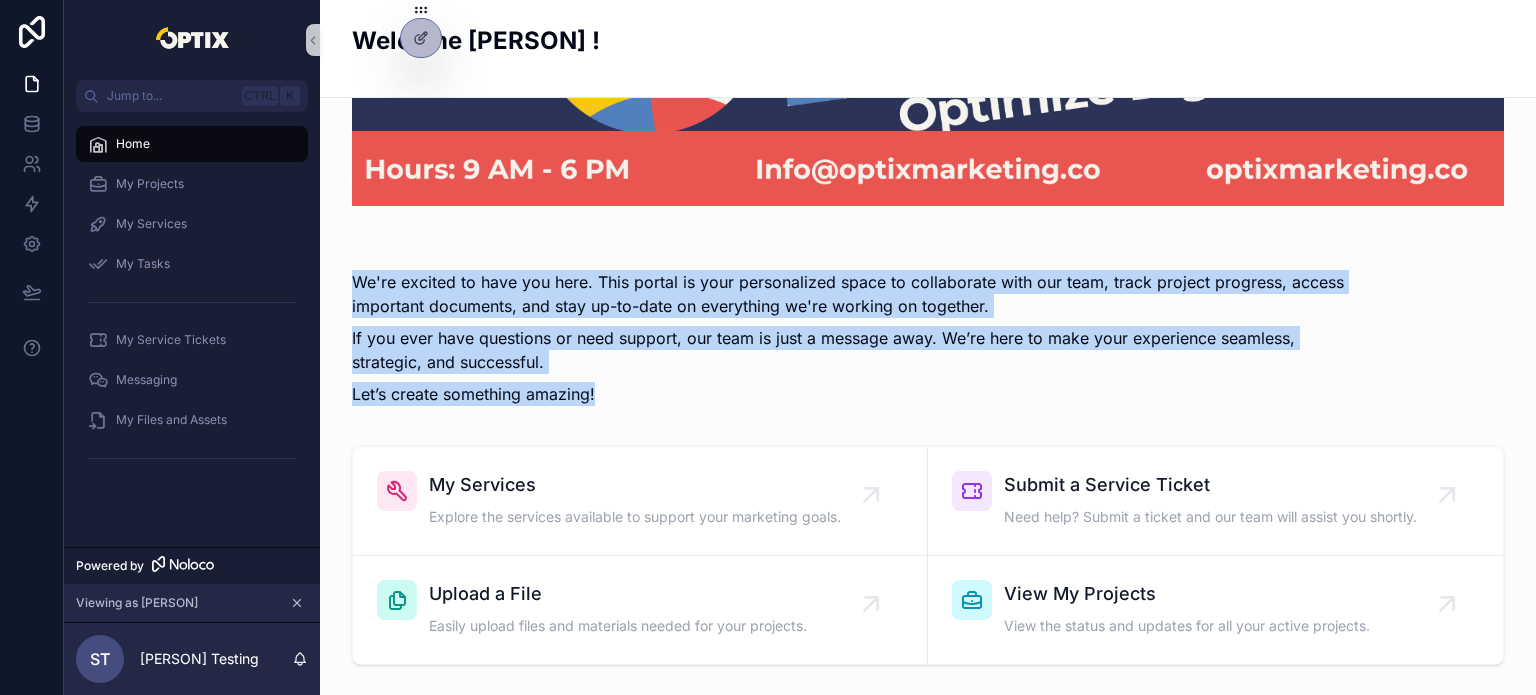 drag, startPoint x: 671, startPoint y: 385, endPoint x: 324, endPoint y: 281, distance: 362.2499 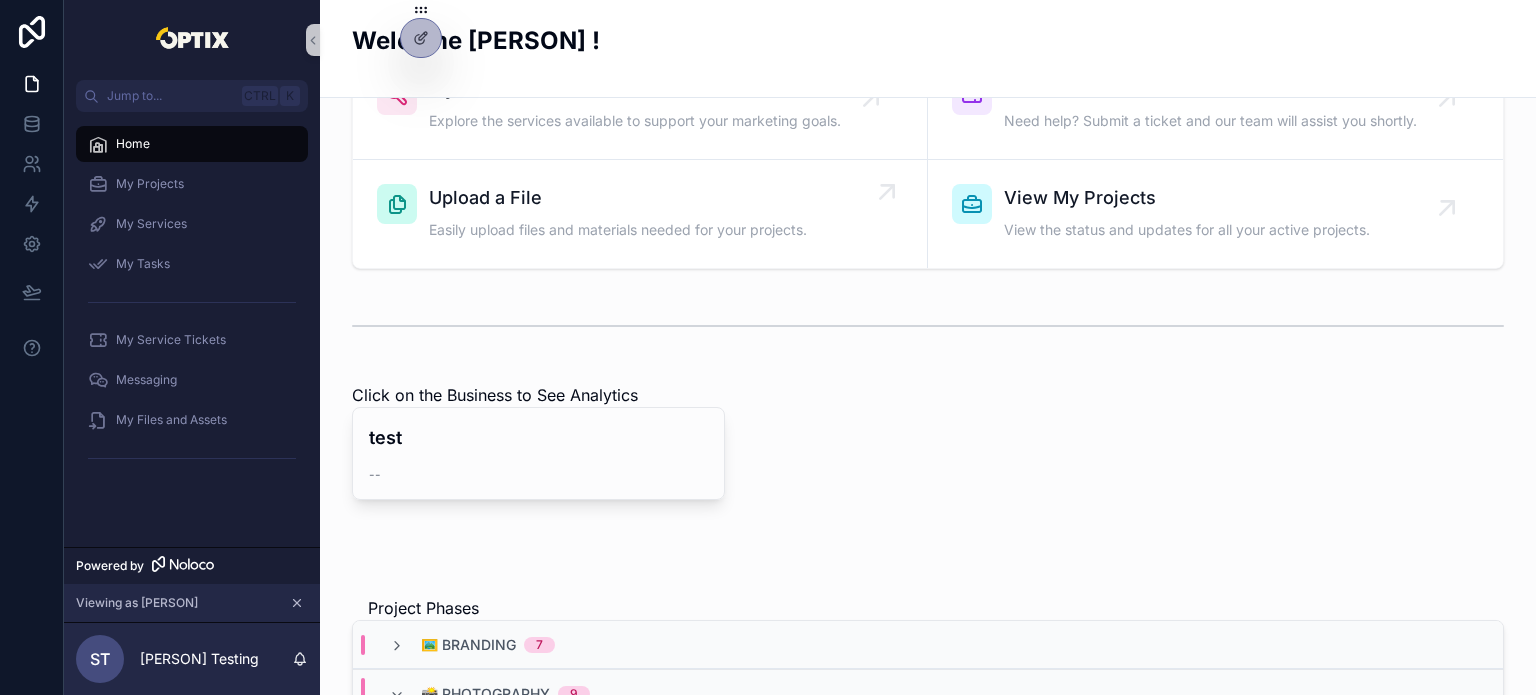 scroll, scrollTop: 700, scrollLeft: 0, axis: vertical 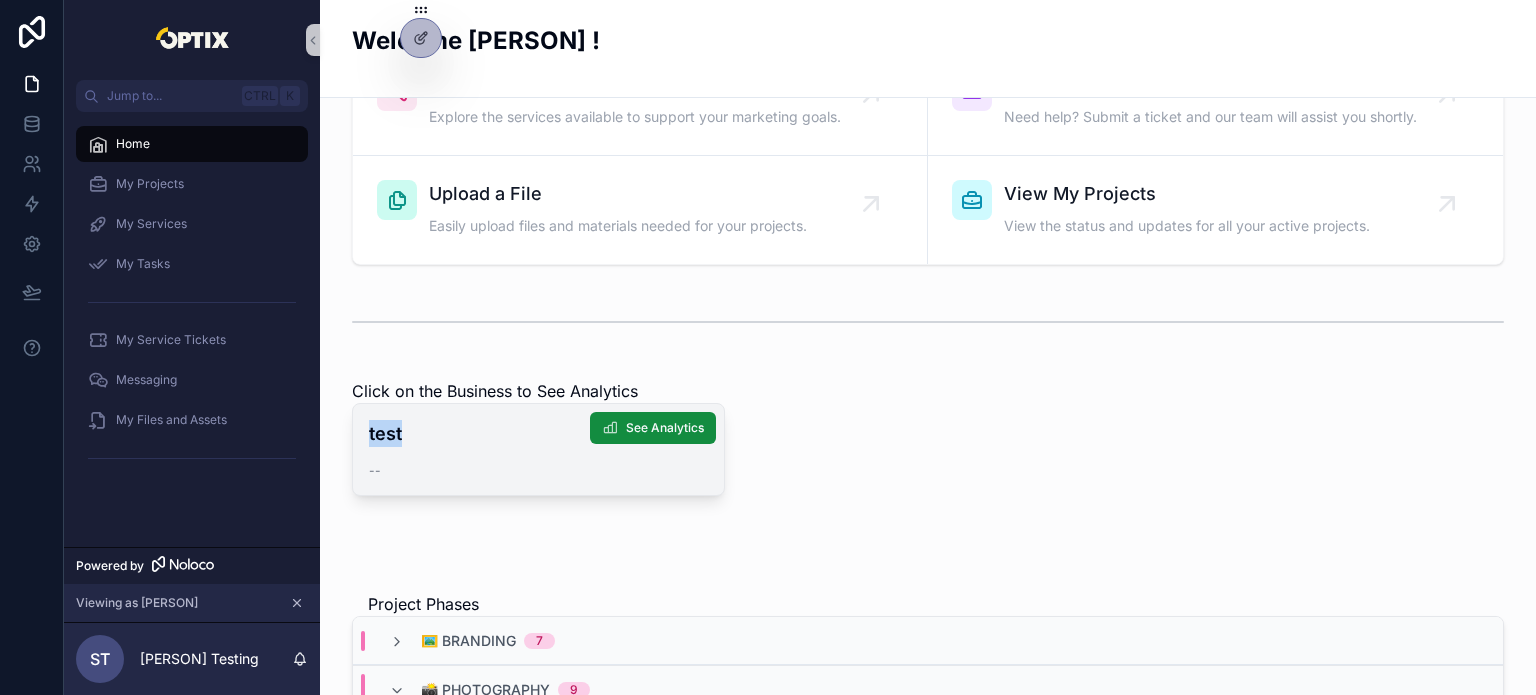 drag, startPoint x: 368, startPoint y: 431, endPoint x: 424, endPoint y: 424, distance: 56.435802 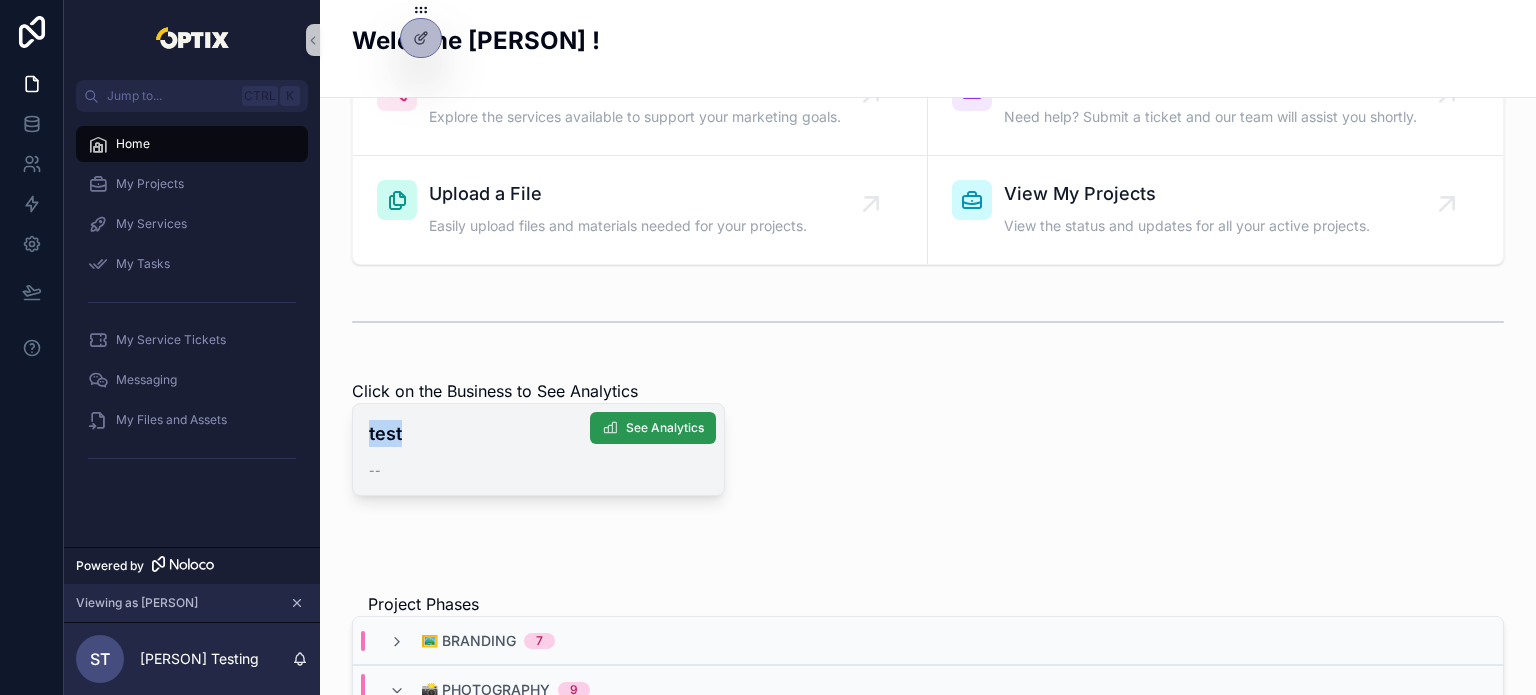 click on "See Analytics" at bounding box center [665, 428] 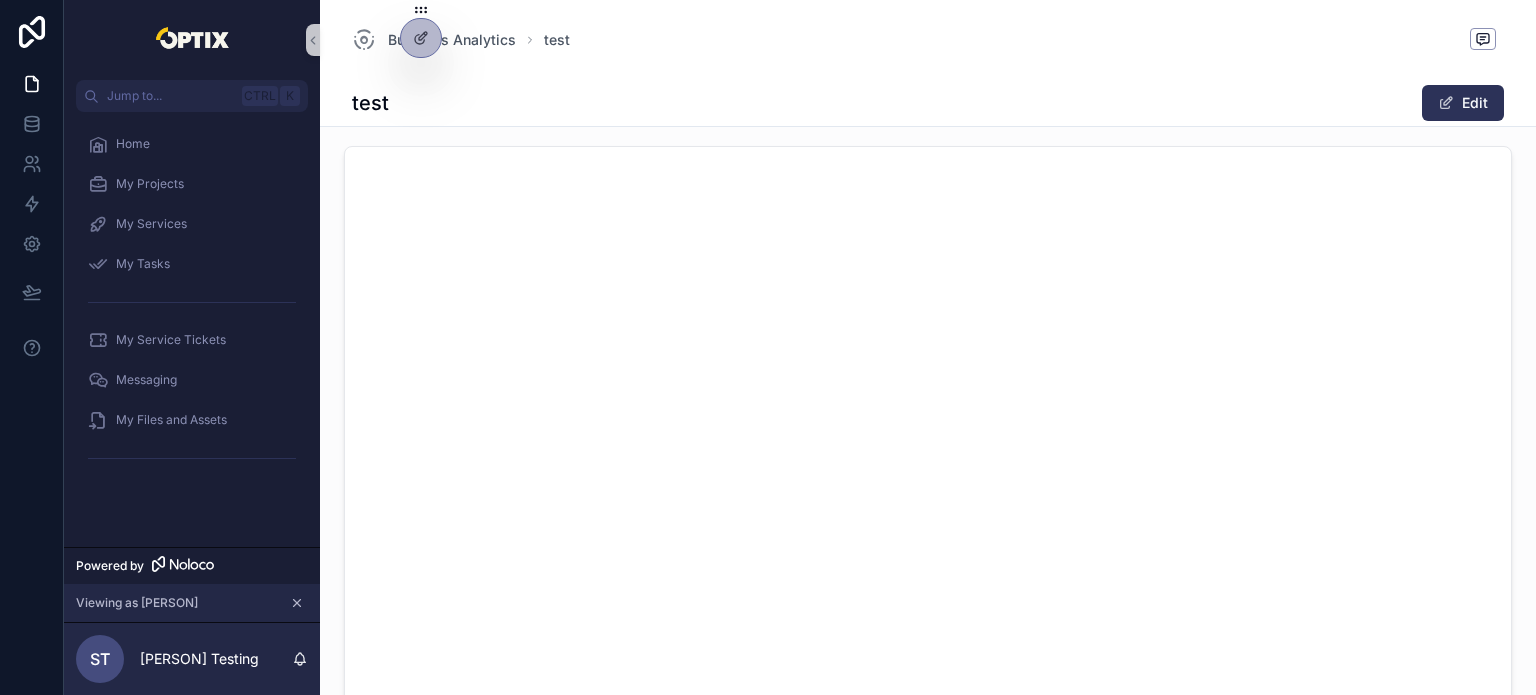 scroll, scrollTop: 0, scrollLeft: 0, axis: both 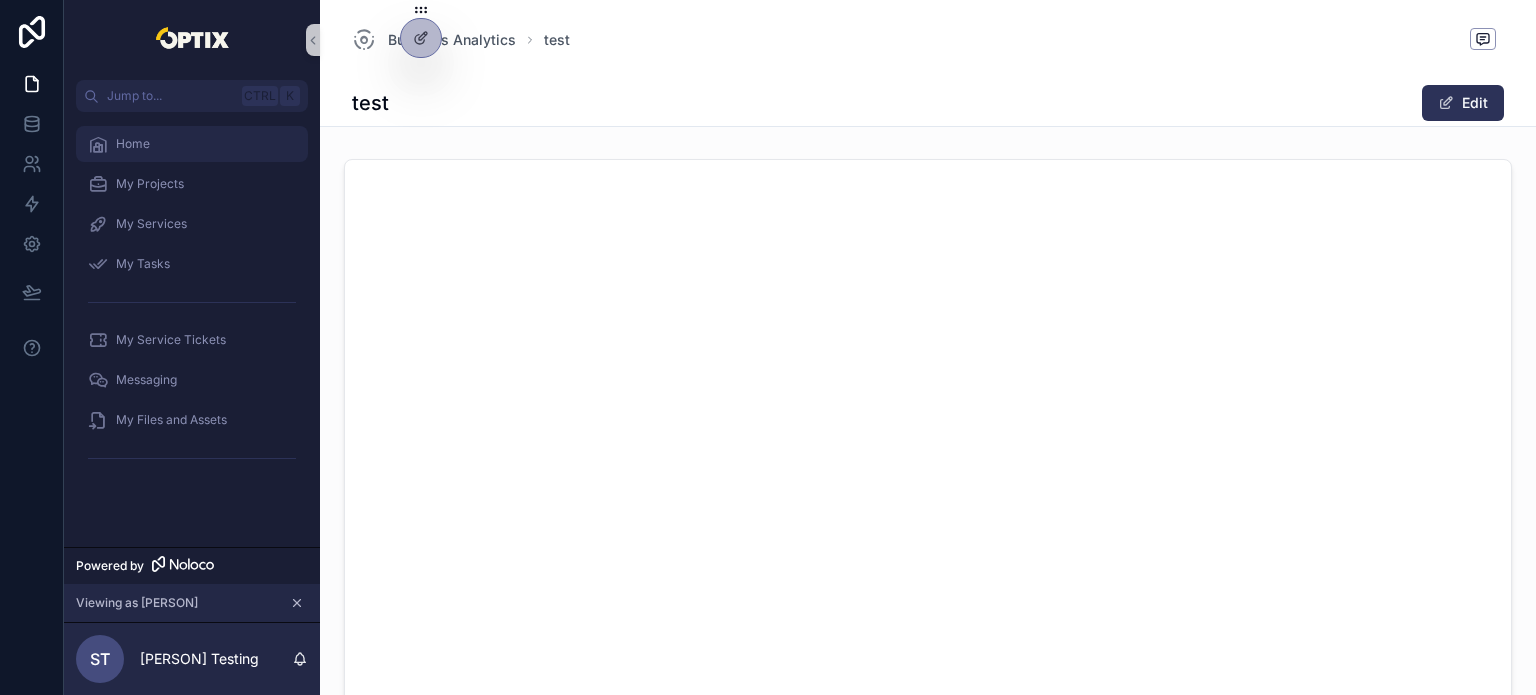 click on "Home" at bounding box center (192, 144) 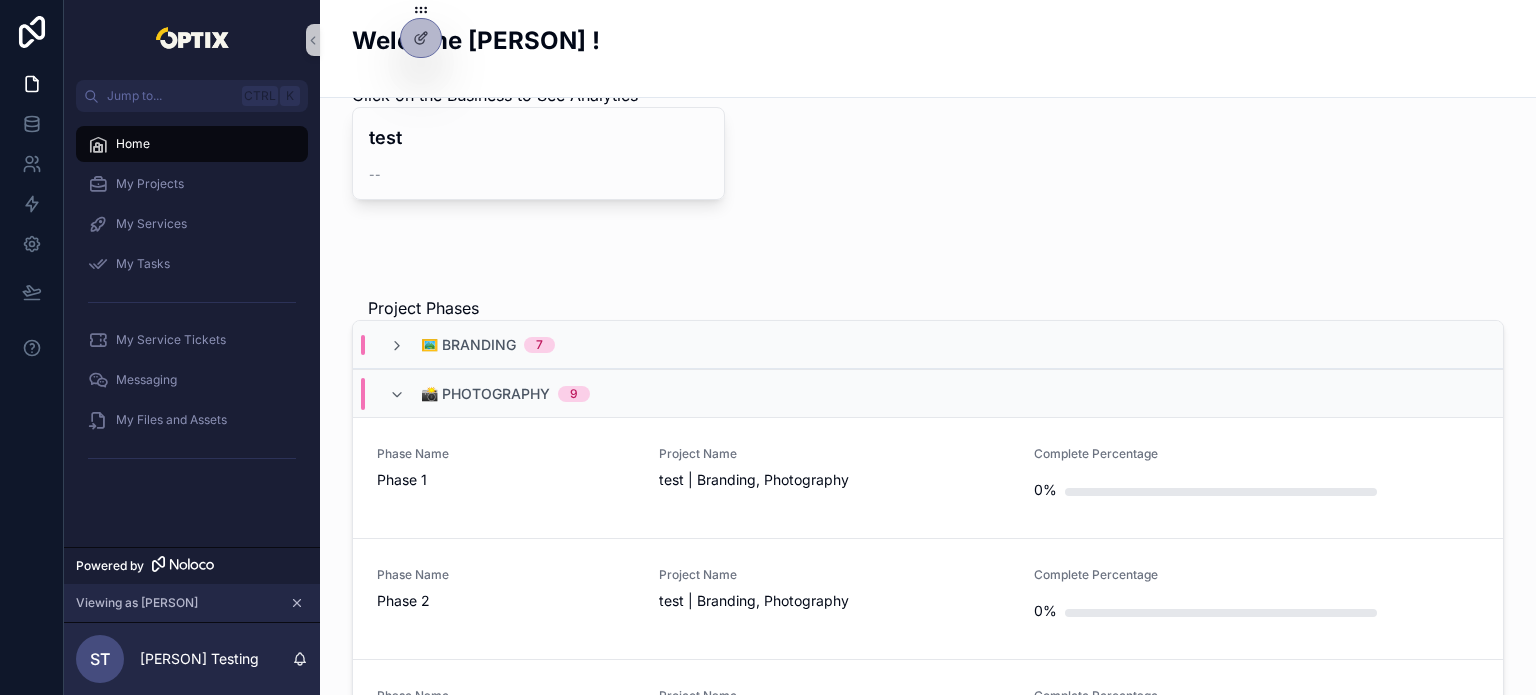 scroll, scrollTop: 1000, scrollLeft: 0, axis: vertical 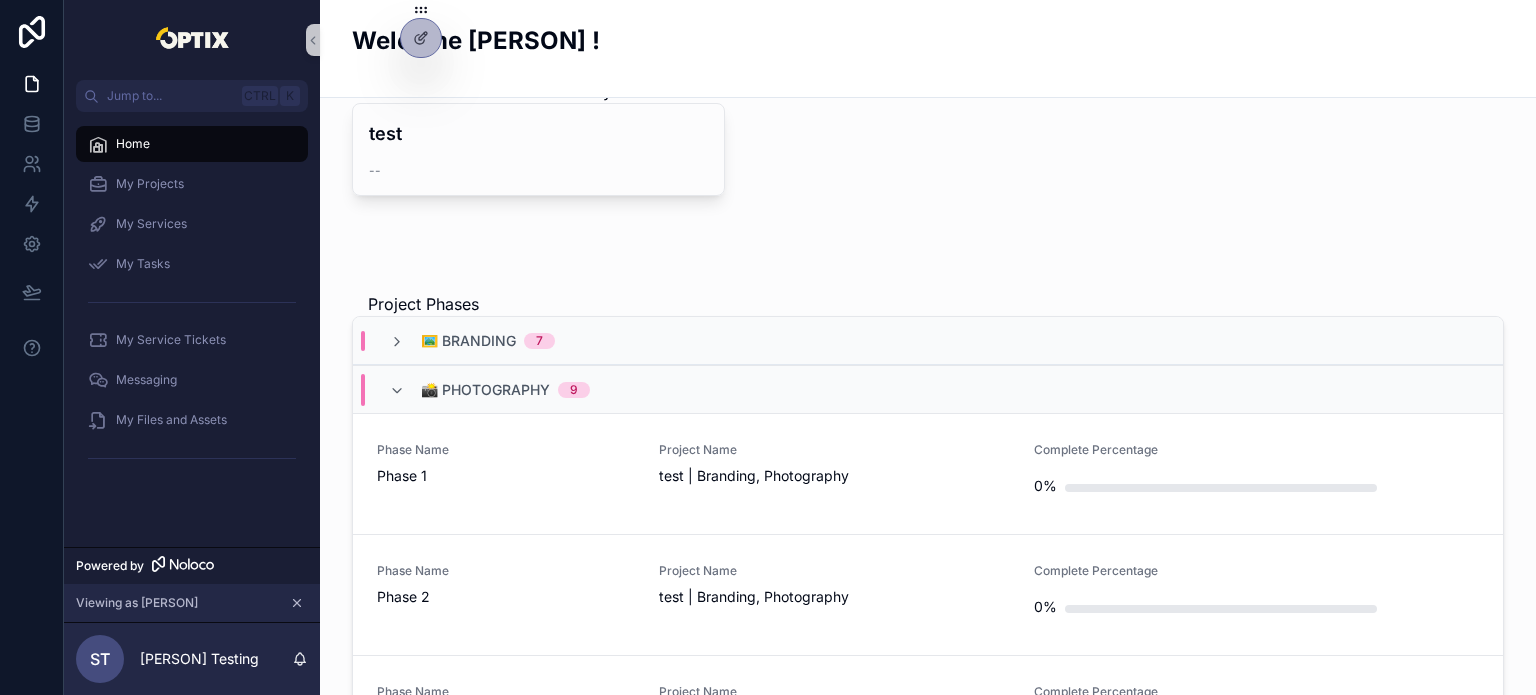 click on "🖼️ Branding" at bounding box center (468, 341) 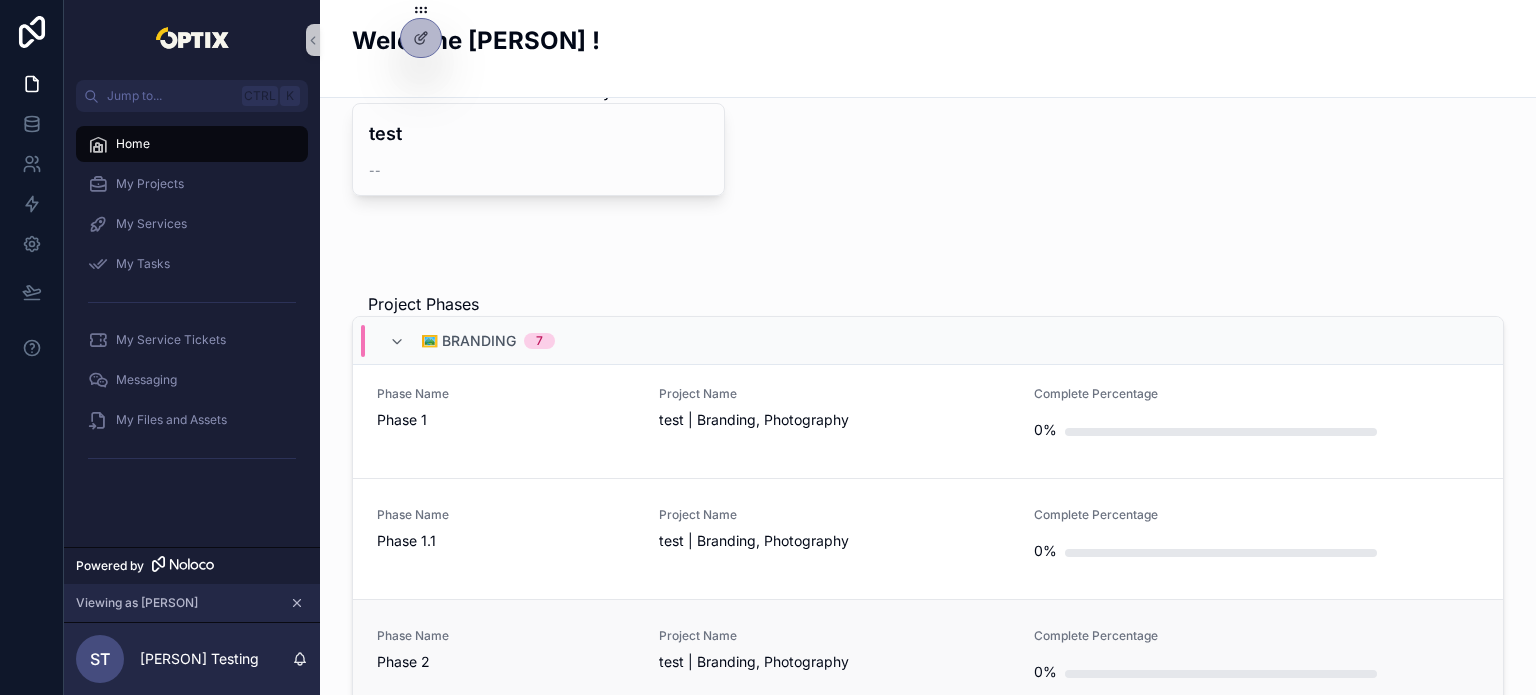 scroll, scrollTop: 0, scrollLeft: 0, axis: both 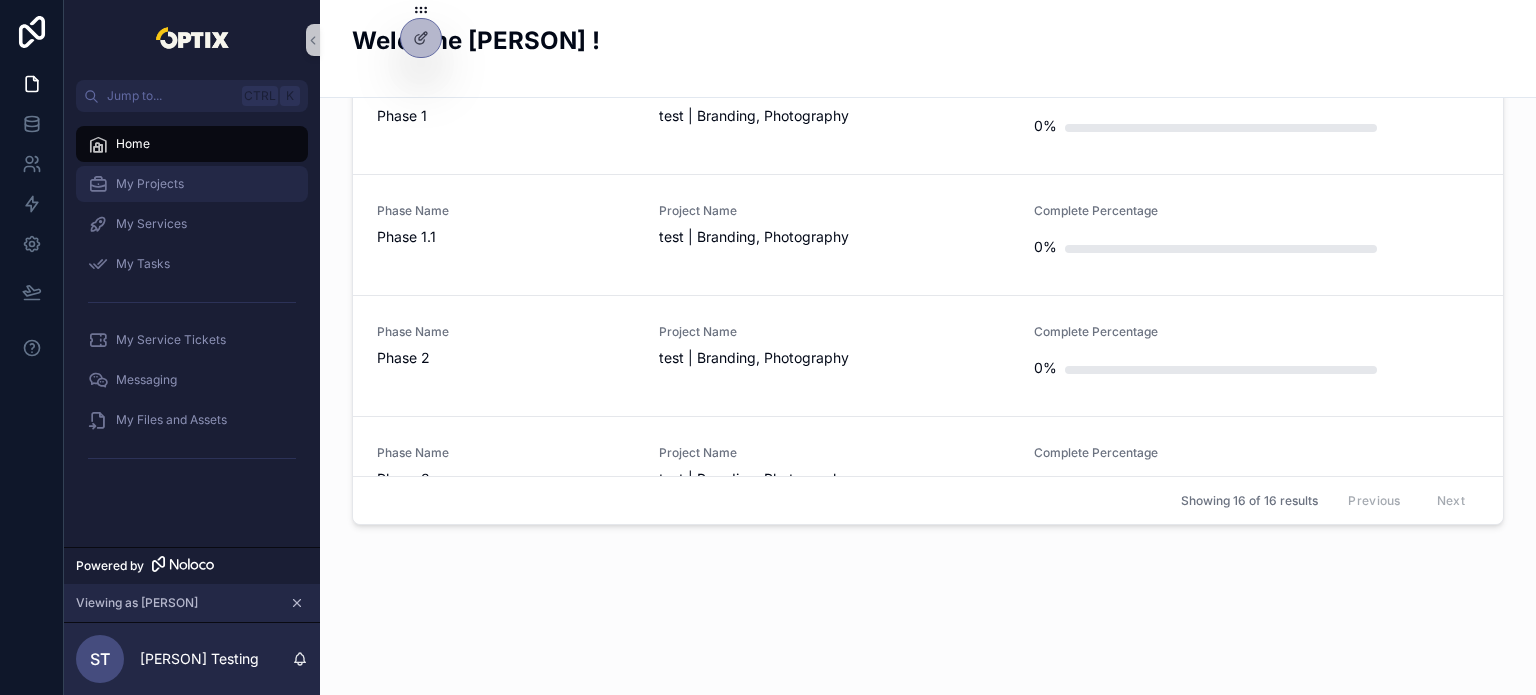 click on "My Projects" at bounding box center (192, 184) 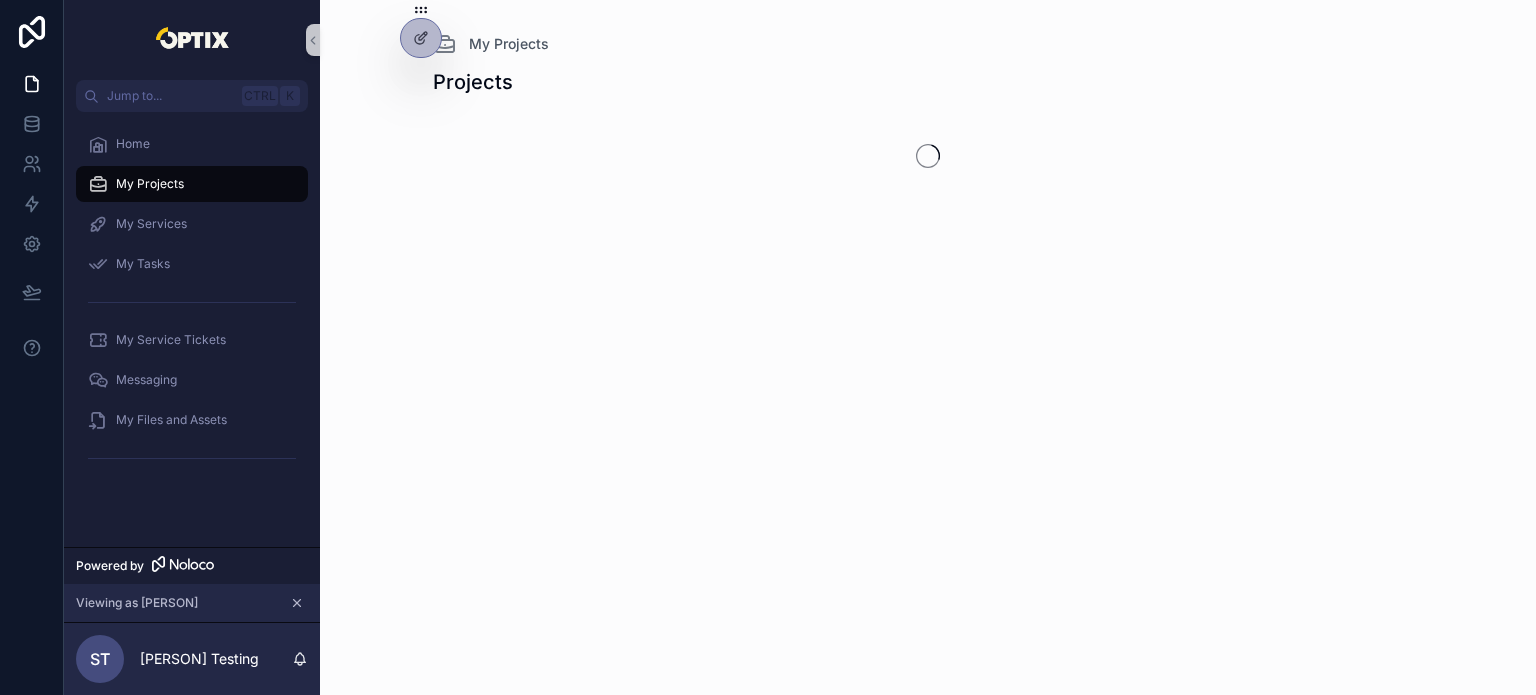 scroll, scrollTop: 0, scrollLeft: 0, axis: both 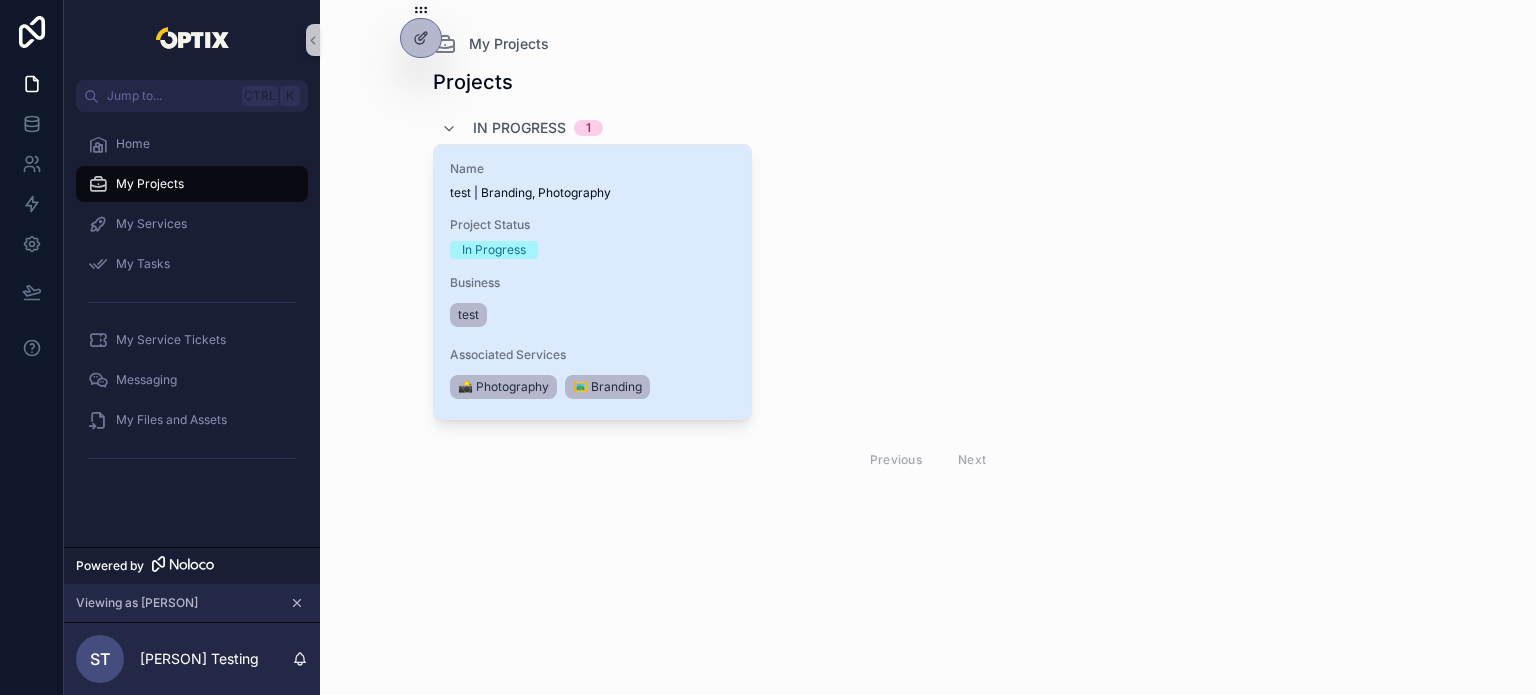 click on "test" at bounding box center (593, 315) 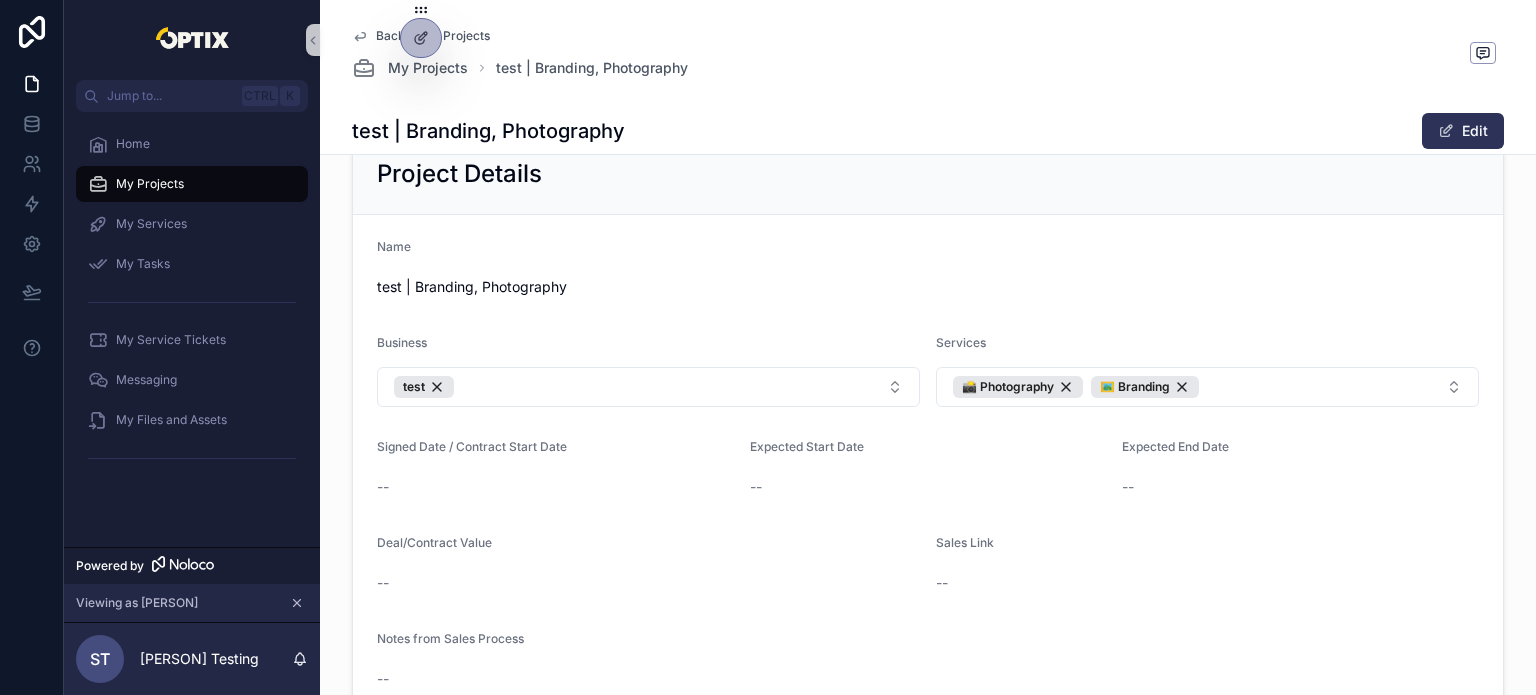 scroll, scrollTop: 300, scrollLeft: 0, axis: vertical 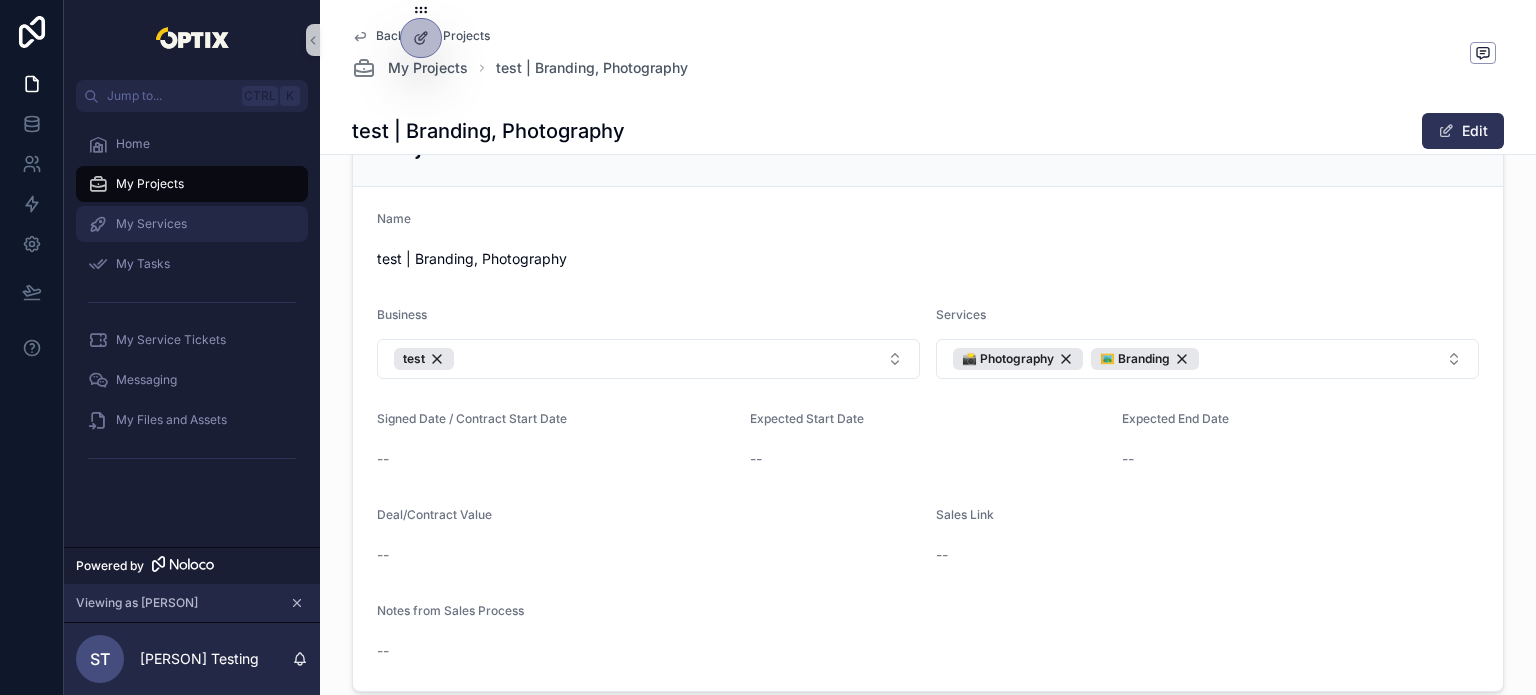 click on "My Services" at bounding box center [192, 224] 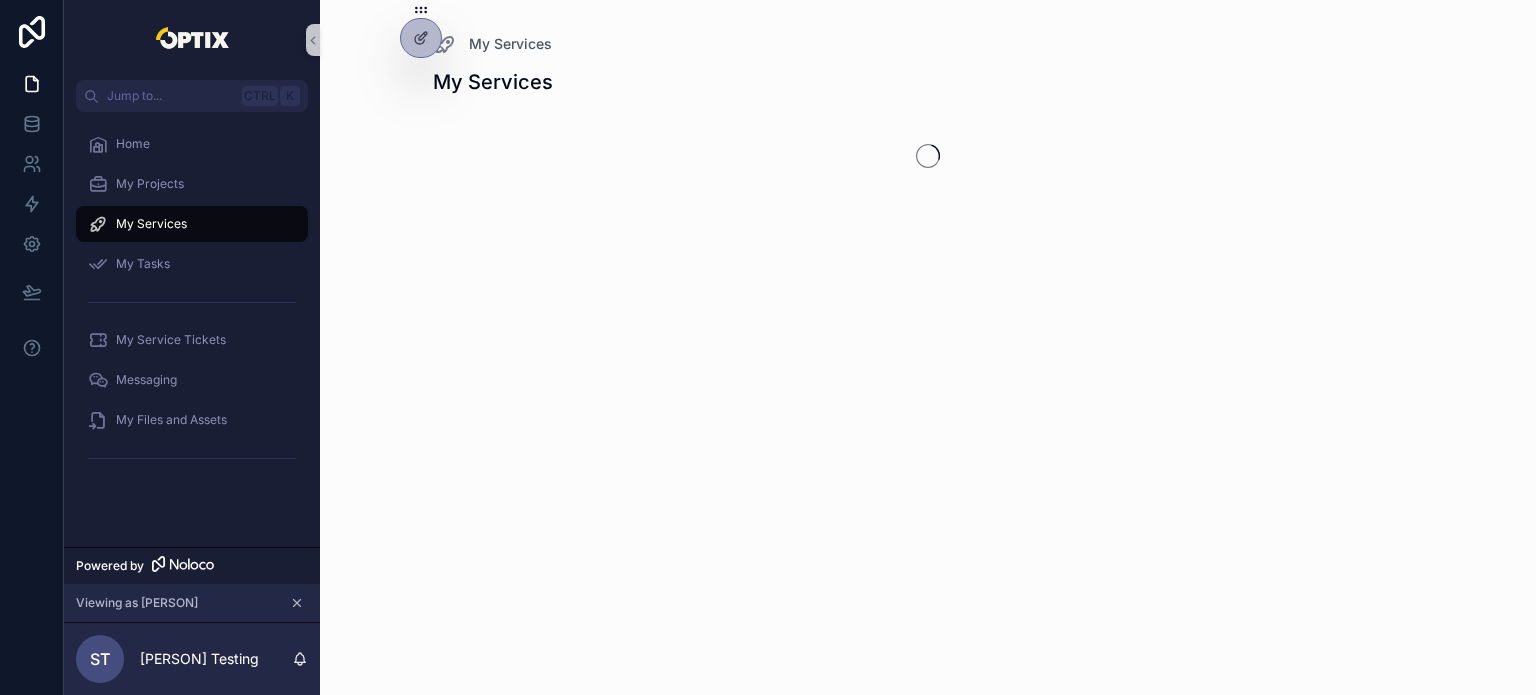 scroll, scrollTop: 0, scrollLeft: 0, axis: both 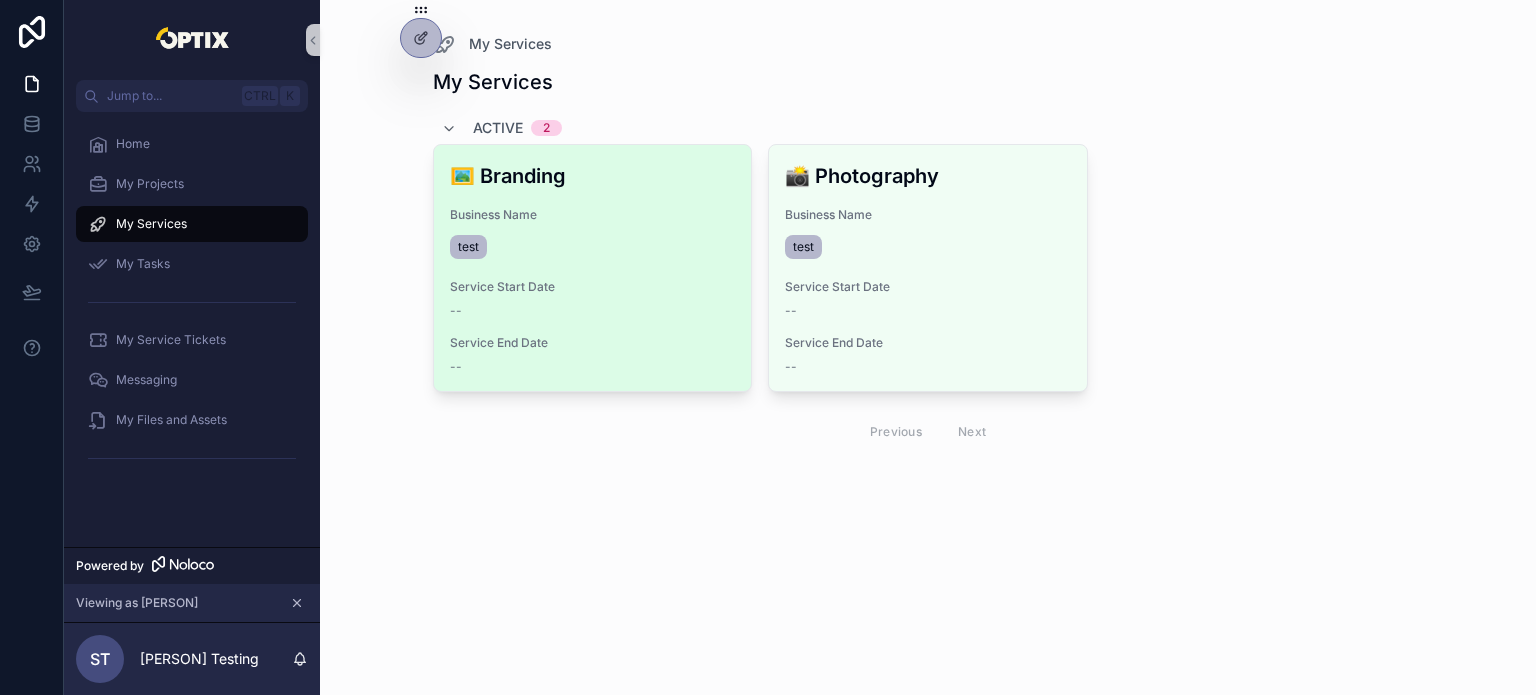 click on "test" at bounding box center [593, 247] 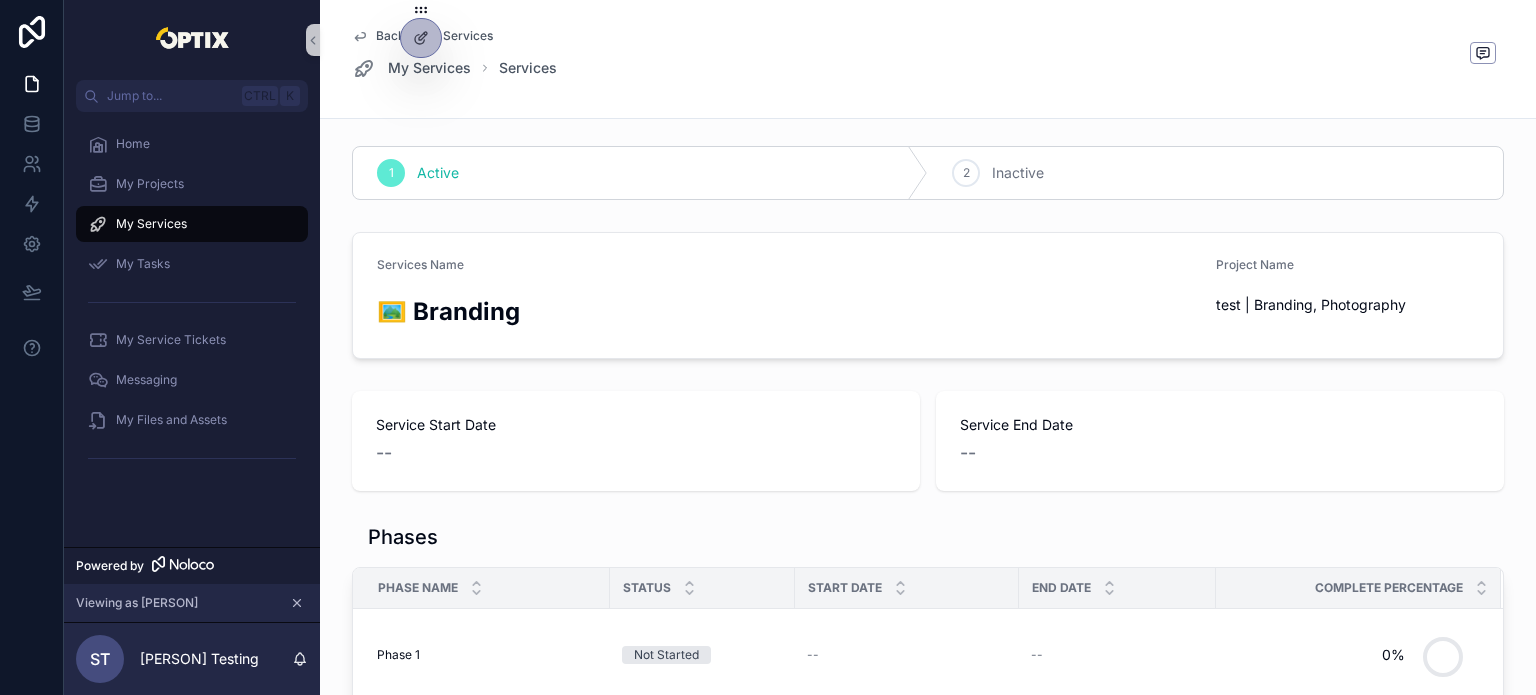 scroll, scrollTop: 0, scrollLeft: 0, axis: both 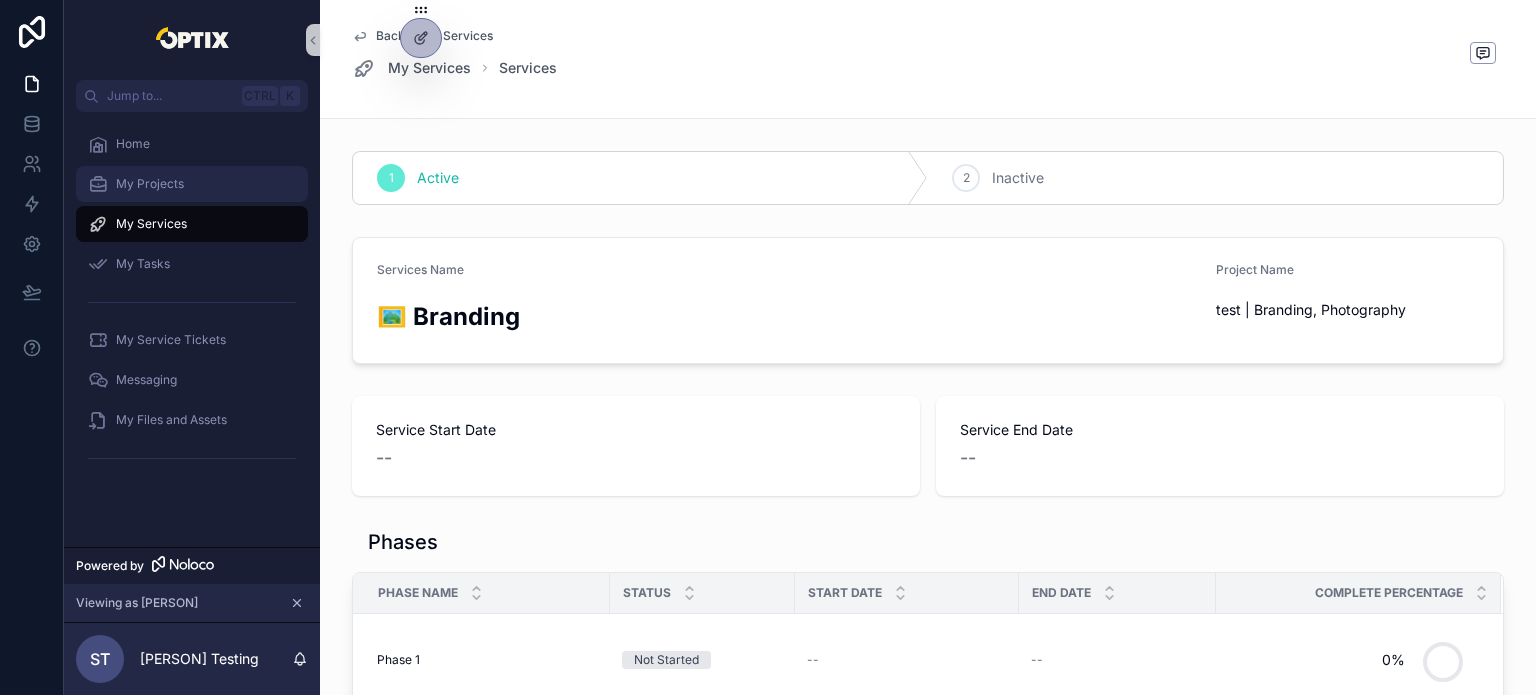 click on "My Projects" at bounding box center [150, 184] 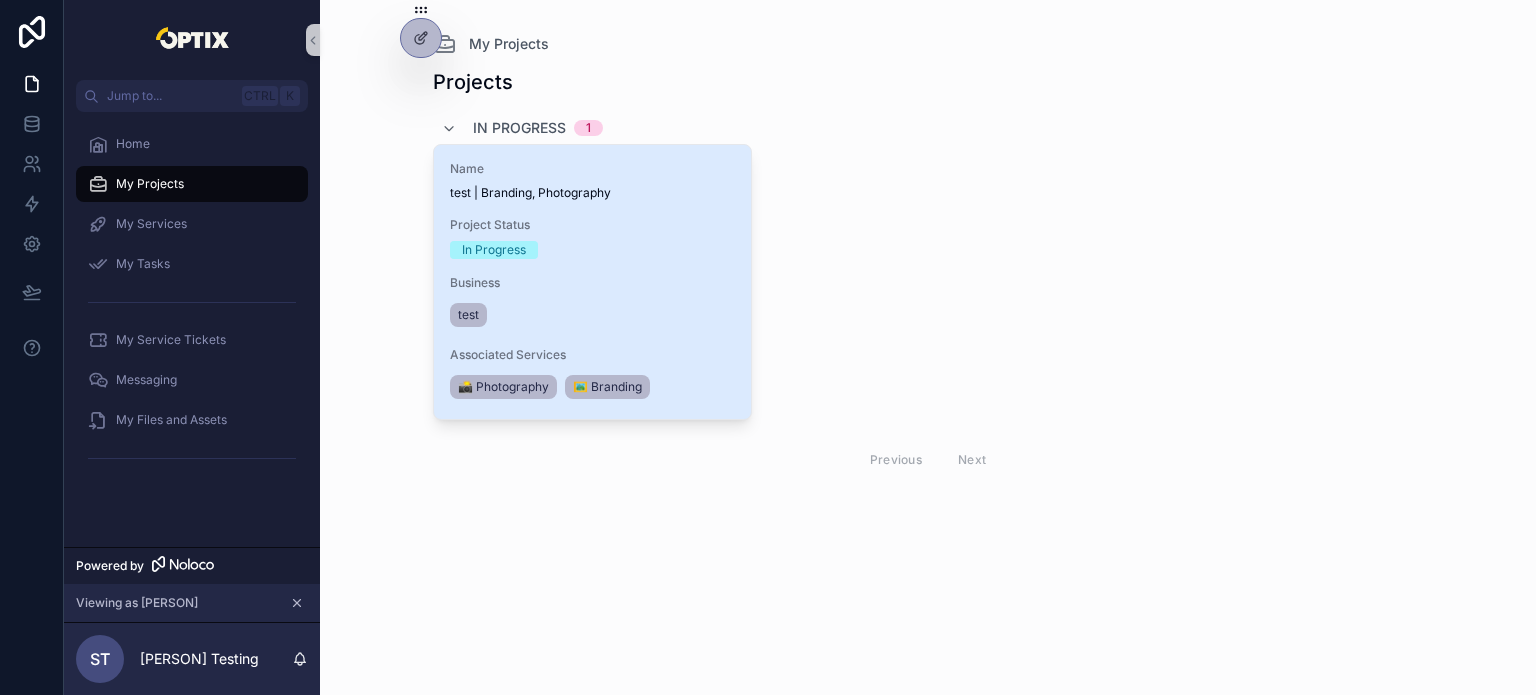 click on "In Progress" at bounding box center [593, 250] 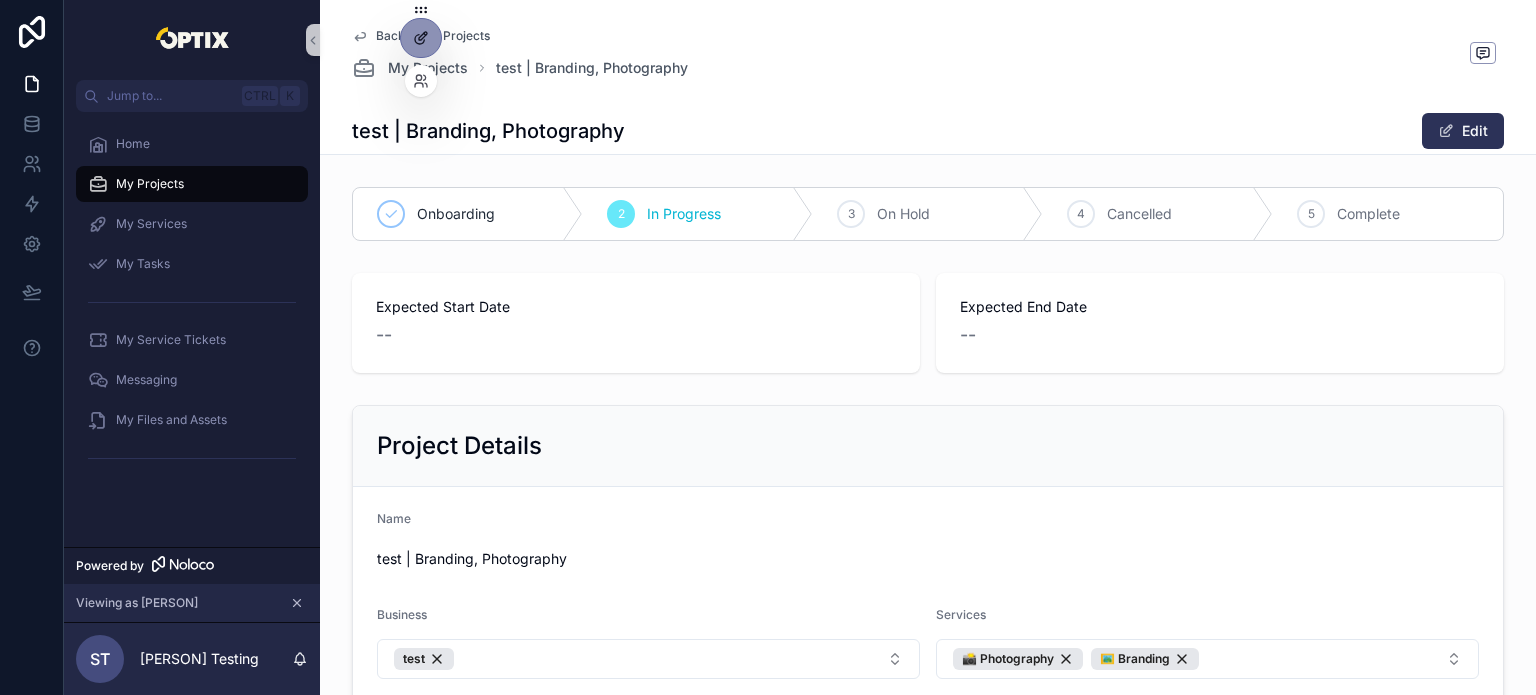 click at bounding box center [421, 38] 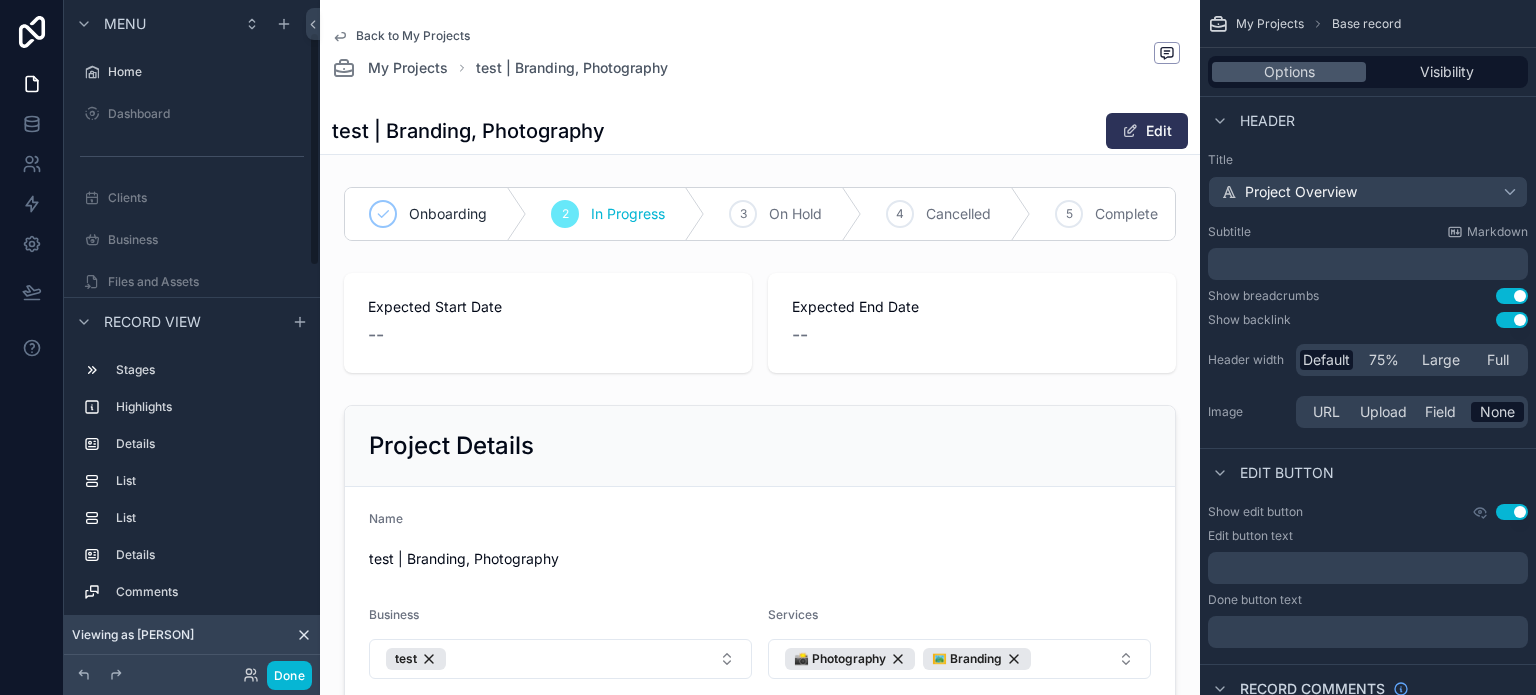 scroll, scrollTop: 92, scrollLeft: 0, axis: vertical 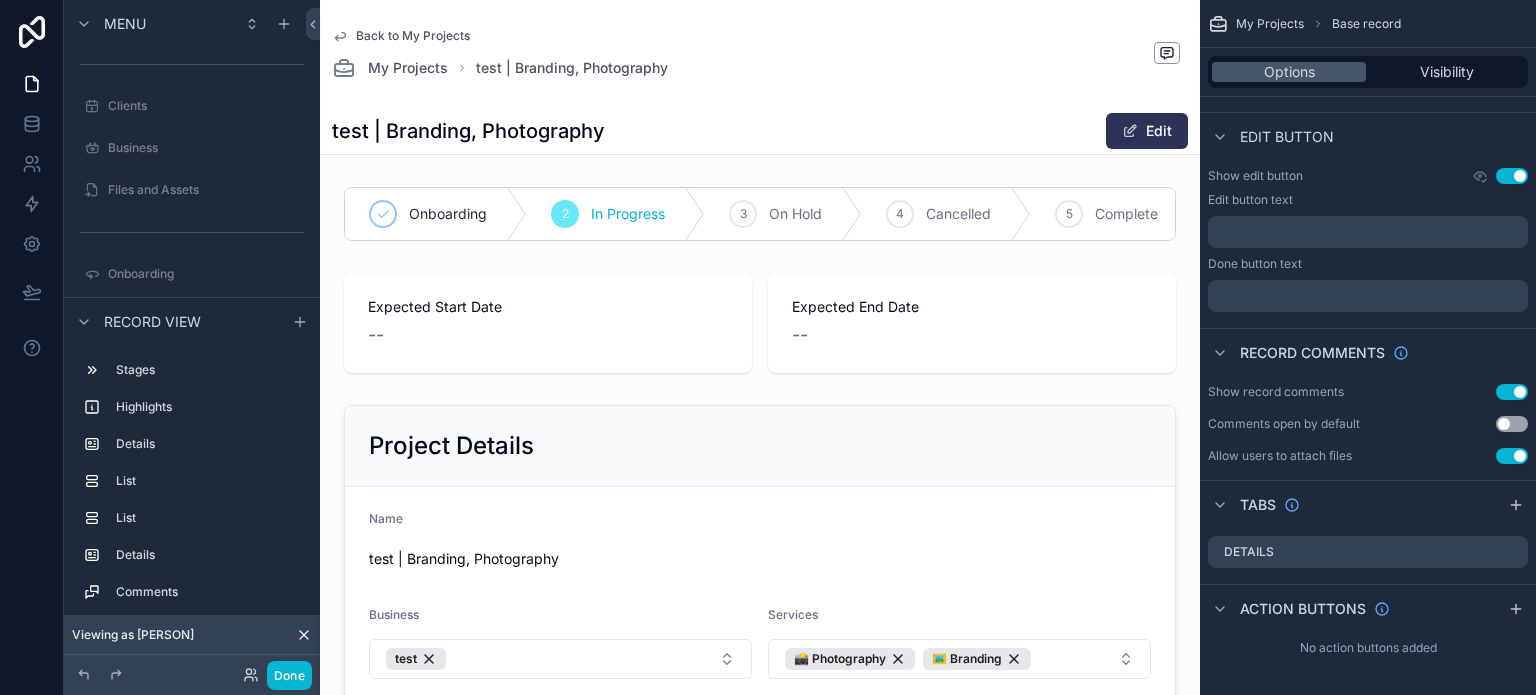 click on "Use setting" at bounding box center (1512, 176) 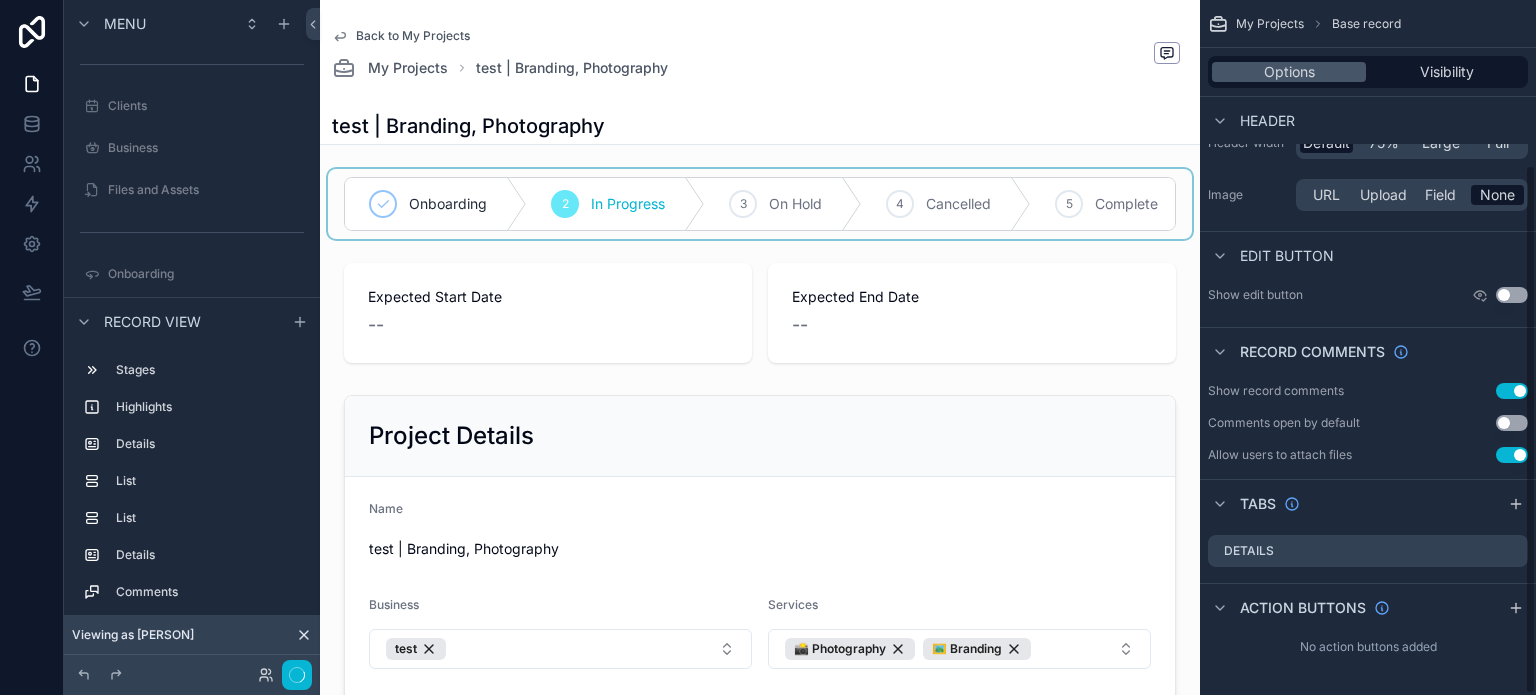 scroll, scrollTop: 216, scrollLeft: 0, axis: vertical 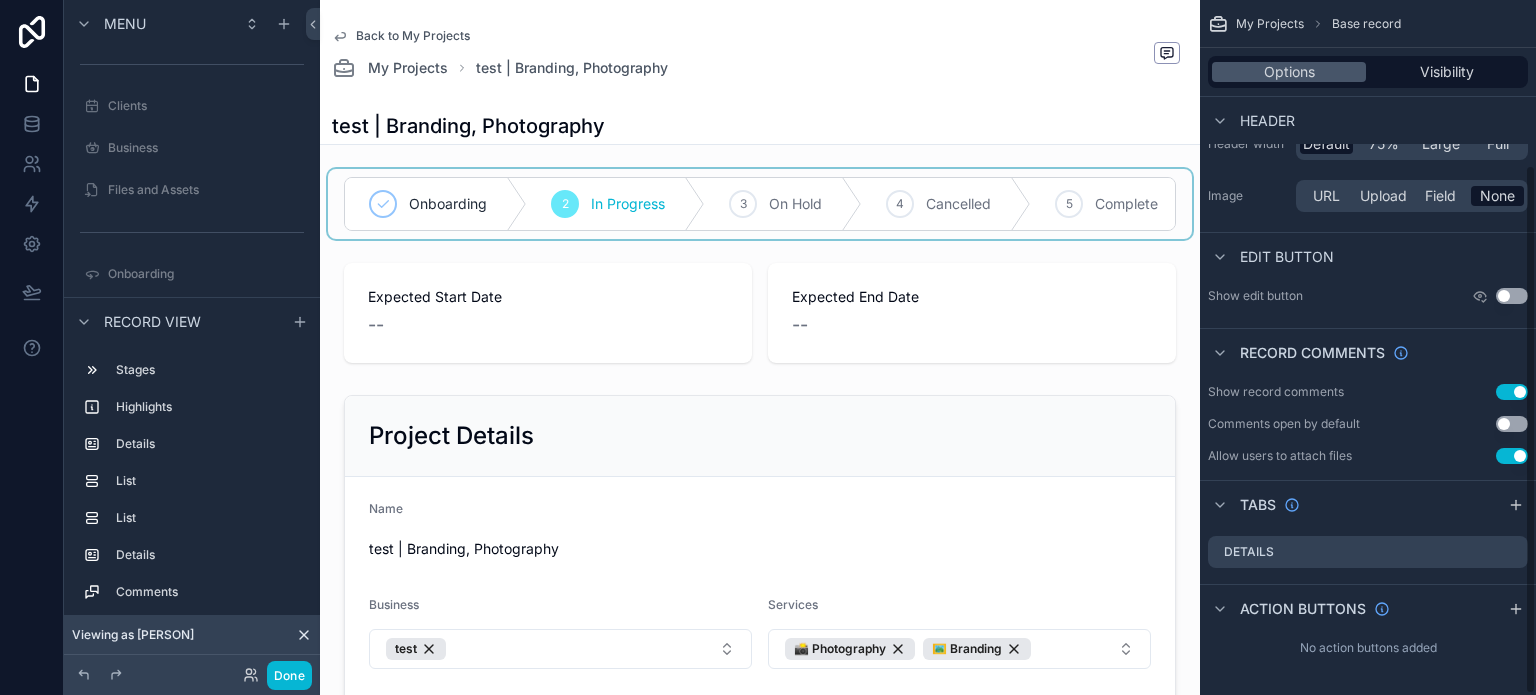 click at bounding box center (760, 204) 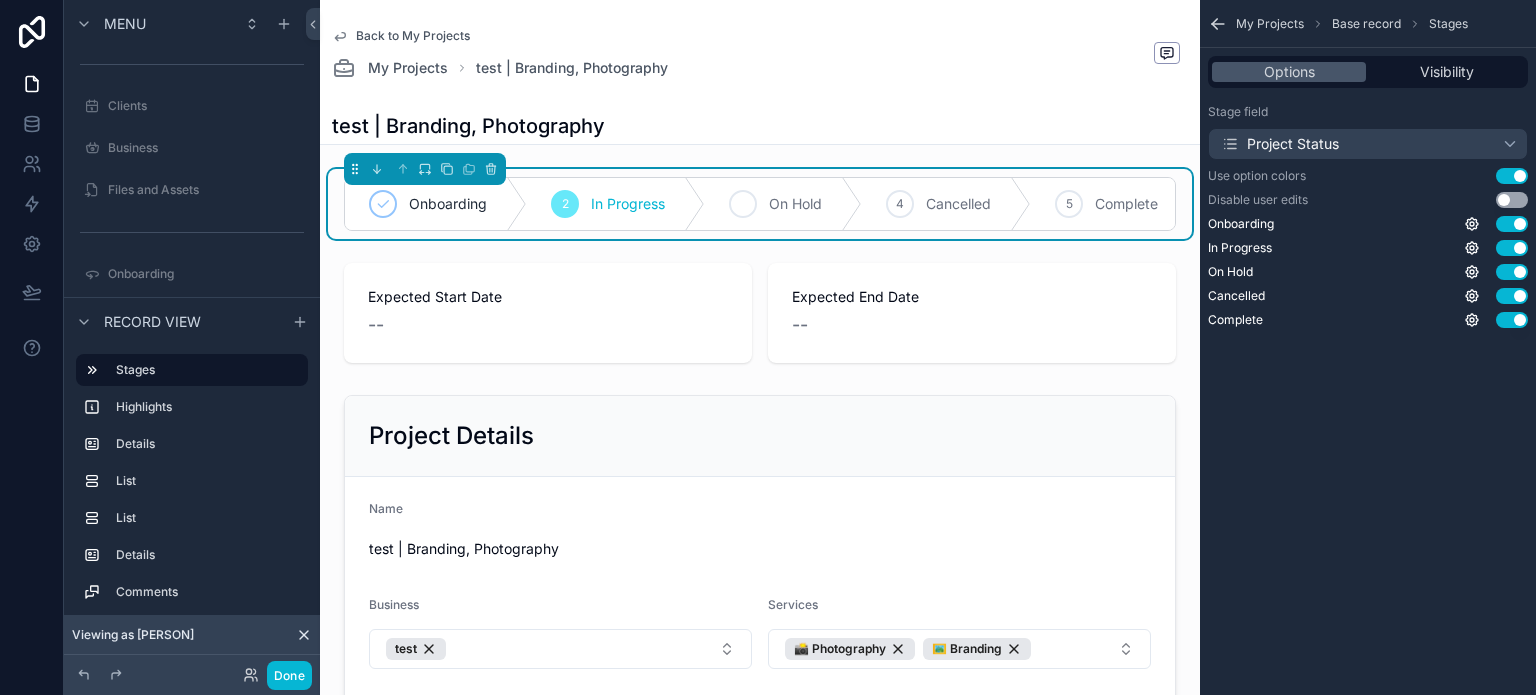 scroll, scrollTop: 0, scrollLeft: 0, axis: both 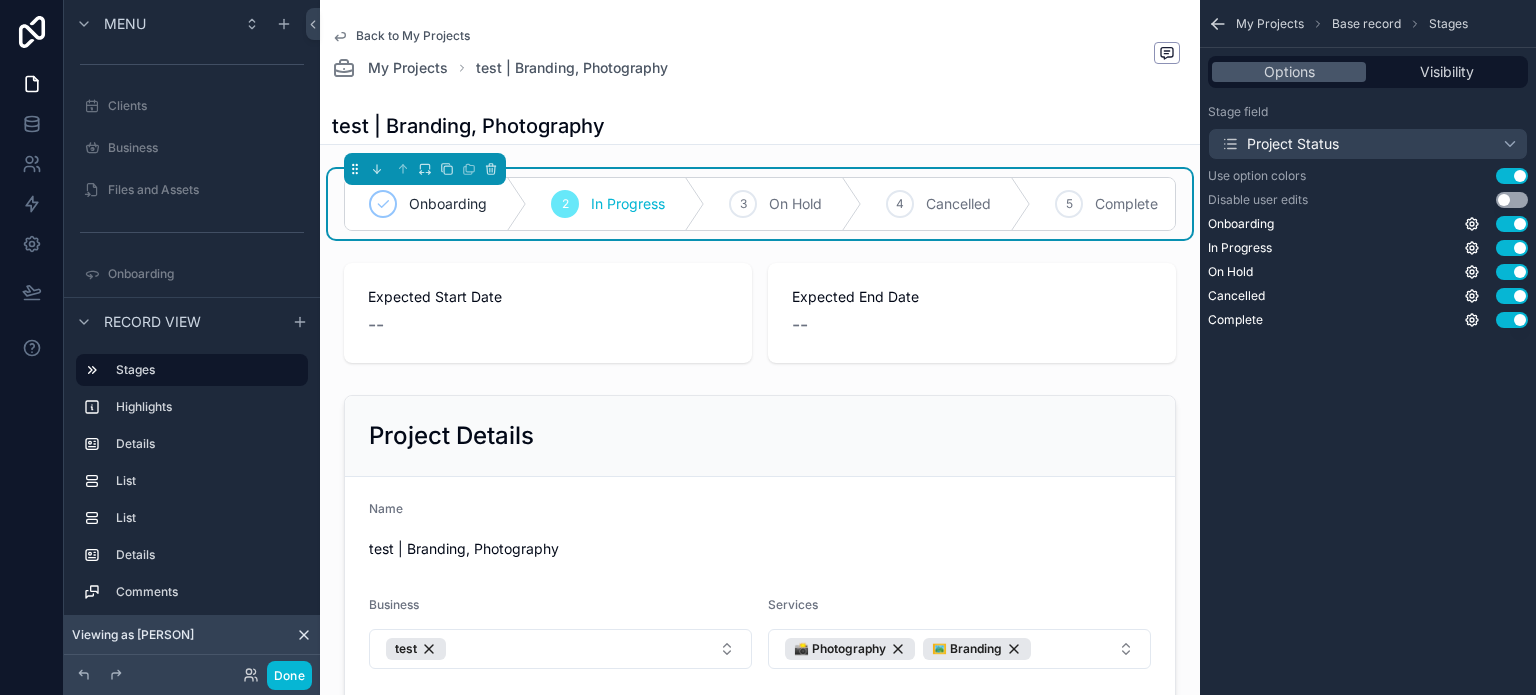 click on "Use setting" at bounding box center [1512, 200] 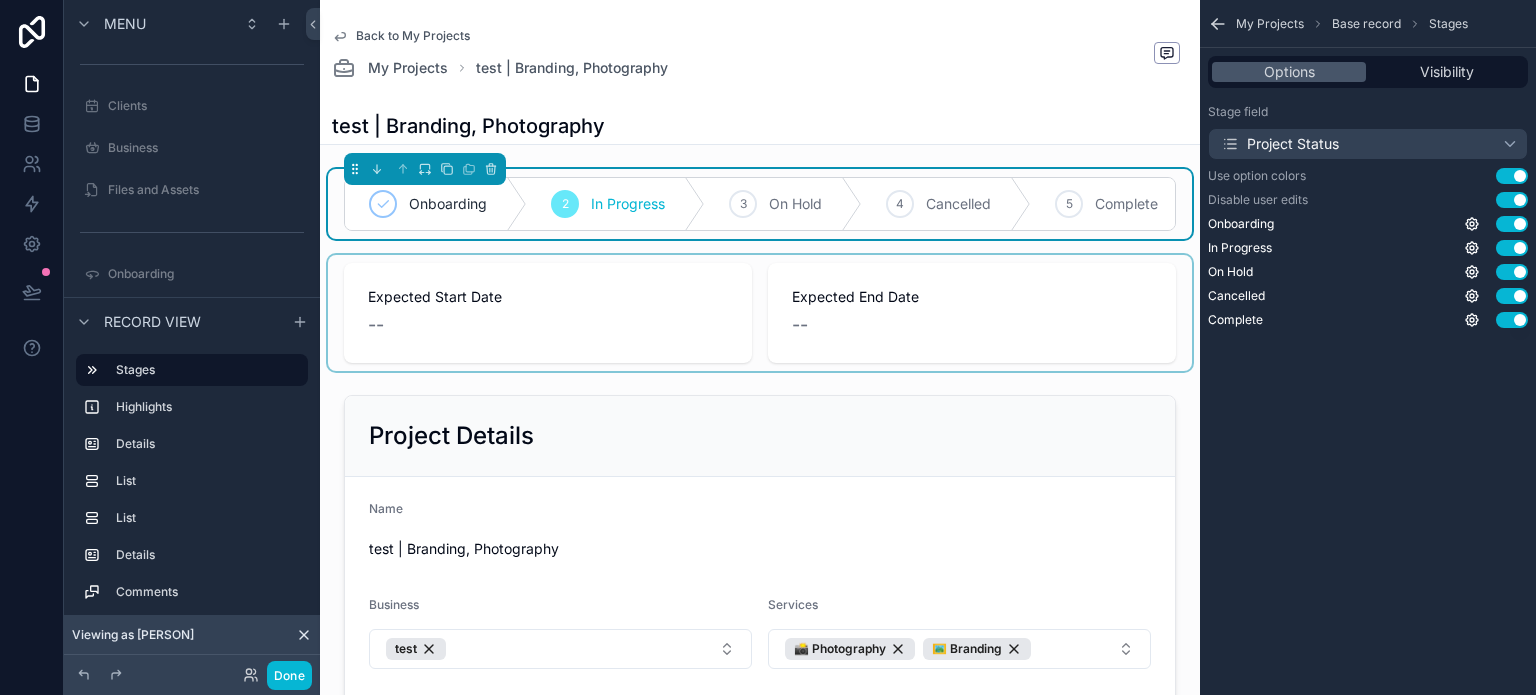 click at bounding box center (760, 313) 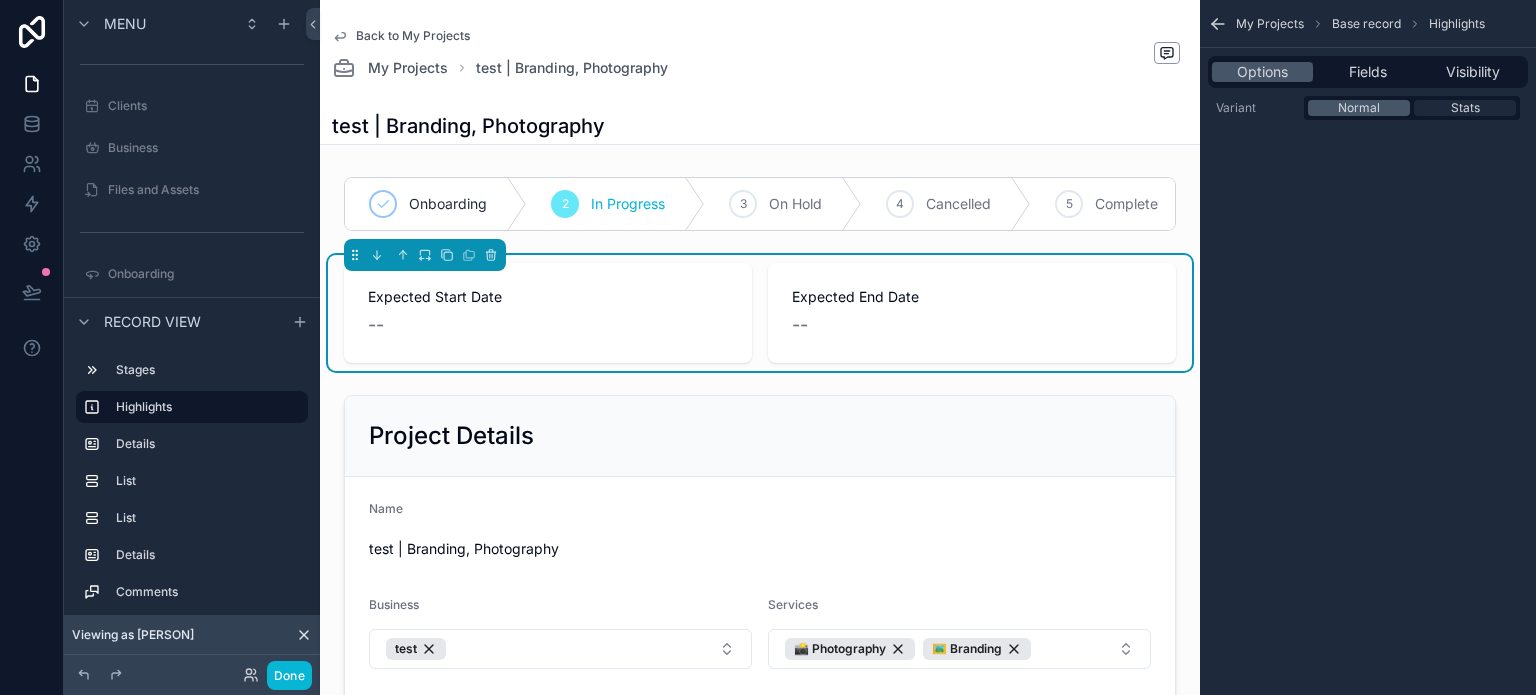 click on "Stats" at bounding box center [1465, 108] 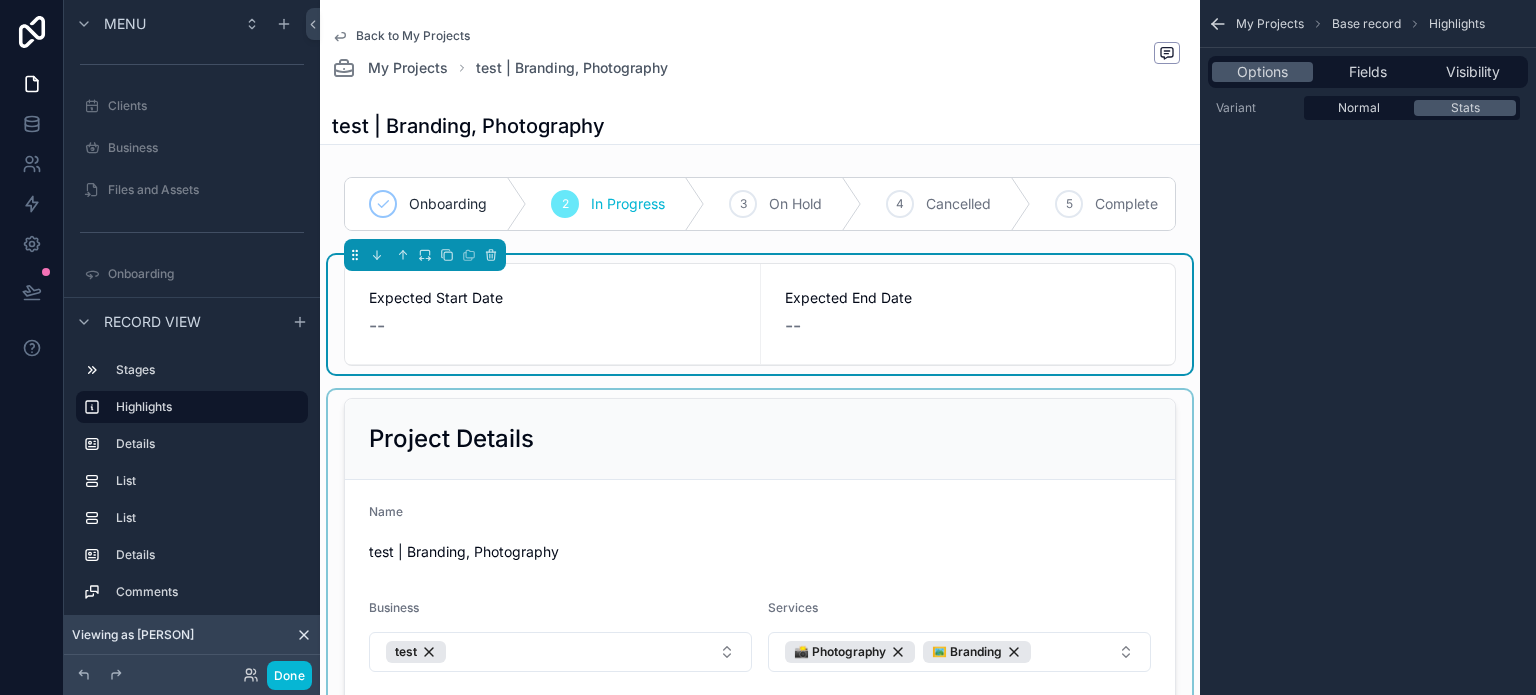 click at bounding box center [760, 691] 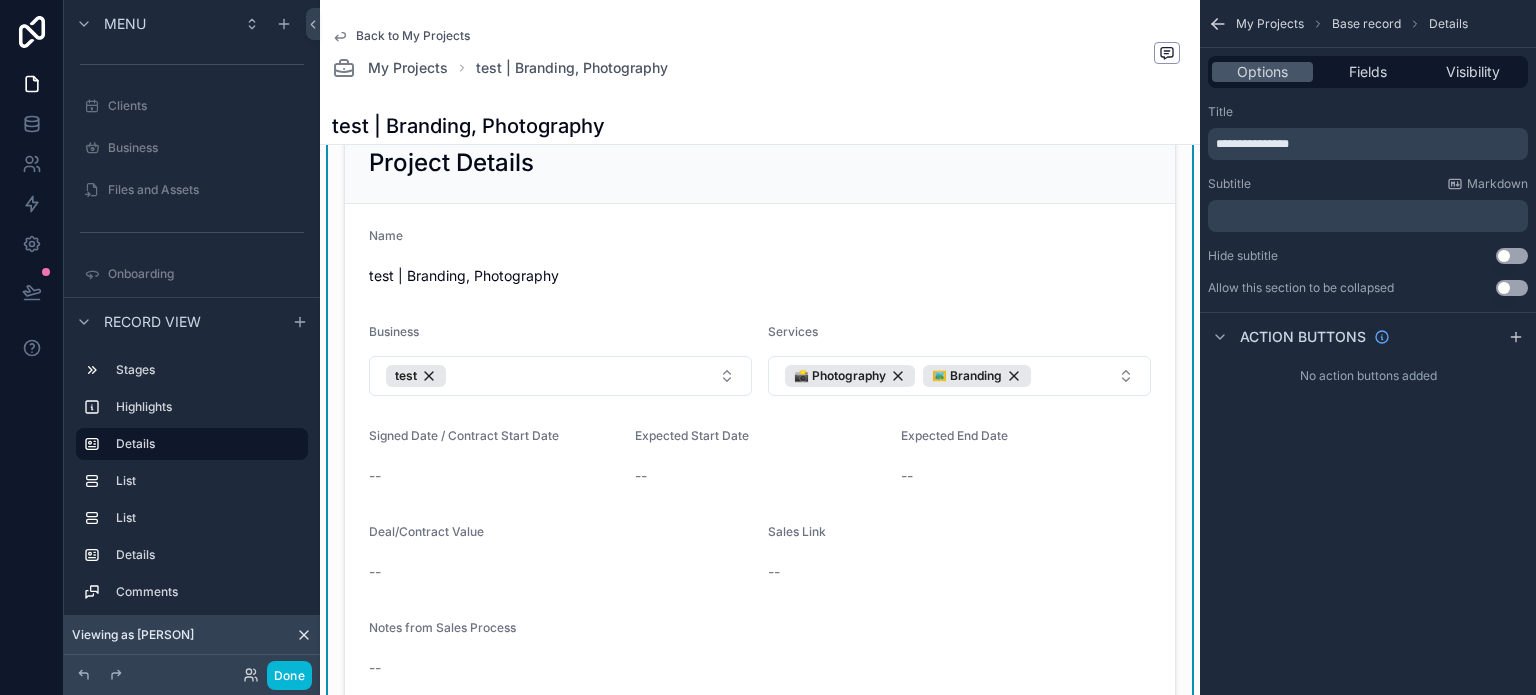 scroll, scrollTop: 300, scrollLeft: 0, axis: vertical 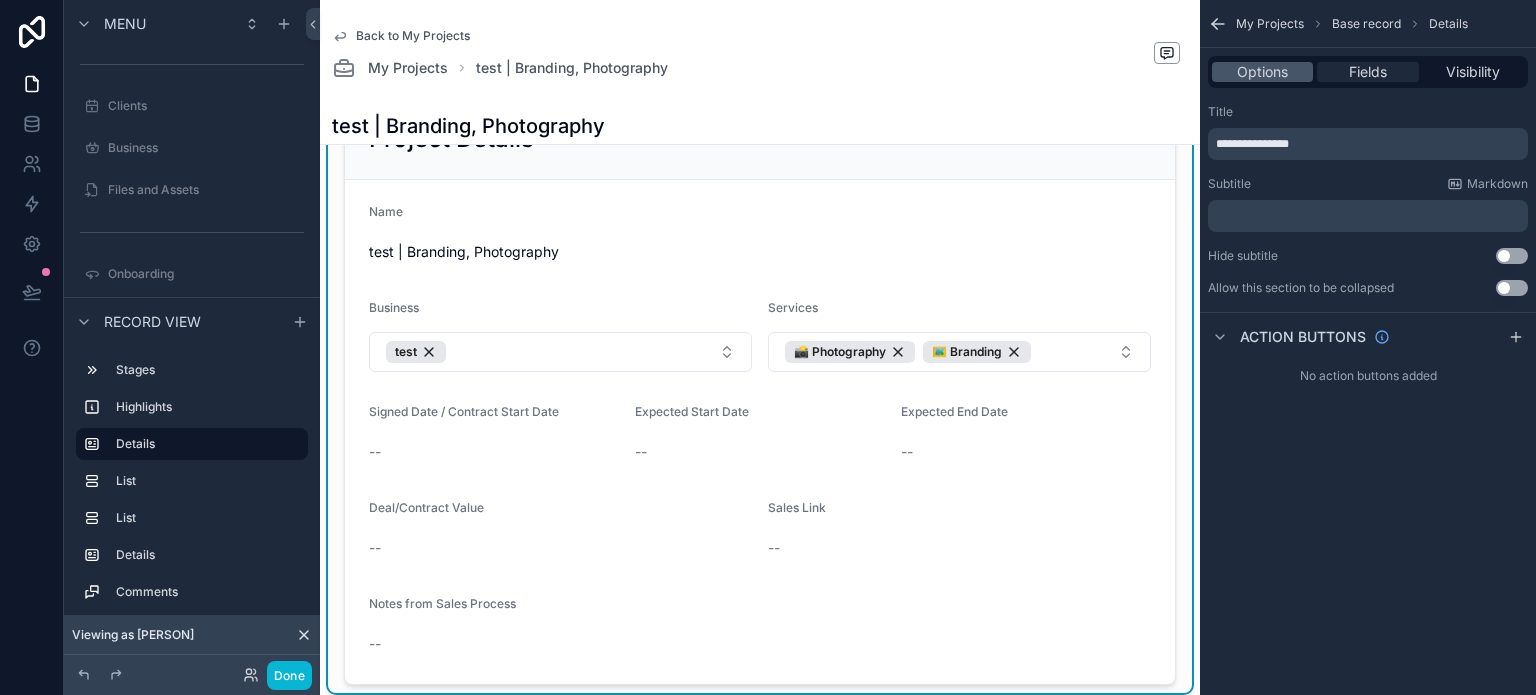 click on "Fields" at bounding box center (1368, 72) 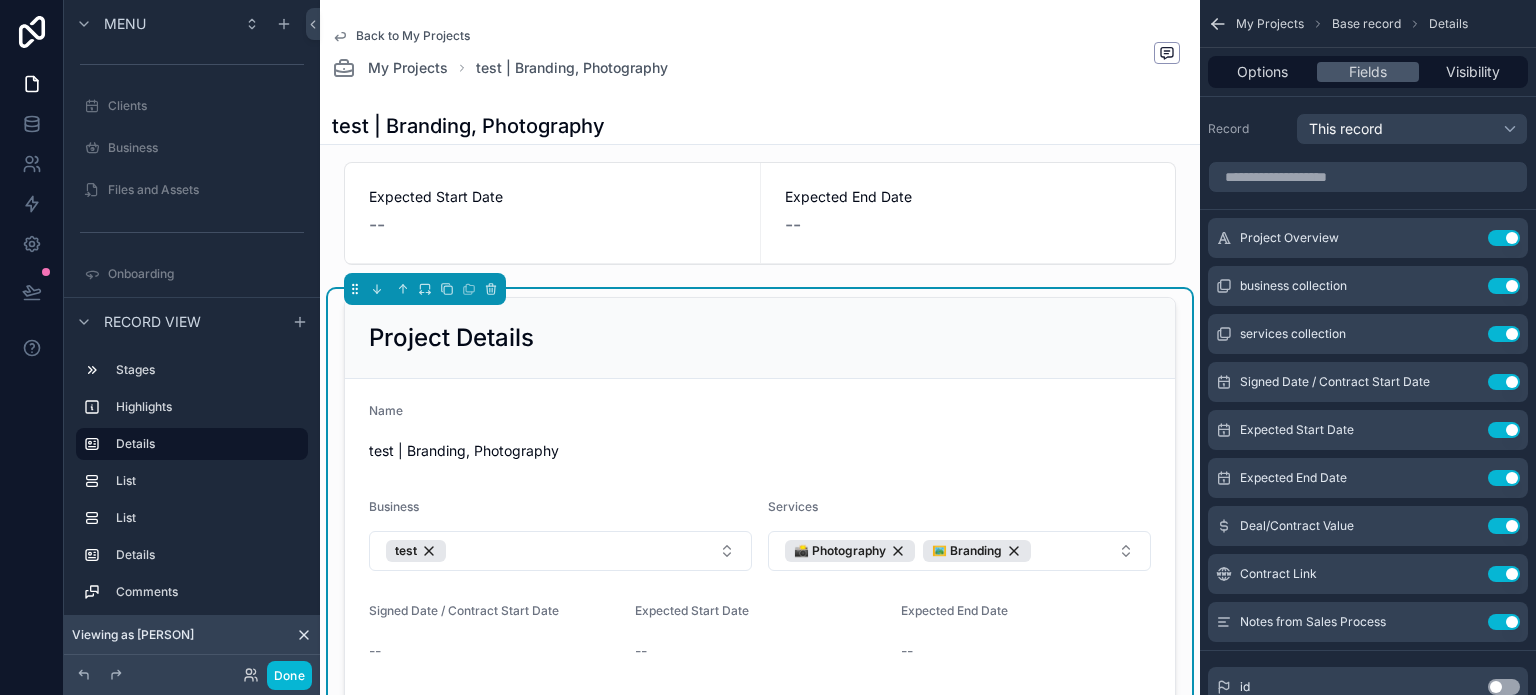 scroll, scrollTop: 100, scrollLeft: 0, axis: vertical 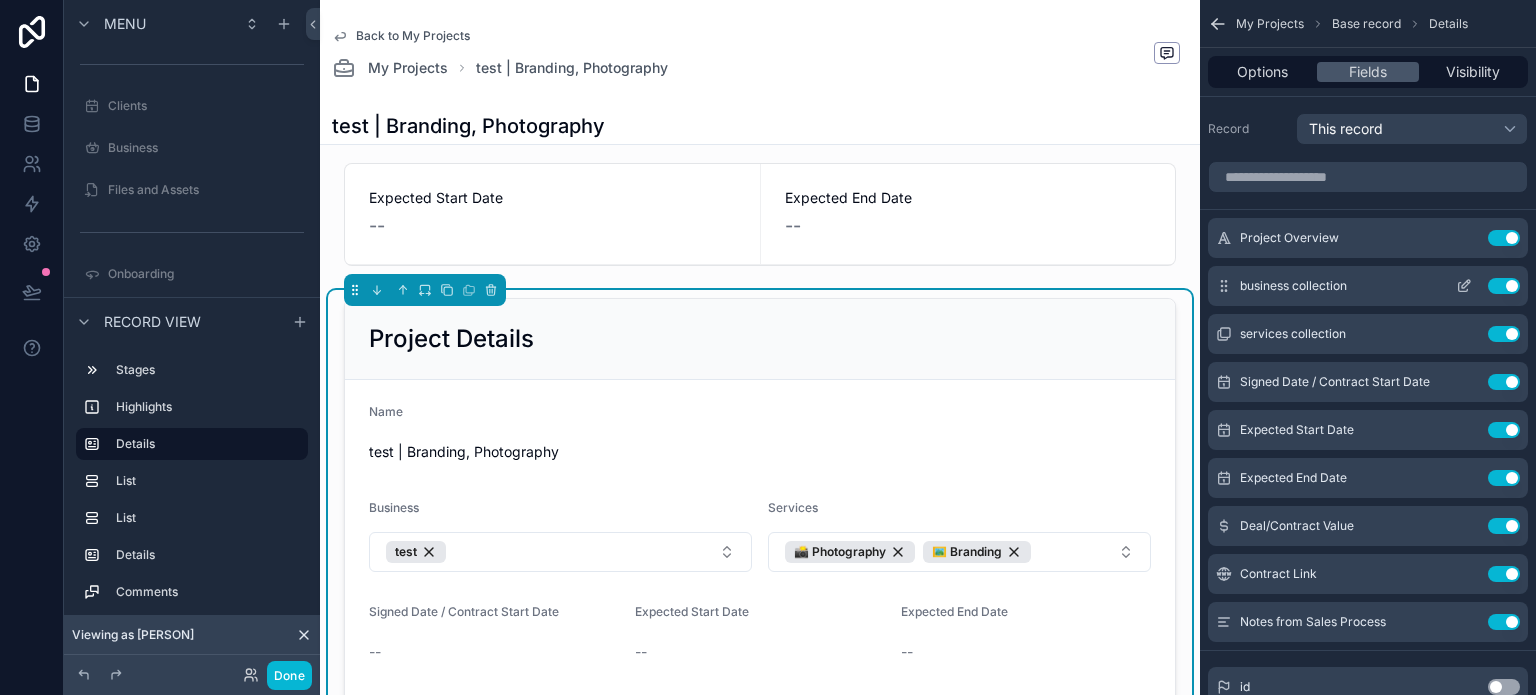 click 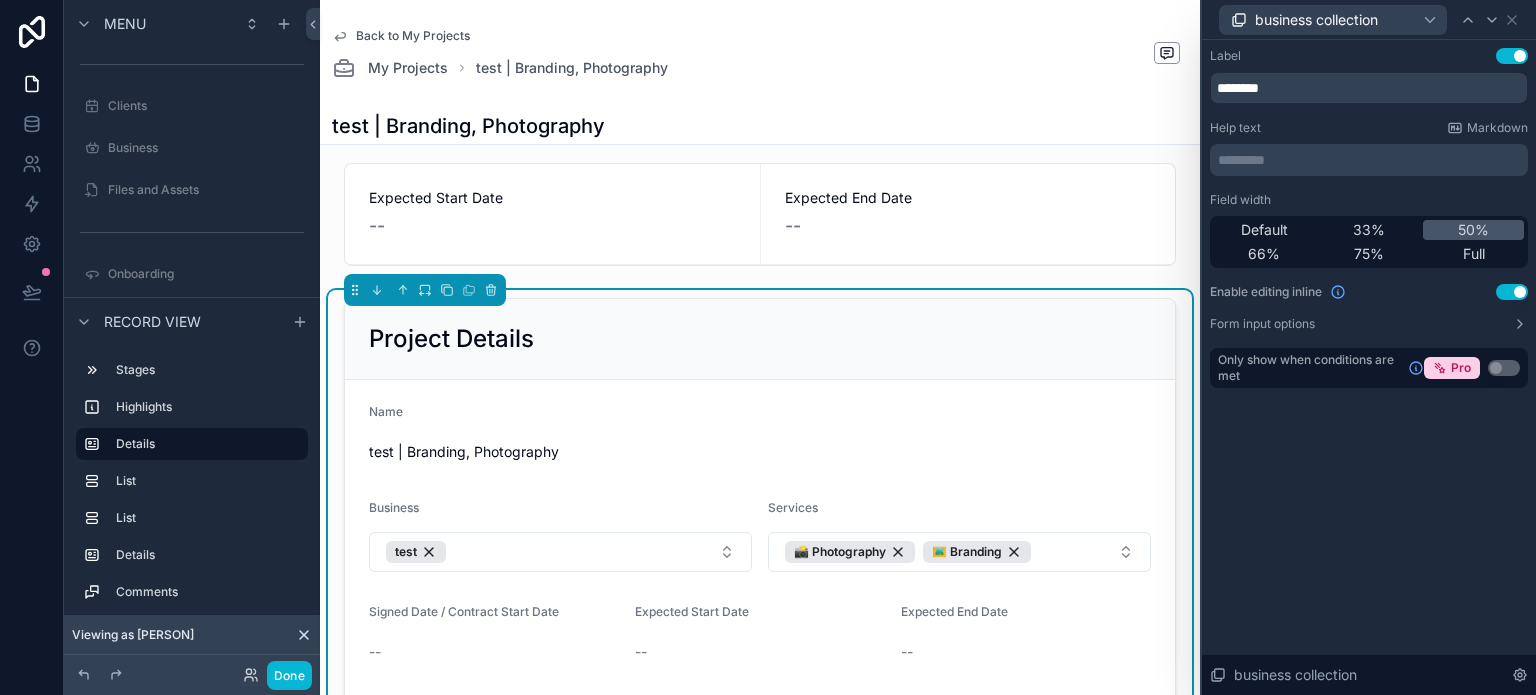 click on "Use setting" at bounding box center [1512, 292] 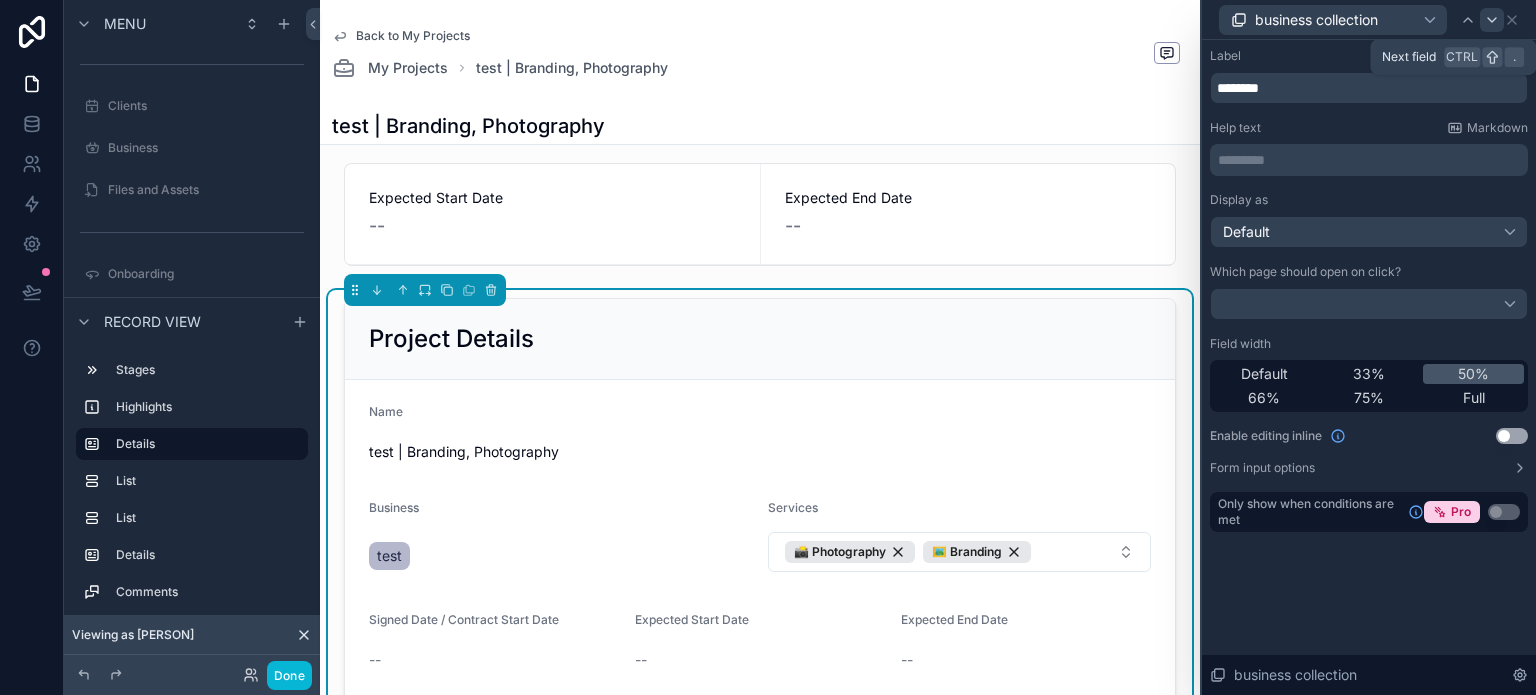 click 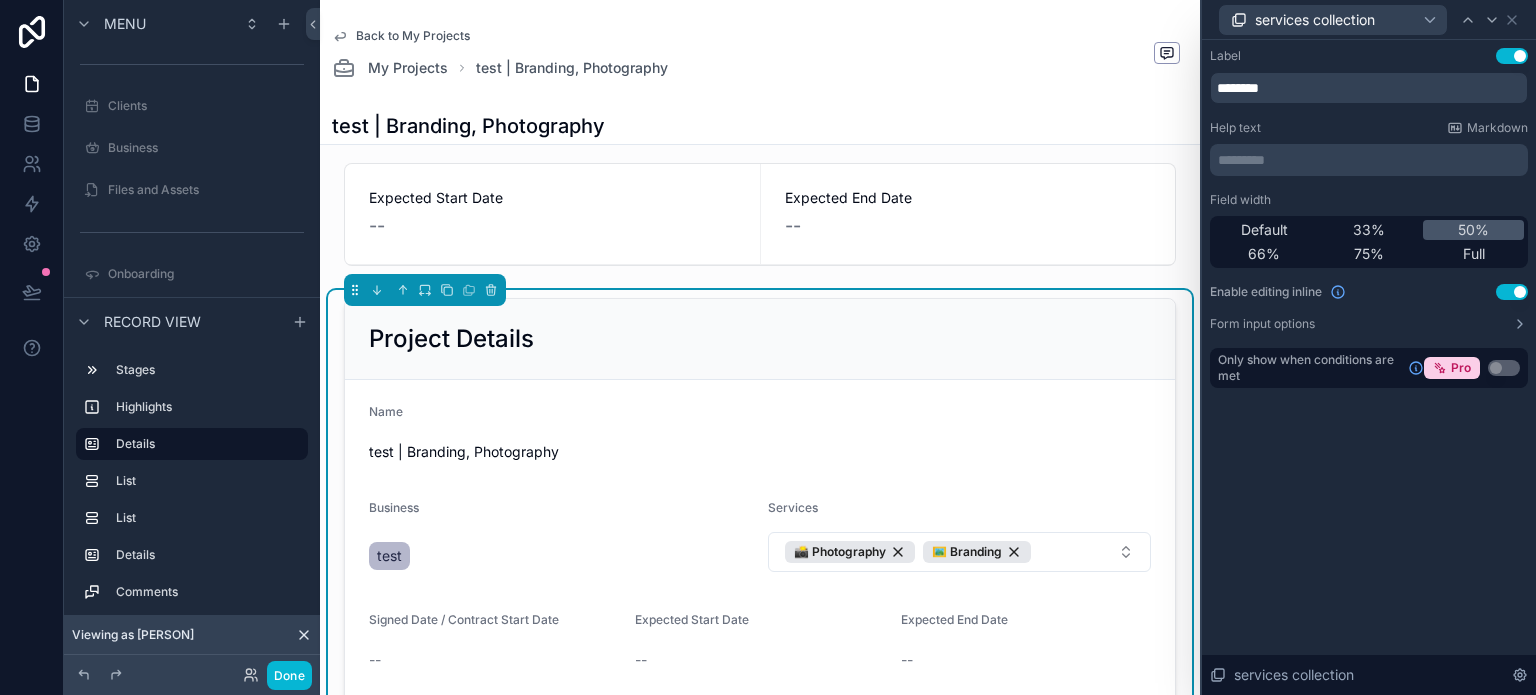 click on "Use setting" at bounding box center (1512, 292) 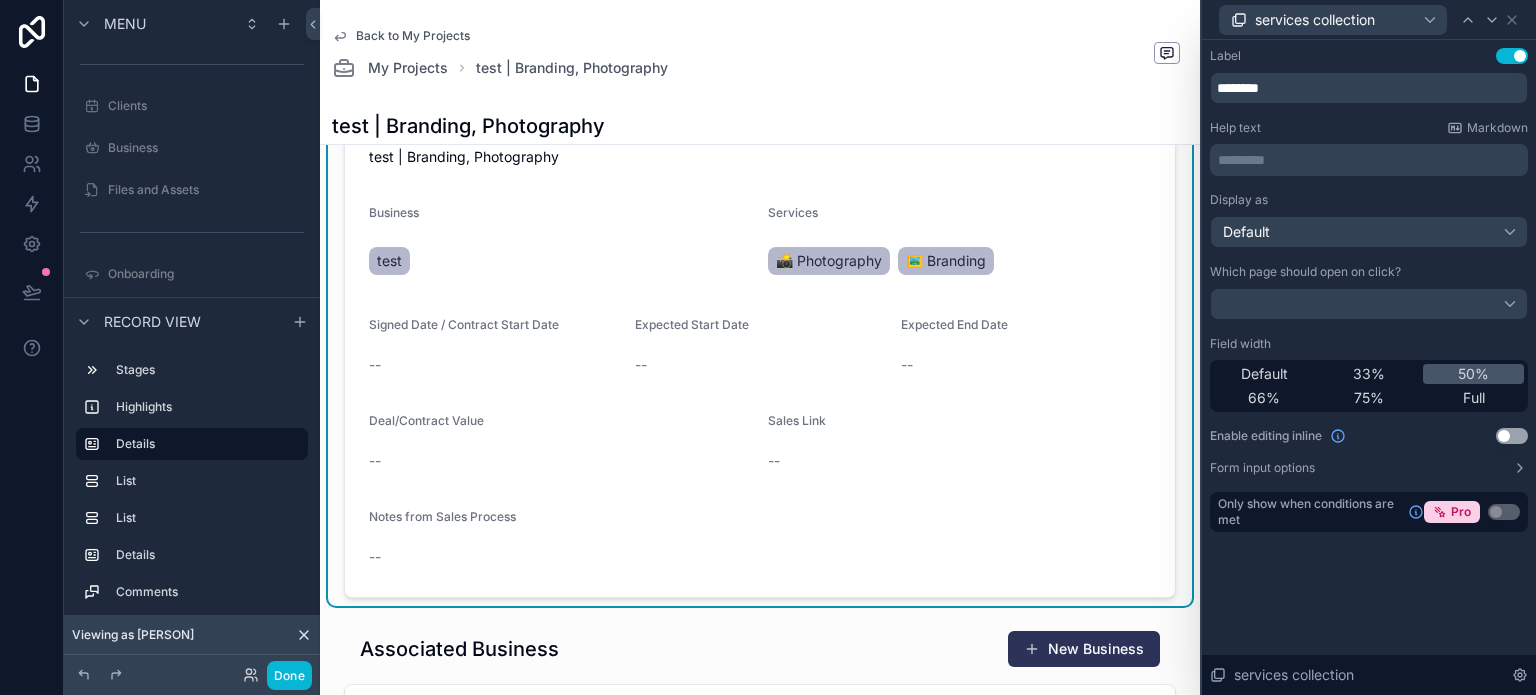scroll, scrollTop: 400, scrollLeft: 0, axis: vertical 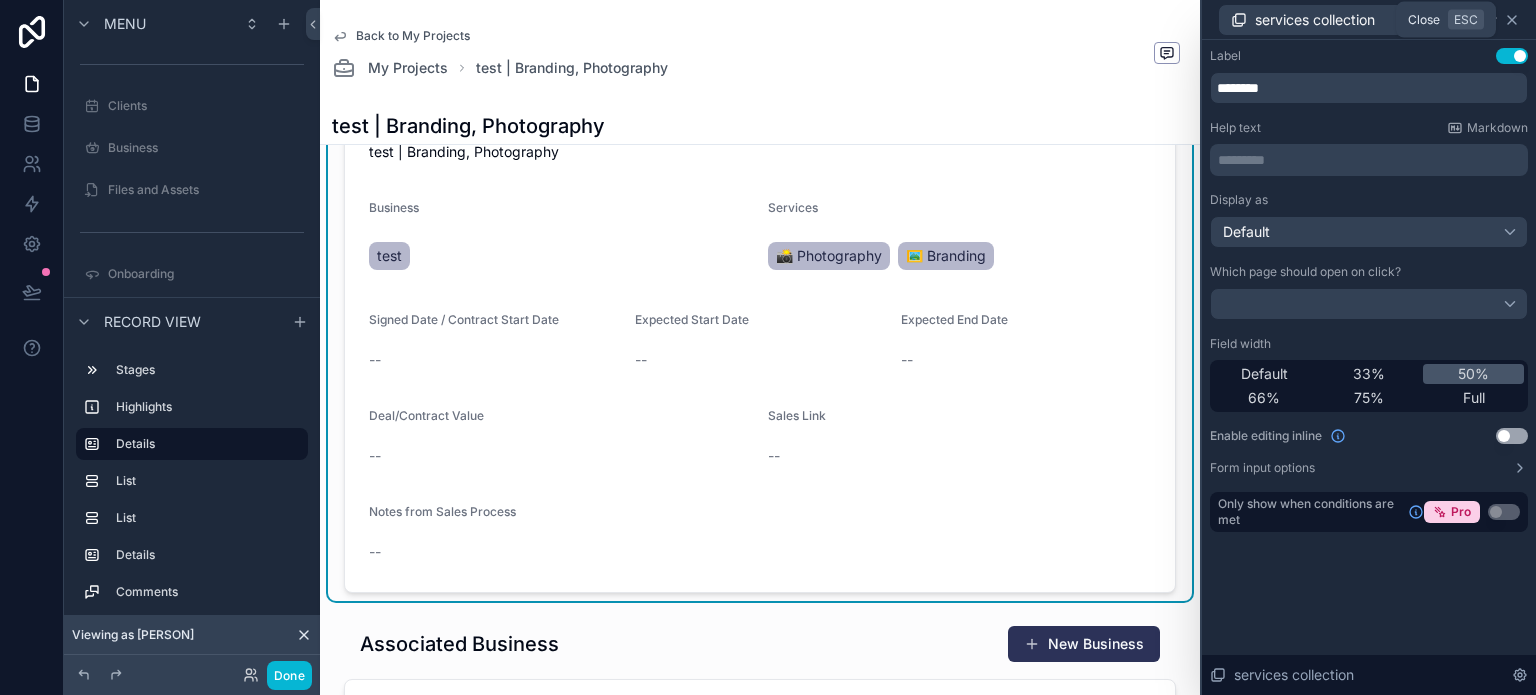 click 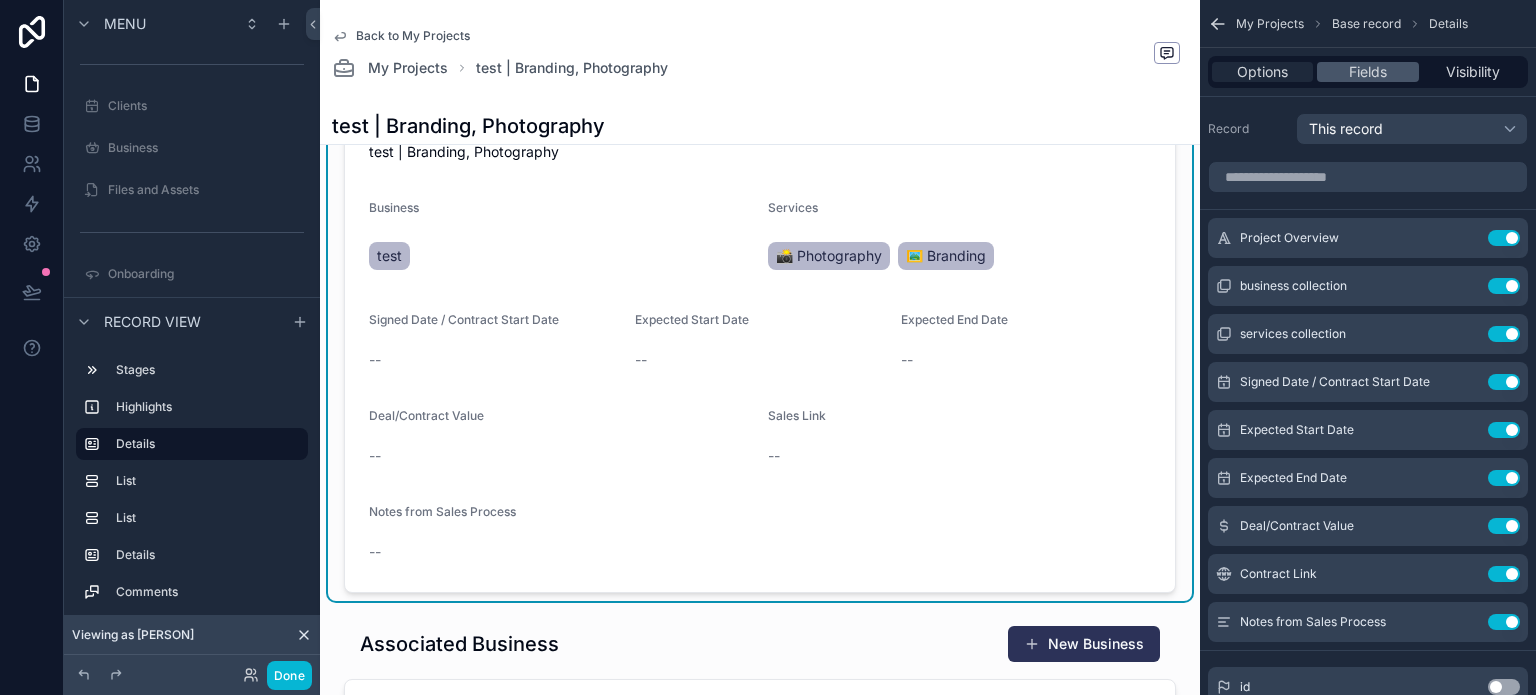 click on "Options" at bounding box center (1262, 72) 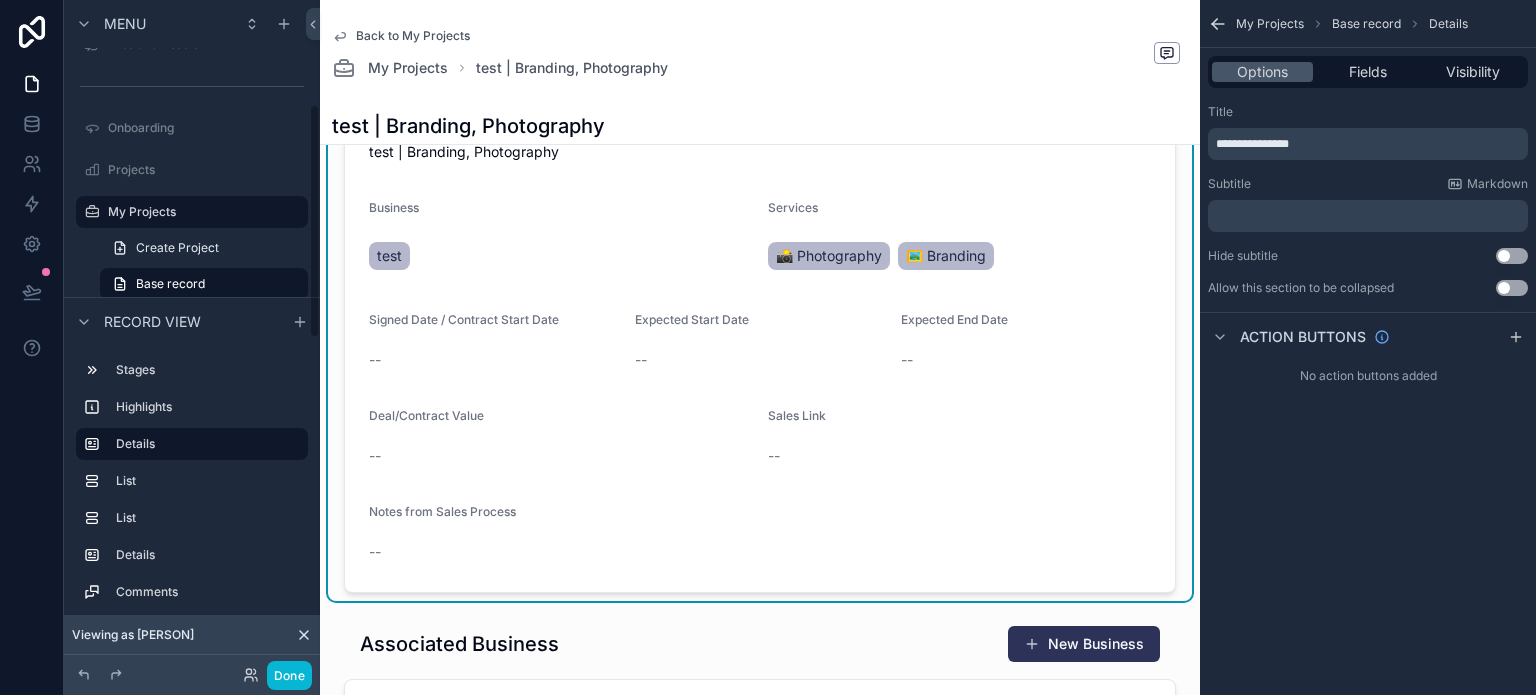 scroll, scrollTop: 300, scrollLeft: 0, axis: vertical 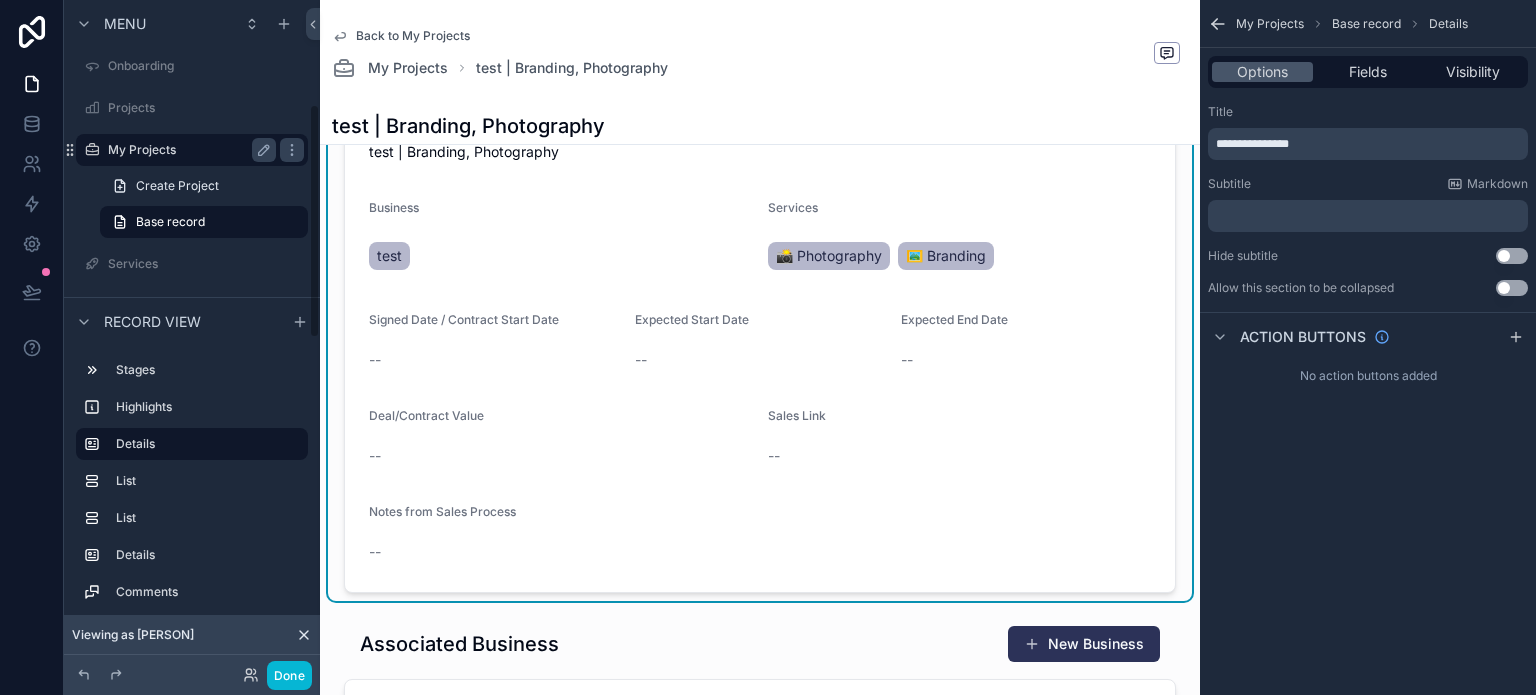 click on "My Projects" at bounding box center [188, 150] 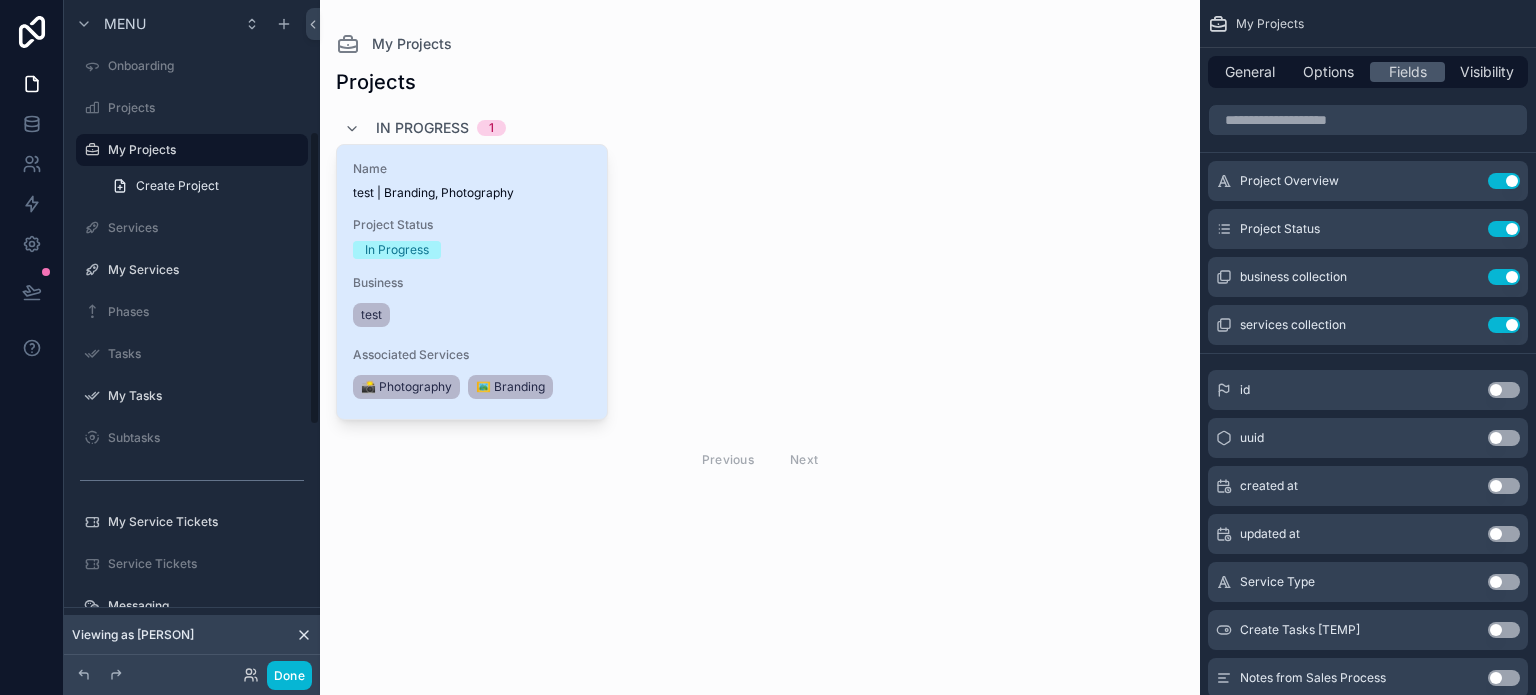 scroll, scrollTop: 0, scrollLeft: 0, axis: both 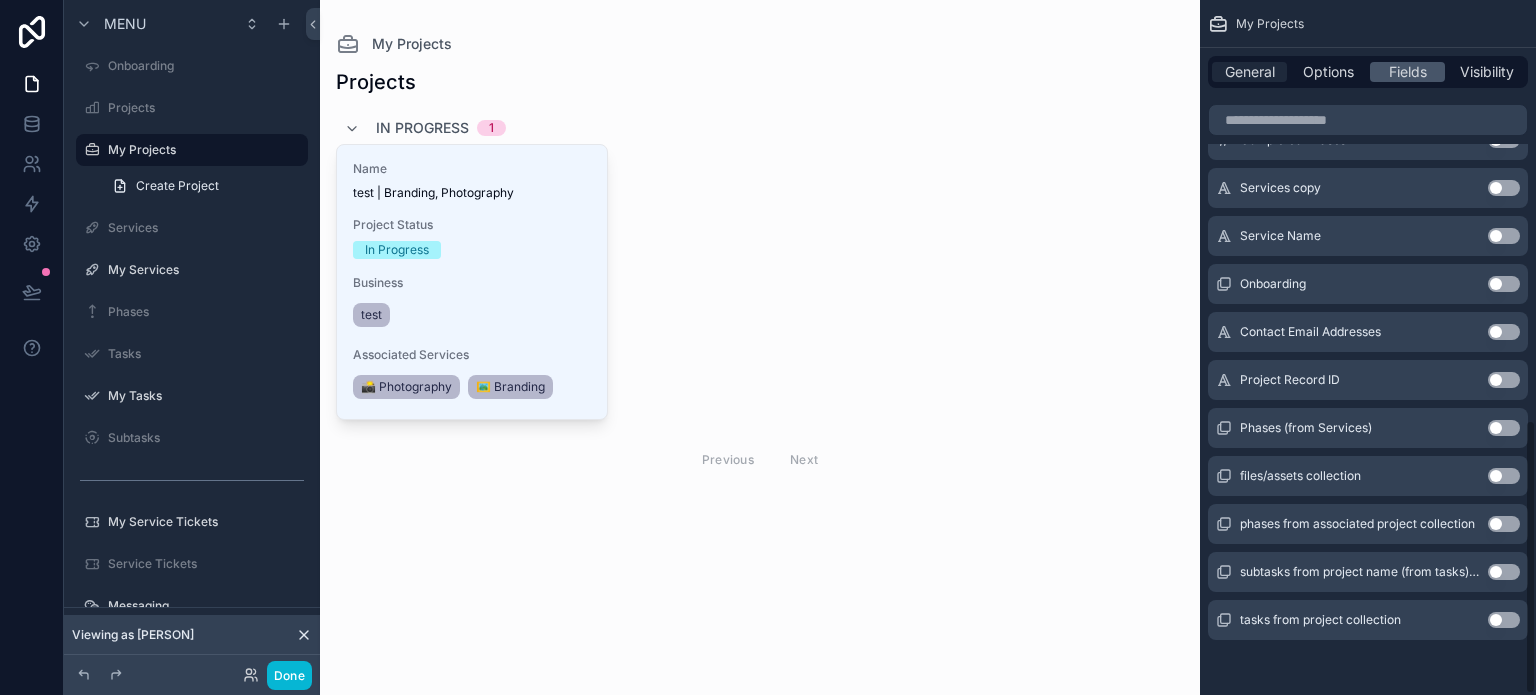 click on "General" at bounding box center [1250, 72] 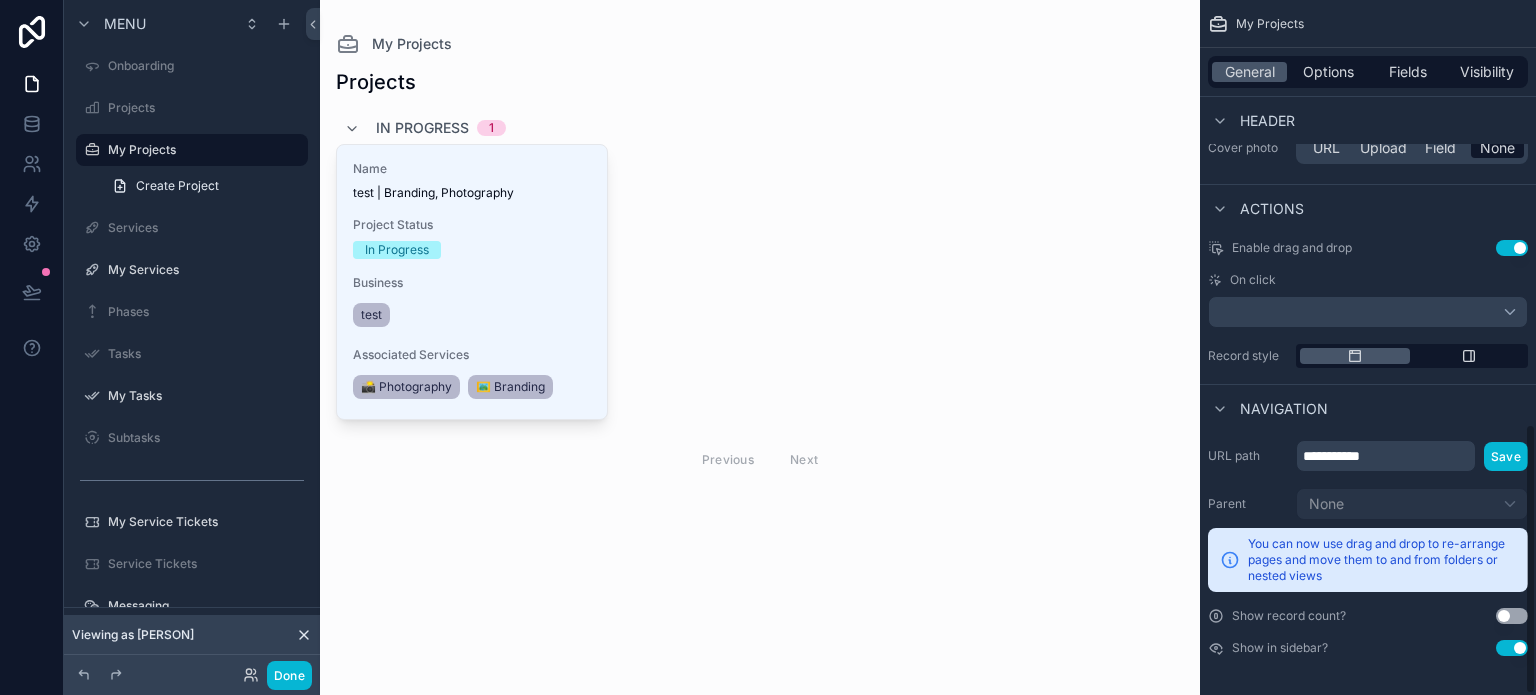 scroll, scrollTop: 1092, scrollLeft: 0, axis: vertical 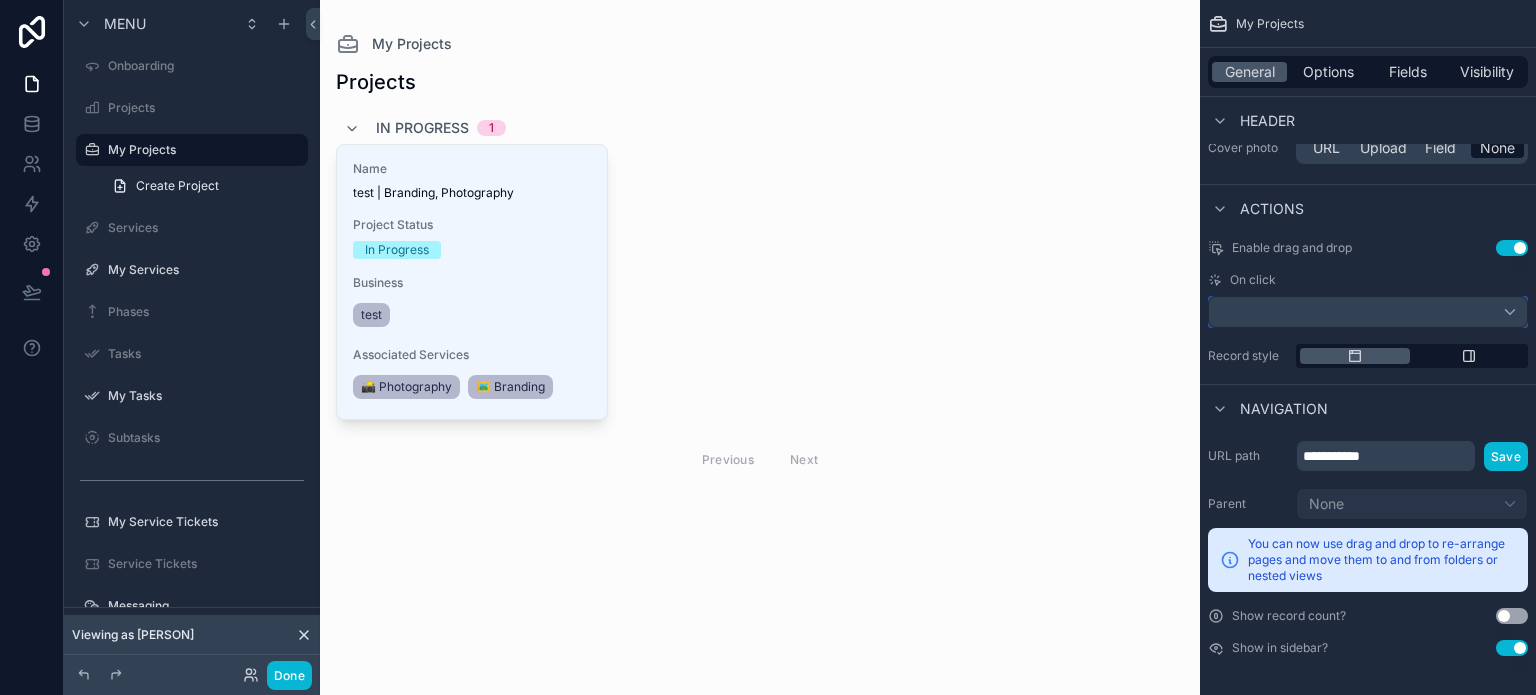 click at bounding box center (1368, 312) 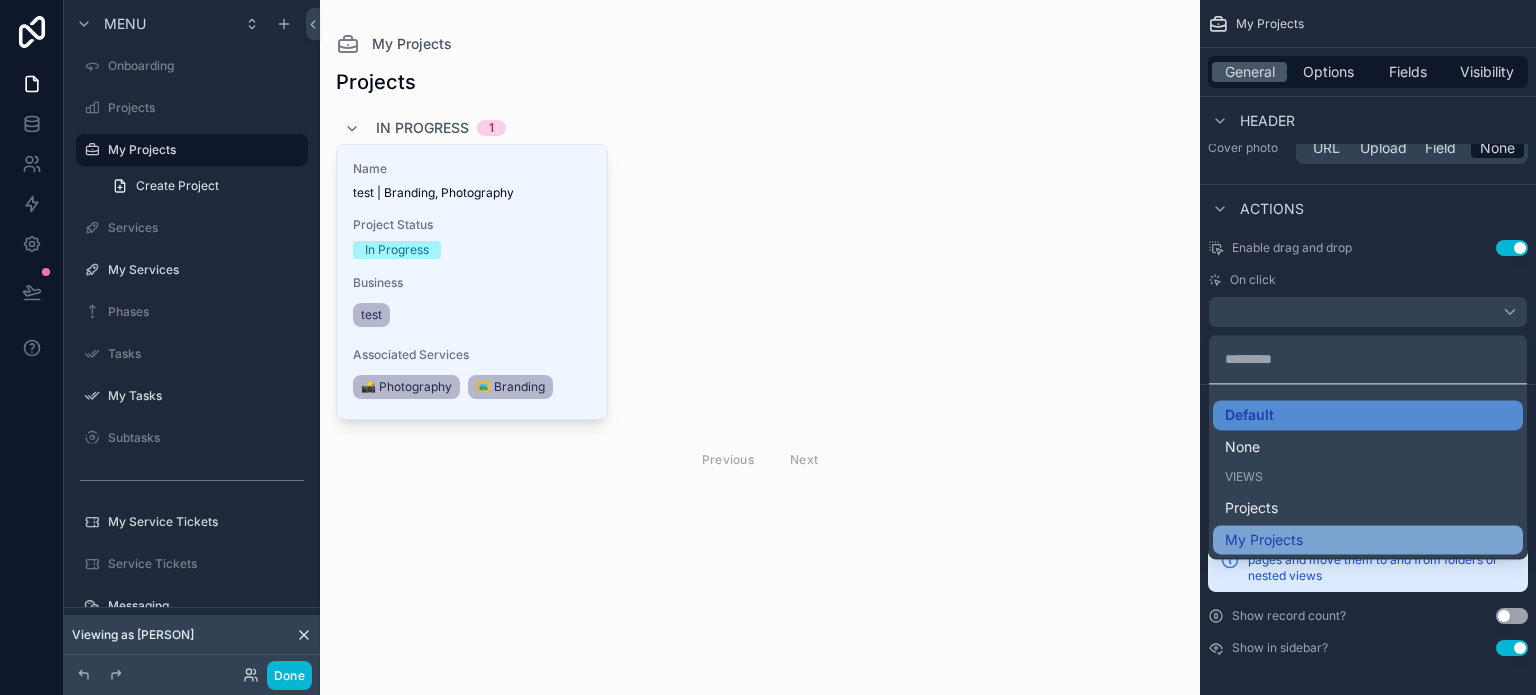 click on "My Projects" at bounding box center [1264, 540] 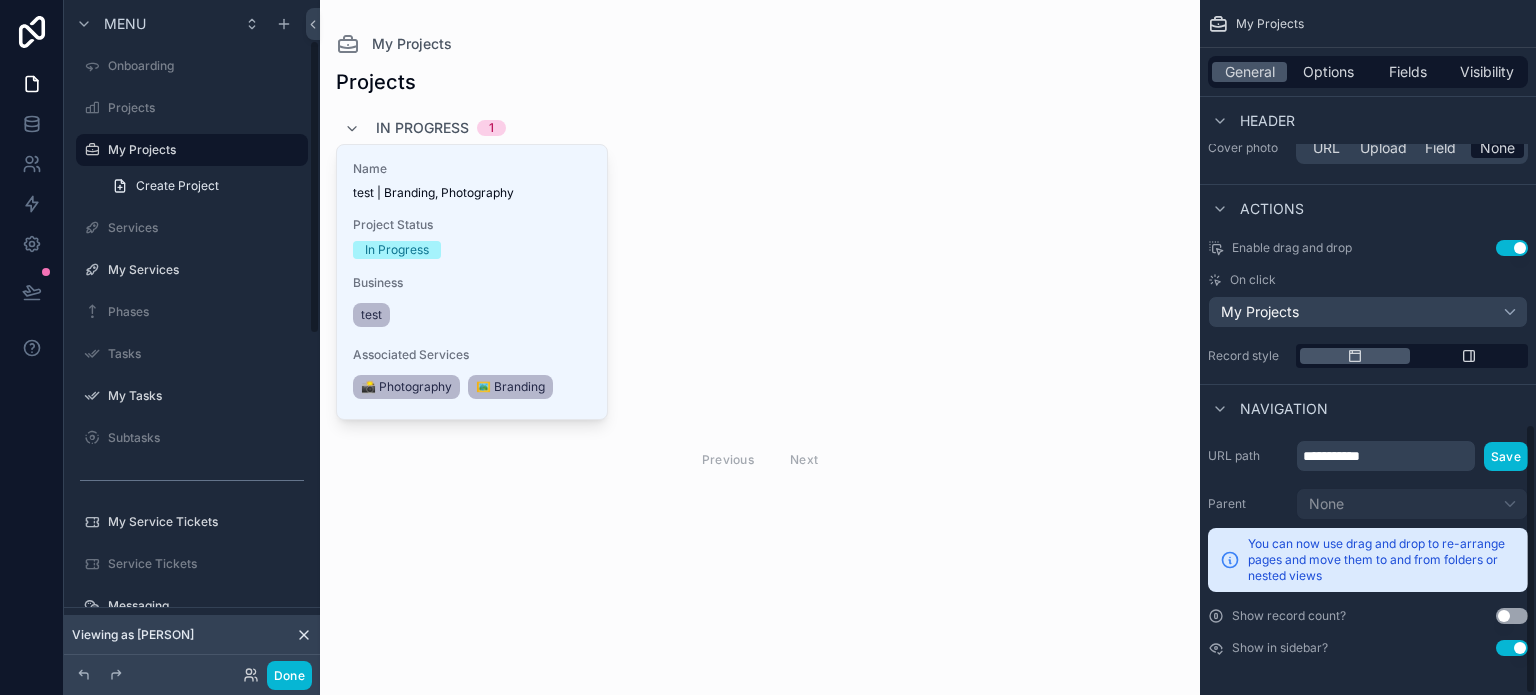scroll, scrollTop: 92, scrollLeft: 0, axis: vertical 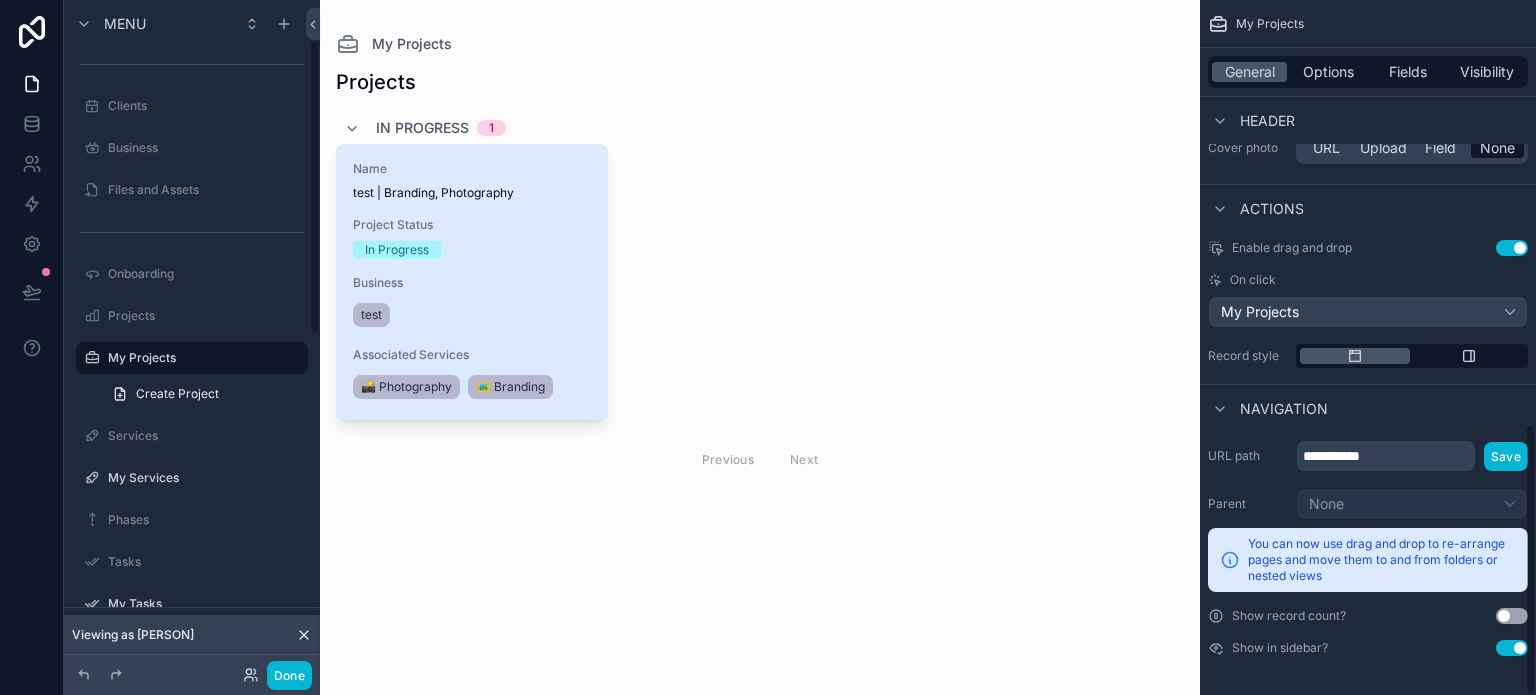 click on "test" at bounding box center [472, 315] 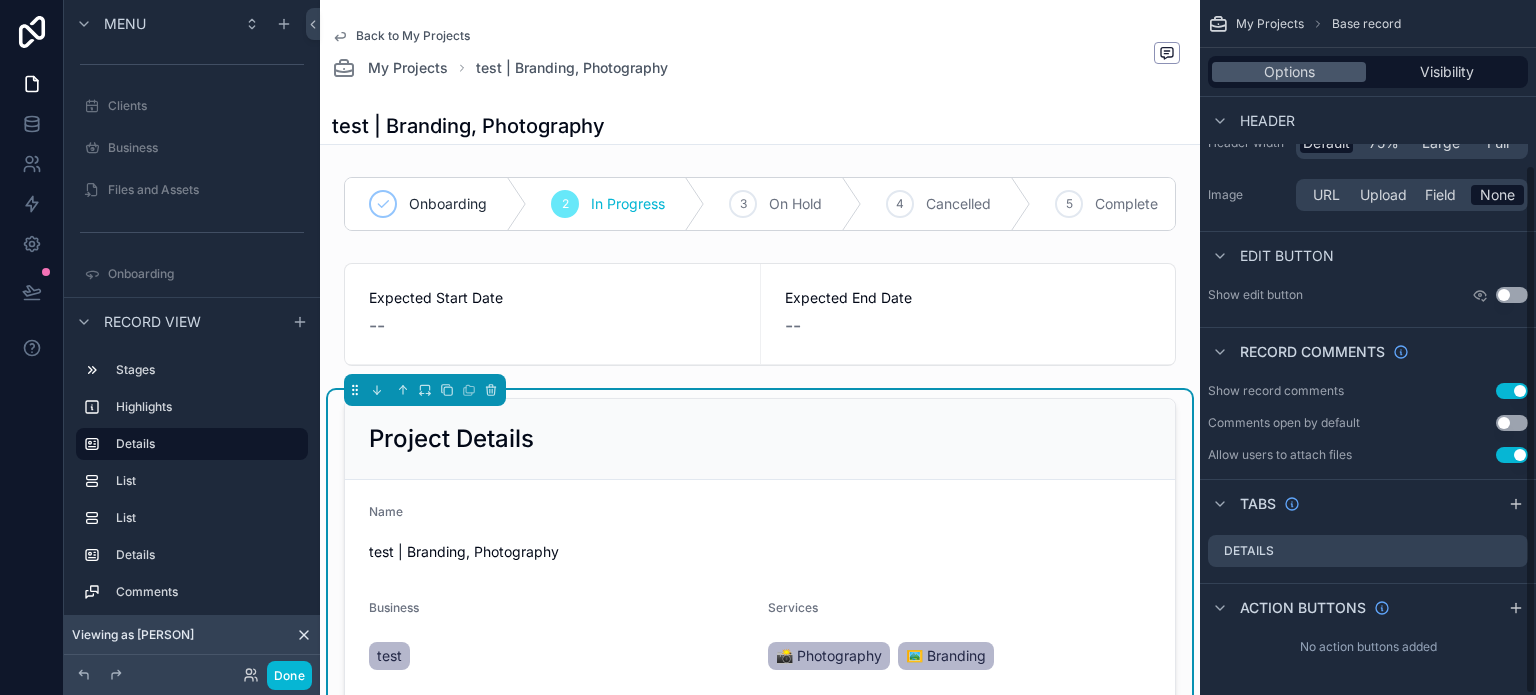 scroll, scrollTop: 216, scrollLeft: 0, axis: vertical 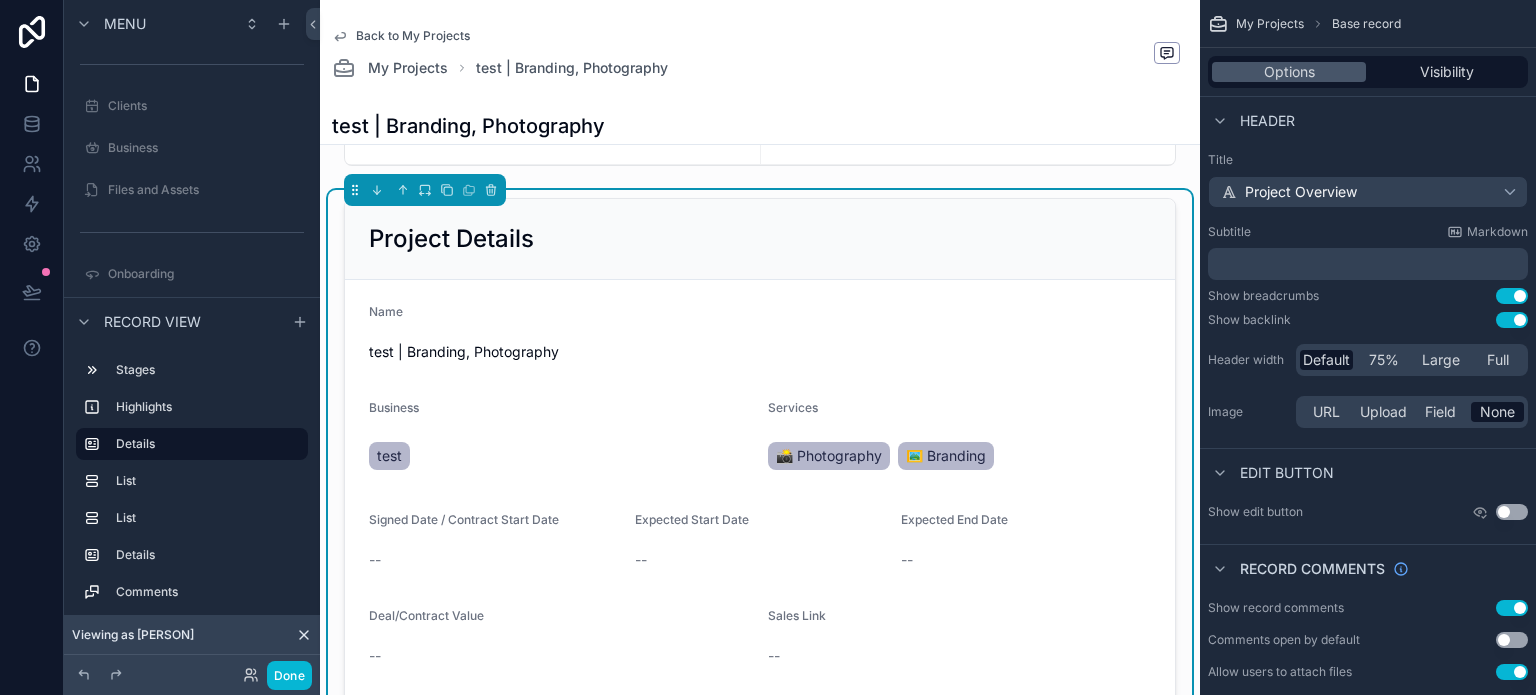 click on "Name" at bounding box center (760, 316) 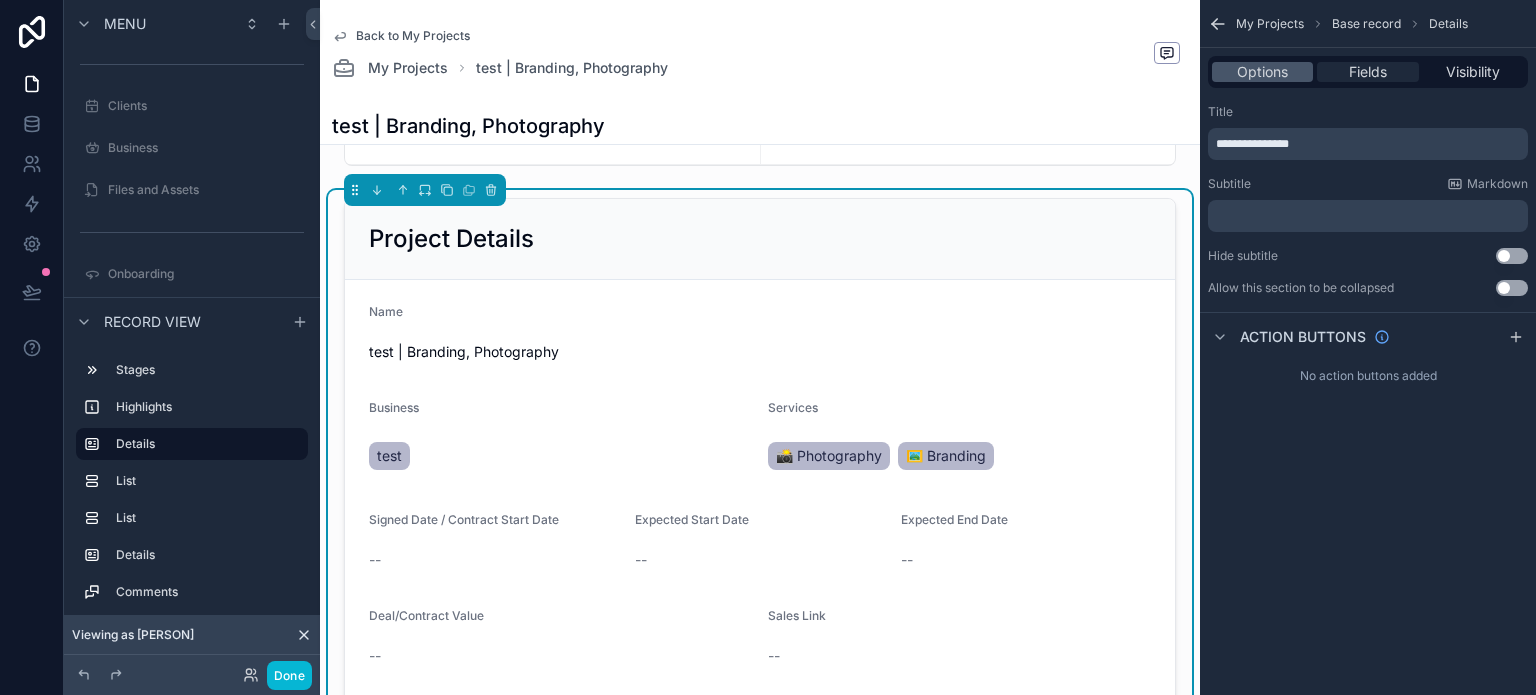 click on "Fields" at bounding box center (1368, 72) 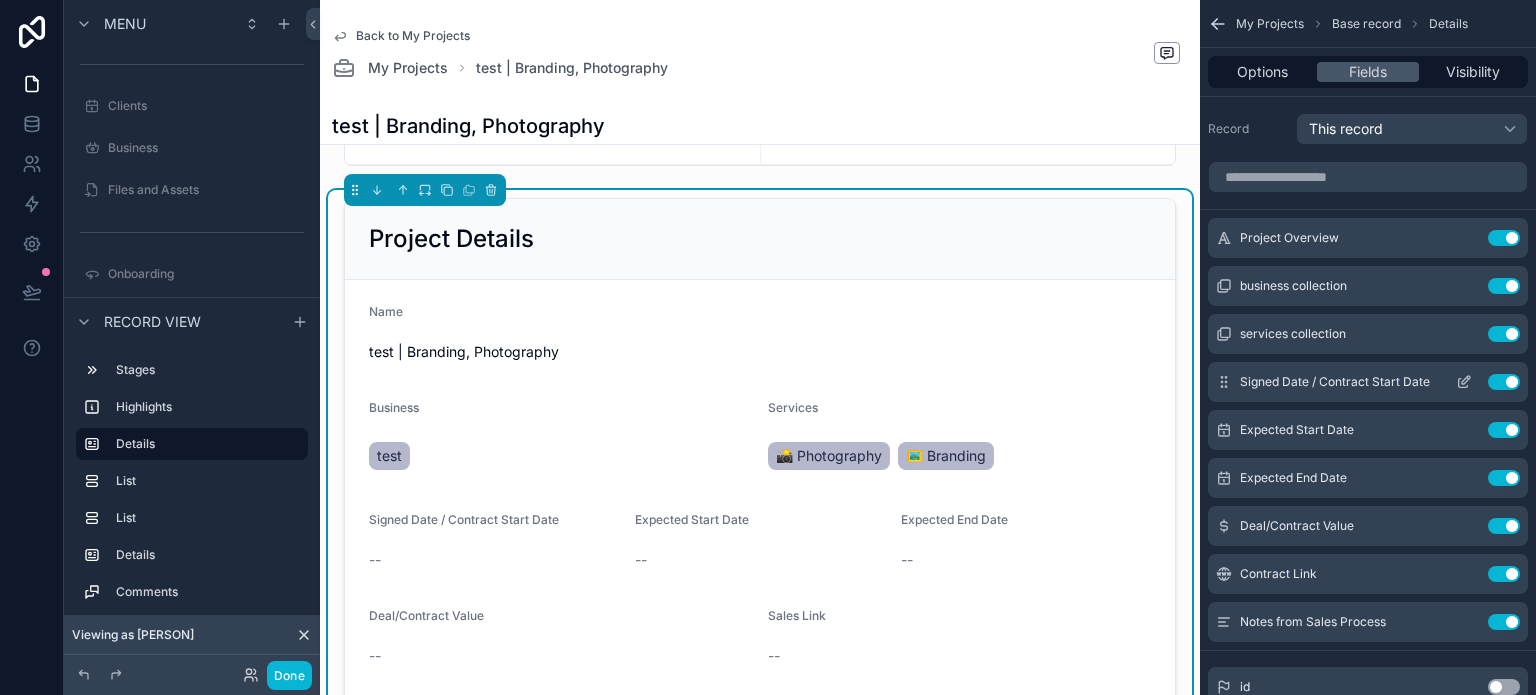 click on "Use setting" at bounding box center [1504, 382] 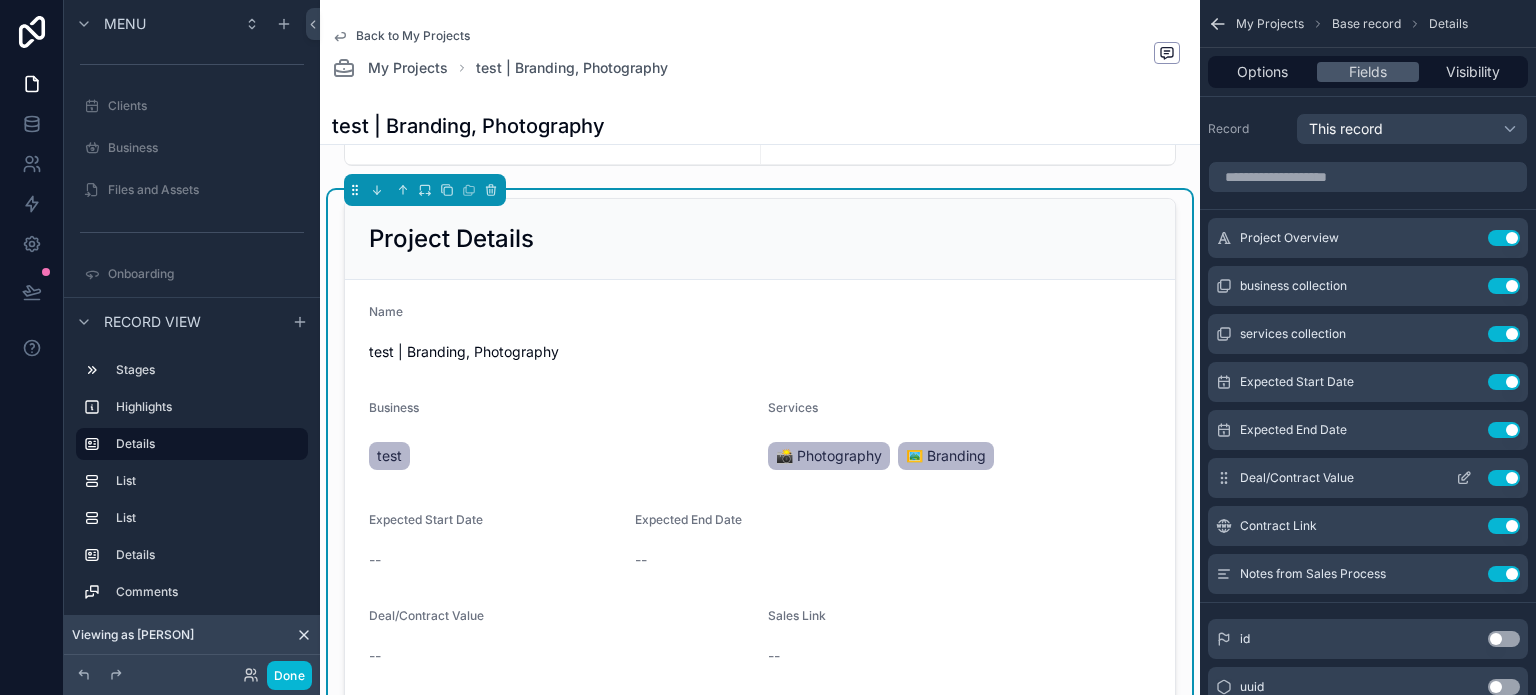click on "Use setting" at bounding box center (1504, 478) 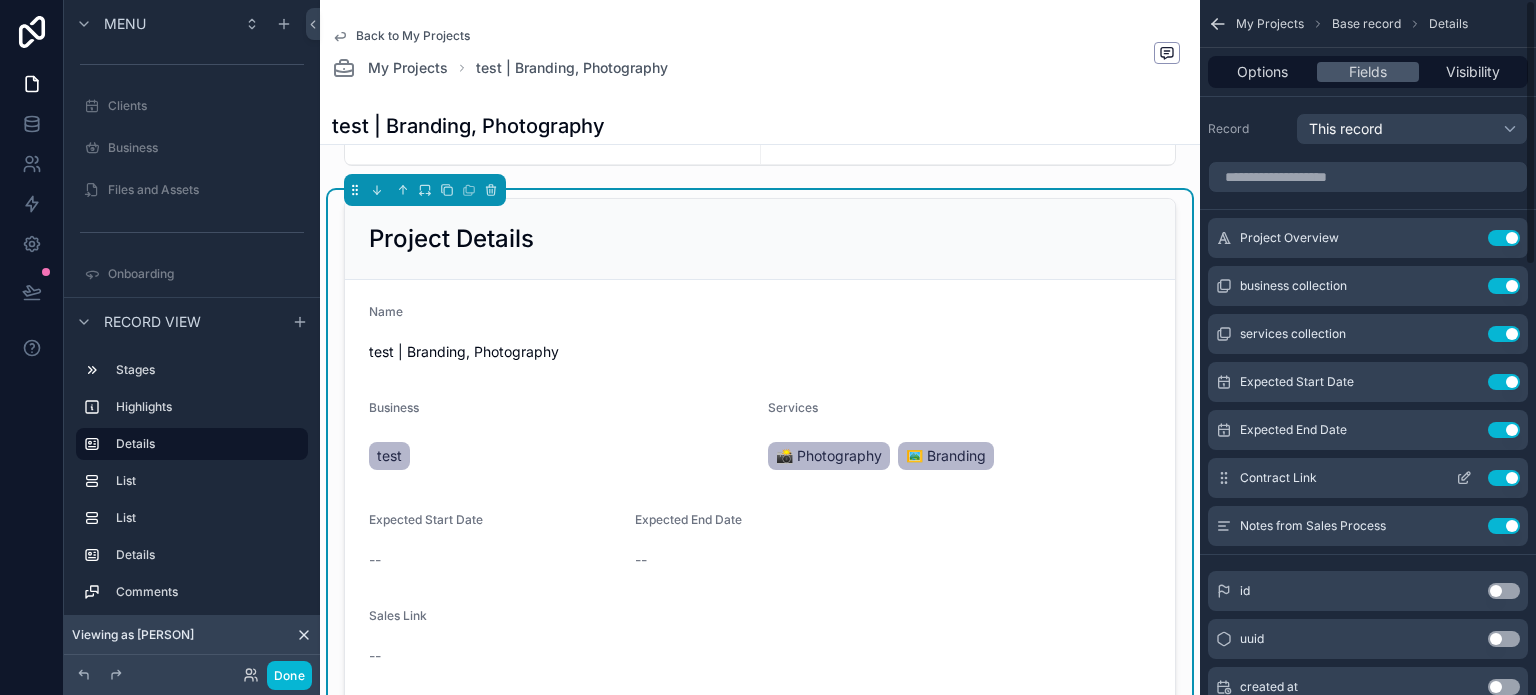 click on "Use setting" at bounding box center [1504, 478] 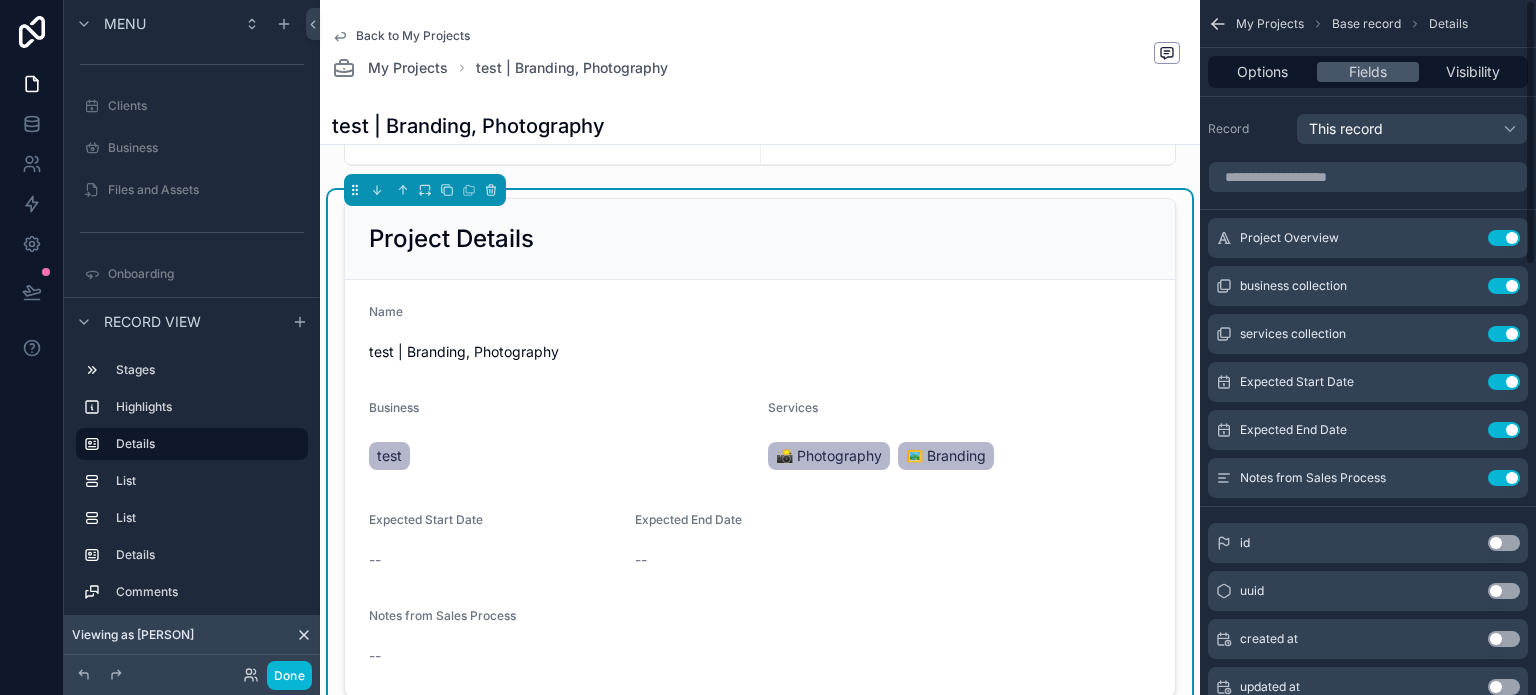 click on "Use setting" at bounding box center (1504, 478) 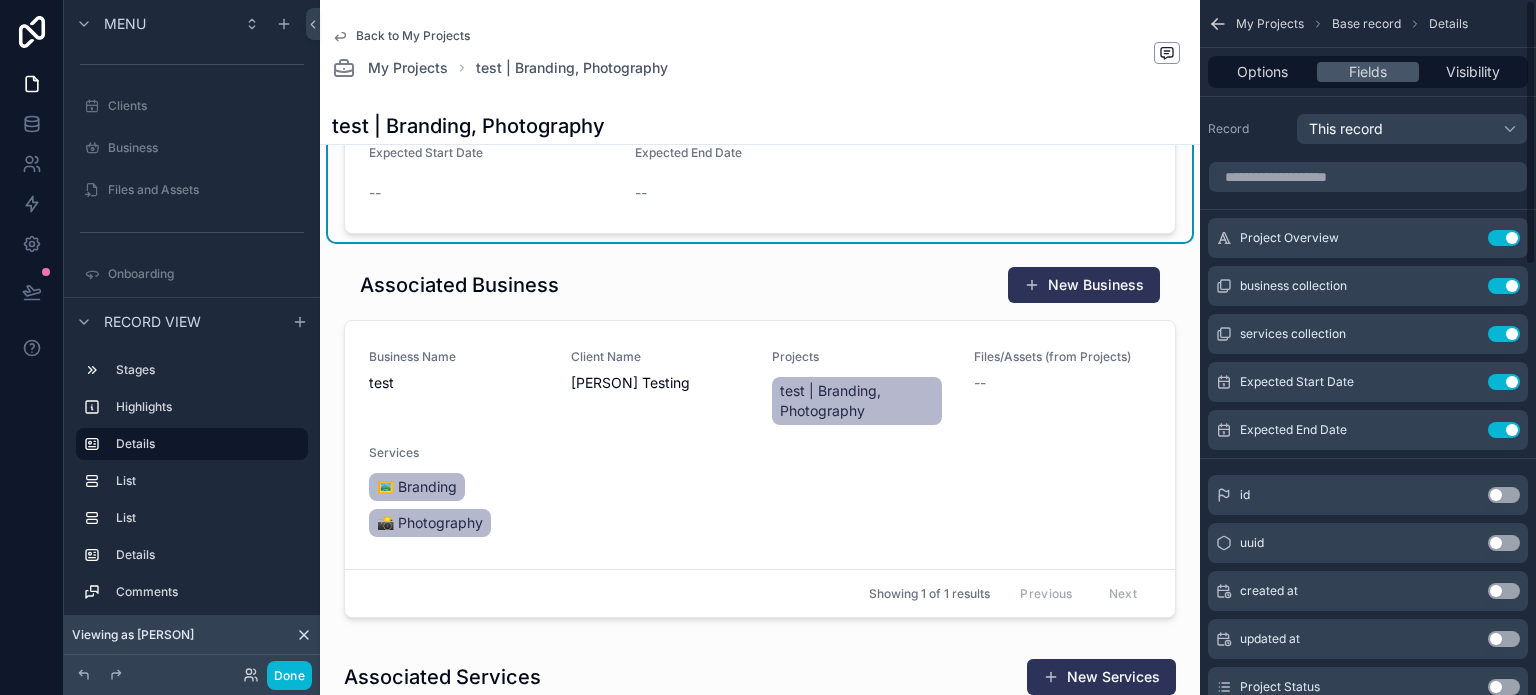 scroll, scrollTop: 600, scrollLeft: 0, axis: vertical 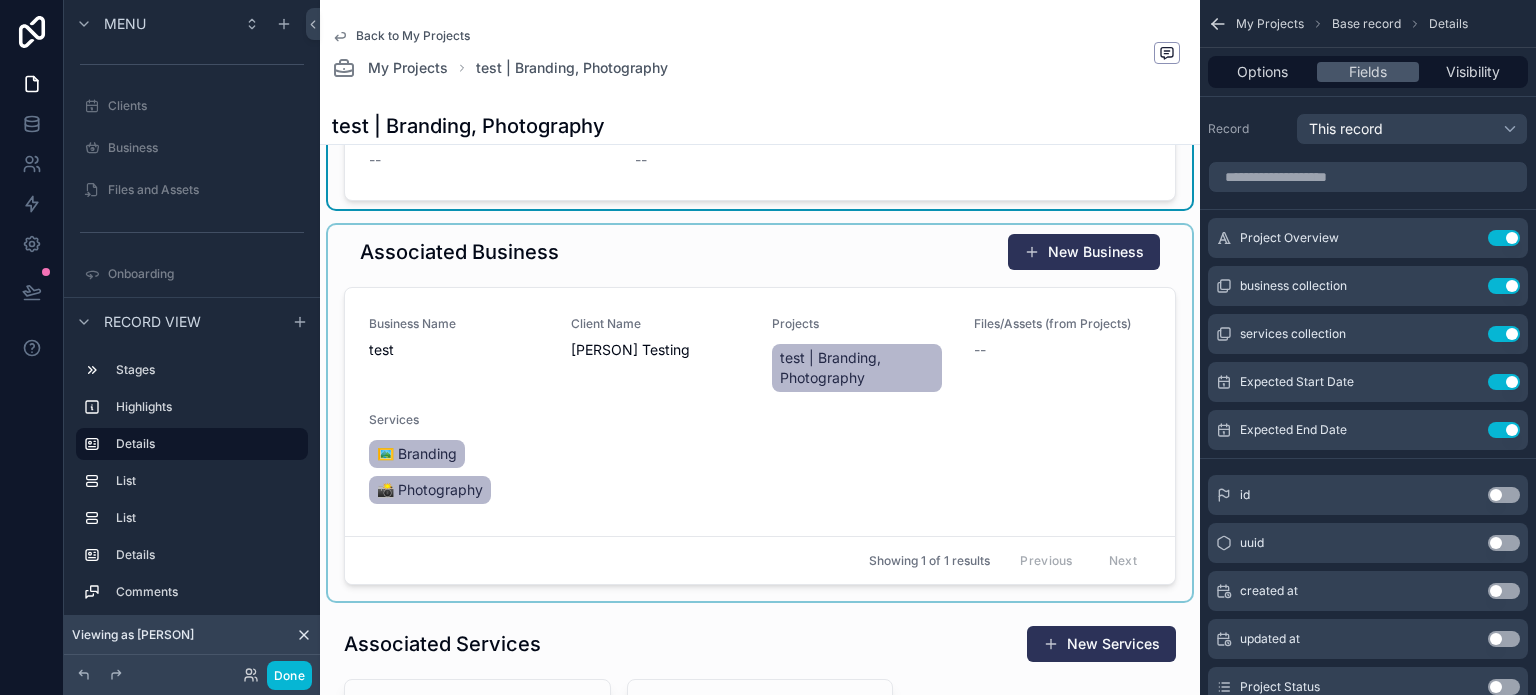 click at bounding box center [760, 413] 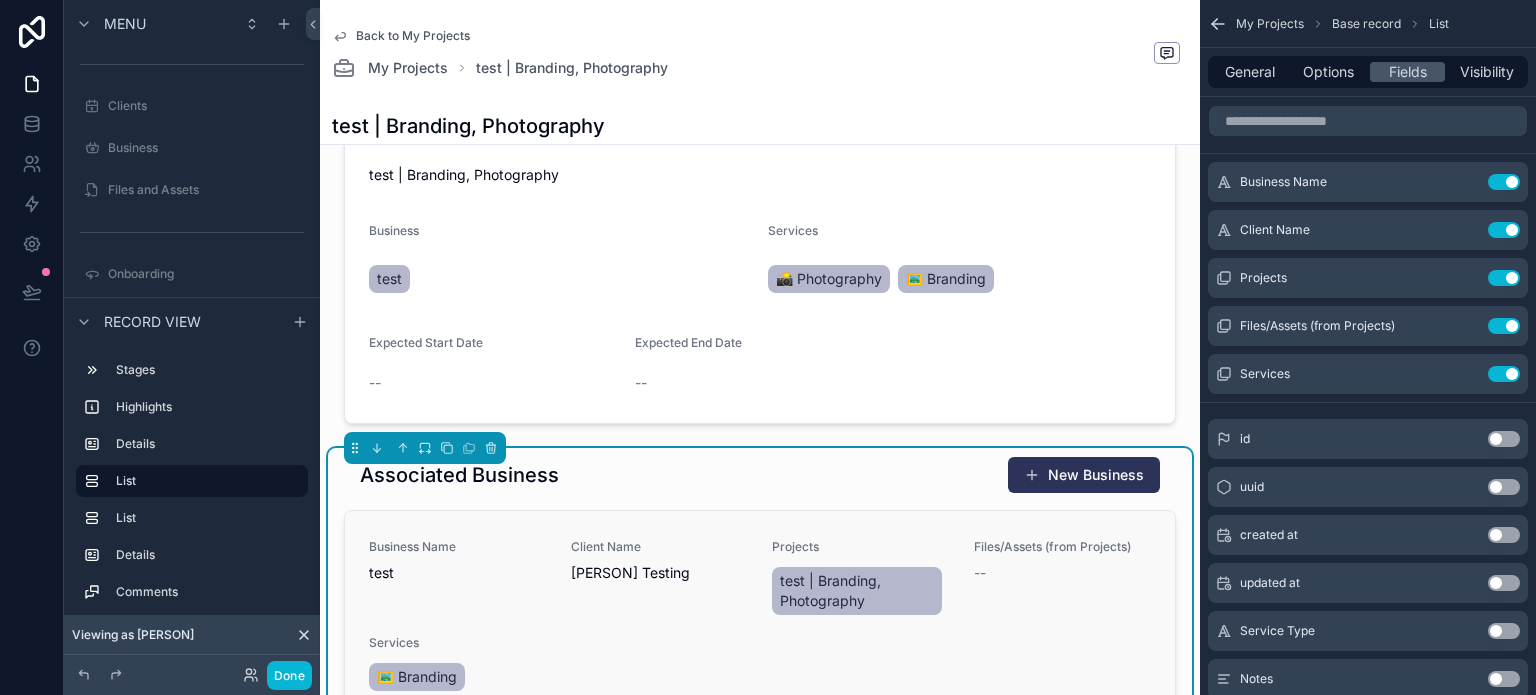 scroll, scrollTop: 400, scrollLeft: 0, axis: vertical 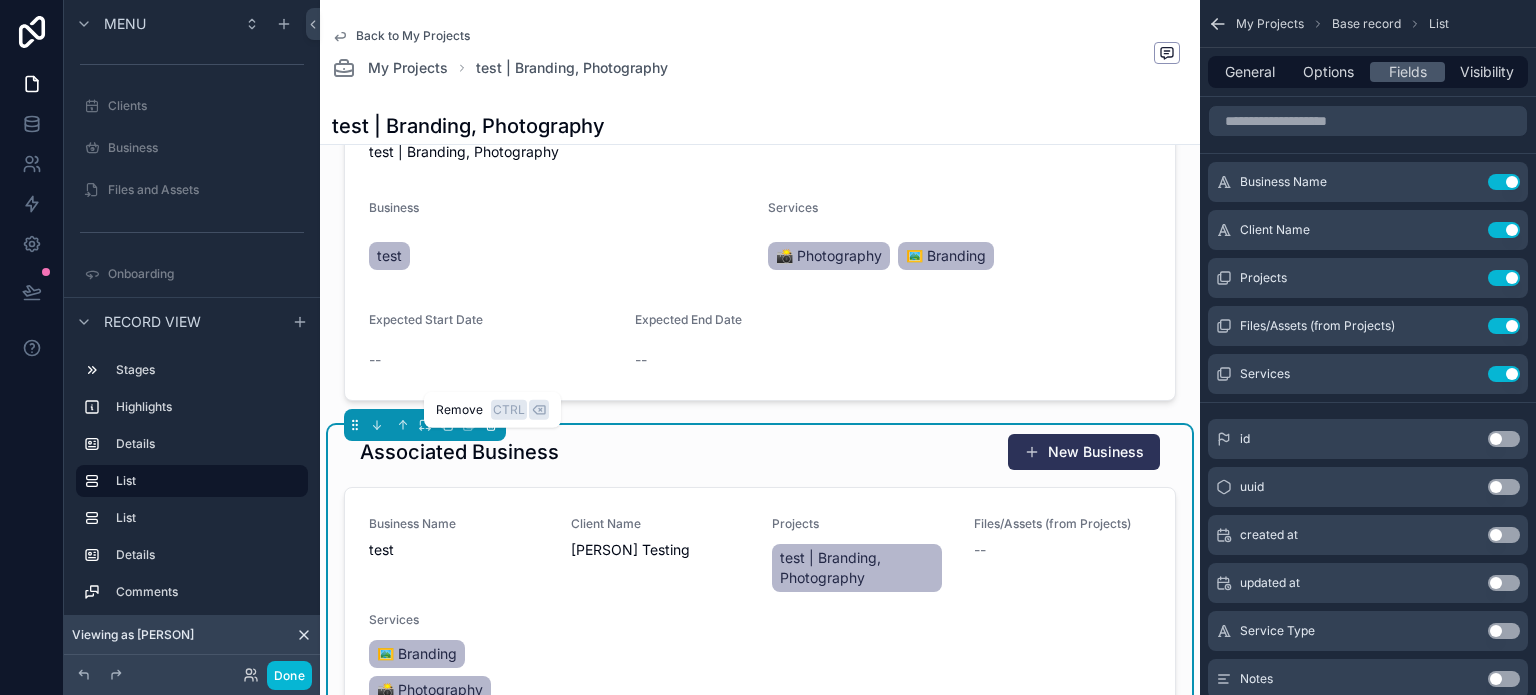 click 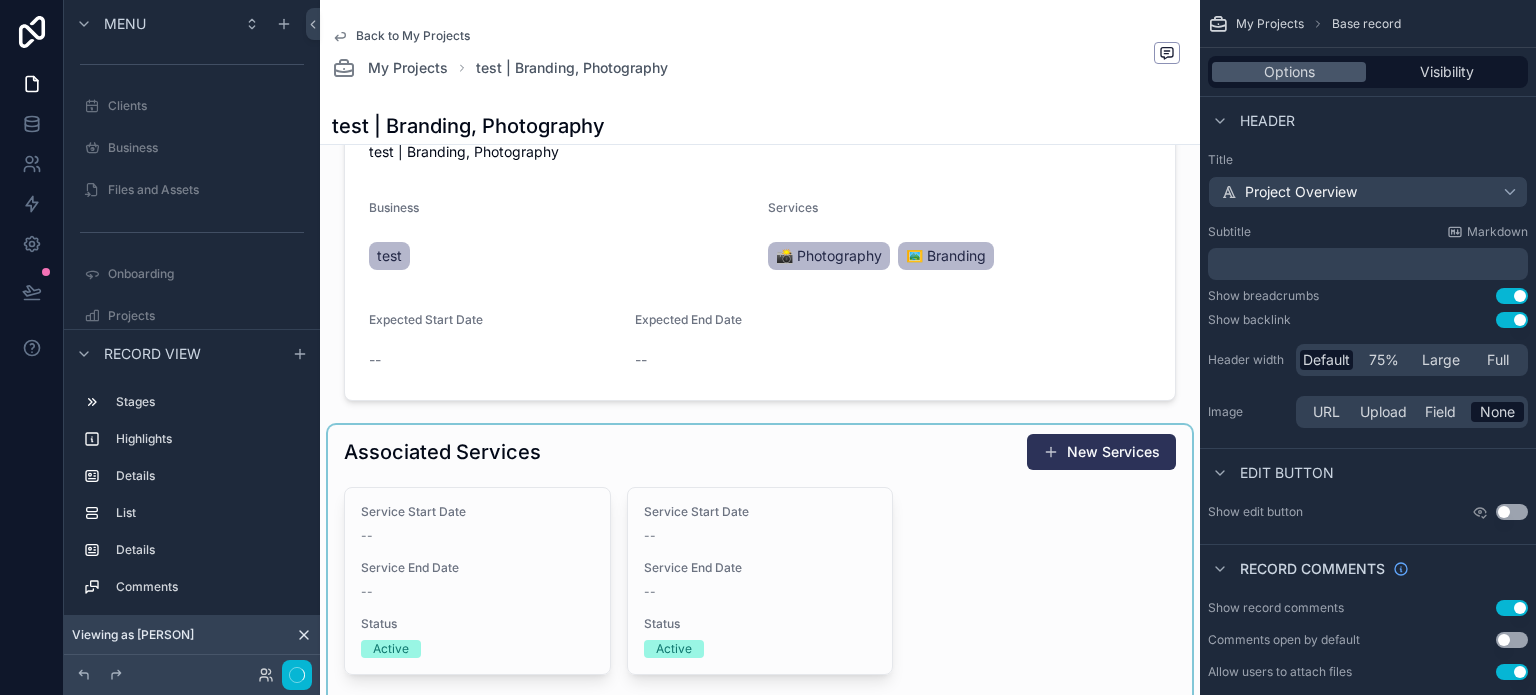 scroll, scrollTop: 500, scrollLeft: 0, axis: vertical 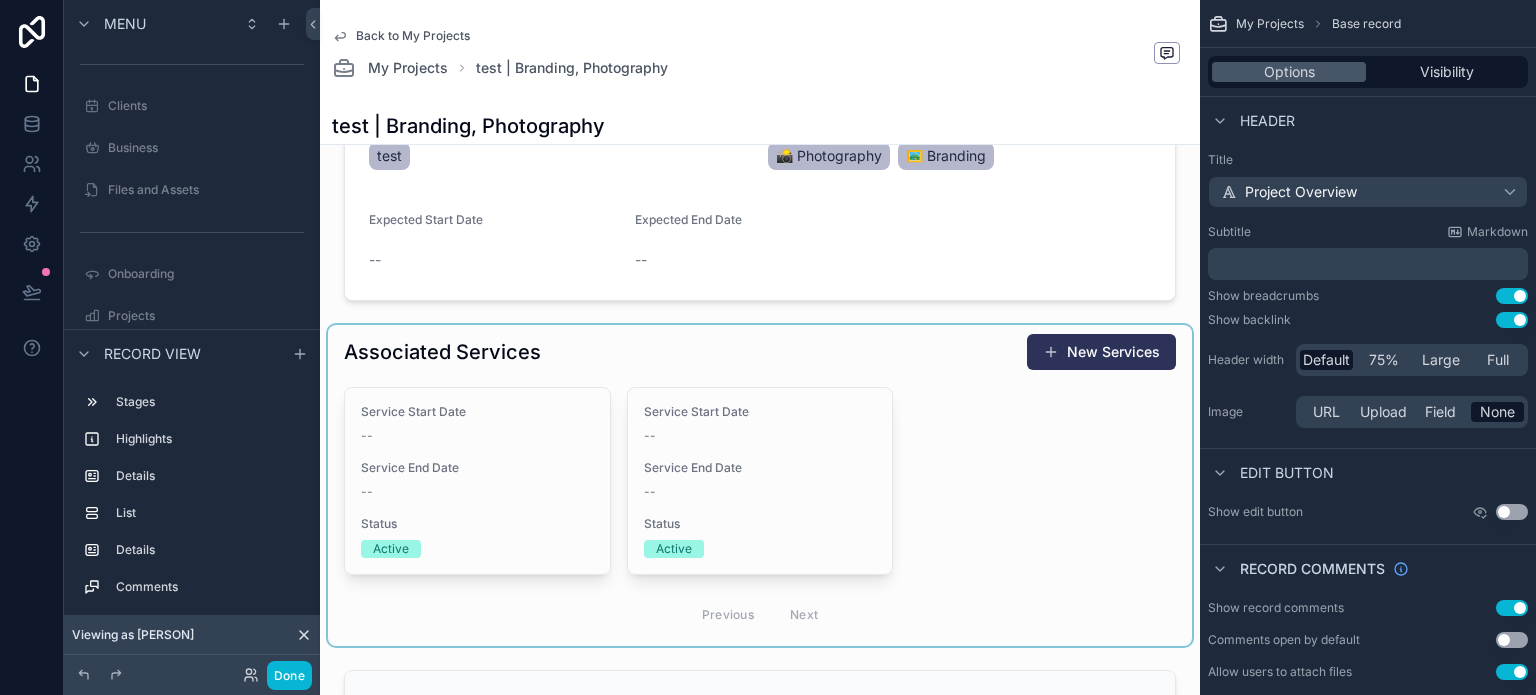 click at bounding box center [760, 485] 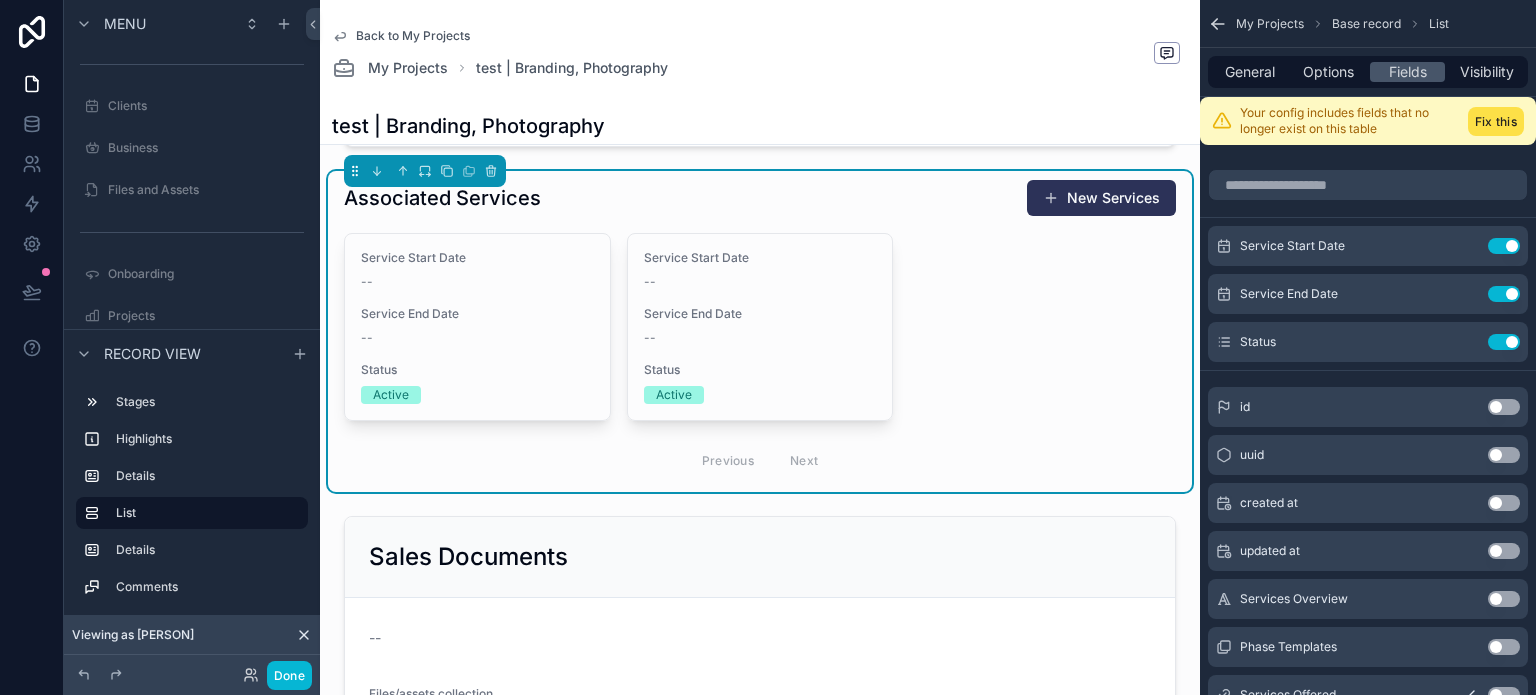 scroll, scrollTop: 700, scrollLeft: 0, axis: vertical 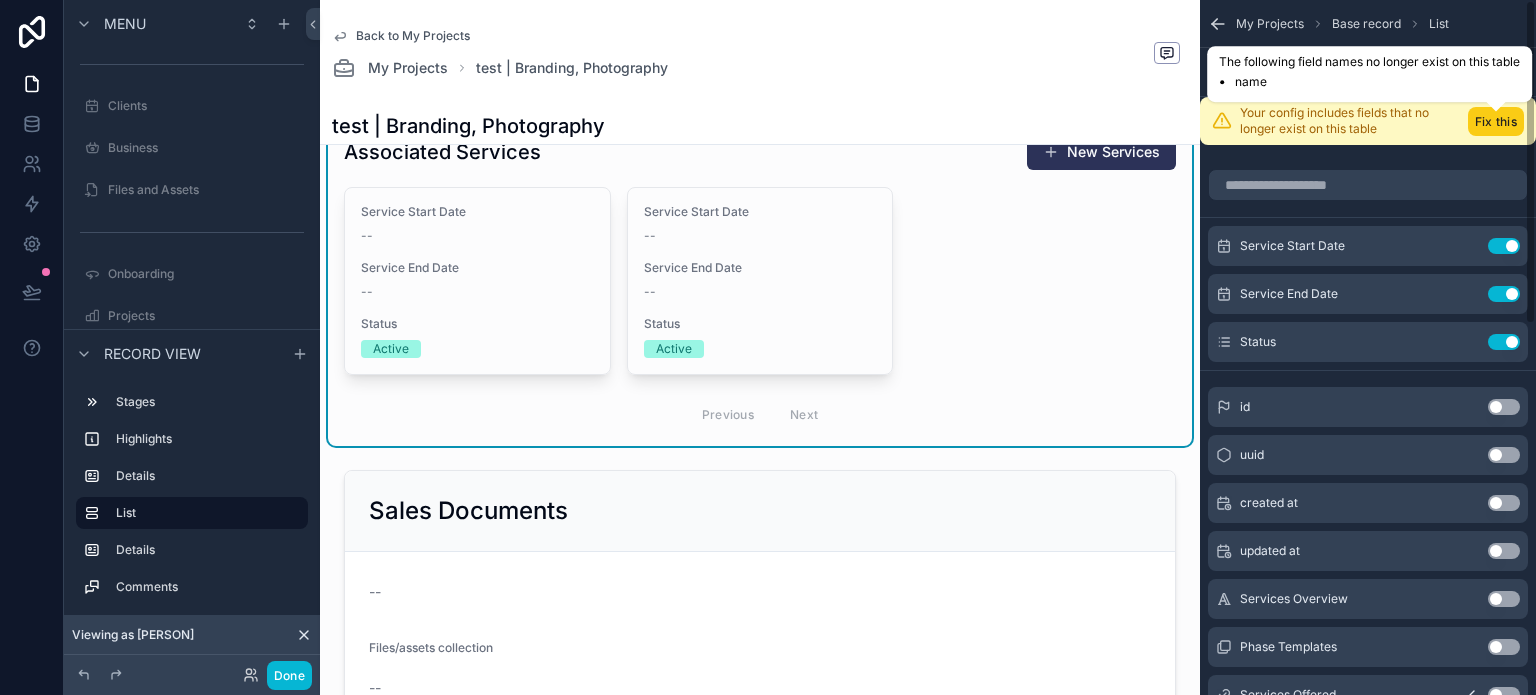click on "Fix this" at bounding box center (1496, 121) 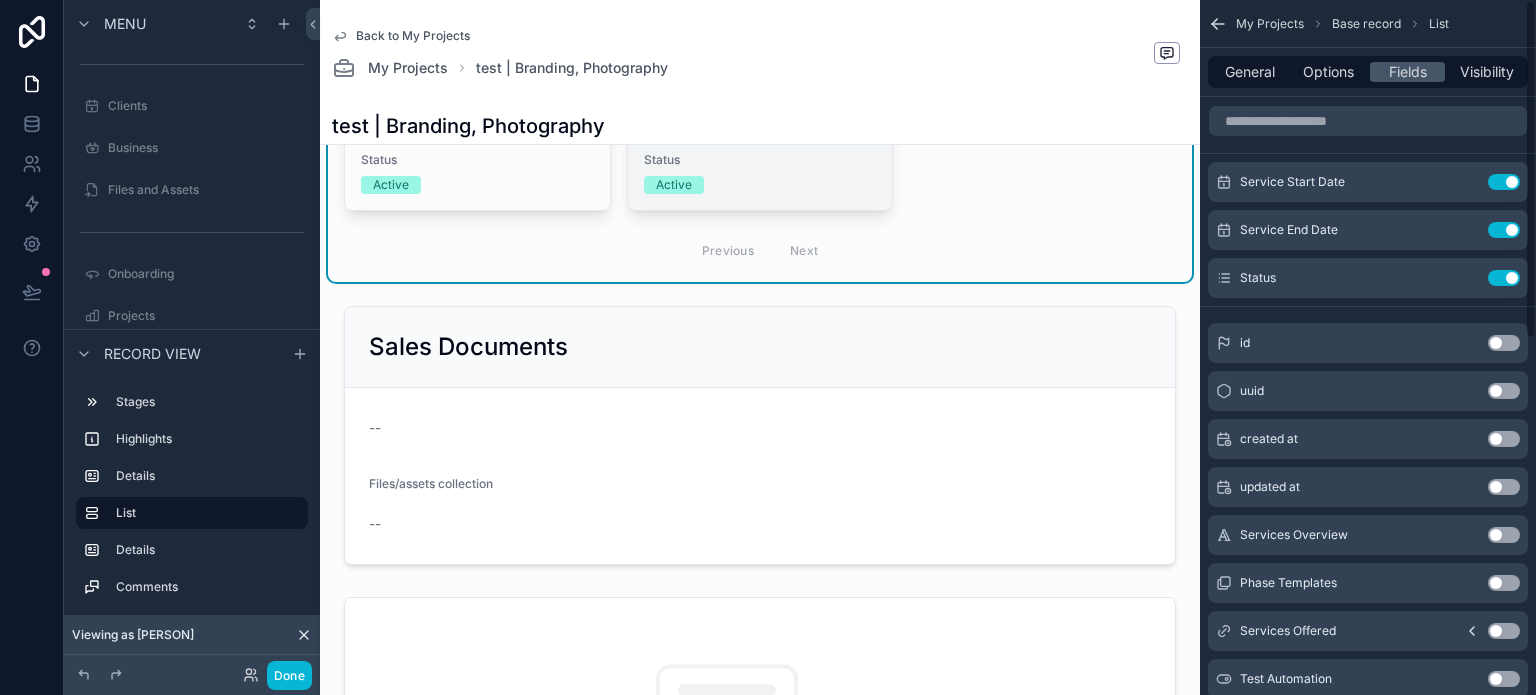 scroll, scrollTop: 900, scrollLeft: 0, axis: vertical 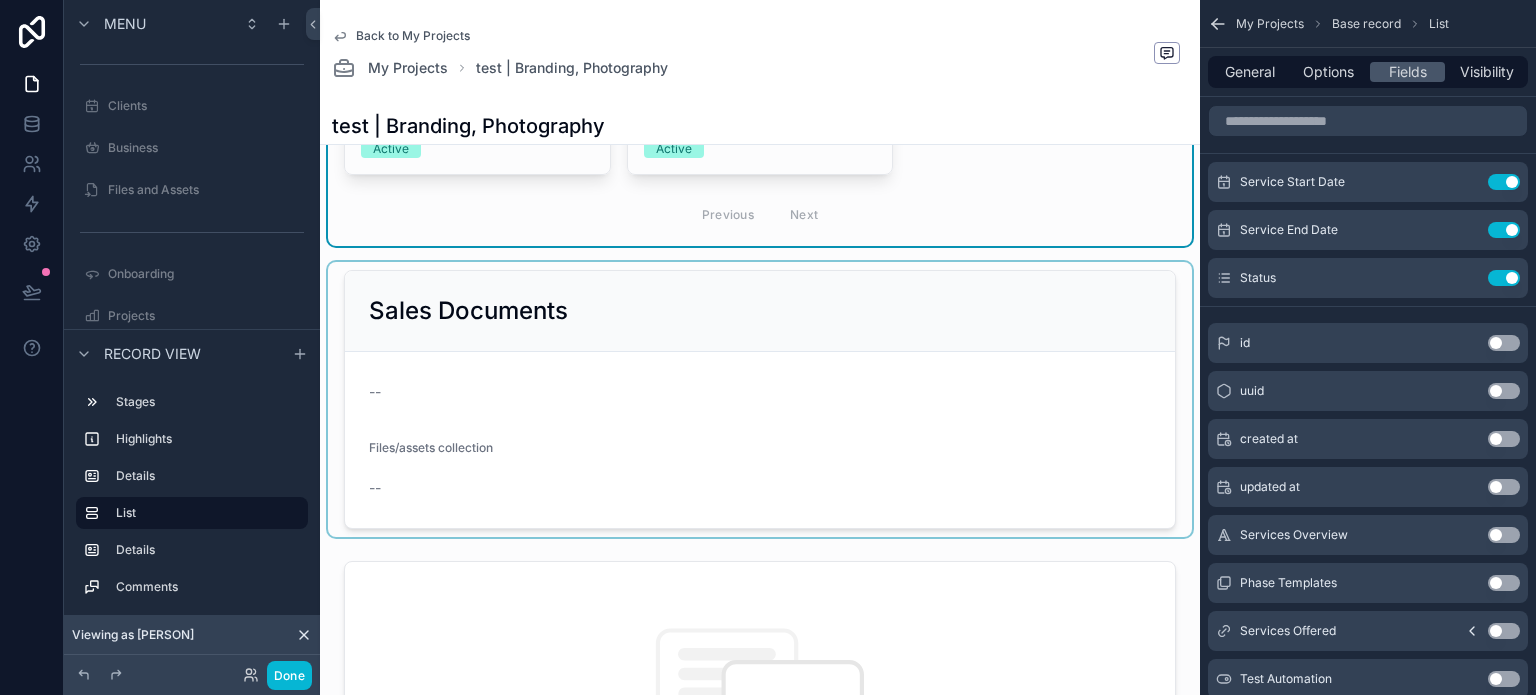 click at bounding box center [760, 399] 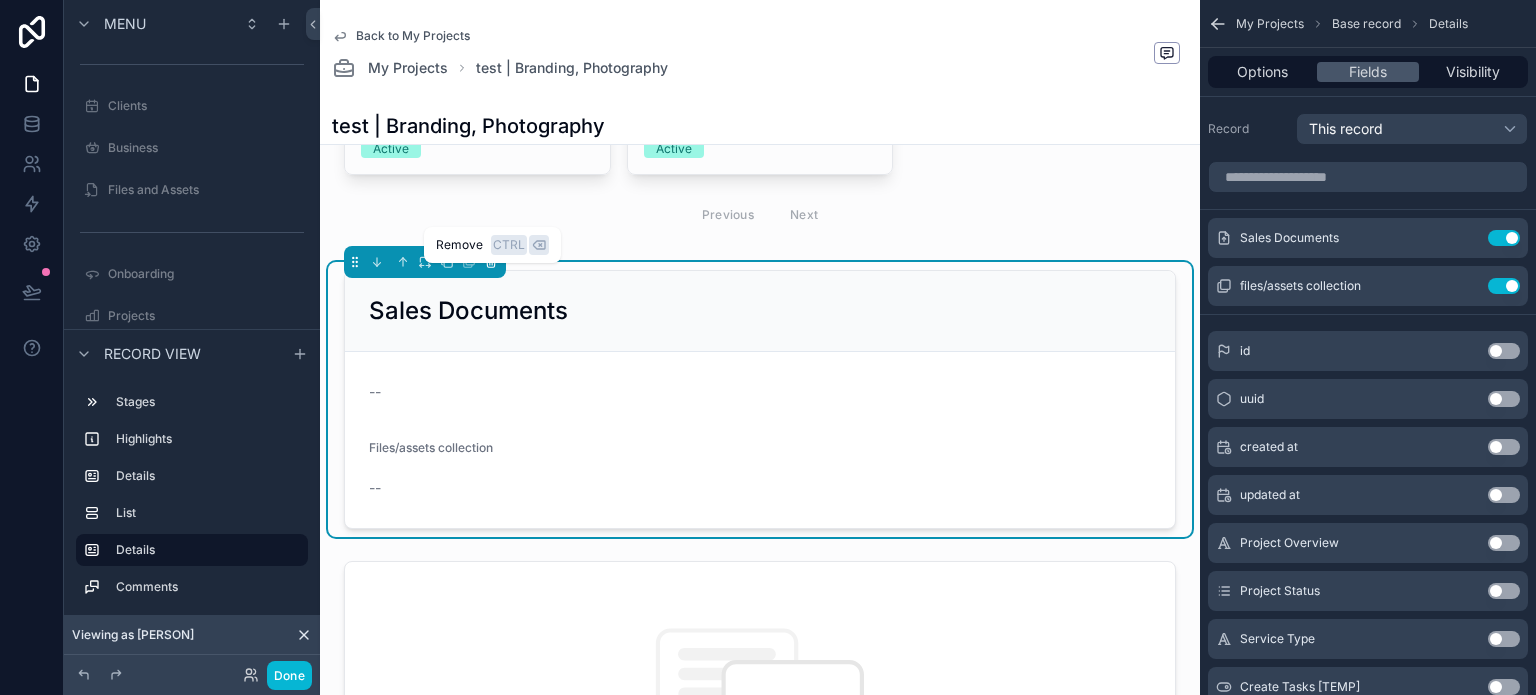 click 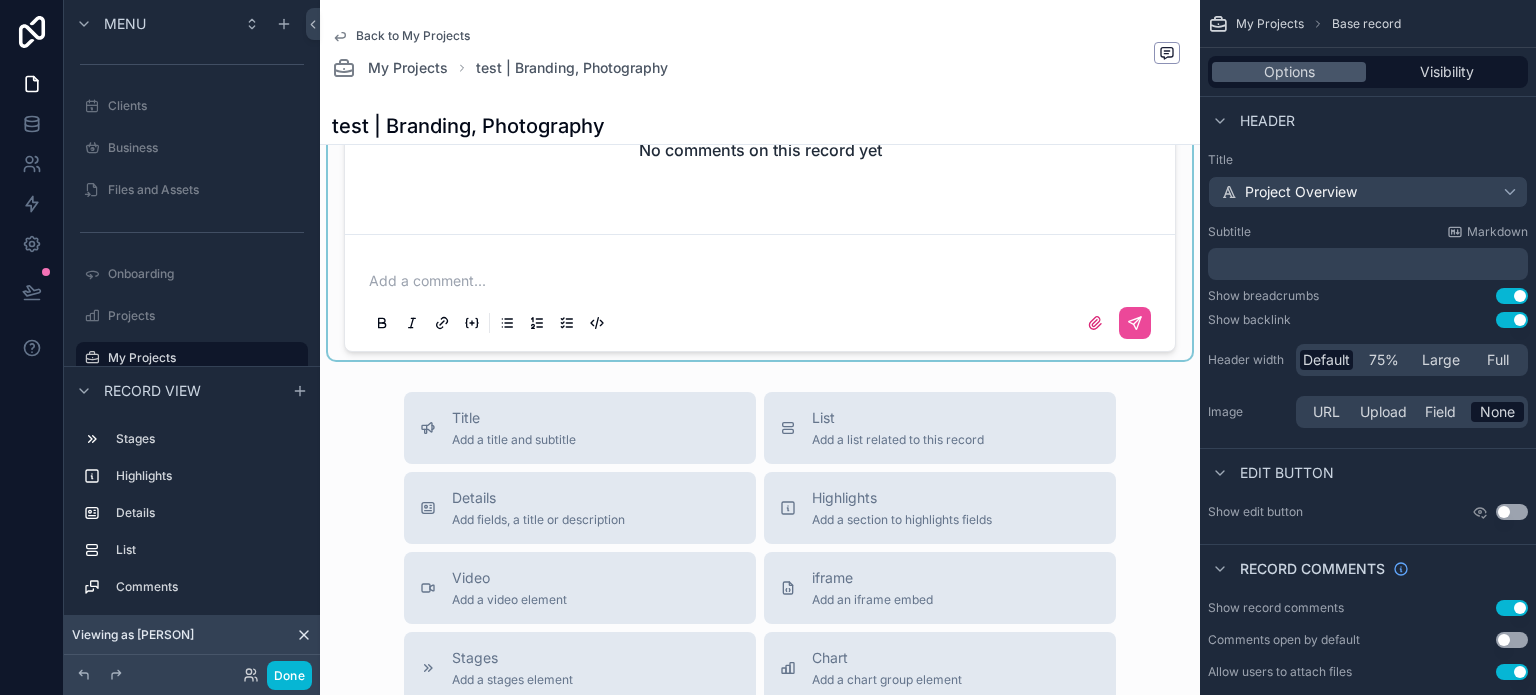 scroll, scrollTop: 1300, scrollLeft: 0, axis: vertical 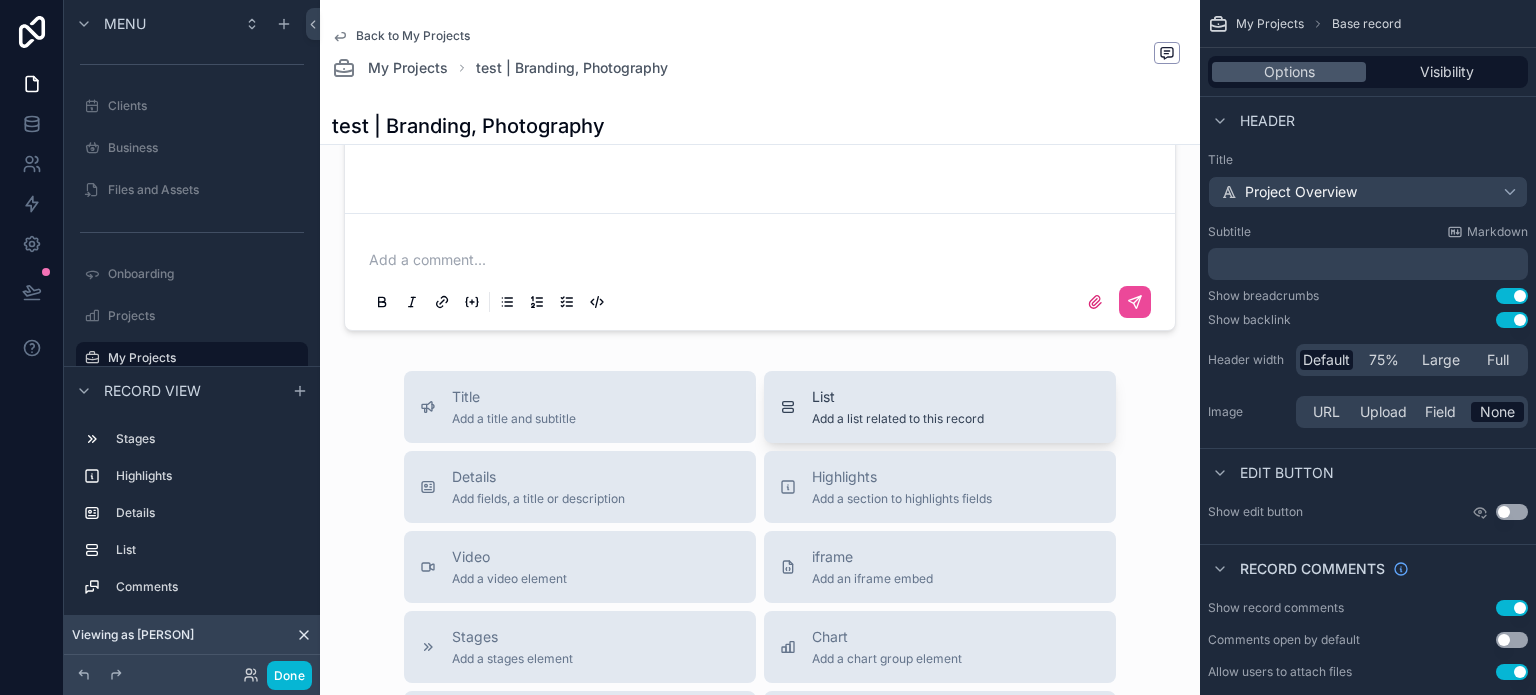 click on "List" at bounding box center [898, 397] 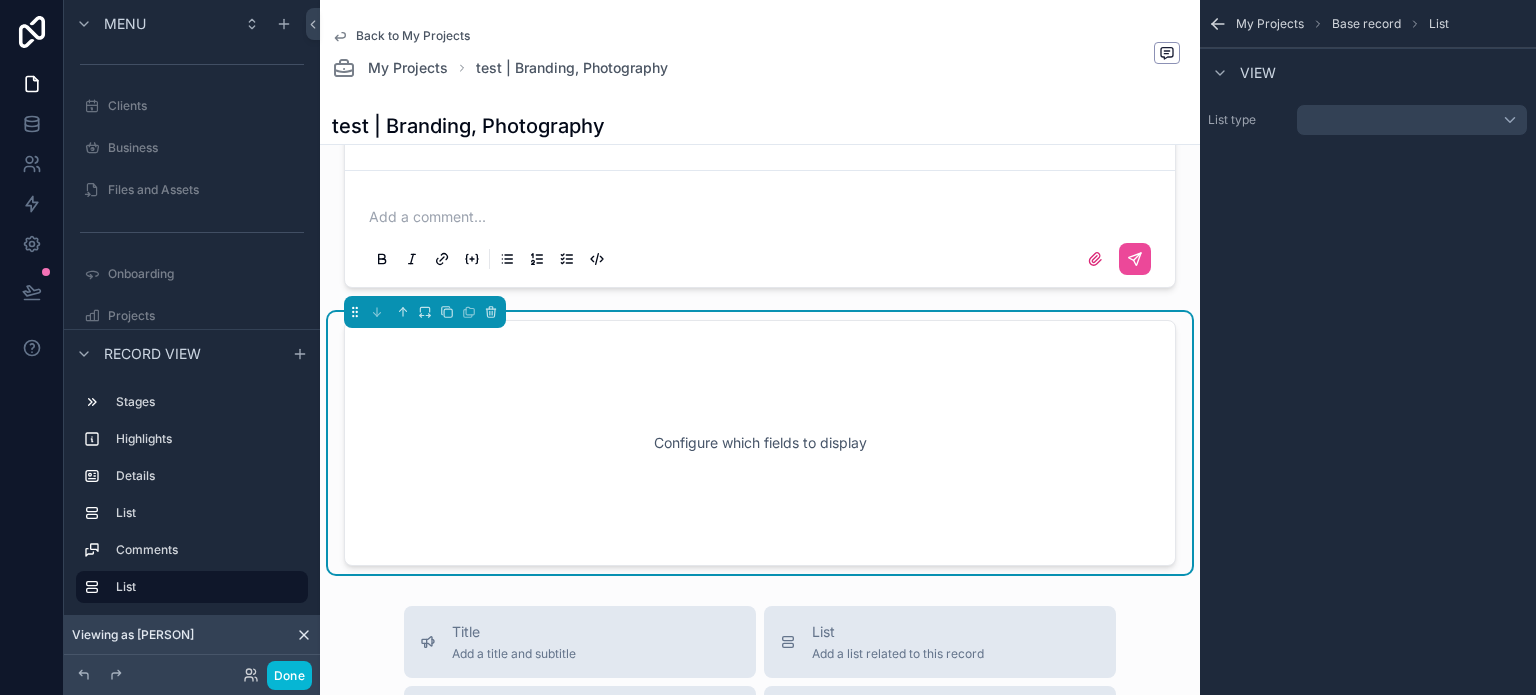 scroll, scrollTop: 1449, scrollLeft: 0, axis: vertical 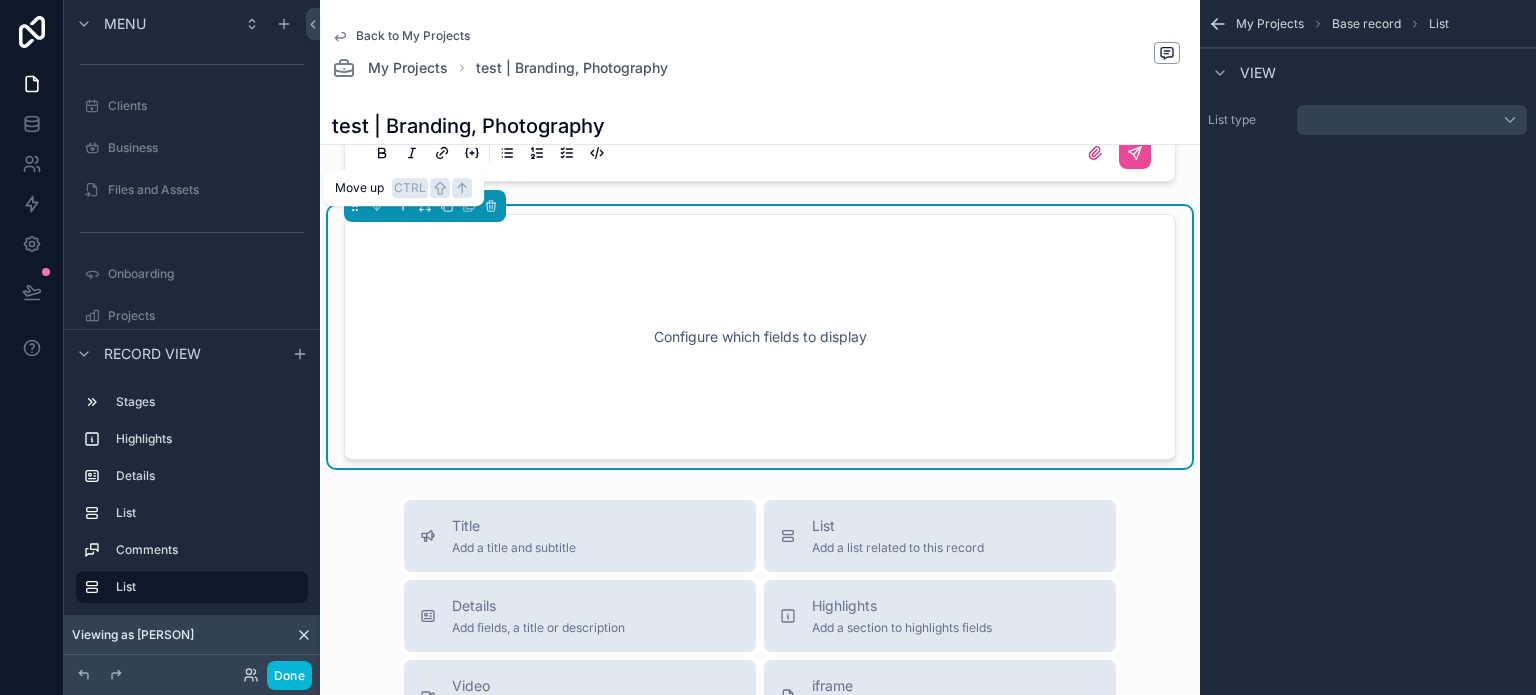 click 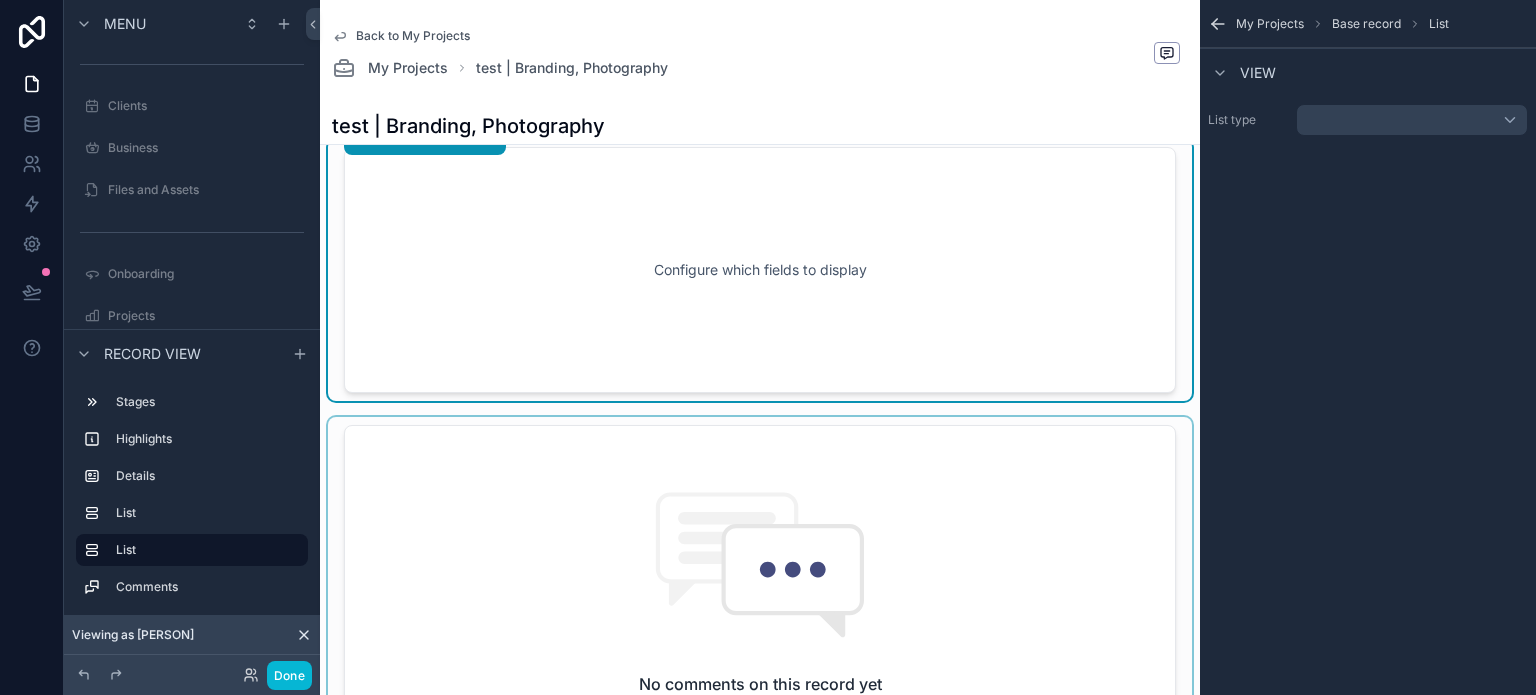 scroll, scrollTop: 949, scrollLeft: 0, axis: vertical 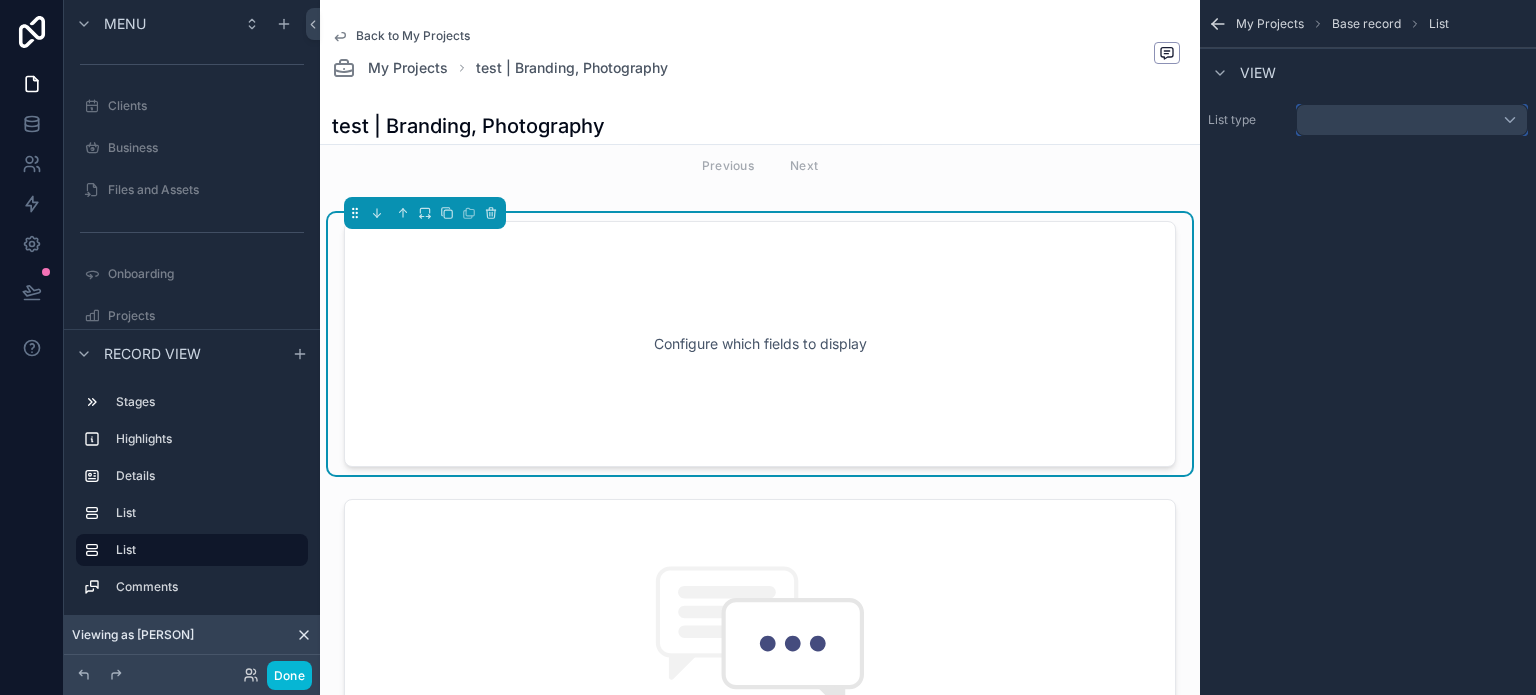 click at bounding box center [1412, 120] 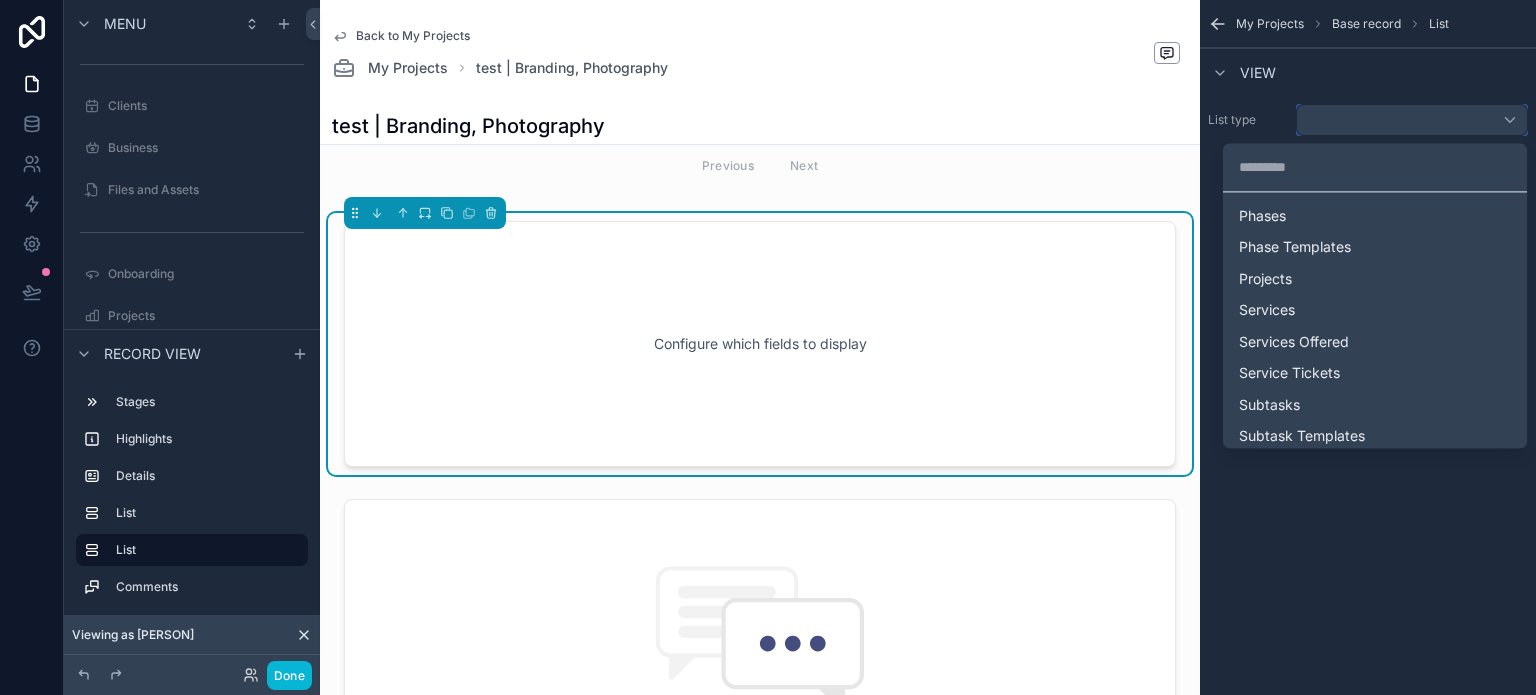 scroll, scrollTop: 300, scrollLeft: 0, axis: vertical 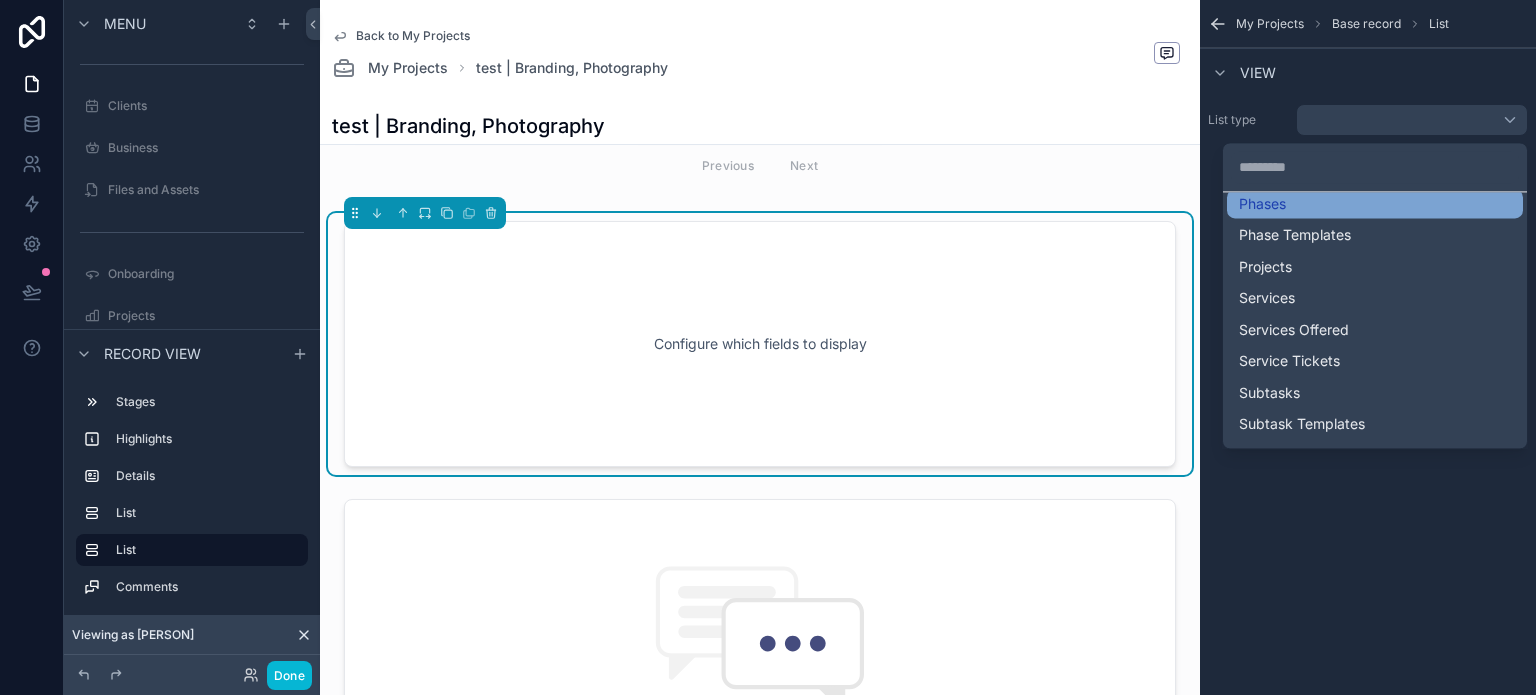 click on "Phases" at bounding box center (1375, 204) 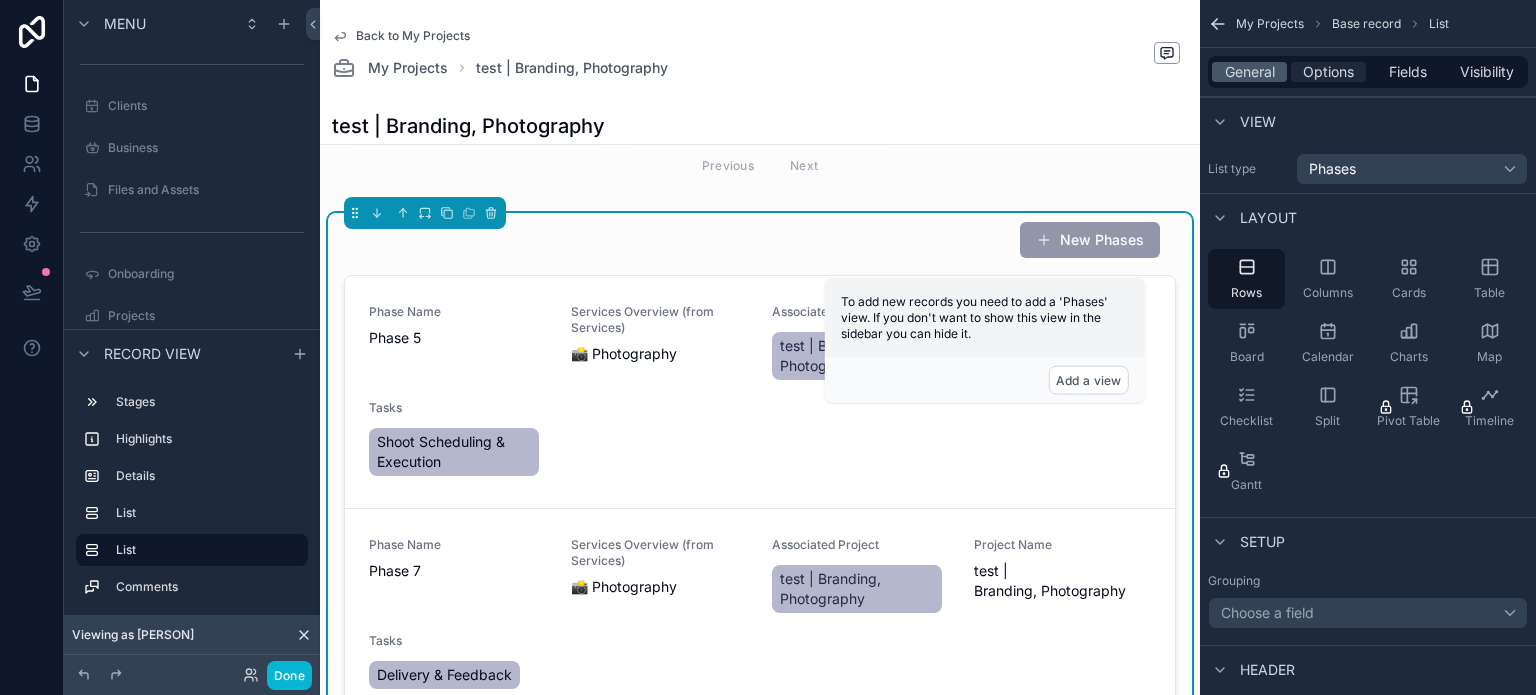 click on "Options" at bounding box center (1328, 72) 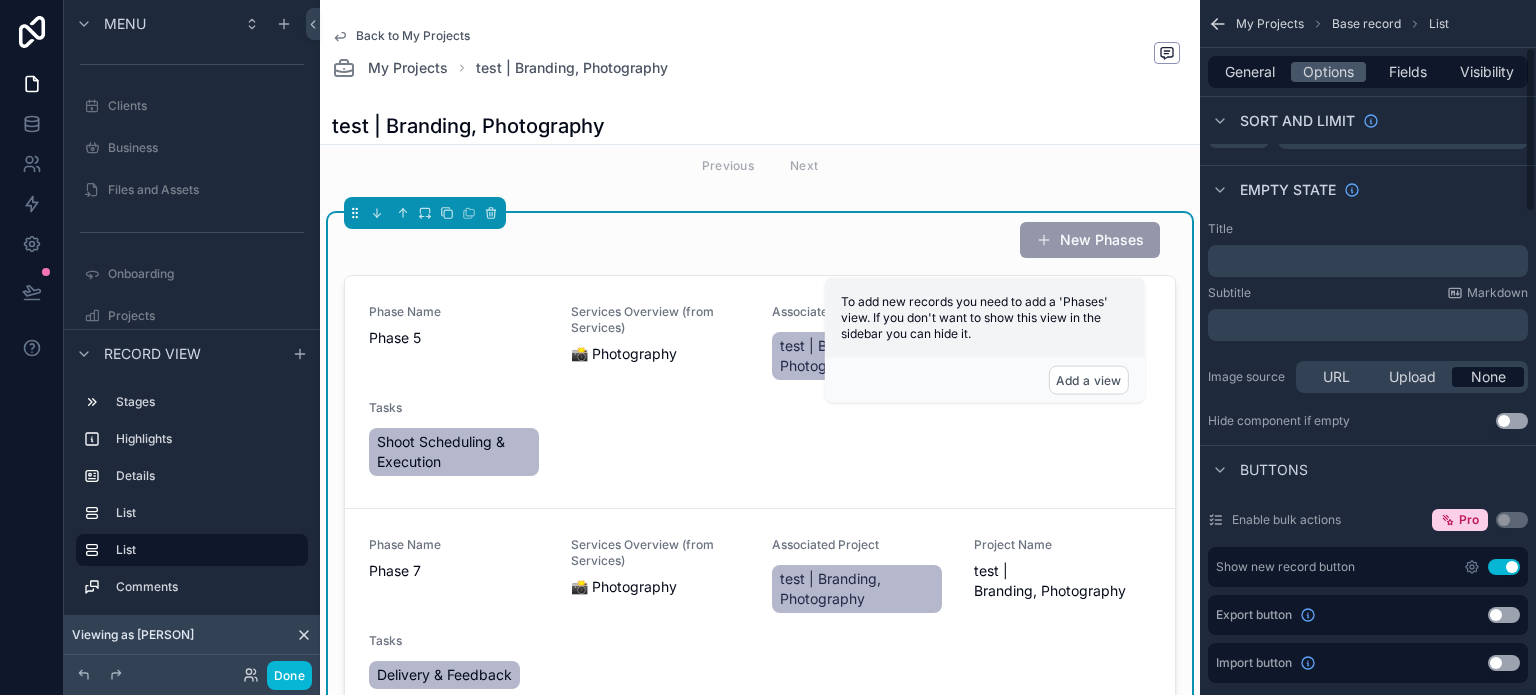 scroll, scrollTop: 300, scrollLeft: 0, axis: vertical 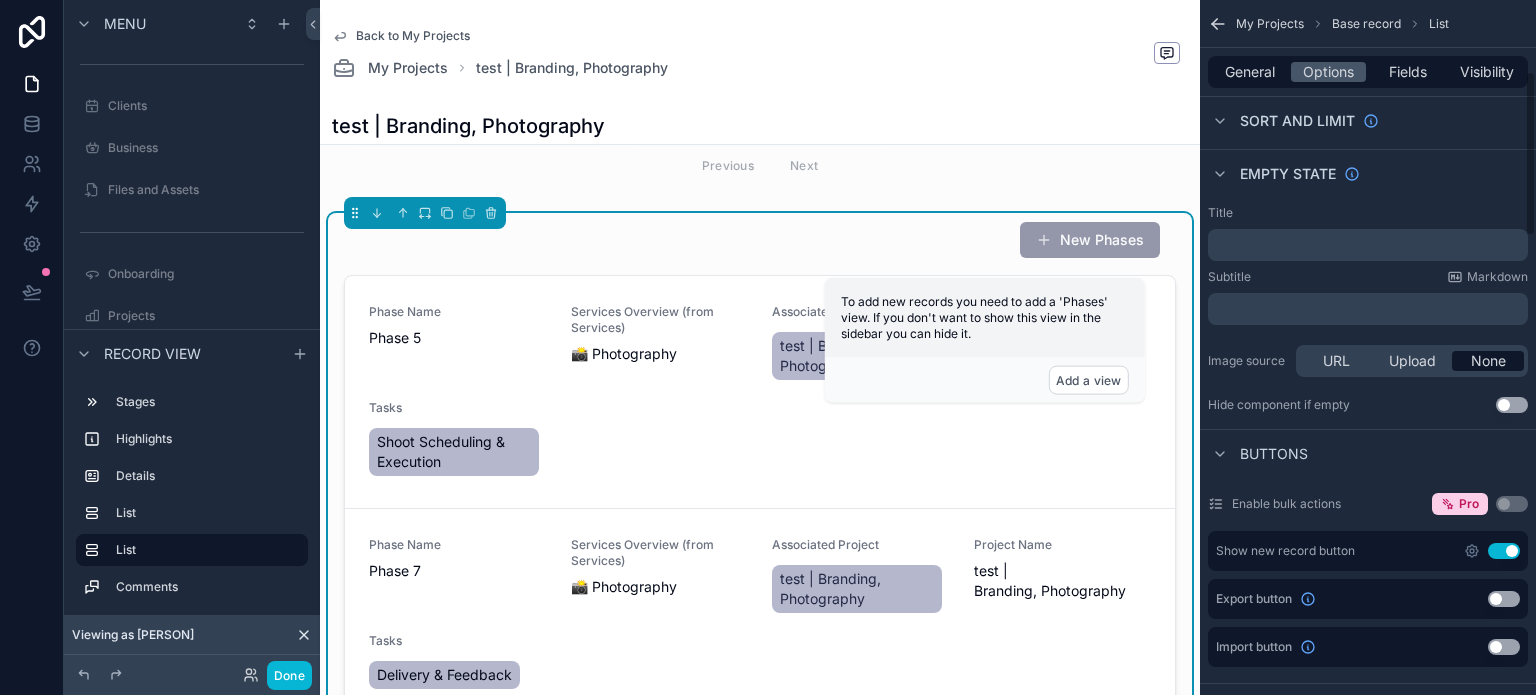 click on "Use setting" at bounding box center (1504, 551) 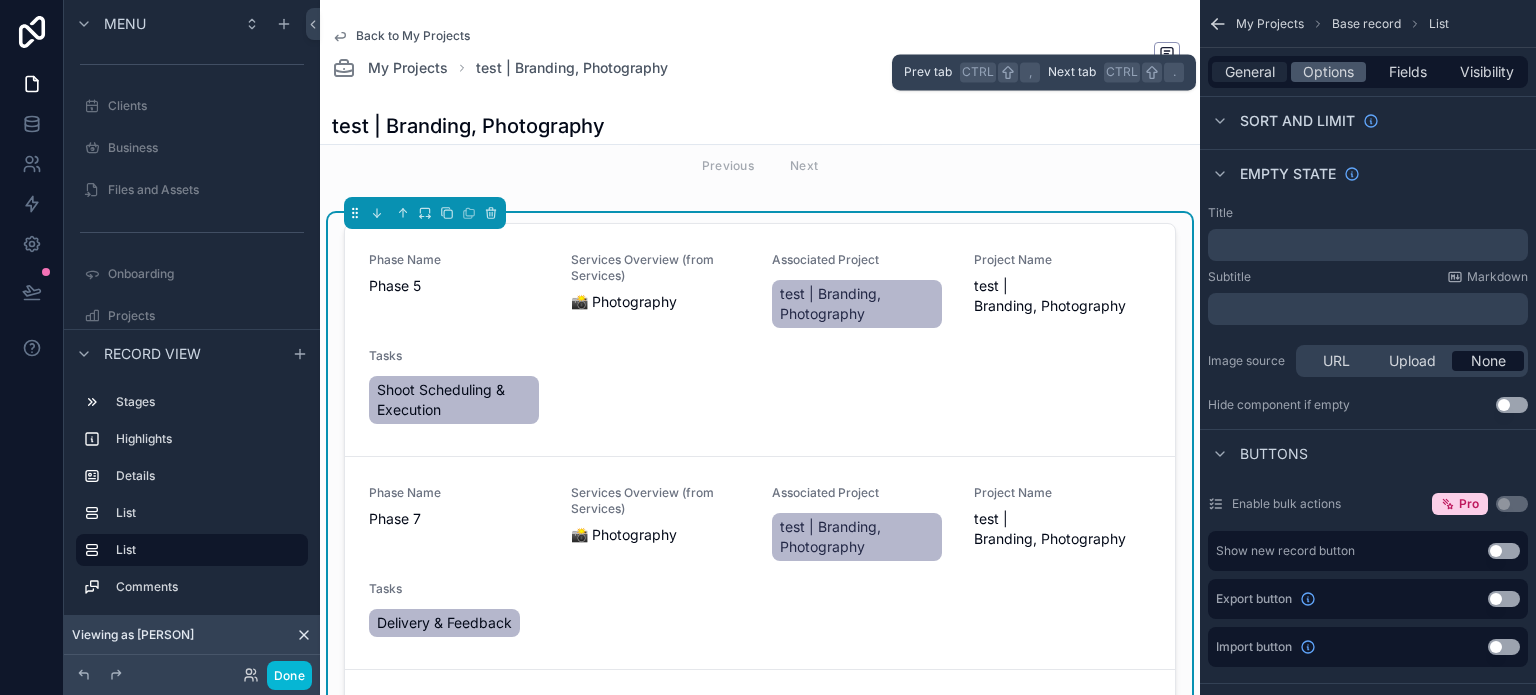 click on "General" at bounding box center [1250, 72] 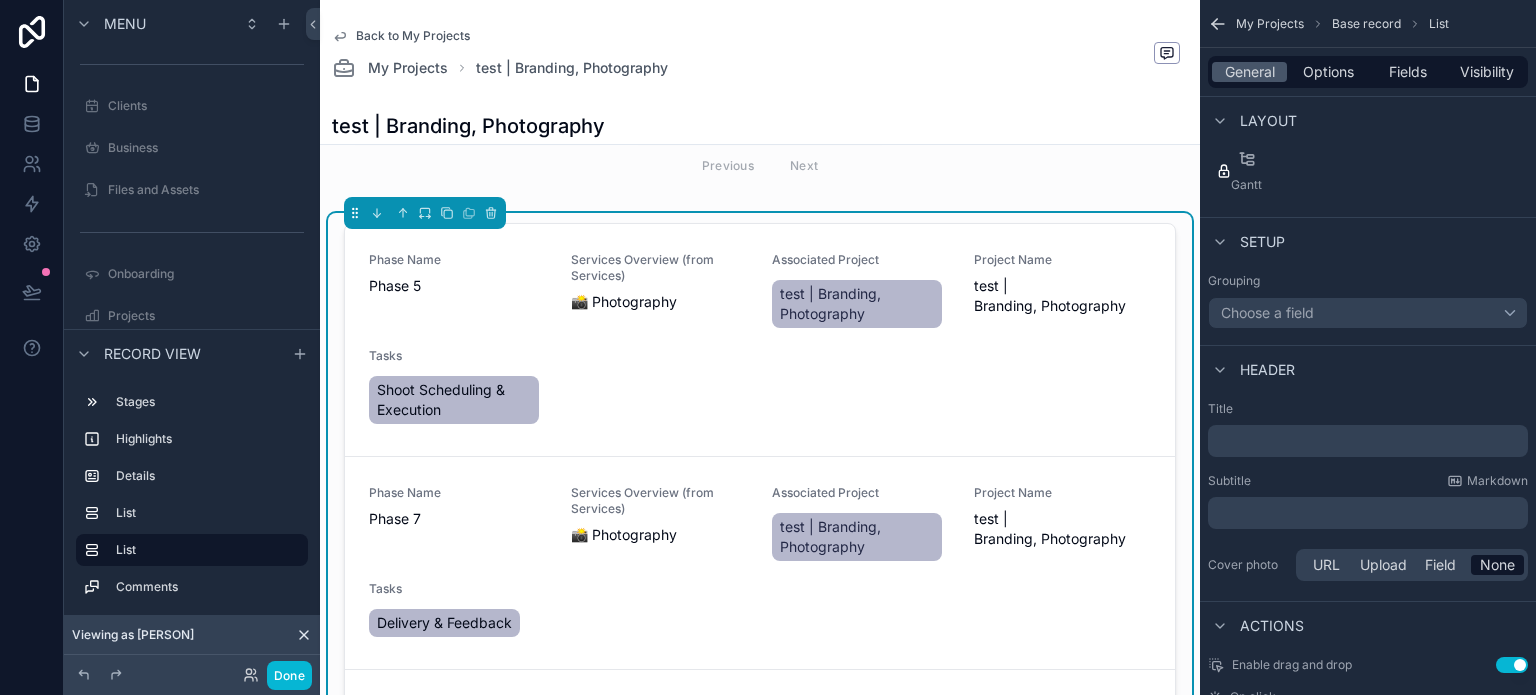 click on "﻿" at bounding box center [1370, 513] 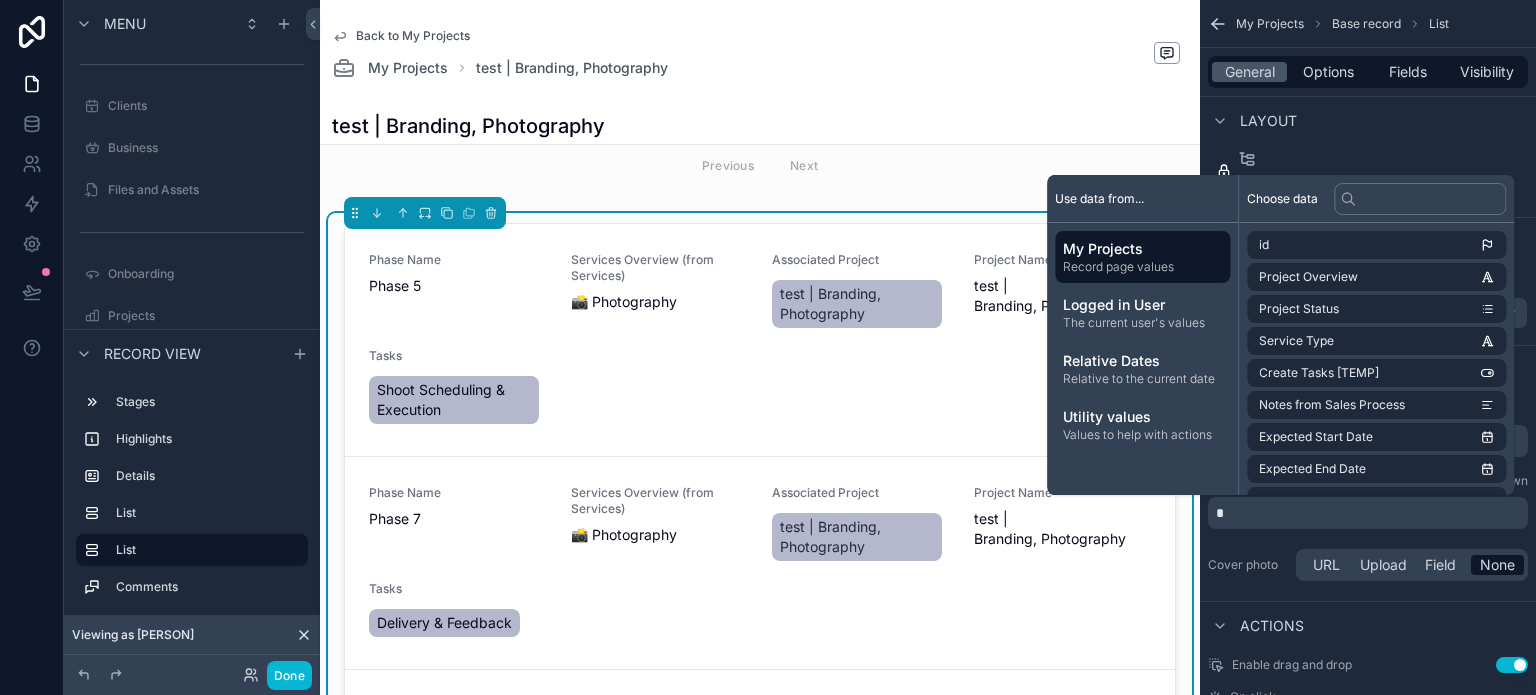 type 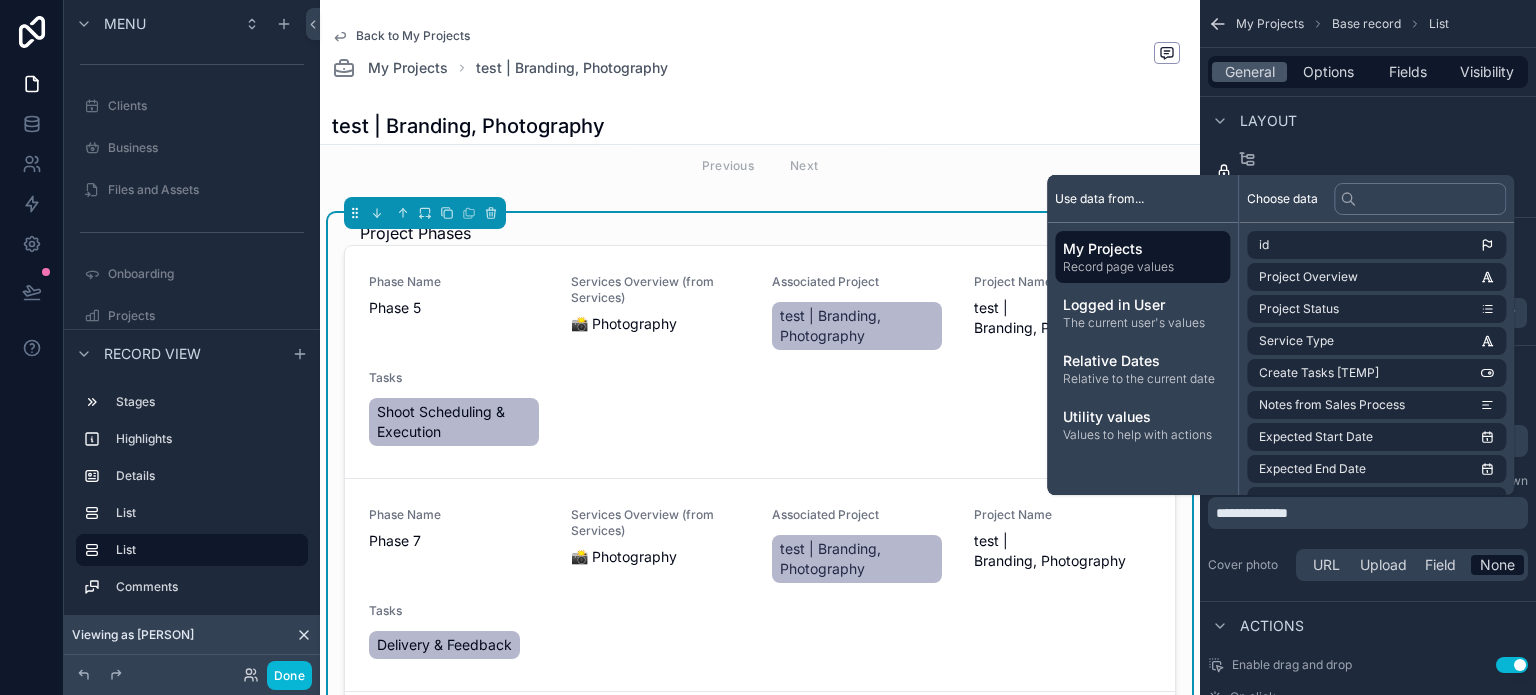 click on "Project Phases" at bounding box center (760, 233) 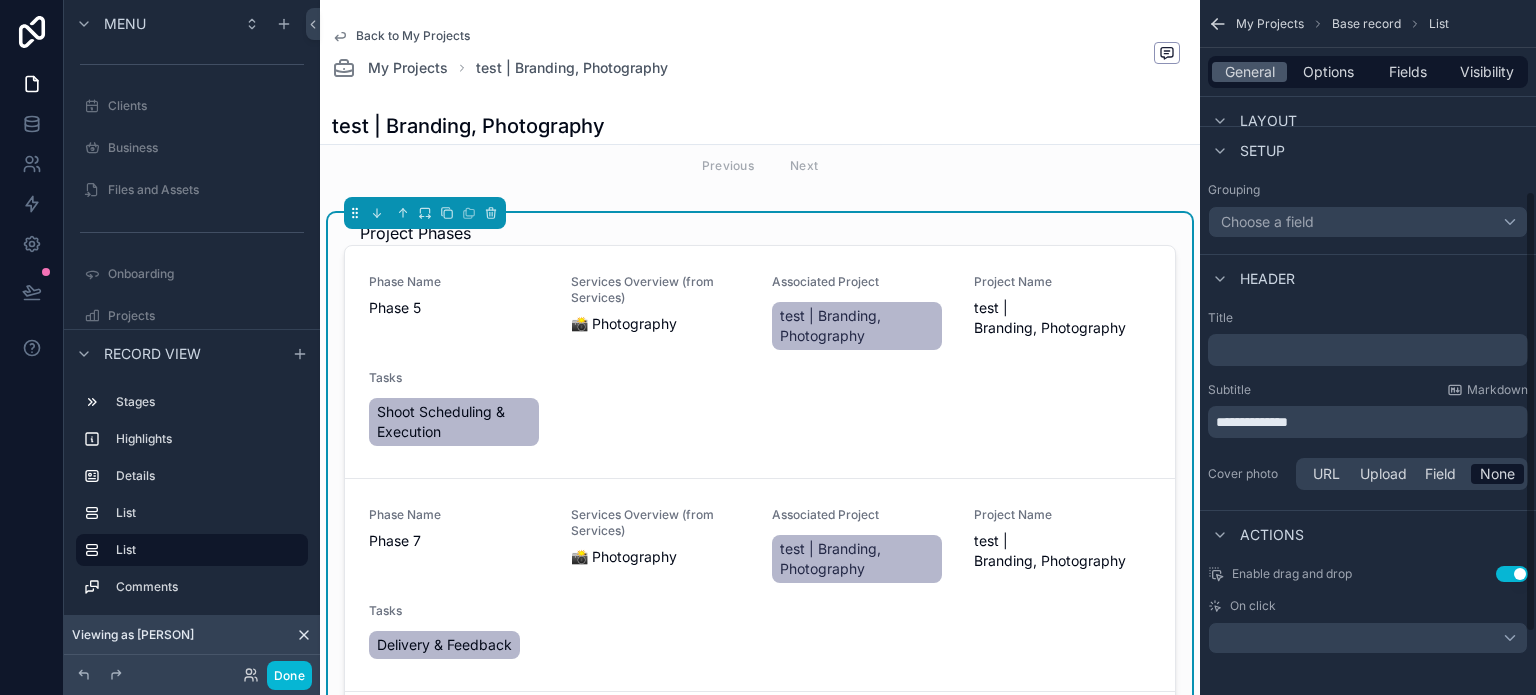 scroll, scrollTop: 397, scrollLeft: 0, axis: vertical 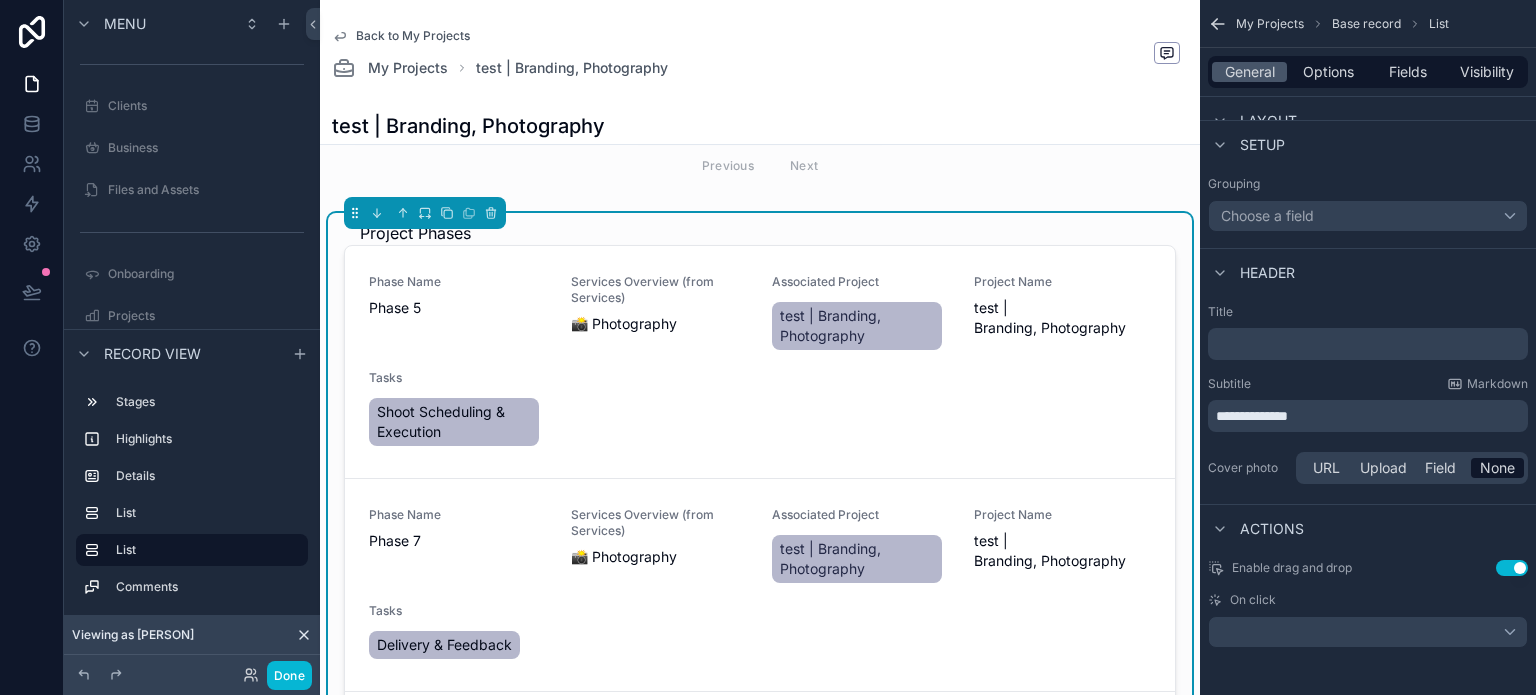click on "Use setting" at bounding box center (1512, 568) 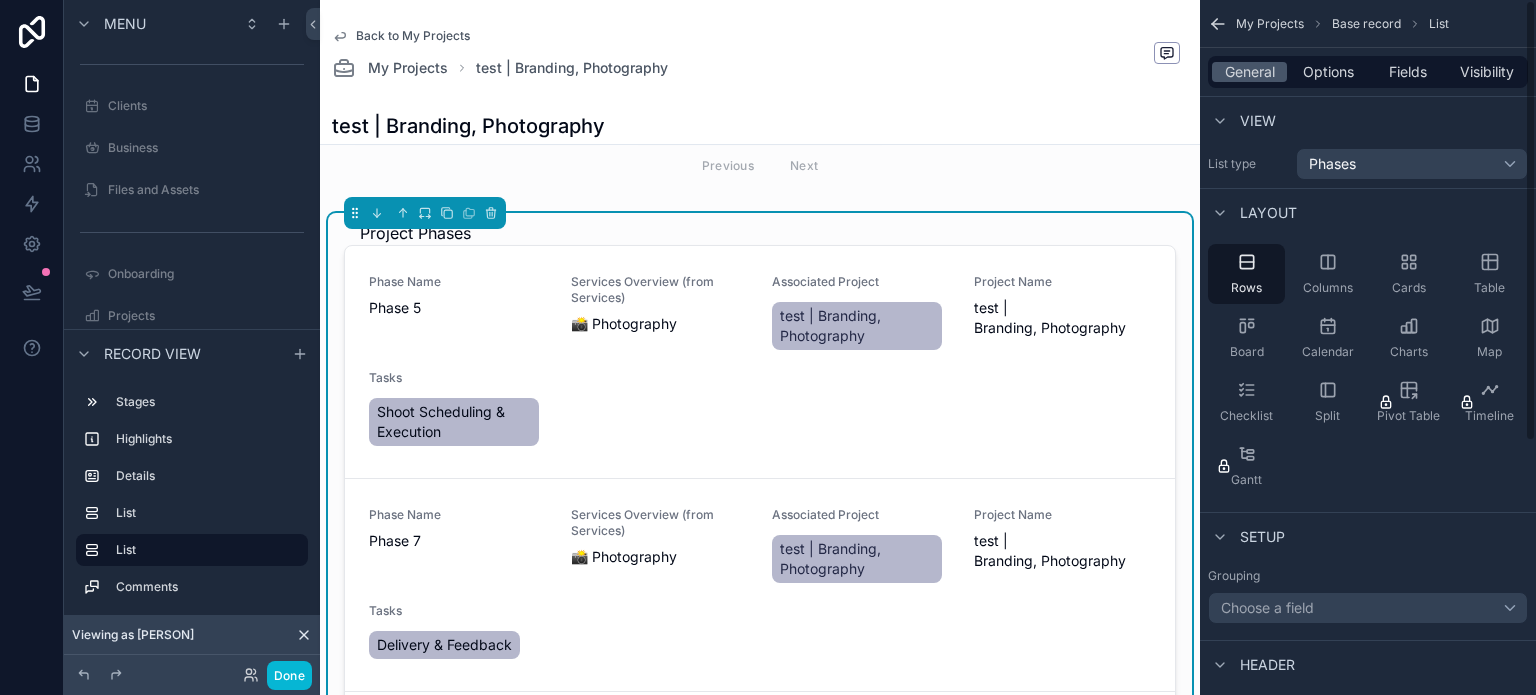 scroll, scrollTop: 0, scrollLeft: 0, axis: both 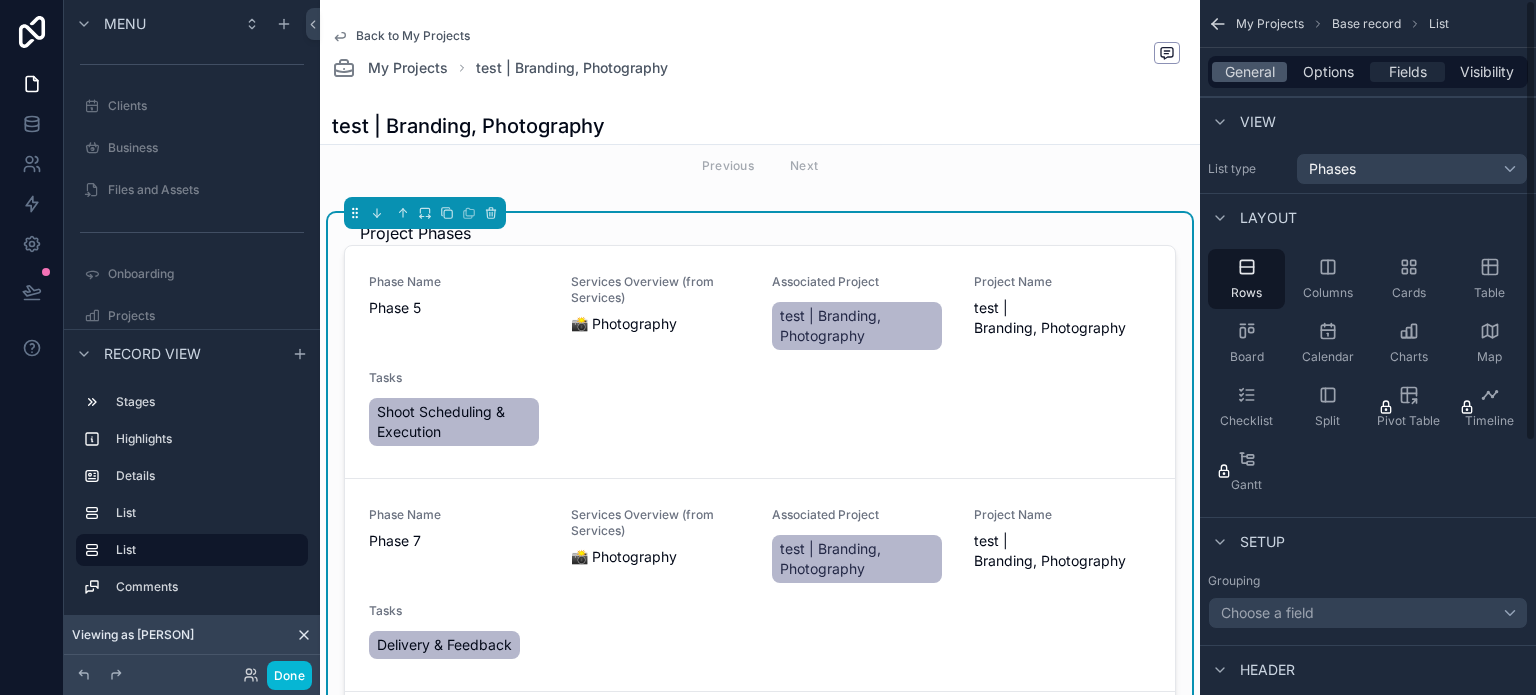 click on "Fields" at bounding box center [1408, 72] 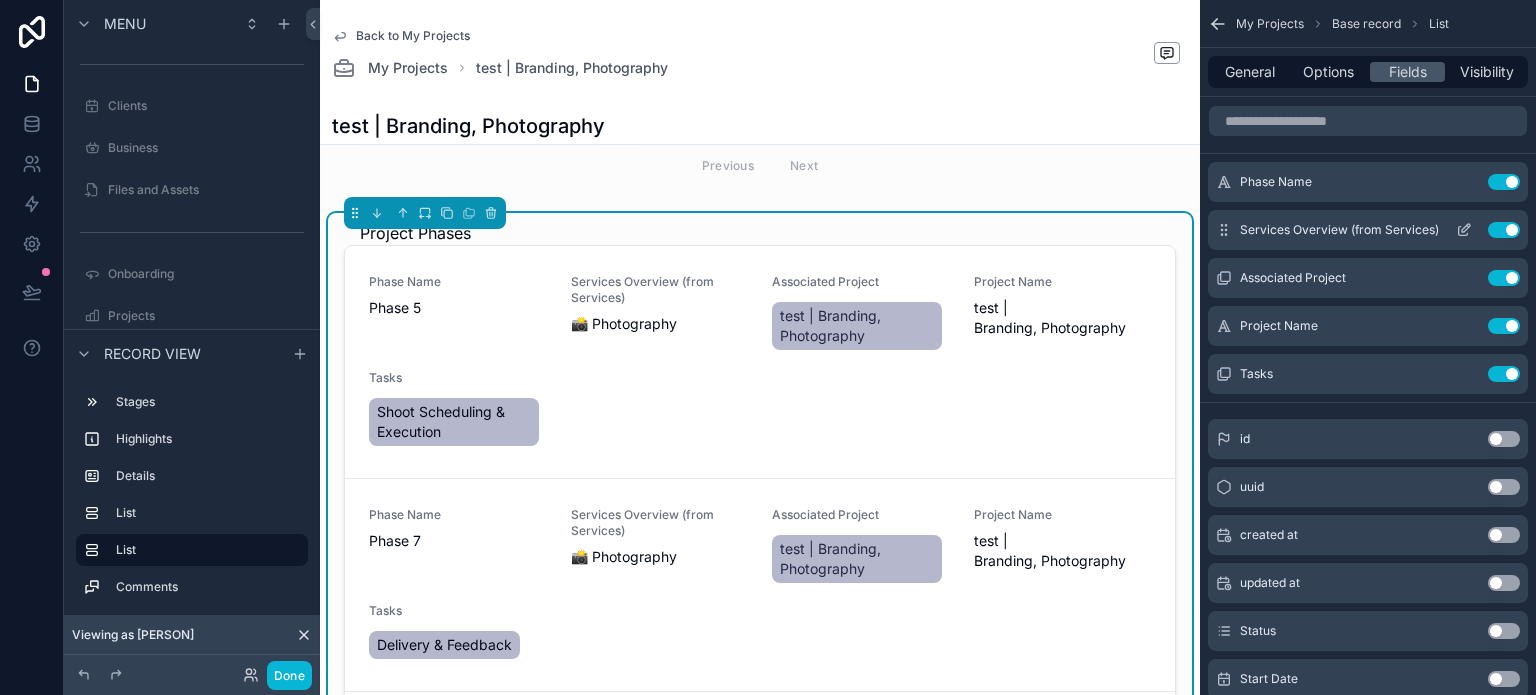 click on "Use setting" at bounding box center (1504, 230) 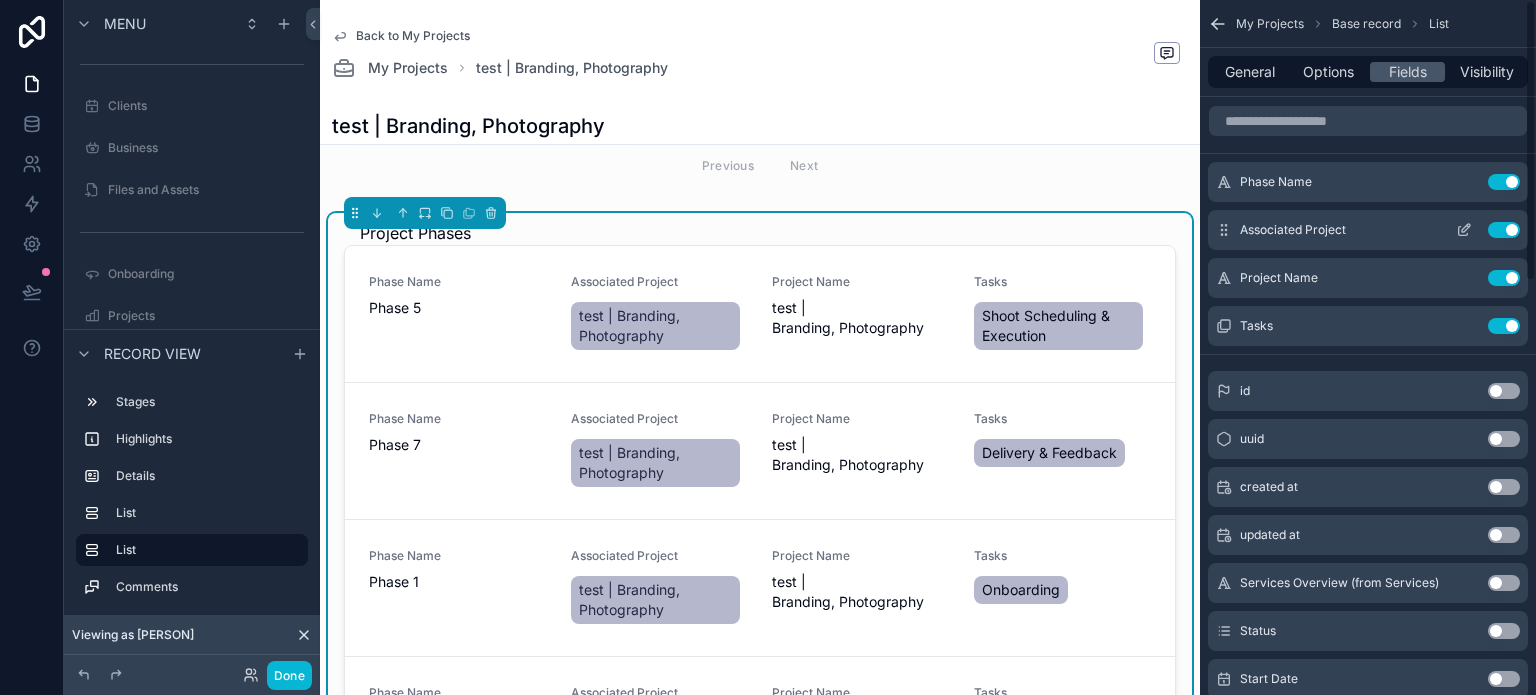 click on "Use setting" at bounding box center [1504, 230] 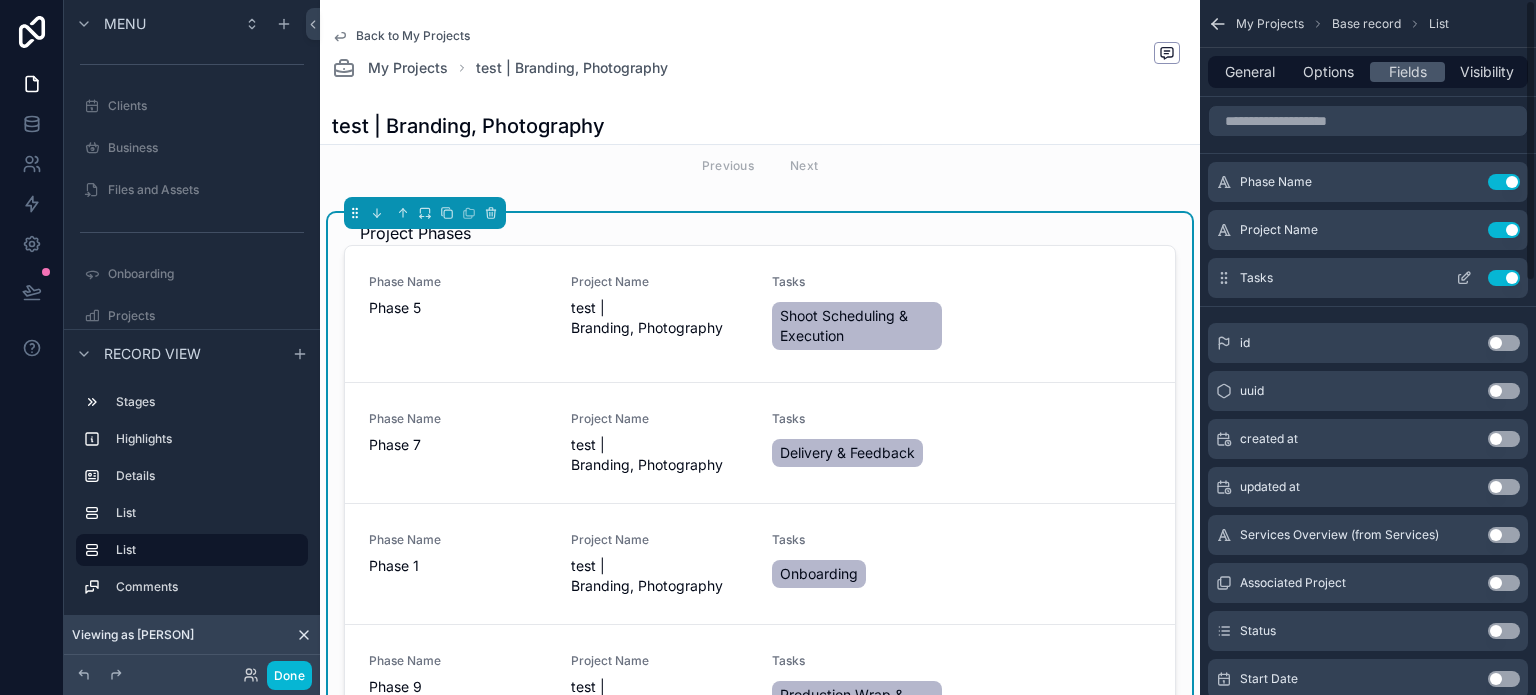 click on "Use setting" at bounding box center [1504, 278] 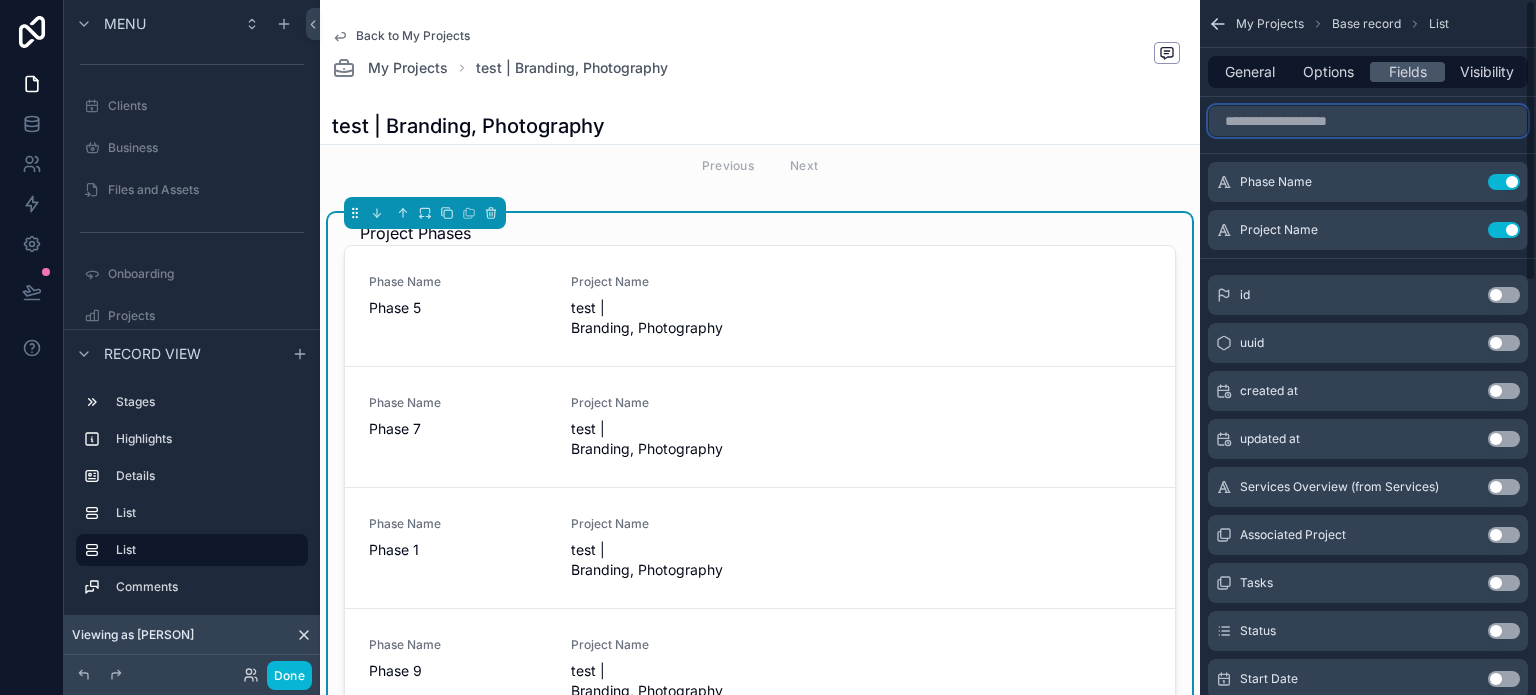 click at bounding box center [1368, 121] 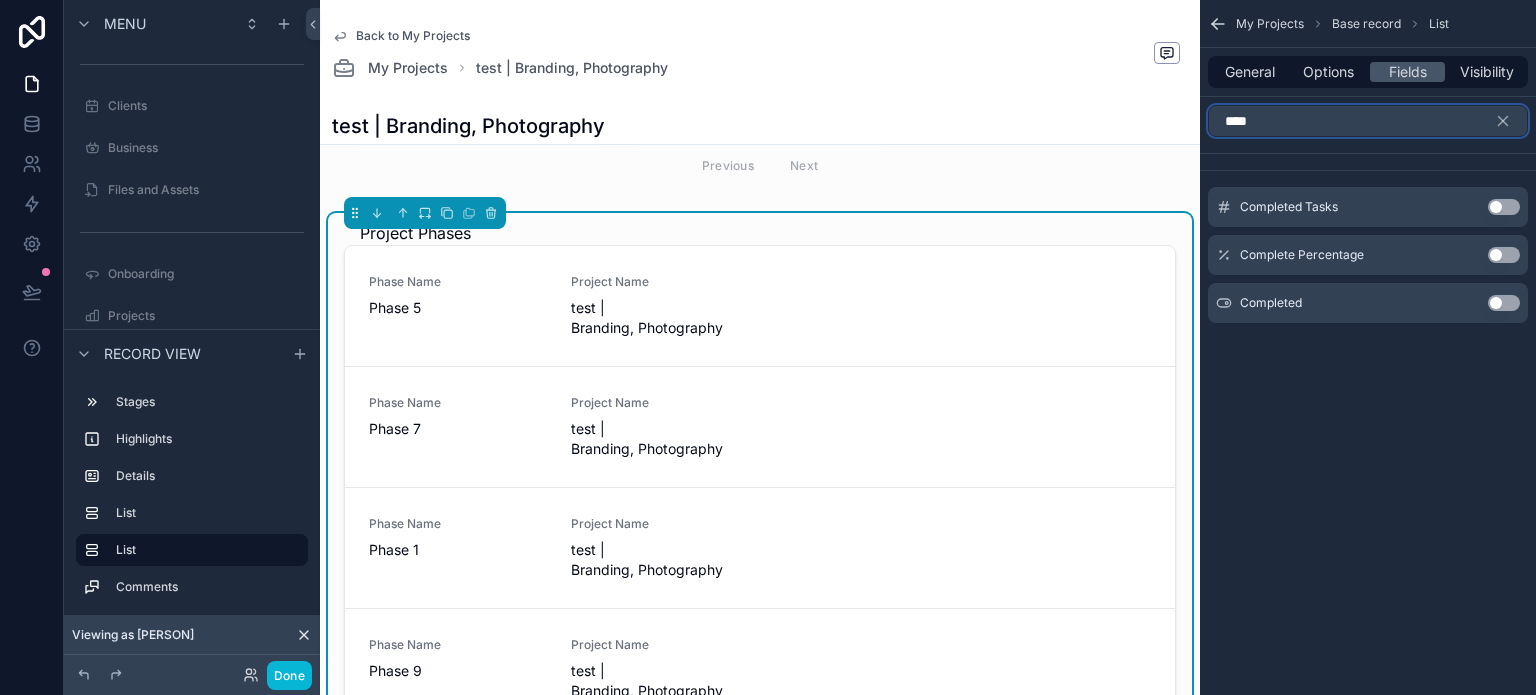 type on "****" 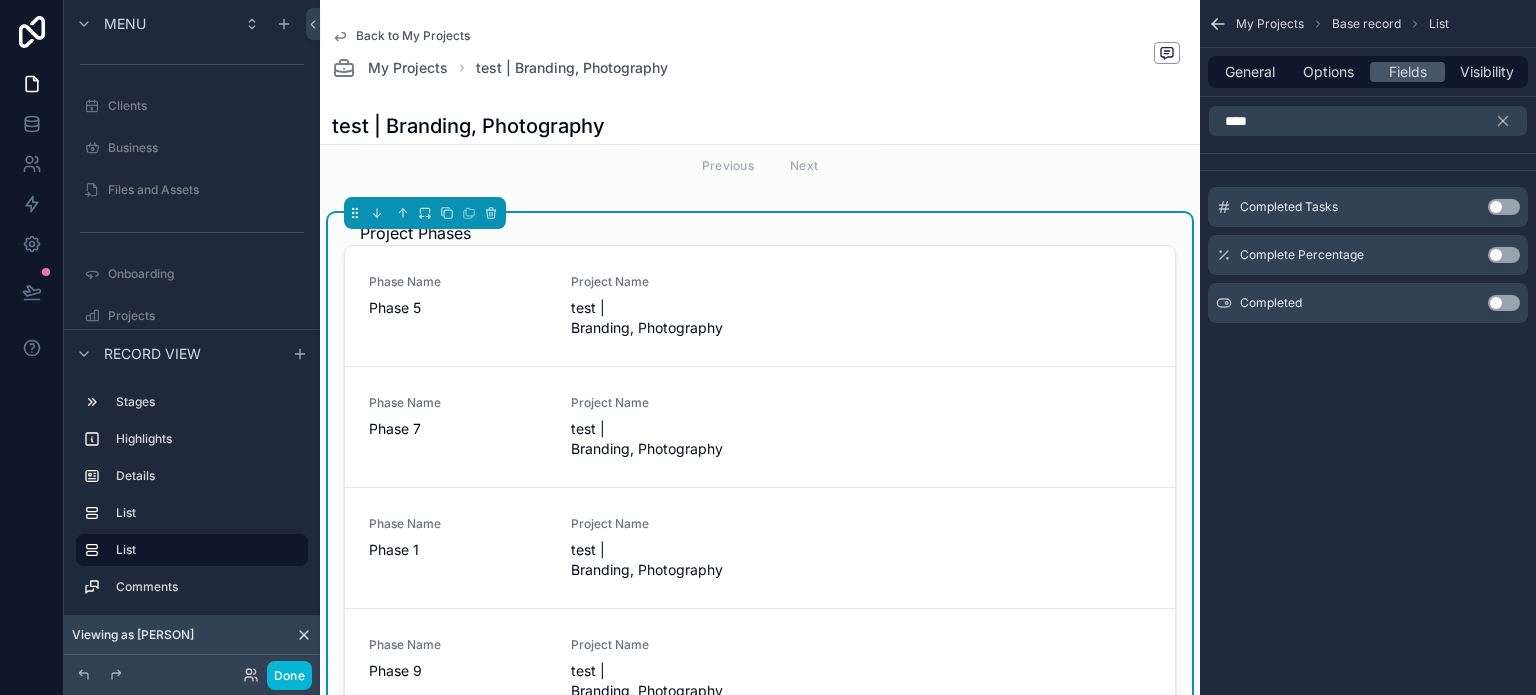 click on "Use setting" at bounding box center [1504, 255] 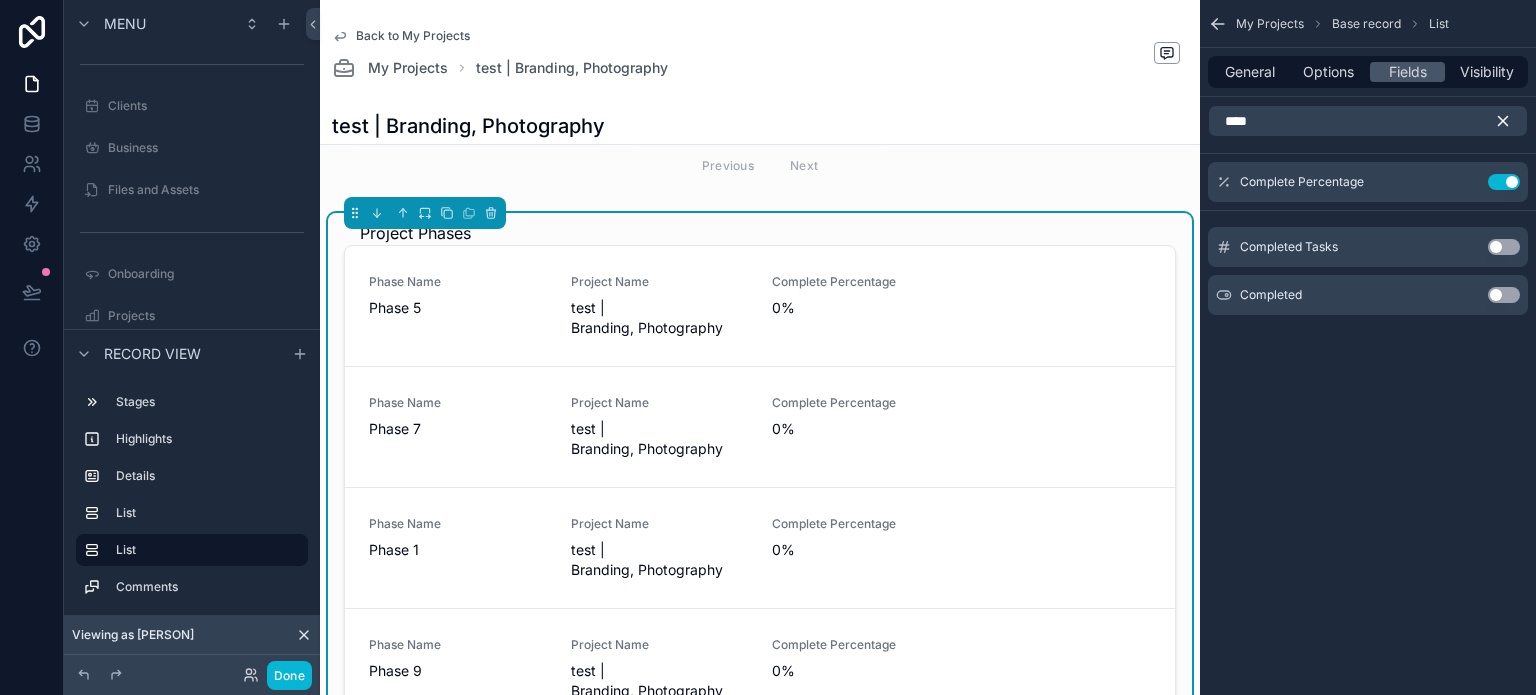 click 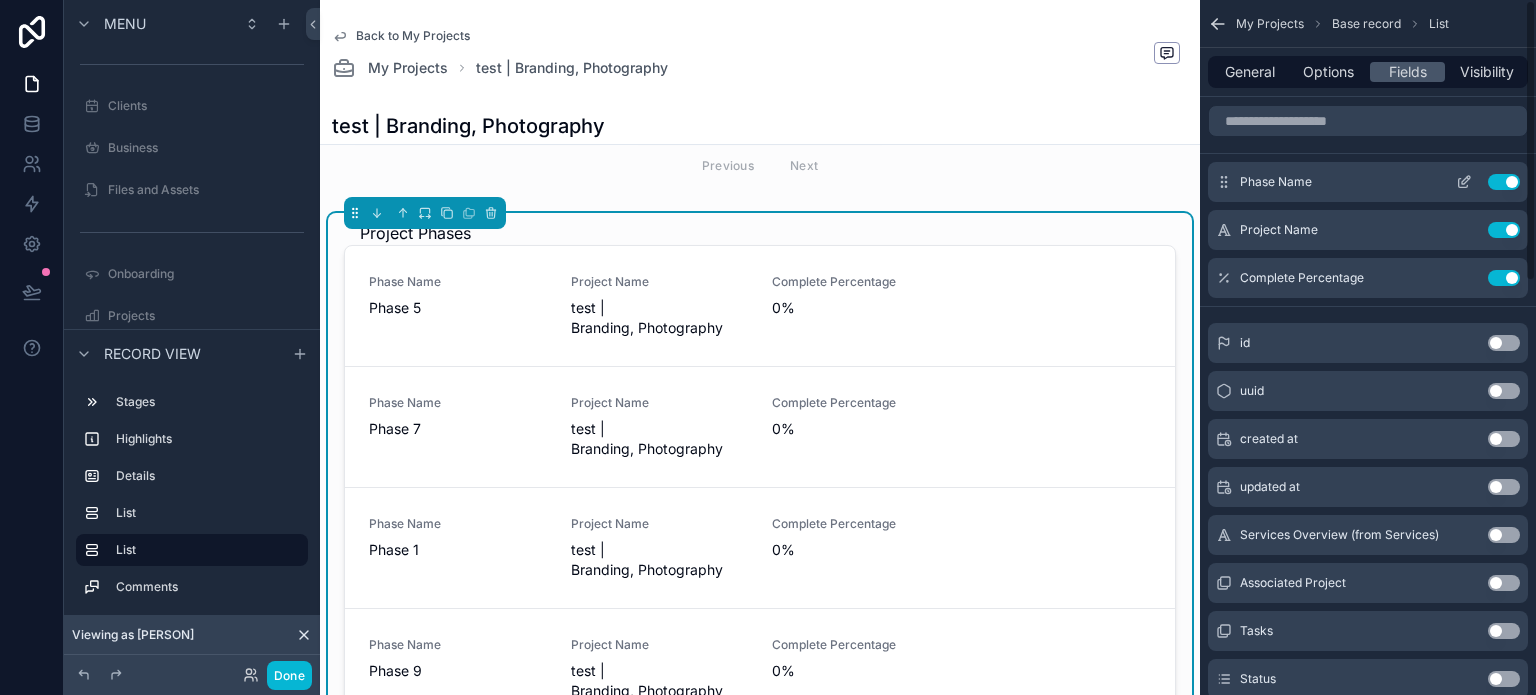 click 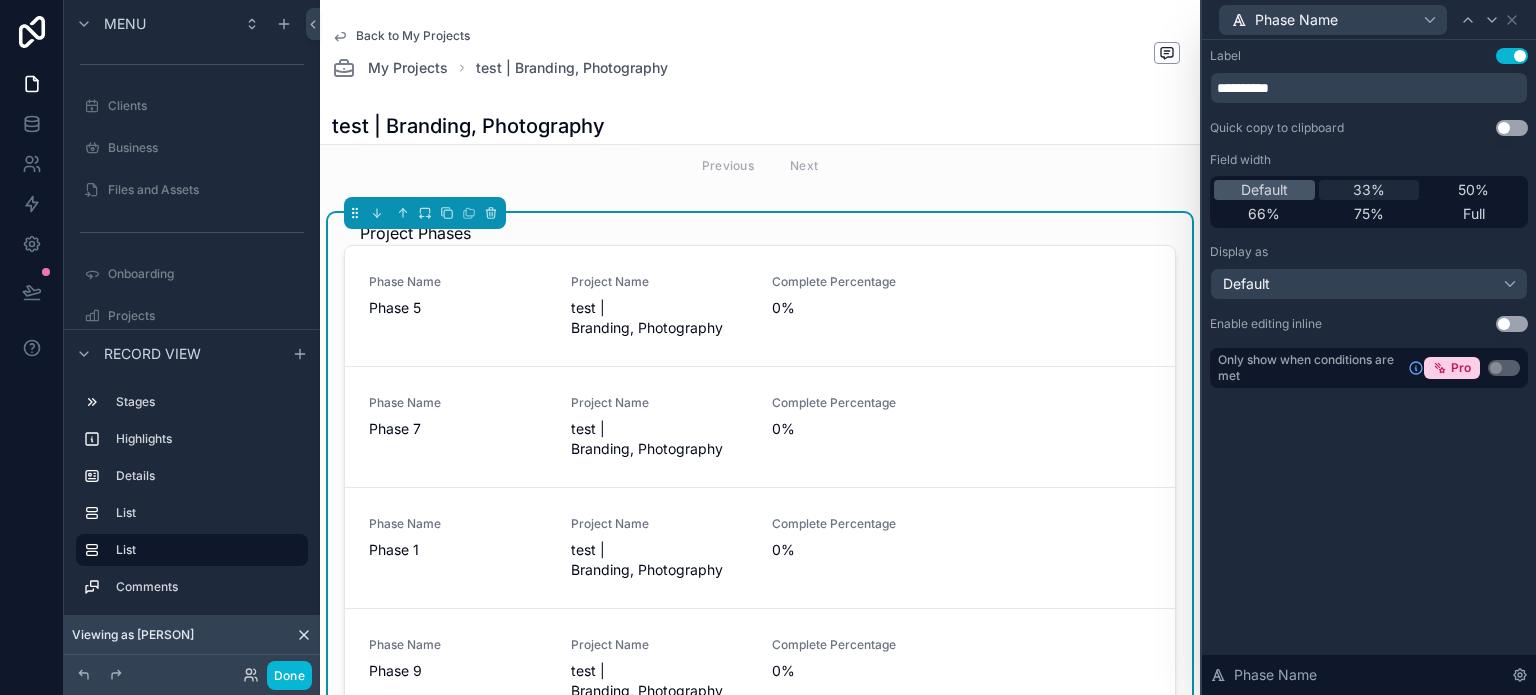 click on "33%" at bounding box center (1369, 190) 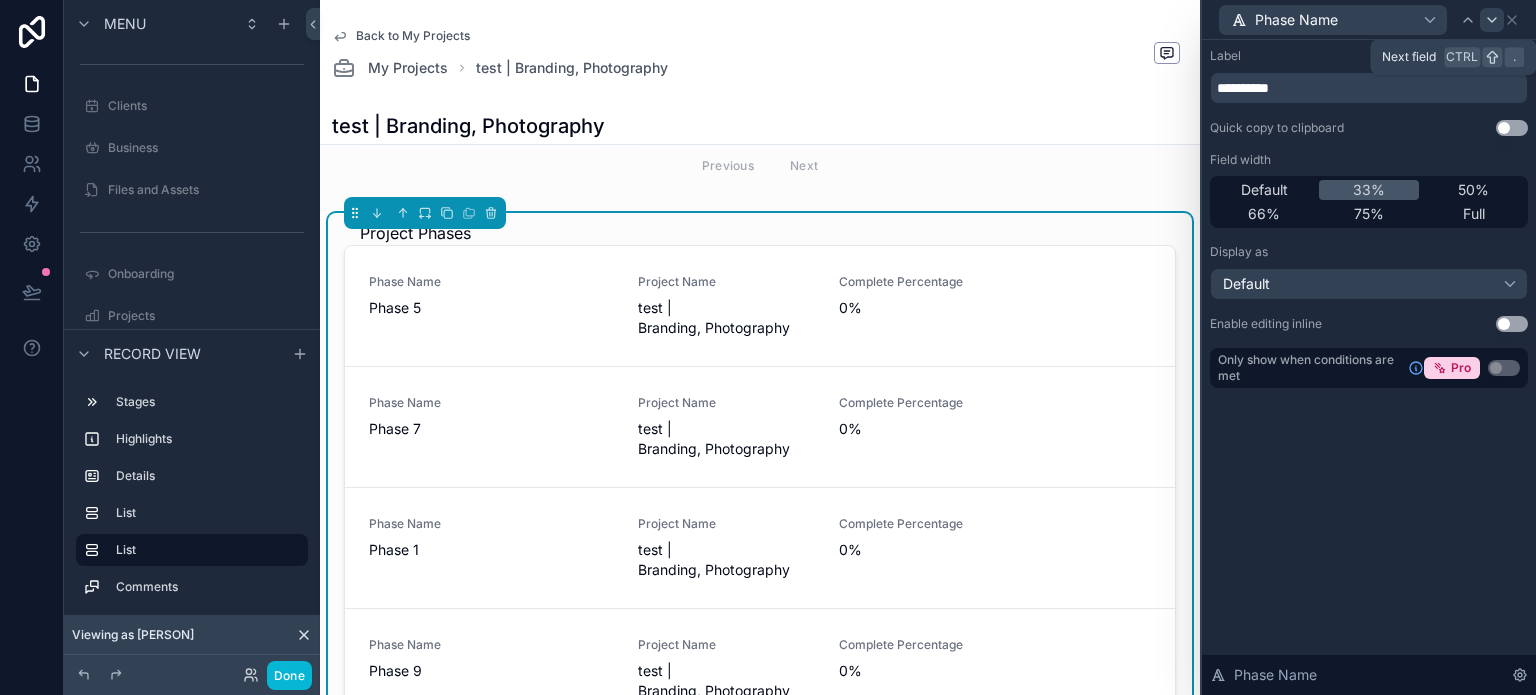 click 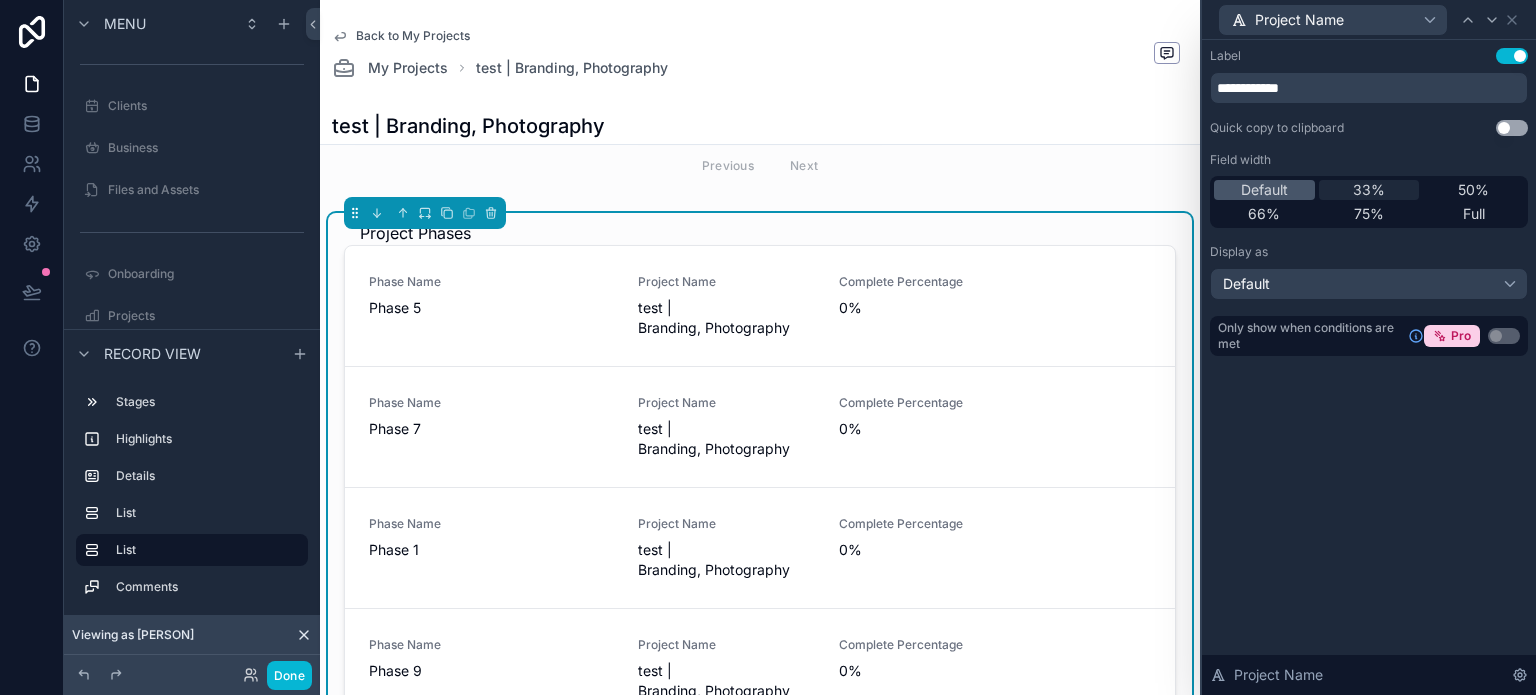 click on "33%" at bounding box center (1369, 190) 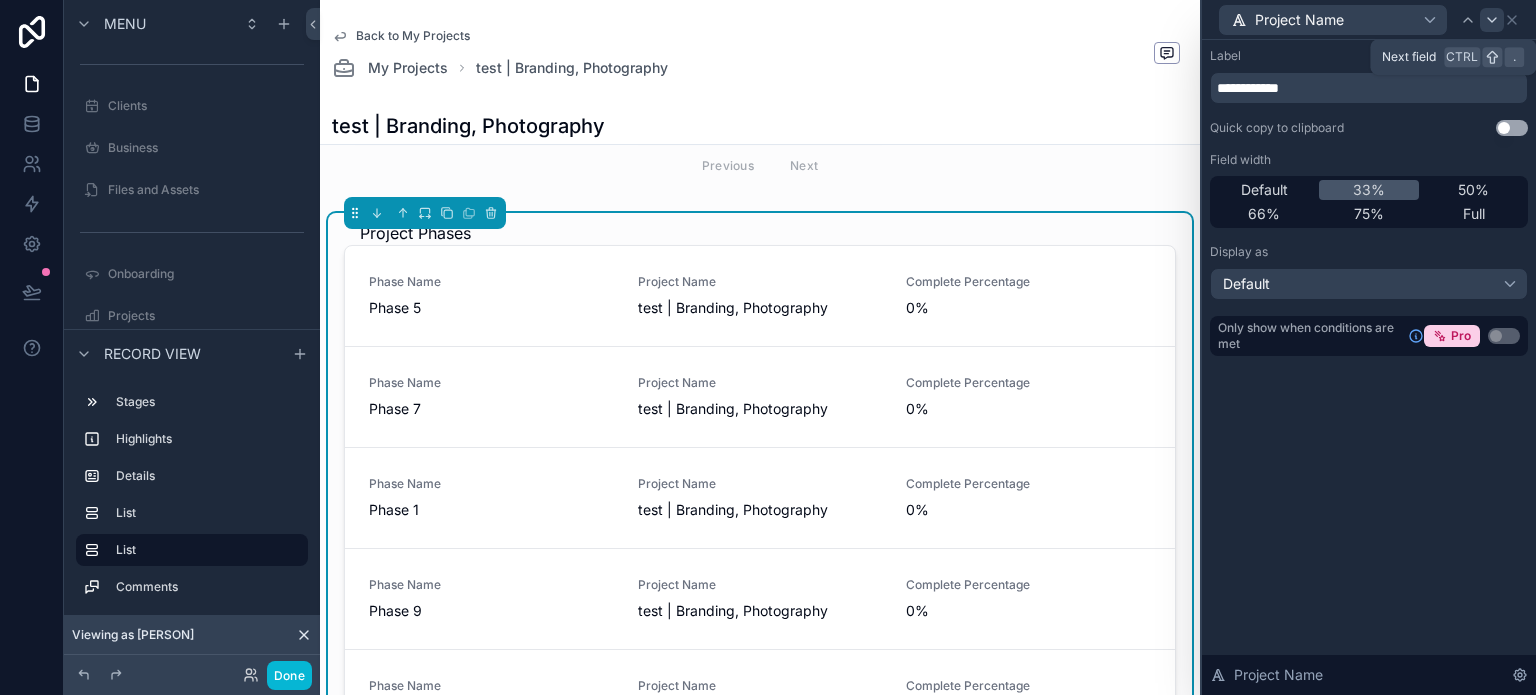 click 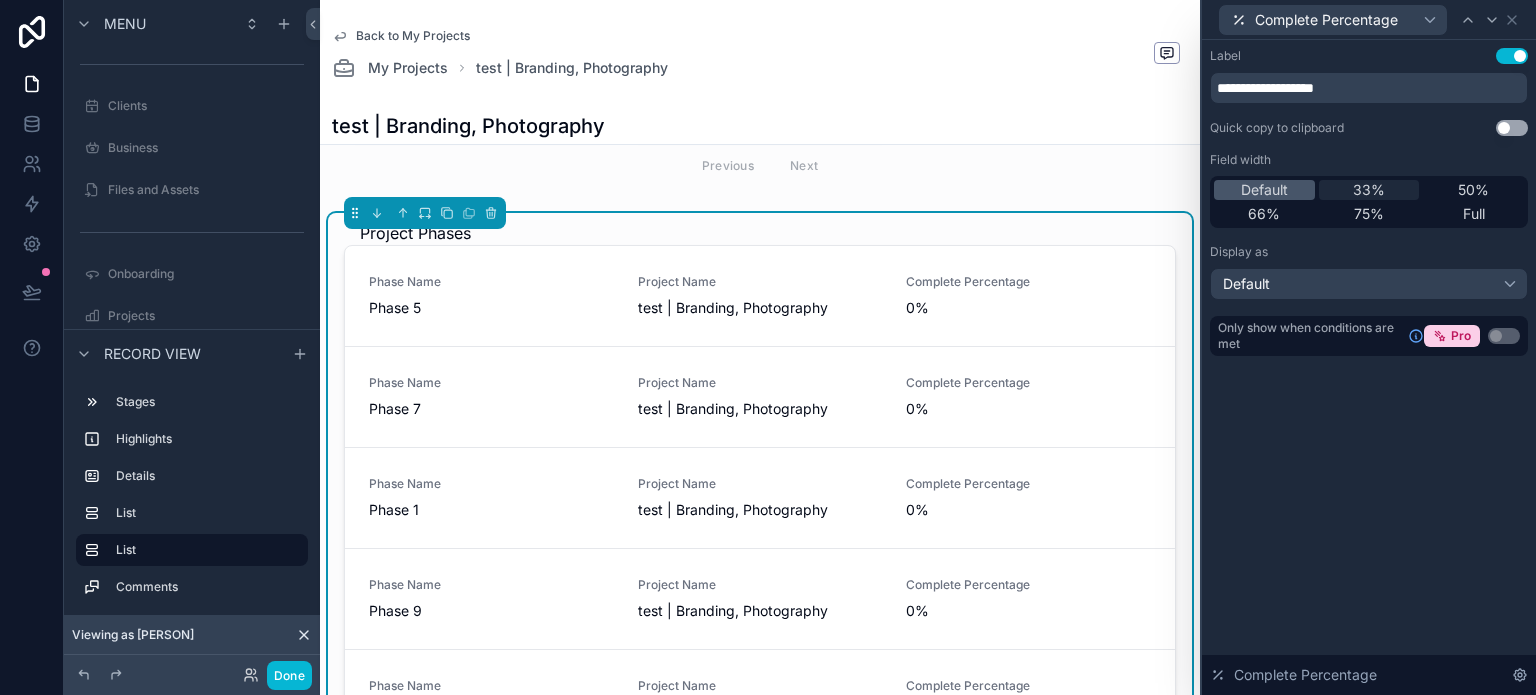 click on "33%" at bounding box center (1369, 190) 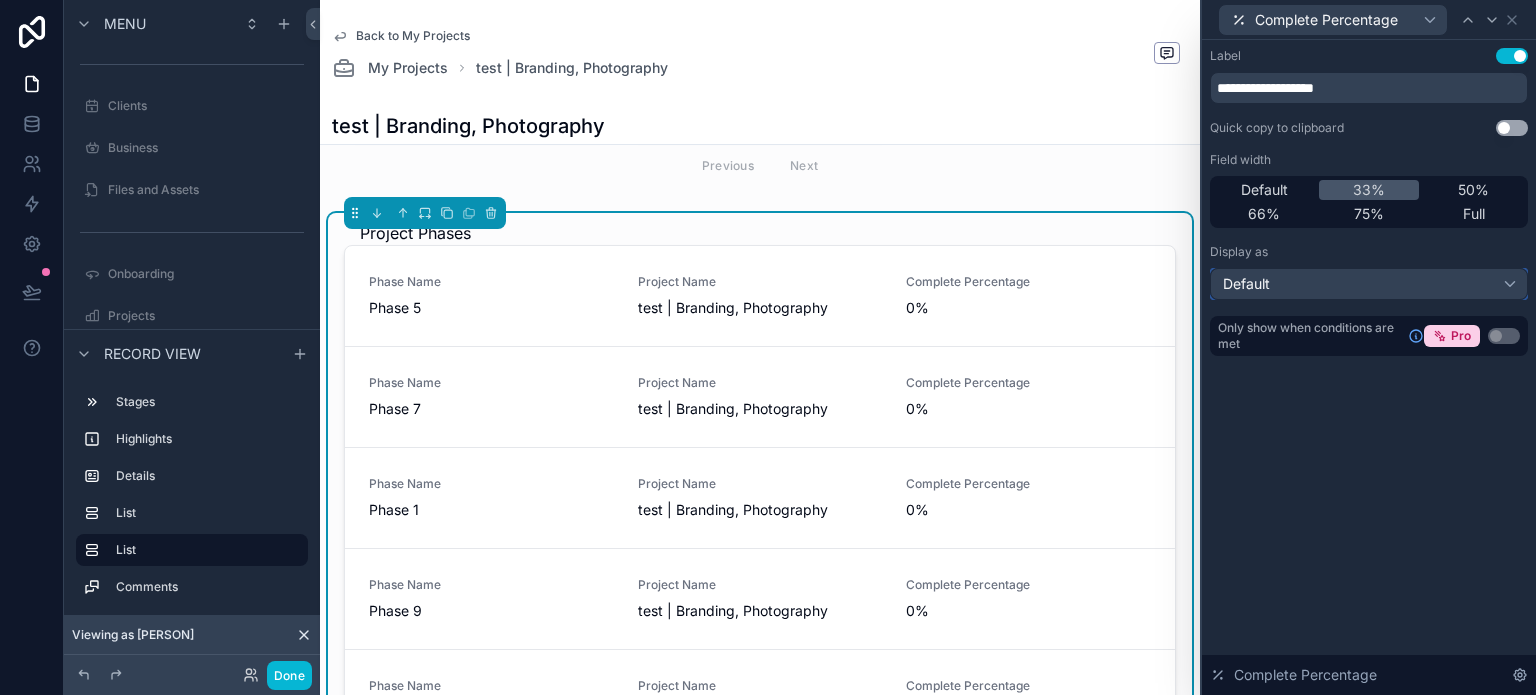 click on "Default" at bounding box center (1369, 284) 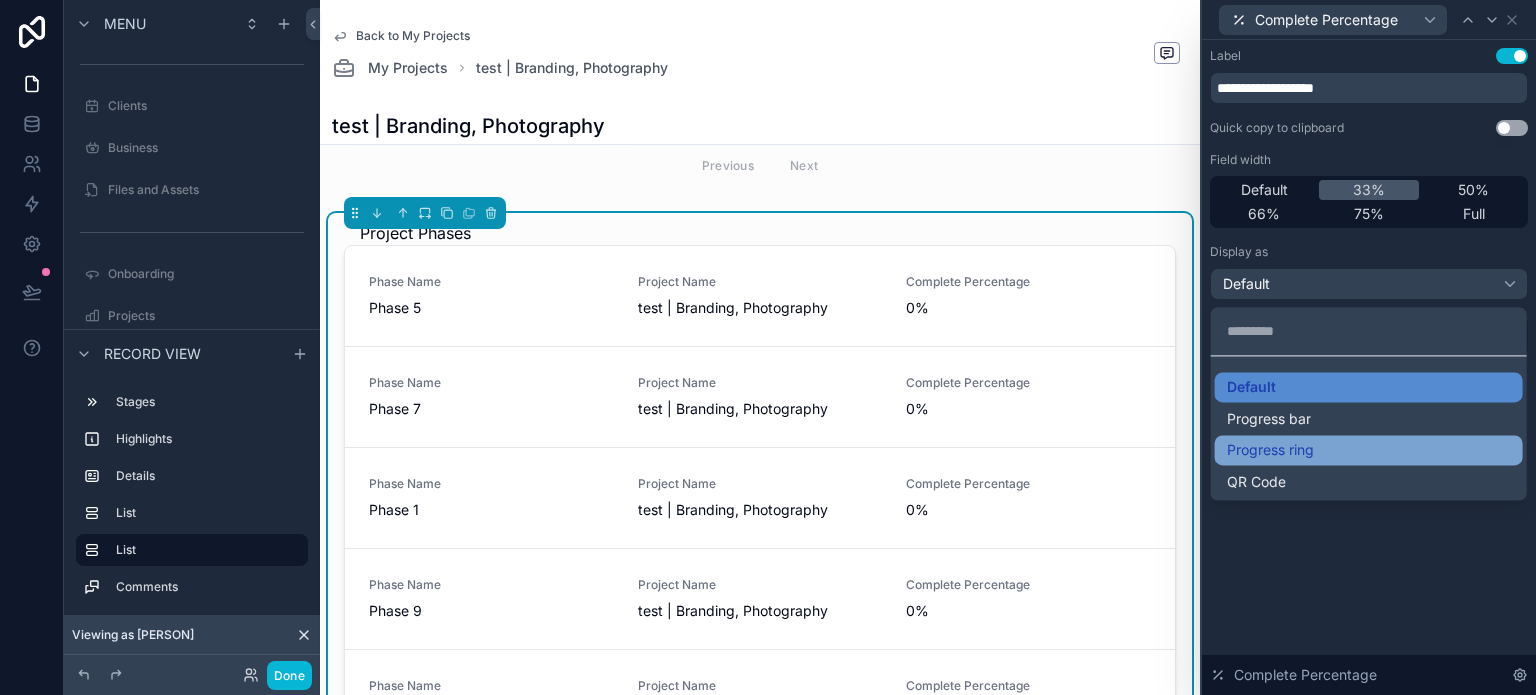 click on "Progress ring" at bounding box center (1270, 450) 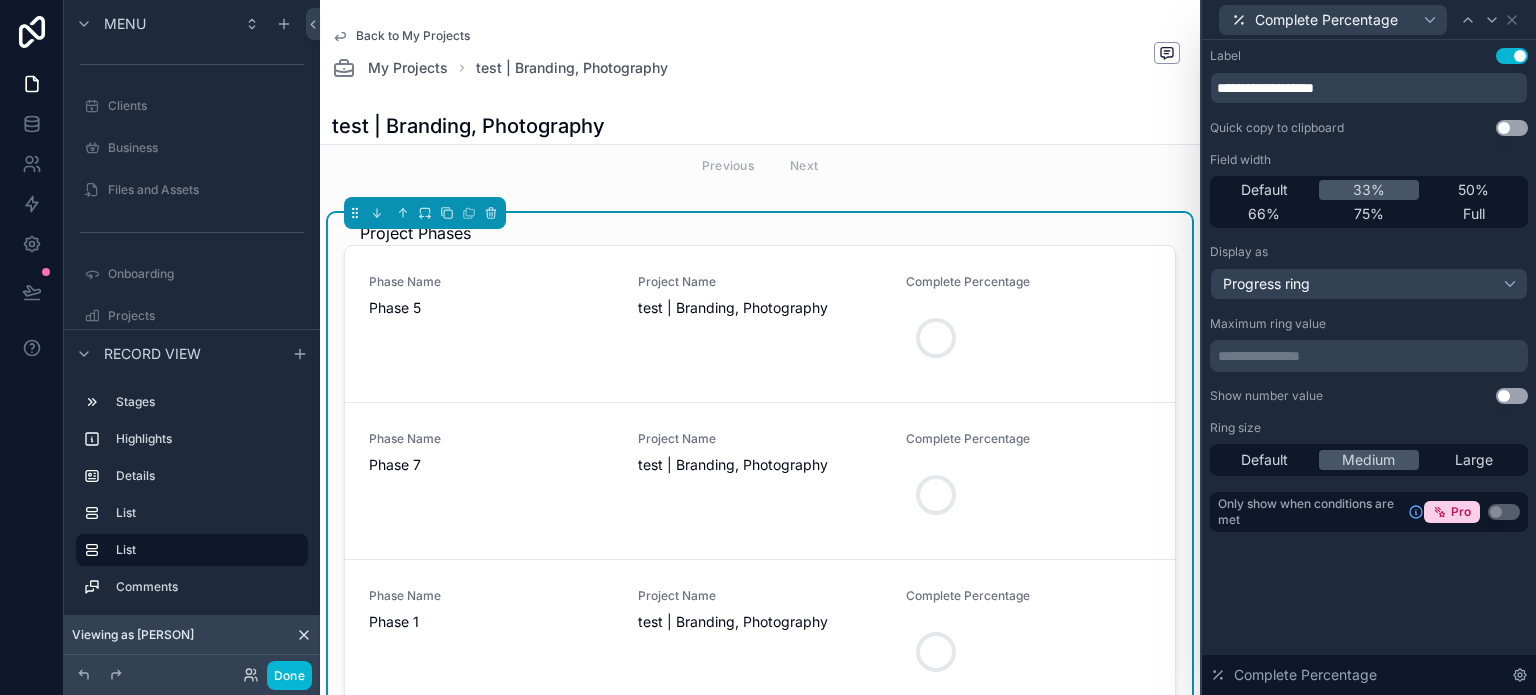click on "**********" at bounding box center [1371, 356] 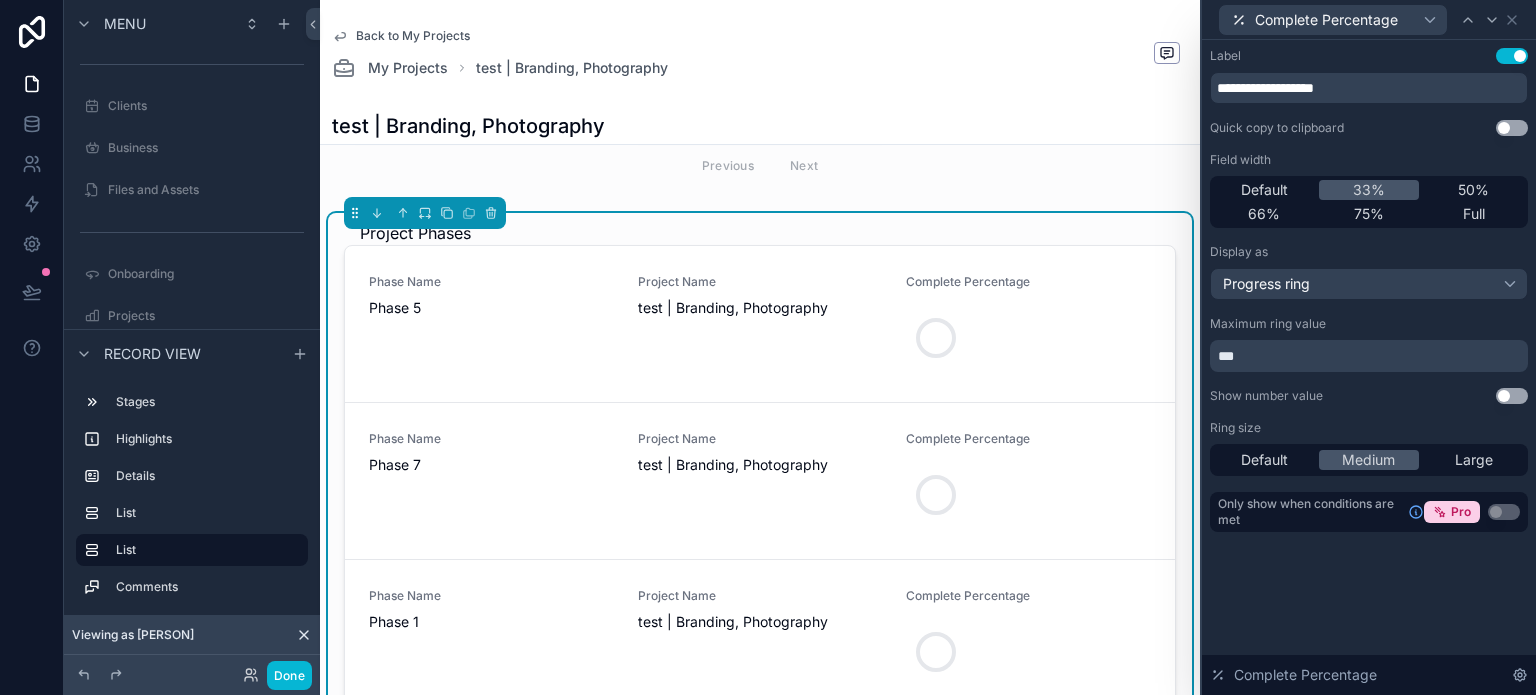 click on "Use setting" at bounding box center [1512, 396] 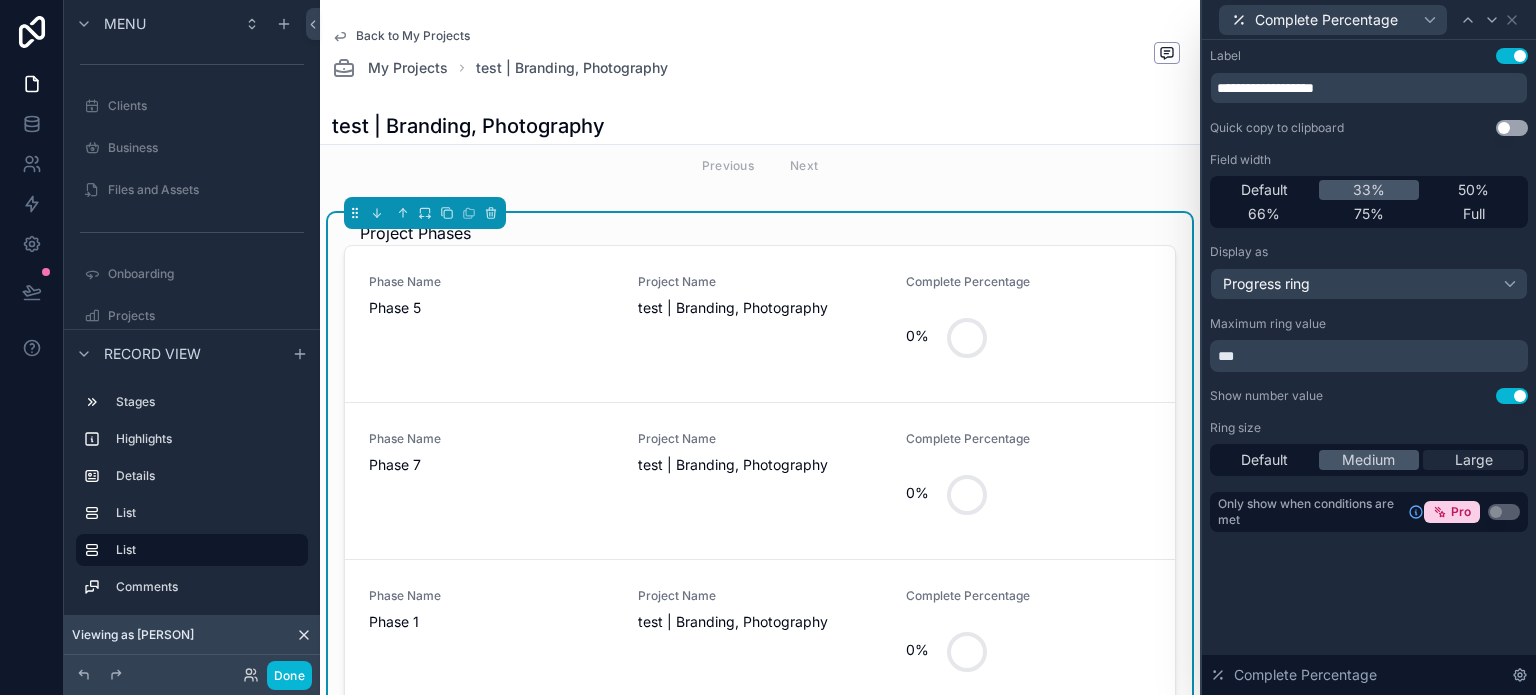 click on "Large" at bounding box center [1474, 460] 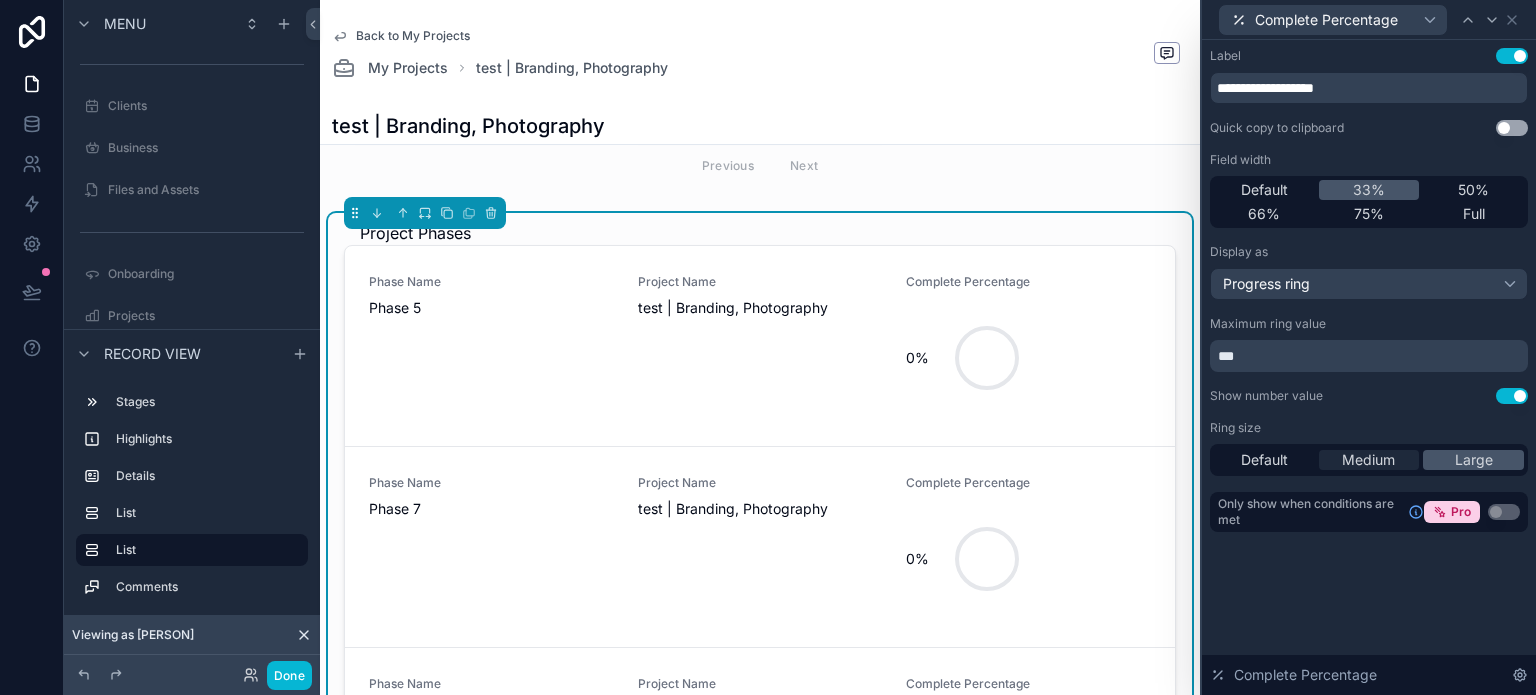 click on "Medium" at bounding box center [1368, 460] 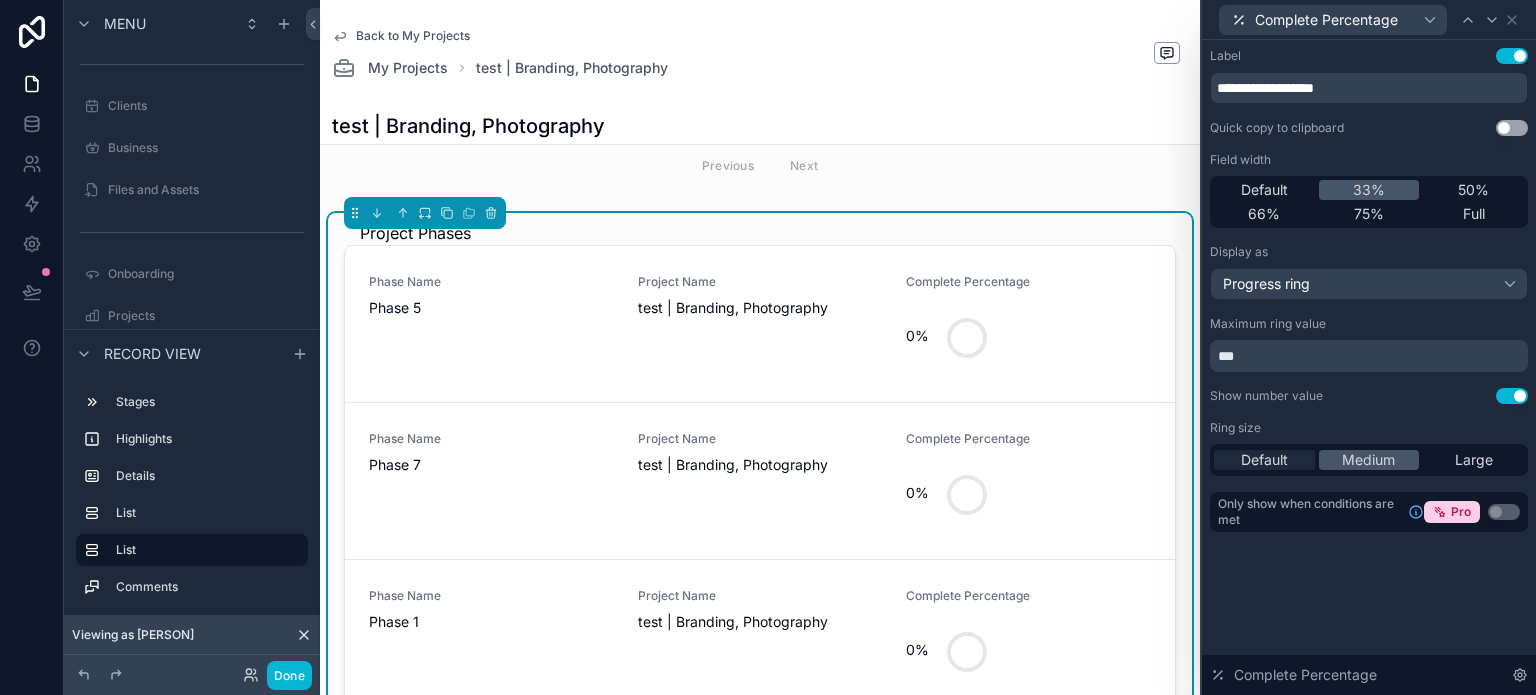 click on "Default" at bounding box center (1264, 460) 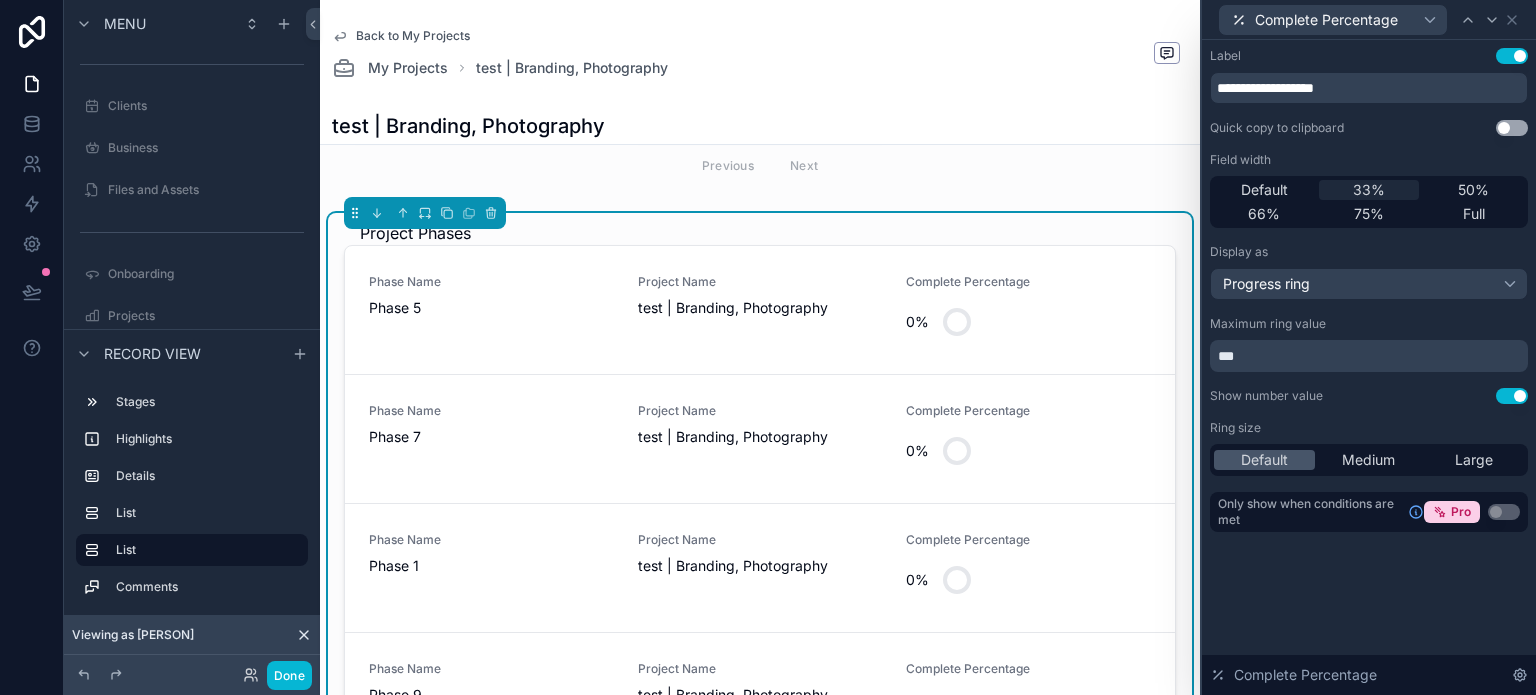 click on "33%" at bounding box center [1369, 190] 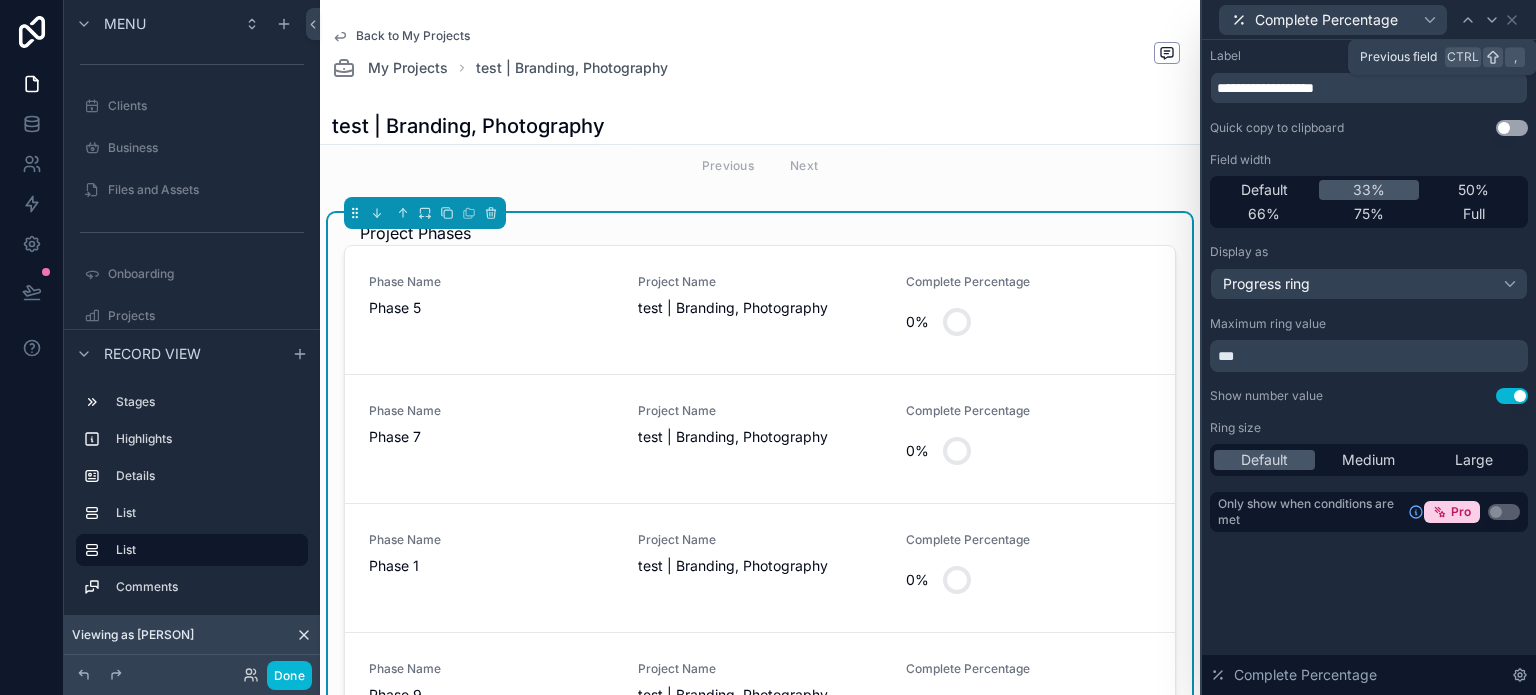 click 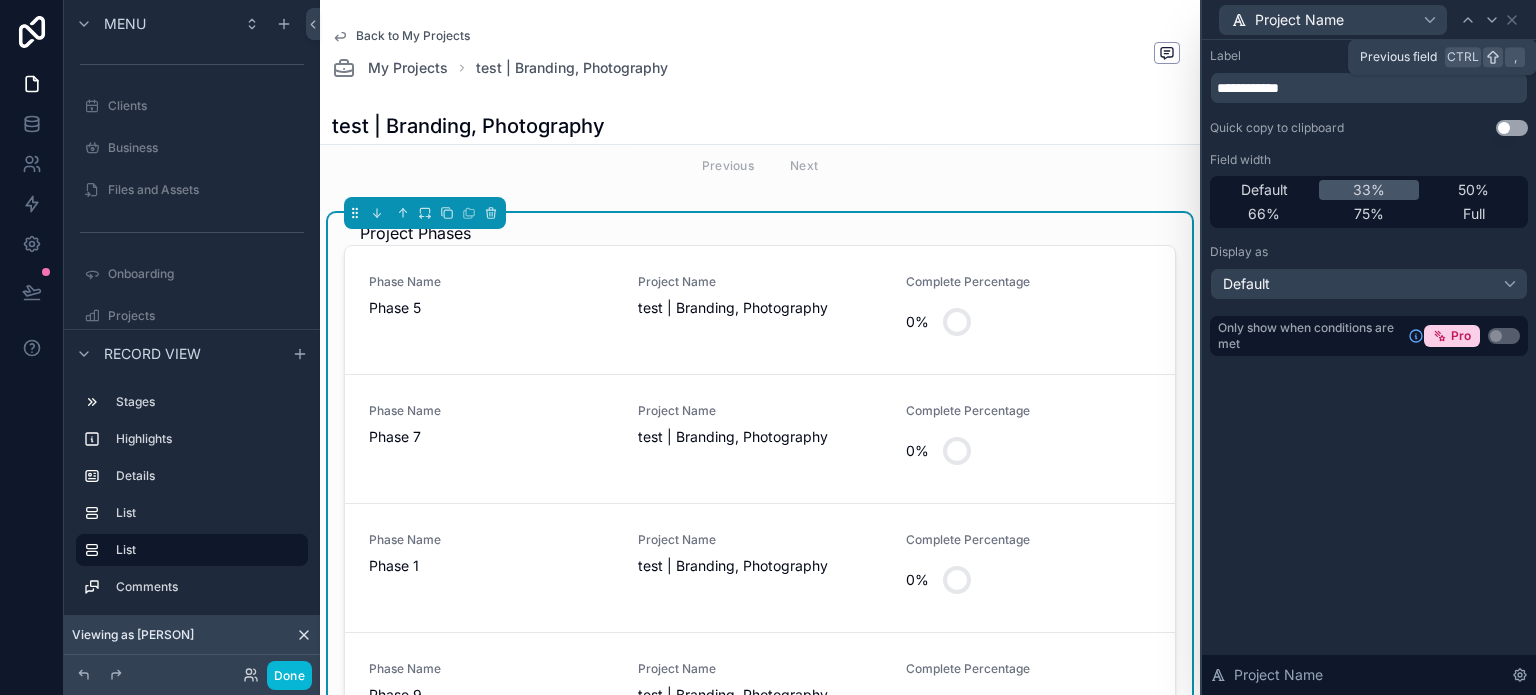 click 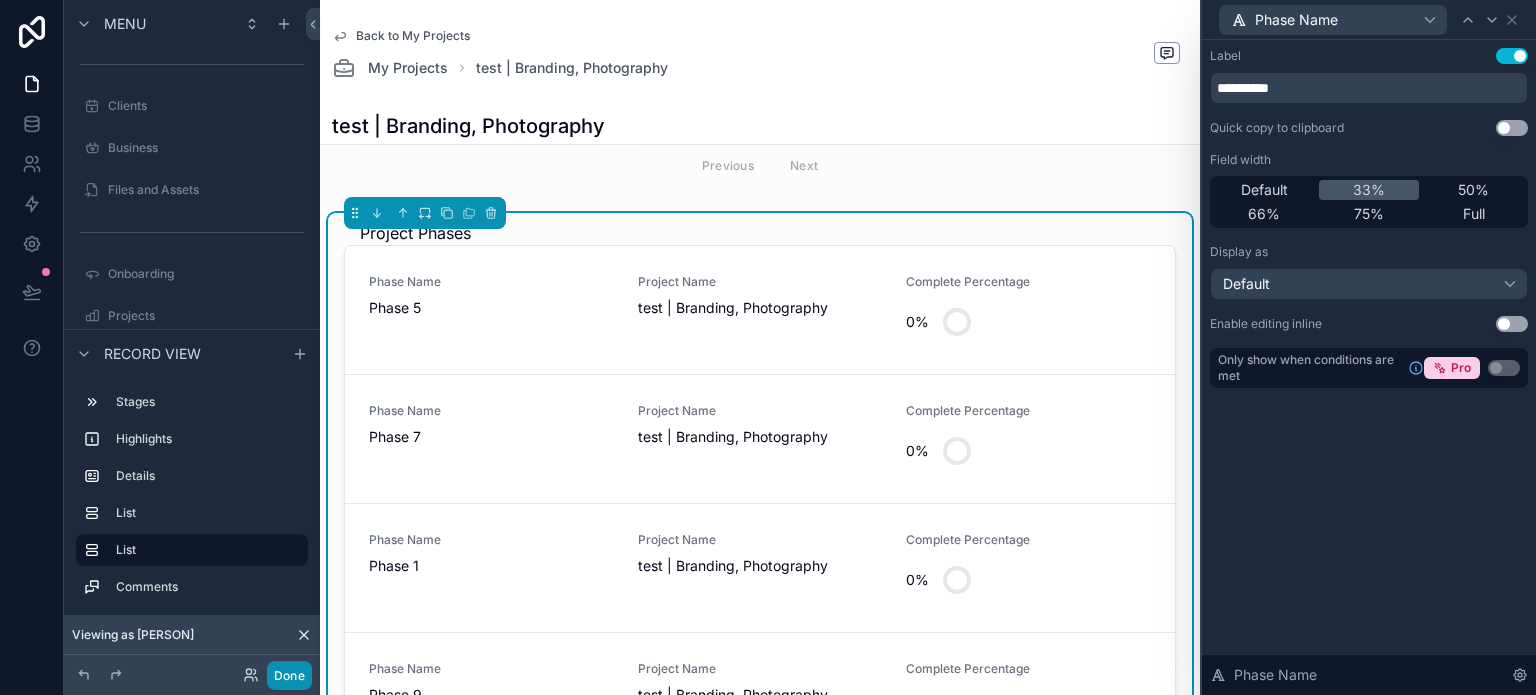 click on "Done" at bounding box center [289, 675] 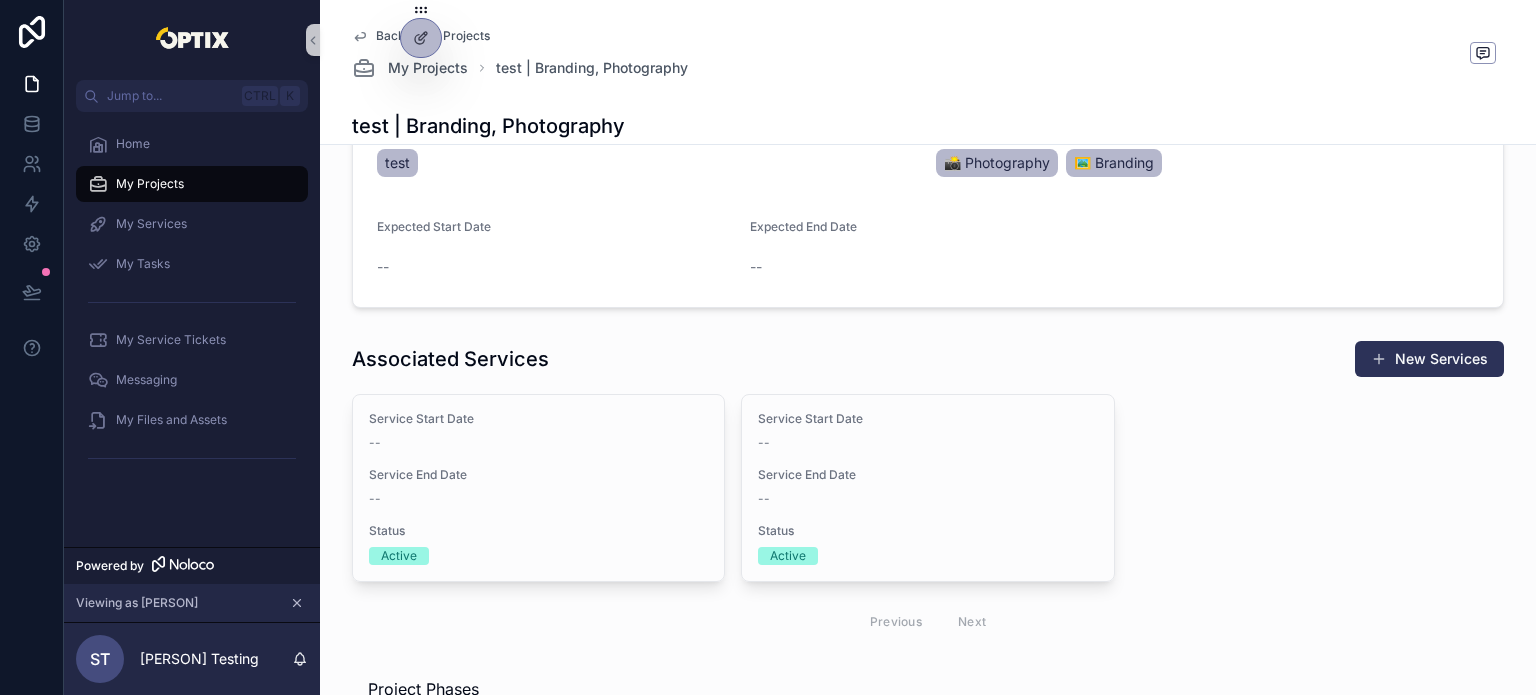 scroll, scrollTop: 449, scrollLeft: 0, axis: vertical 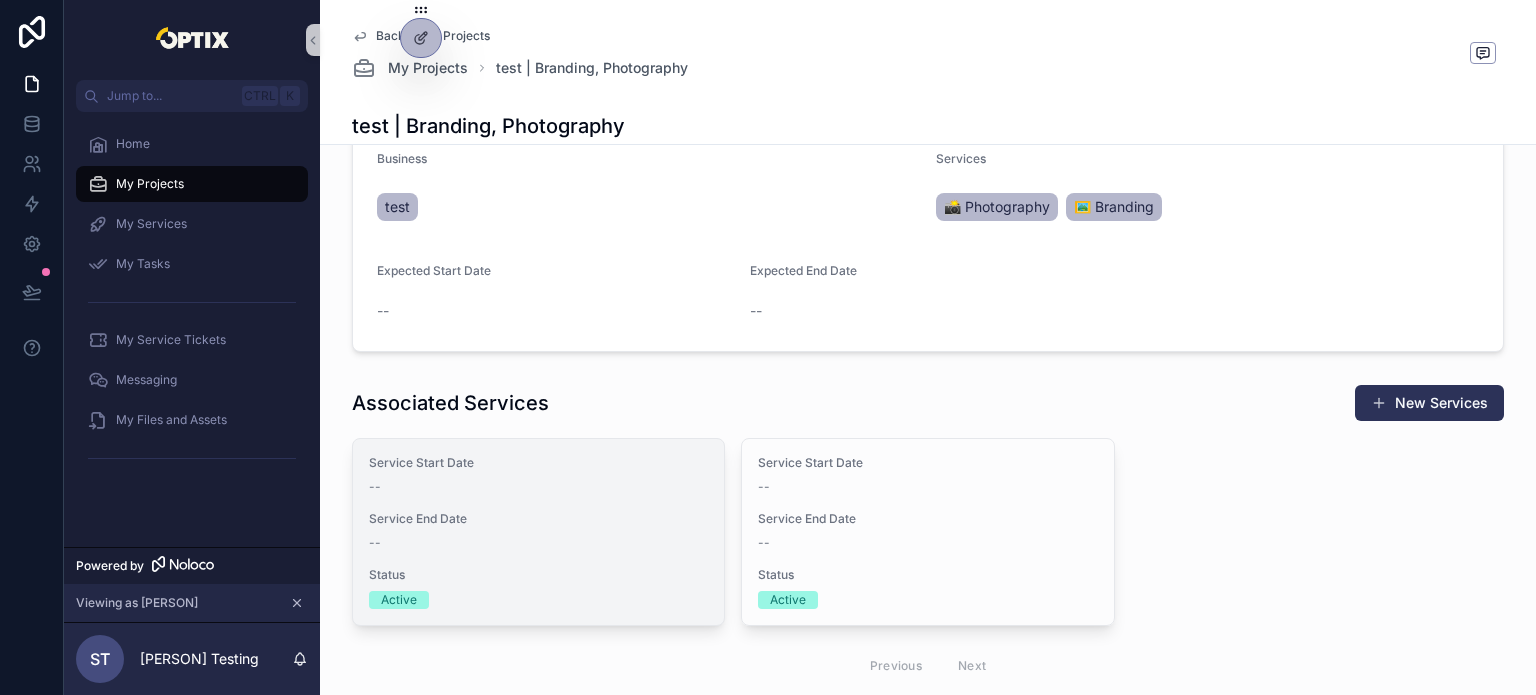 click on "Service End Date" at bounding box center [538, 519] 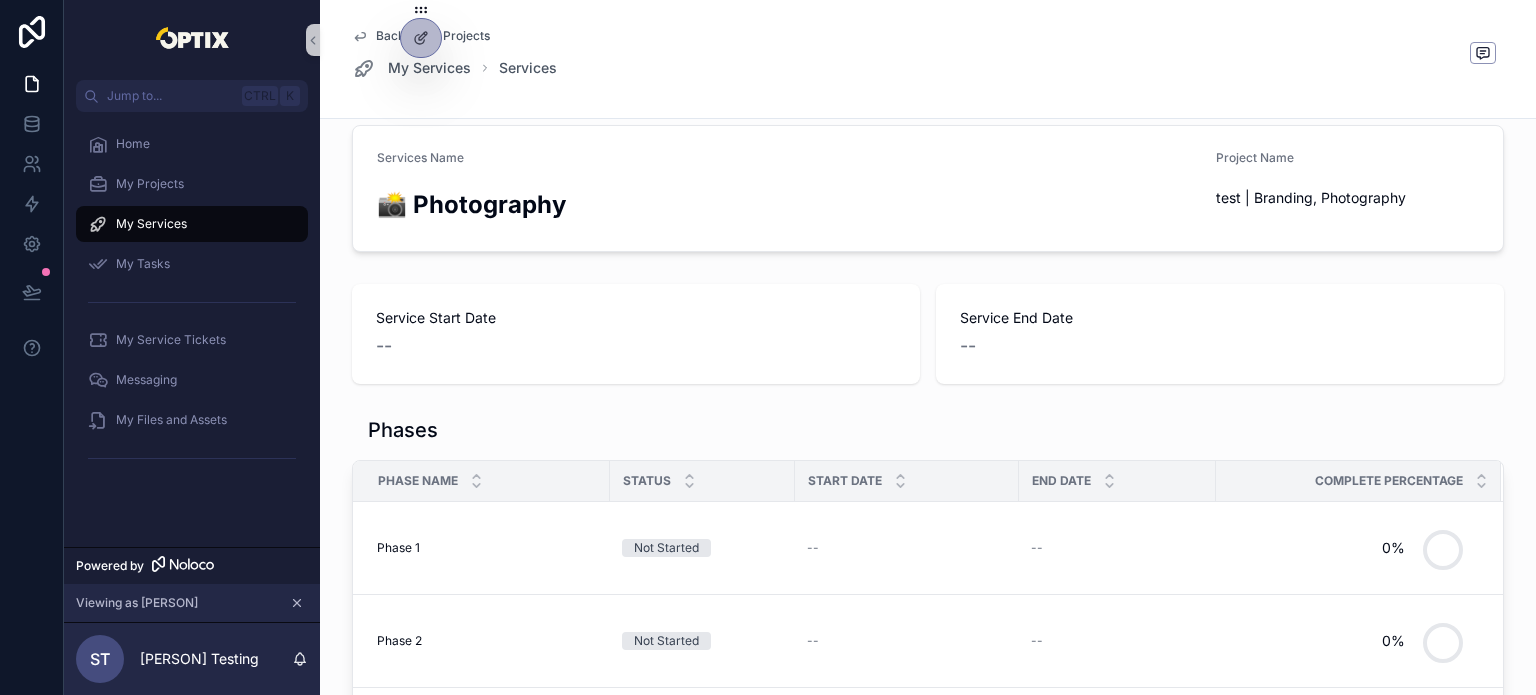 scroll, scrollTop: 100, scrollLeft: 0, axis: vertical 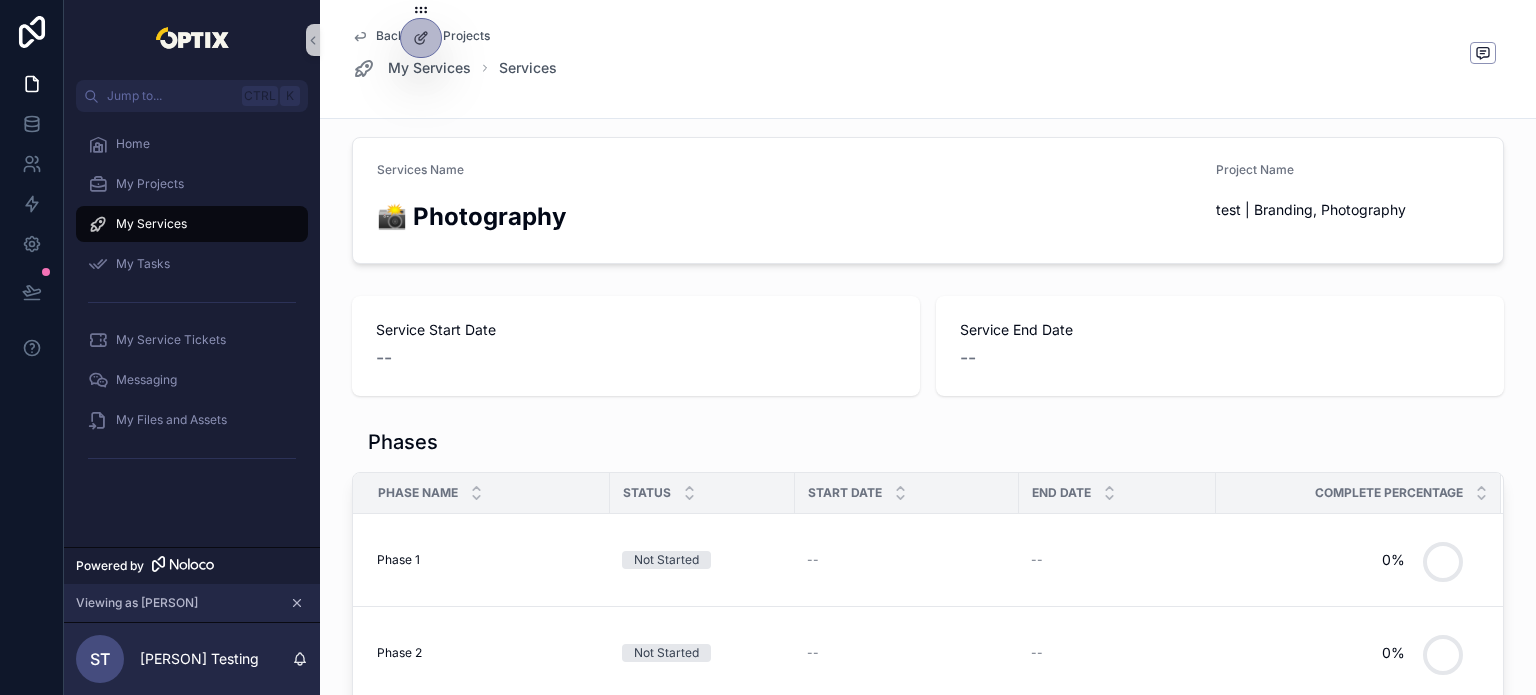 click on "Back to My Projects" at bounding box center (433, 36) 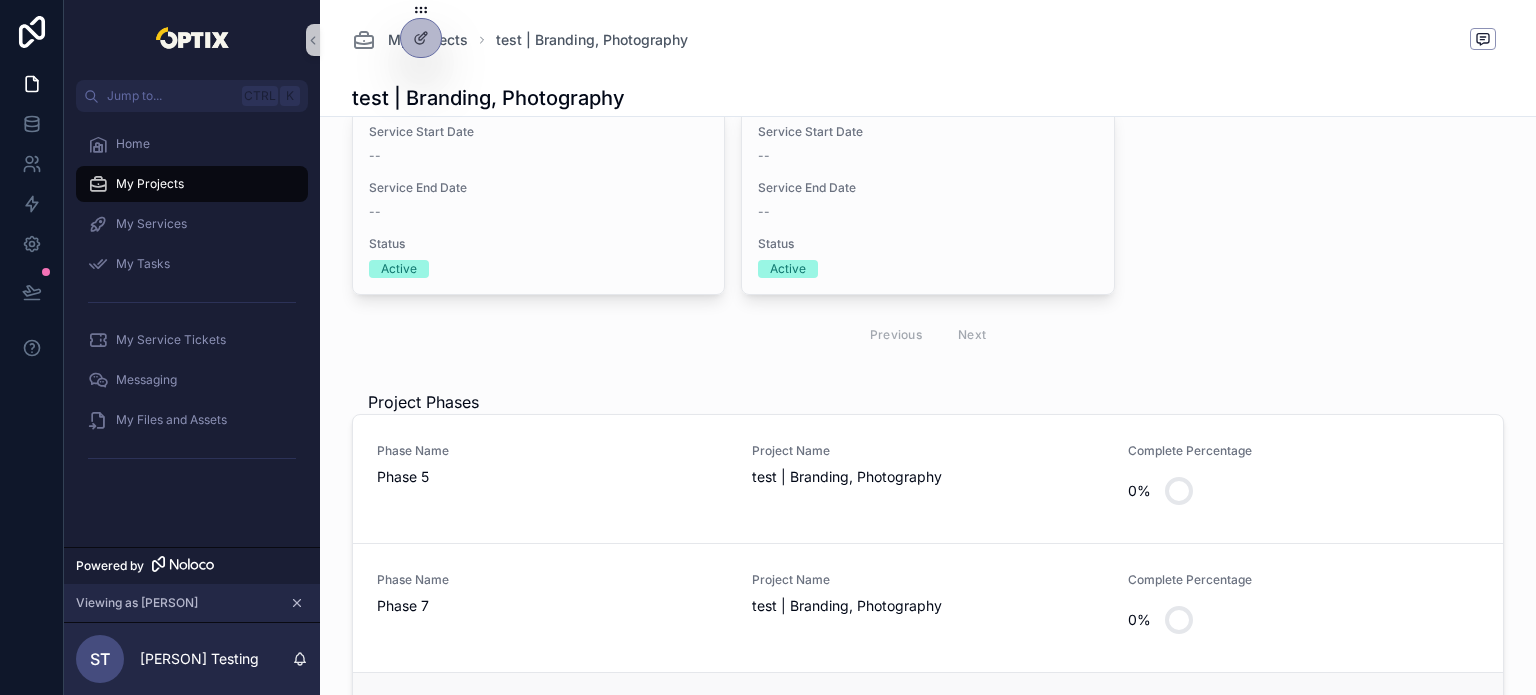 scroll, scrollTop: 700, scrollLeft: 0, axis: vertical 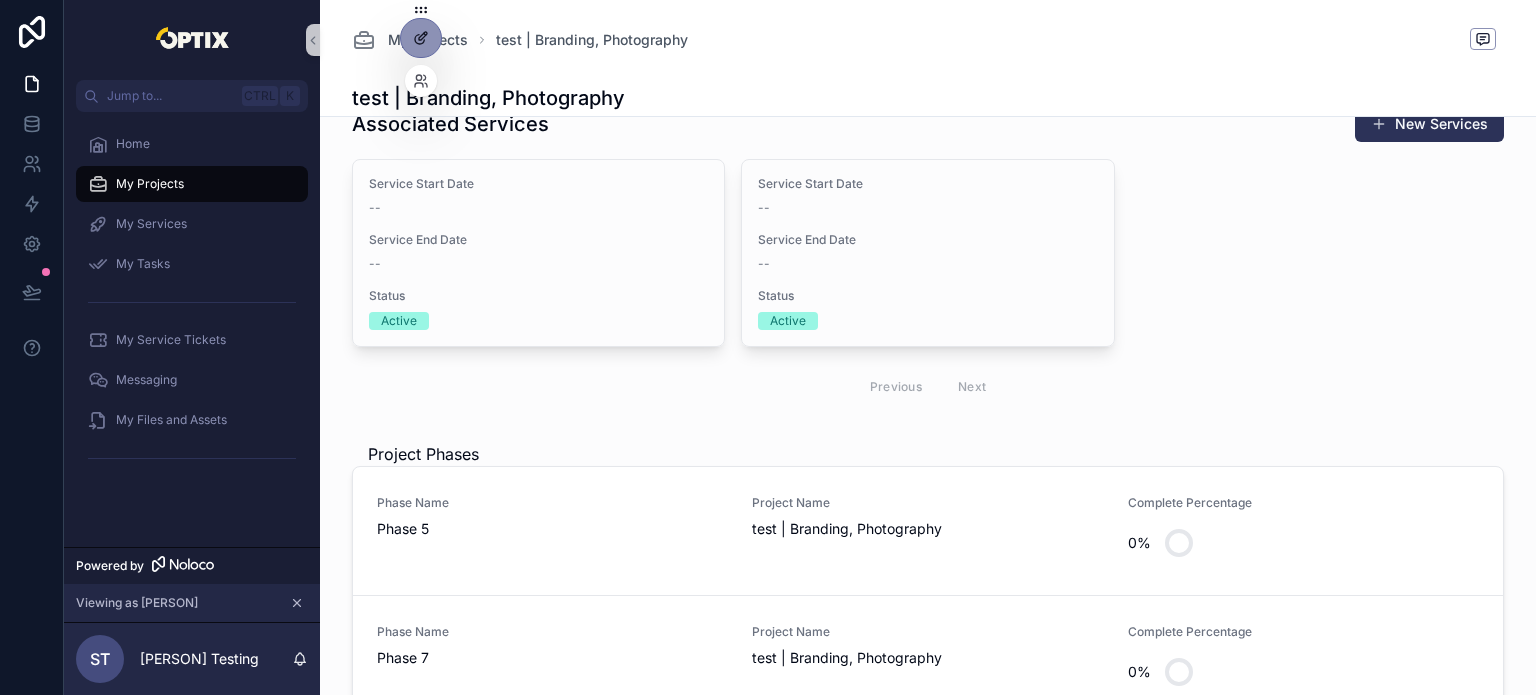 click at bounding box center (421, 38) 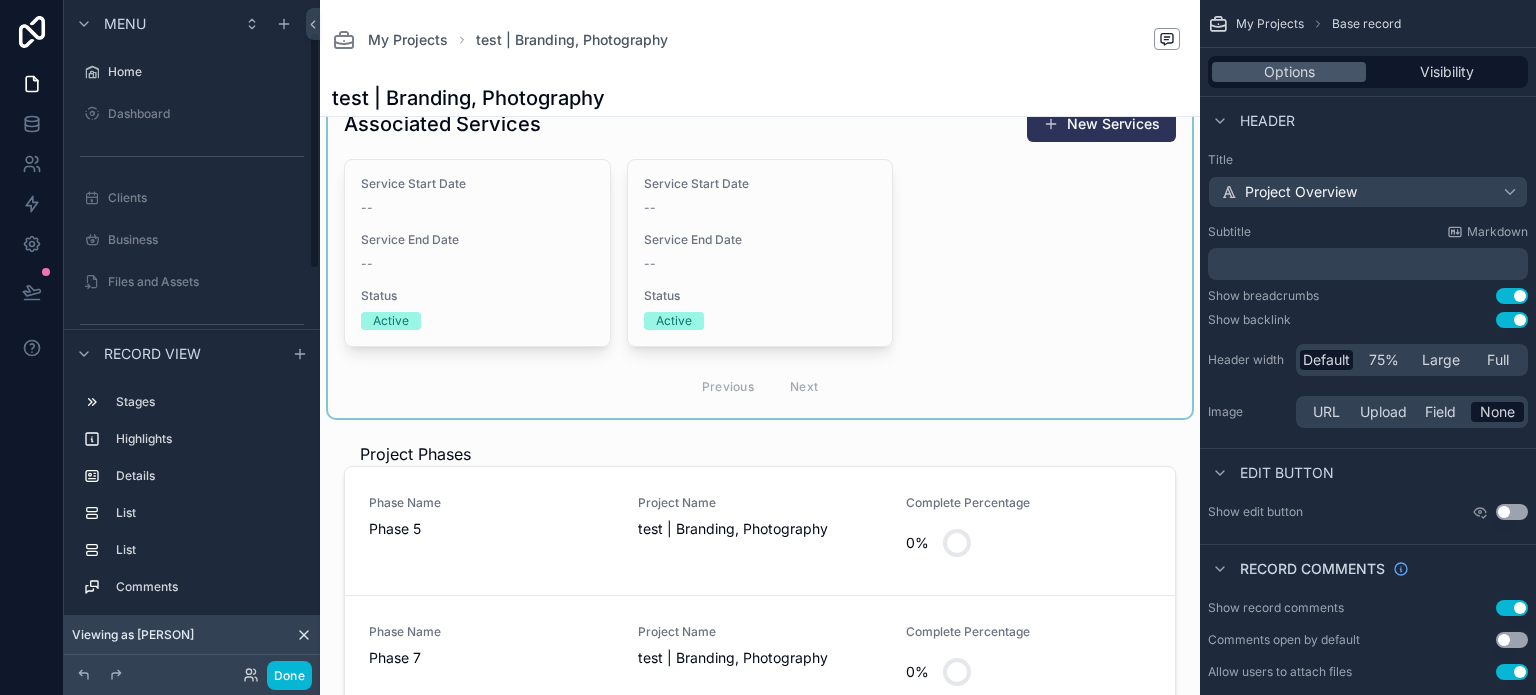 scroll, scrollTop: 92, scrollLeft: 0, axis: vertical 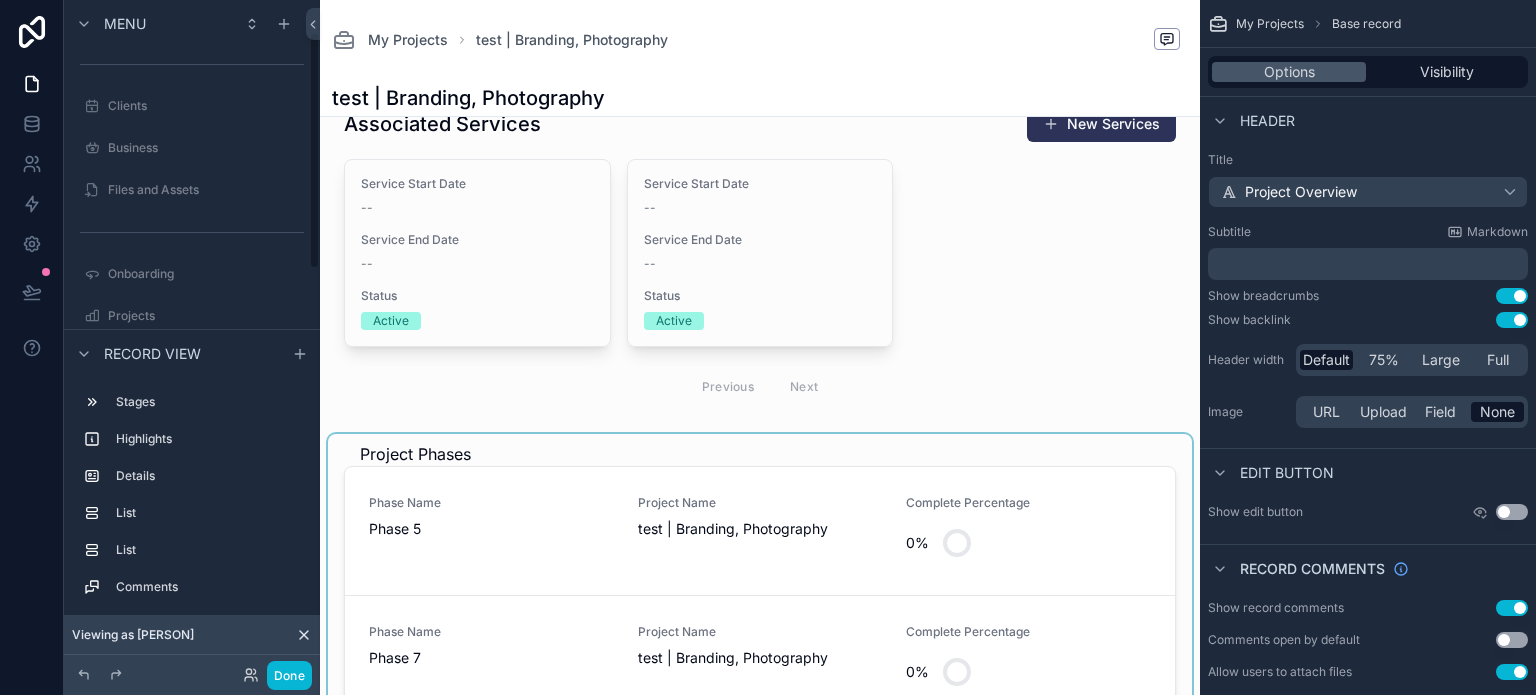 click at bounding box center [760, 718] 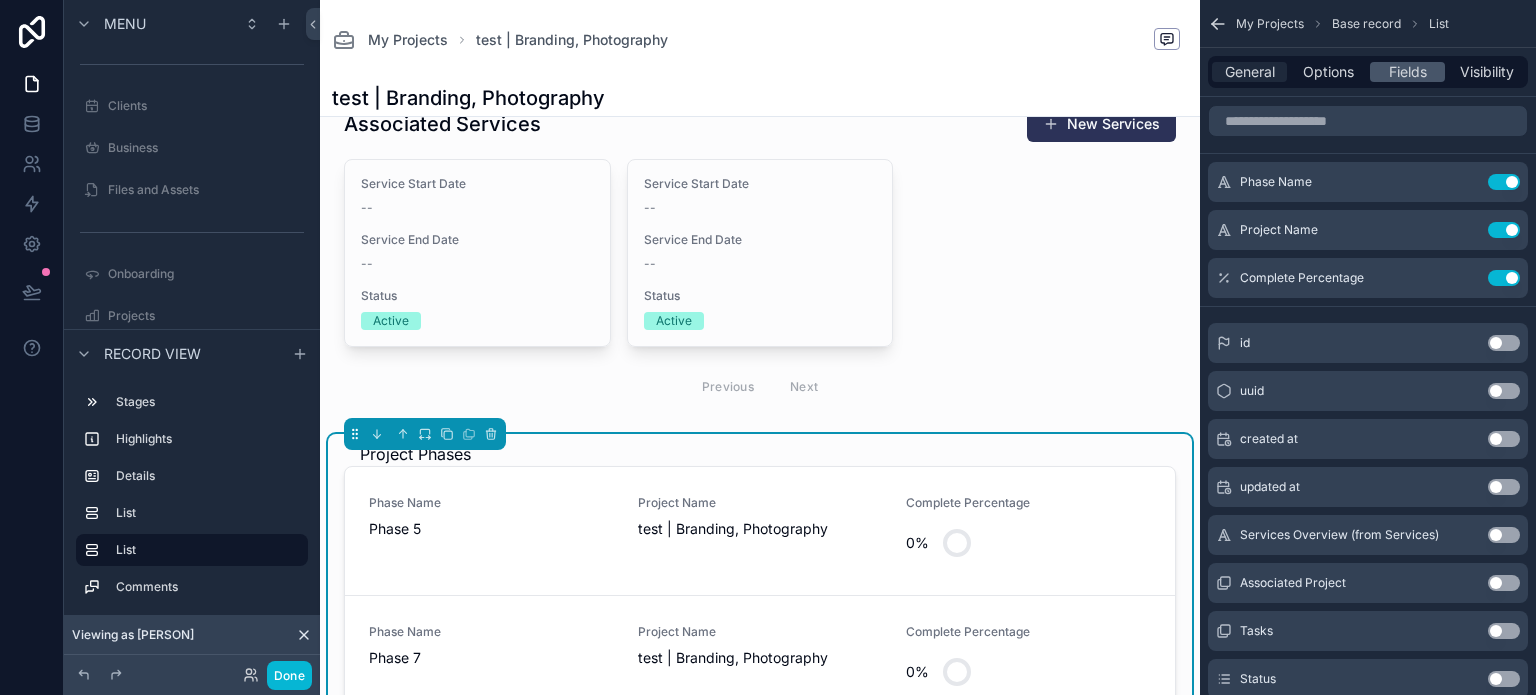 click on "General" at bounding box center [1250, 72] 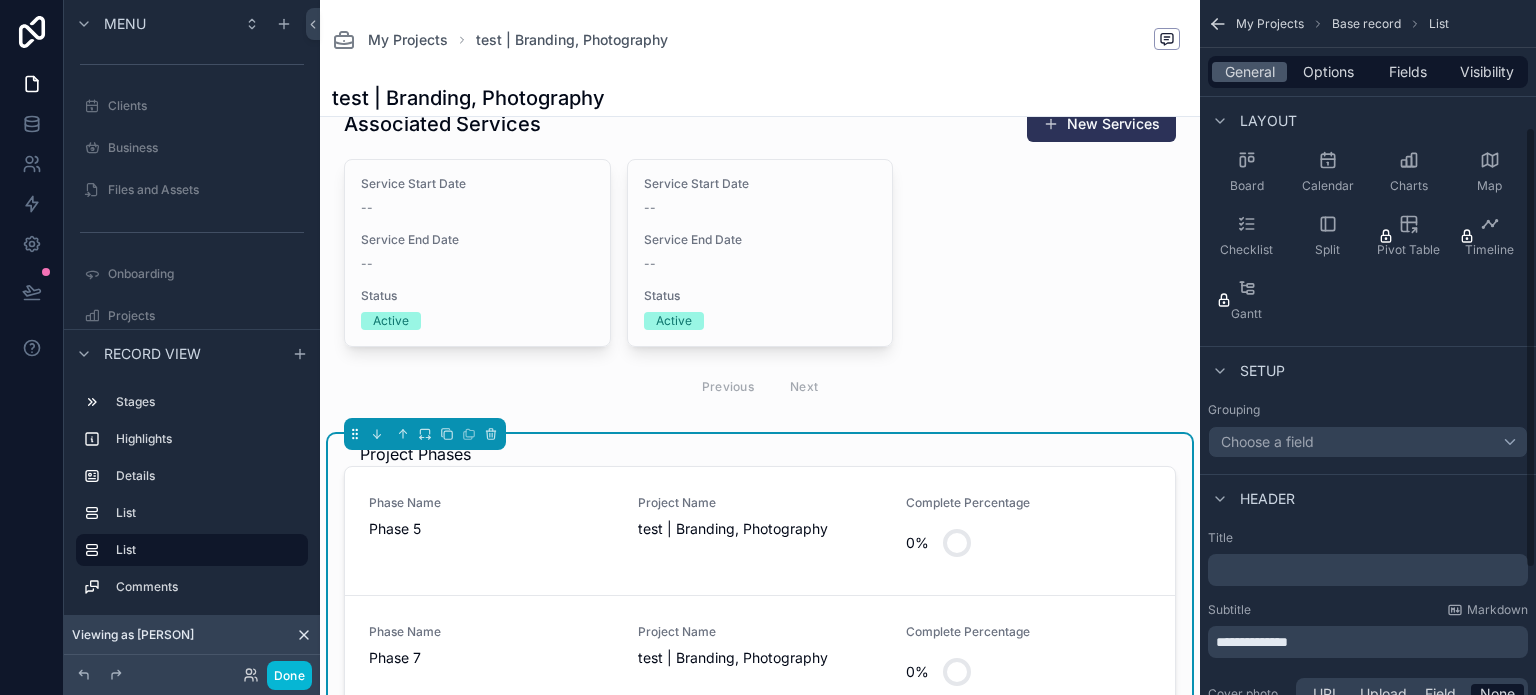 scroll, scrollTop: 200, scrollLeft: 0, axis: vertical 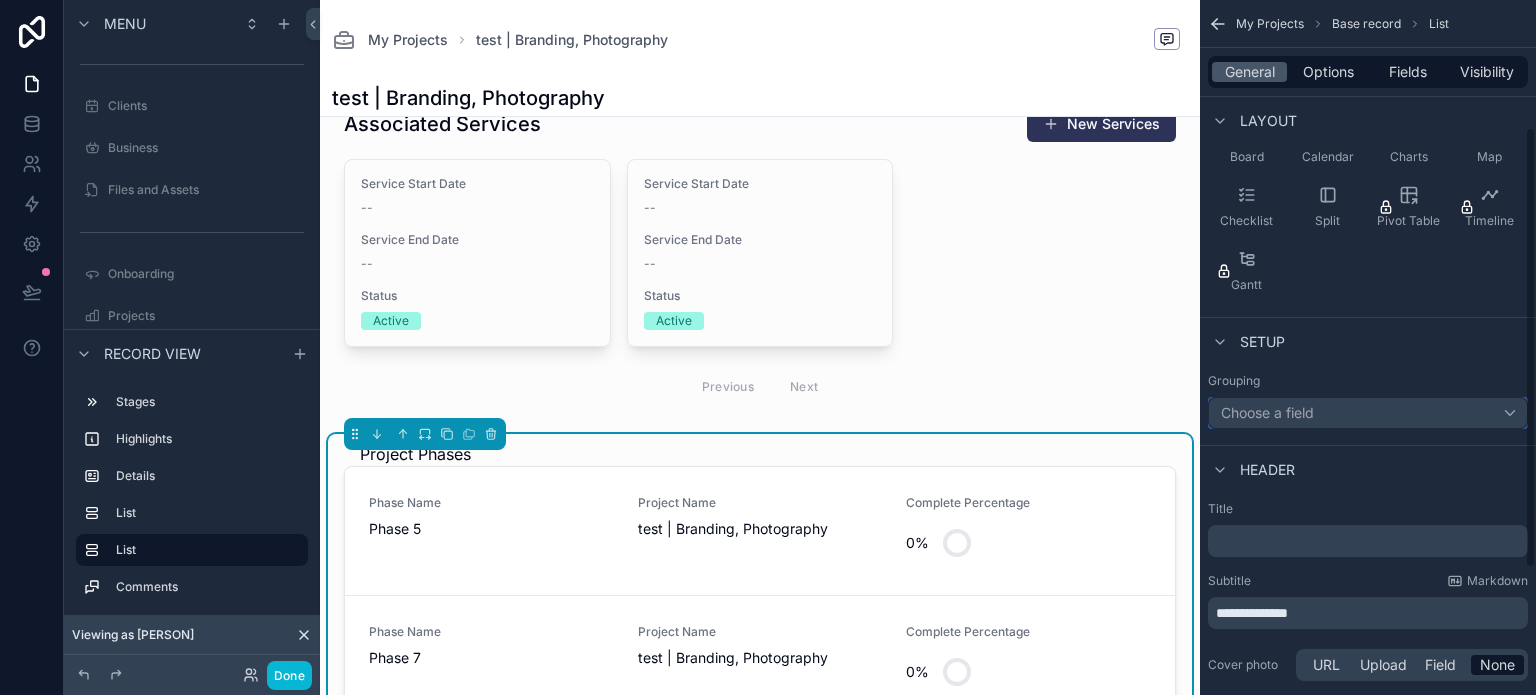 click on "Choose a field" at bounding box center (1267, 412) 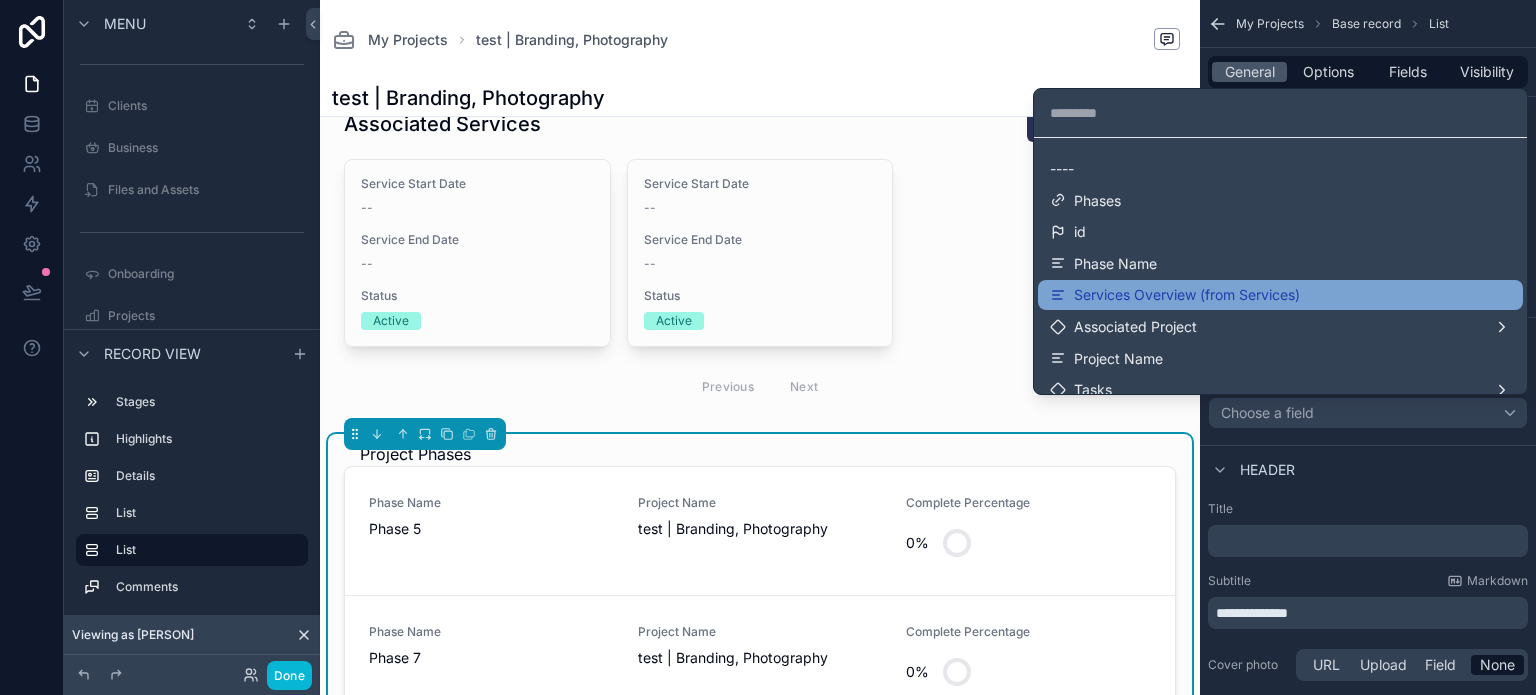 click on "Services Overview (from Services)" at bounding box center [1187, 295] 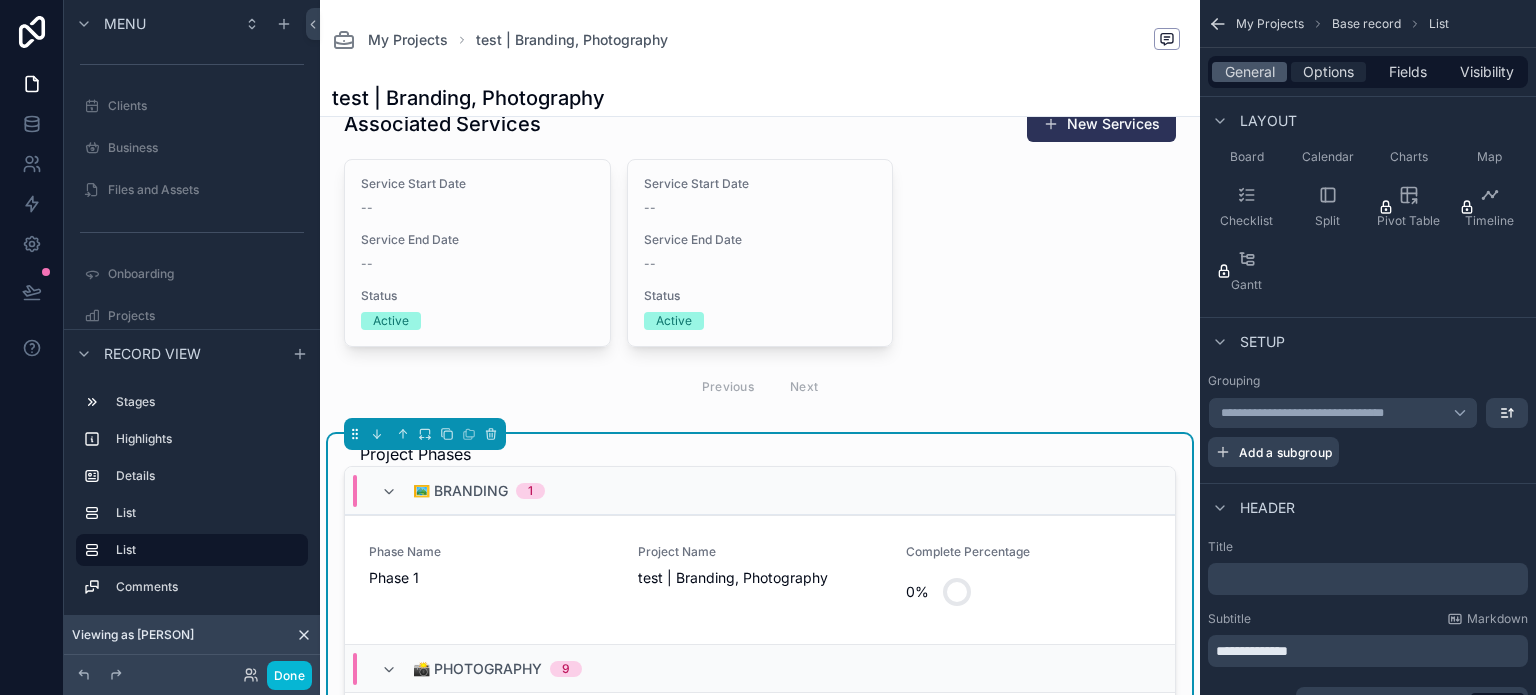 click on "Options" at bounding box center [1328, 72] 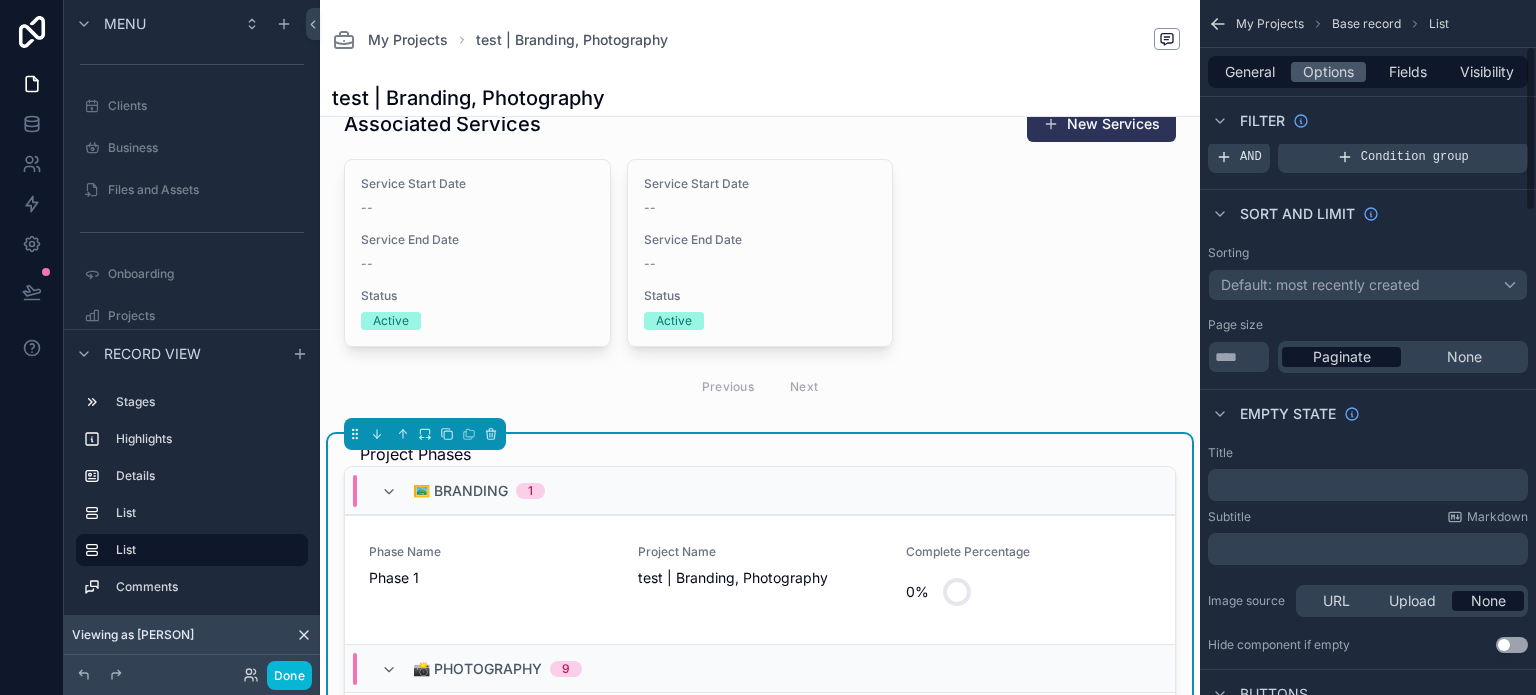 scroll, scrollTop: 0, scrollLeft: 0, axis: both 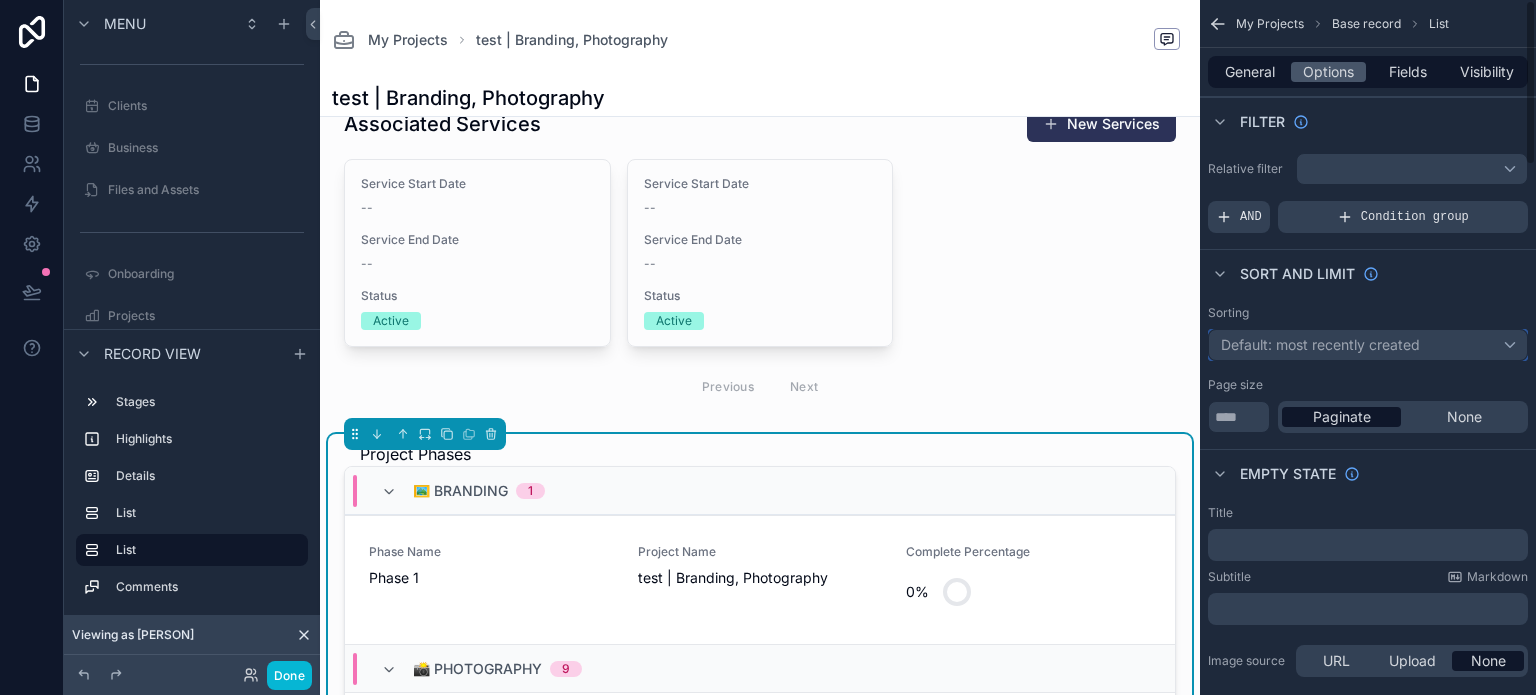 click on "Default: most recently created" at bounding box center [1320, 344] 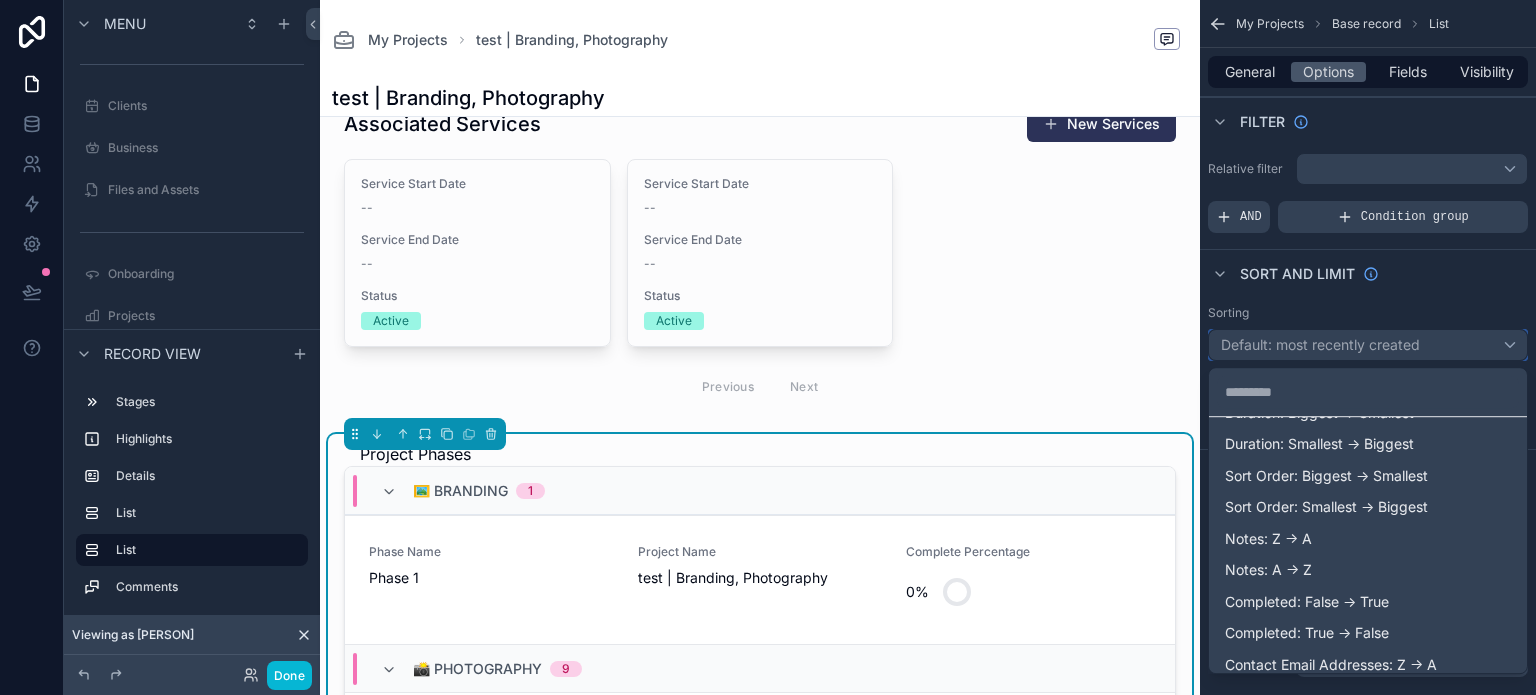 scroll, scrollTop: 700, scrollLeft: 0, axis: vertical 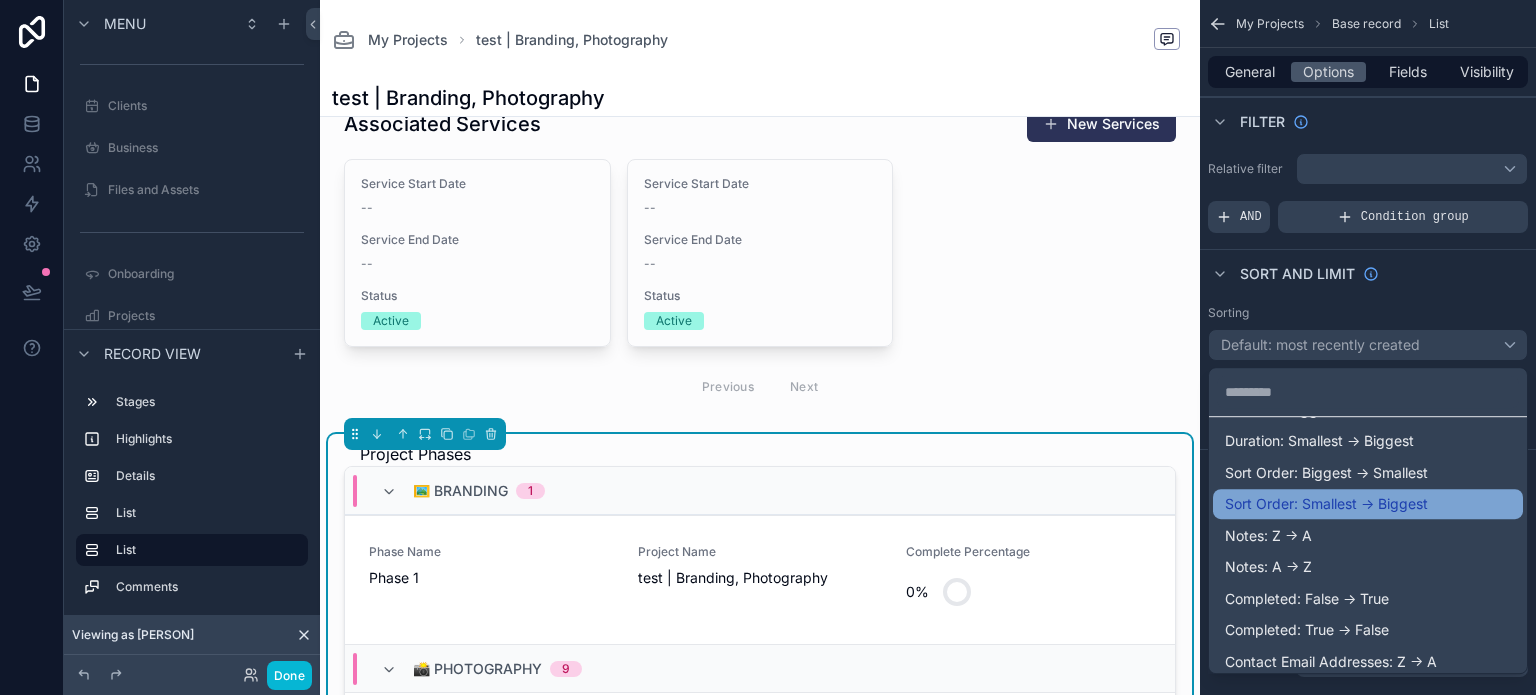 click on "Sort Order: Smallest -> Biggest" at bounding box center [1326, 504] 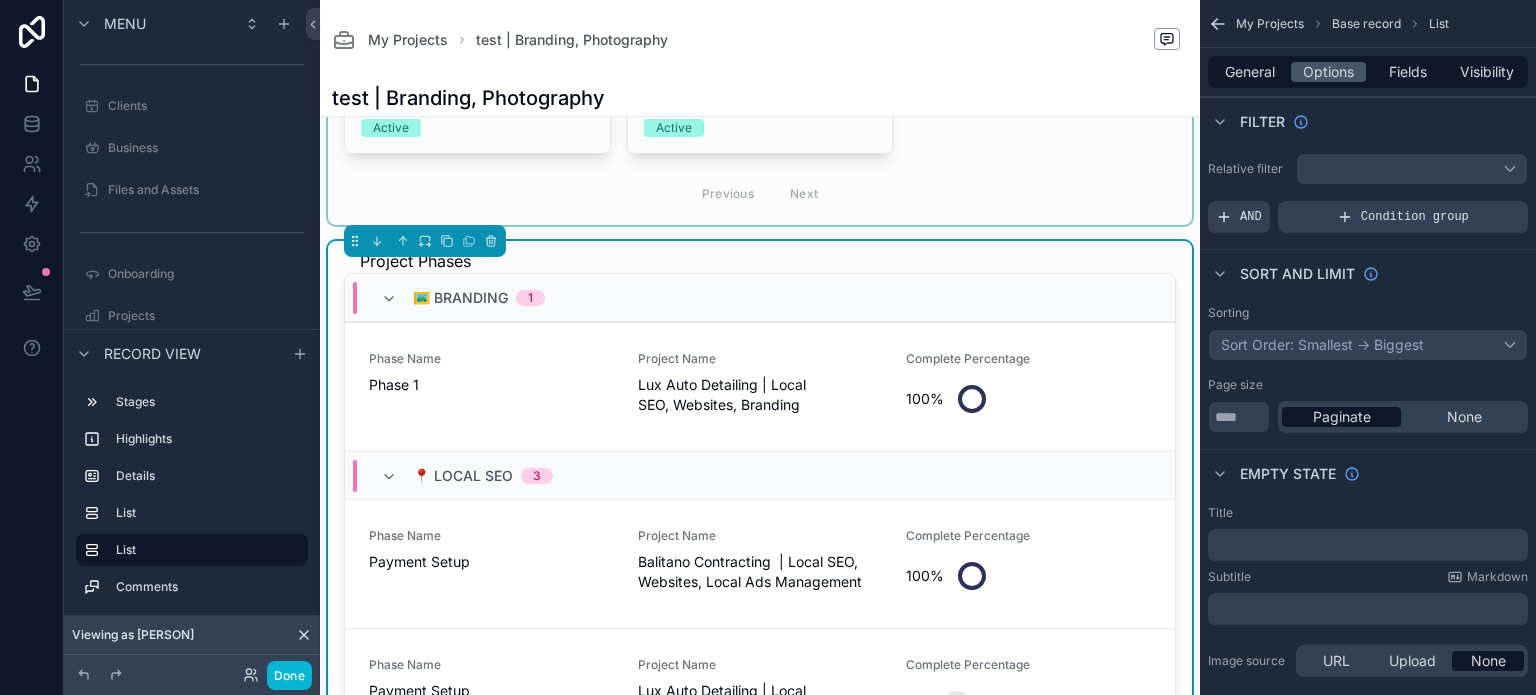 scroll, scrollTop: 900, scrollLeft: 0, axis: vertical 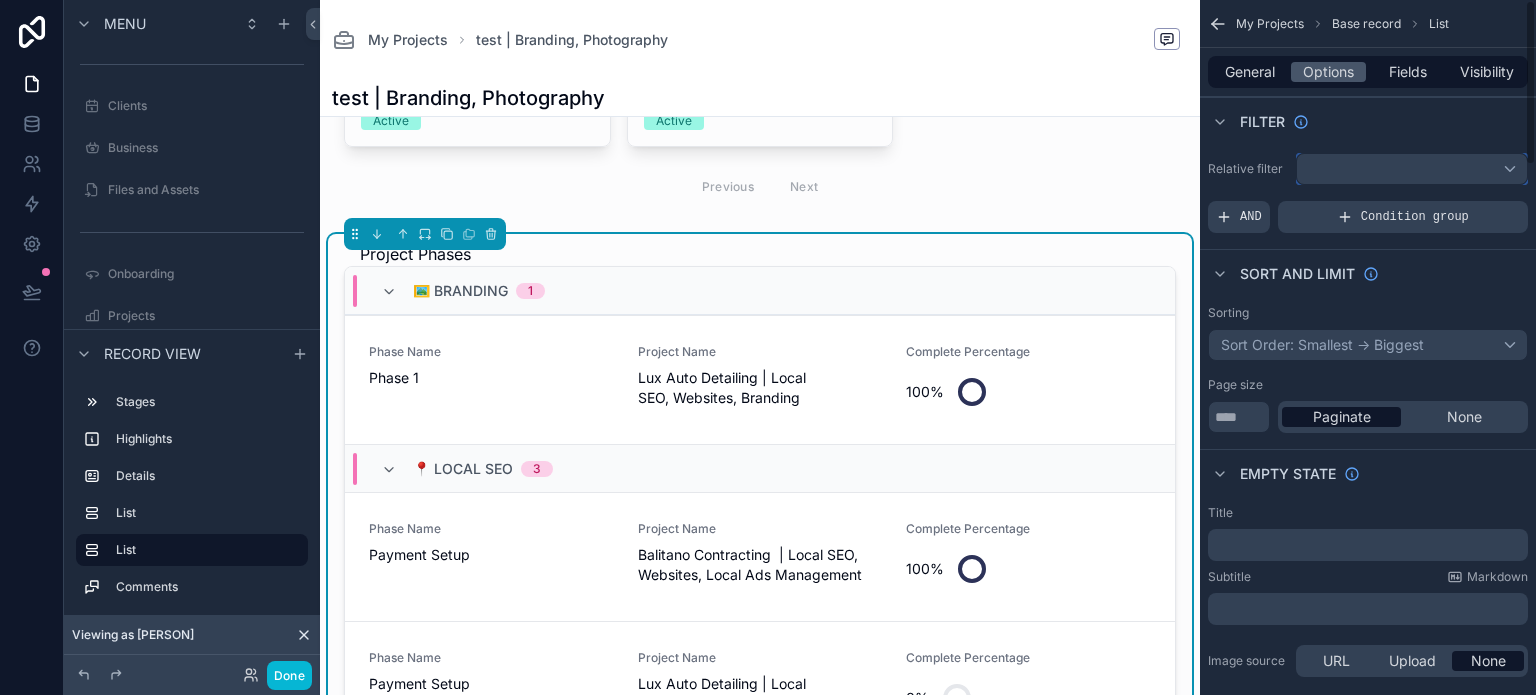 click at bounding box center [1412, 169] 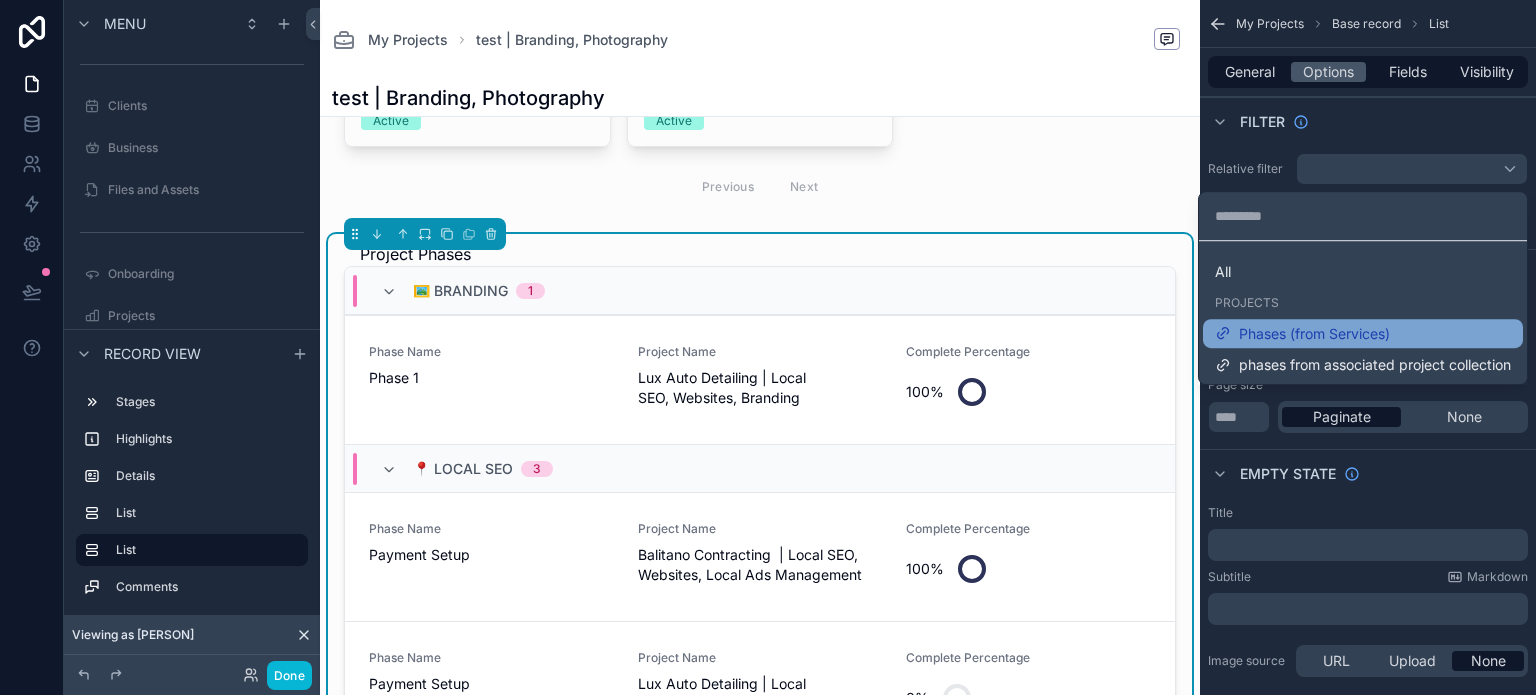 click on "Phases (from Services)" at bounding box center [1314, 334] 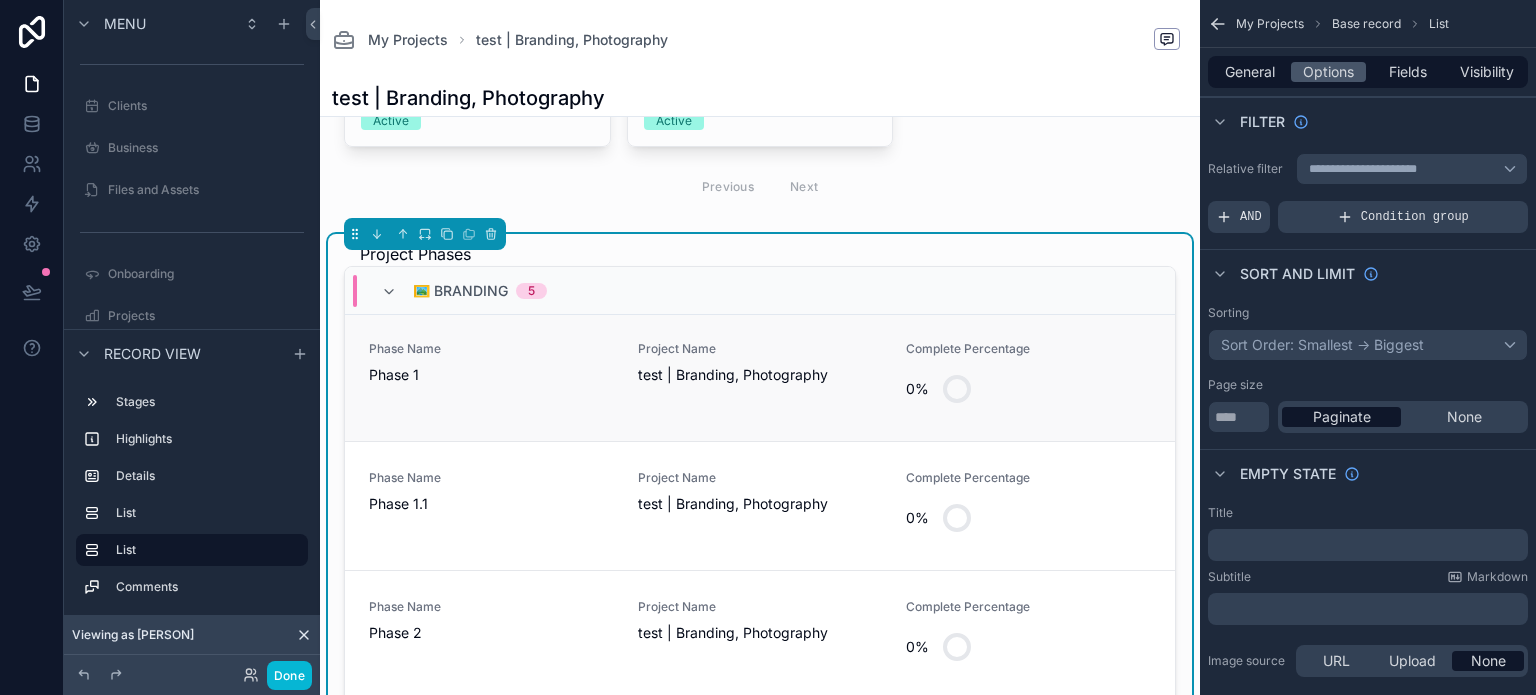 scroll, scrollTop: 0, scrollLeft: 0, axis: both 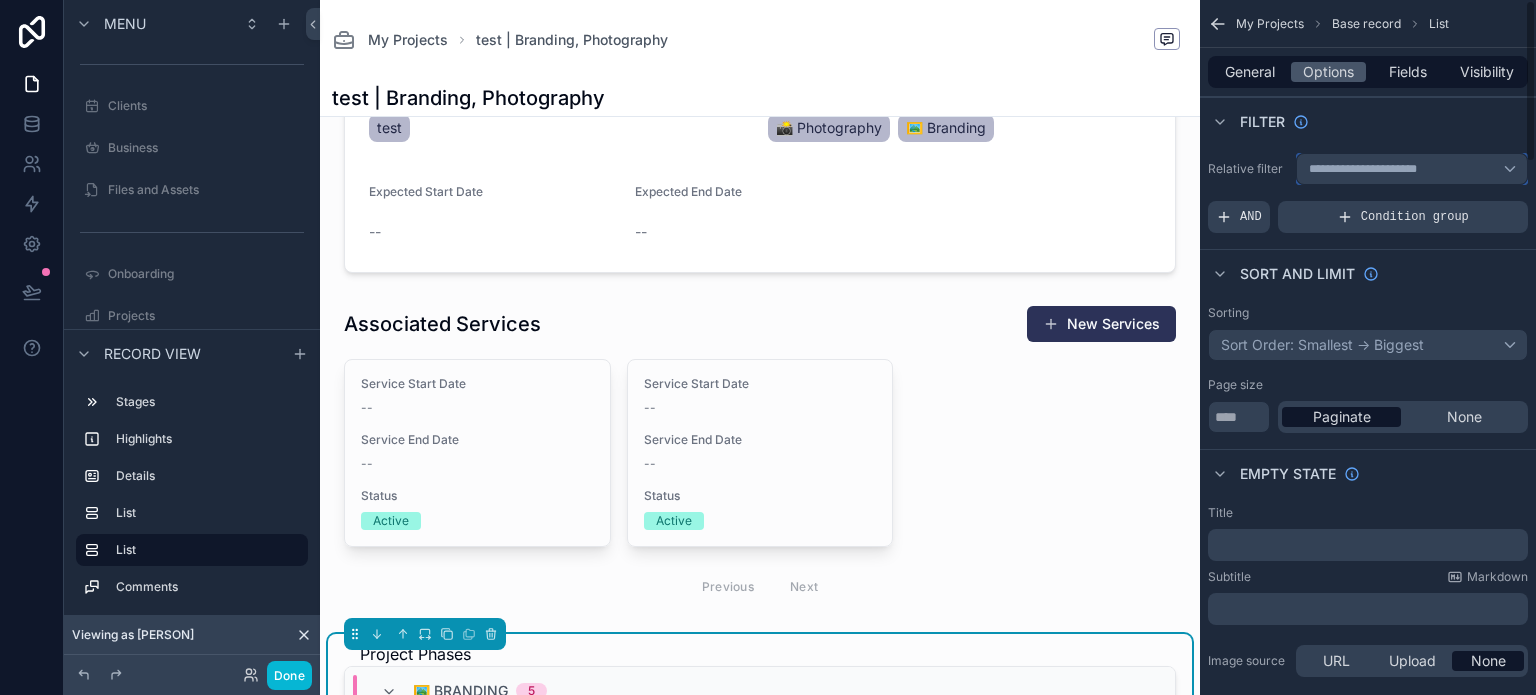 click on "**********" at bounding box center (1375, 169) 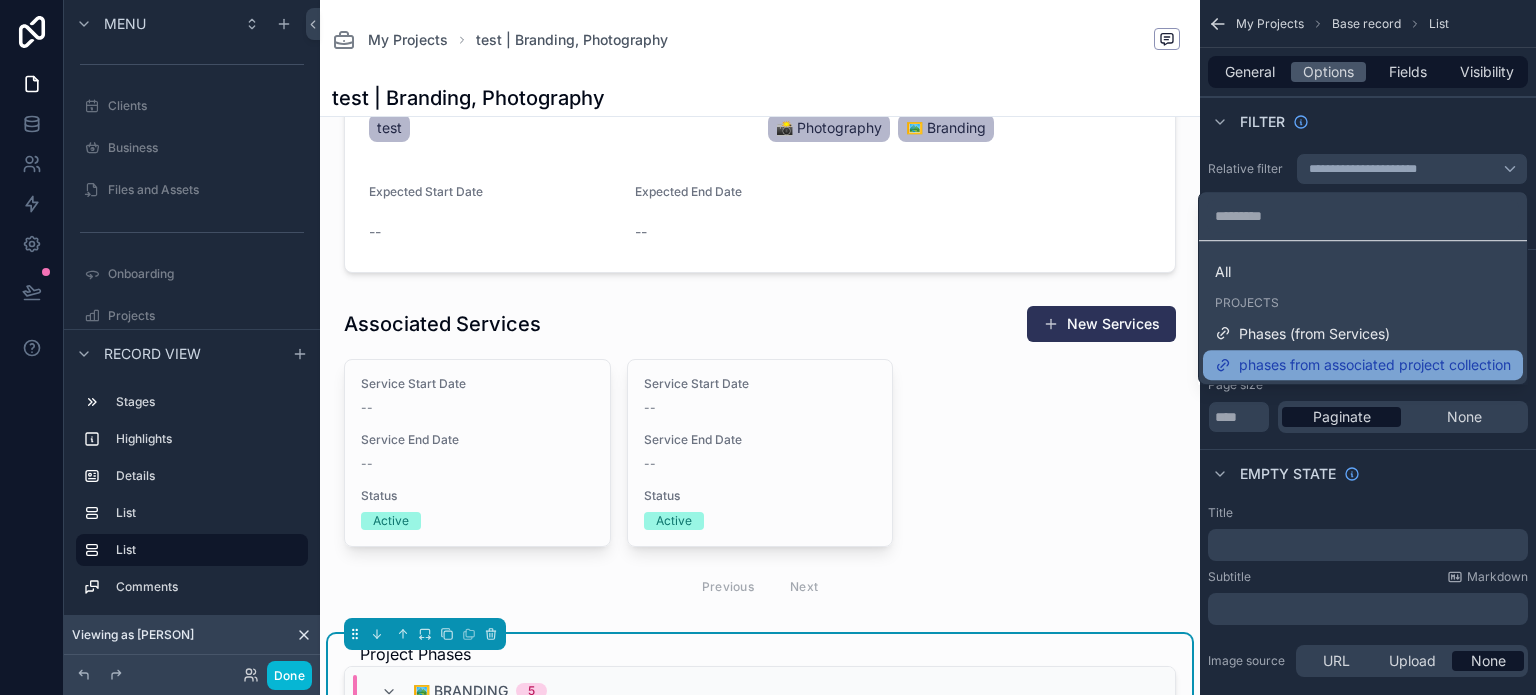 click on "phases from associated project collection" at bounding box center [1363, 365] 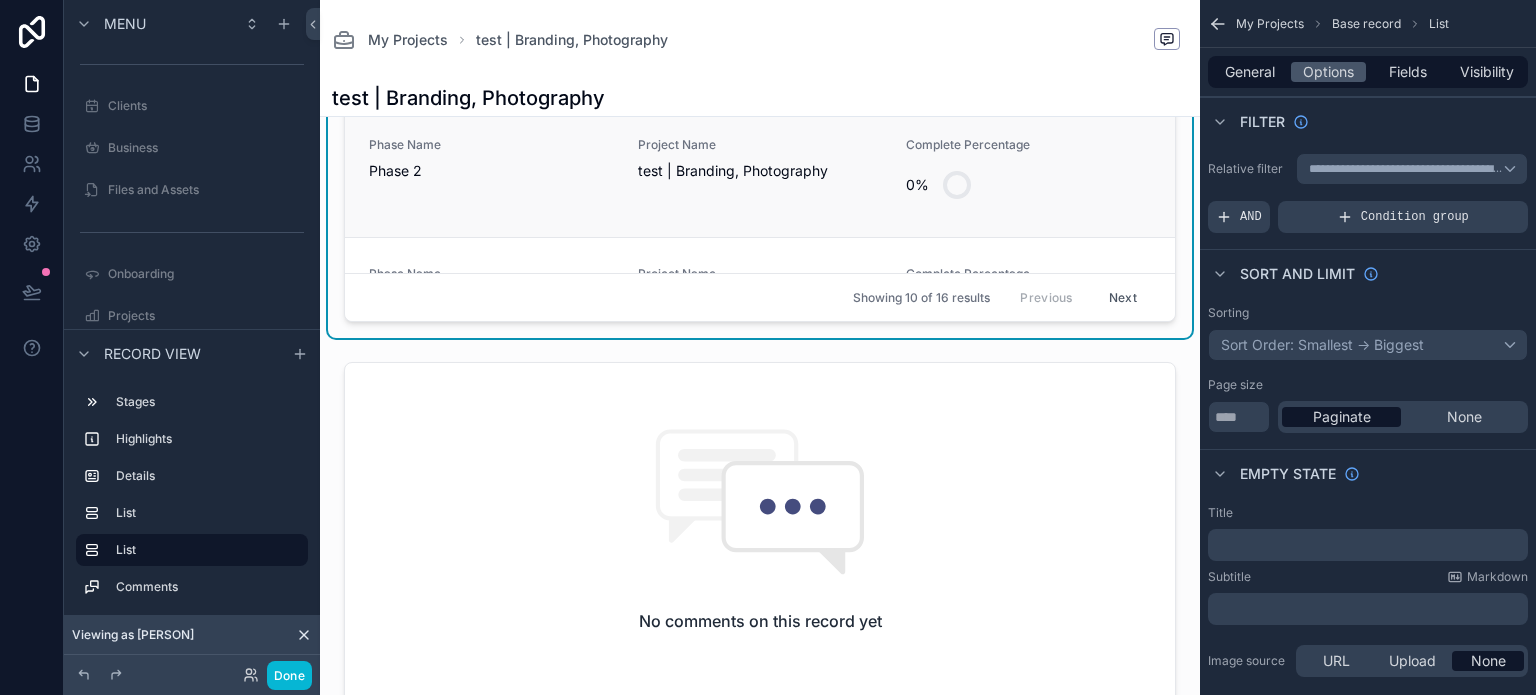 scroll, scrollTop: 1400, scrollLeft: 0, axis: vertical 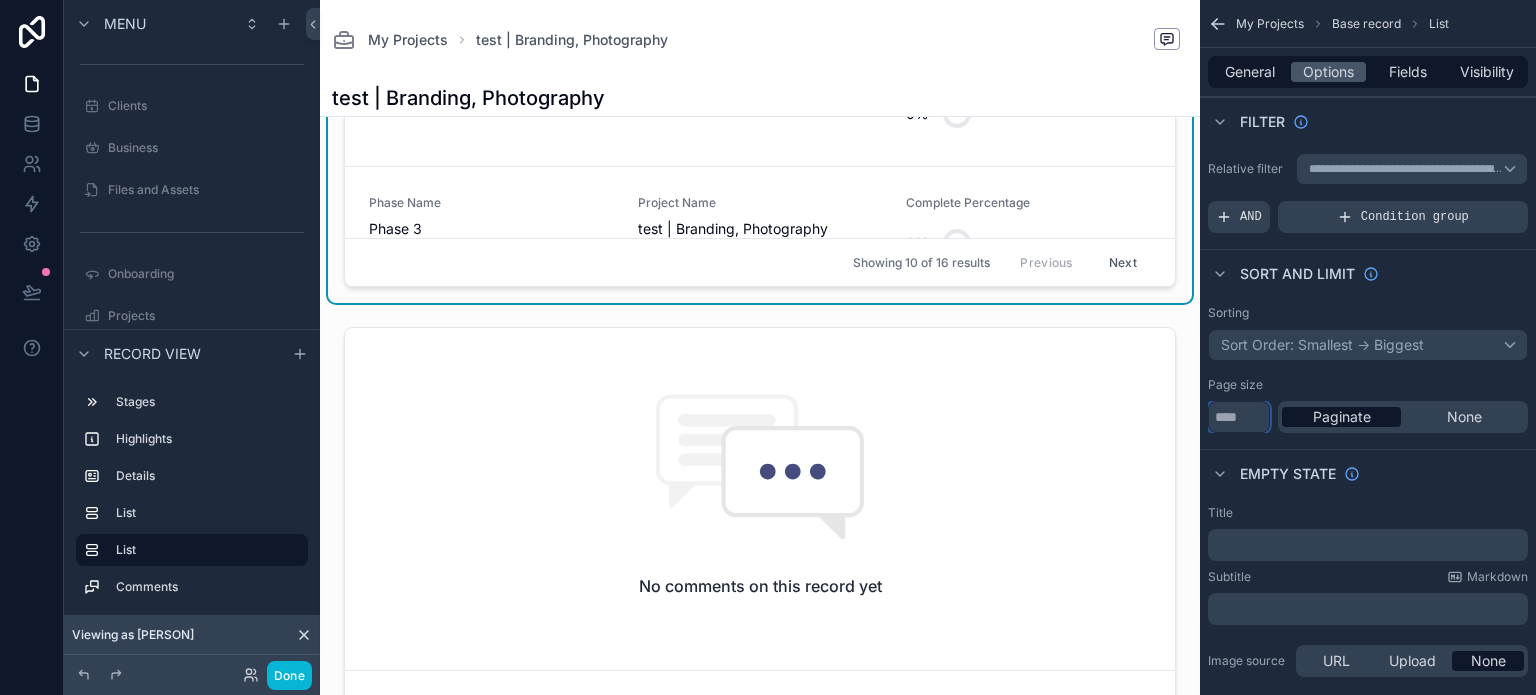 click on "**" at bounding box center [1239, 417] 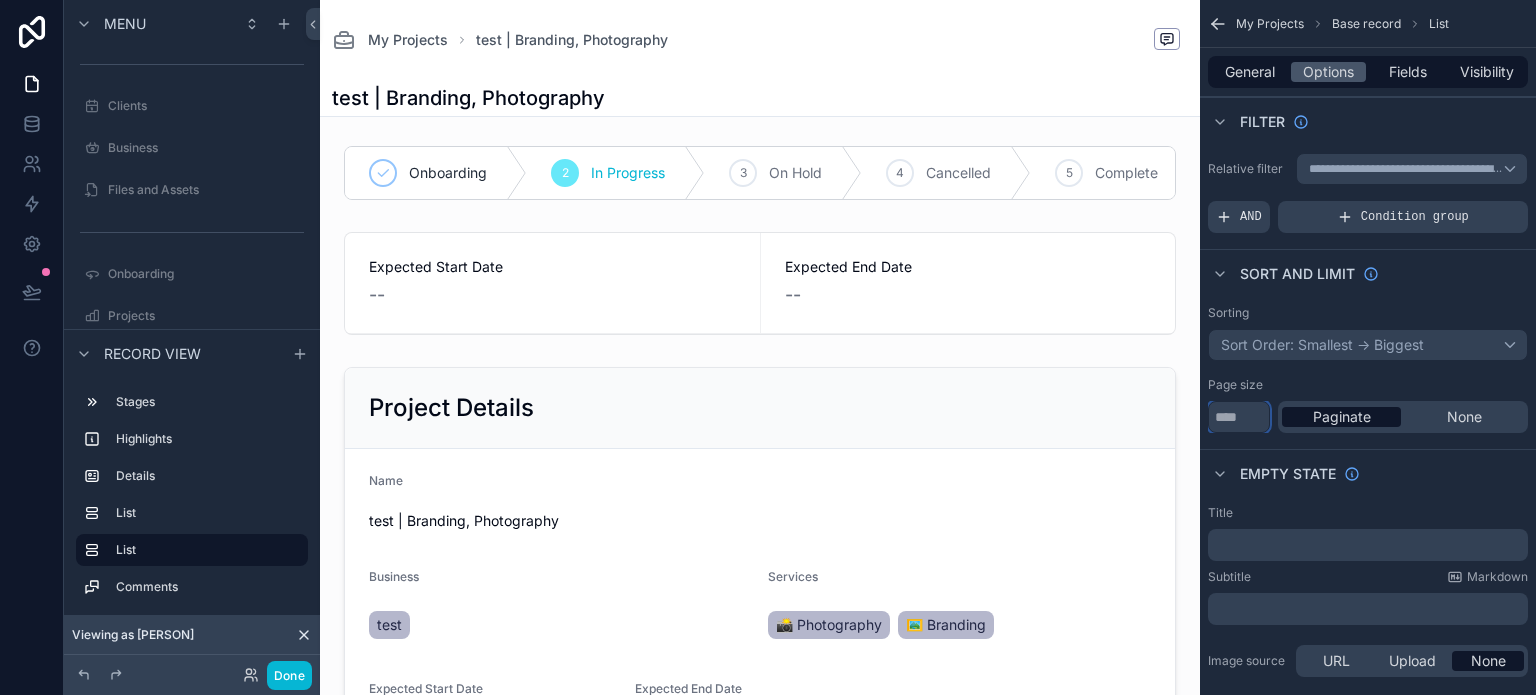 scroll, scrollTop: 0, scrollLeft: 0, axis: both 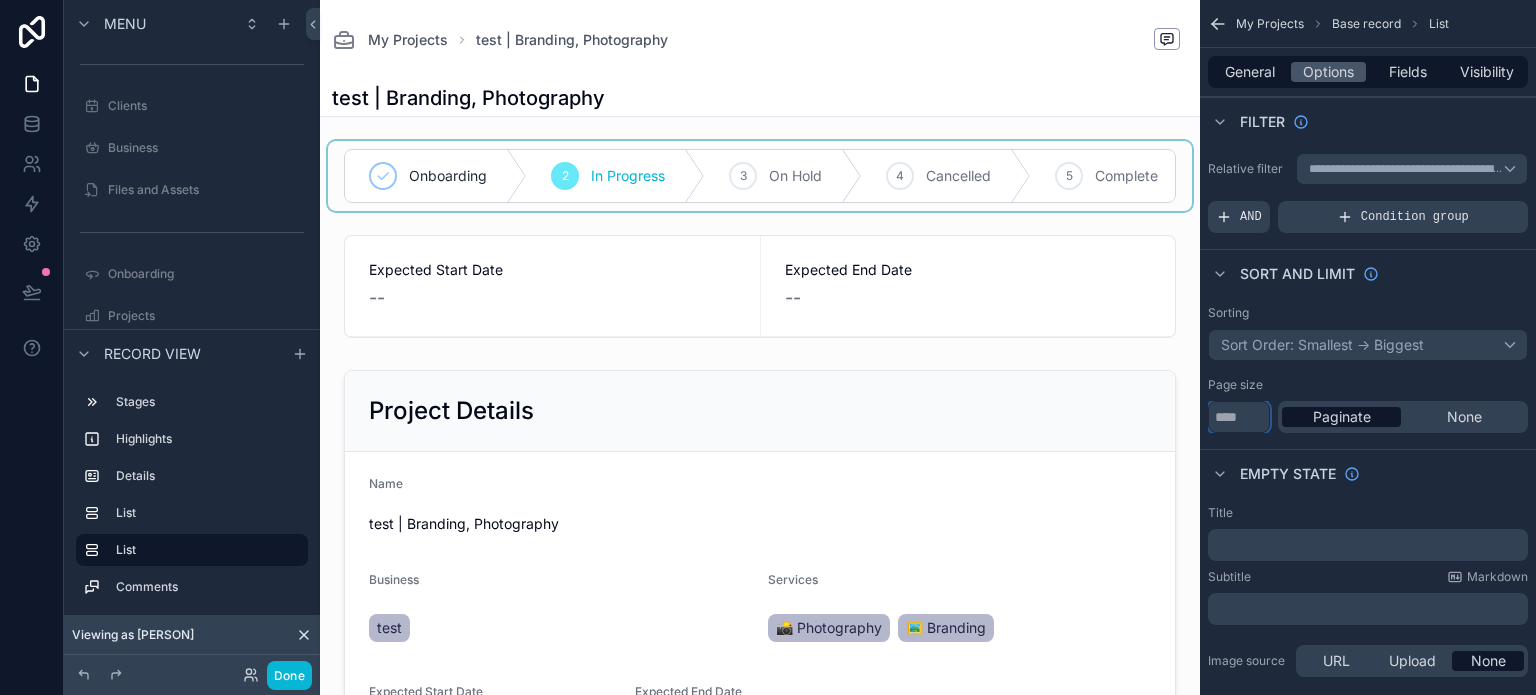 type on "**" 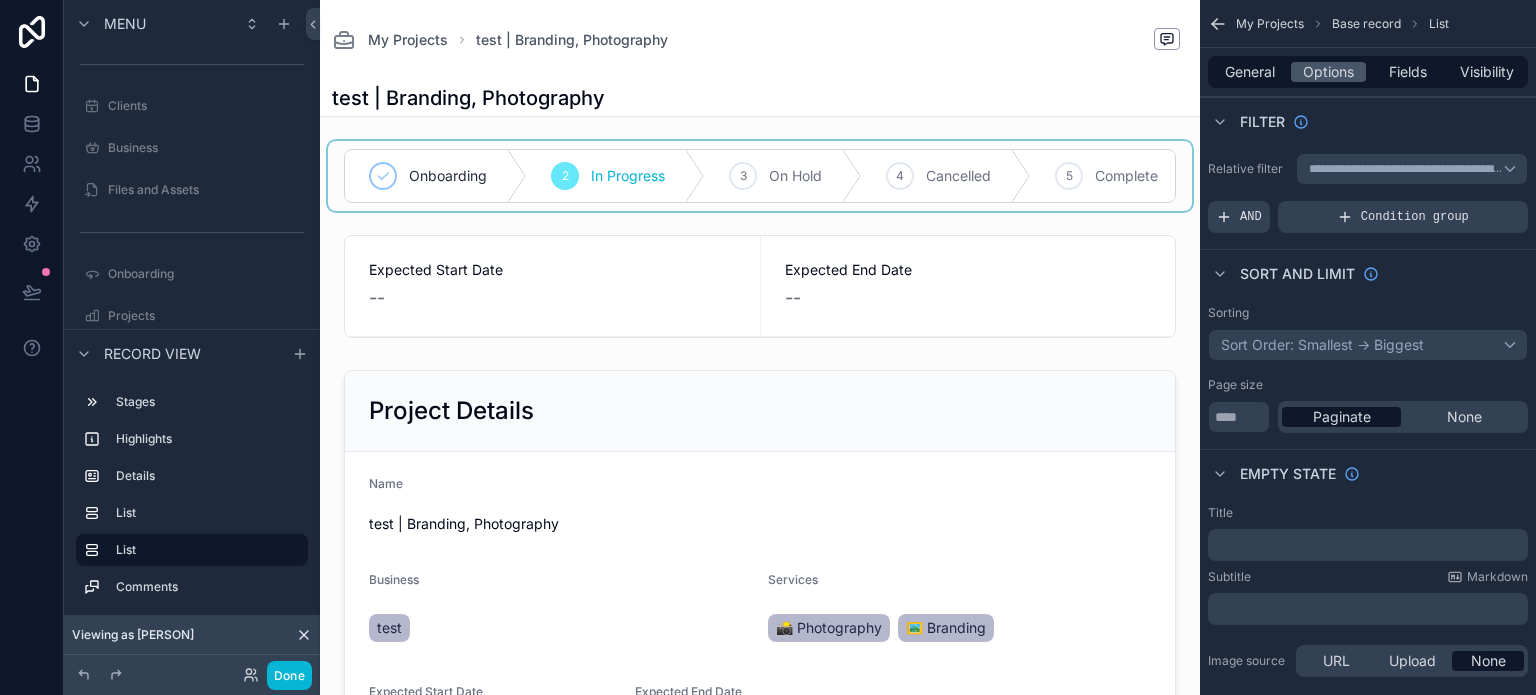click at bounding box center (760, 176) 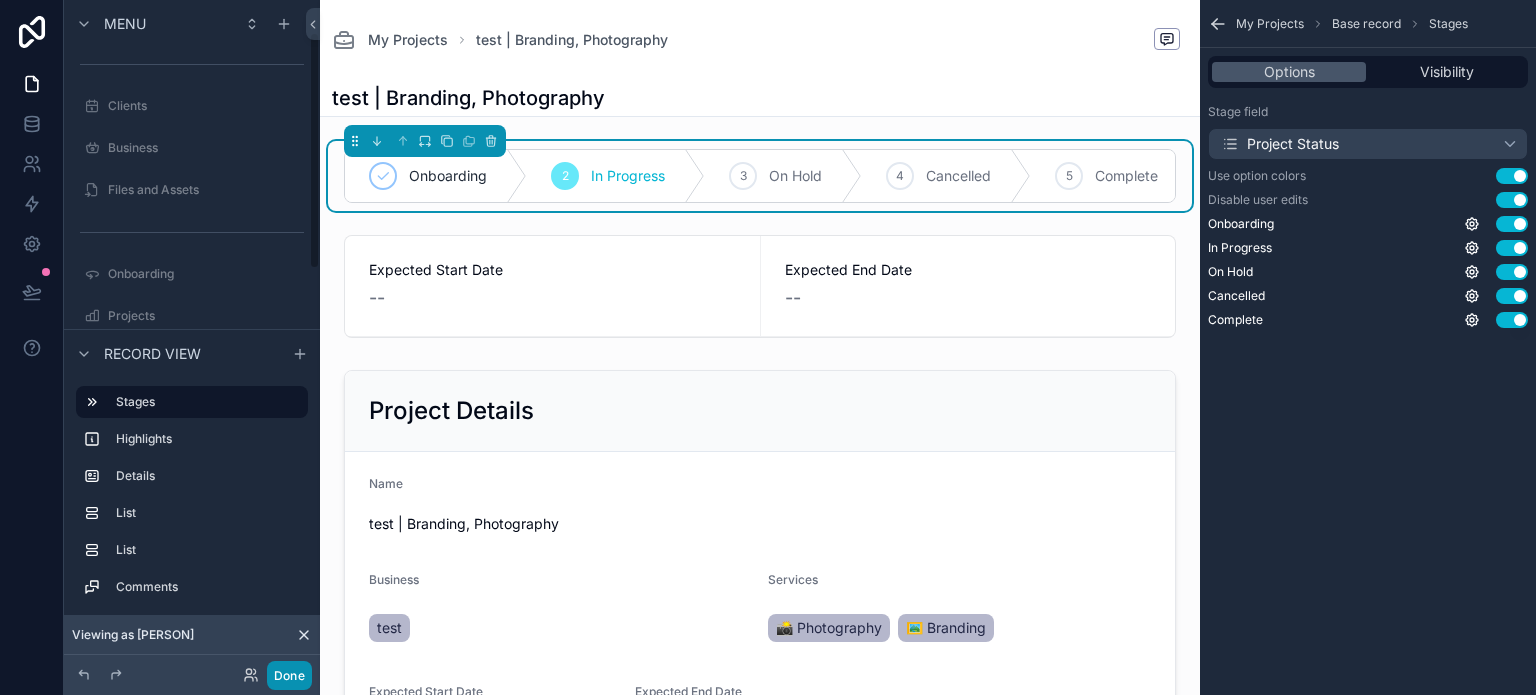 click on "Done" at bounding box center (289, 675) 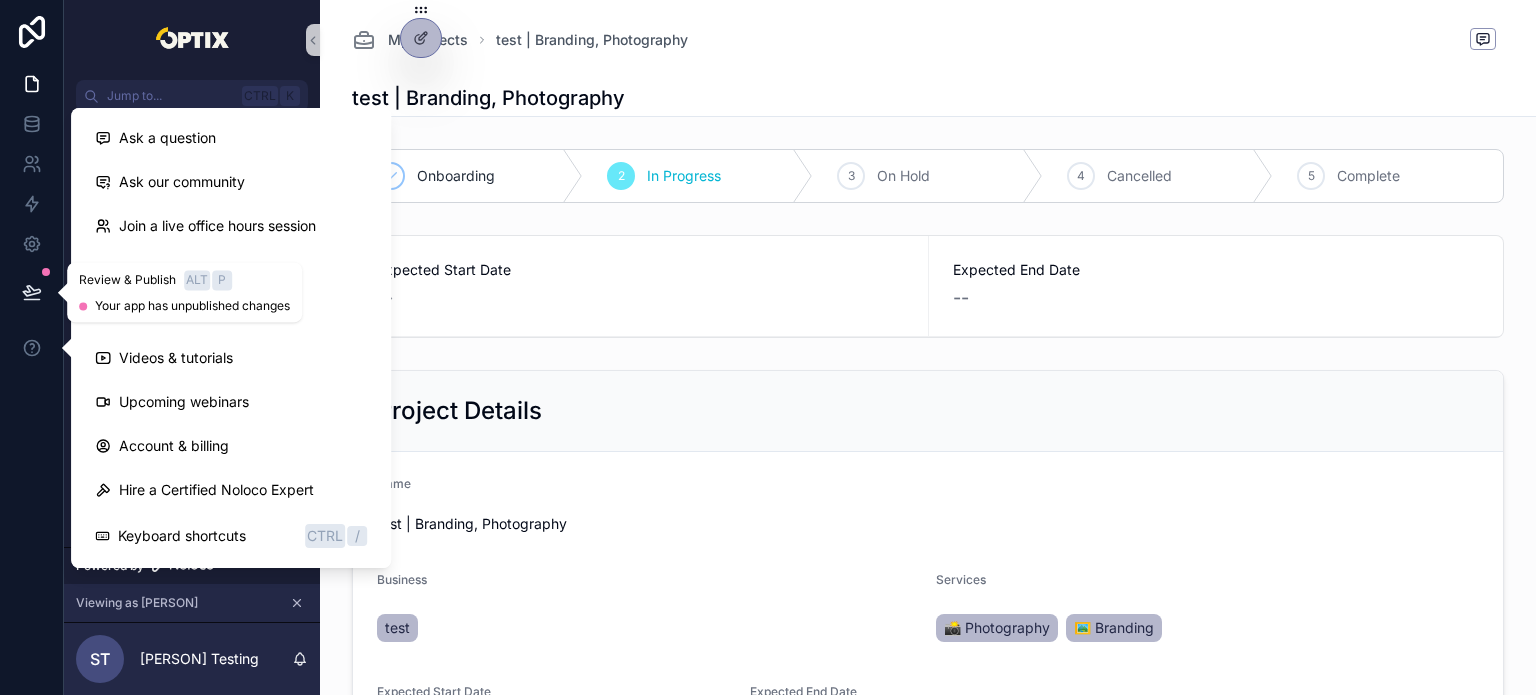 click 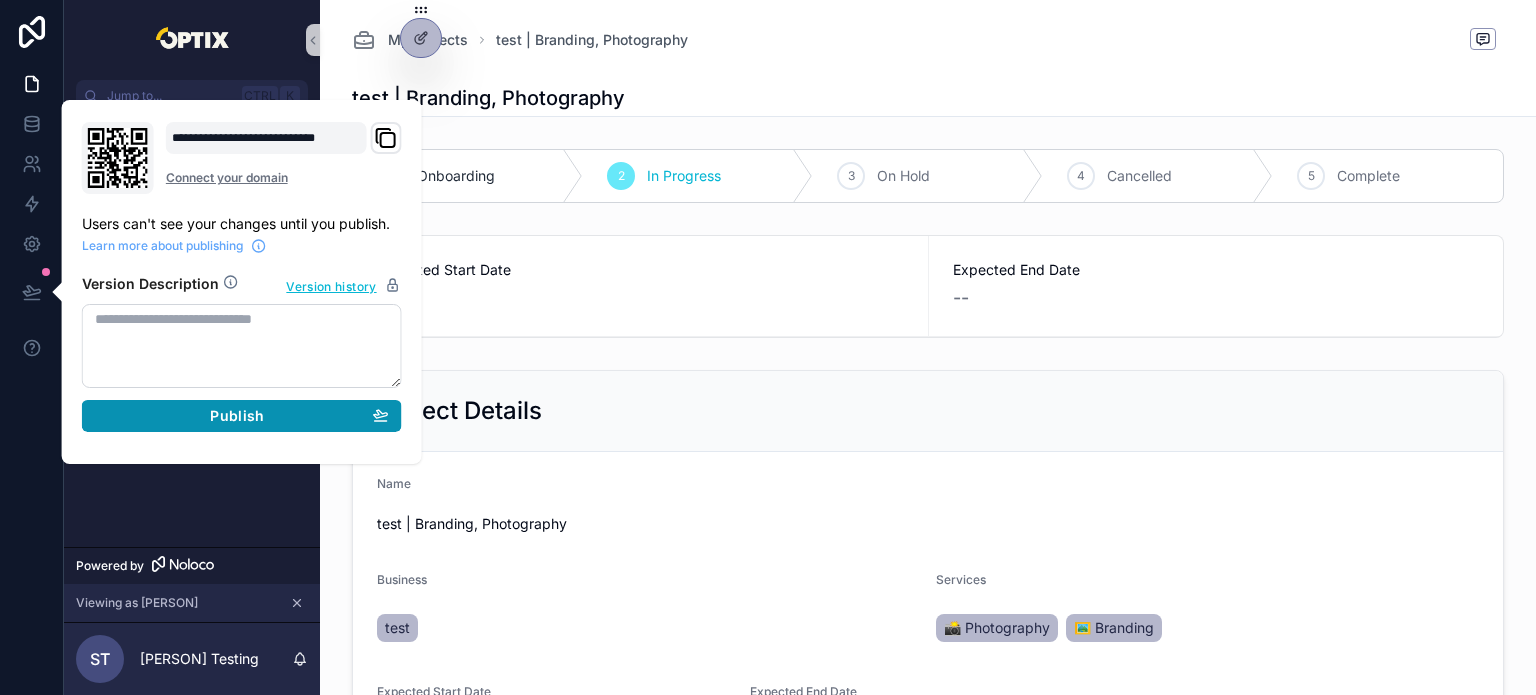 click on "Publish" at bounding box center (242, 416) 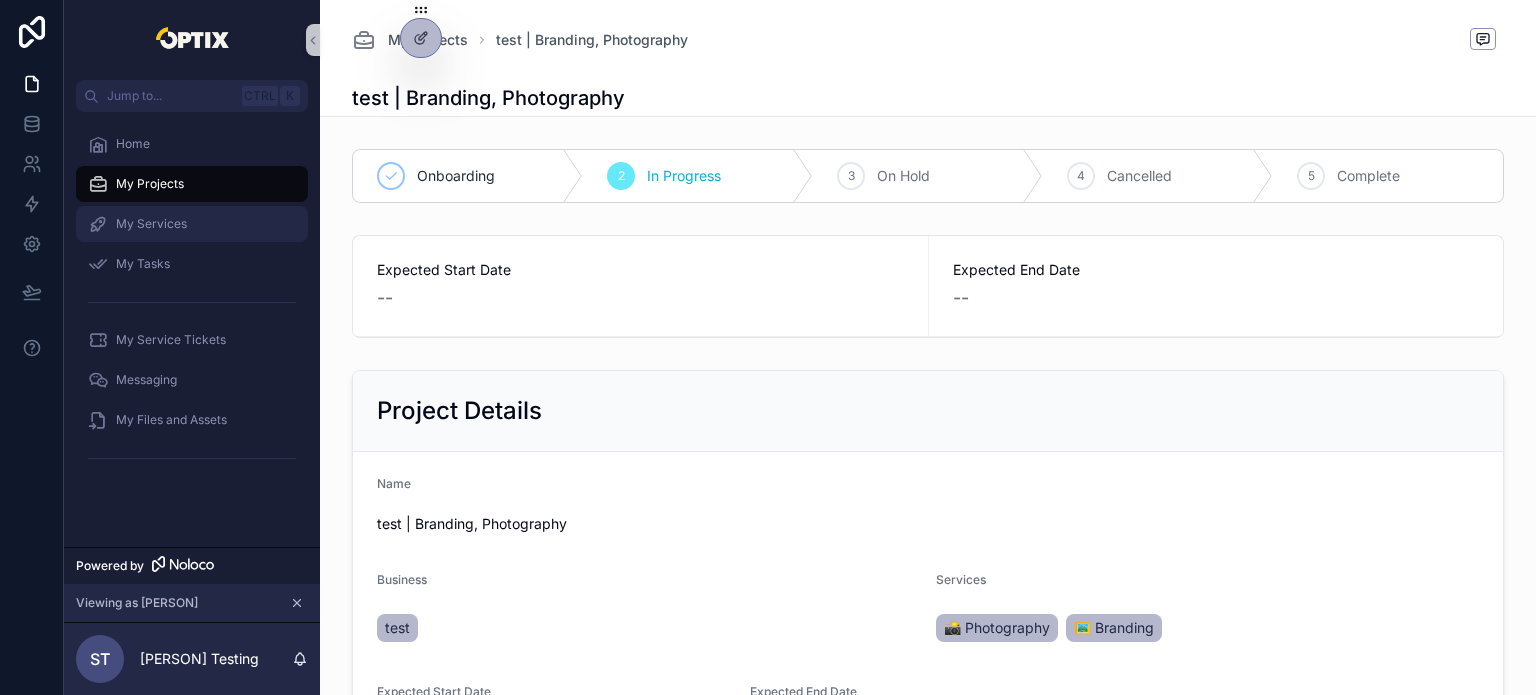 click on "My Services" at bounding box center [151, 224] 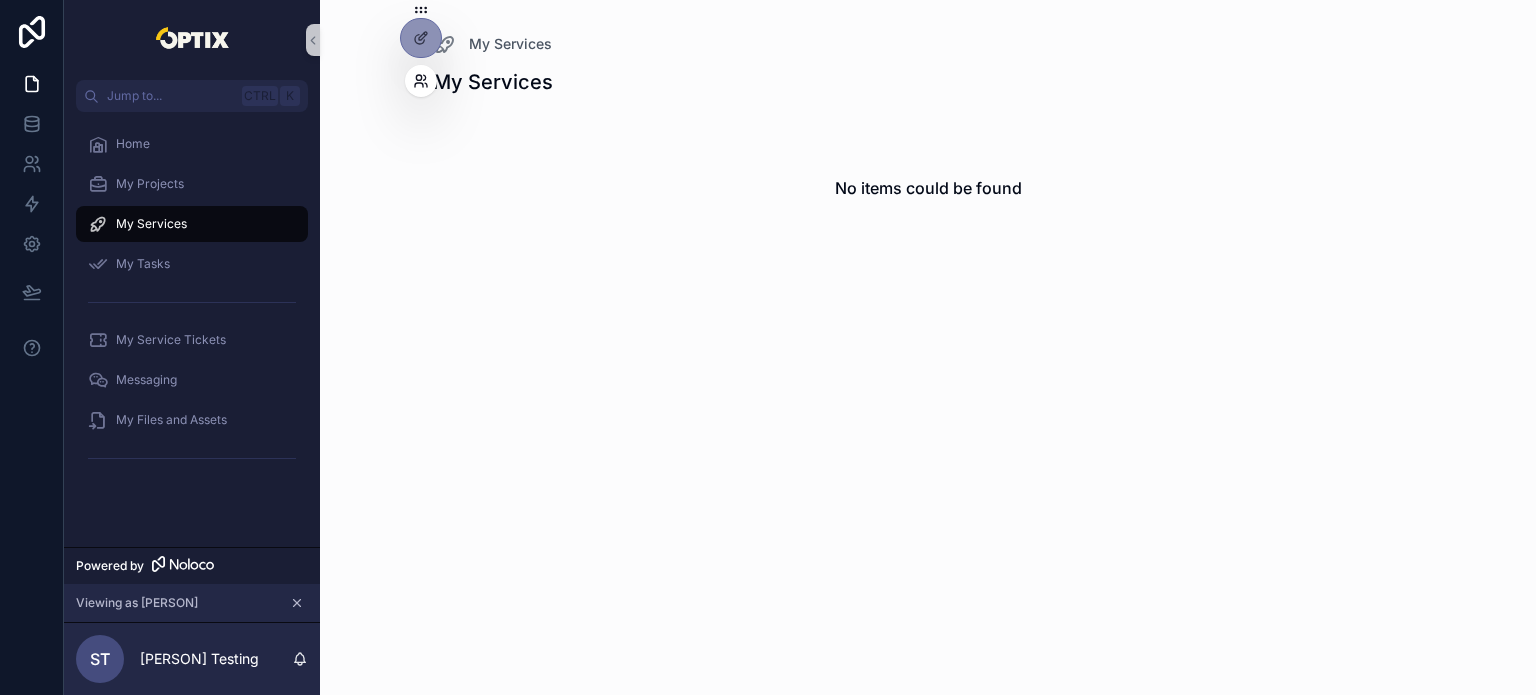 click 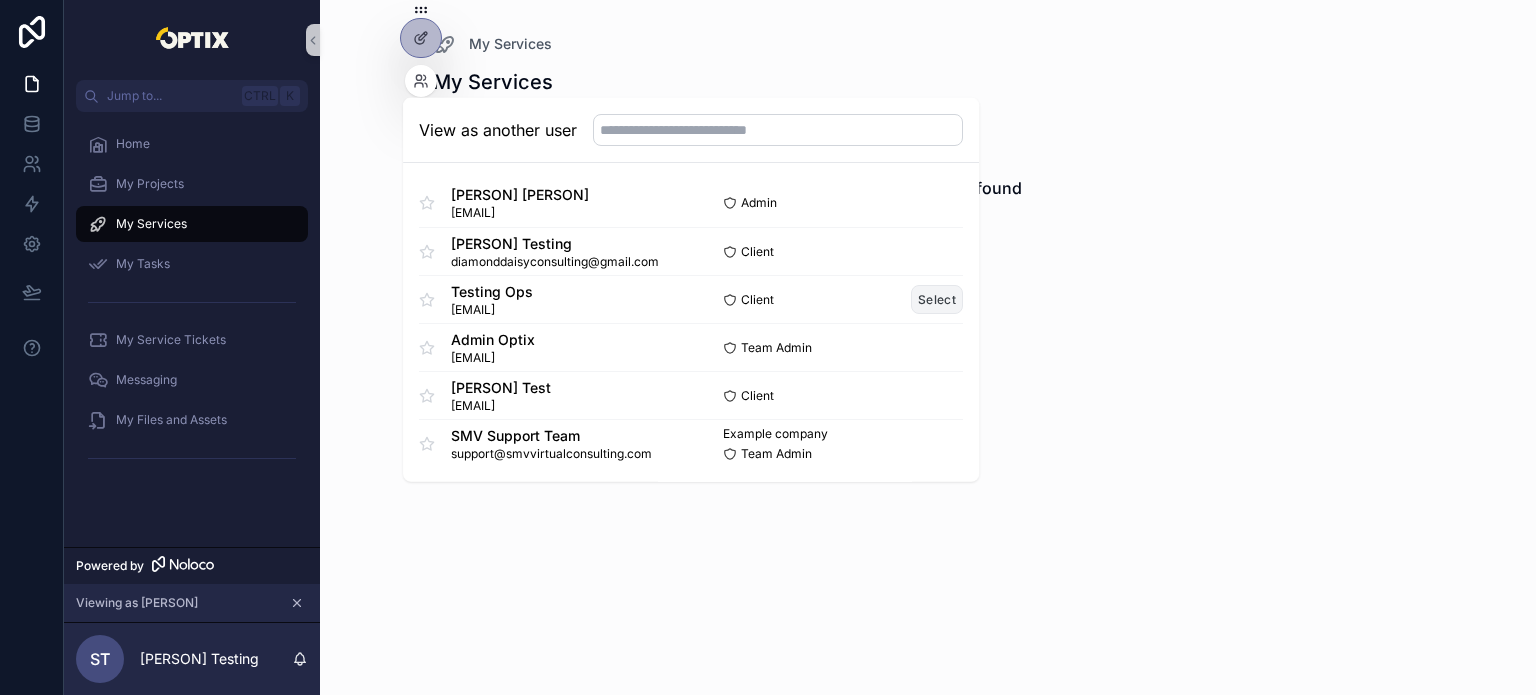 click on "Select" at bounding box center [937, 299] 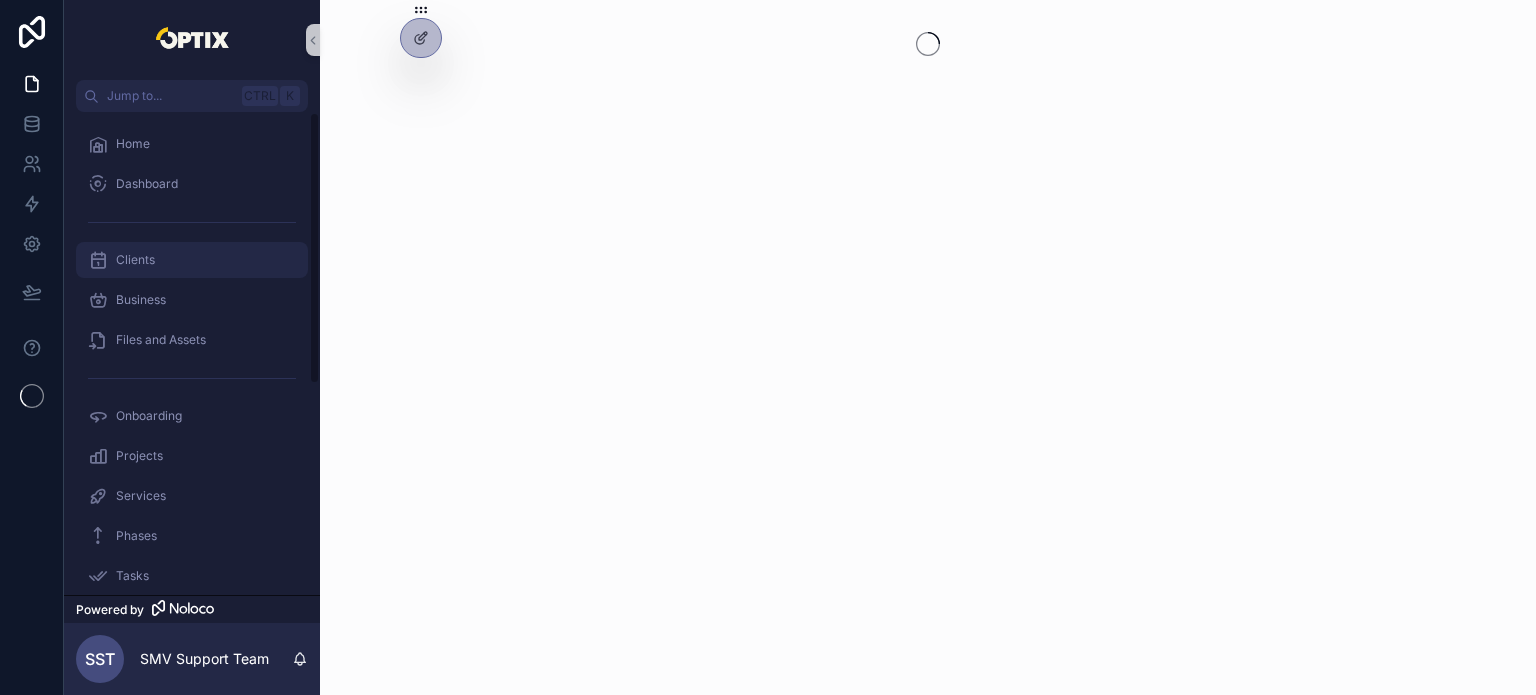 scroll, scrollTop: 0, scrollLeft: 0, axis: both 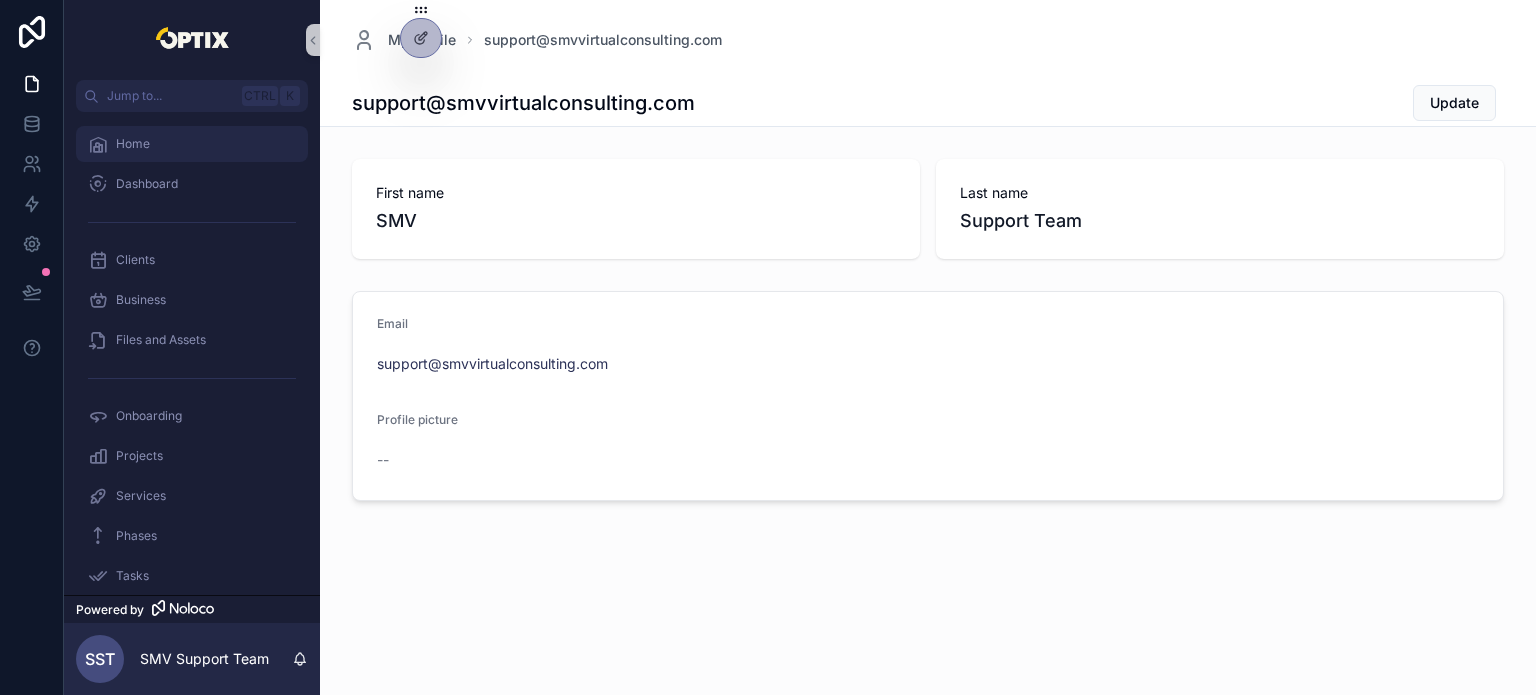 click on "Home" at bounding box center [192, 144] 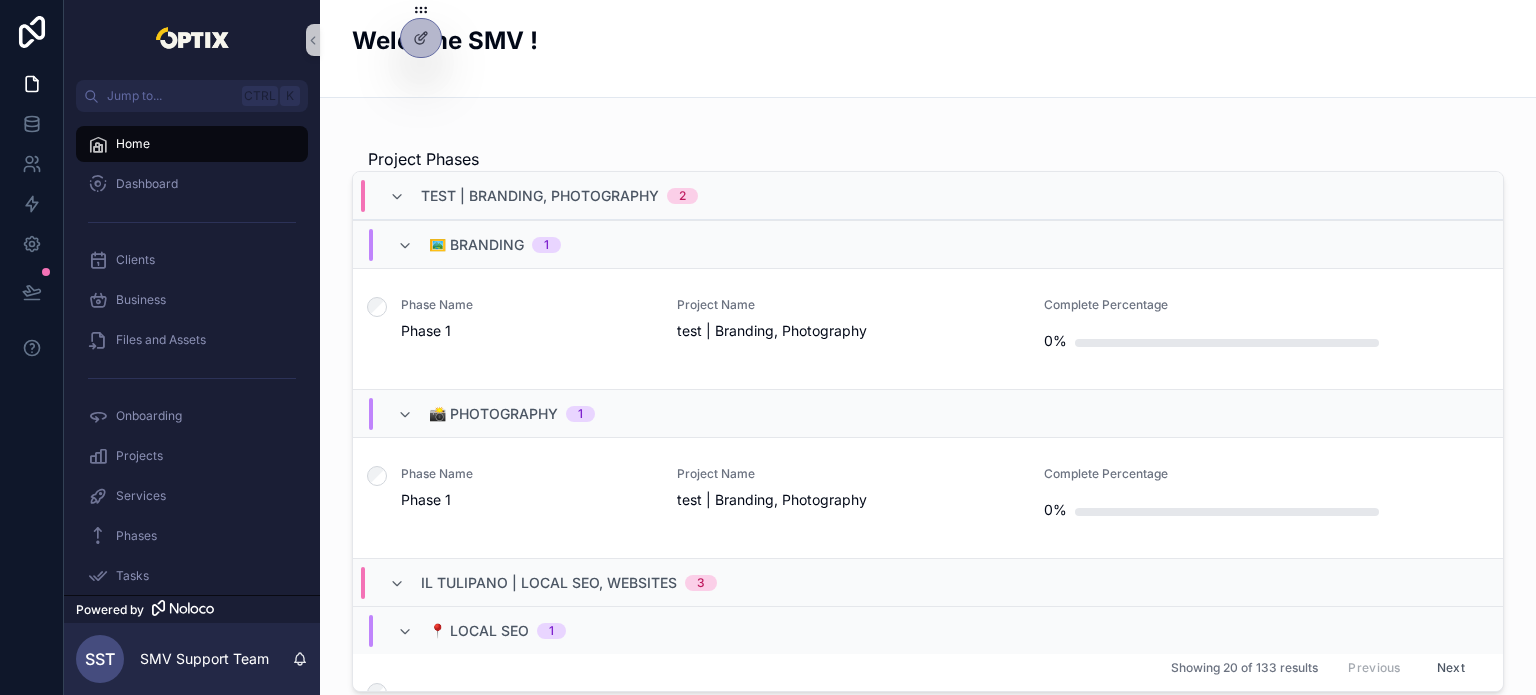 scroll, scrollTop: 1000, scrollLeft: 0, axis: vertical 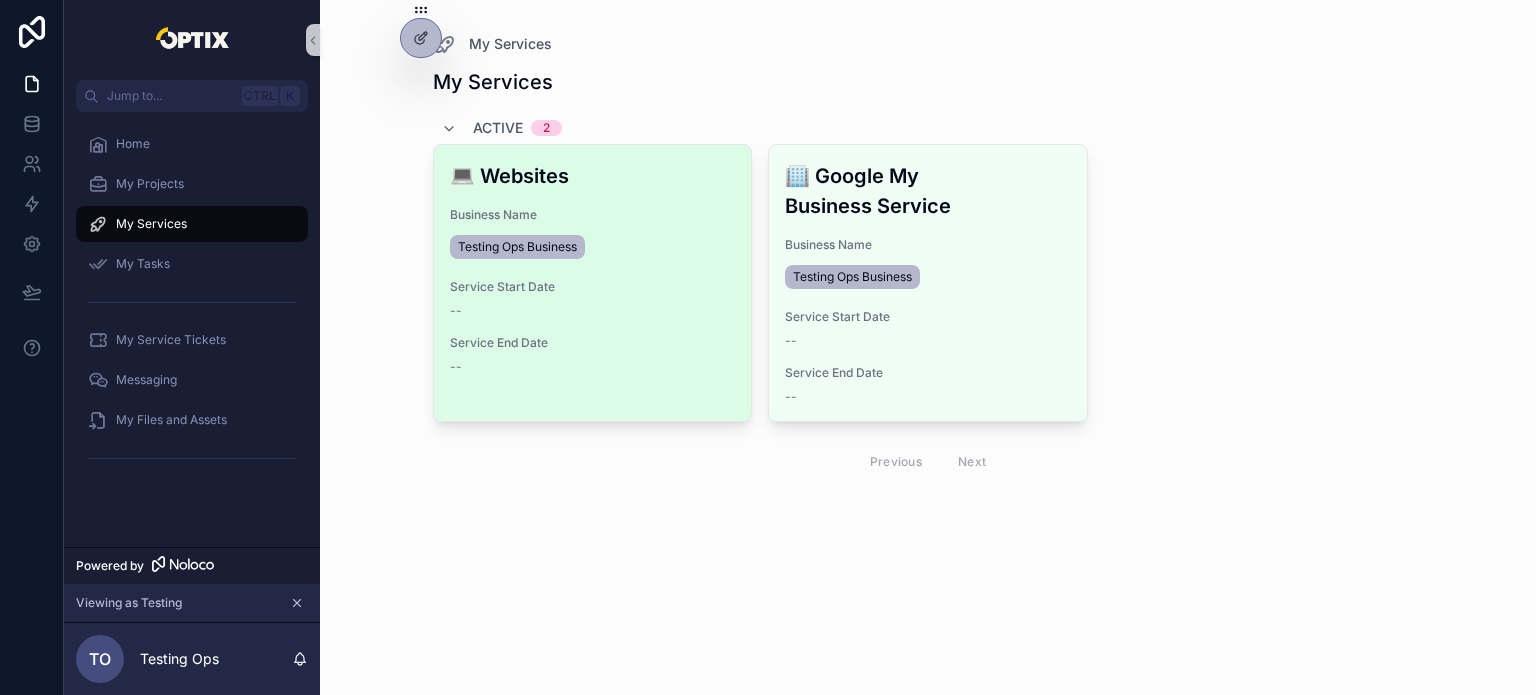 click on "Testing Ops Business" at bounding box center (593, 247) 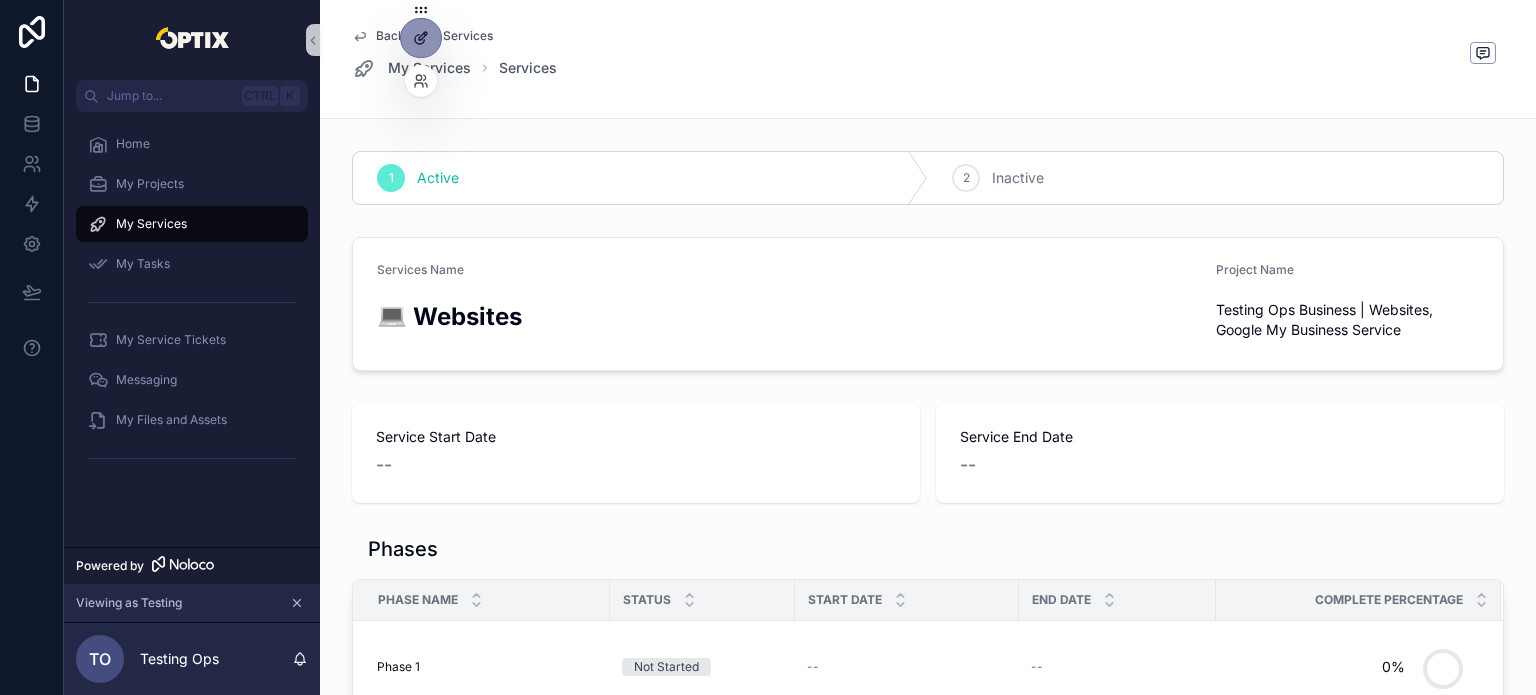 click at bounding box center [421, 38] 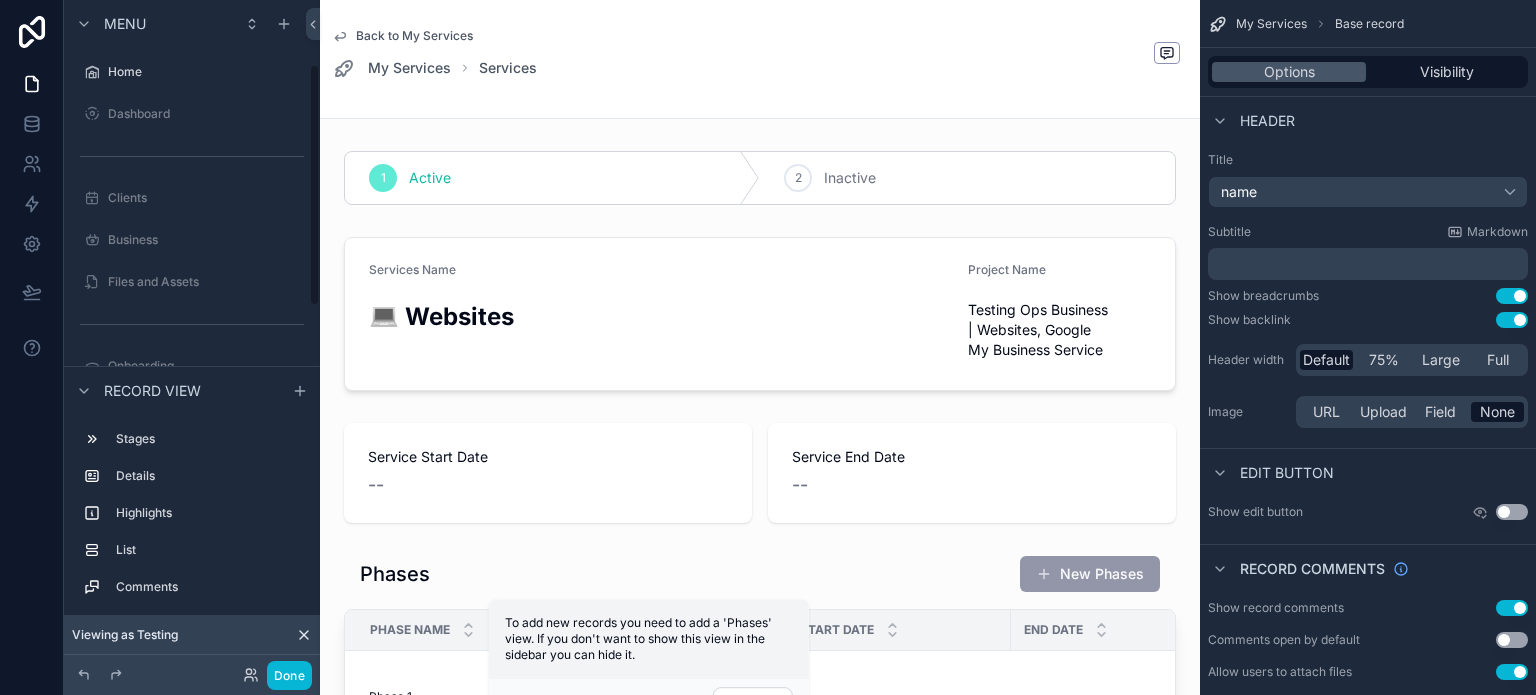 scroll, scrollTop: 176, scrollLeft: 0, axis: vertical 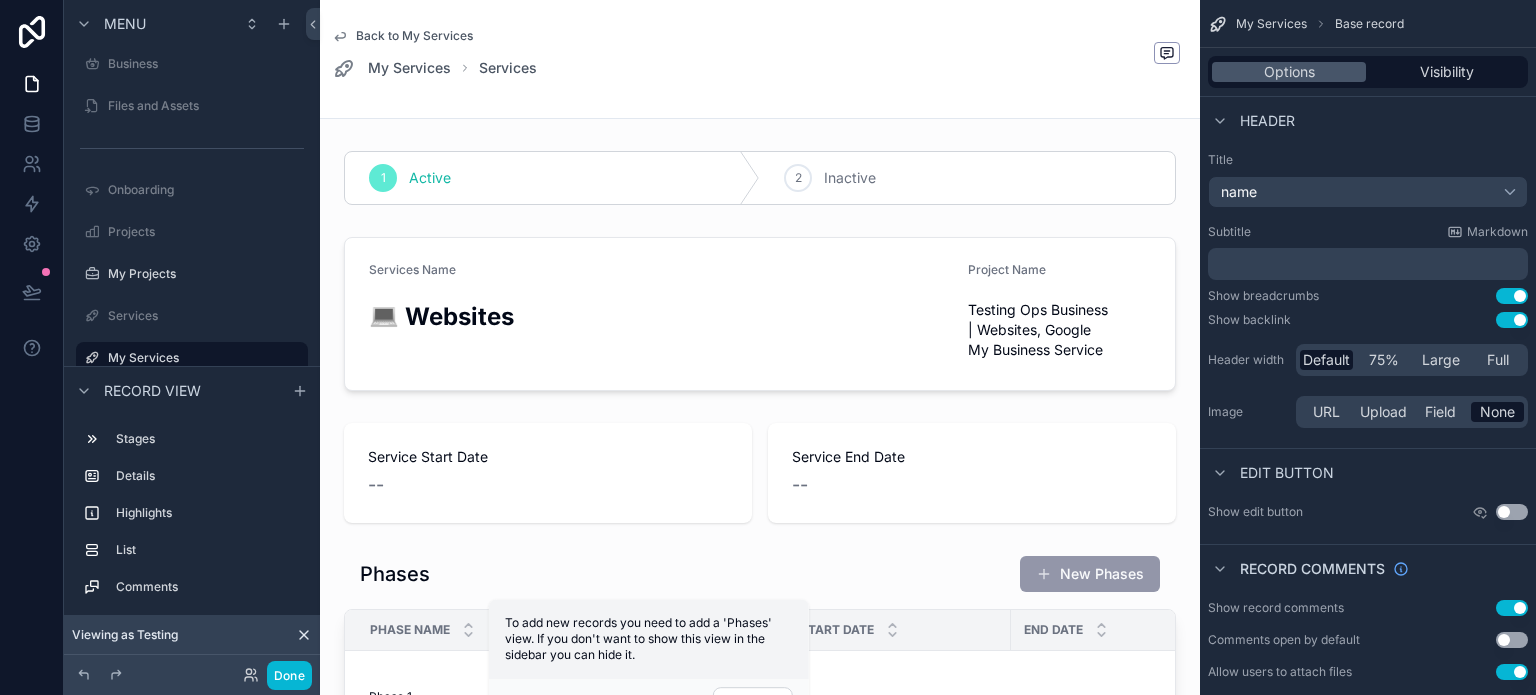 click on "Back to My Services My Services Services" at bounding box center (760, 54) 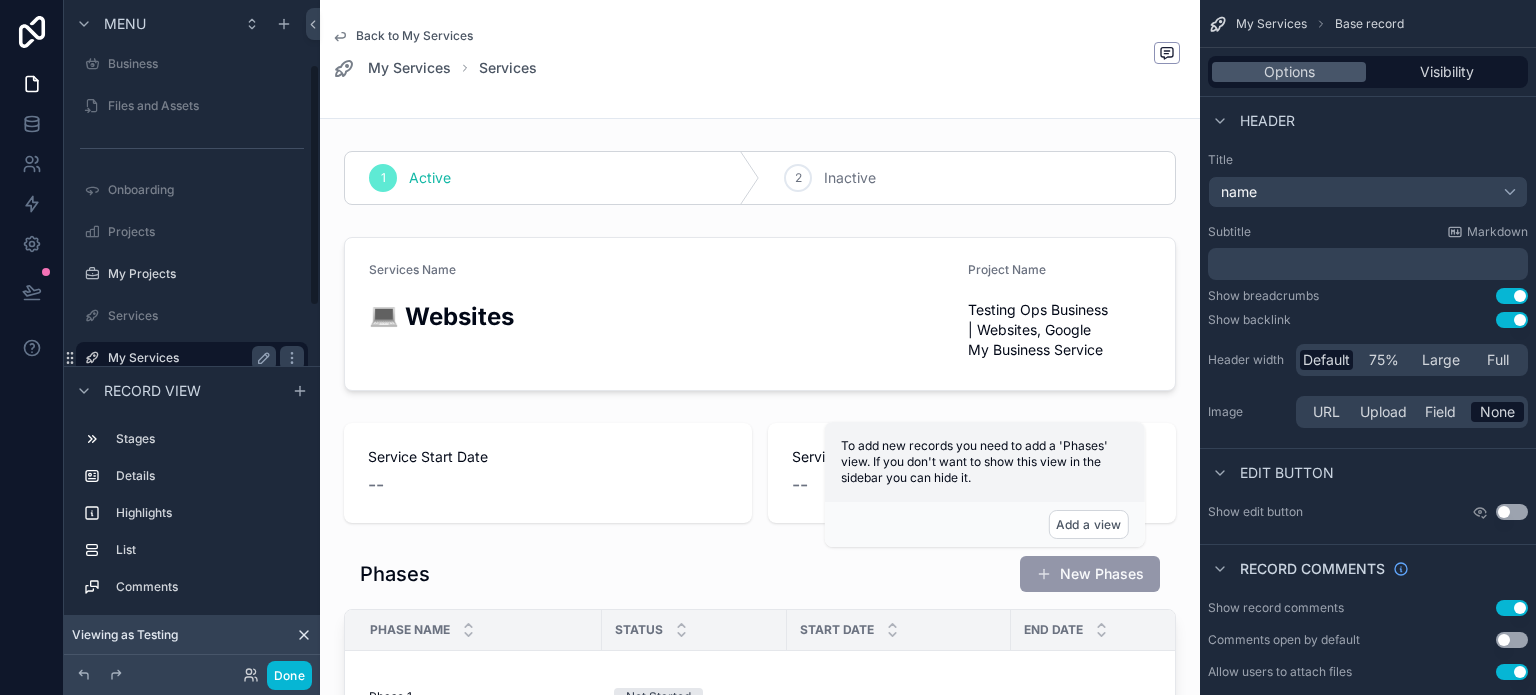 click on "My Services" at bounding box center (188, 358) 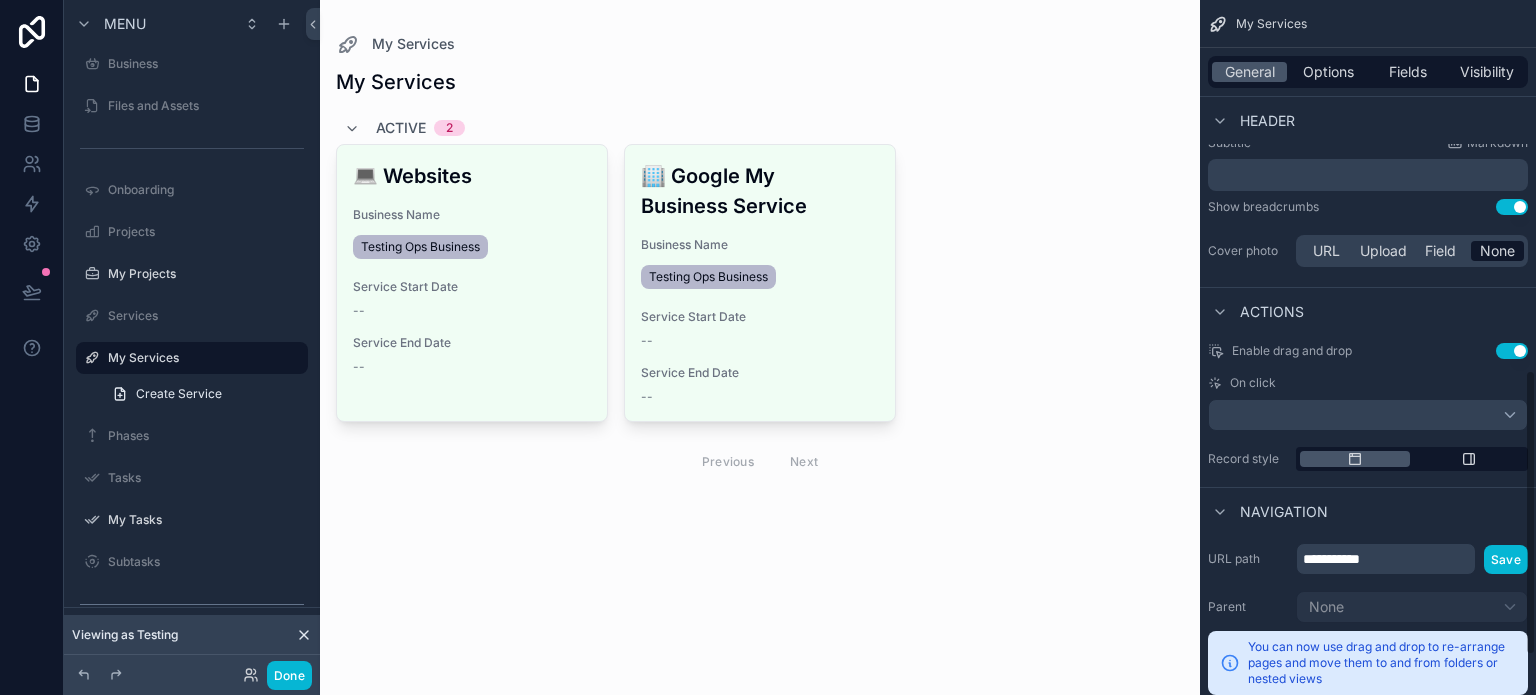 scroll, scrollTop: 900, scrollLeft: 0, axis: vertical 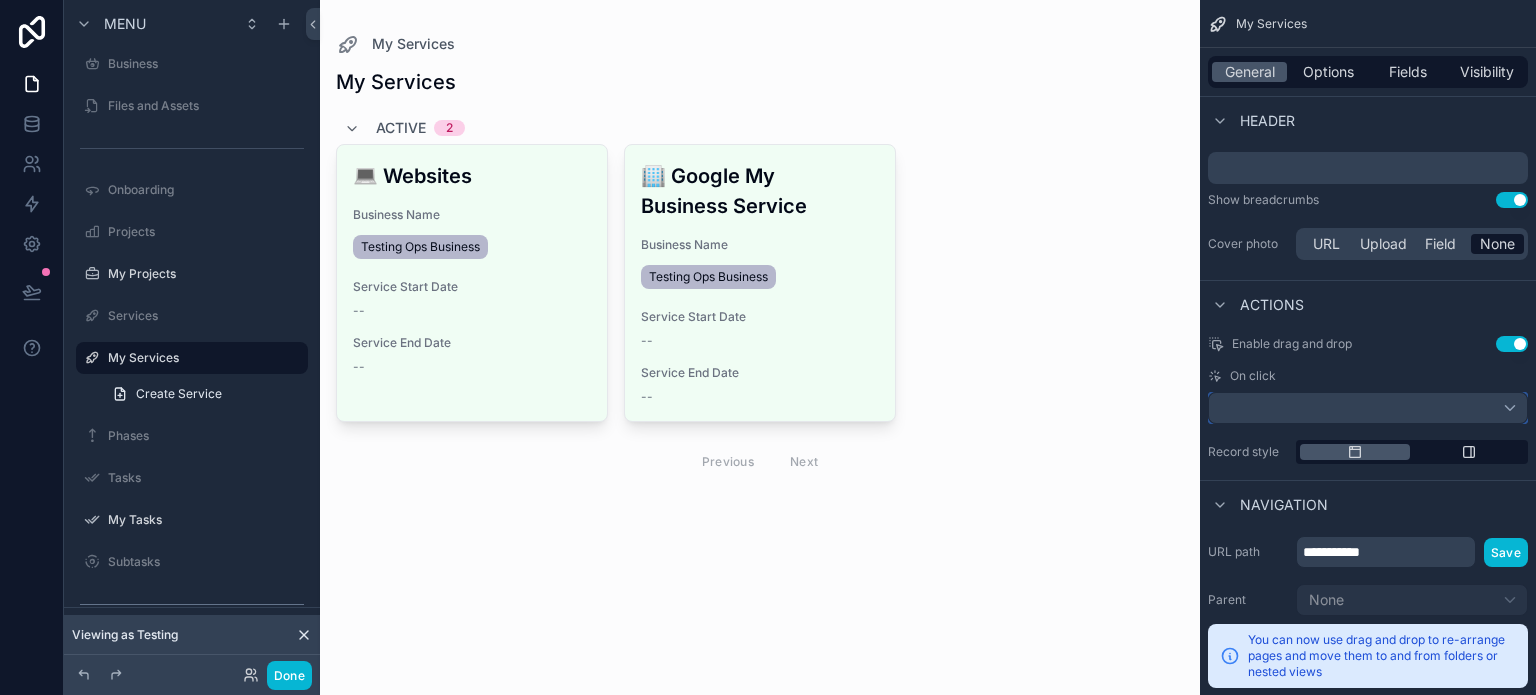 click at bounding box center (1368, 408) 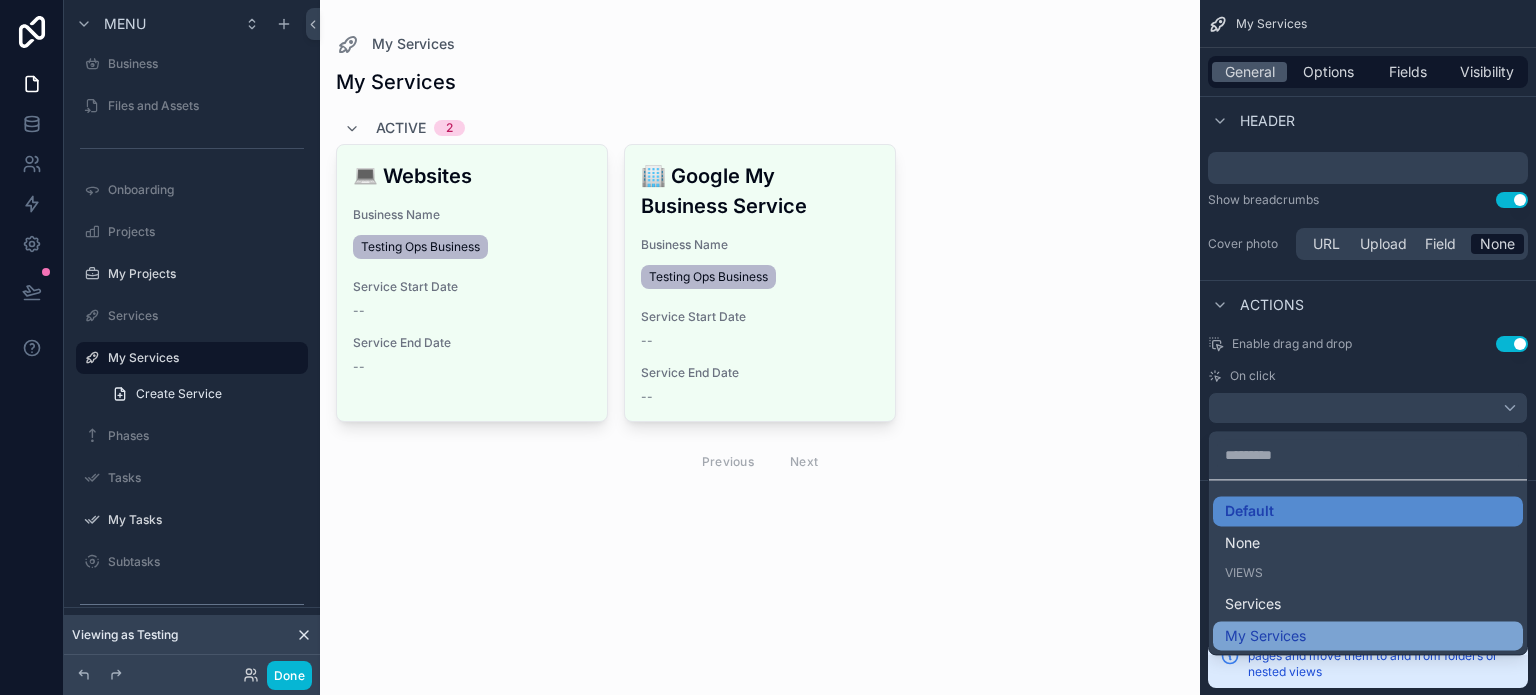 click on "My Services" at bounding box center (1368, 636) 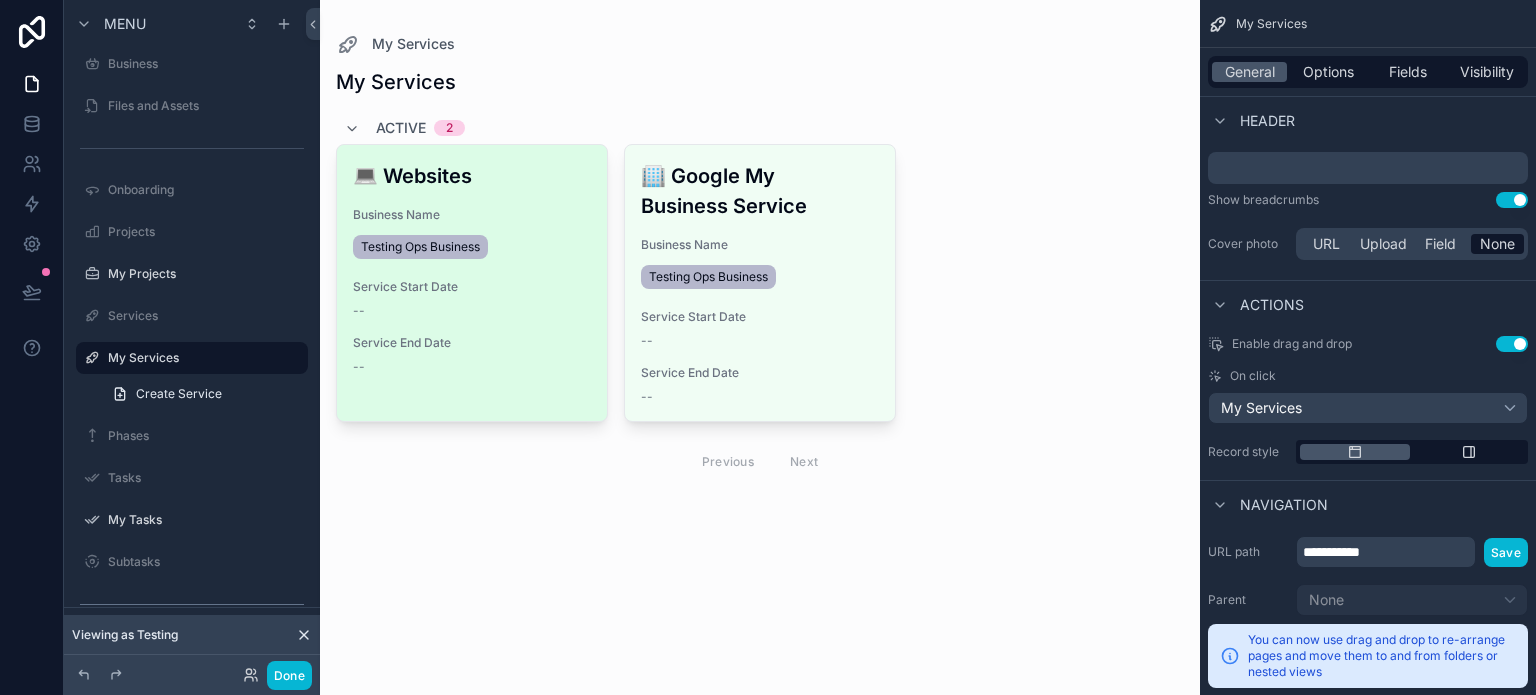 click on "Service Start Date --" at bounding box center [472, 299] 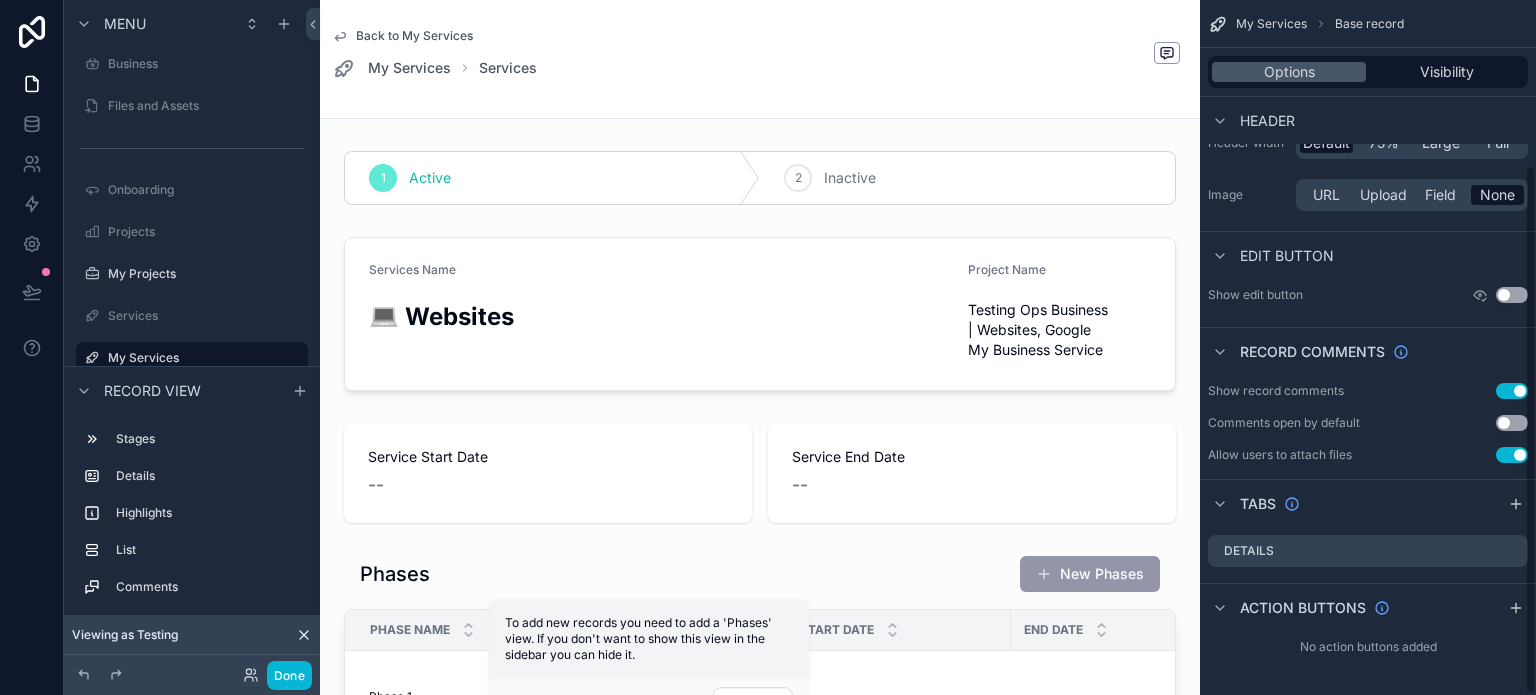 scroll, scrollTop: 216, scrollLeft: 0, axis: vertical 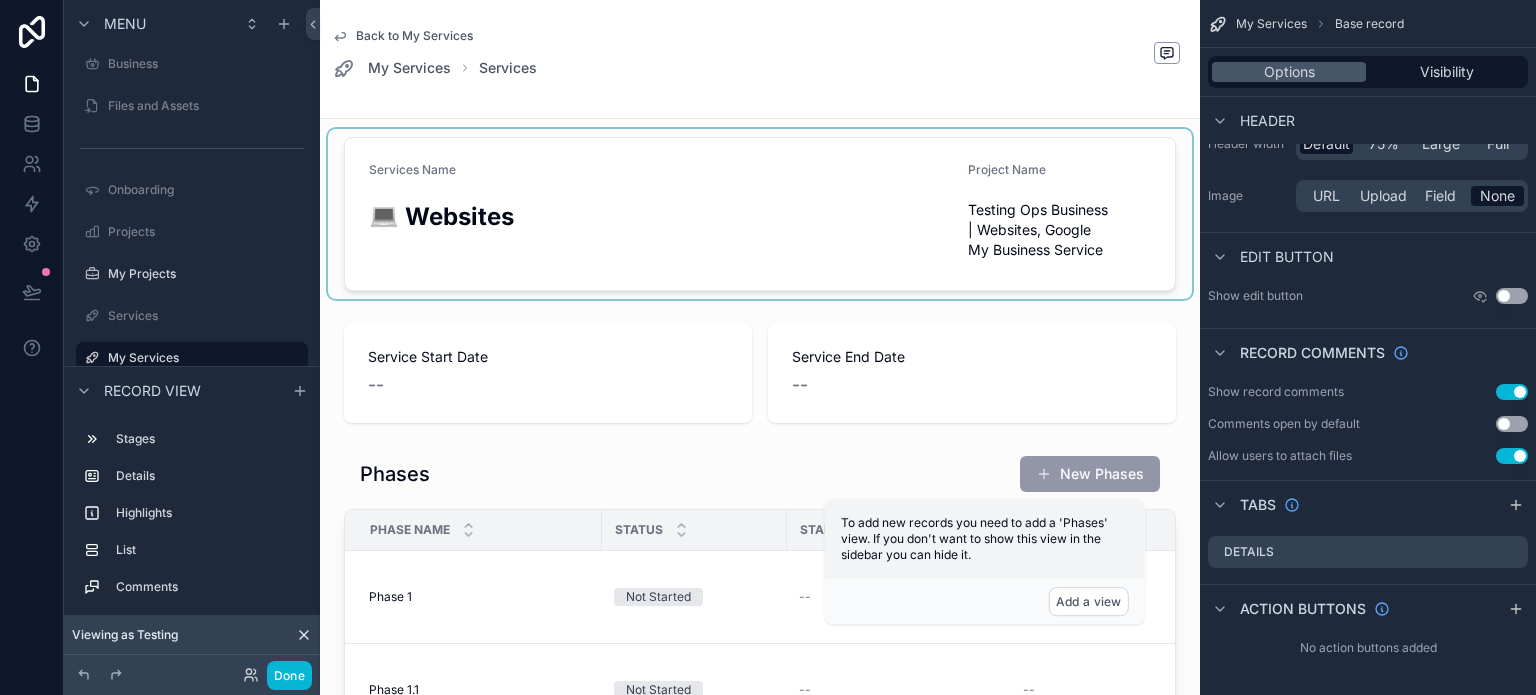 click at bounding box center (760, 214) 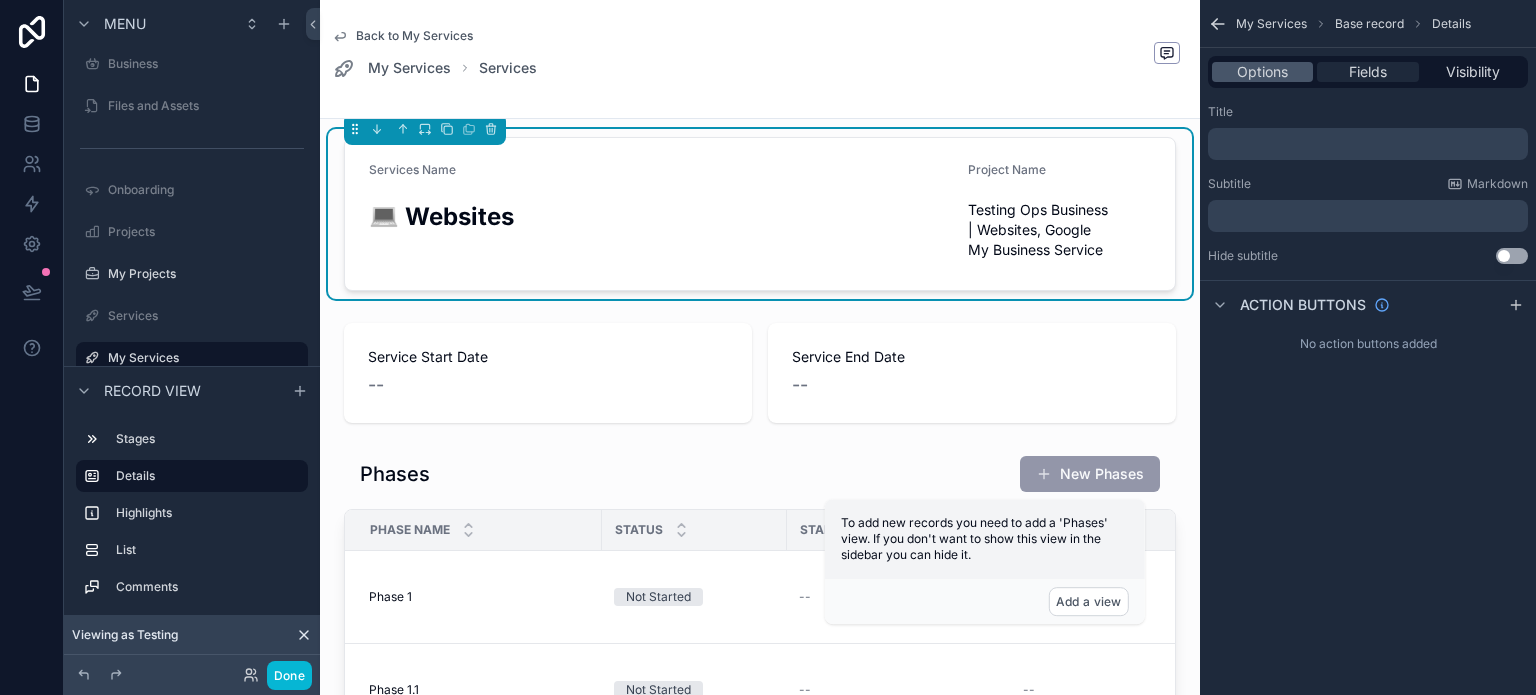 click on "Fields" at bounding box center [1368, 72] 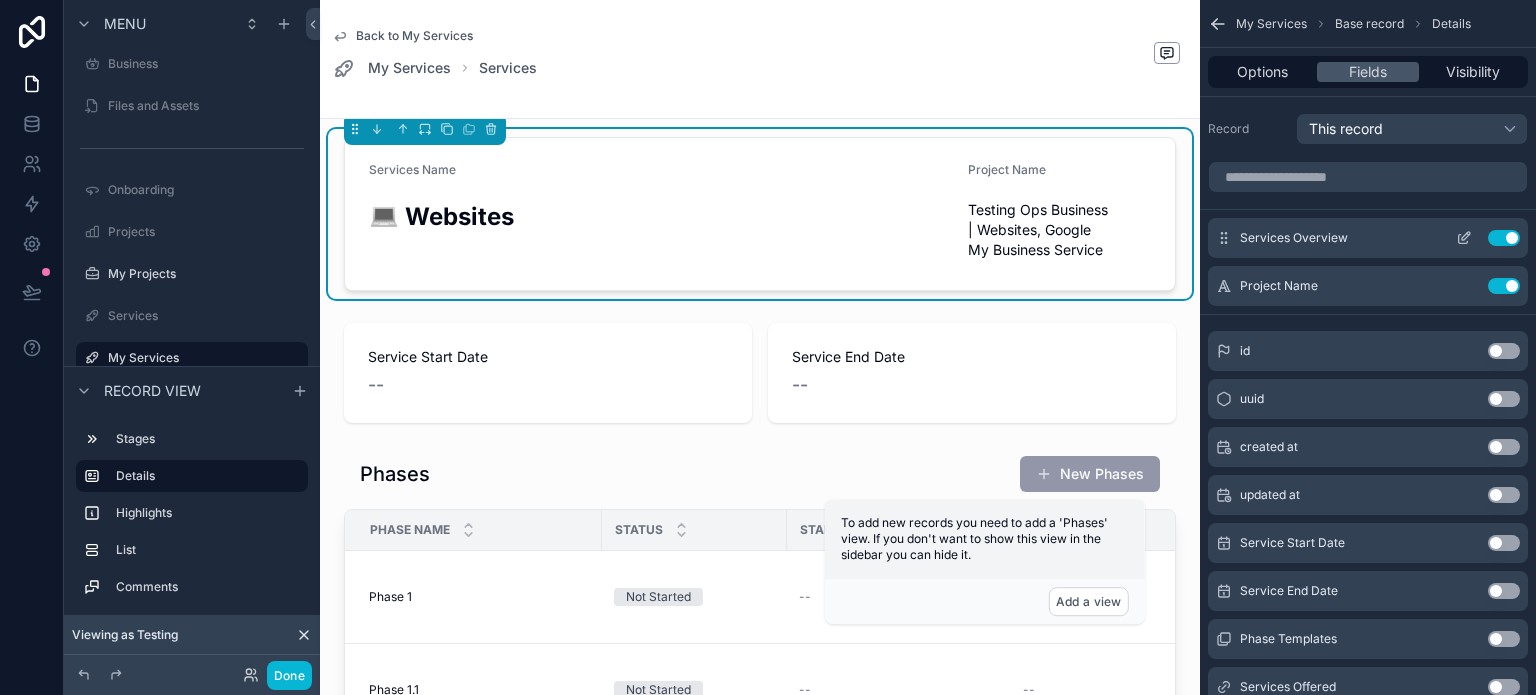 click 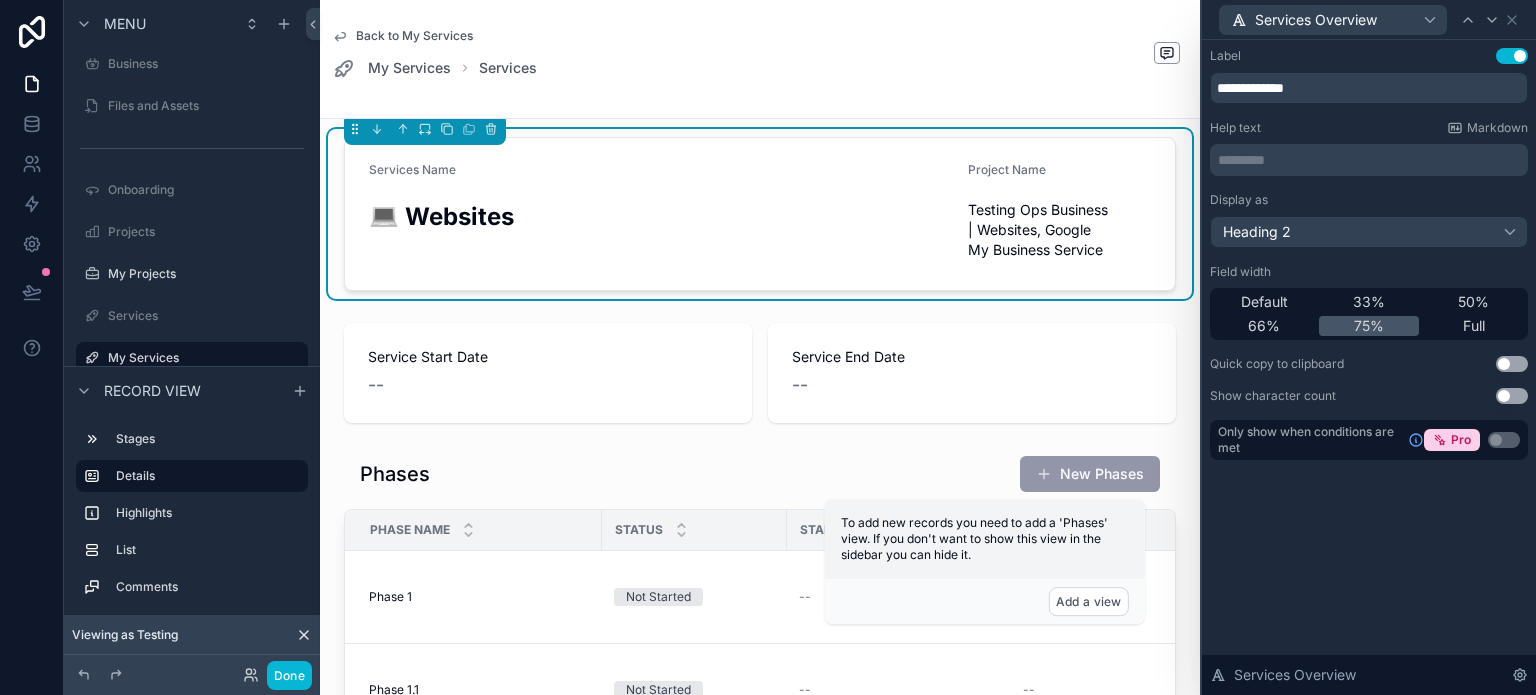 click on "50%" at bounding box center (1473, 302) 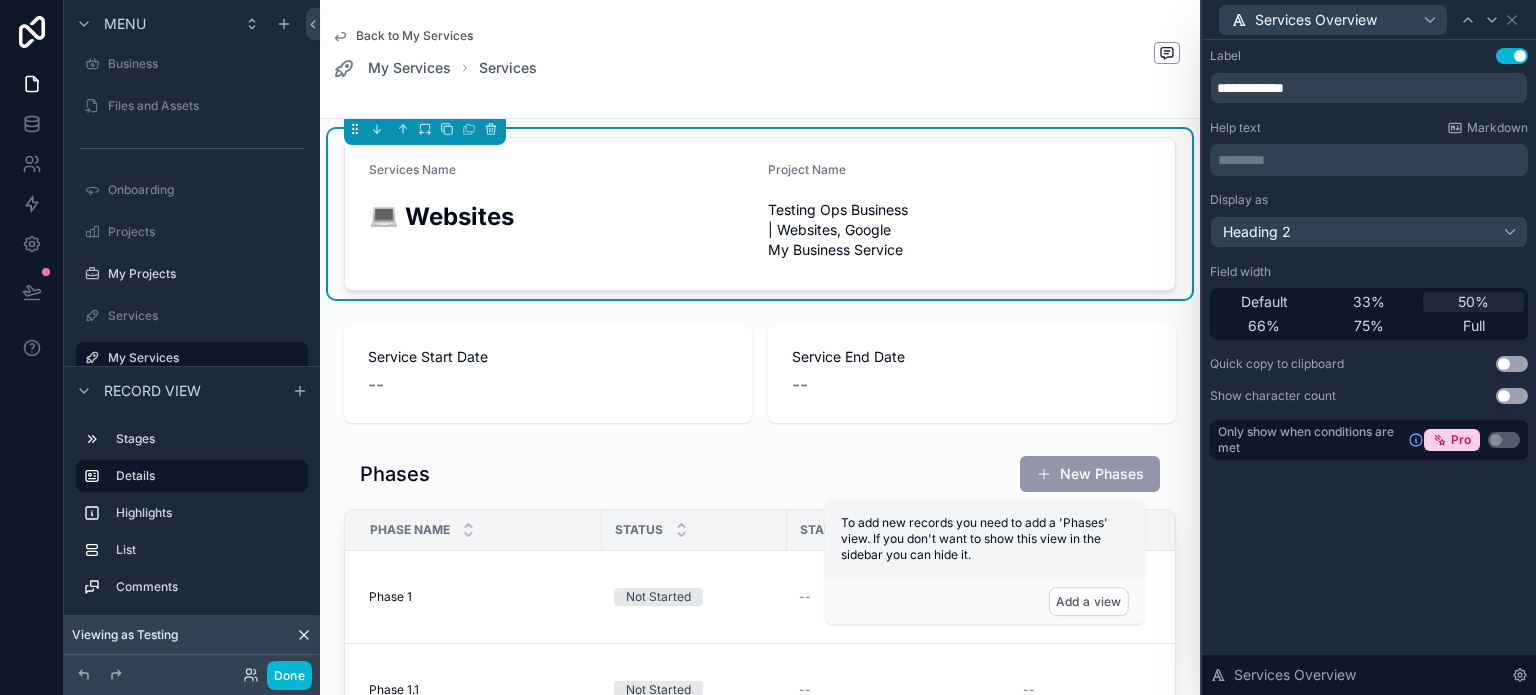 click on "50%" at bounding box center (1473, 302) 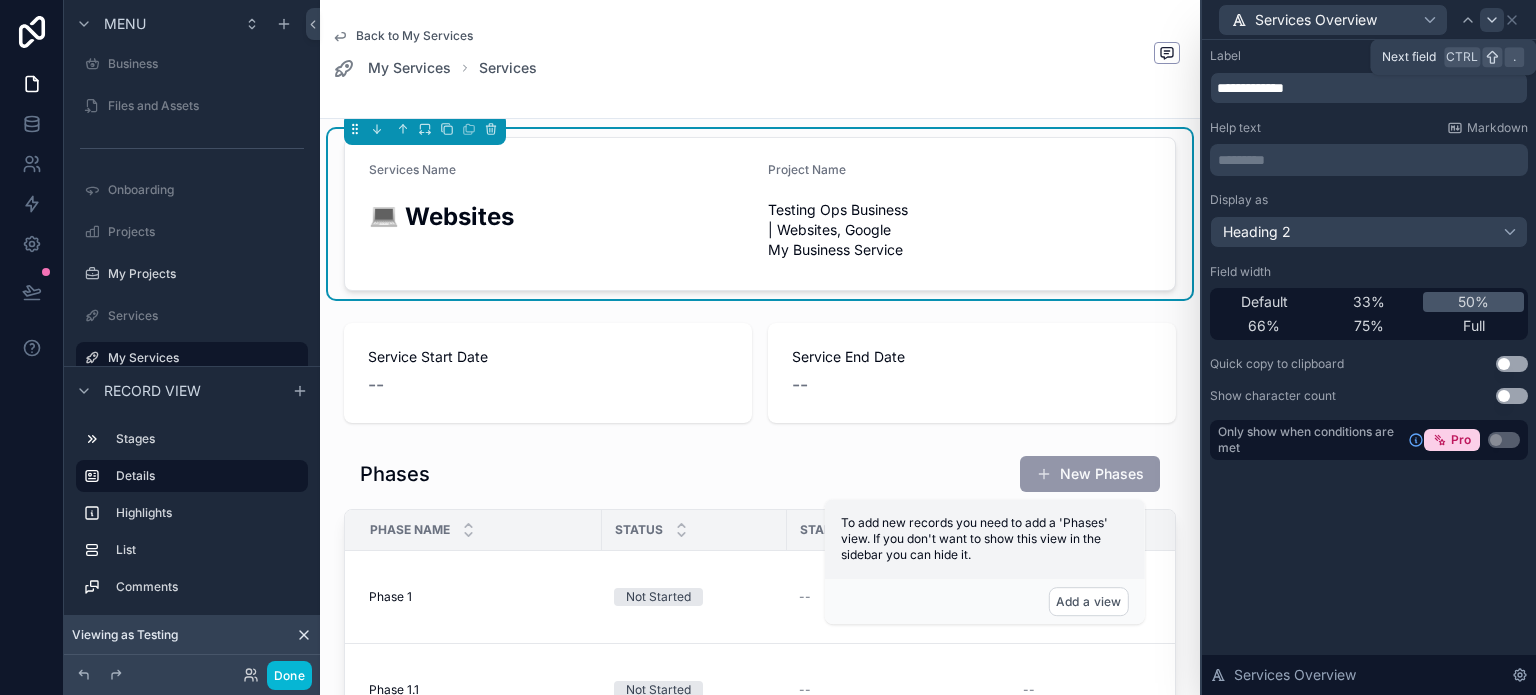click at bounding box center (1492, 20) 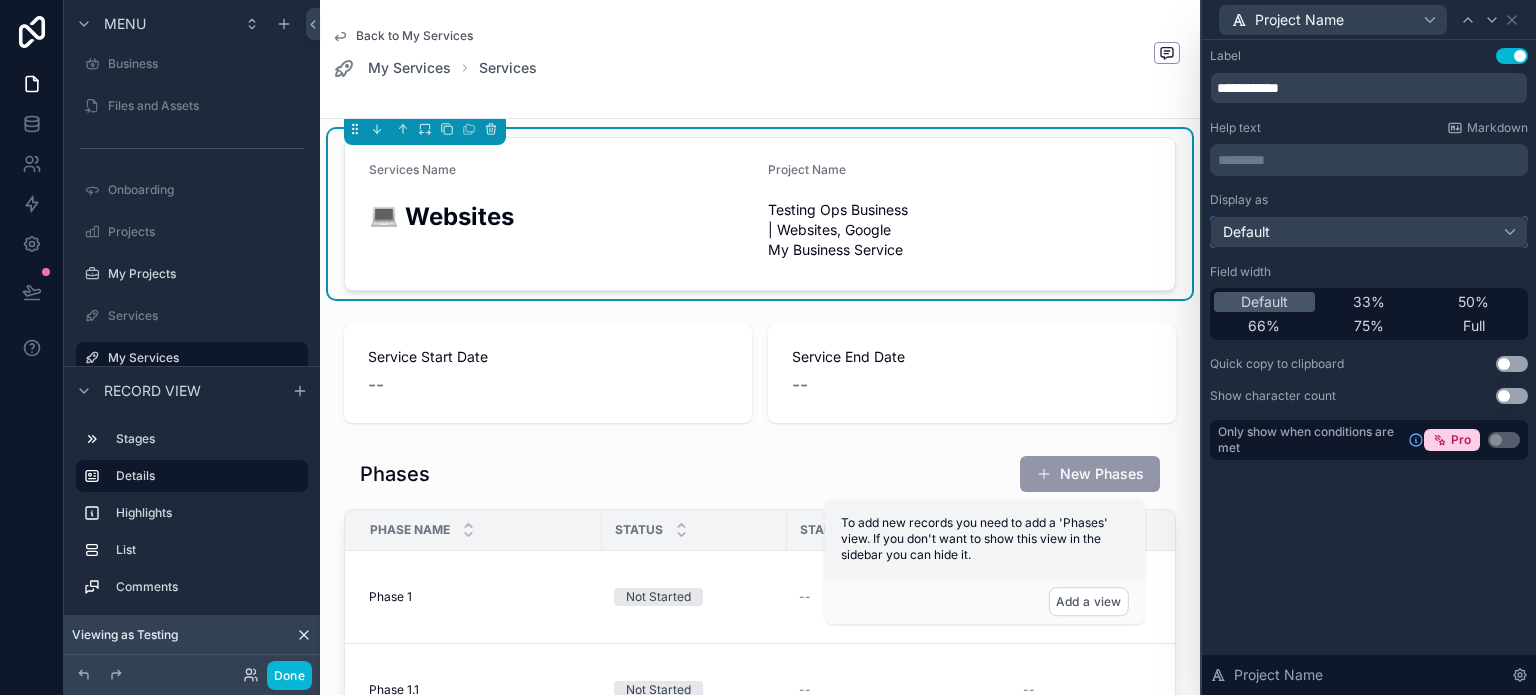 click on "Default" at bounding box center [1369, 232] 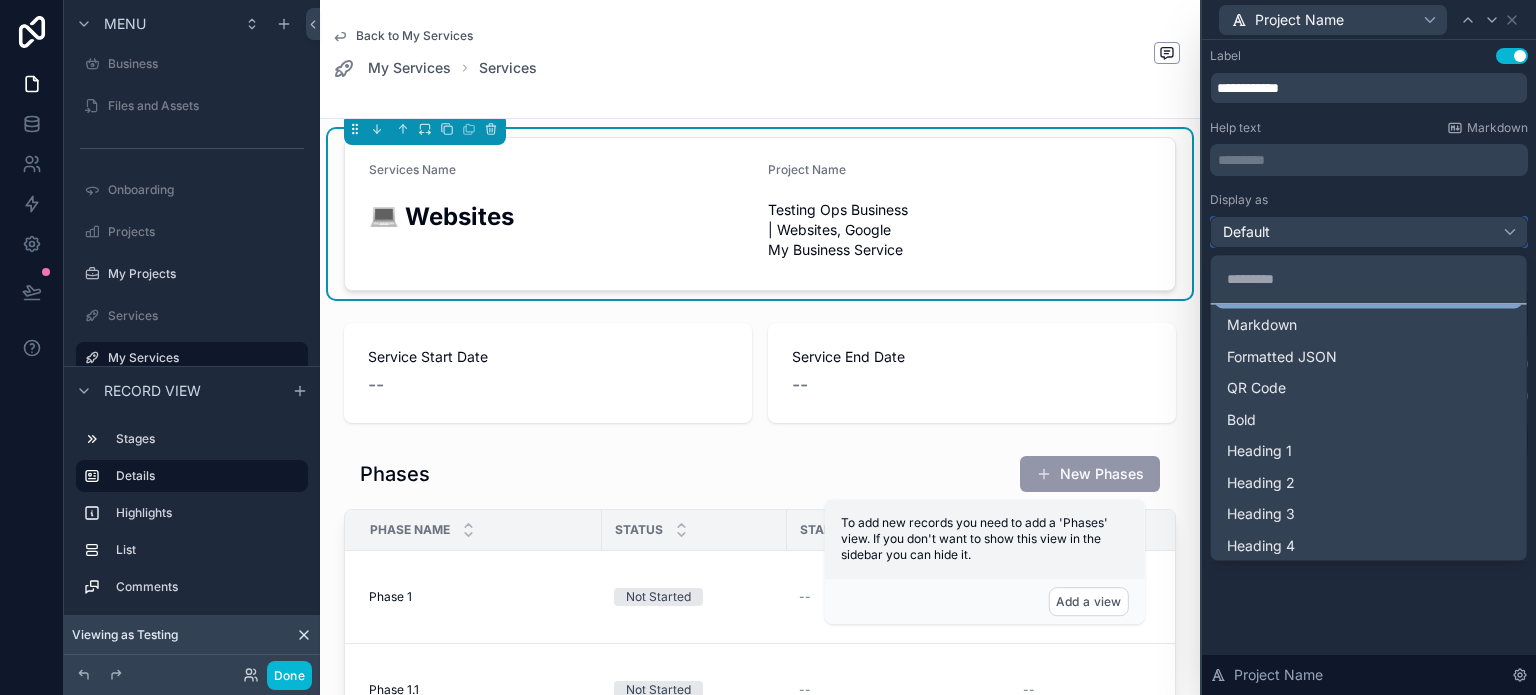 scroll, scrollTop: 140, scrollLeft: 0, axis: vertical 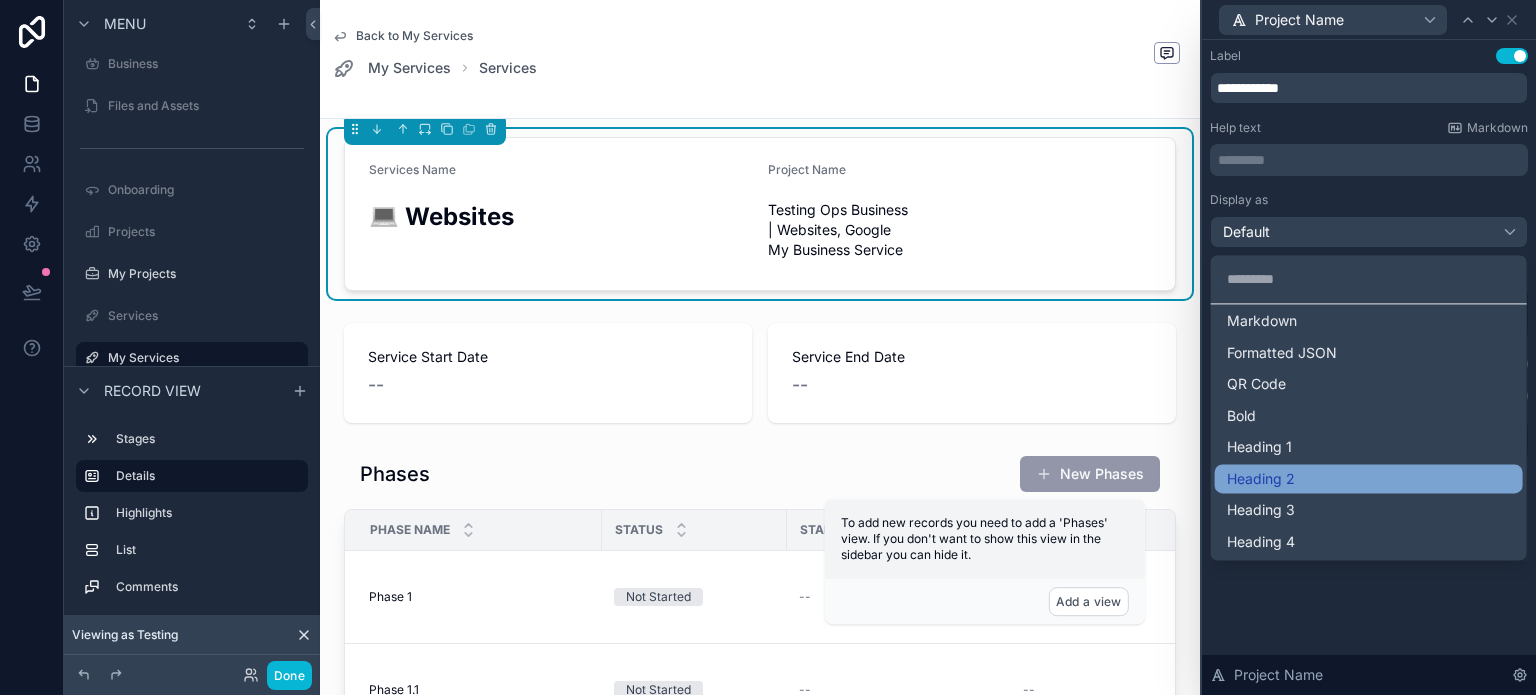 click on "Heading 2" at bounding box center (1369, 479) 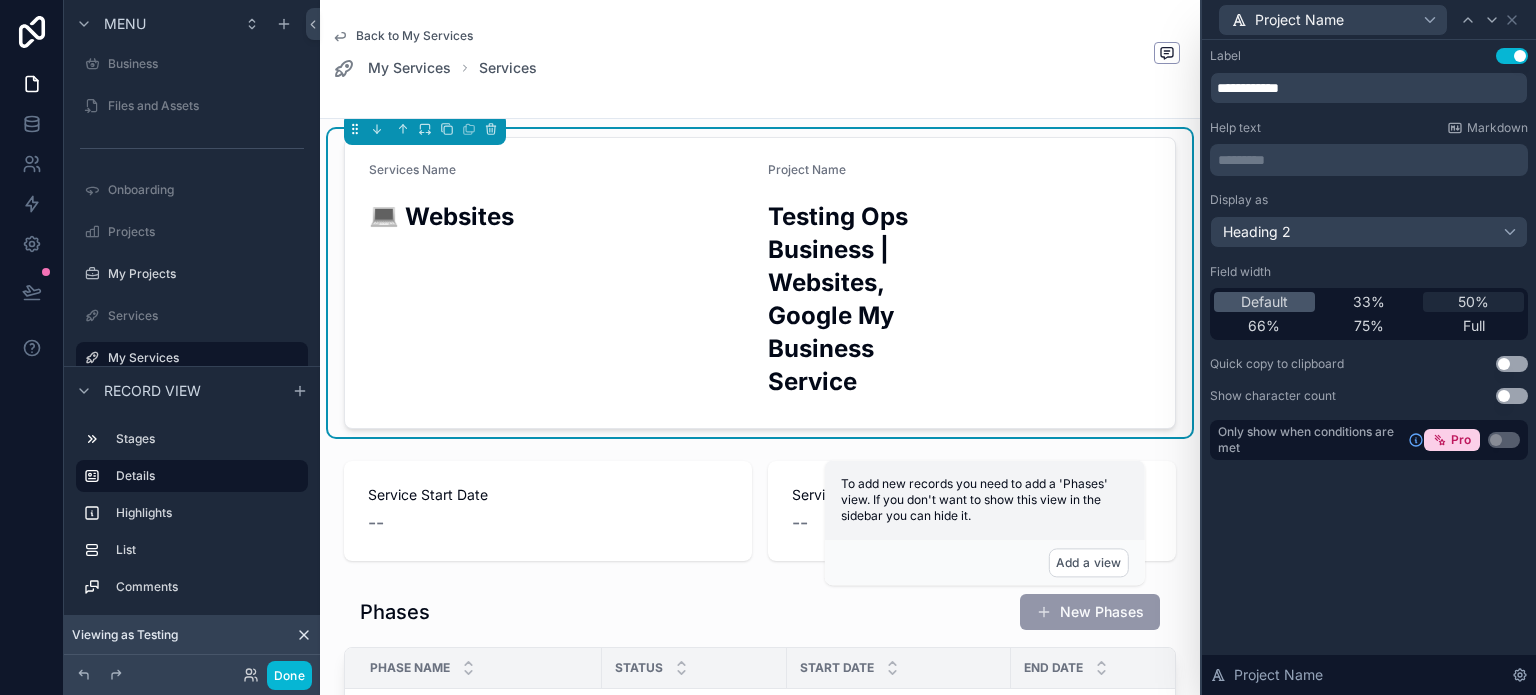 click on "50%" at bounding box center [1473, 302] 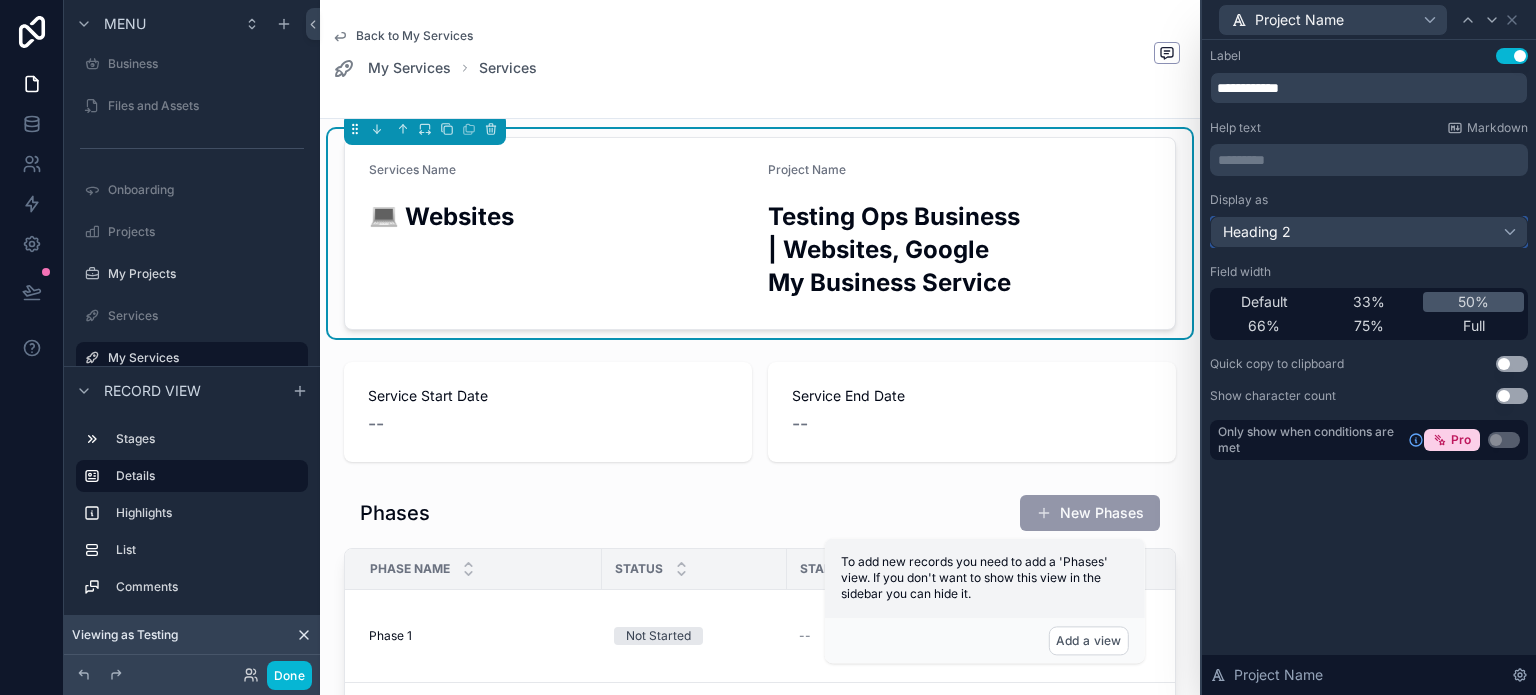 click on "Heading 2" at bounding box center (1369, 232) 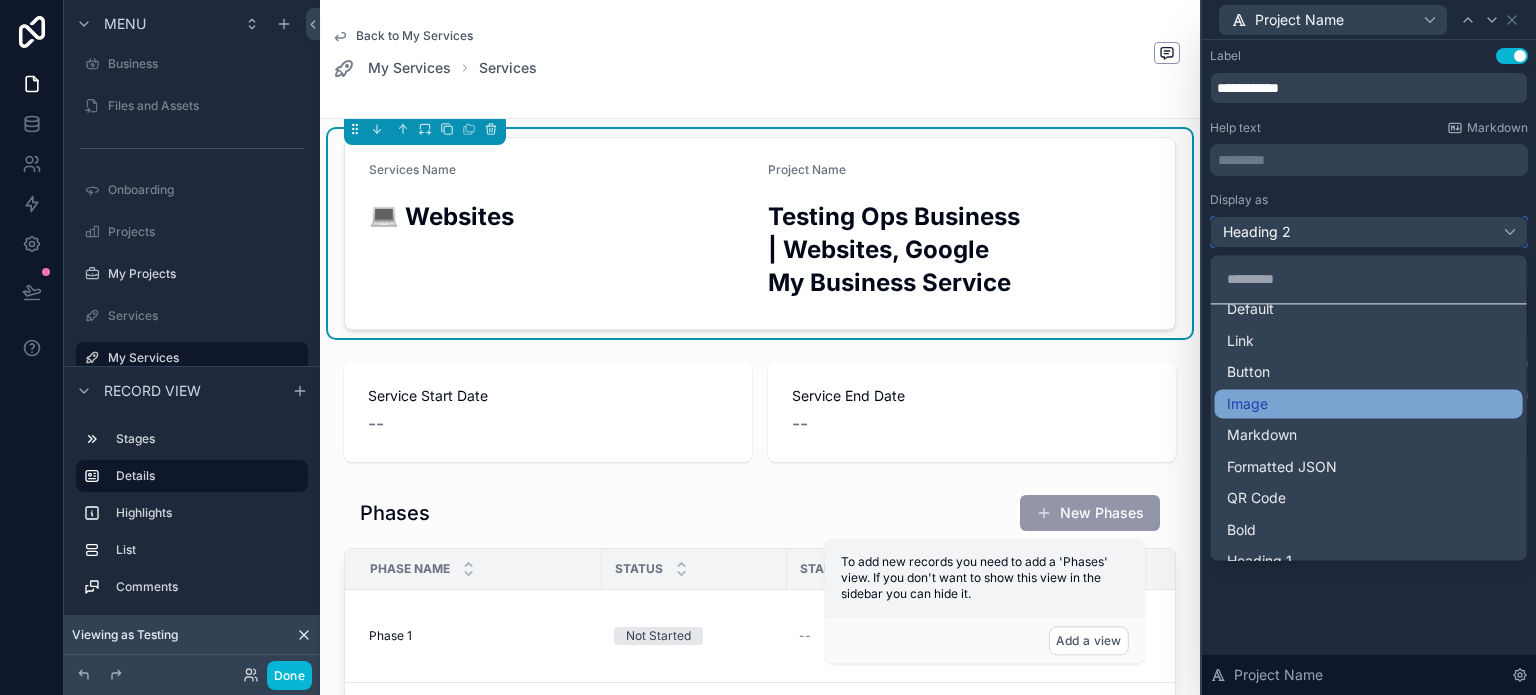 scroll, scrollTop: 140, scrollLeft: 0, axis: vertical 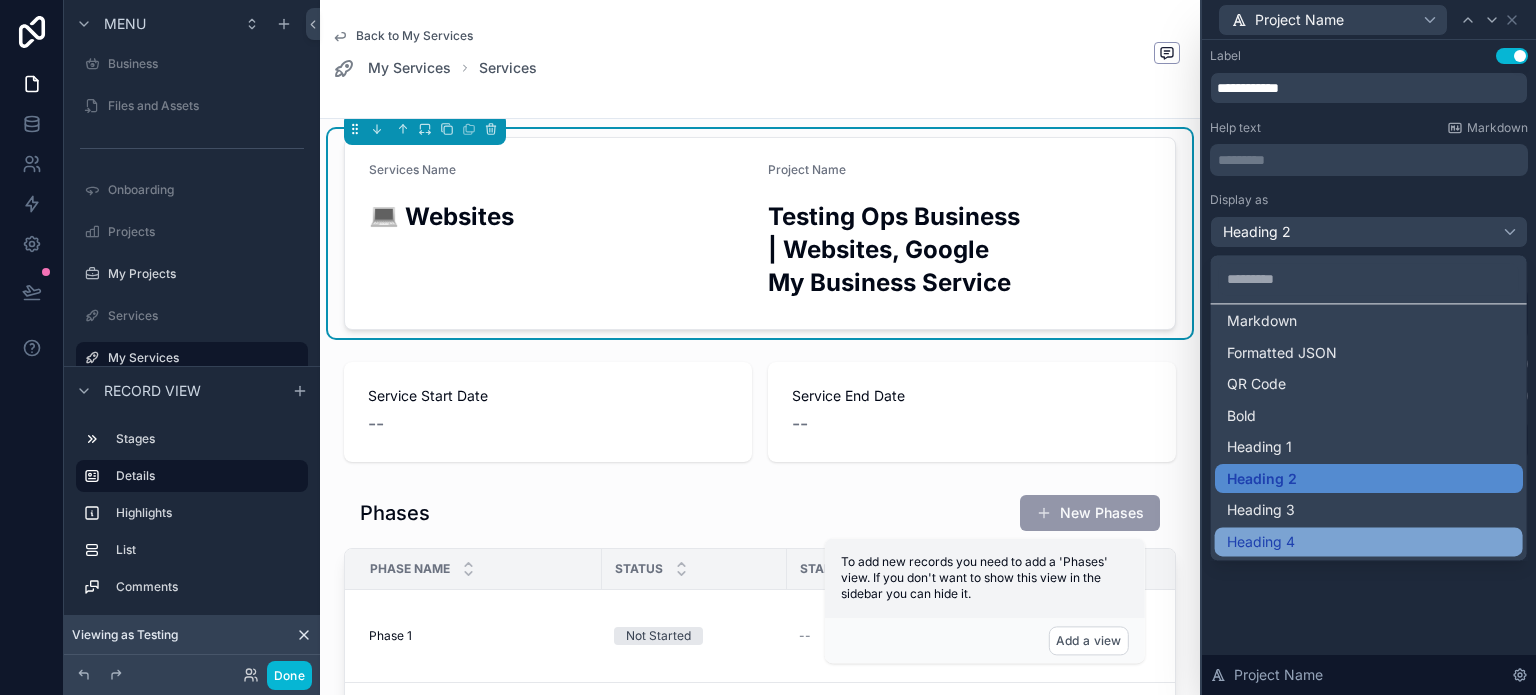 click on "Heading 4" at bounding box center [1369, 542] 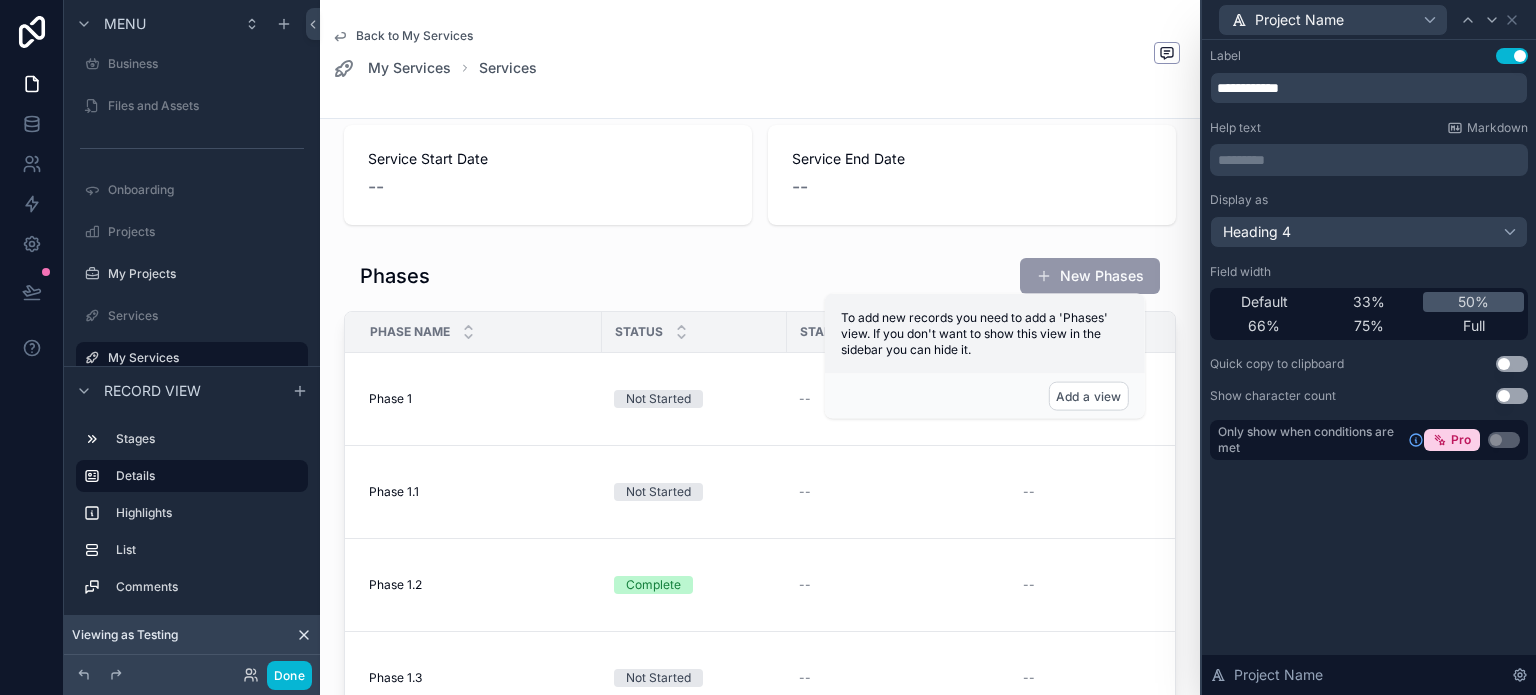 scroll, scrollTop: 300, scrollLeft: 0, axis: vertical 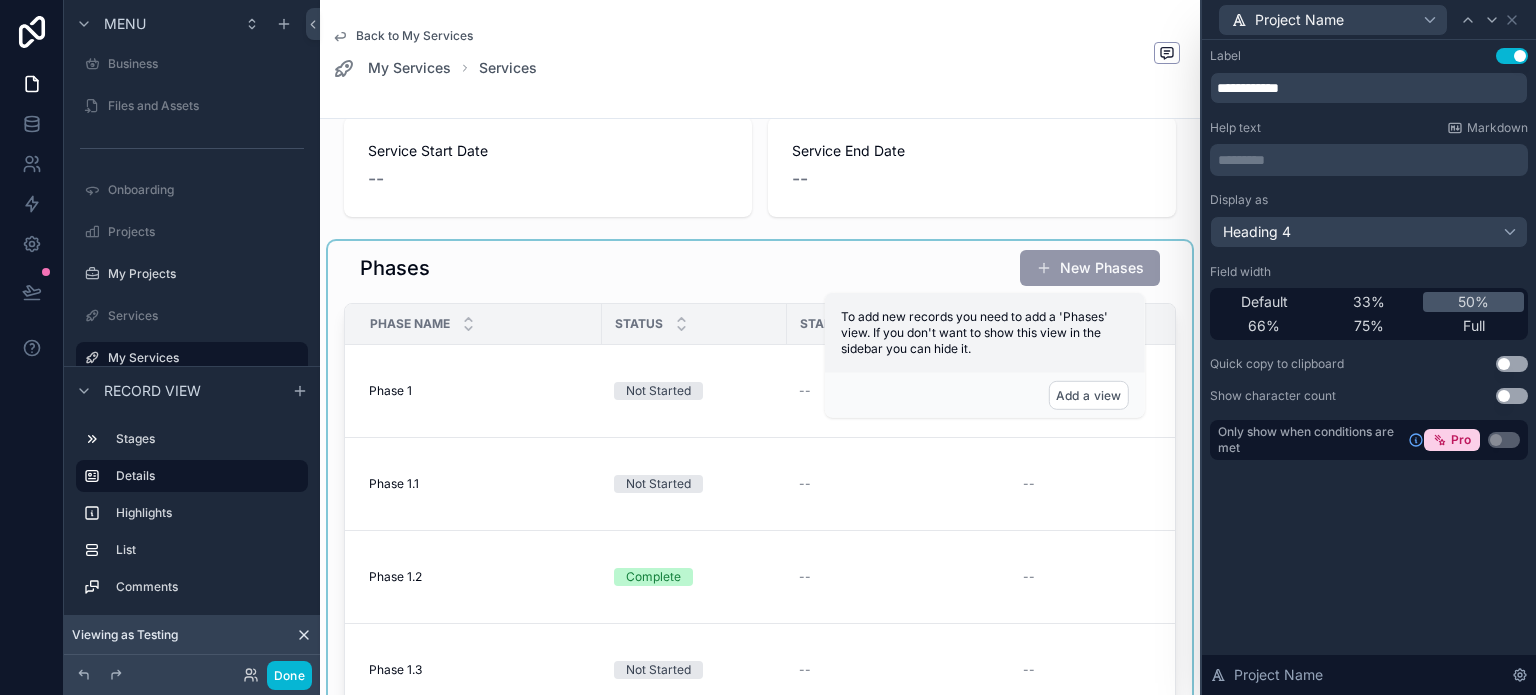 click at bounding box center (760, 541) 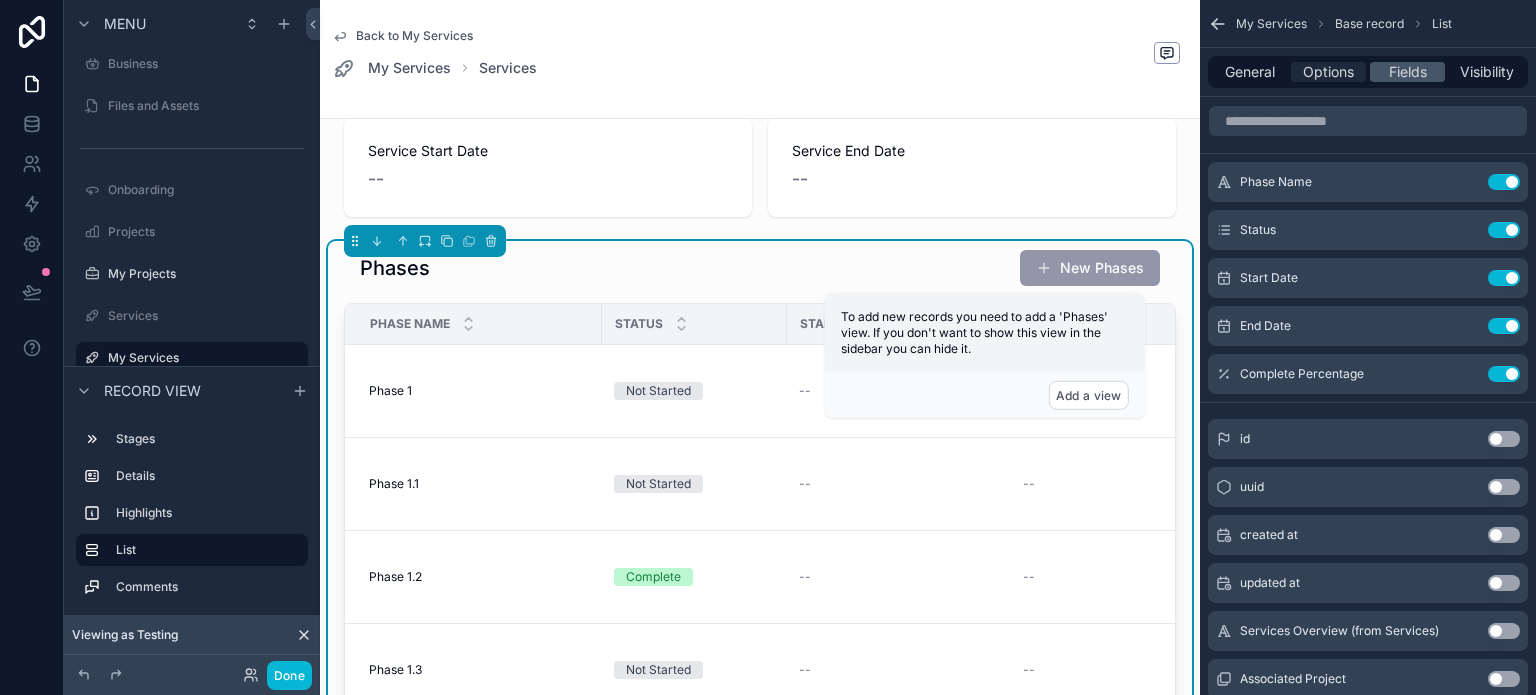 click on "Options" at bounding box center [1328, 72] 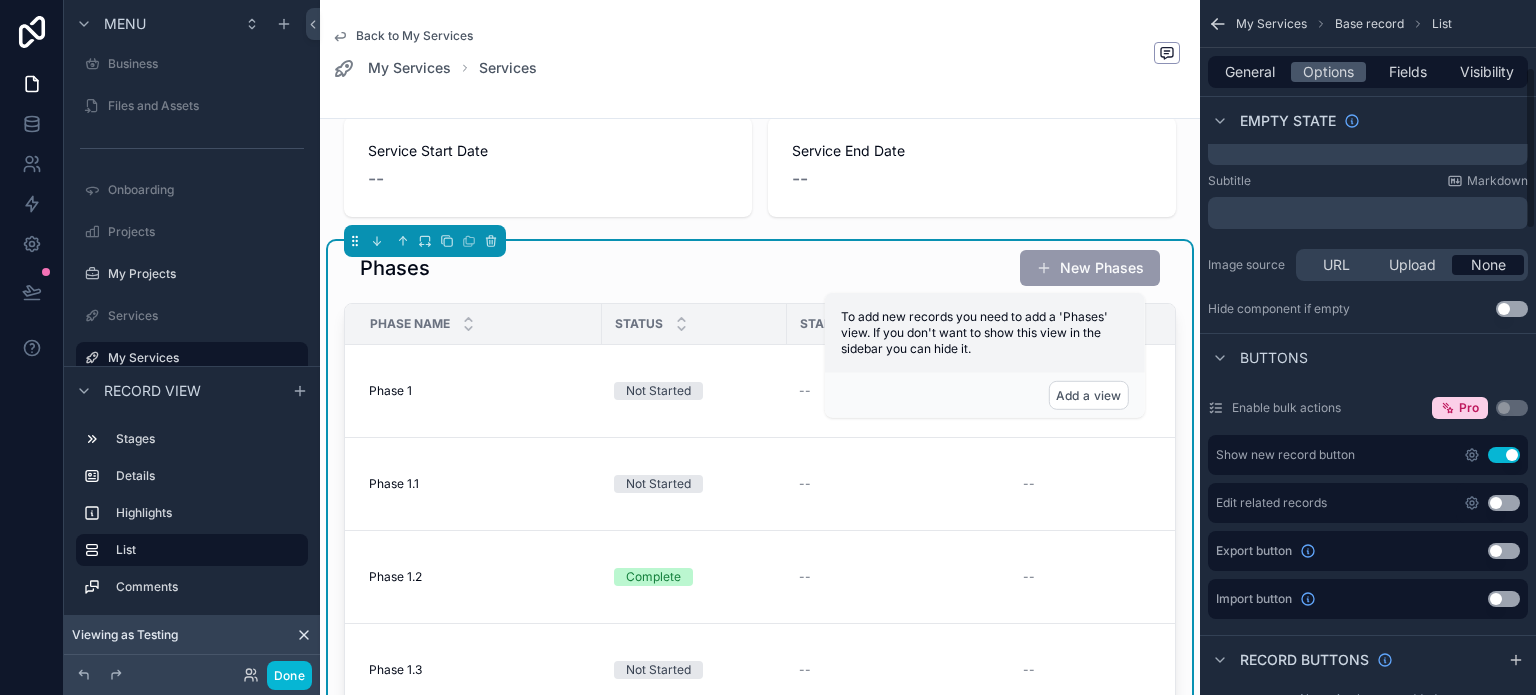 scroll, scrollTop: 400, scrollLeft: 0, axis: vertical 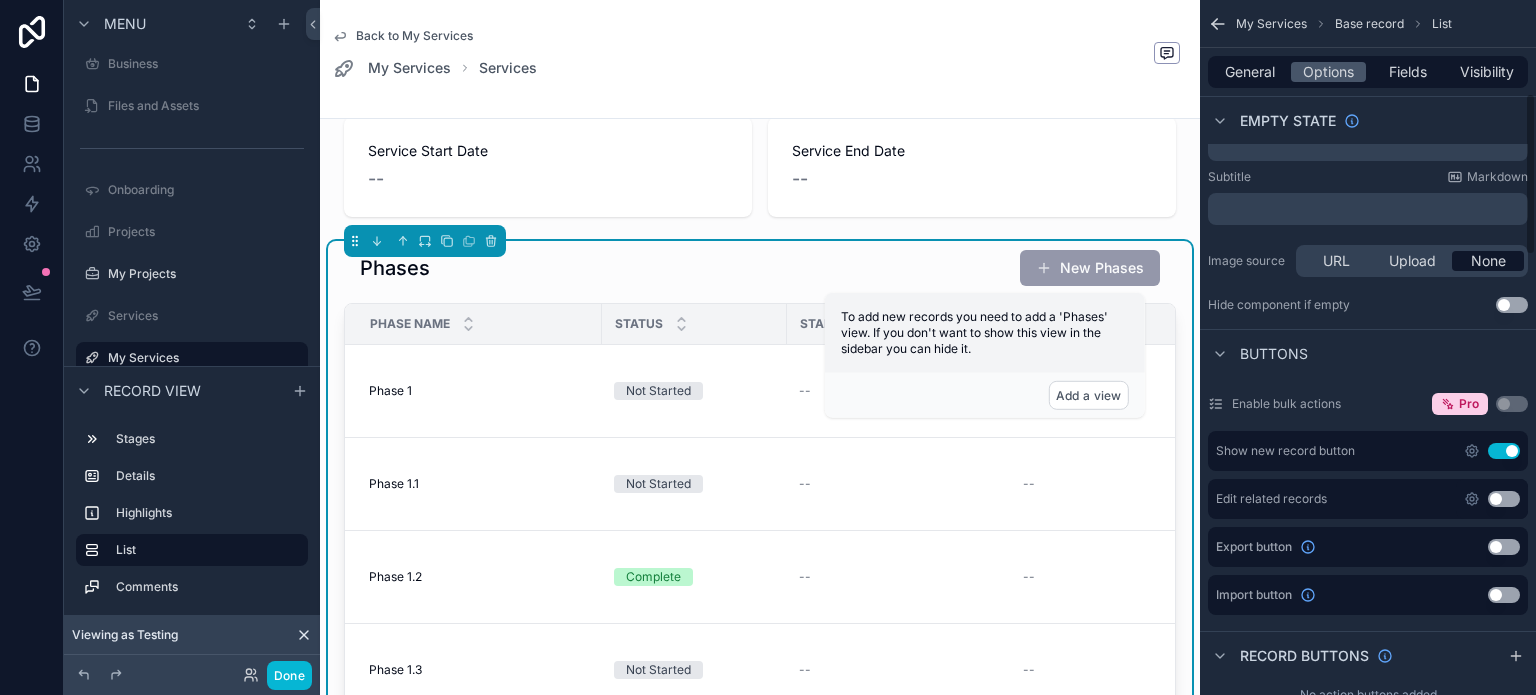 click on "Use setting" at bounding box center [1504, 451] 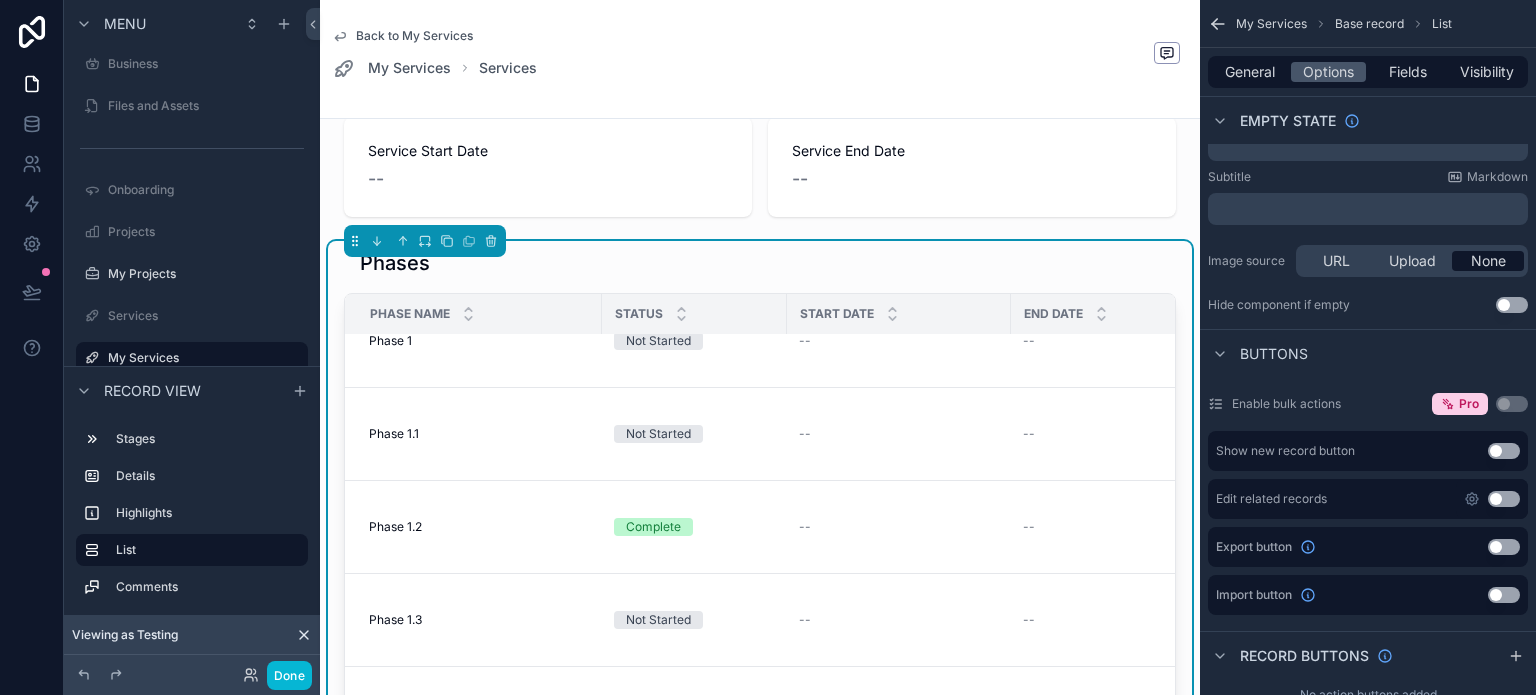 scroll, scrollTop: 0, scrollLeft: 0, axis: both 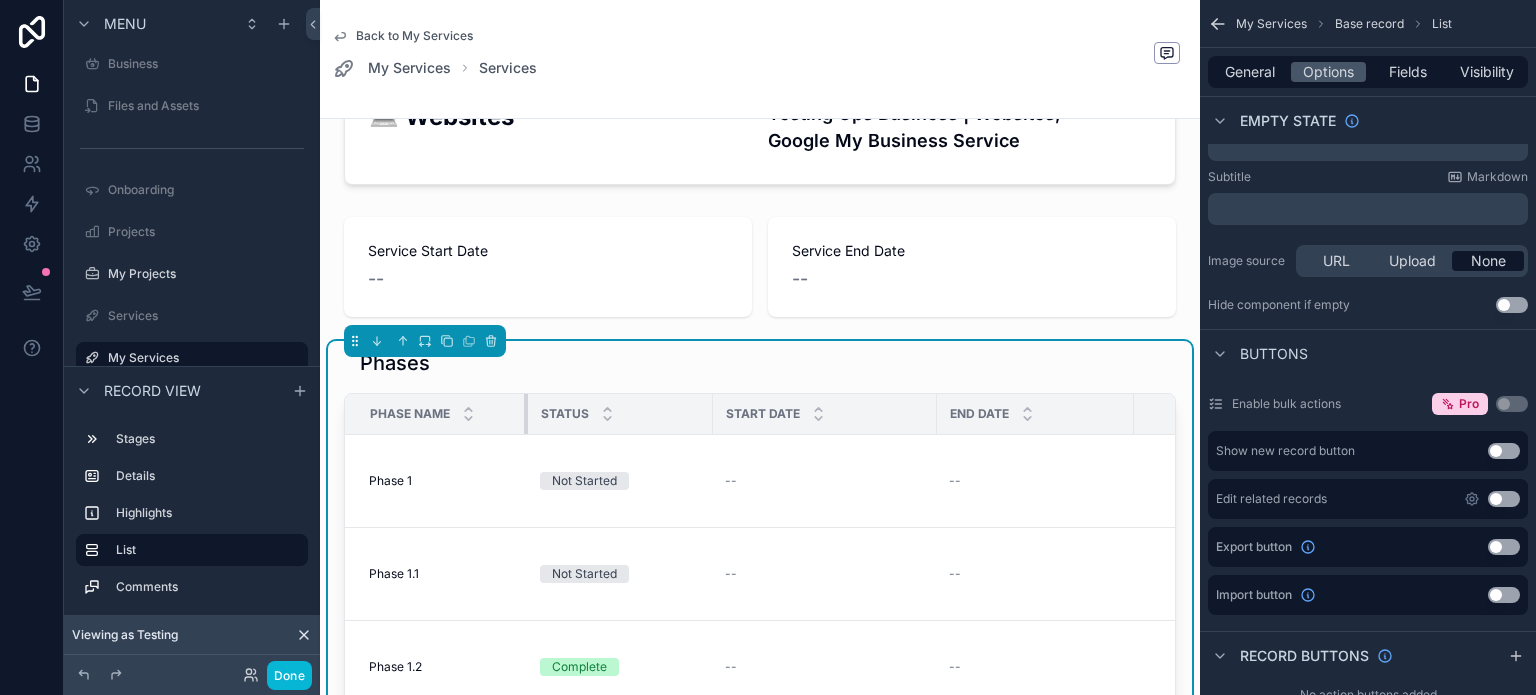 drag, startPoint x: 598, startPoint y: 414, endPoint x: 522, endPoint y: 414, distance: 76 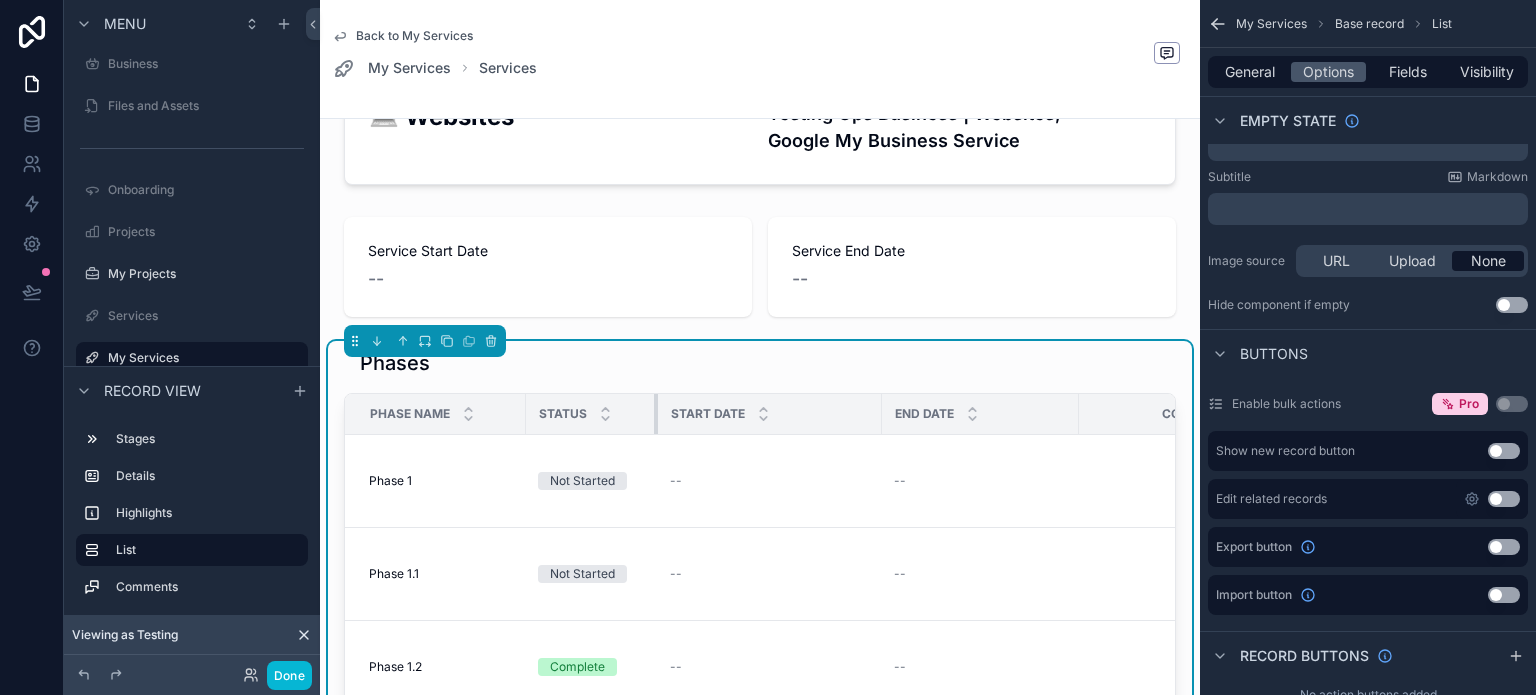 drag, startPoint x: 708, startPoint y: 412, endPoint x: 655, endPoint y: 413, distance: 53.009434 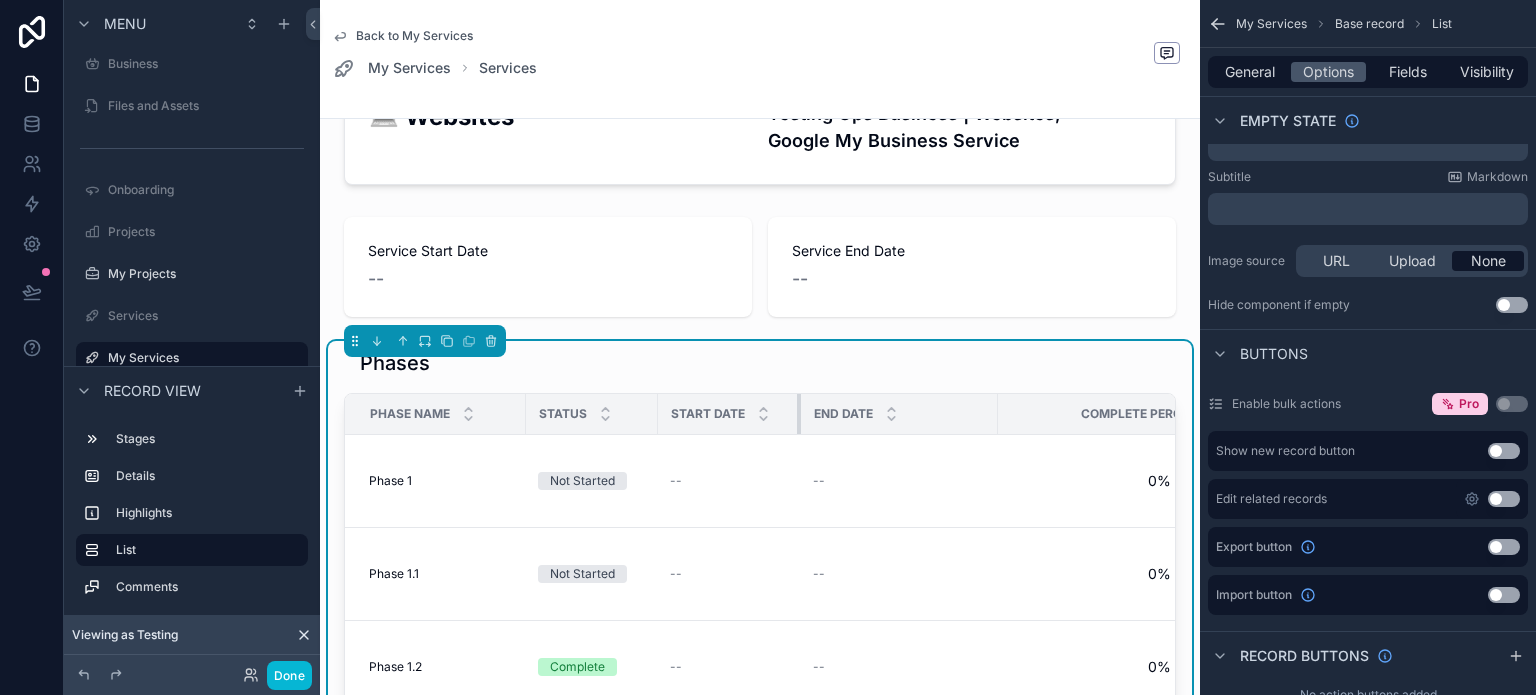 drag, startPoint x: 877, startPoint y: 416, endPoint x: 796, endPoint y: 419, distance: 81.055534 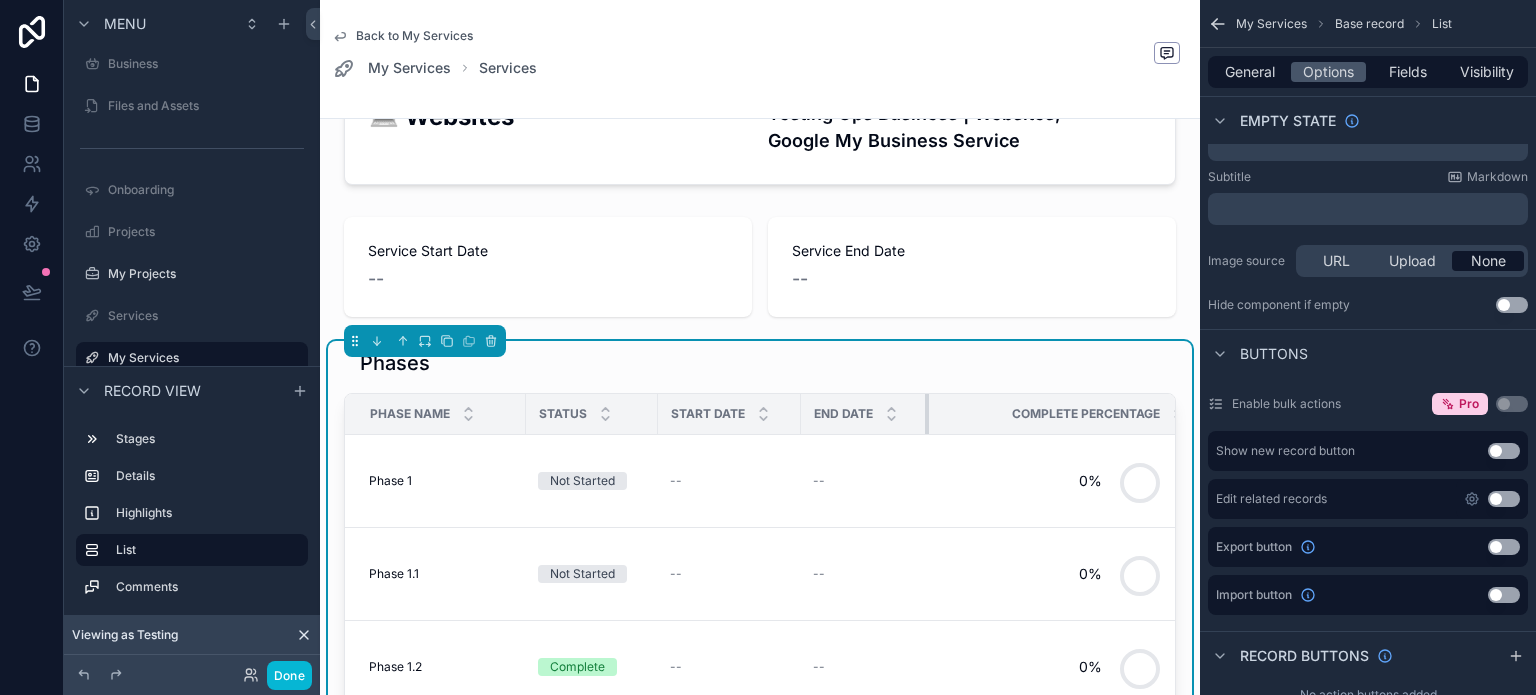 drag, startPoint x: 993, startPoint y: 407, endPoint x: 924, endPoint y: 410, distance: 69.065186 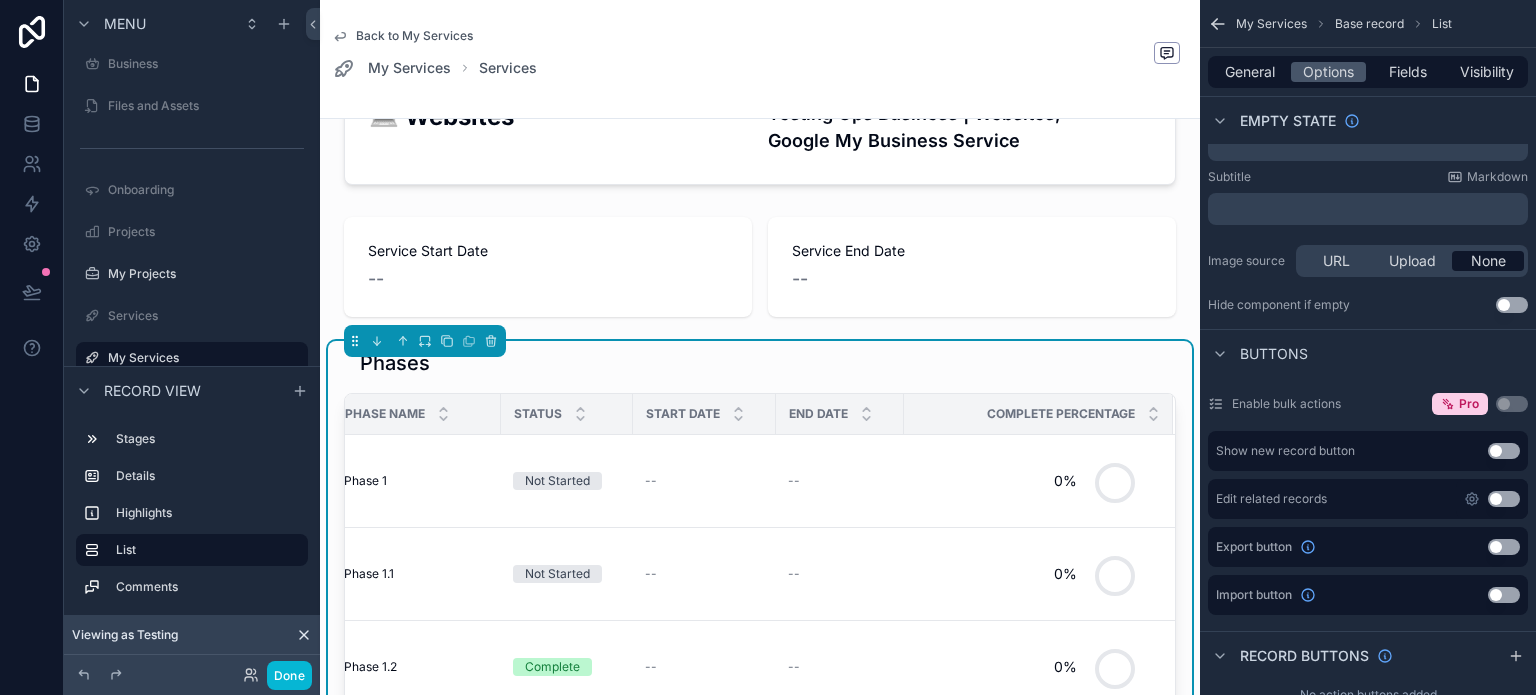 scroll, scrollTop: 0, scrollLeft: 0, axis: both 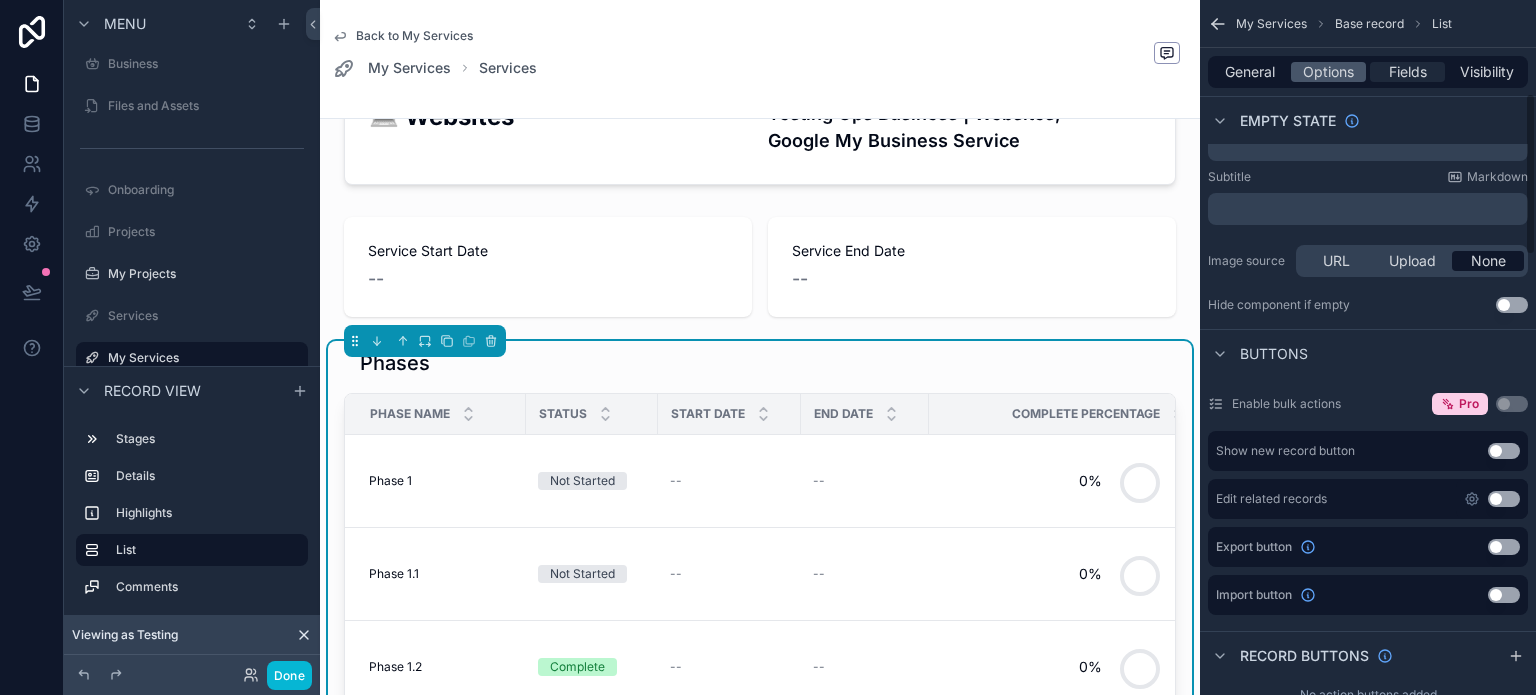 click on "Fields" at bounding box center [1408, 72] 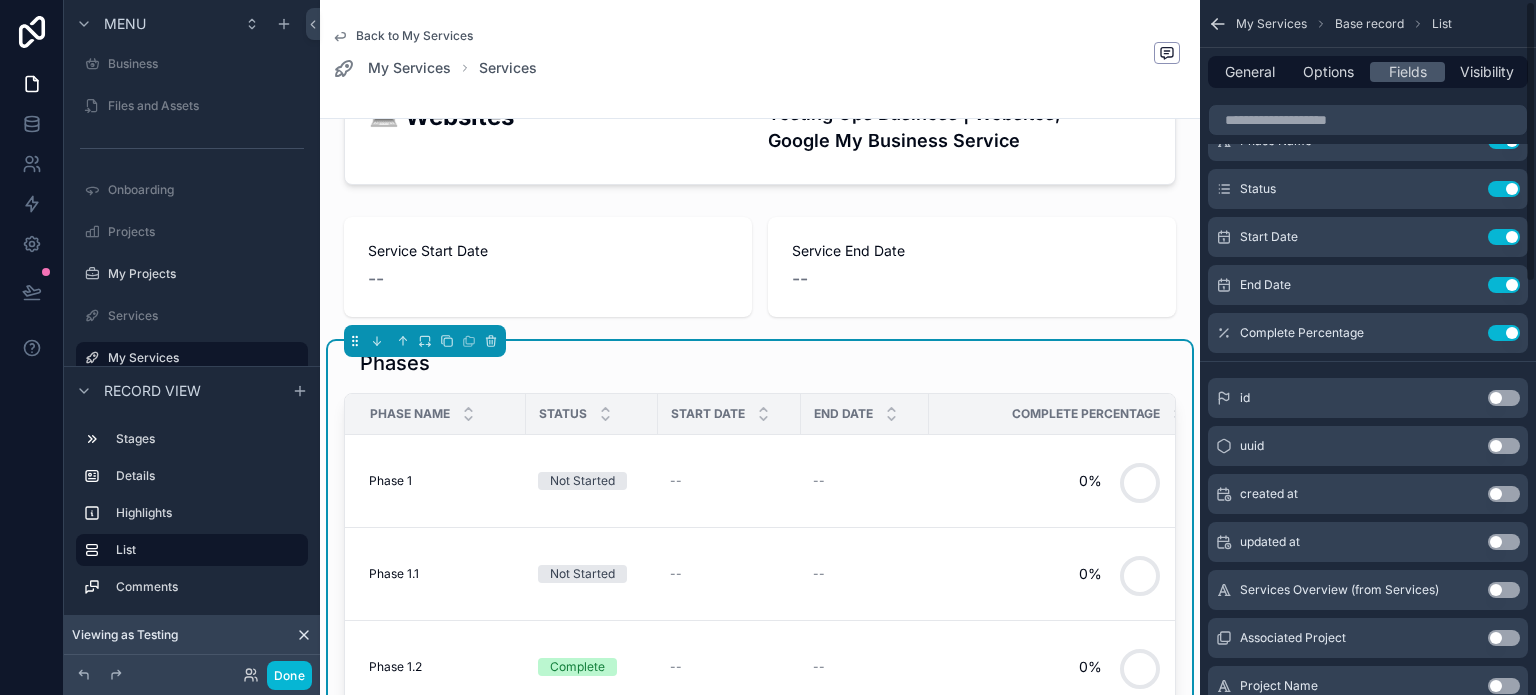 scroll, scrollTop: 0, scrollLeft: 0, axis: both 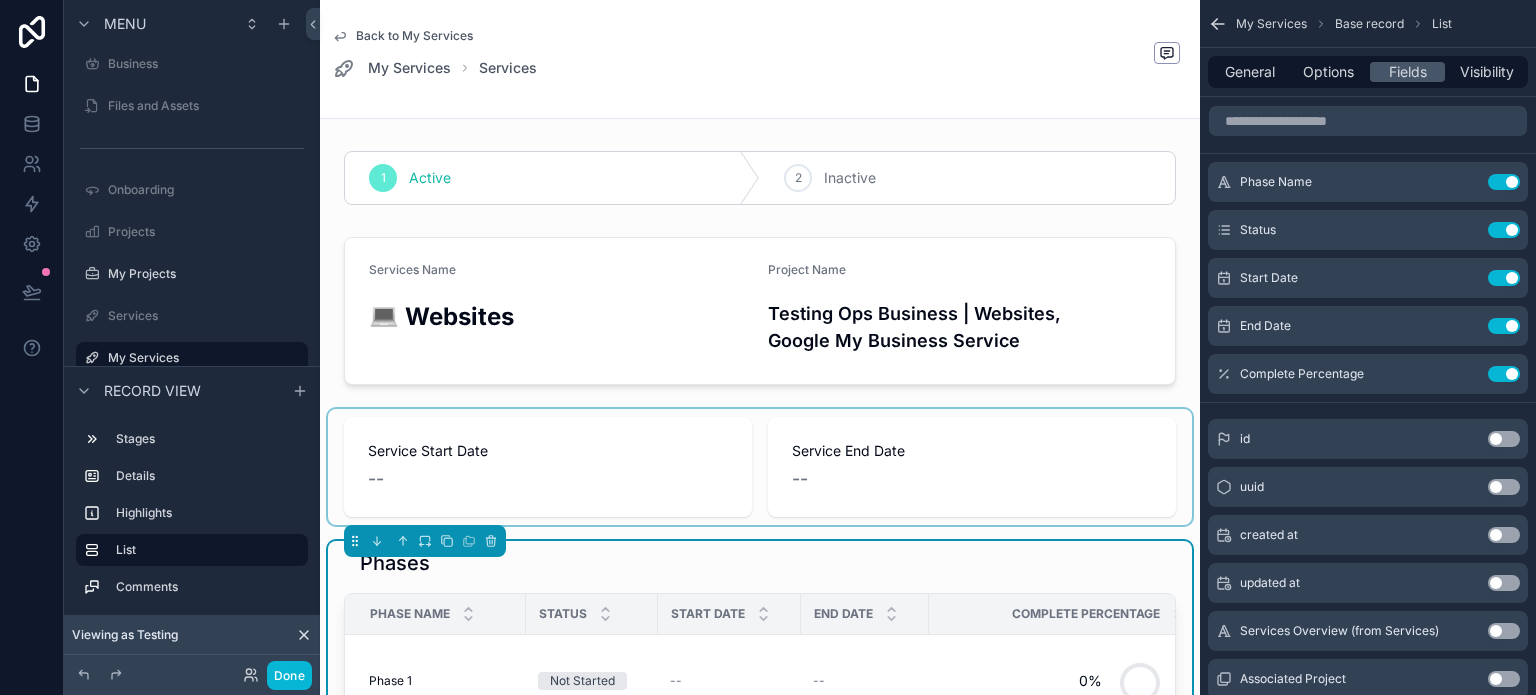 click at bounding box center (760, 467) 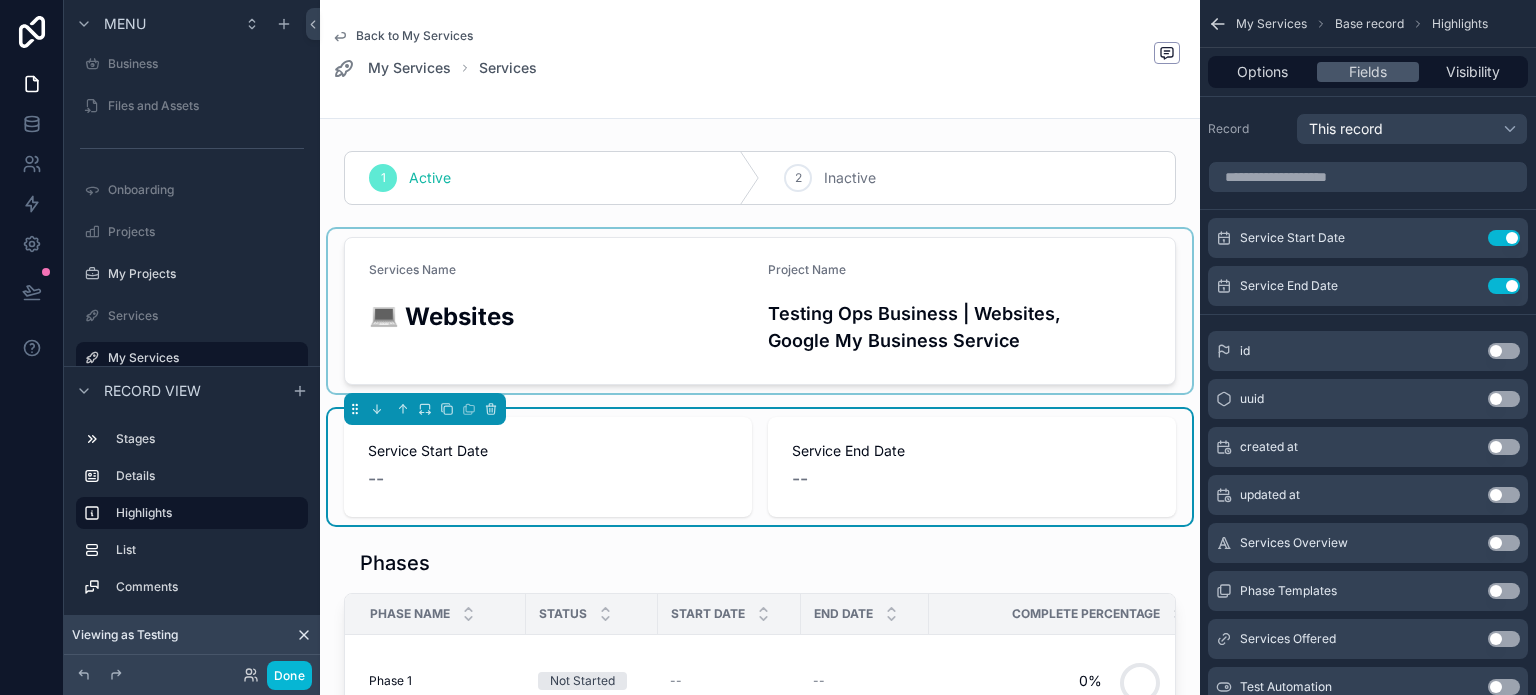 click at bounding box center (760, 311) 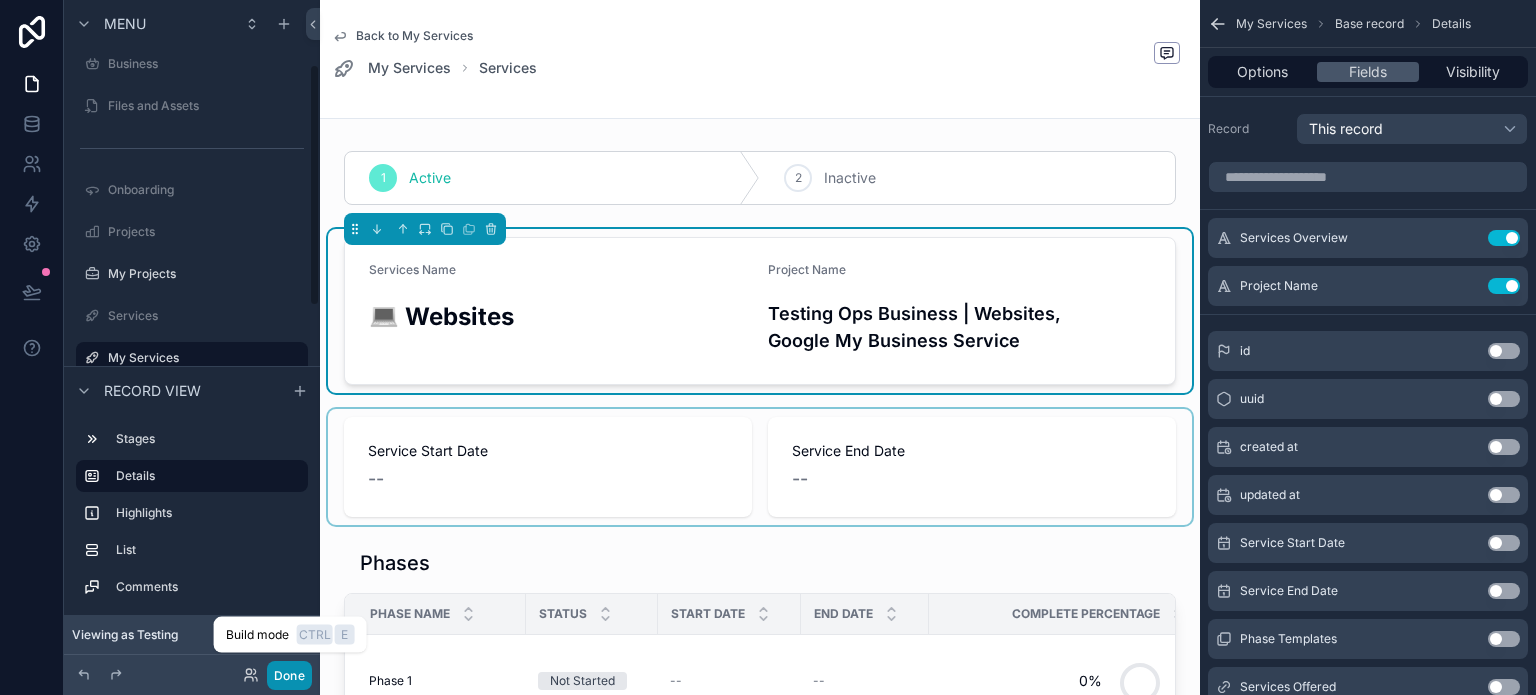 click on "Done" at bounding box center [289, 675] 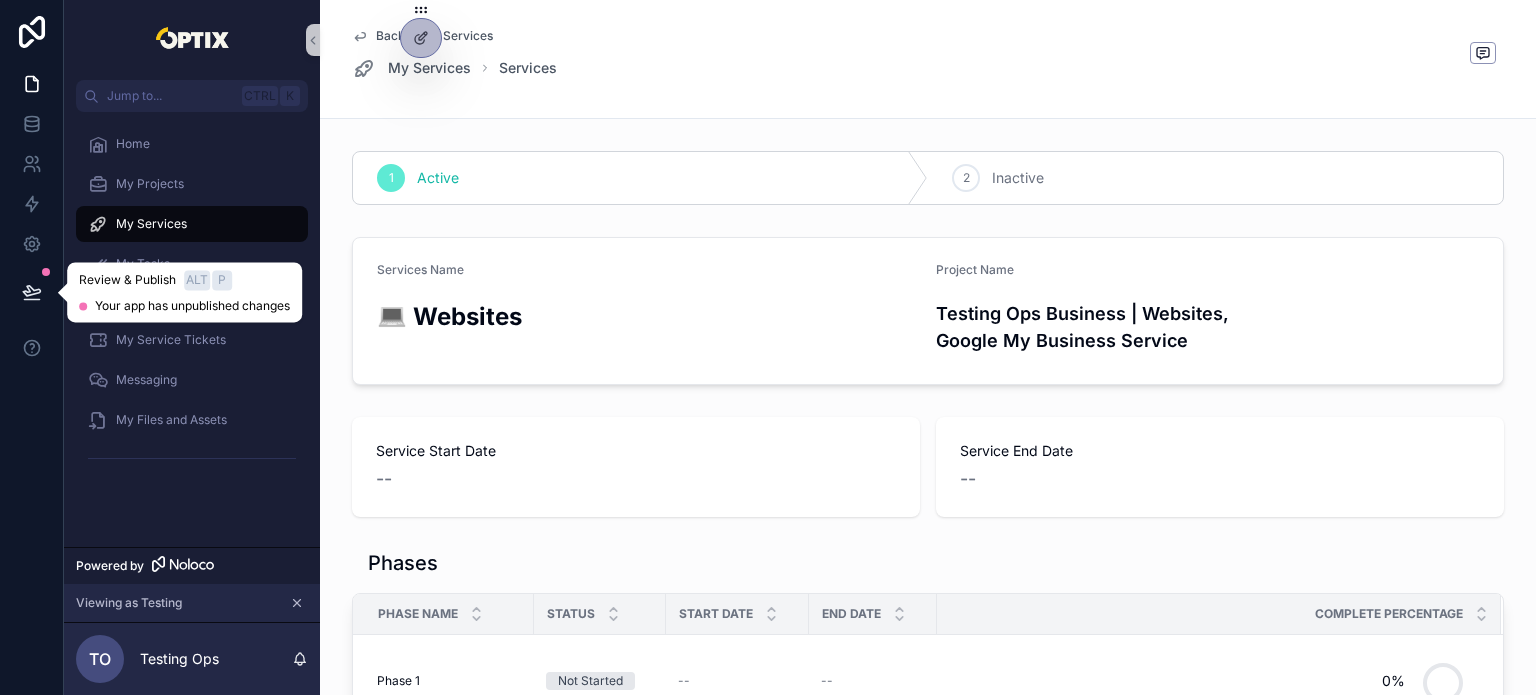 click 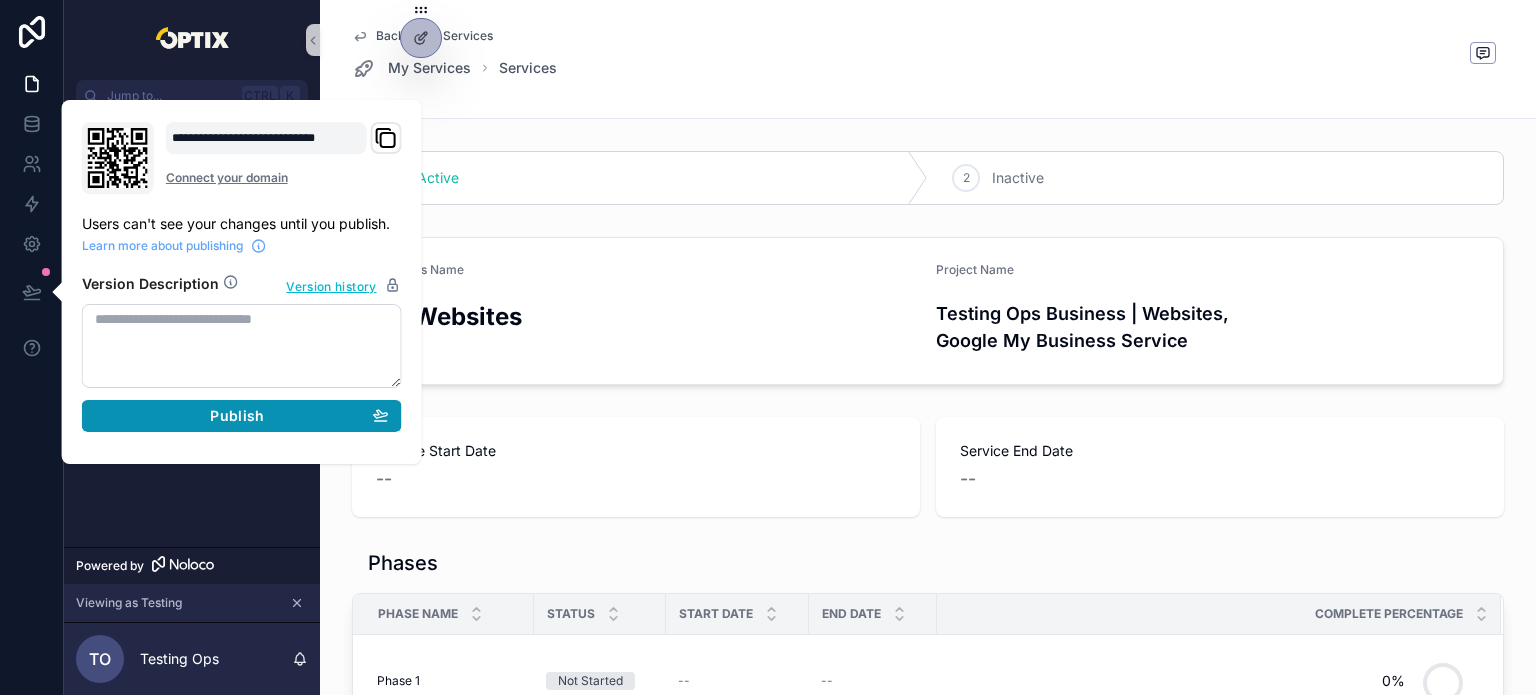 click 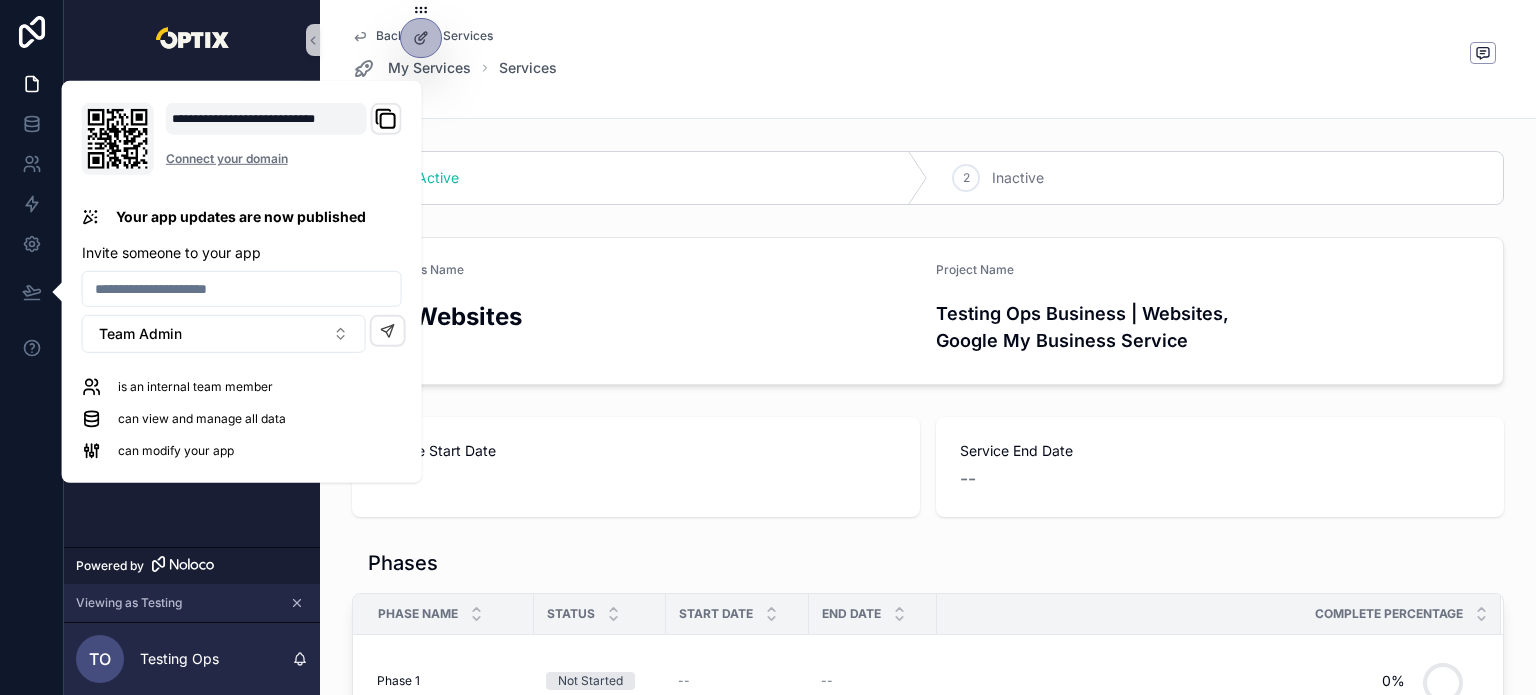 click on "Back to My Services My Services Services" at bounding box center (928, 54) 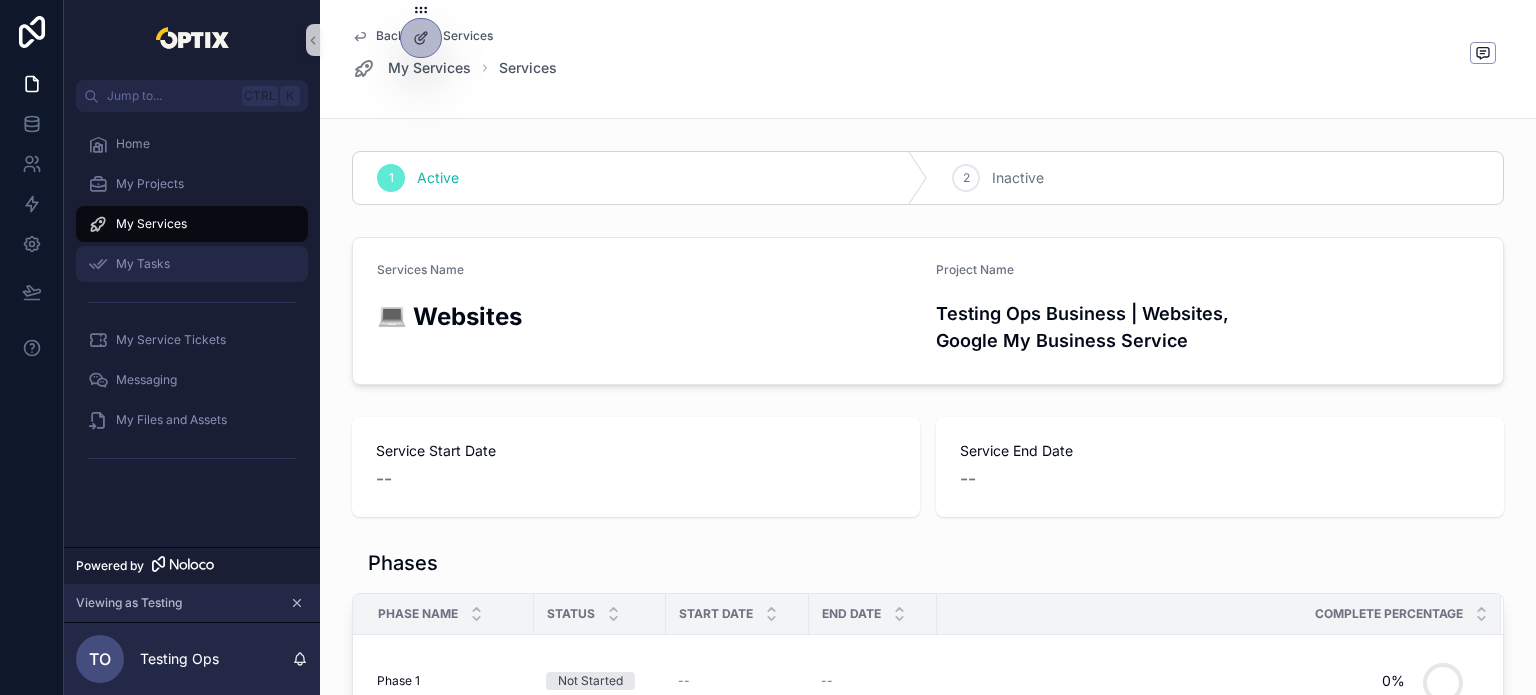click on "My Tasks" at bounding box center [143, 264] 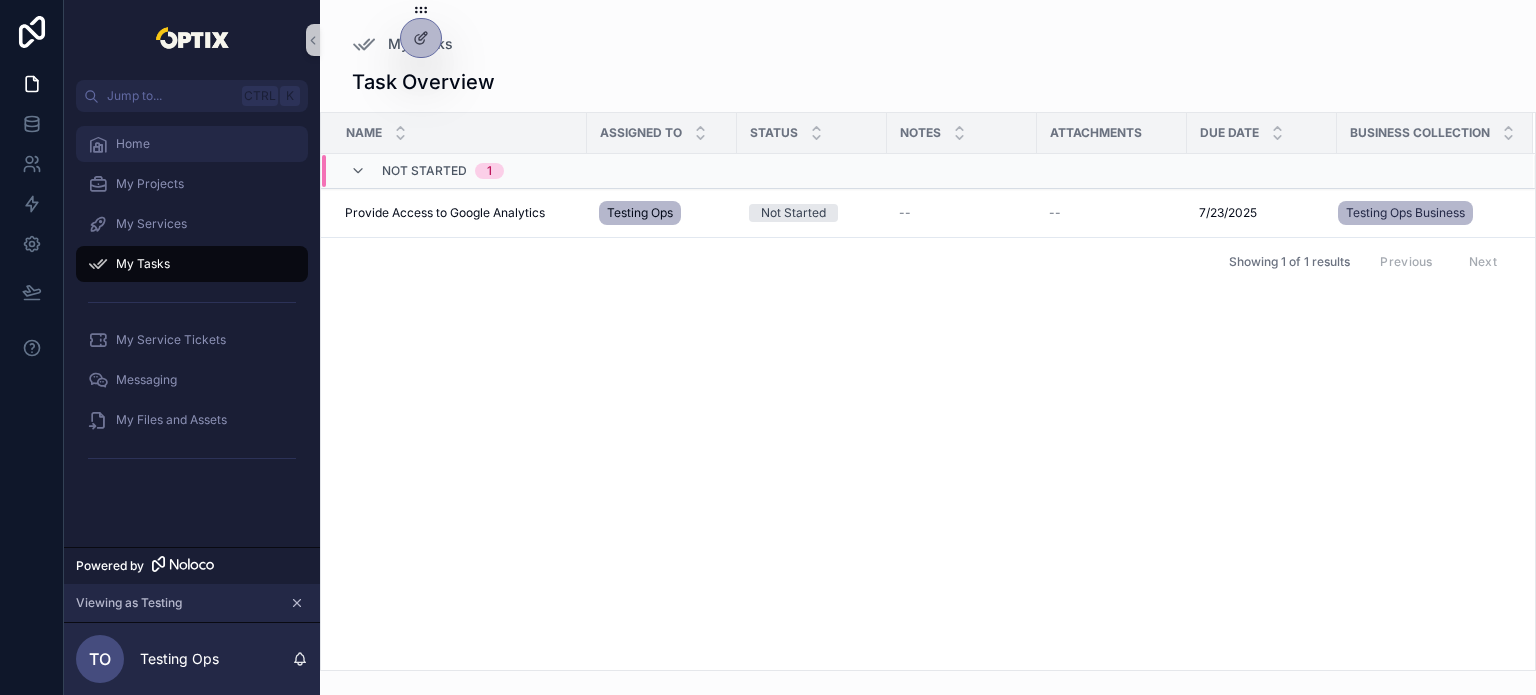 click on "Home" at bounding box center (192, 144) 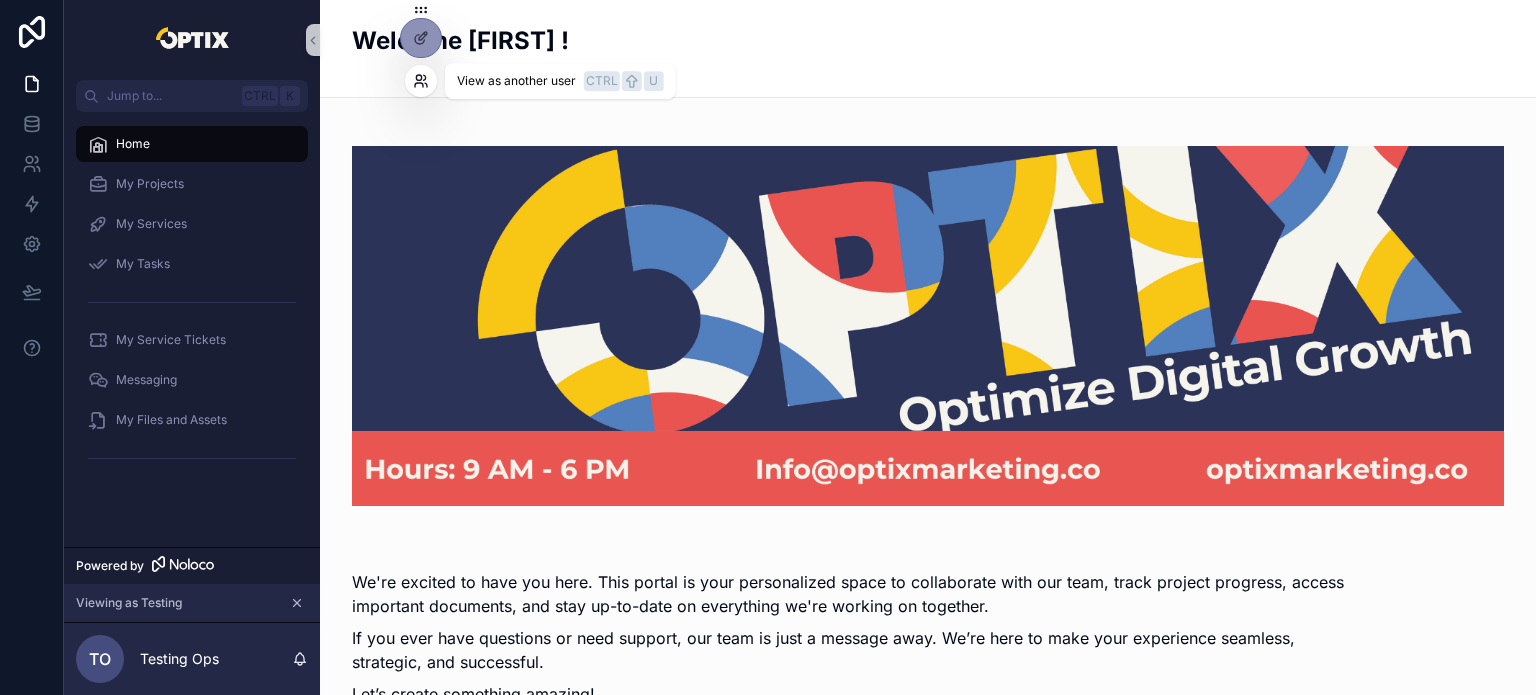 click 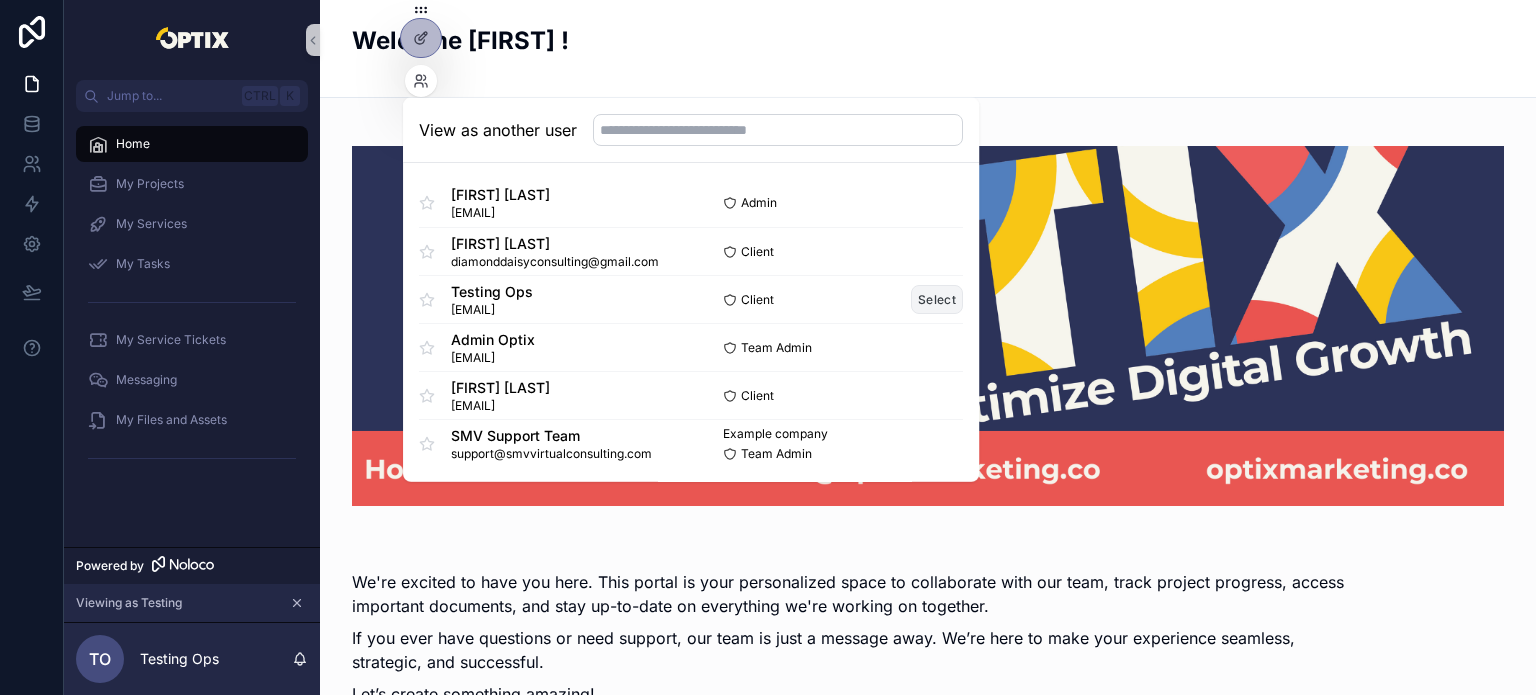 click on "Select" at bounding box center [937, 299] 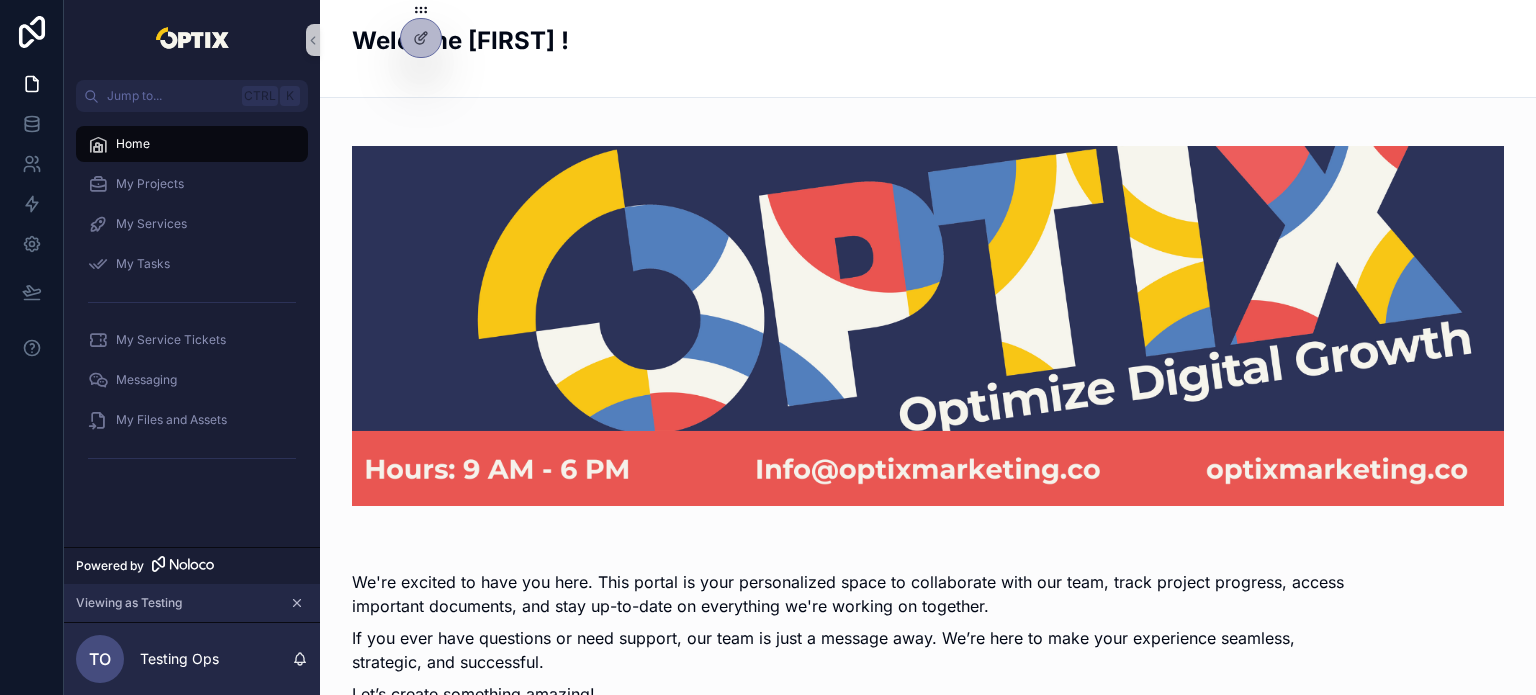 click on "We're excited to have you here. This portal is your personalized space to collaborate with our team, track project progress, access important documents, and stay up-to-date on everything we're working on together. If you ever have questions or need support, our team is just a message away. We’re here to make your experience seamless, strategic, and successful. Let’s create something amazing! My Services Explore the services available to support your marketing goals. Submit a Service Ticket Need help? Submit a ticket and our team will assist you shortly. Upload a File Easily upload files and materials needed for your projects. View My Projects View the status and updates for all your active projects. Click on the Business to See Analytics Testing Ops Business smv-square-white-(1) .png See Analytics Project Phases 💻 Websites 8 Phase Name Phase 1 Project Name Testing Ops Business | Websites, Google My Business Service Complete Percentage 0% Phase Name Phase 1.1 Project Name Complete Percentage 0% 0% 0% 0%" at bounding box center [928, 1103] 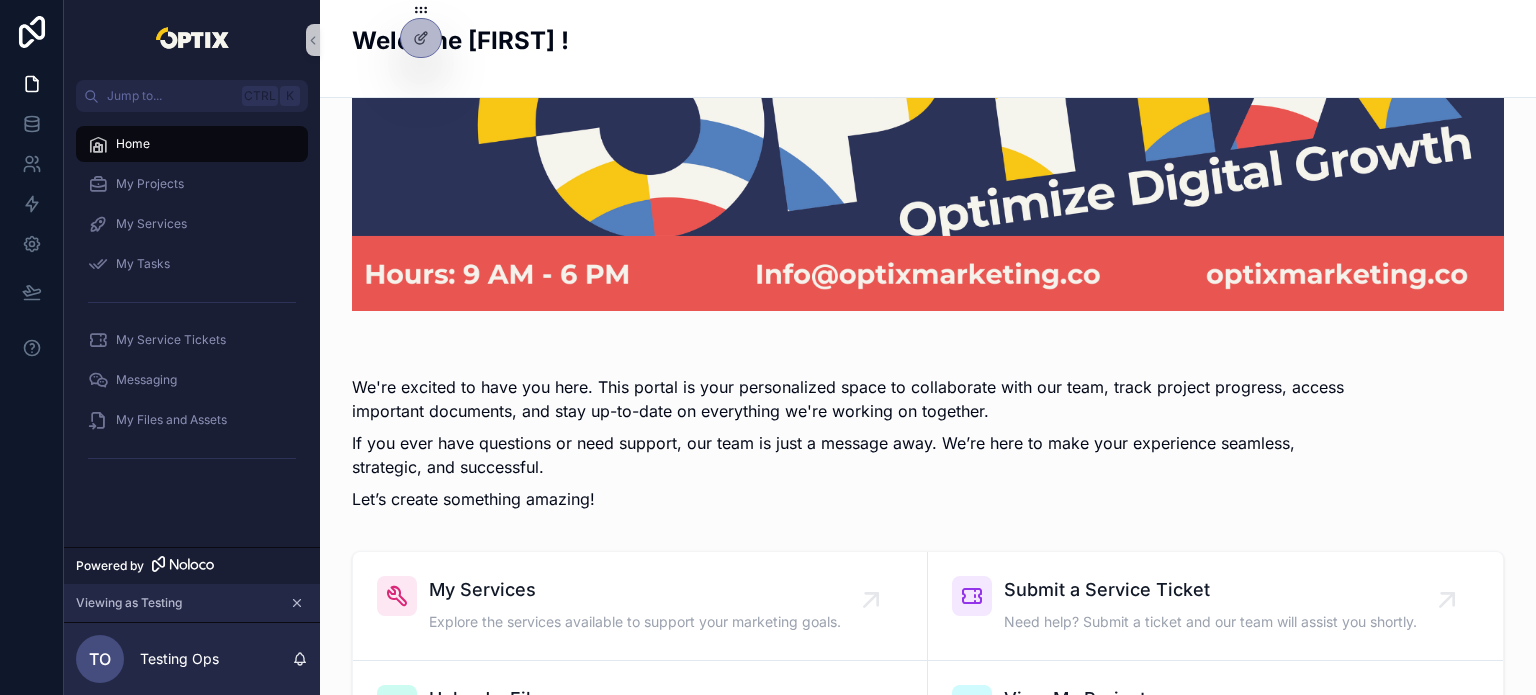 scroll, scrollTop: 200, scrollLeft: 0, axis: vertical 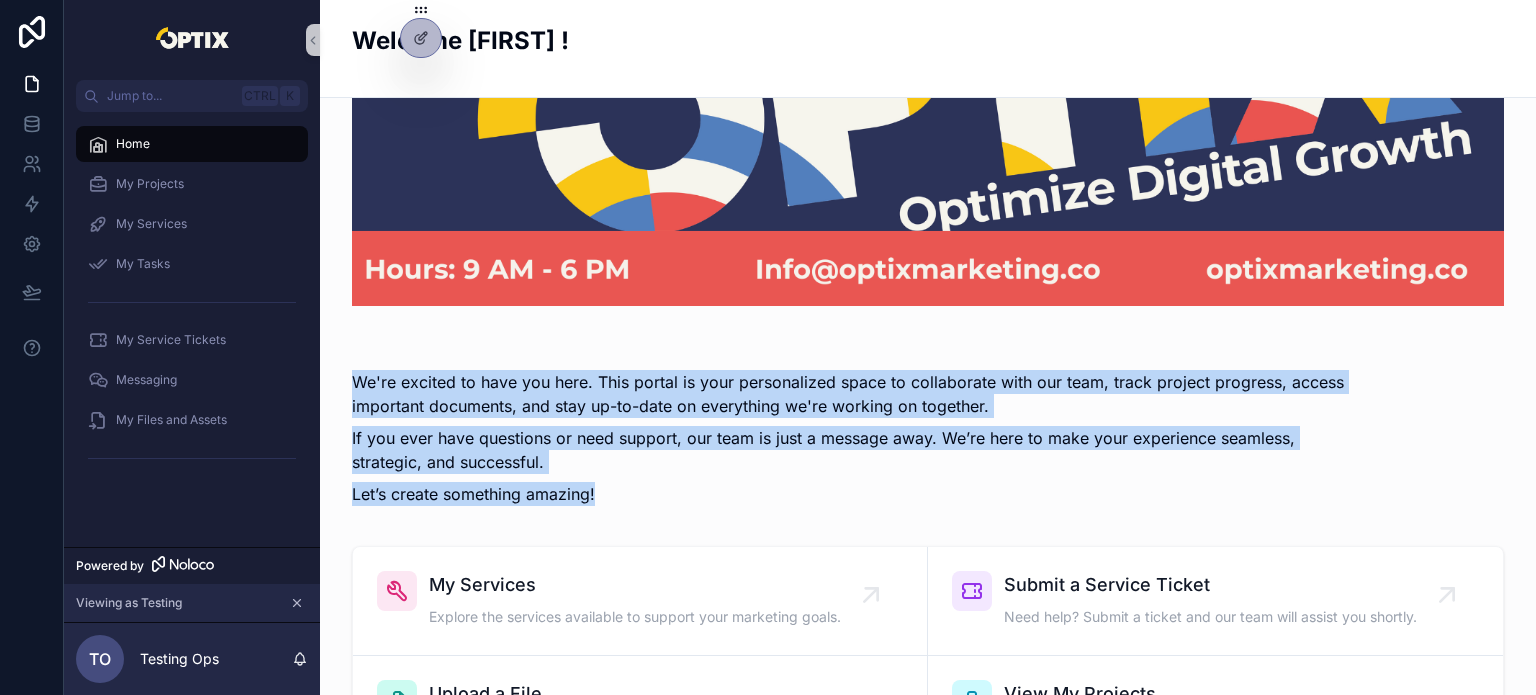 drag, startPoint x: 712, startPoint y: 499, endPoint x: 350, endPoint y: 371, distance: 383.96353 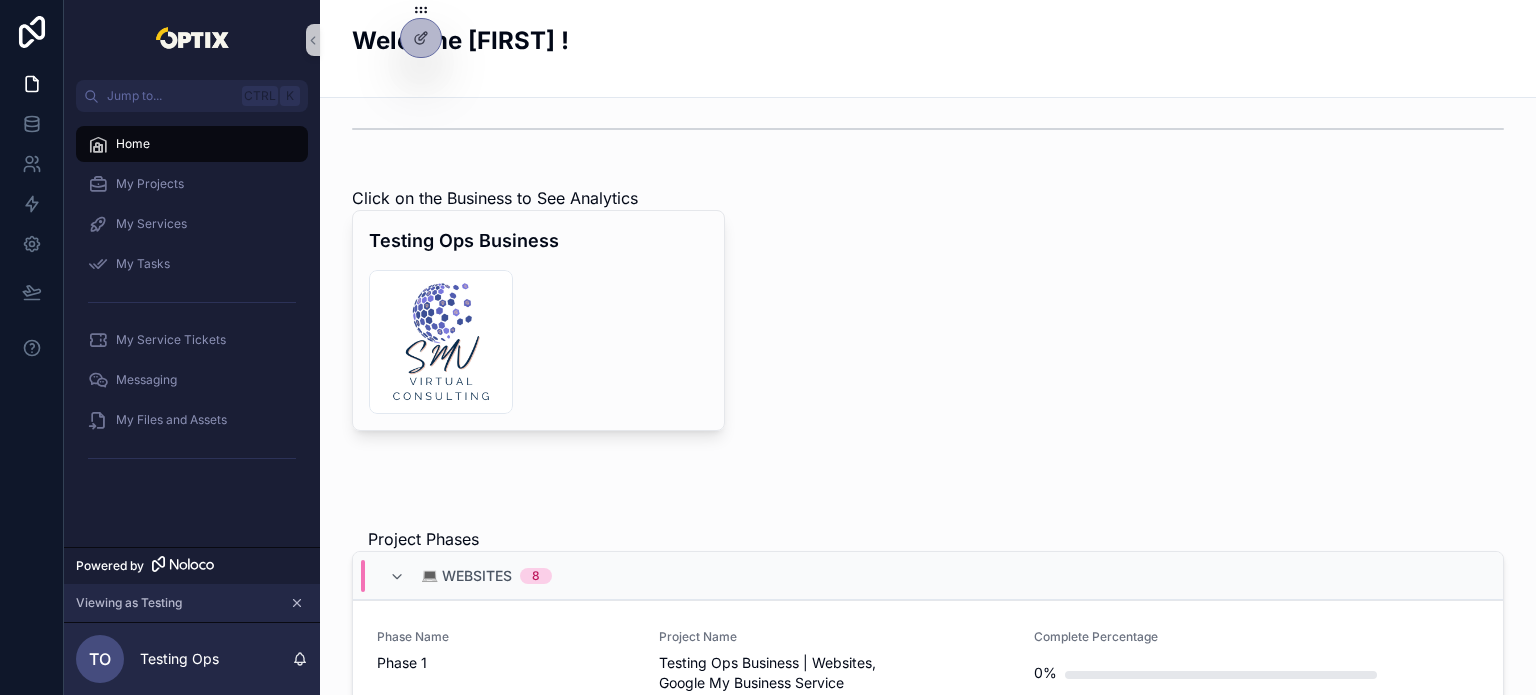 scroll, scrollTop: 900, scrollLeft: 0, axis: vertical 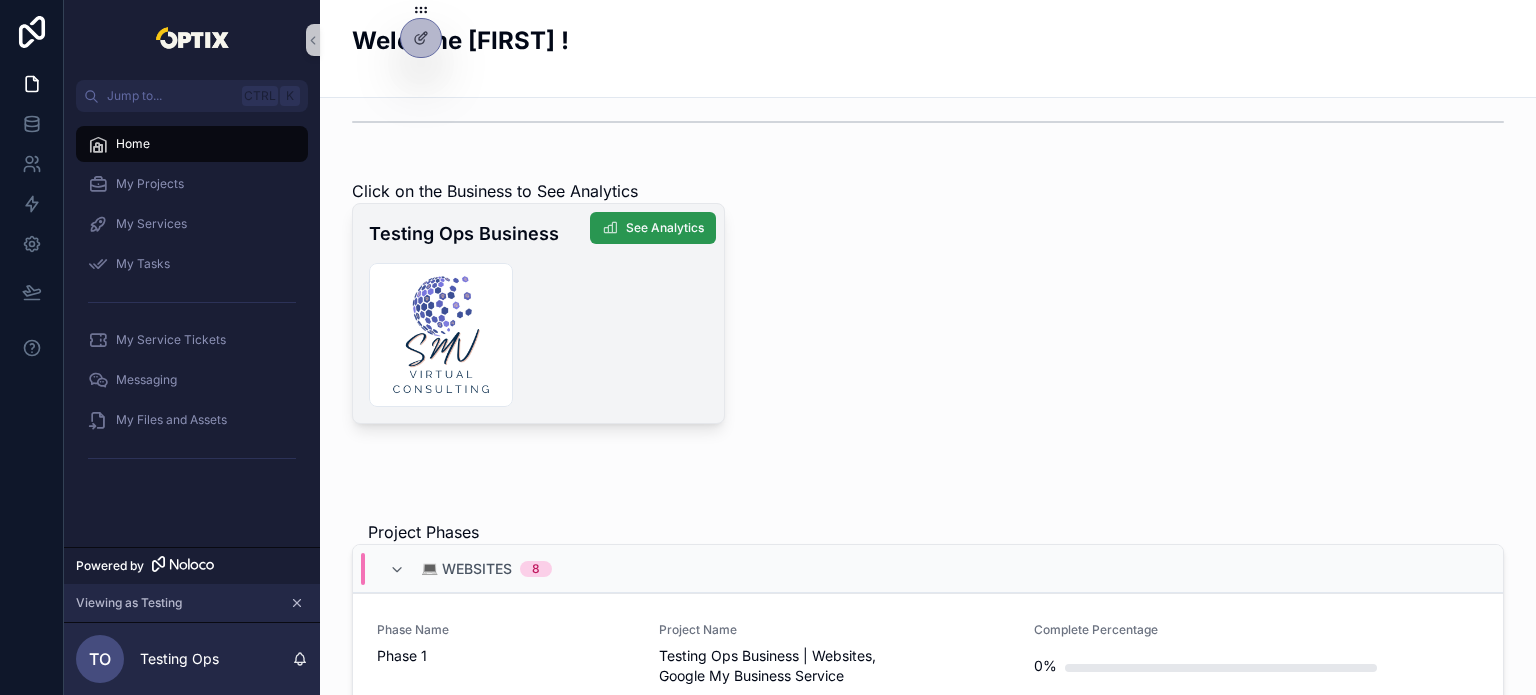click on "See Analytics" at bounding box center [665, 228] 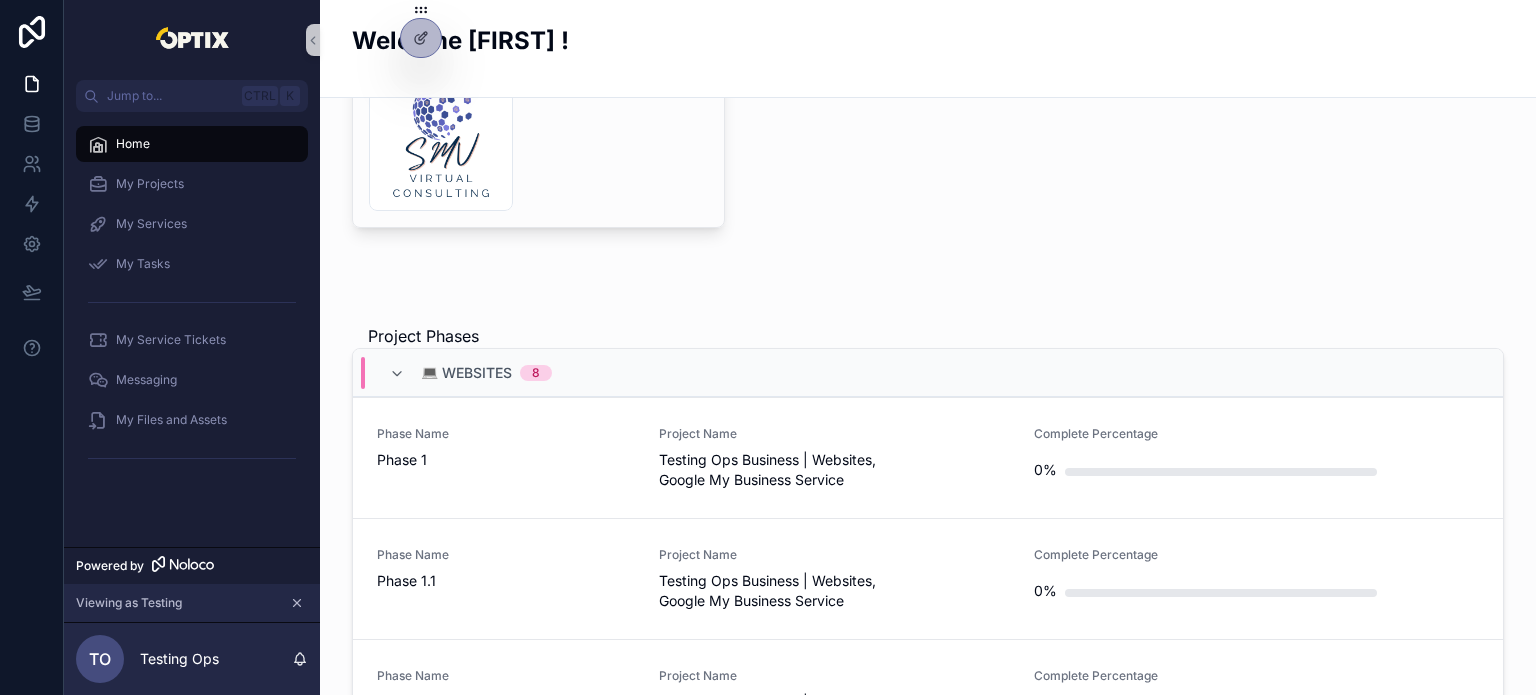 scroll, scrollTop: 1100, scrollLeft: 0, axis: vertical 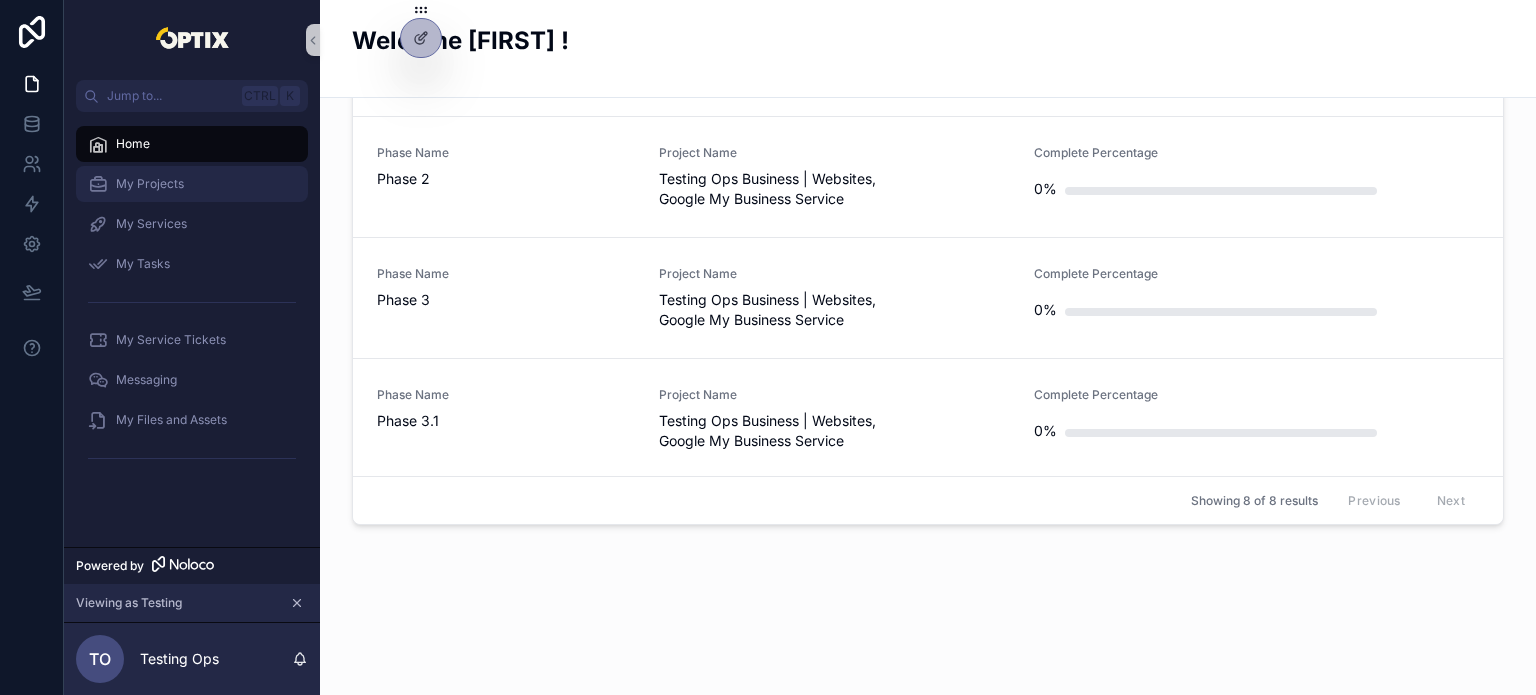click on "My Projects" at bounding box center (150, 184) 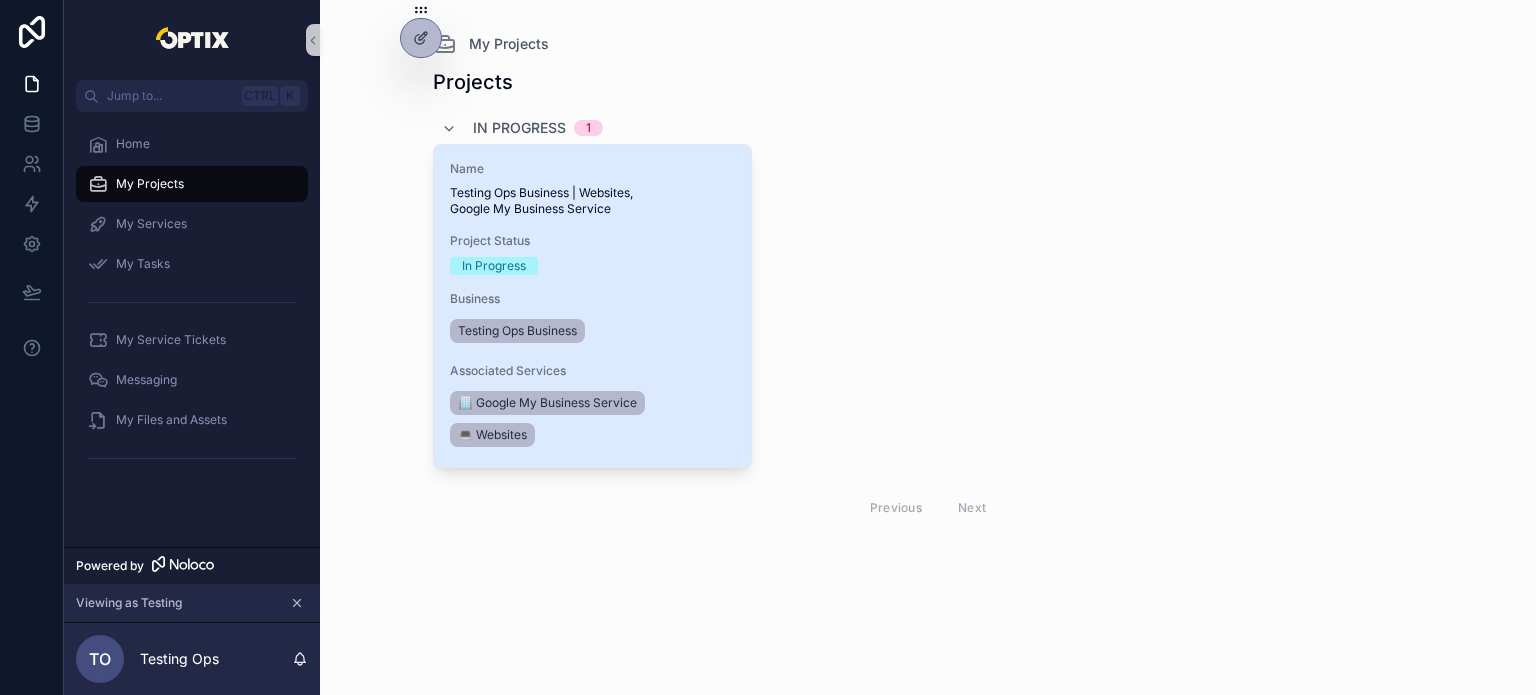 click on "Project Status In Progress" at bounding box center [593, 254] 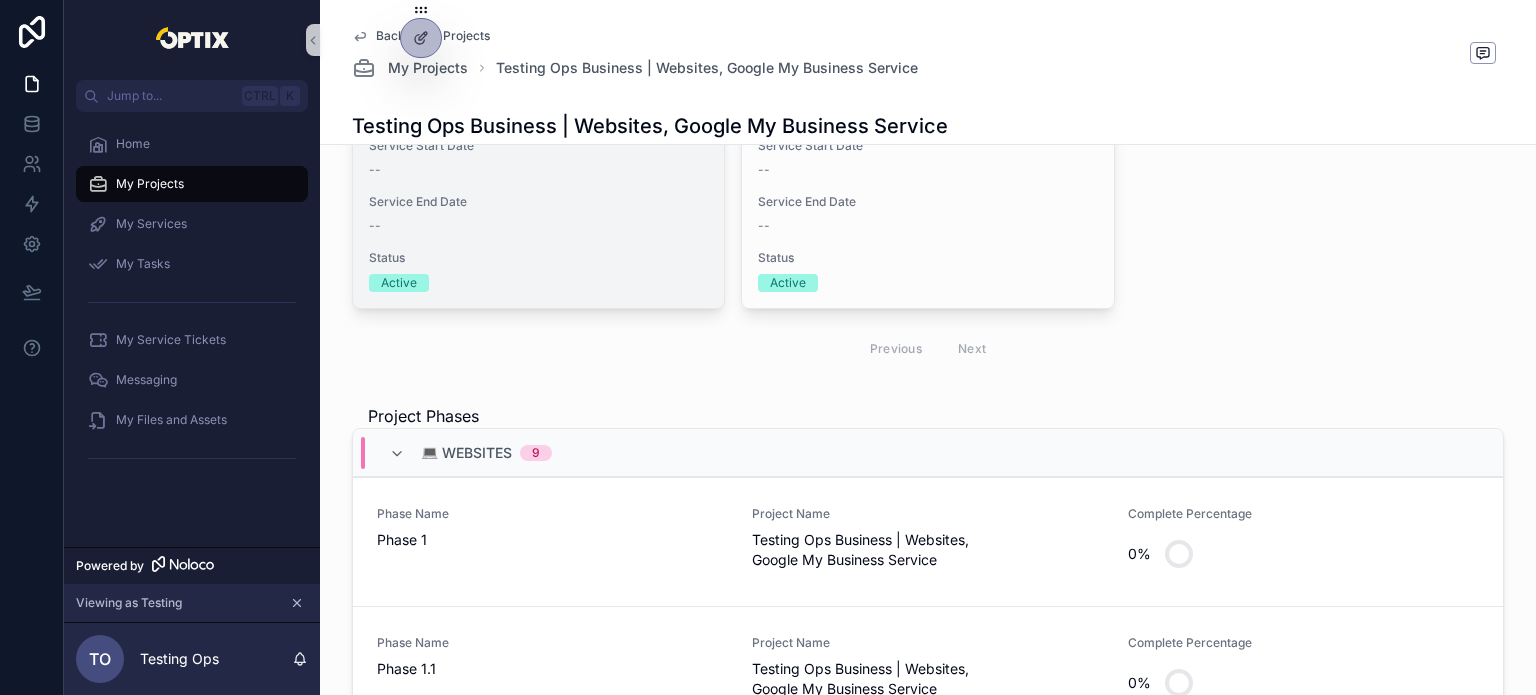 scroll, scrollTop: 800, scrollLeft: 0, axis: vertical 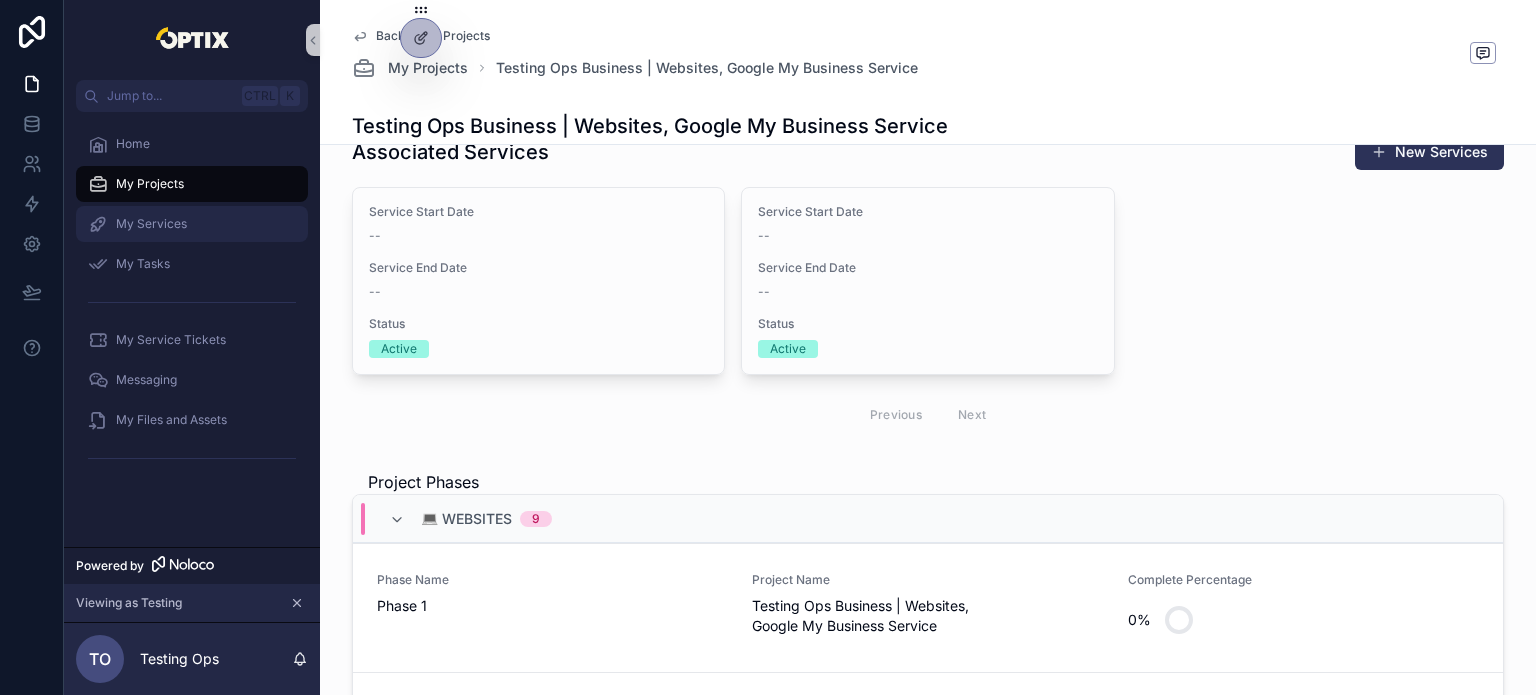 click on "My Services" at bounding box center (192, 224) 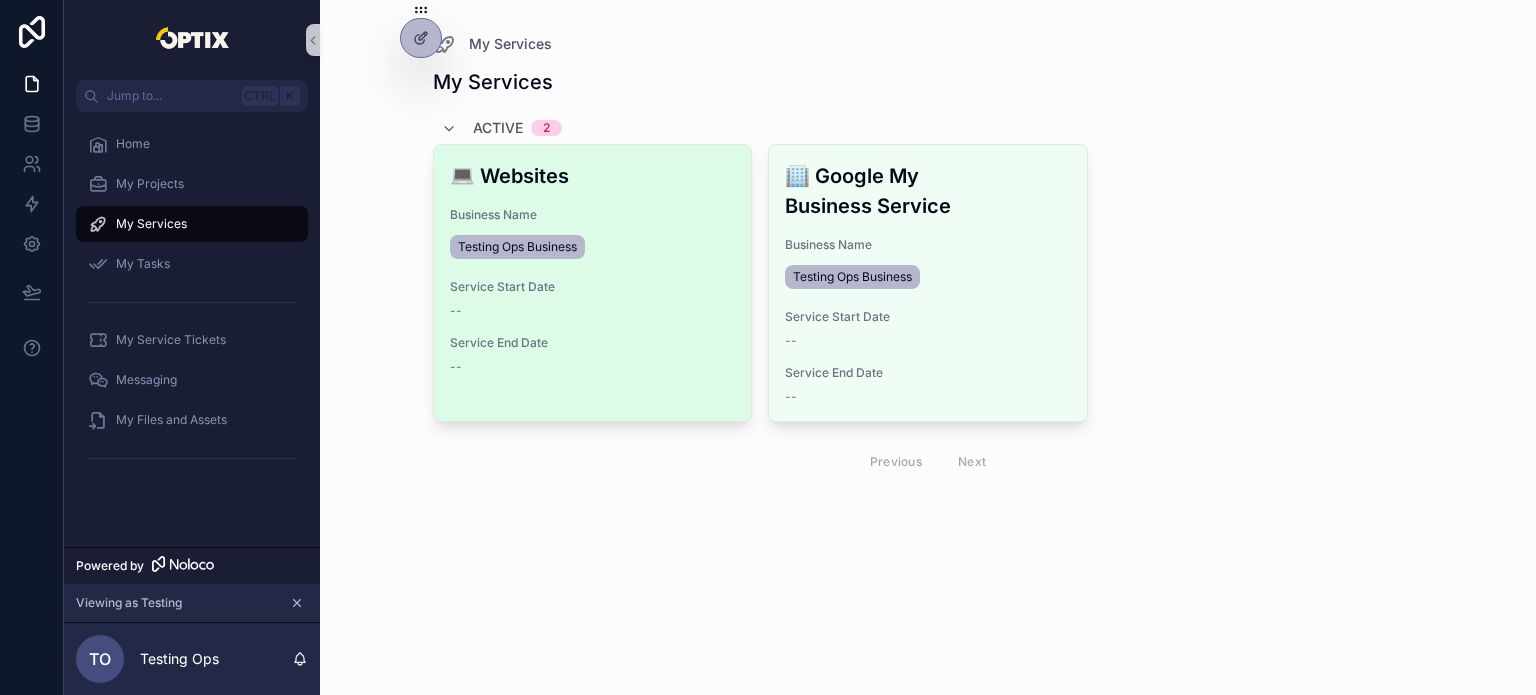 click on "Business Name" at bounding box center (593, 215) 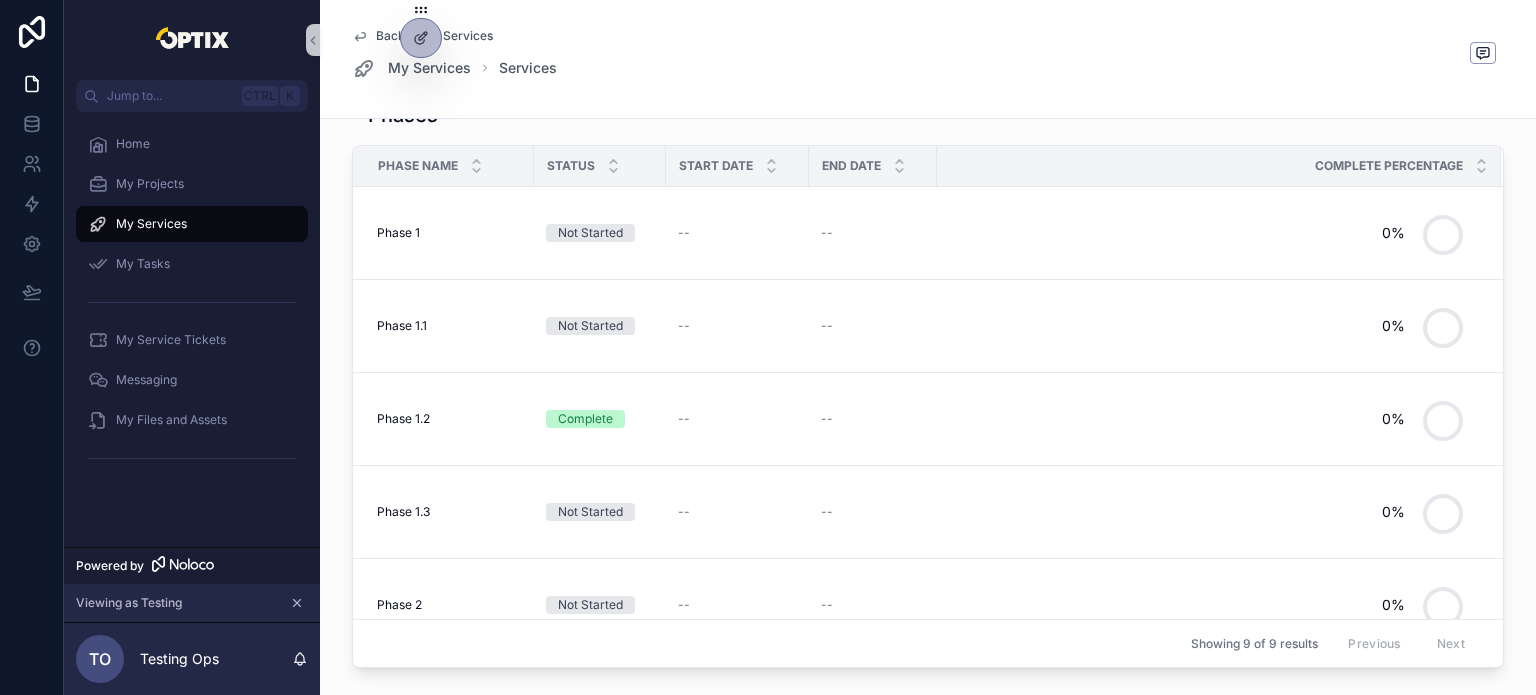 scroll, scrollTop: 500, scrollLeft: 0, axis: vertical 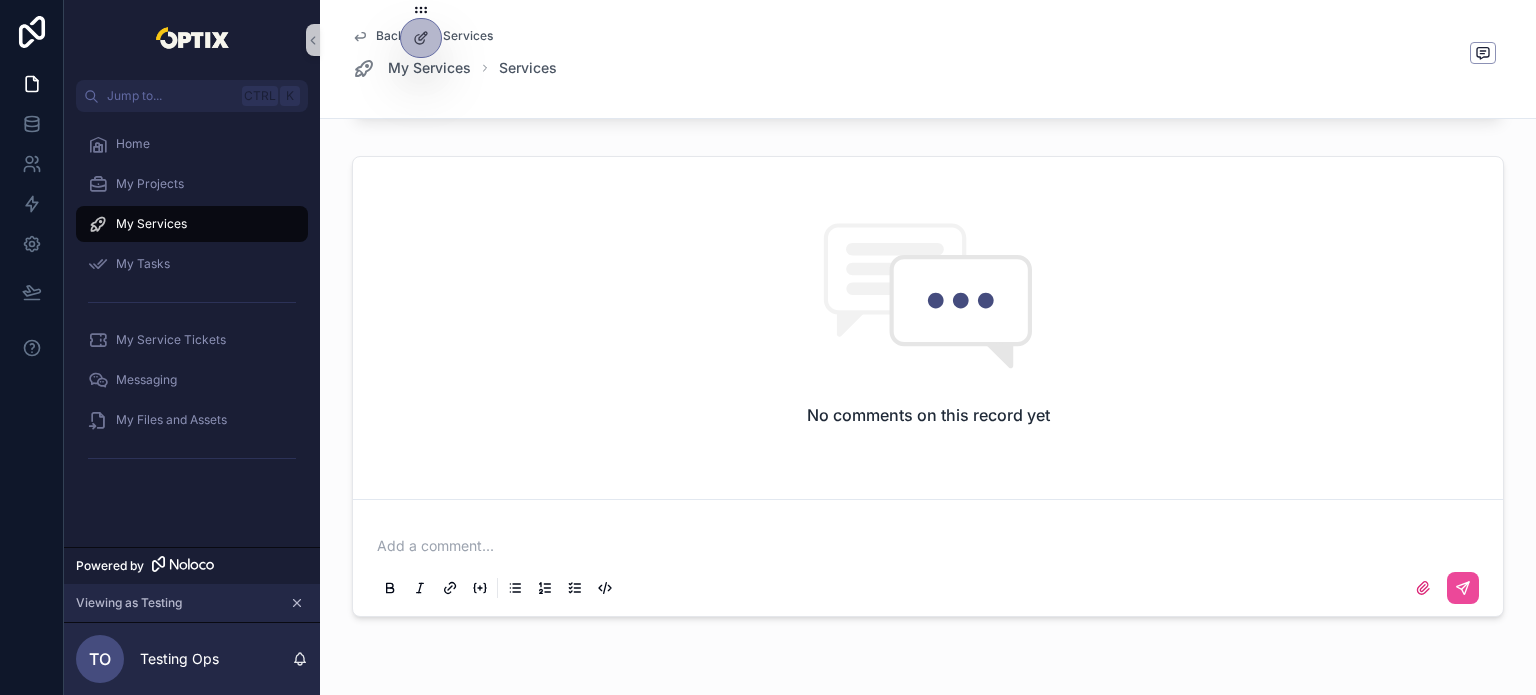 click at bounding box center (932, 546) 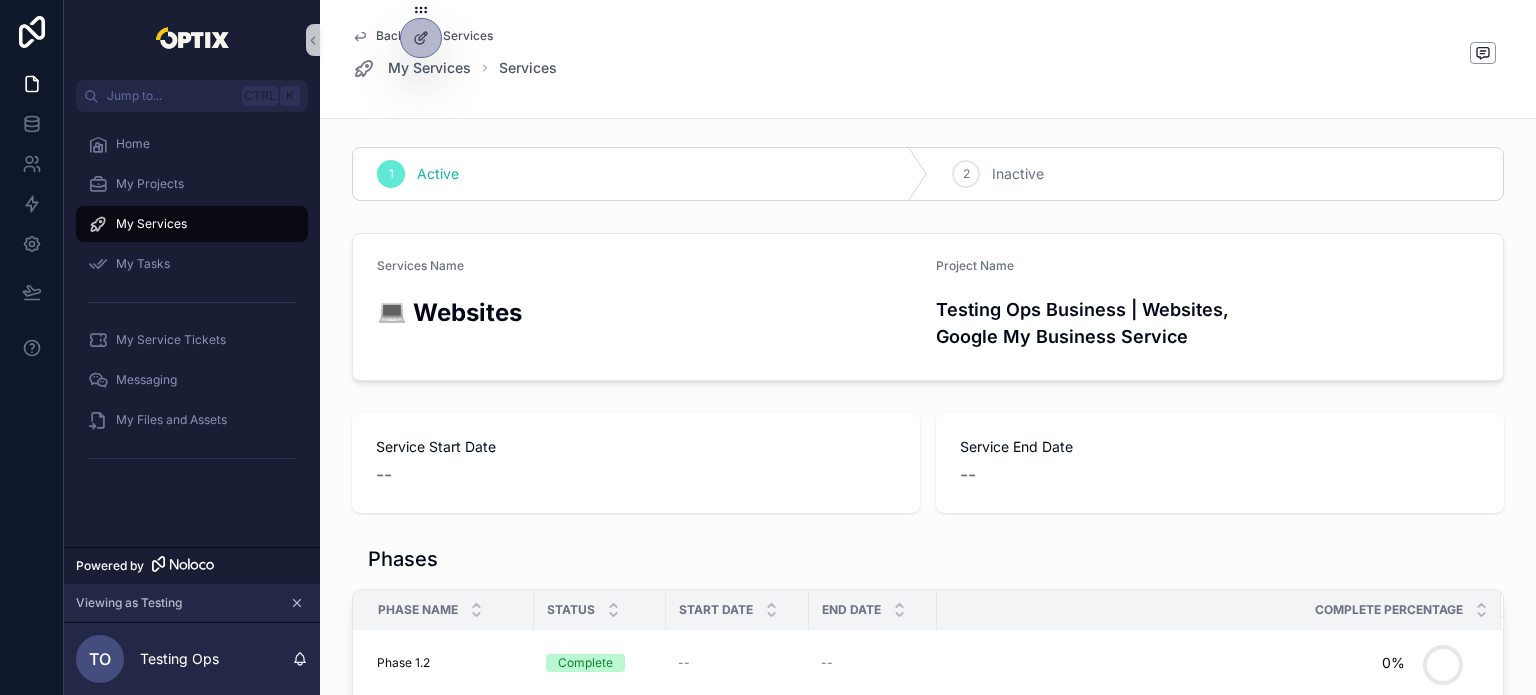 scroll, scrollTop: 0, scrollLeft: 0, axis: both 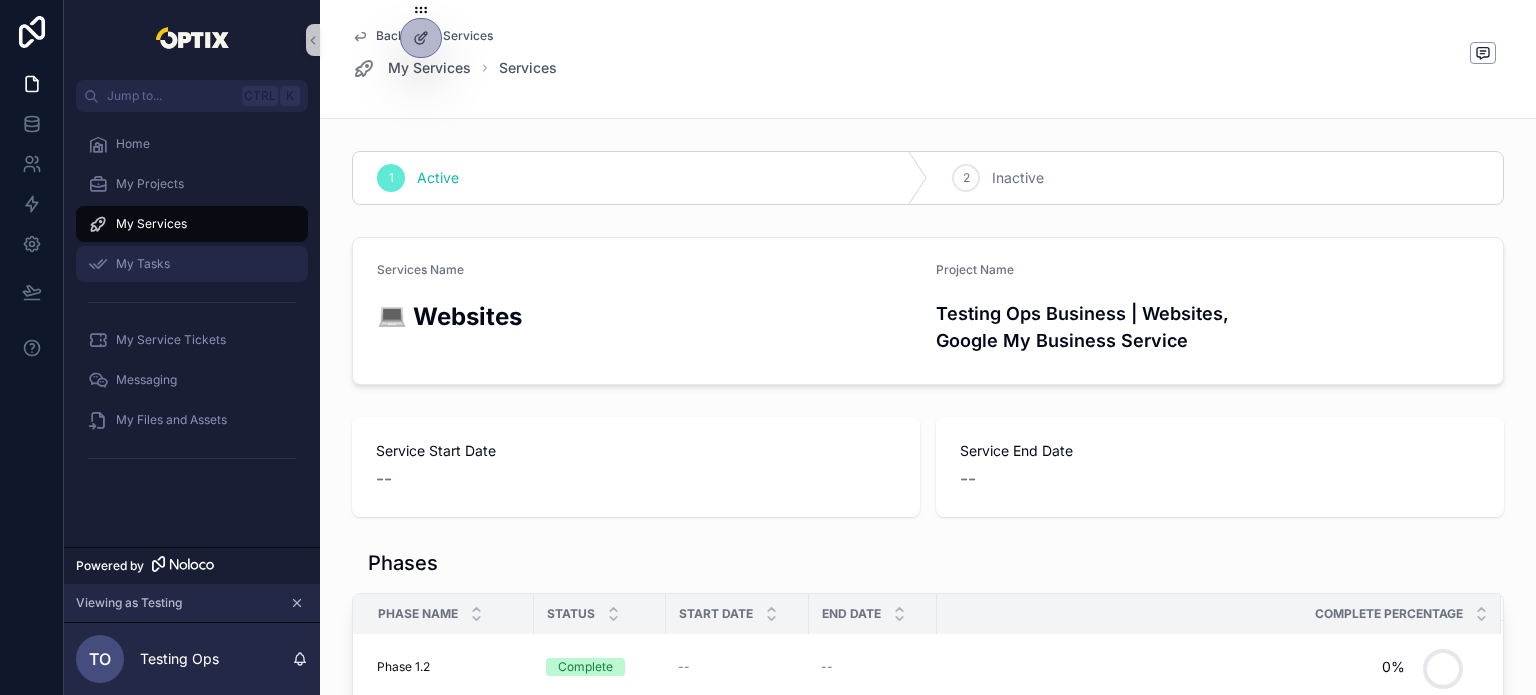 click on "My Tasks" at bounding box center [143, 264] 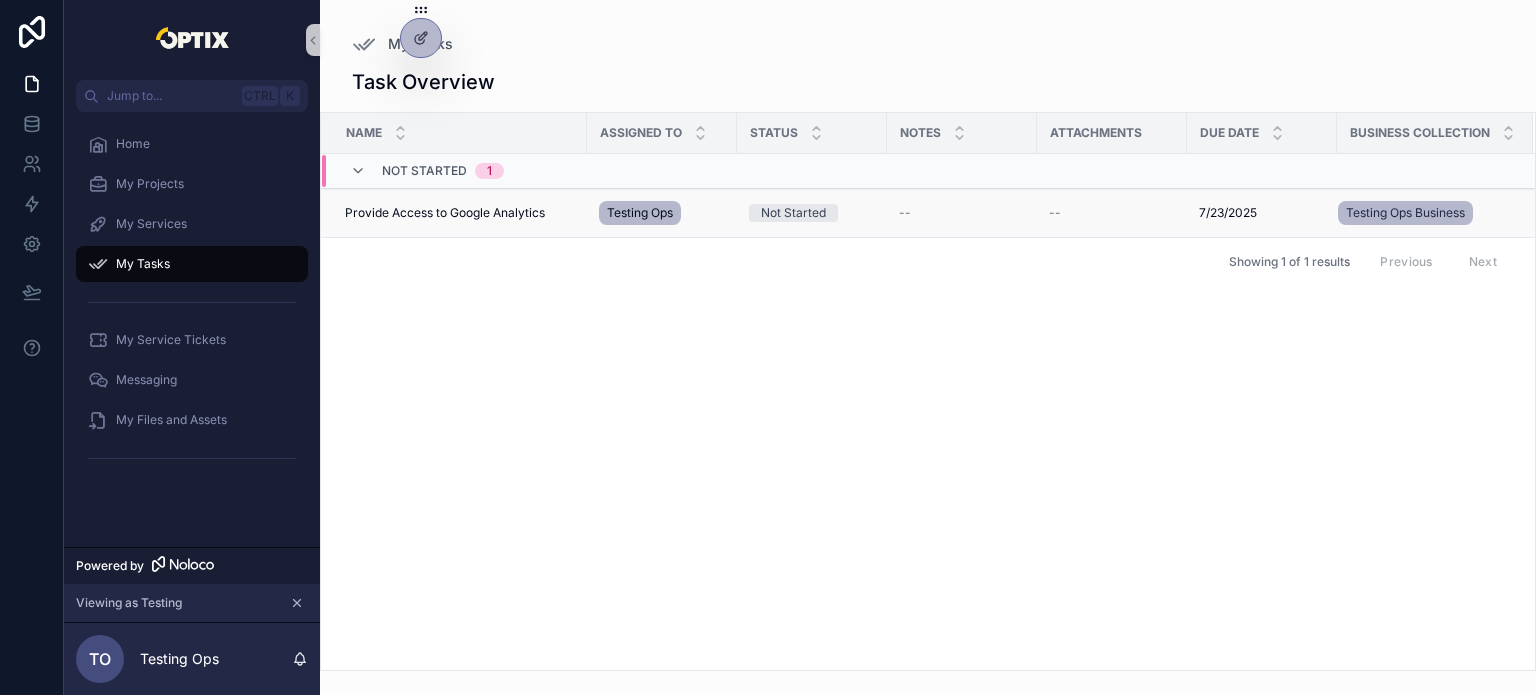 click on "Provide Access to Google Analytics" at bounding box center [445, 213] 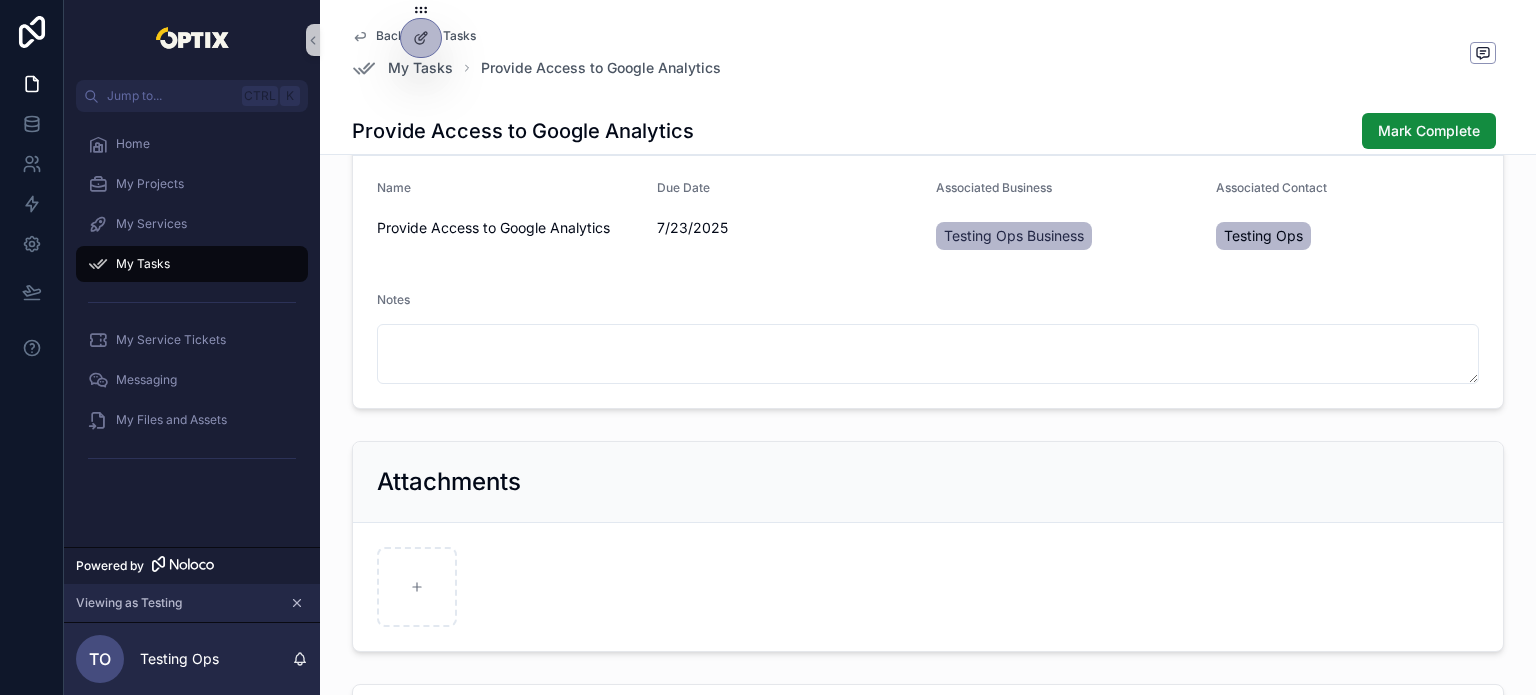 scroll, scrollTop: 200, scrollLeft: 0, axis: vertical 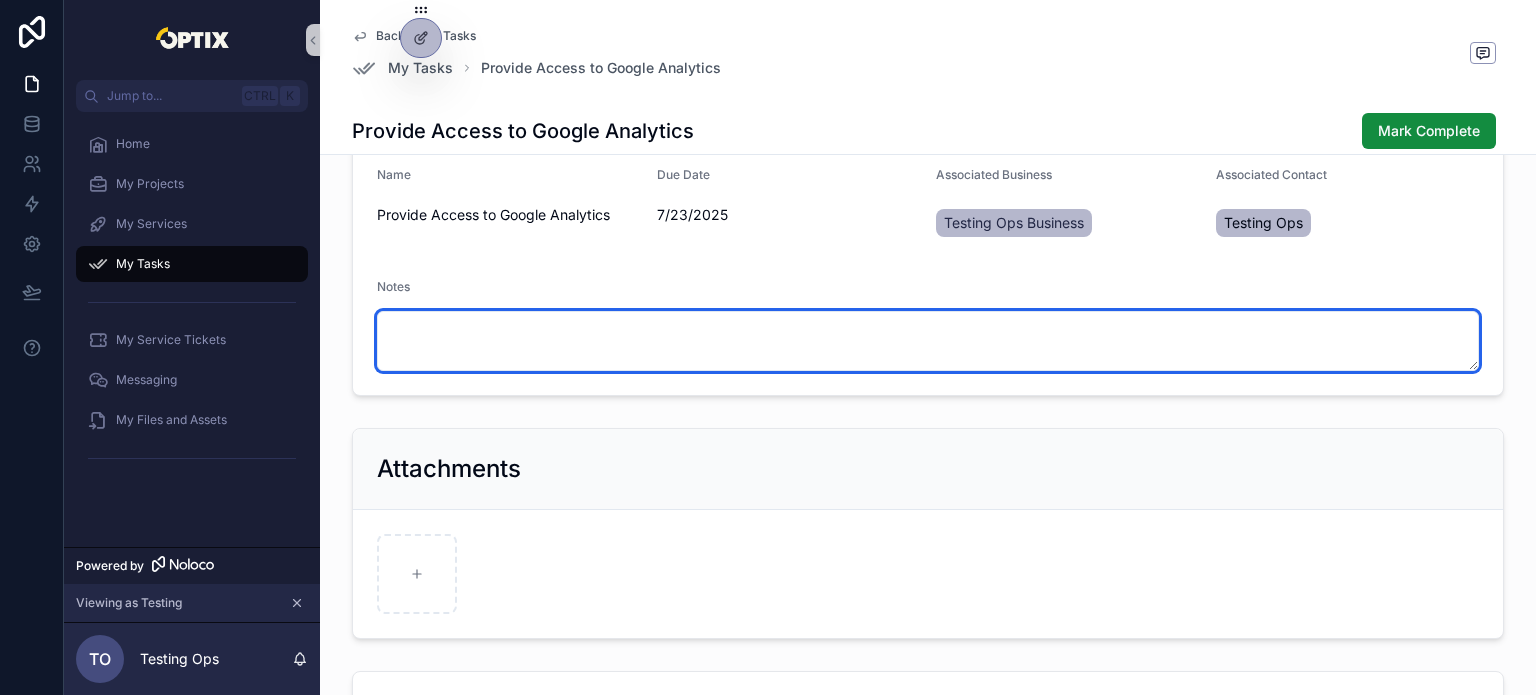 click at bounding box center [928, 341] 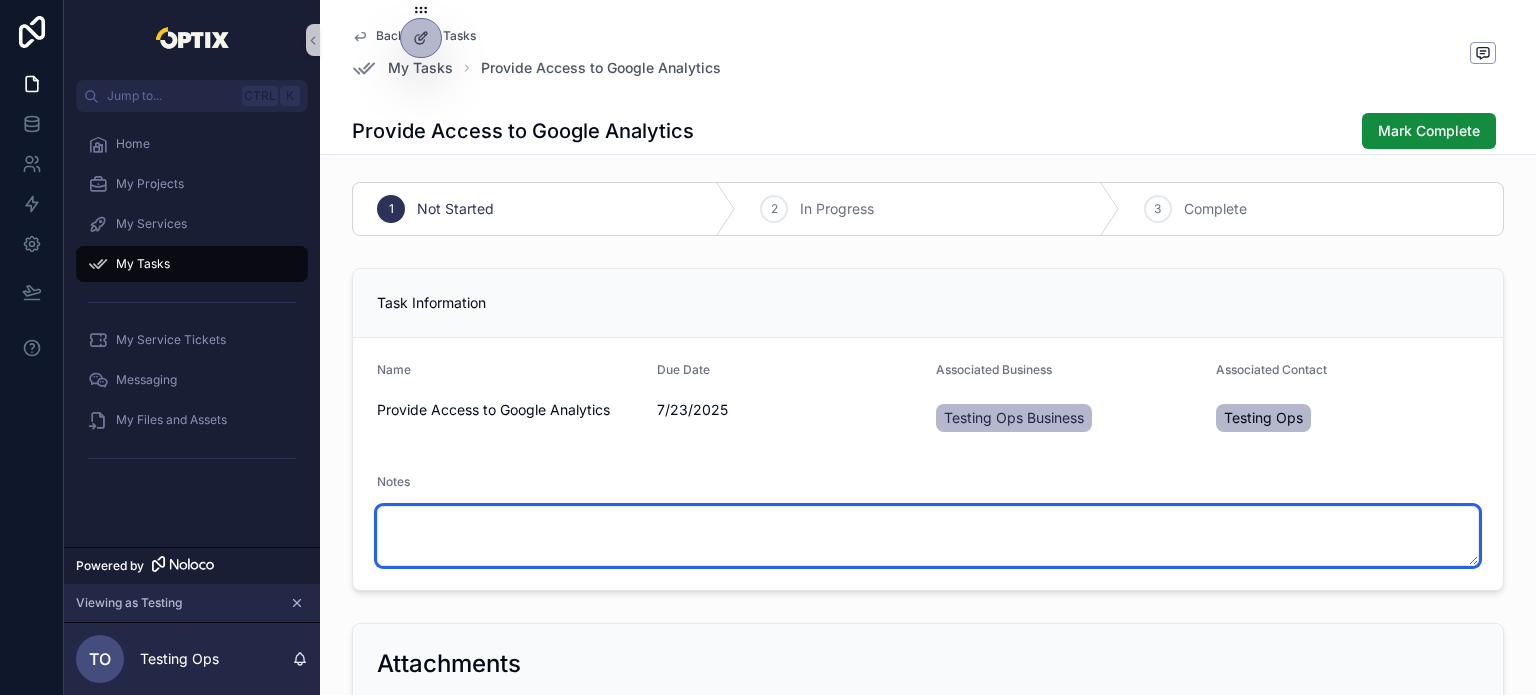 scroll, scrollTop: 0, scrollLeft: 0, axis: both 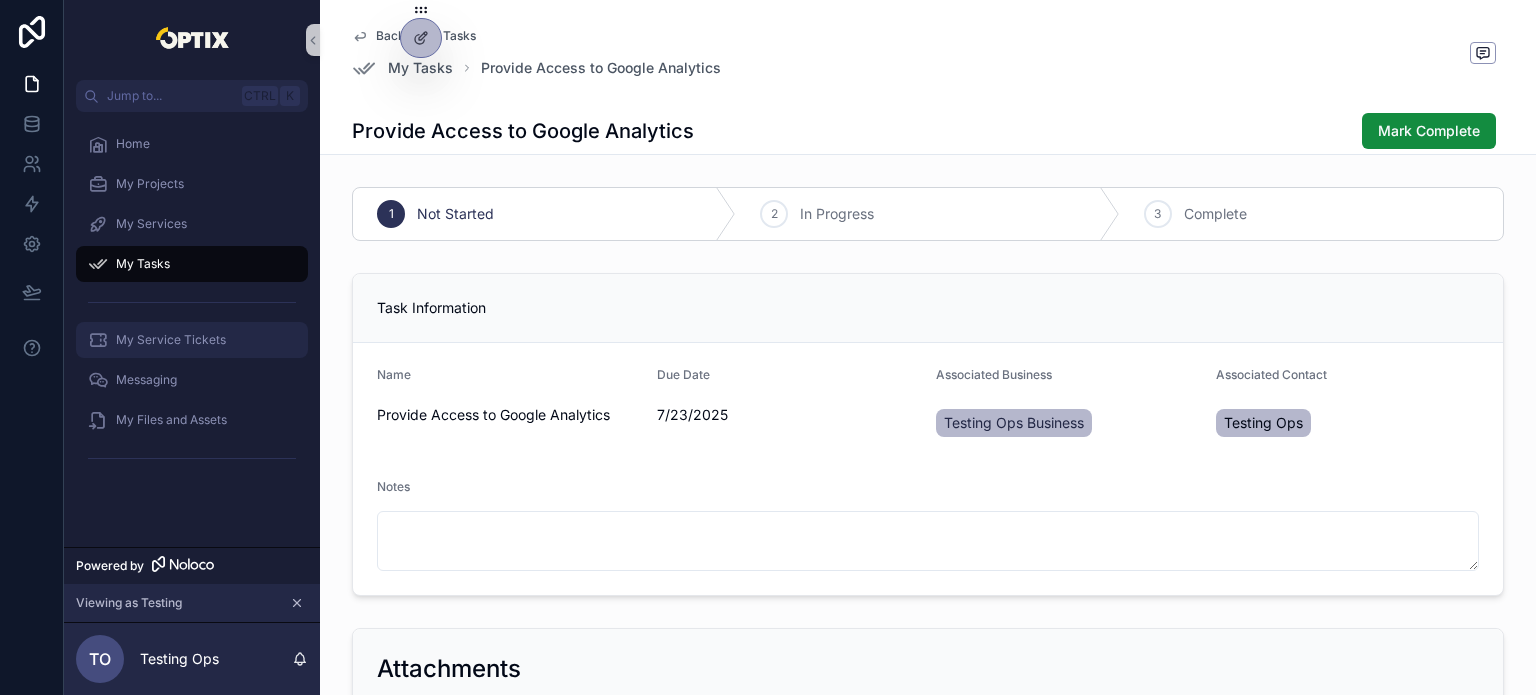 click on "My Service Tickets" at bounding box center (171, 340) 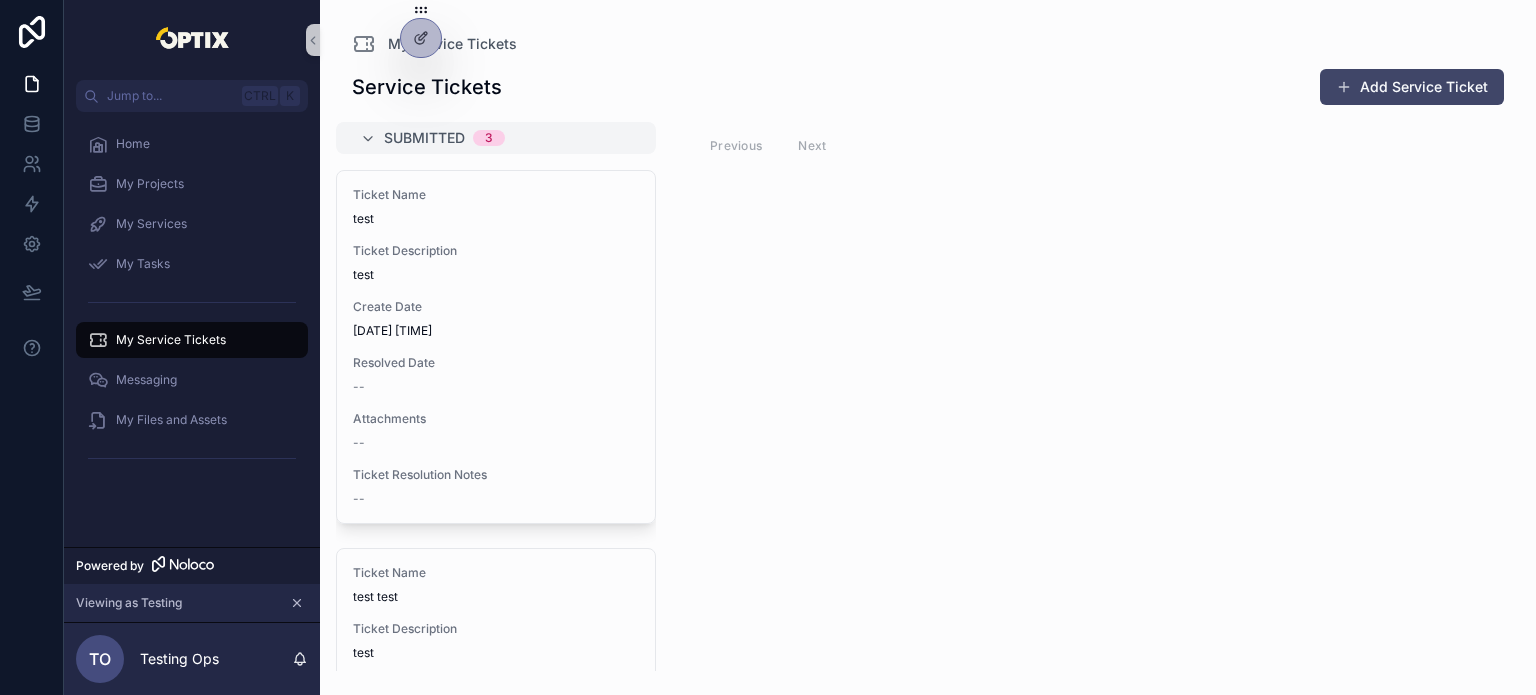 click on "Add Service Ticket" at bounding box center [1412, 87] 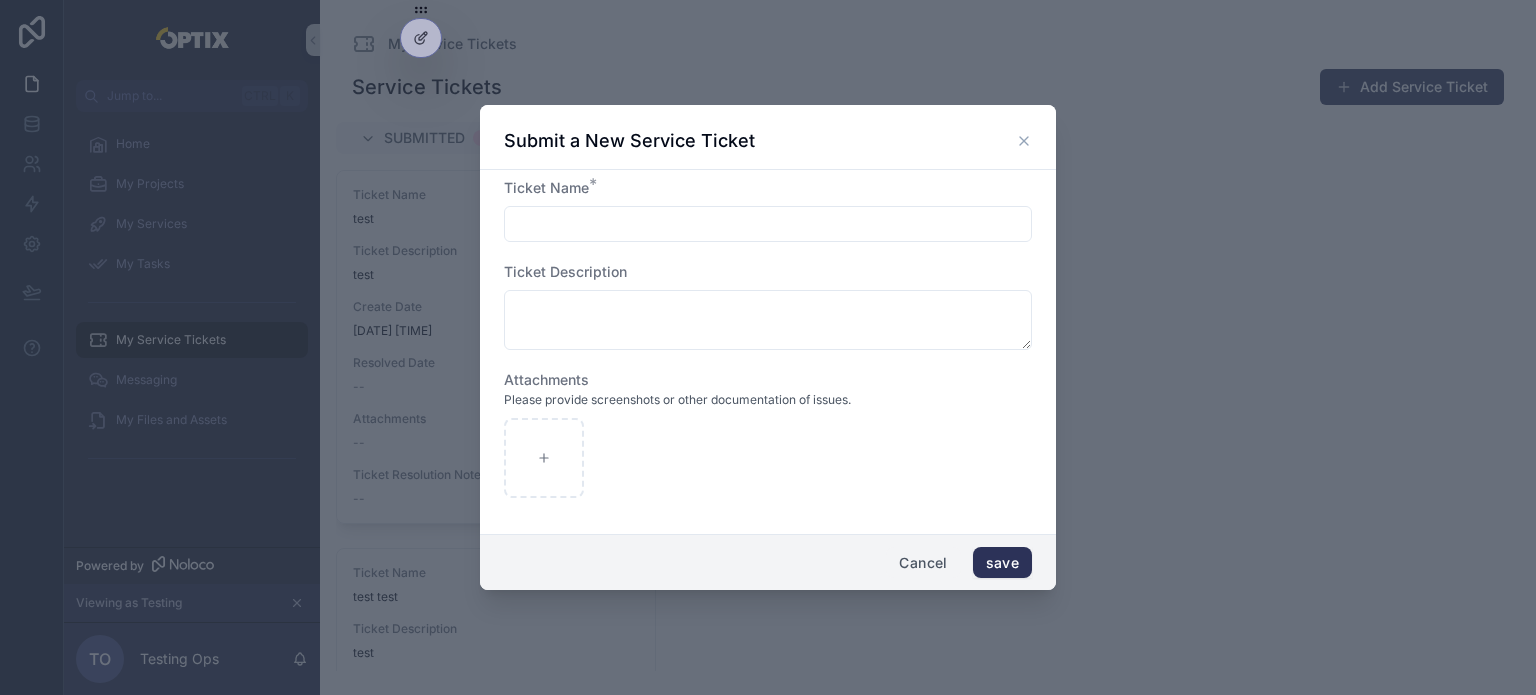 click on "Cancel" at bounding box center (923, 563) 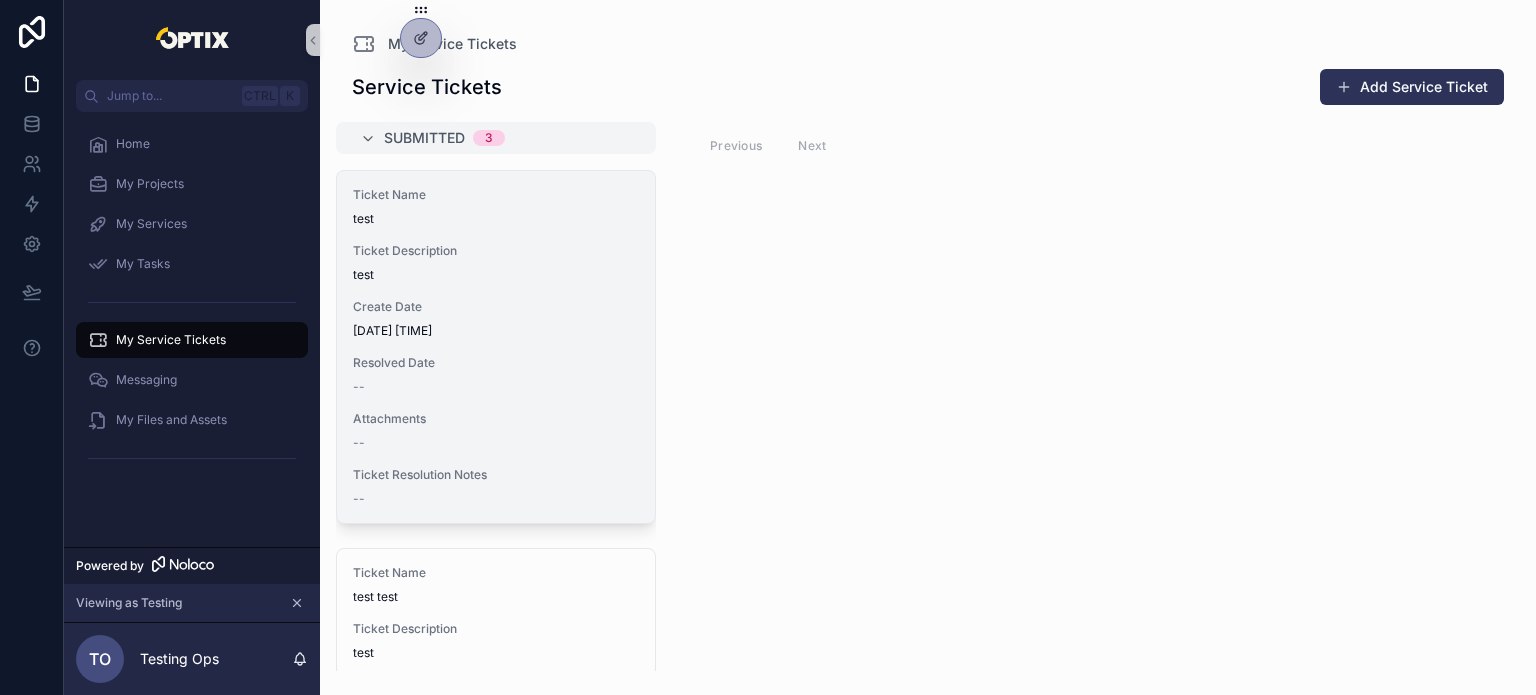click on "Ticket Name test Ticket Description test Create Date 7/11/2025 10:03 AM Resolved Date -- Attachments -- Ticket Resolution Notes --" at bounding box center (496, 347) 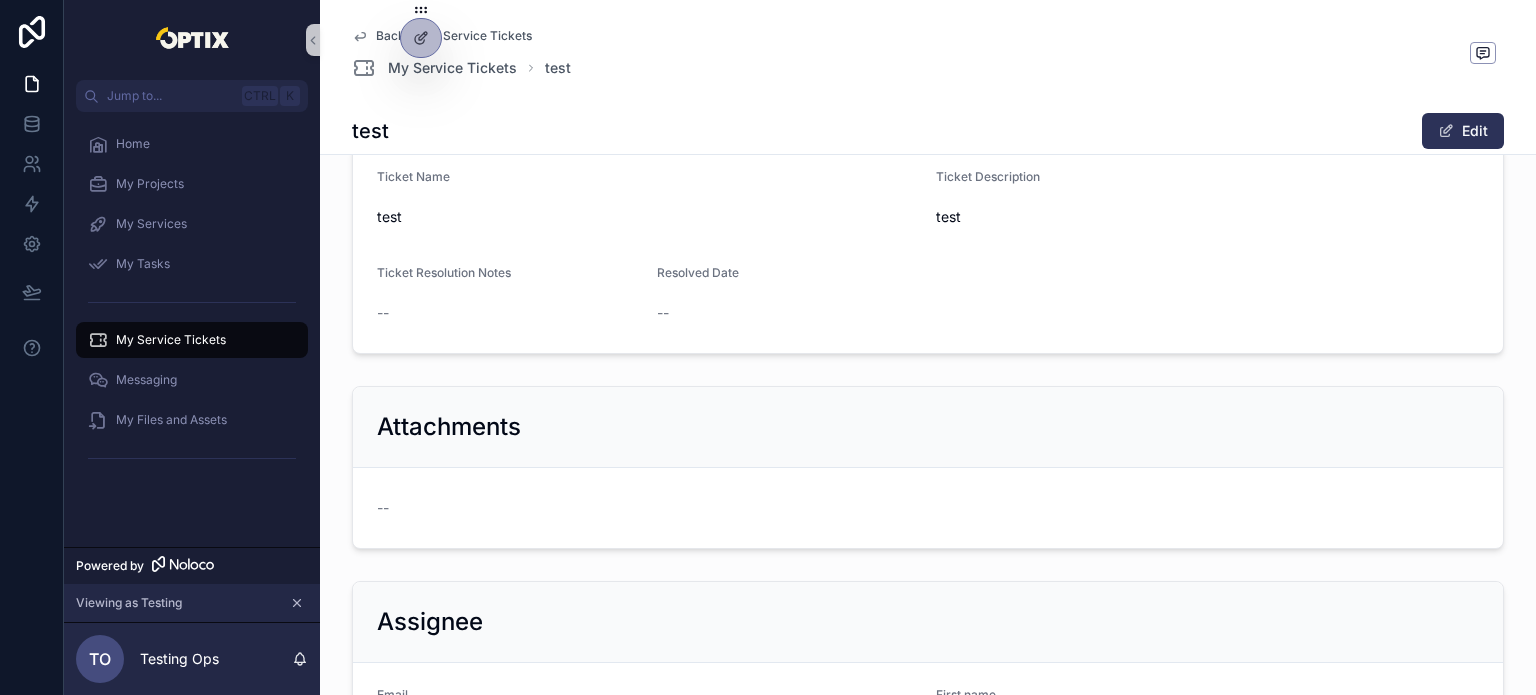 scroll, scrollTop: 272, scrollLeft: 0, axis: vertical 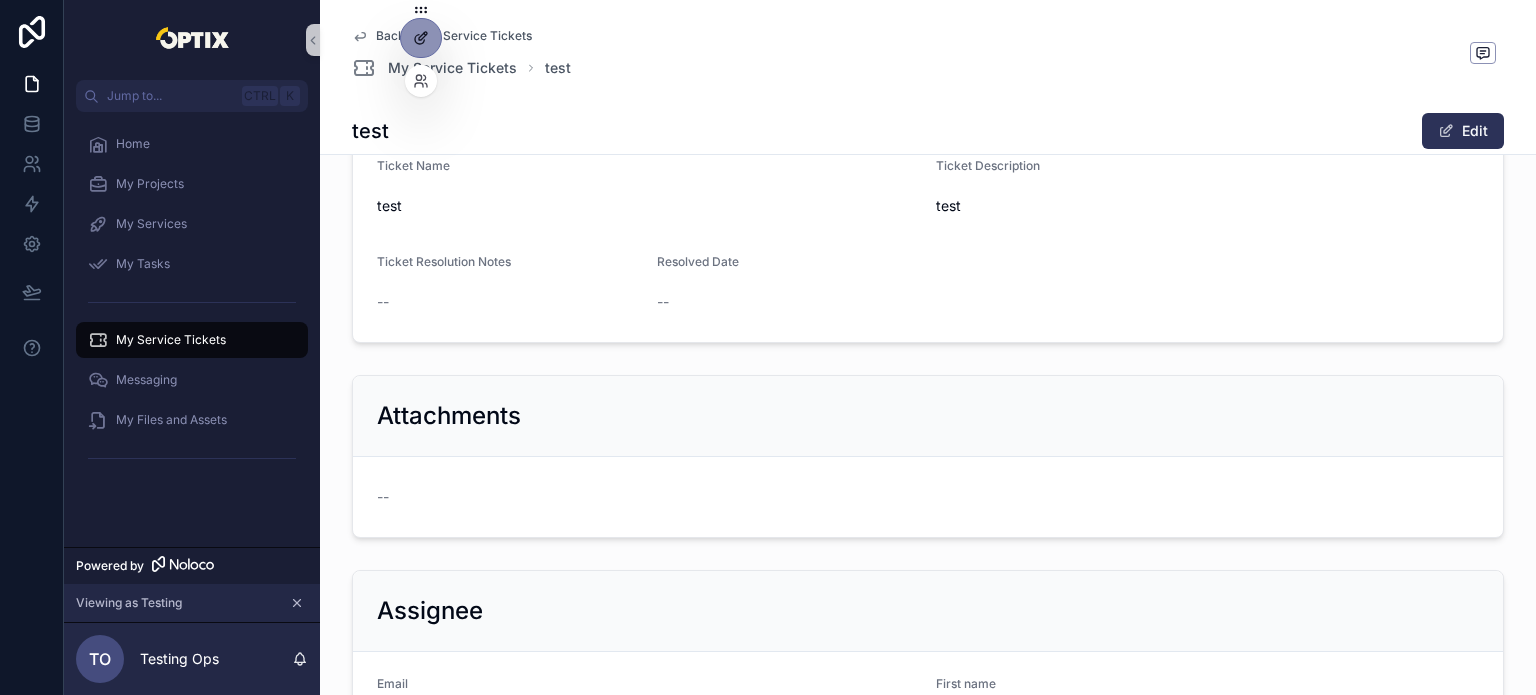 click 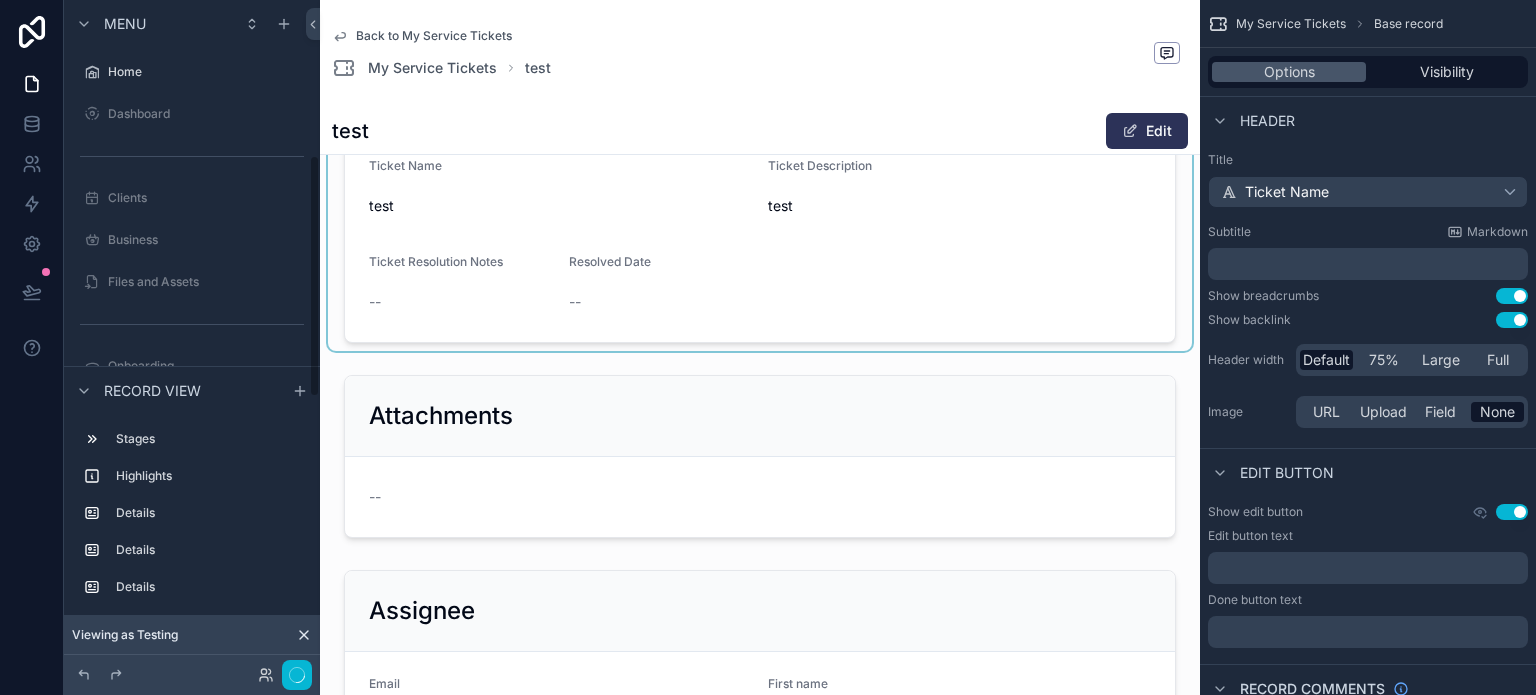 scroll, scrollTop: 428, scrollLeft: 0, axis: vertical 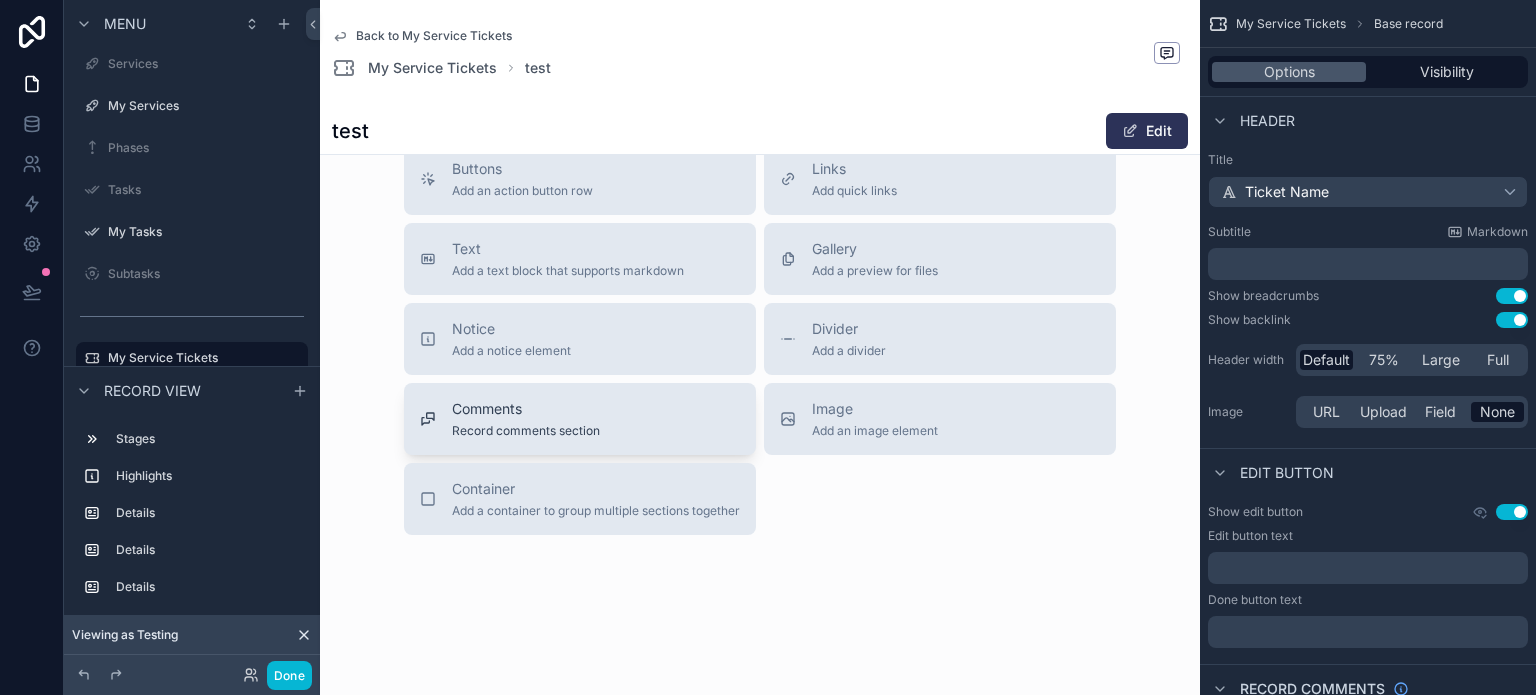 click on "Record comments section" at bounding box center [526, 431] 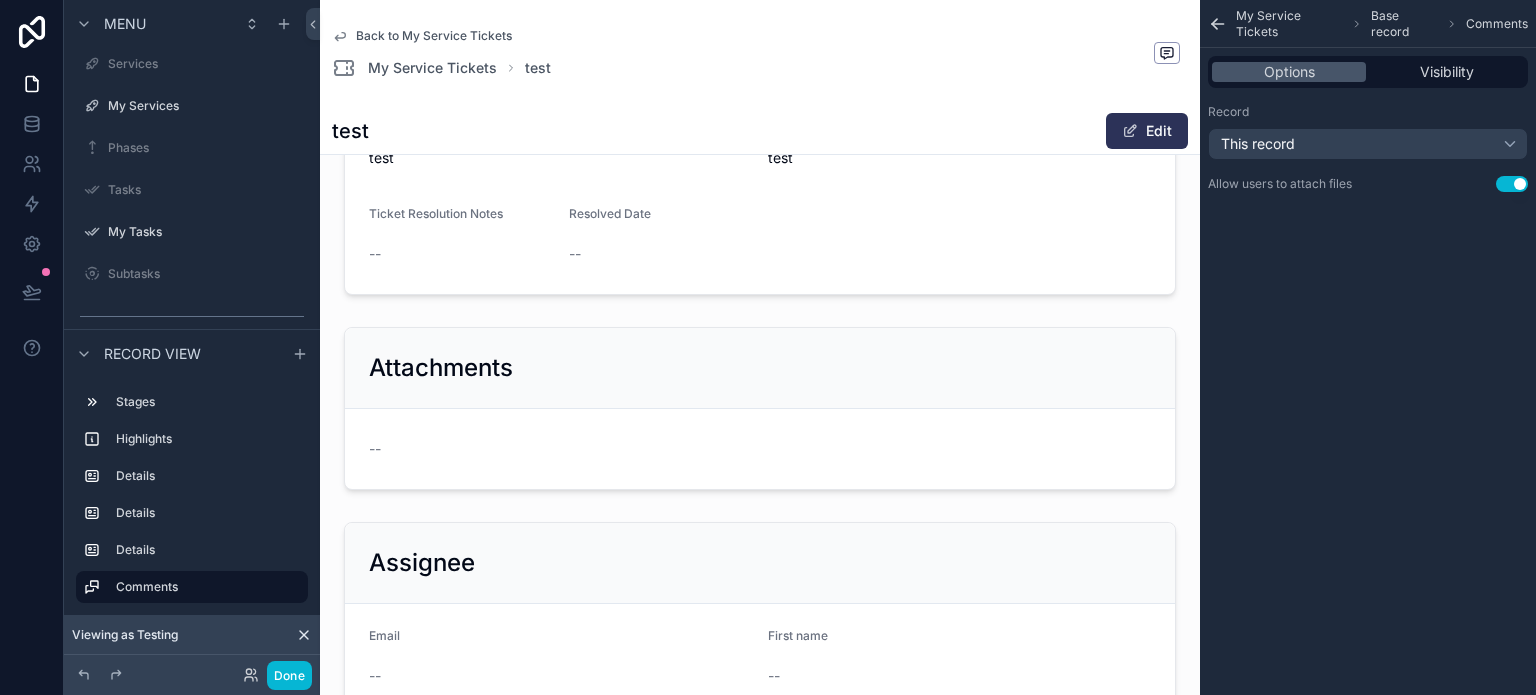 scroll, scrollTop: 272, scrollLeft: 0, axis: vertical 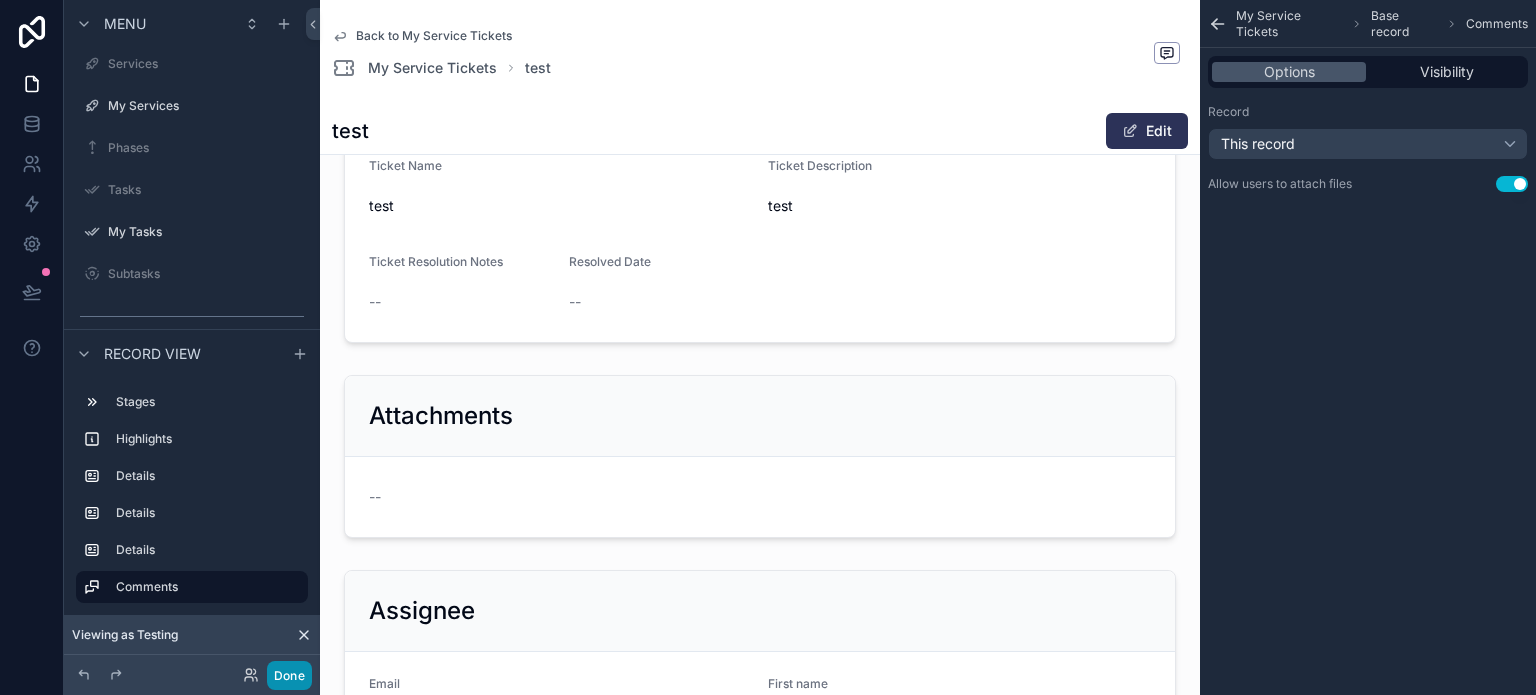 click on "Done" at bounding box center [289, 675] 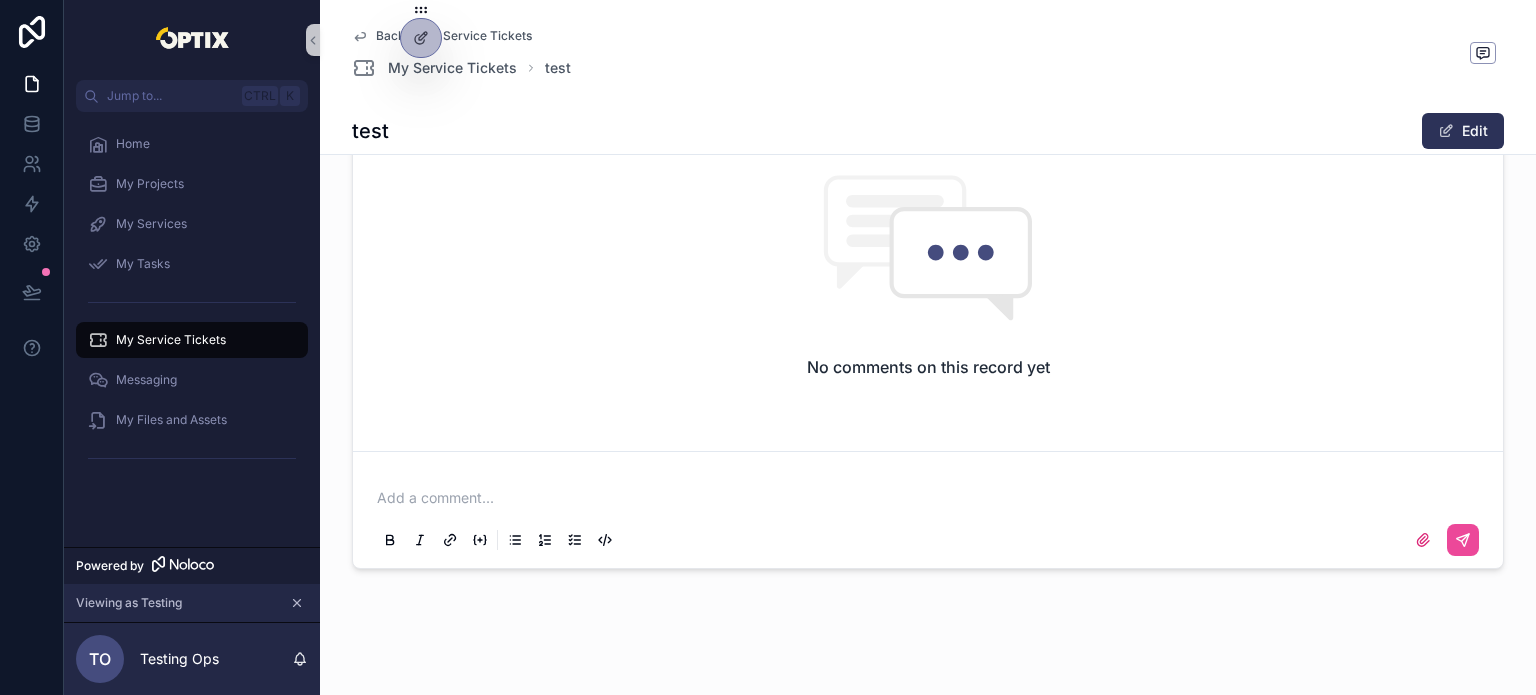 scroll, scrollTop: 1064, scrollLeft: 0, axis: vertical 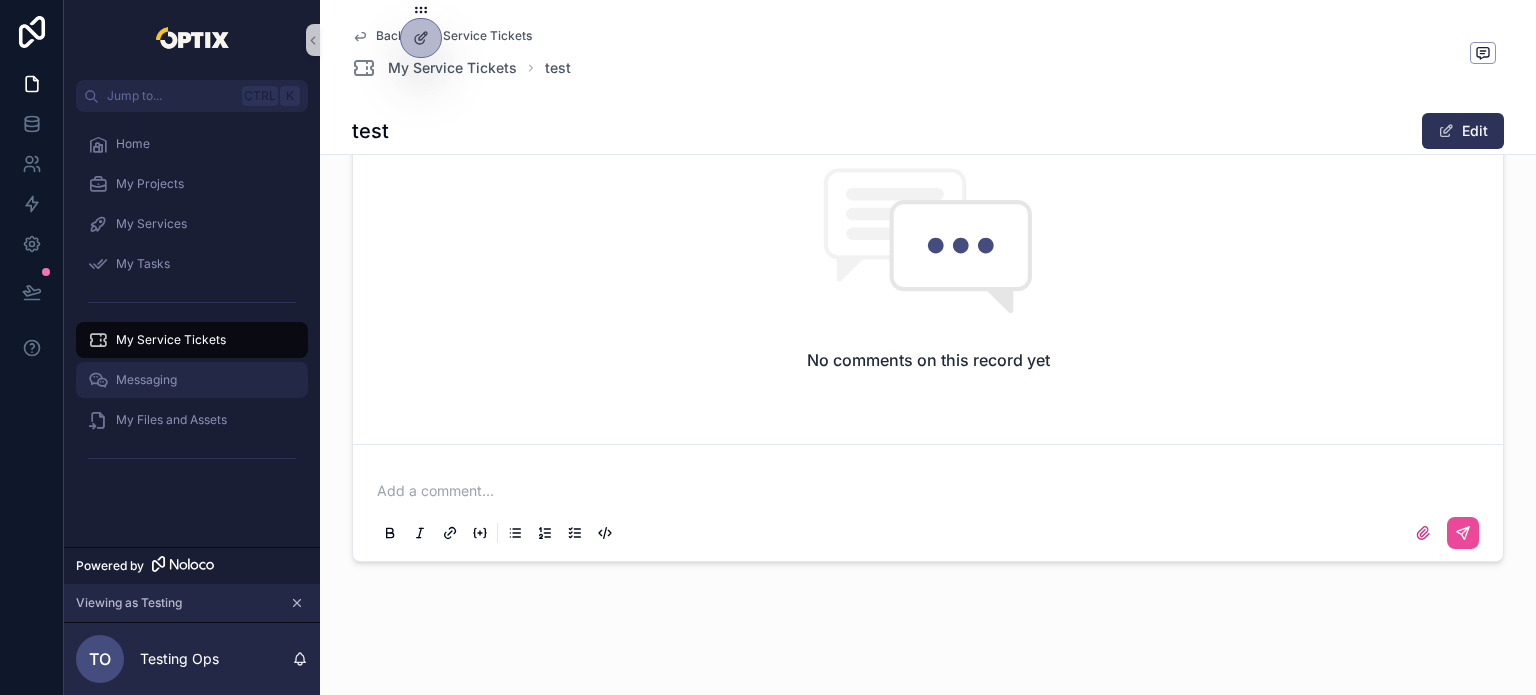click on "Messaging" at bounding box center [192, 380] 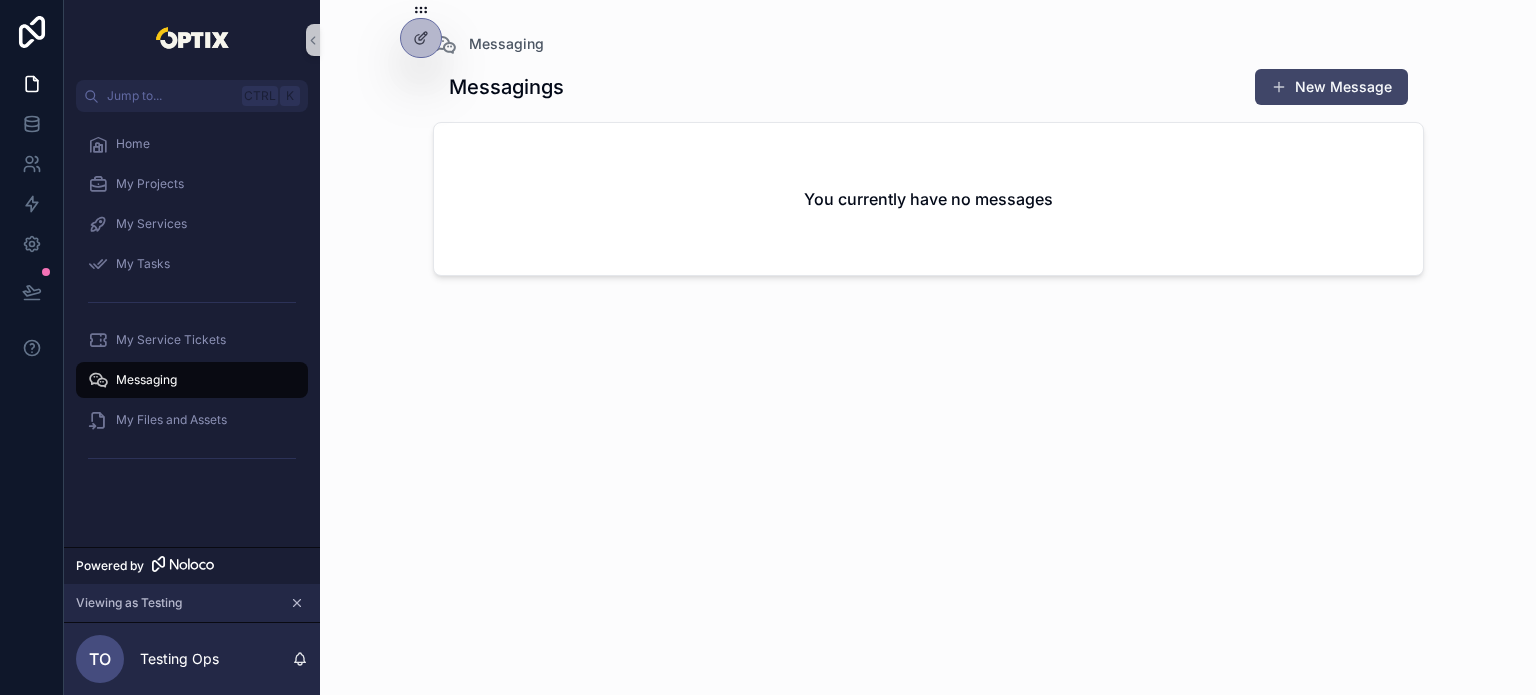 click on "New Message" at bounding box center (1331, 87) 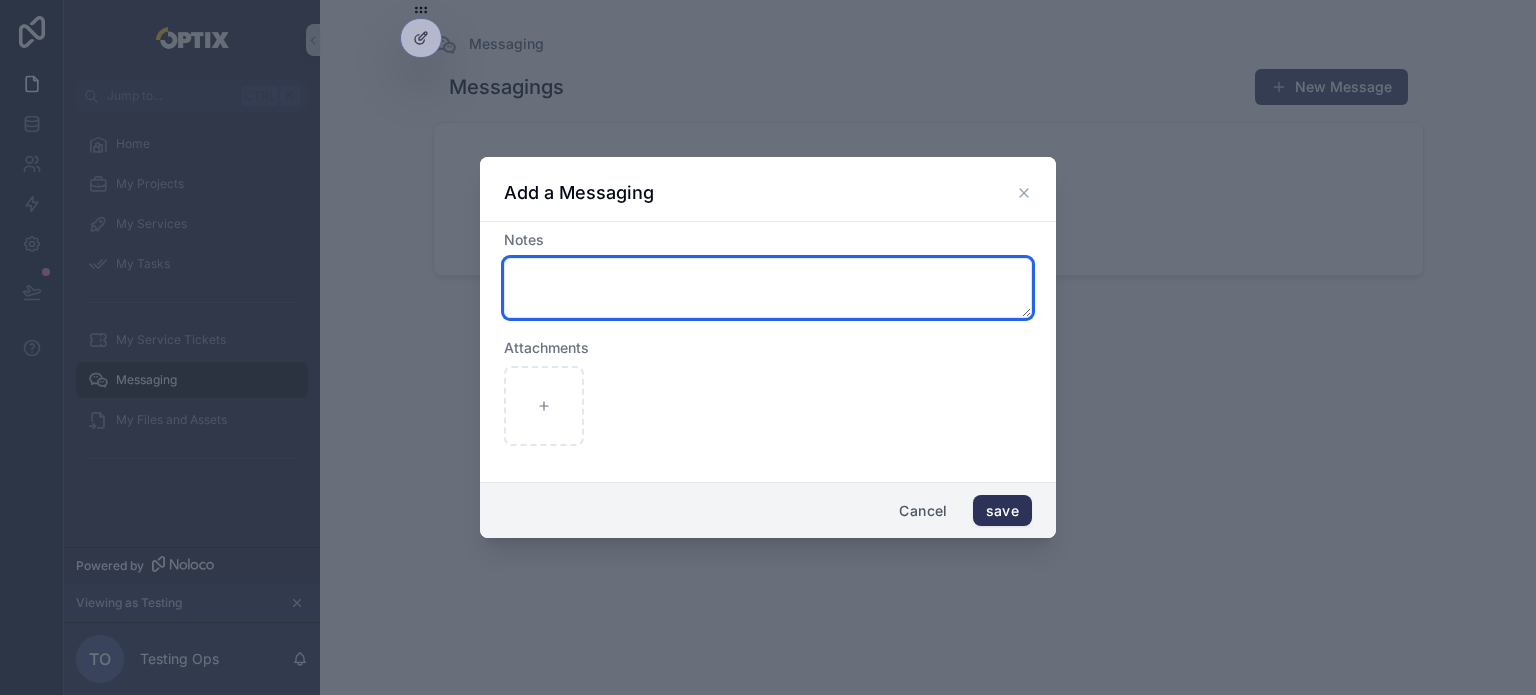 click at bounding box center (768, 288) 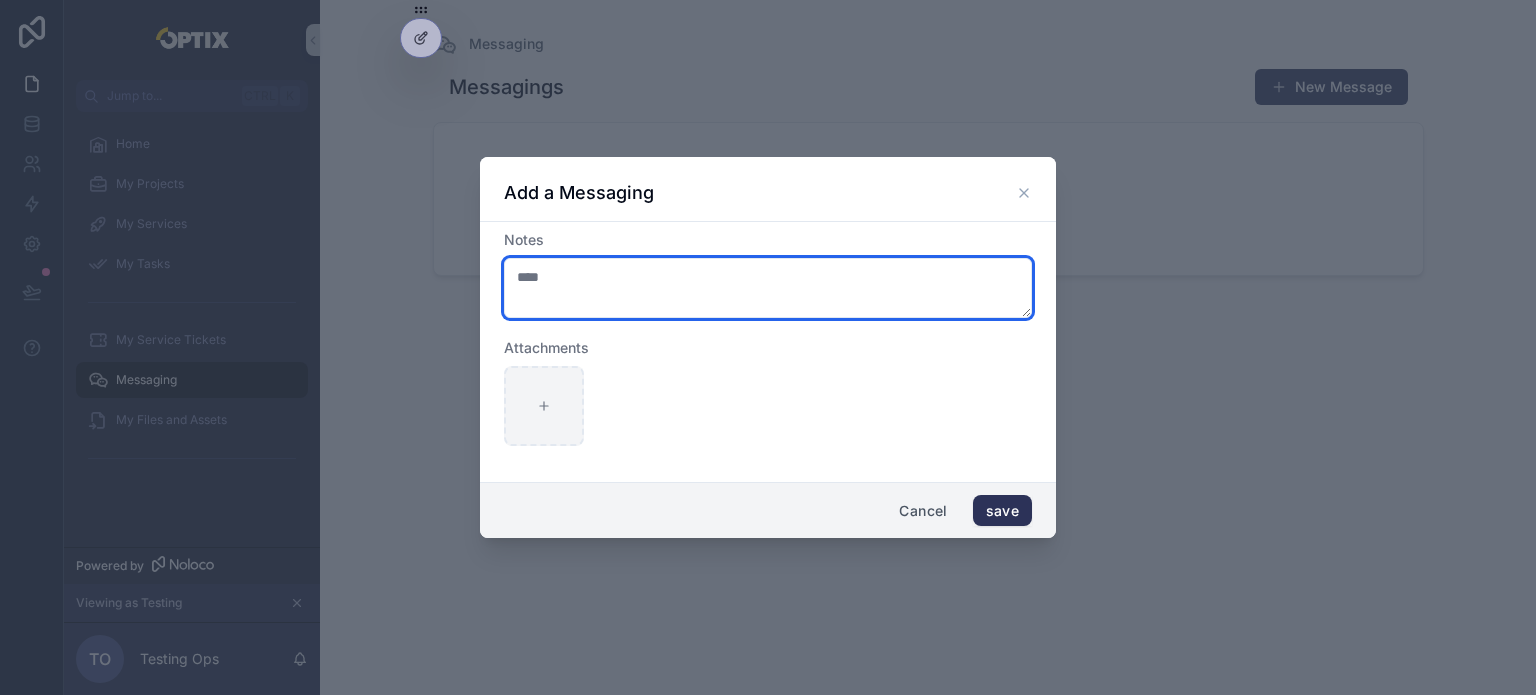 type on "****" 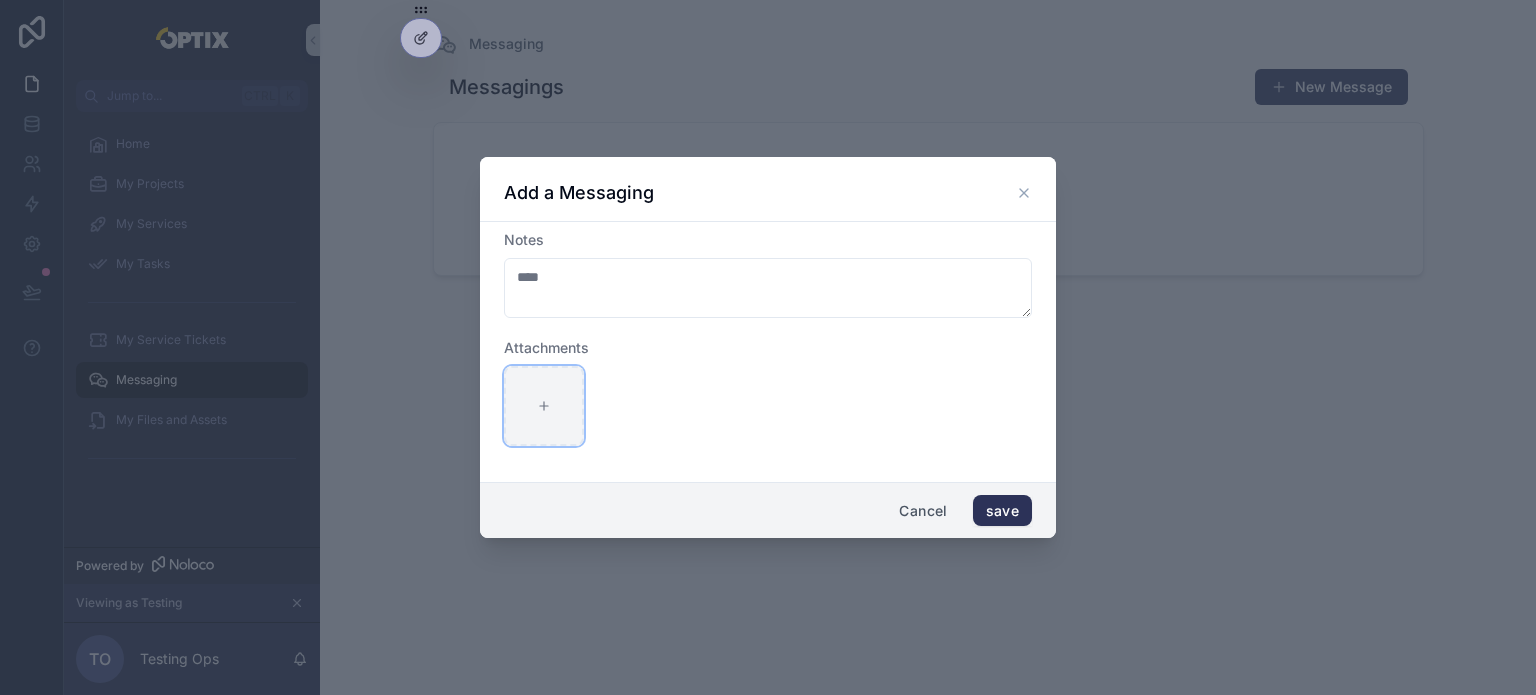 click at bounding box center (544, 406) 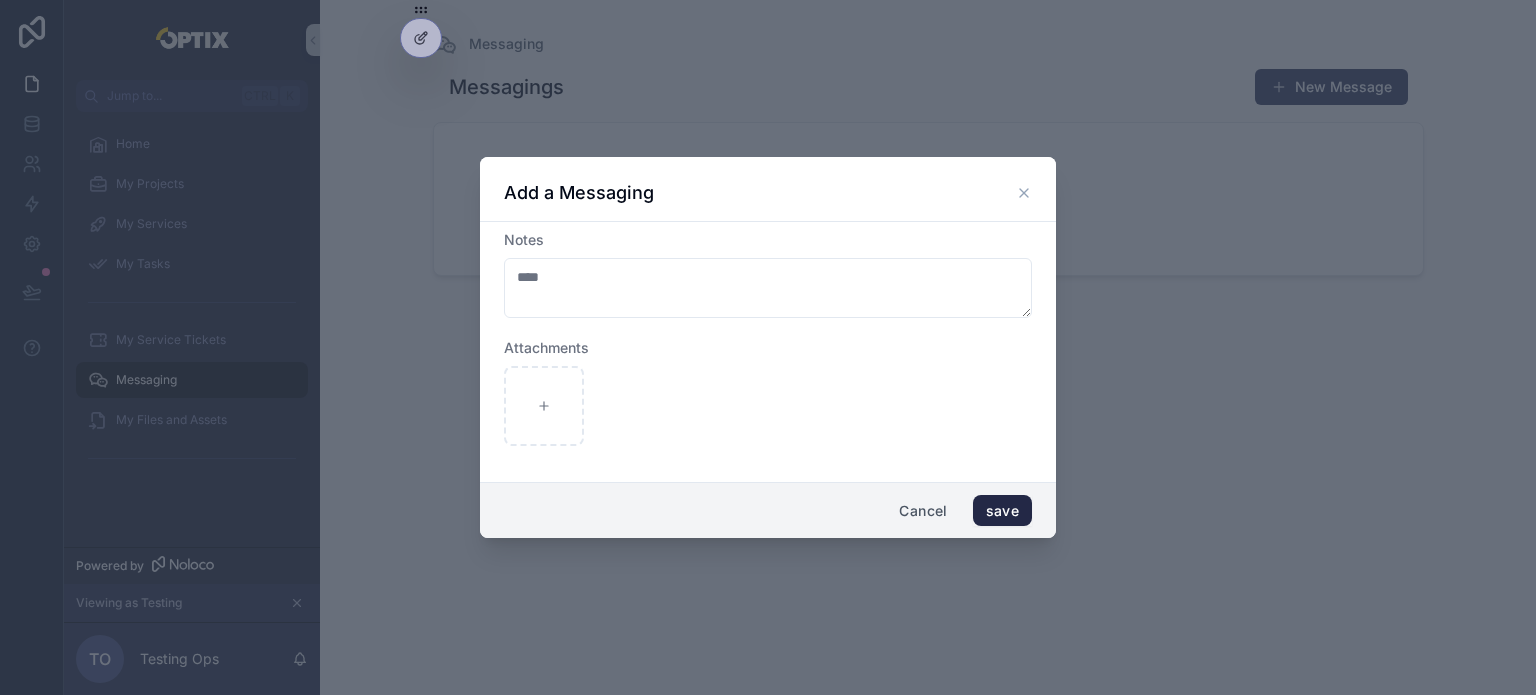 click on "save" at bounding box center (1002, 511) 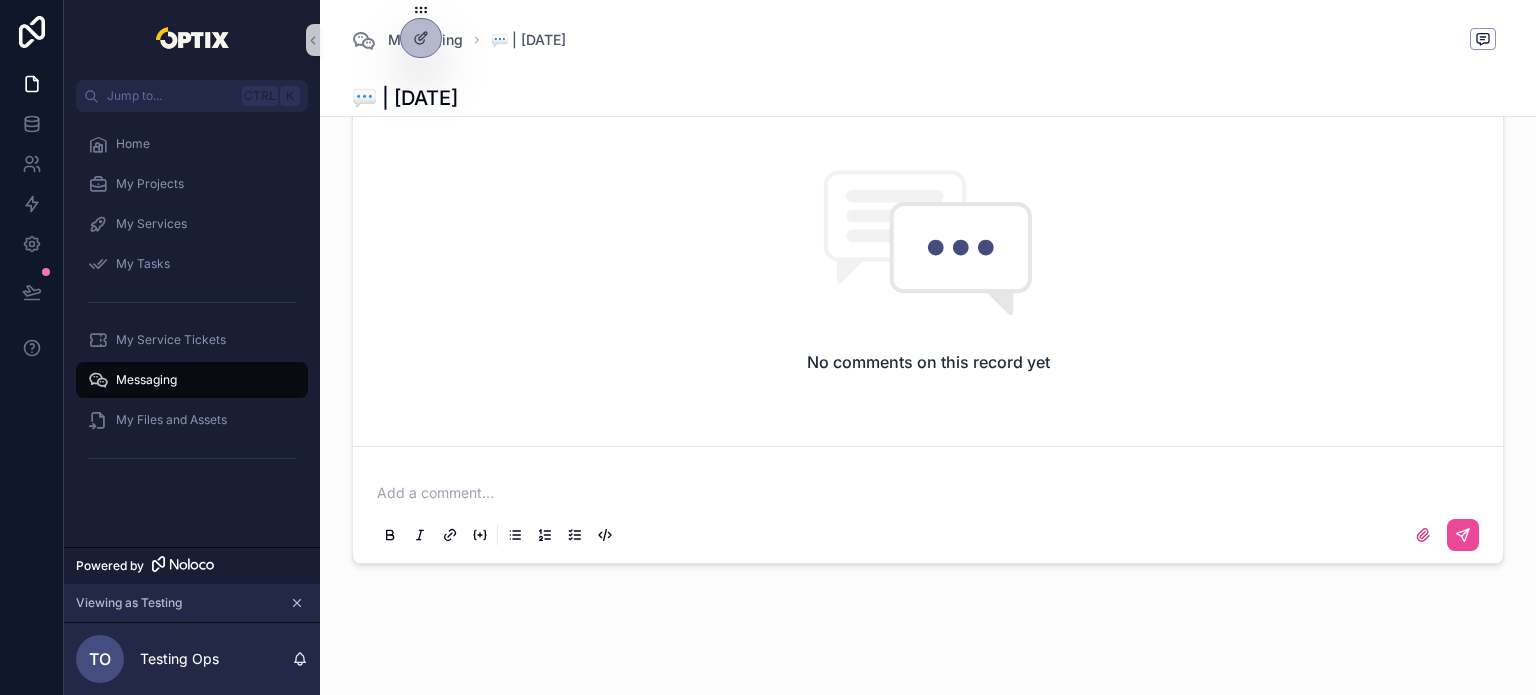 scroll, scrollTop: 571, scrollLeft: 0, axis: vertical 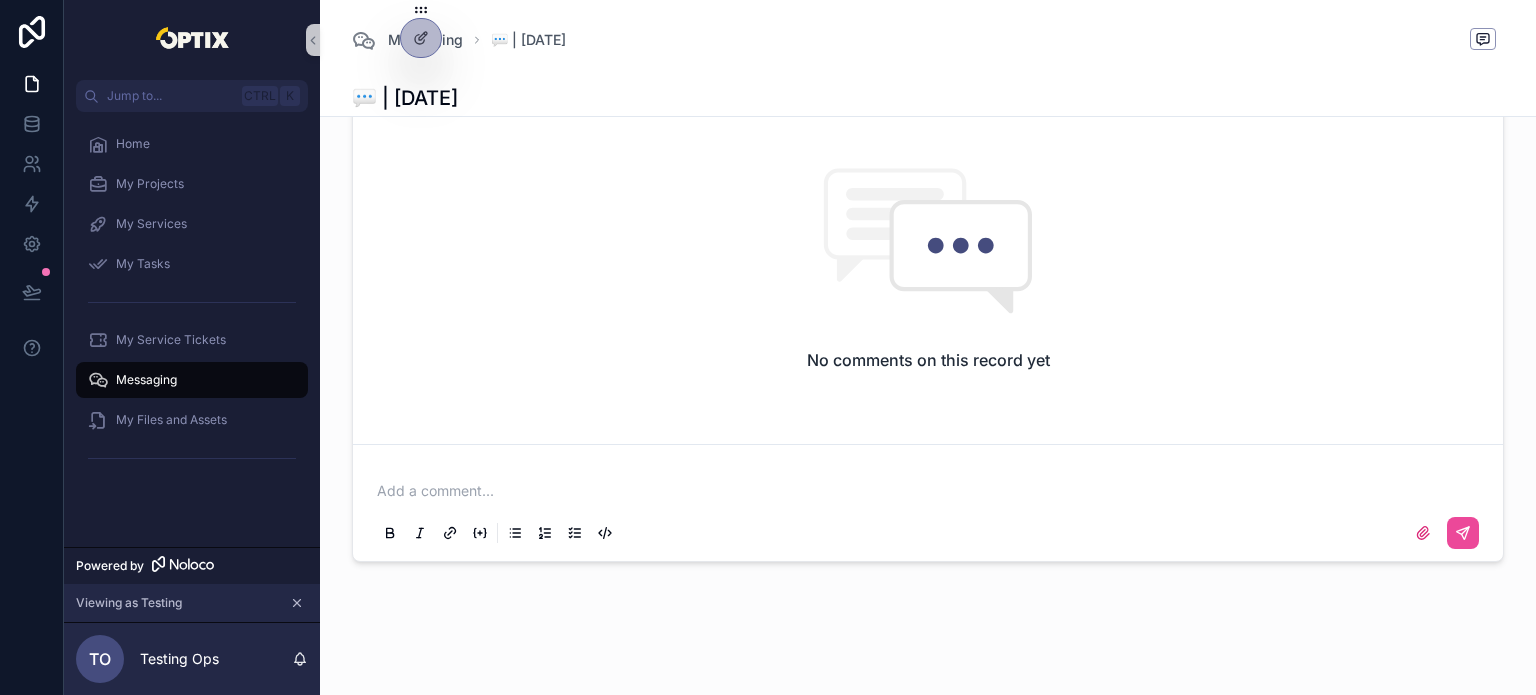 click on "Add a comment..." at bounding box center [928, 511] 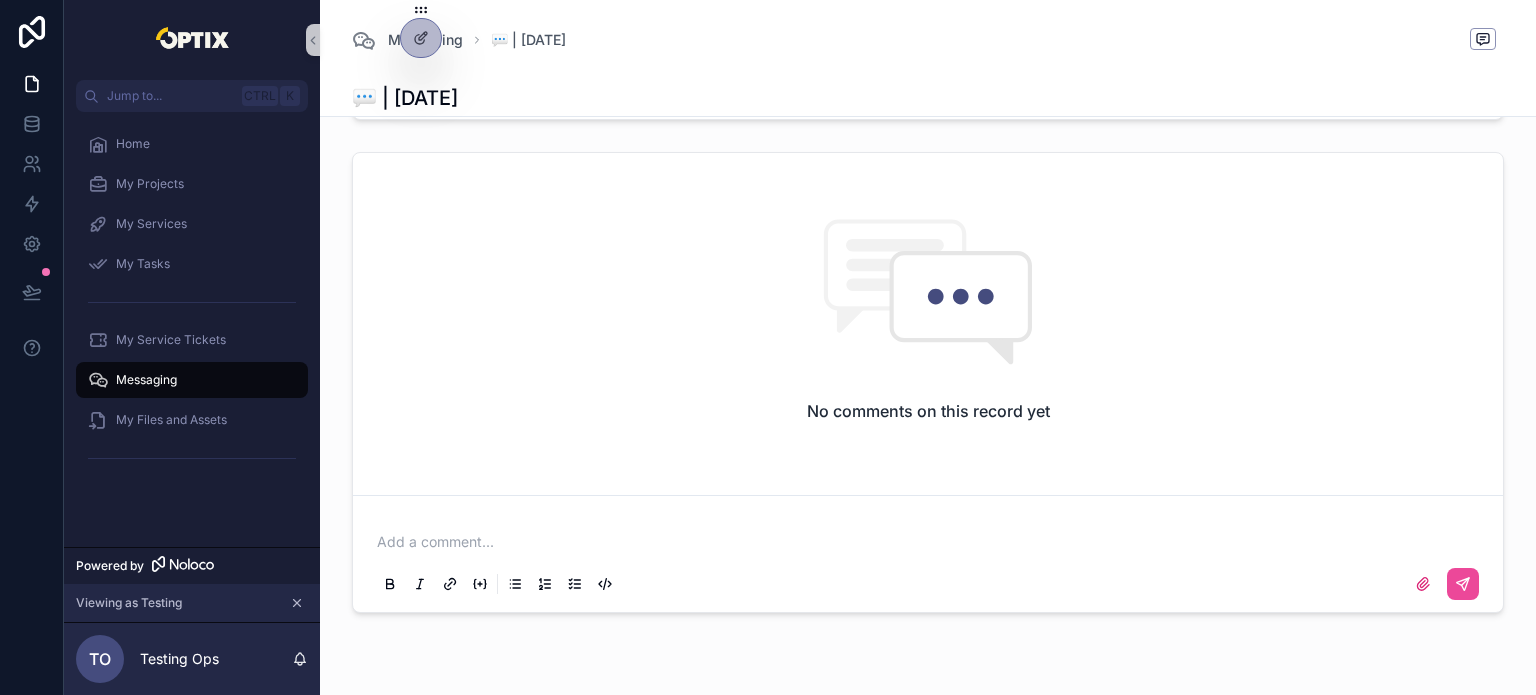 scroll, scrollTop: 571, scrollLeft: 0, axis: vertical 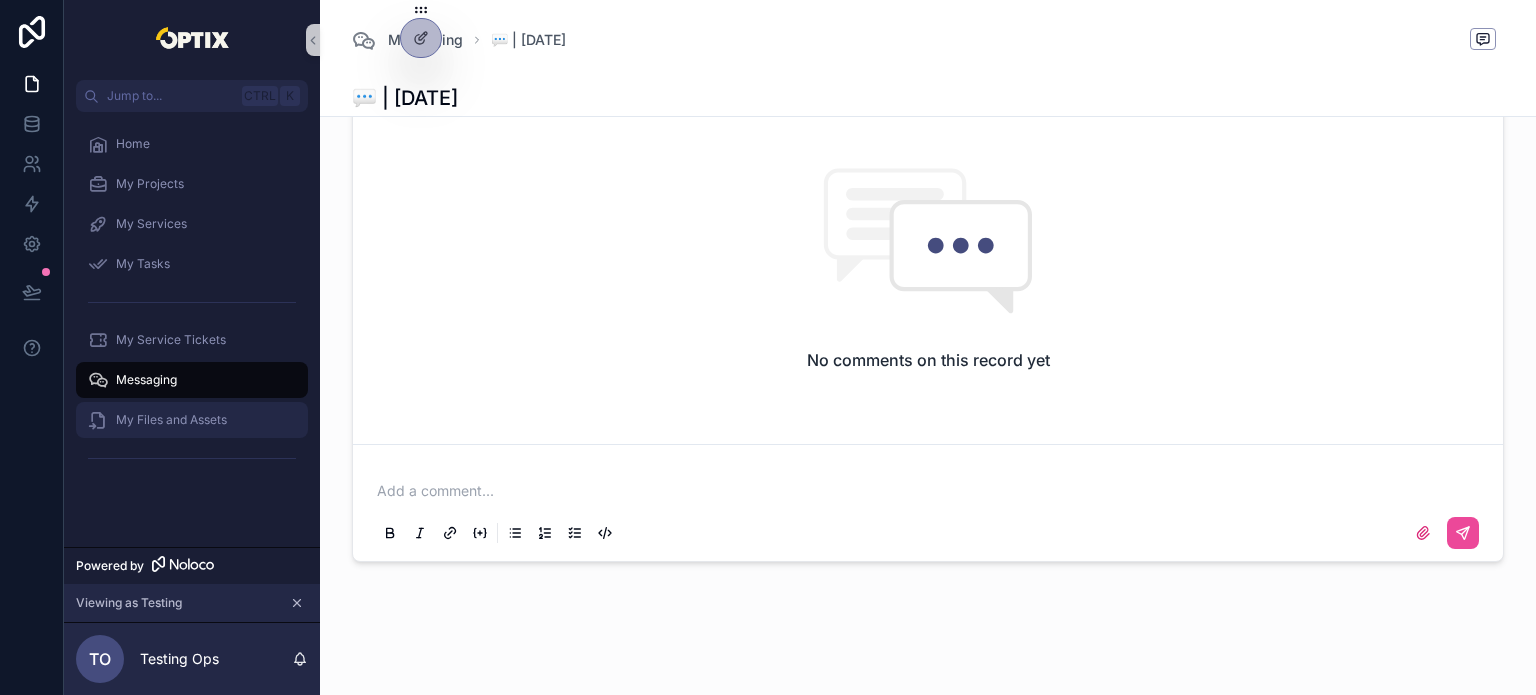 click on "My Files and Assets" at bounding box center [171, 420] 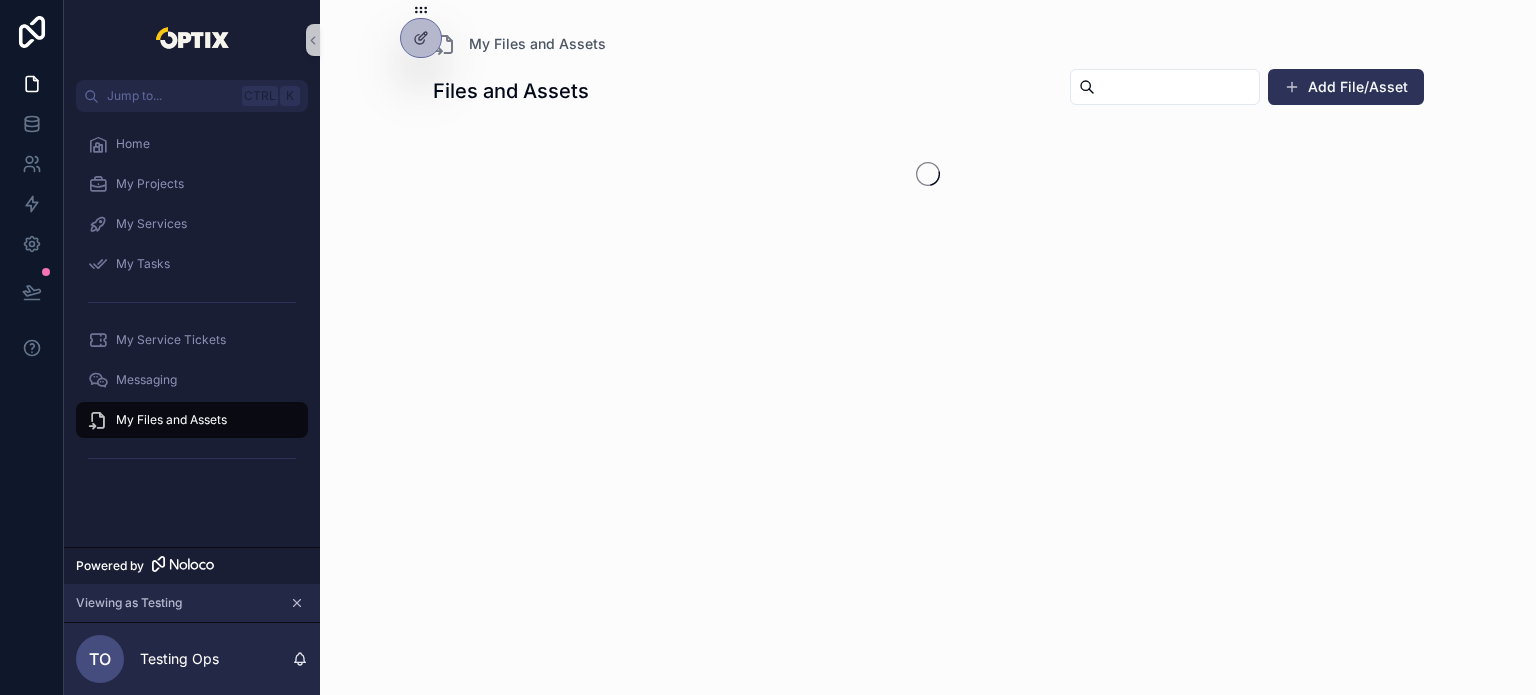 scroll, scrollTop: 0, scrollLeft: 0, axis: both 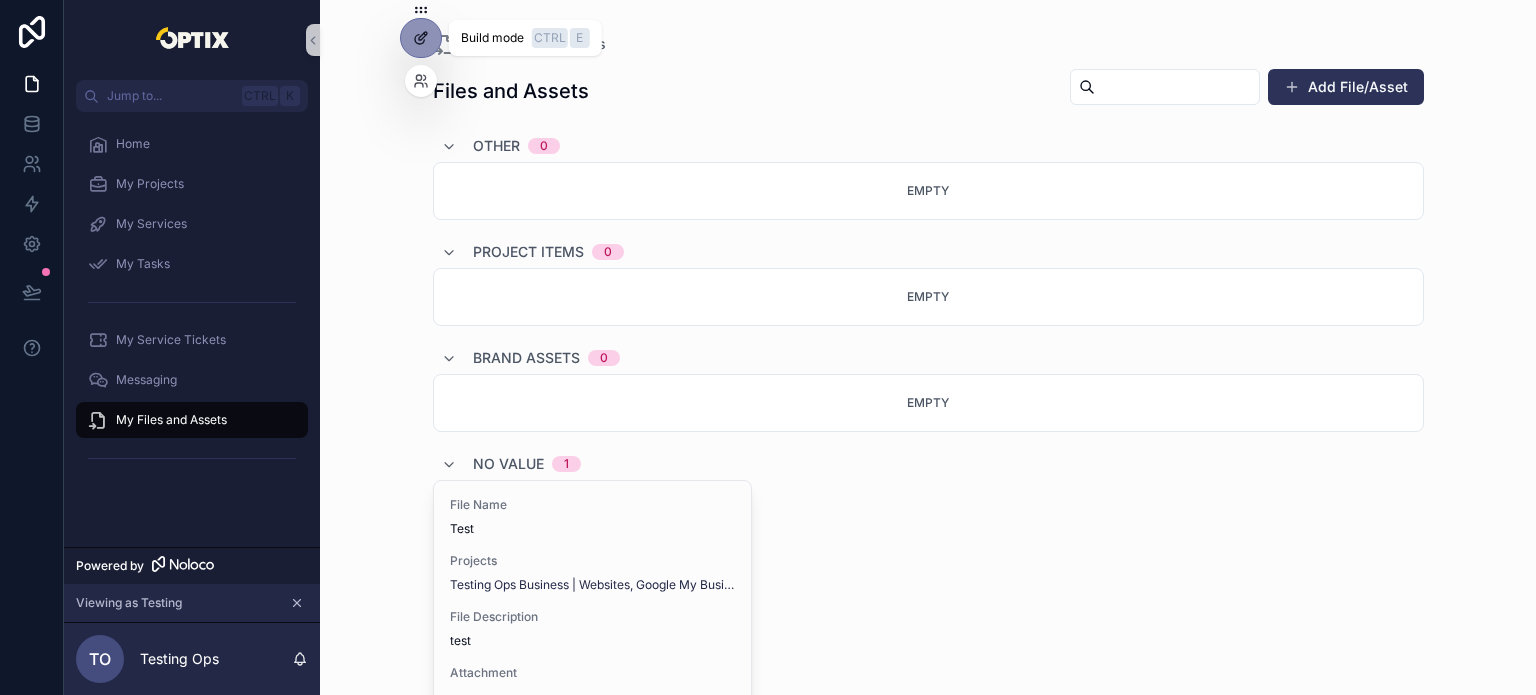 click at bounding box center (421, 38) 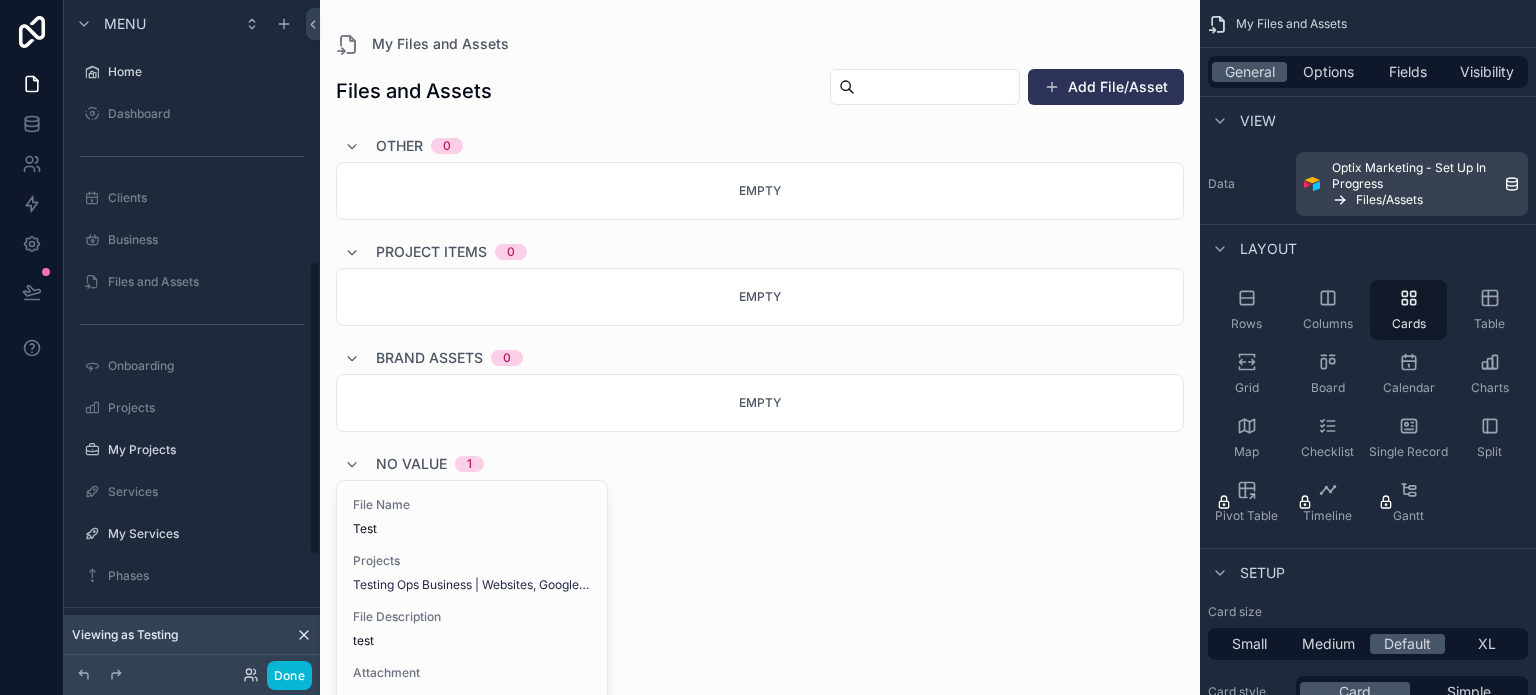 scroll, scrollTop: 596, scrollLeft: 0, axis: vertical 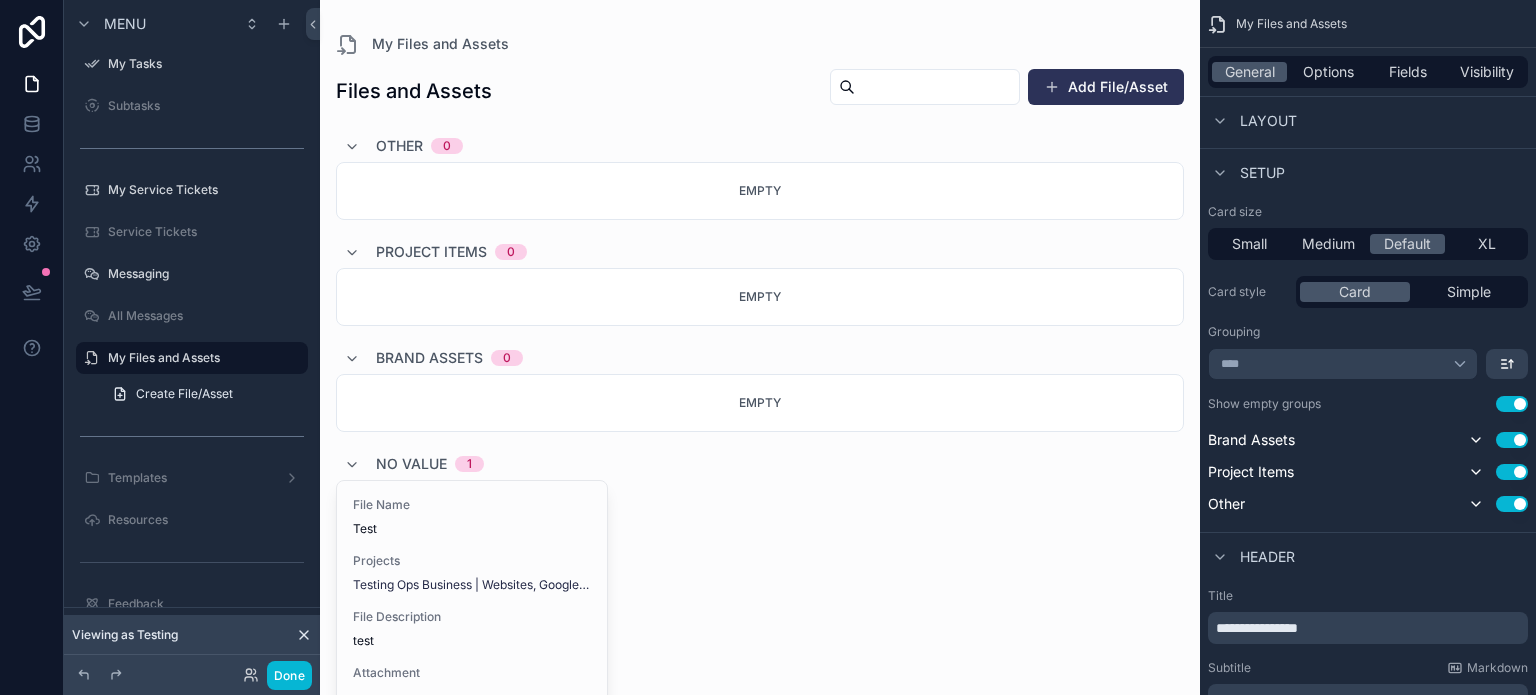 click on "Use setting" at bounding box center (1512, 404) 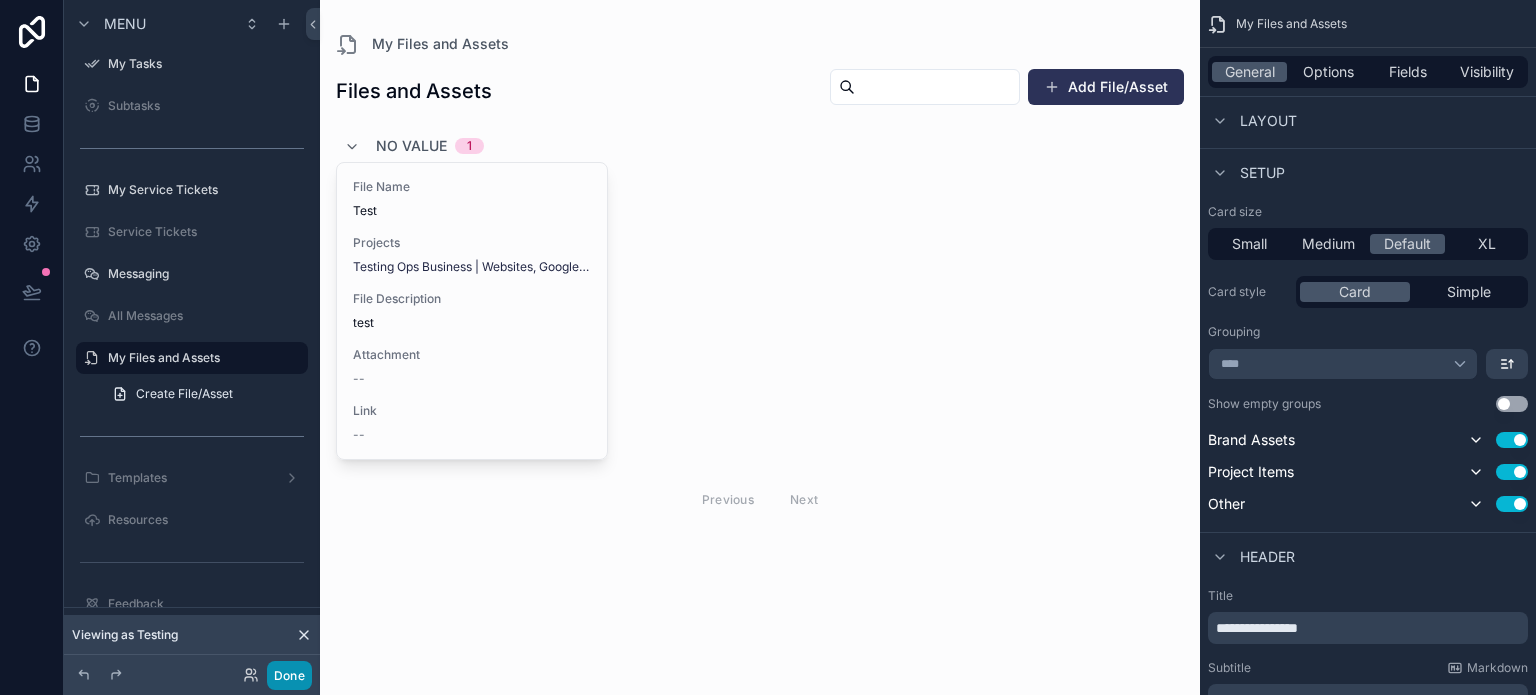 click on "Done" at bounding box center [289, 675] 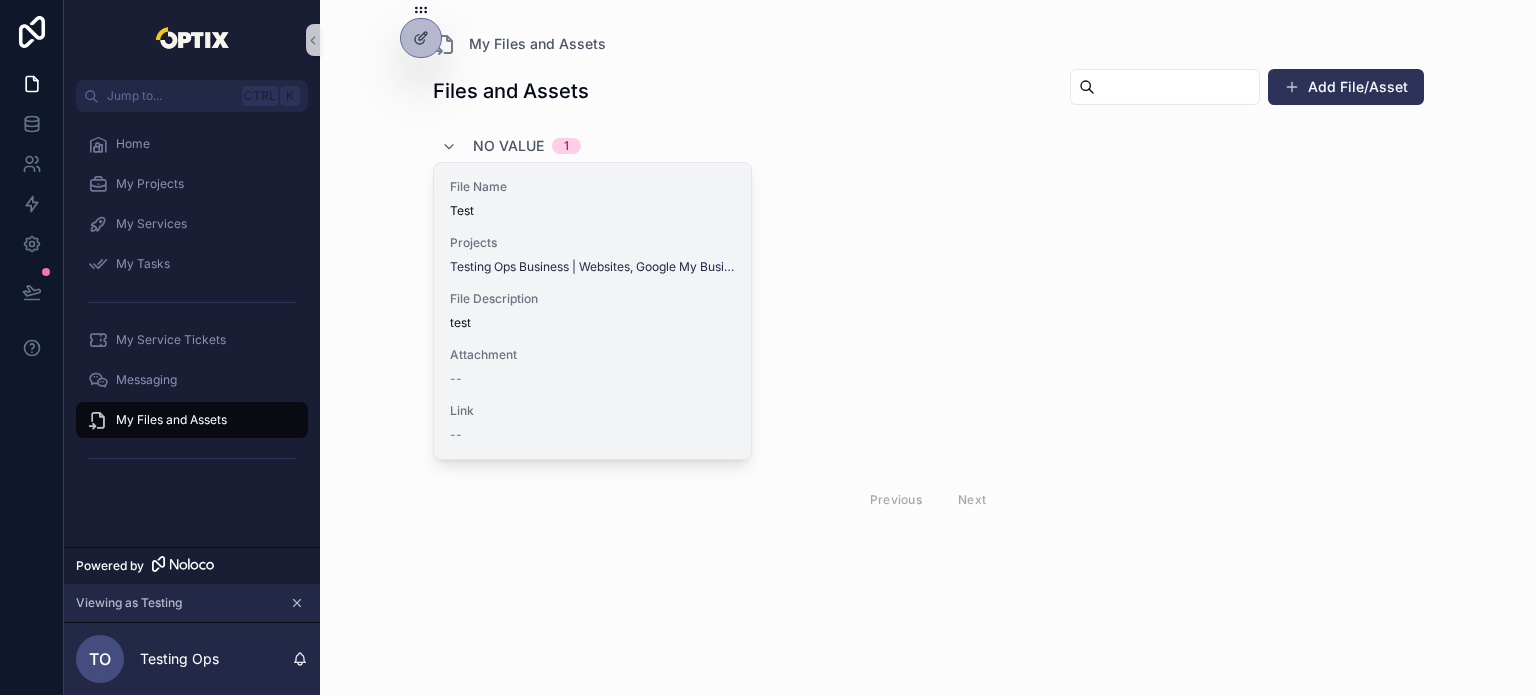 click on "File Name Test Projects Testing Ops Business | Websites, Google My Business Service File Description test Attachment -- Link --" at bounding box center (593, 311) 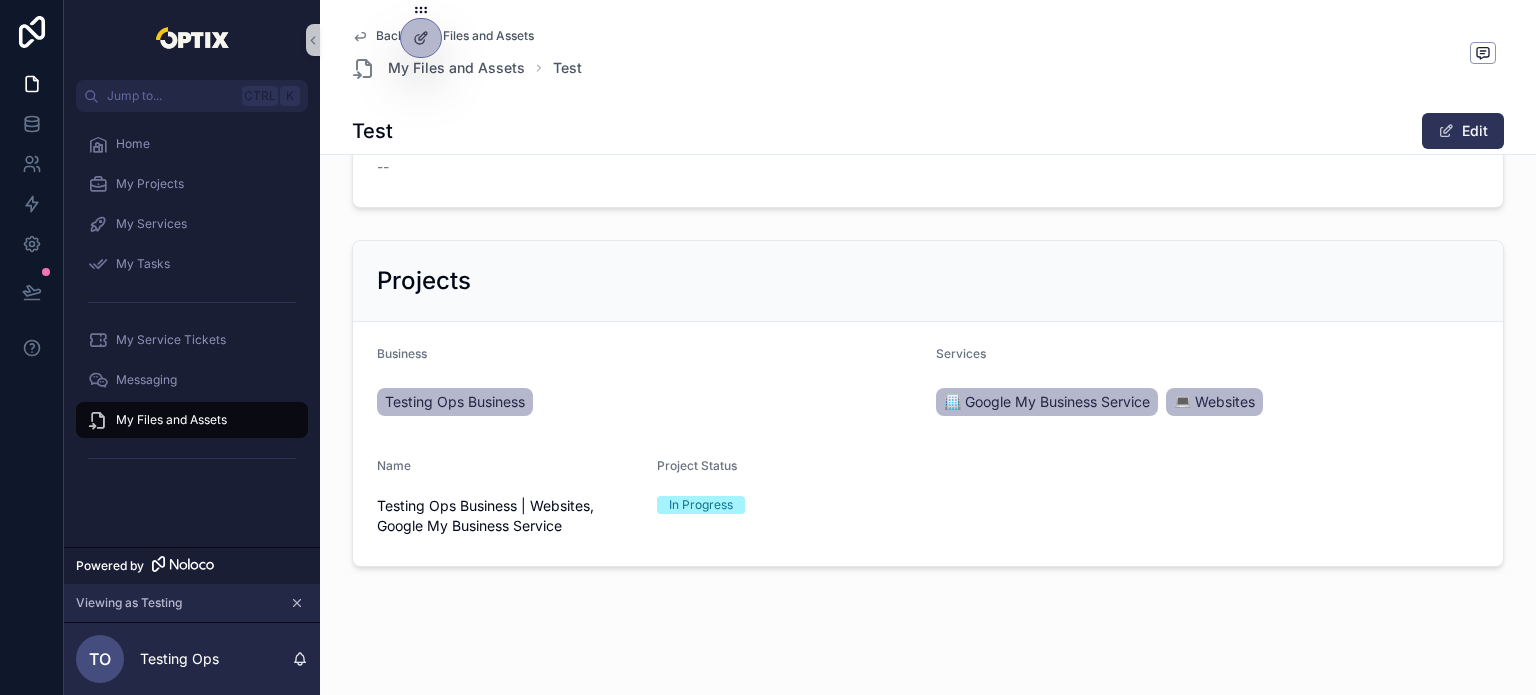 scroll, scrollTop: 406, scrollLeft: 0, axis: vertical 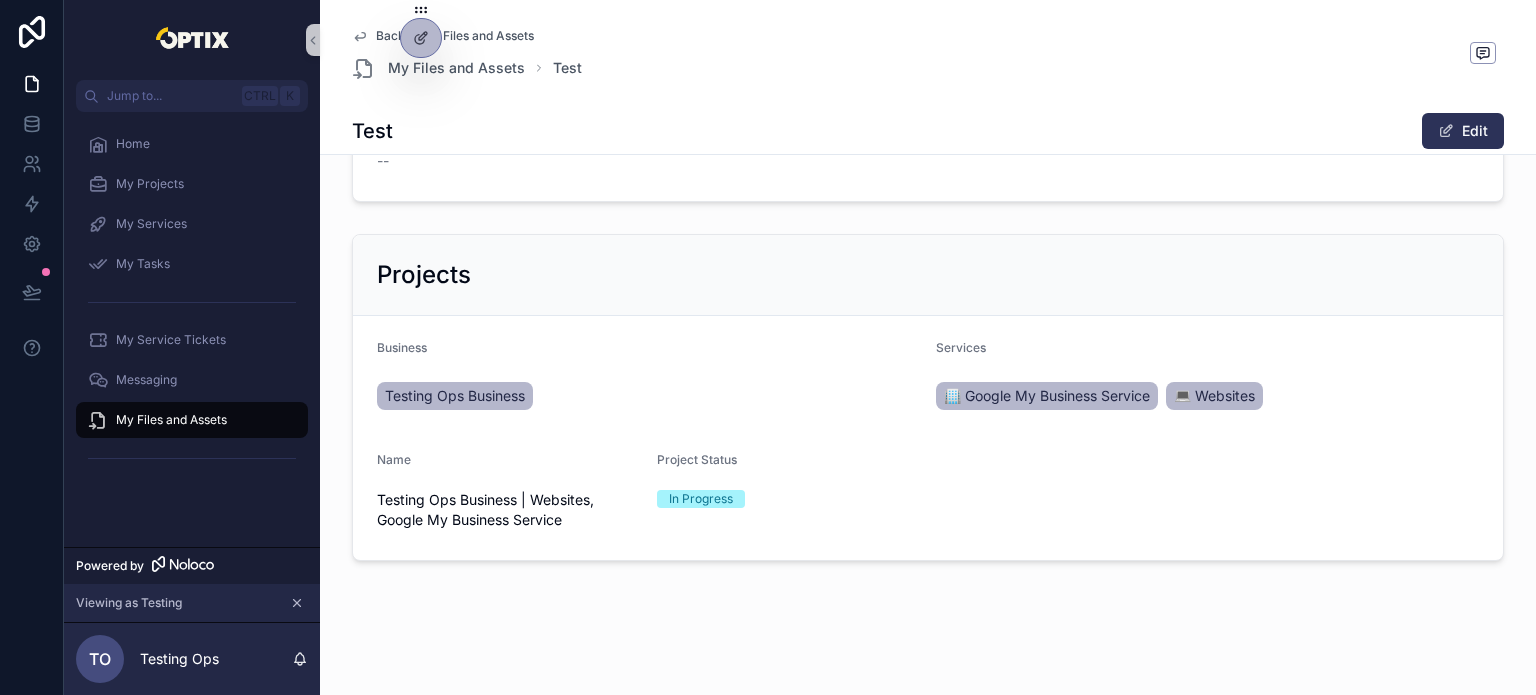 click on "Back to My Files and Assets" at bounding box center [455, 36] 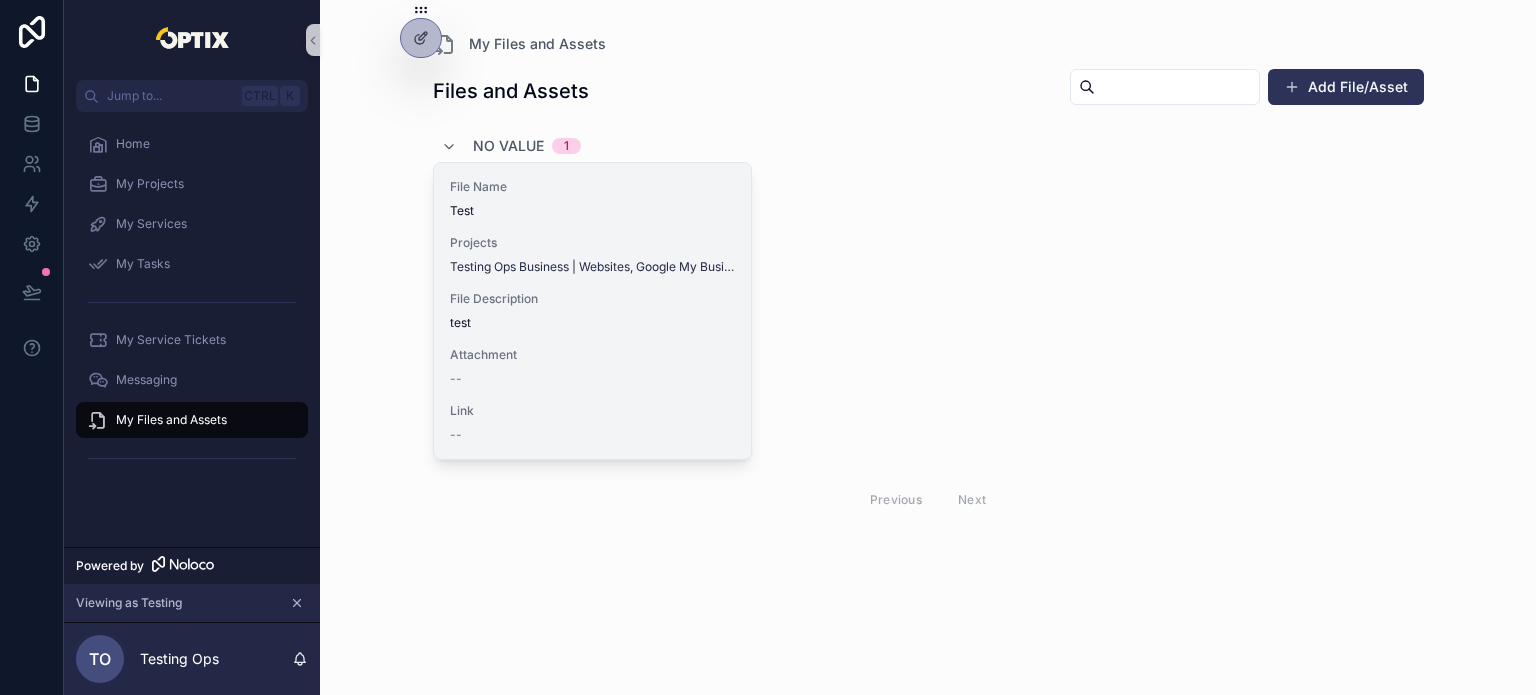 scroll, scrollTop: 0, scrollLeft: 0, axis: both 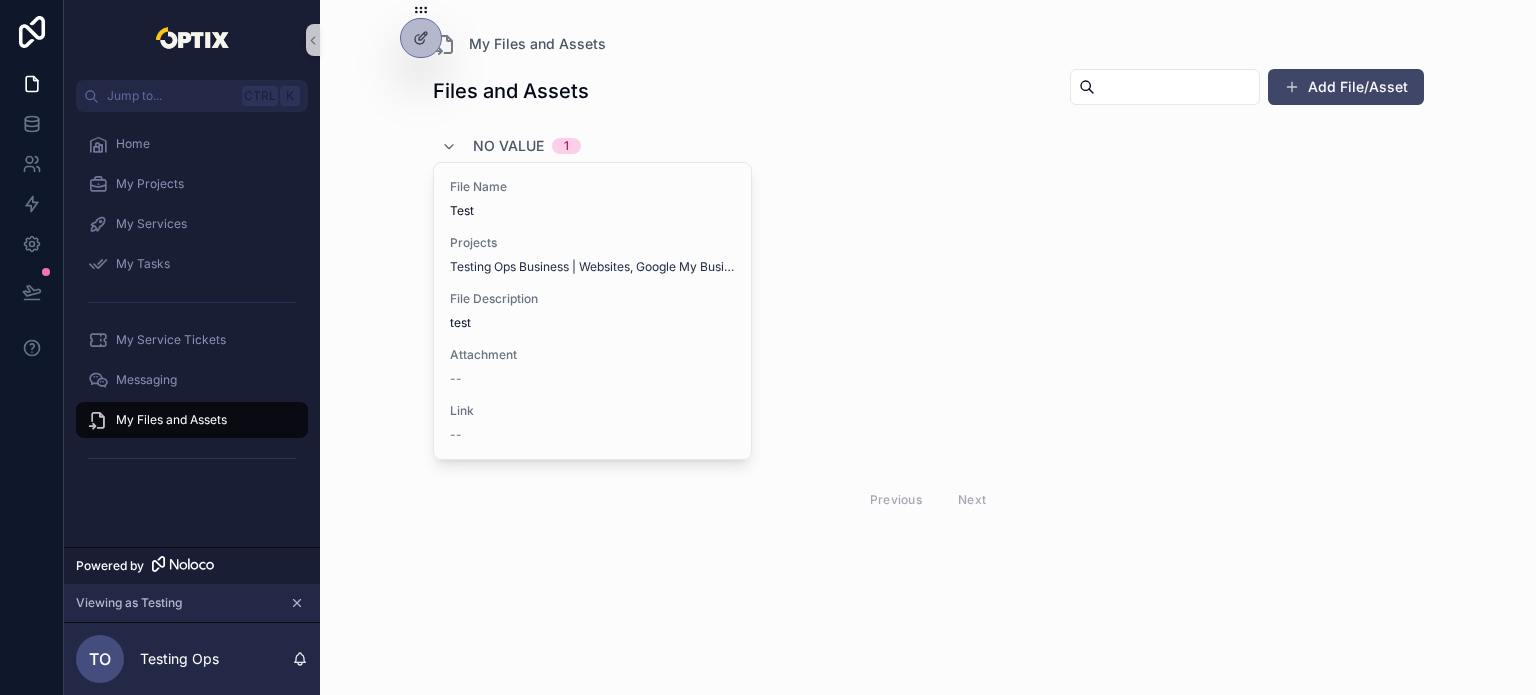 click on "Add File/Asset" at bounding box center (1346, 87) 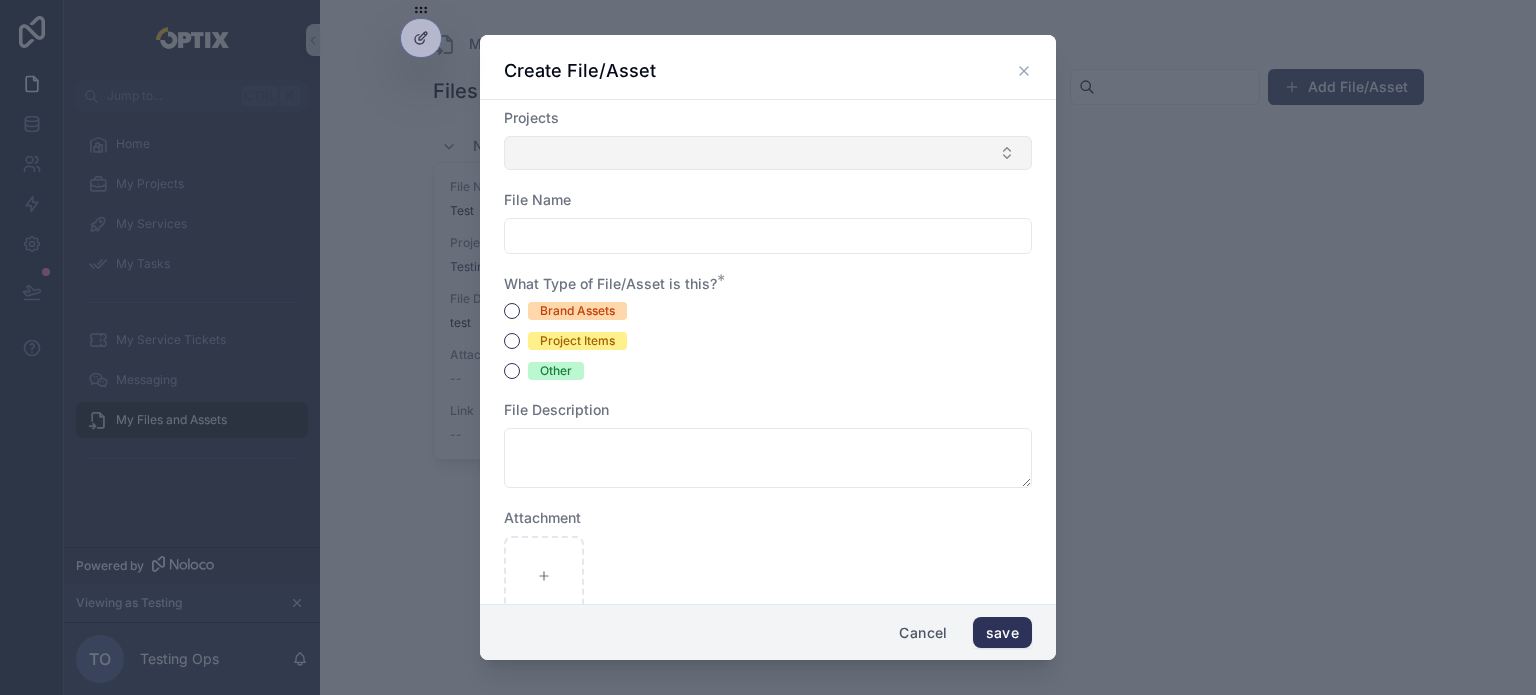 click at bounding box center (768, 153) 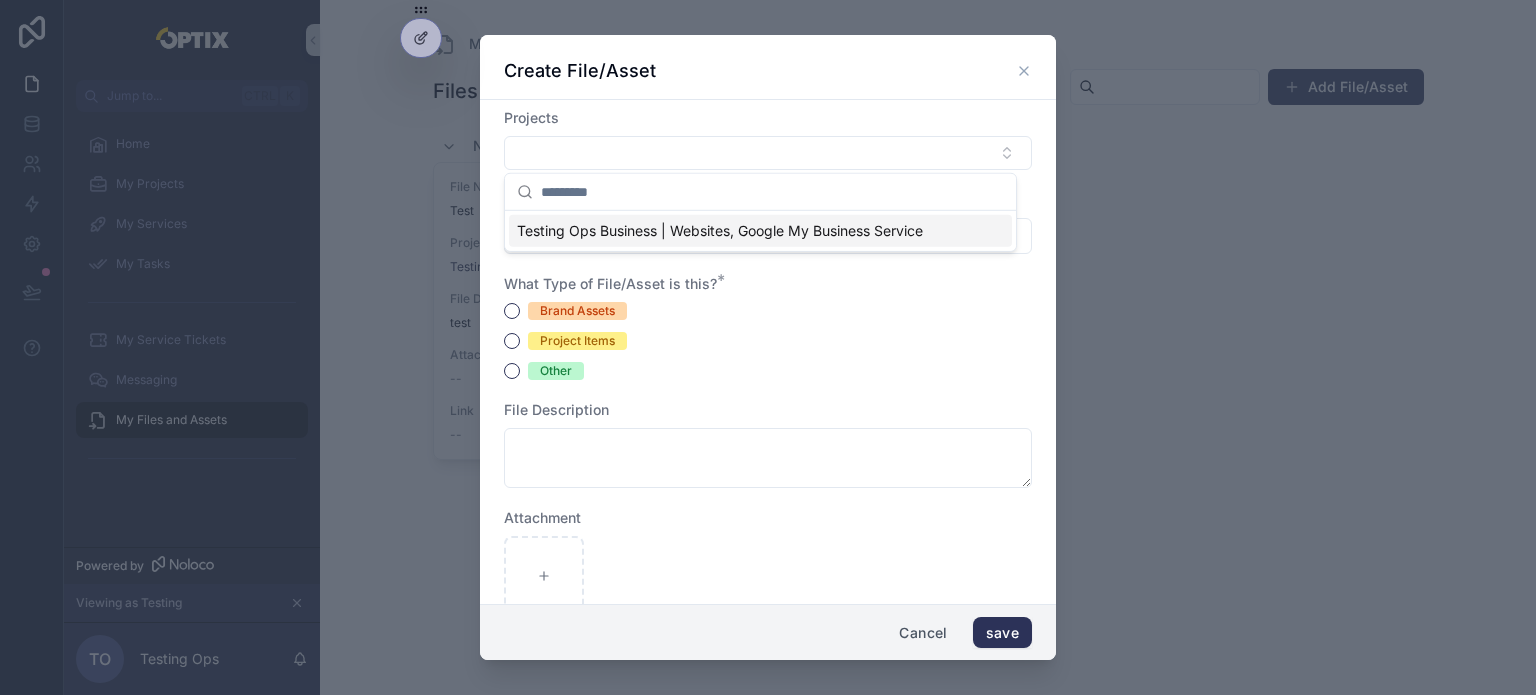 click on "Testing Ops Business | Websites, Google My Business Service" at bounding box center (720, 231) 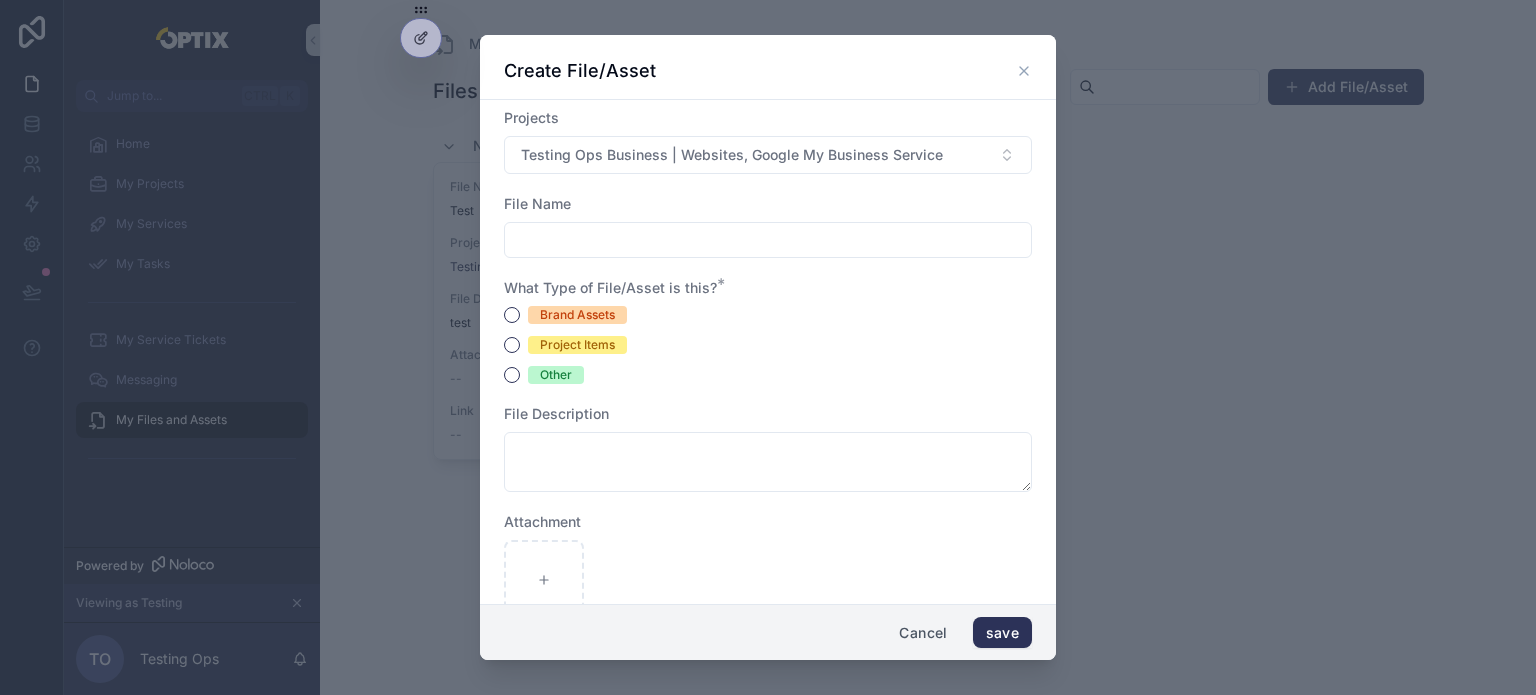 click at bounding box center [768, 240] 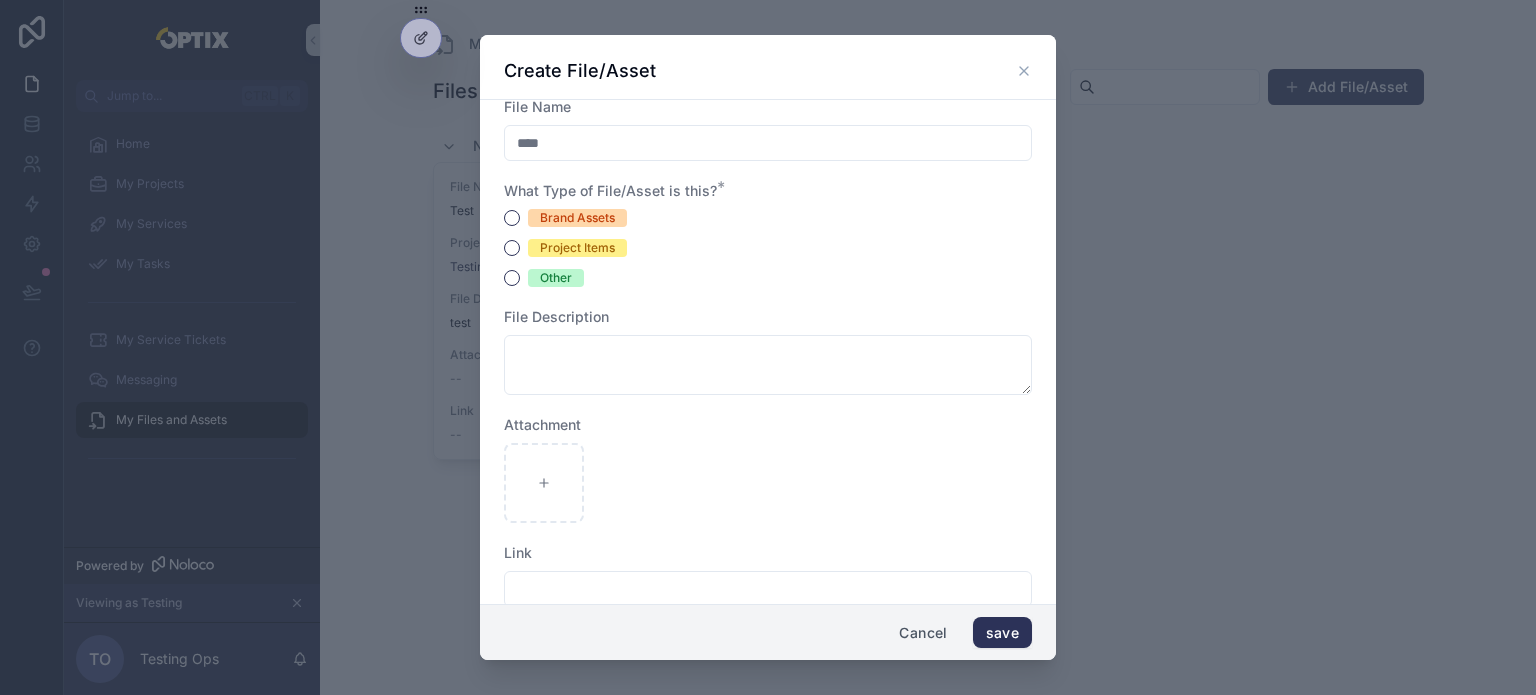 scroll, scrollTop: 100, scrollLeft: 0, axis: vertical 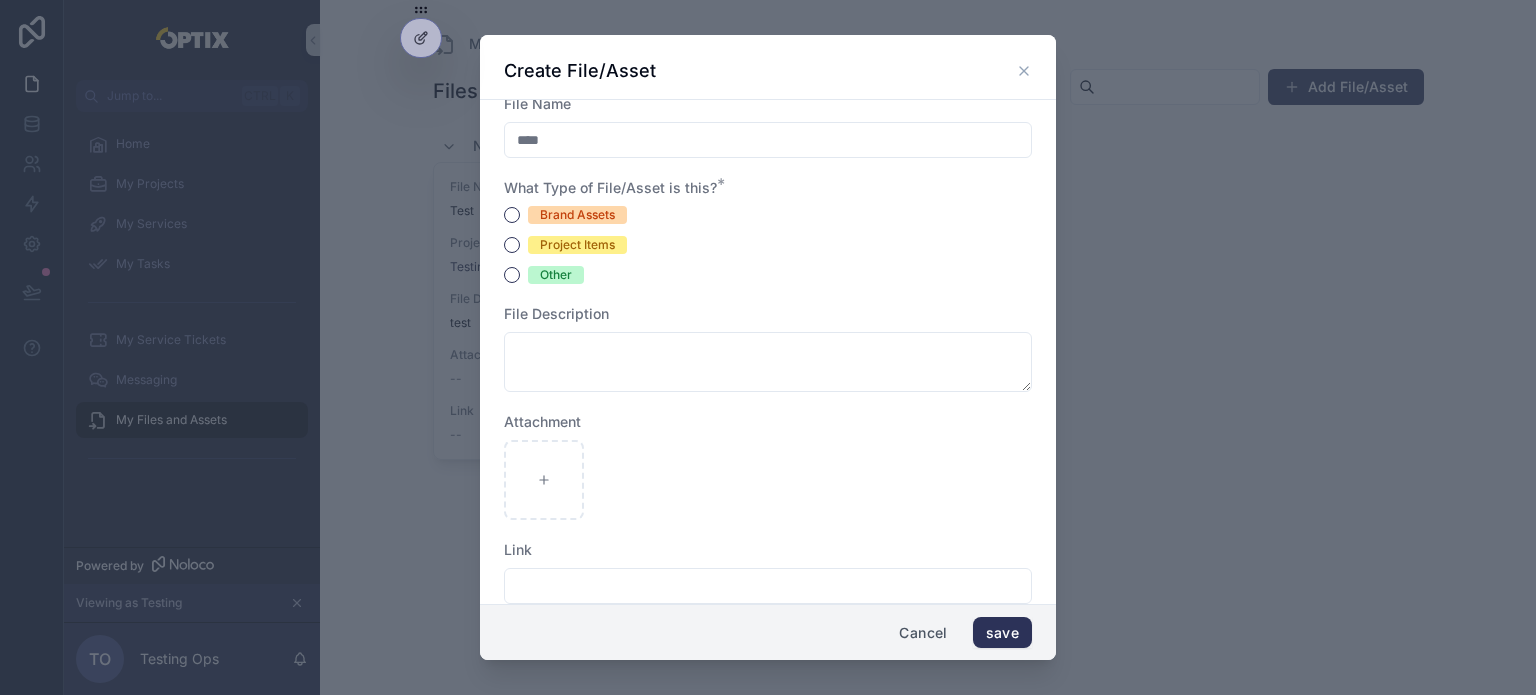 type on "****" 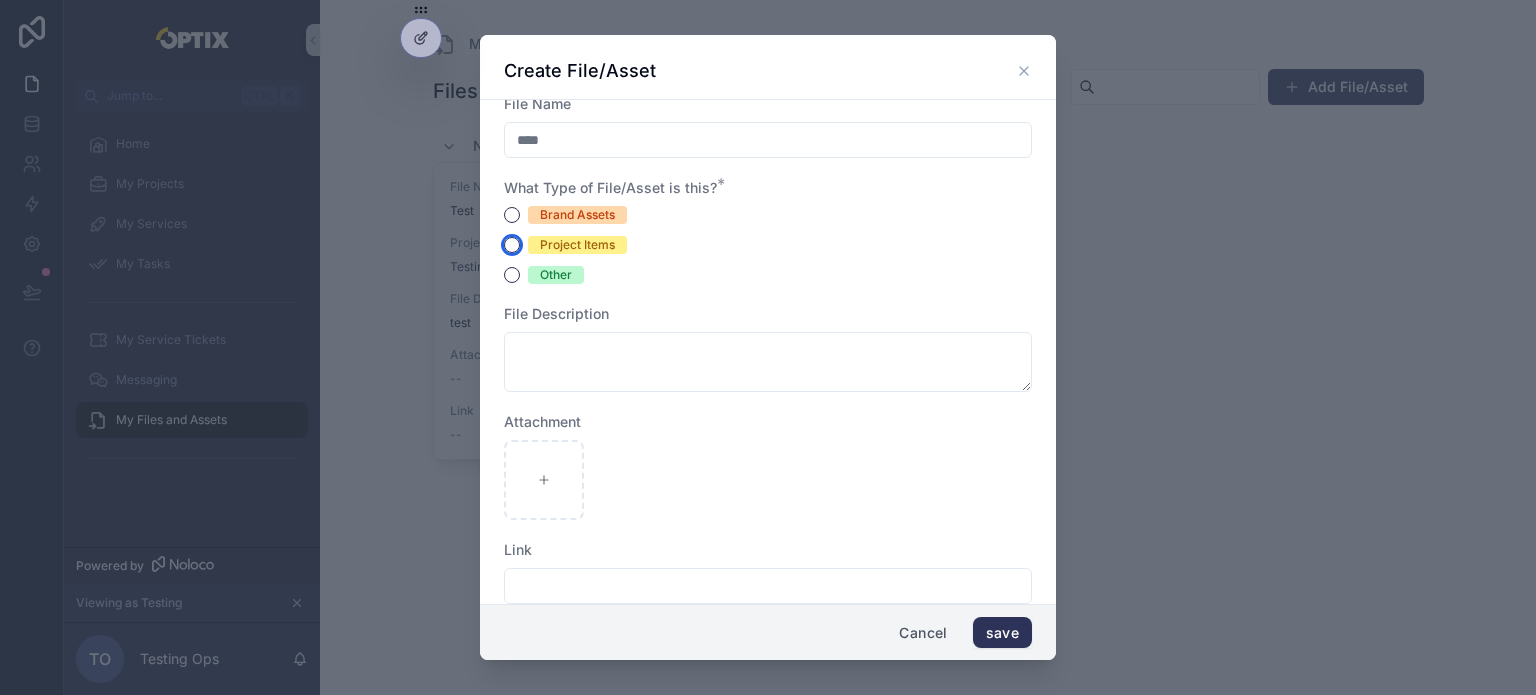 click on "Project Items" at bounding box center (512, 245) 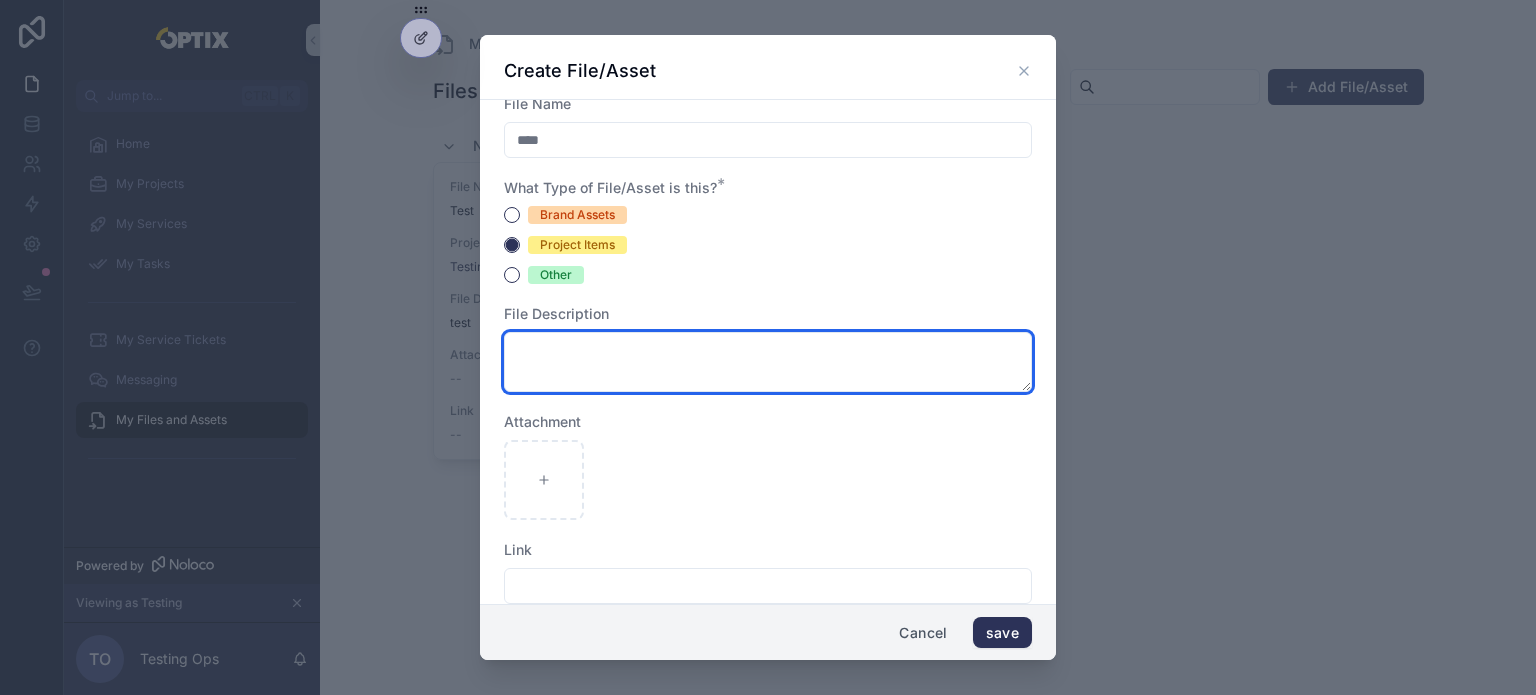 click at bounding box center (768, 362) 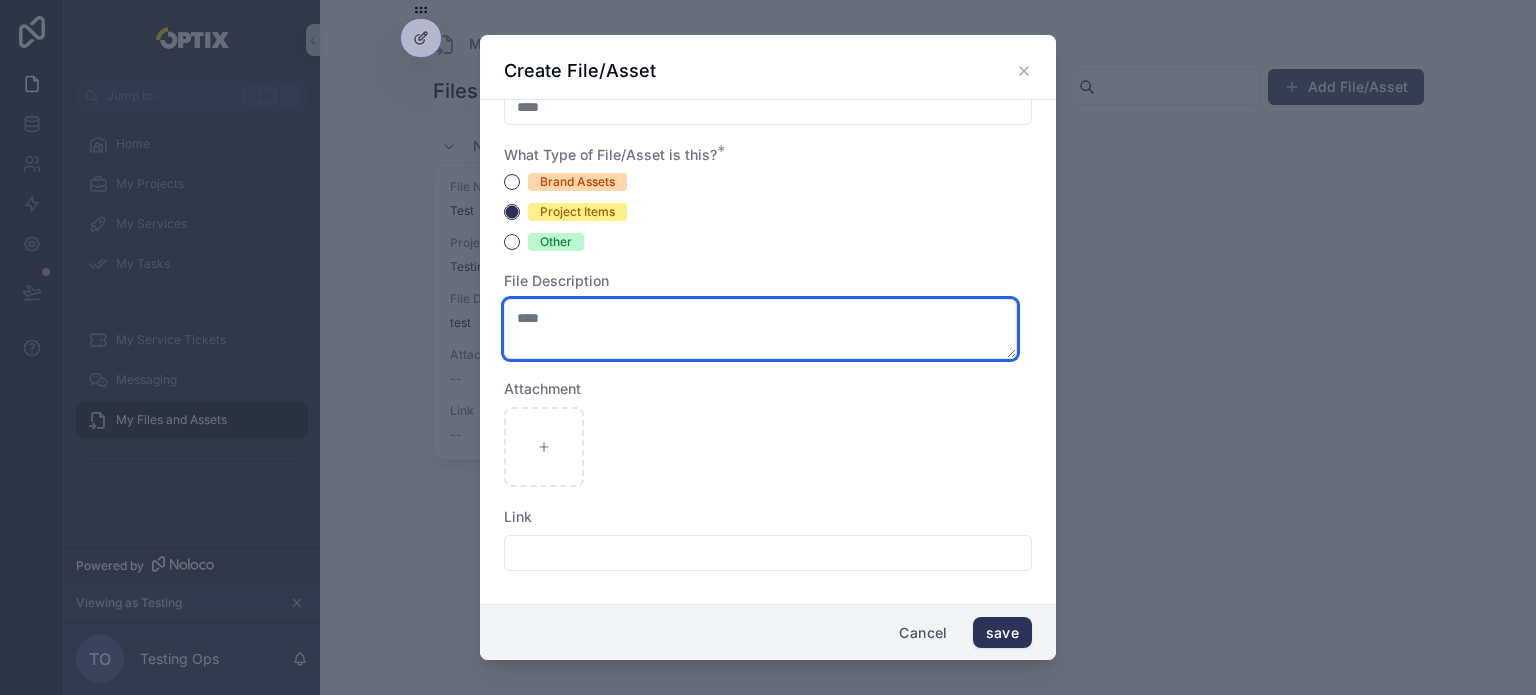 scroll, scrollTop: 134, scrollLeft: 0, axis: vertical 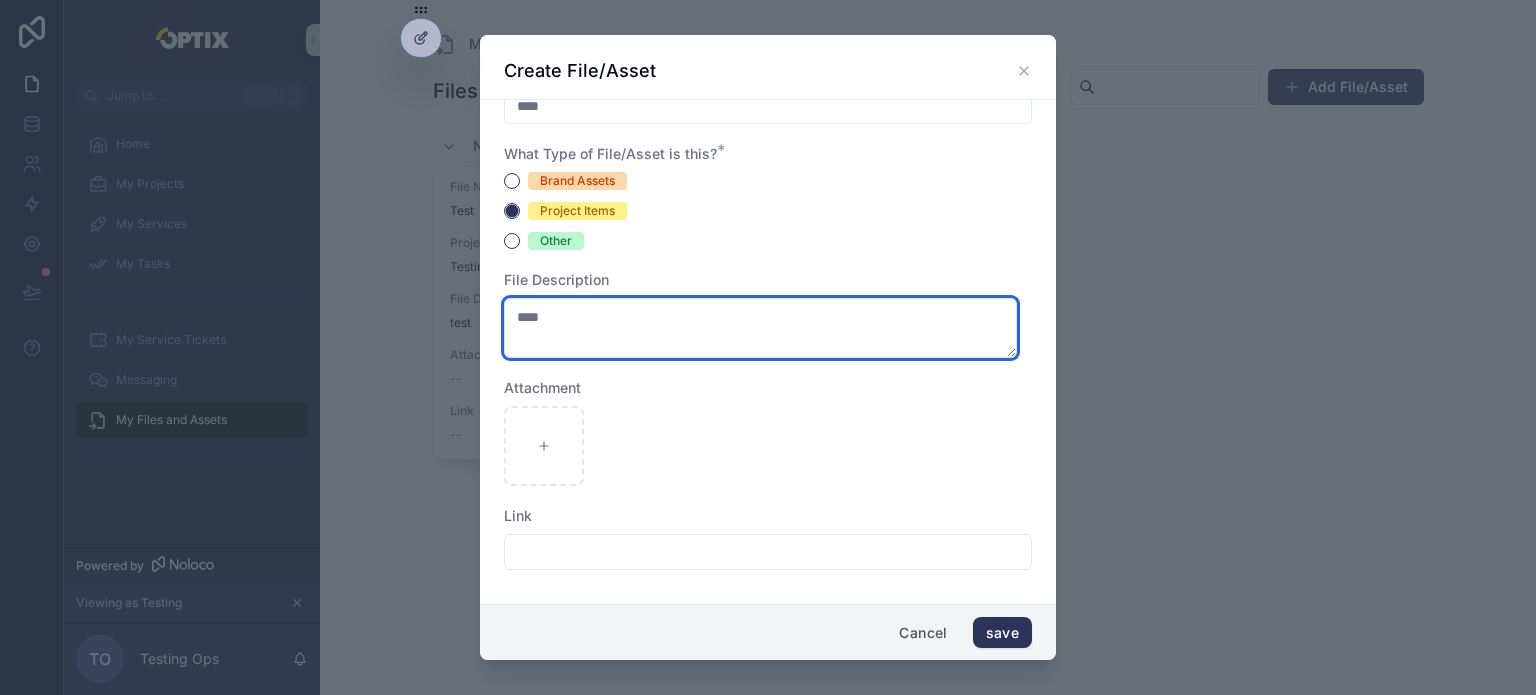 type on "****" 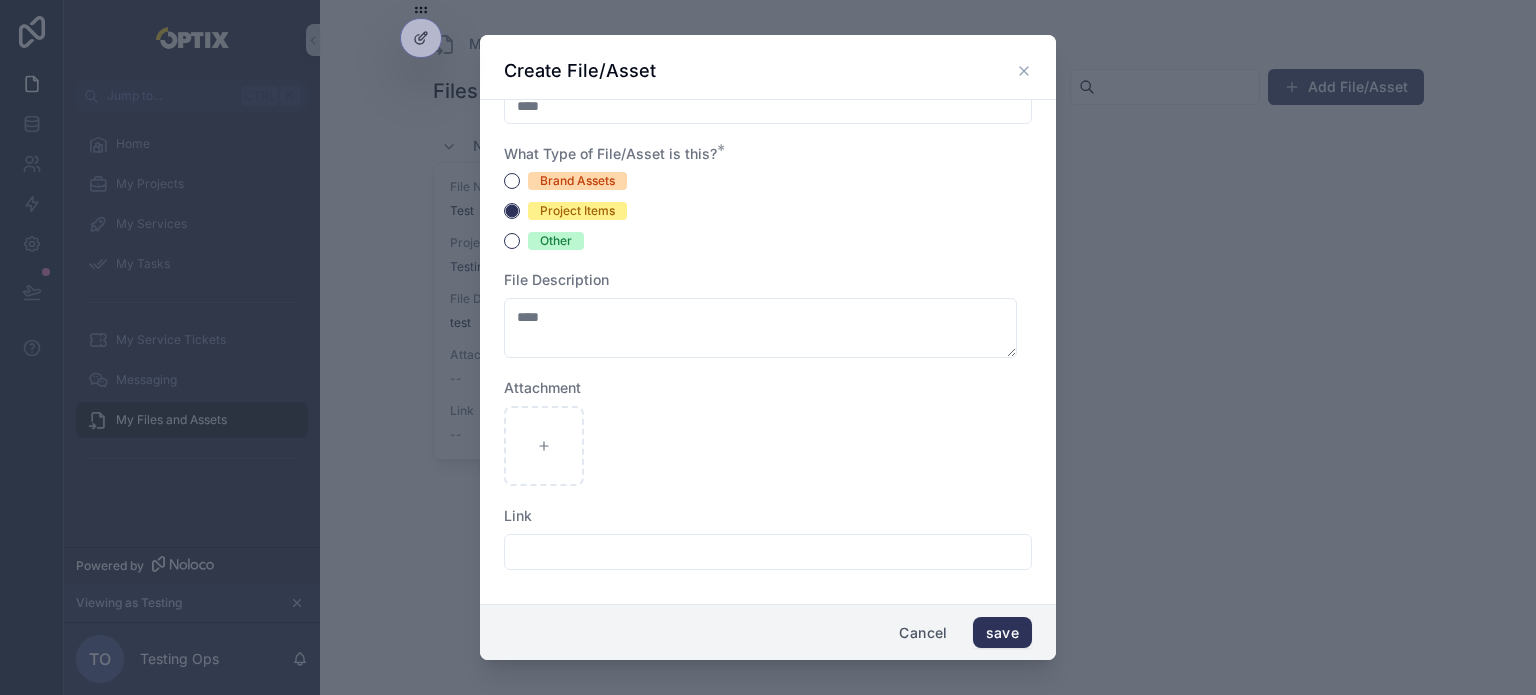 click at bounding box center [768, 552] 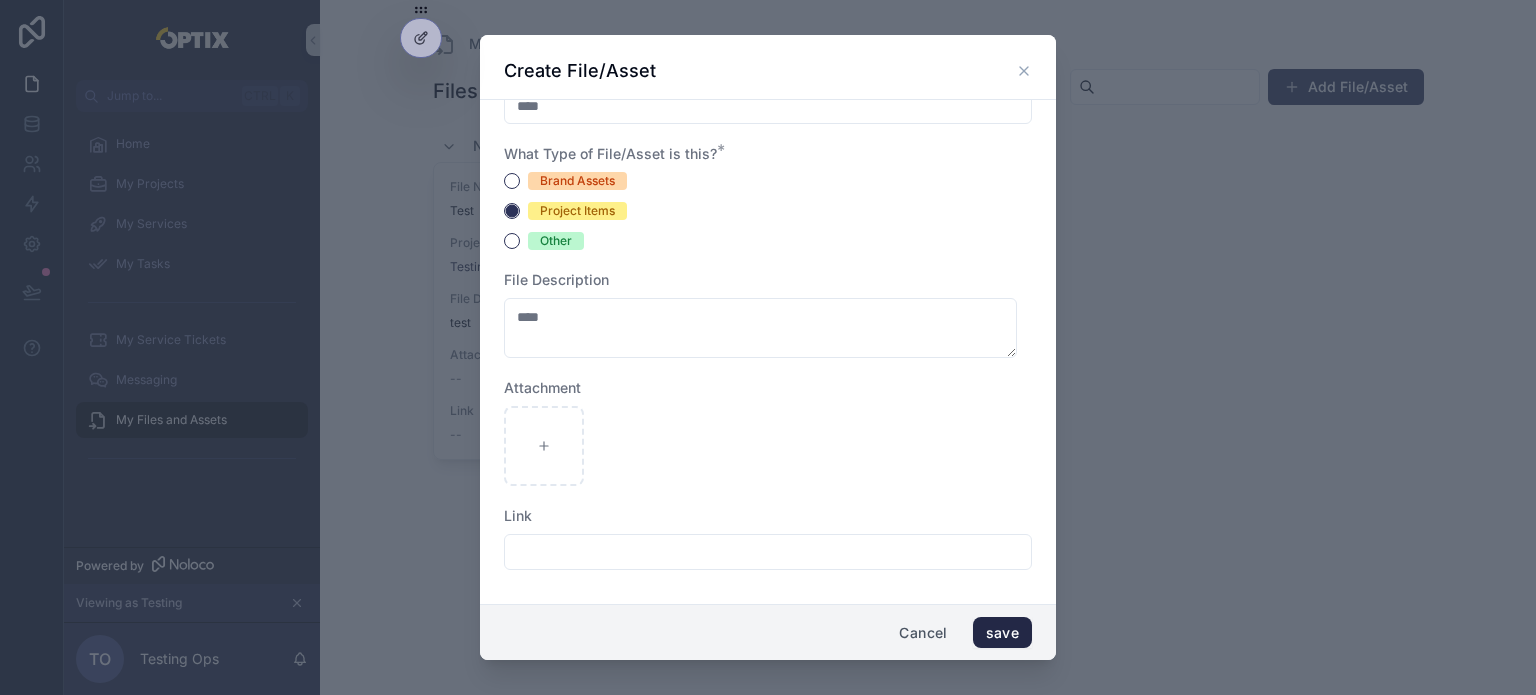click on "save" at bounding box center (1002, 633) 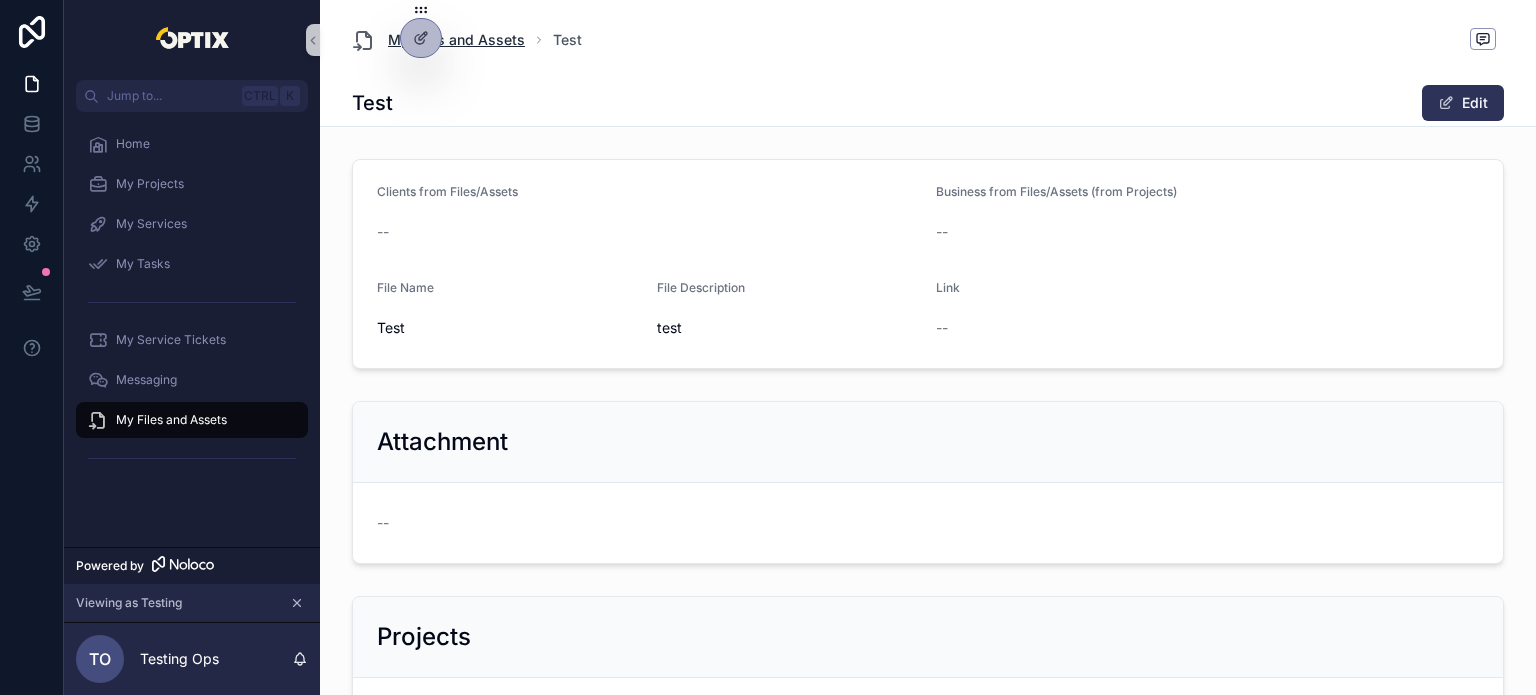 click on "My Files and Assets" at bounding box center (456, 40) 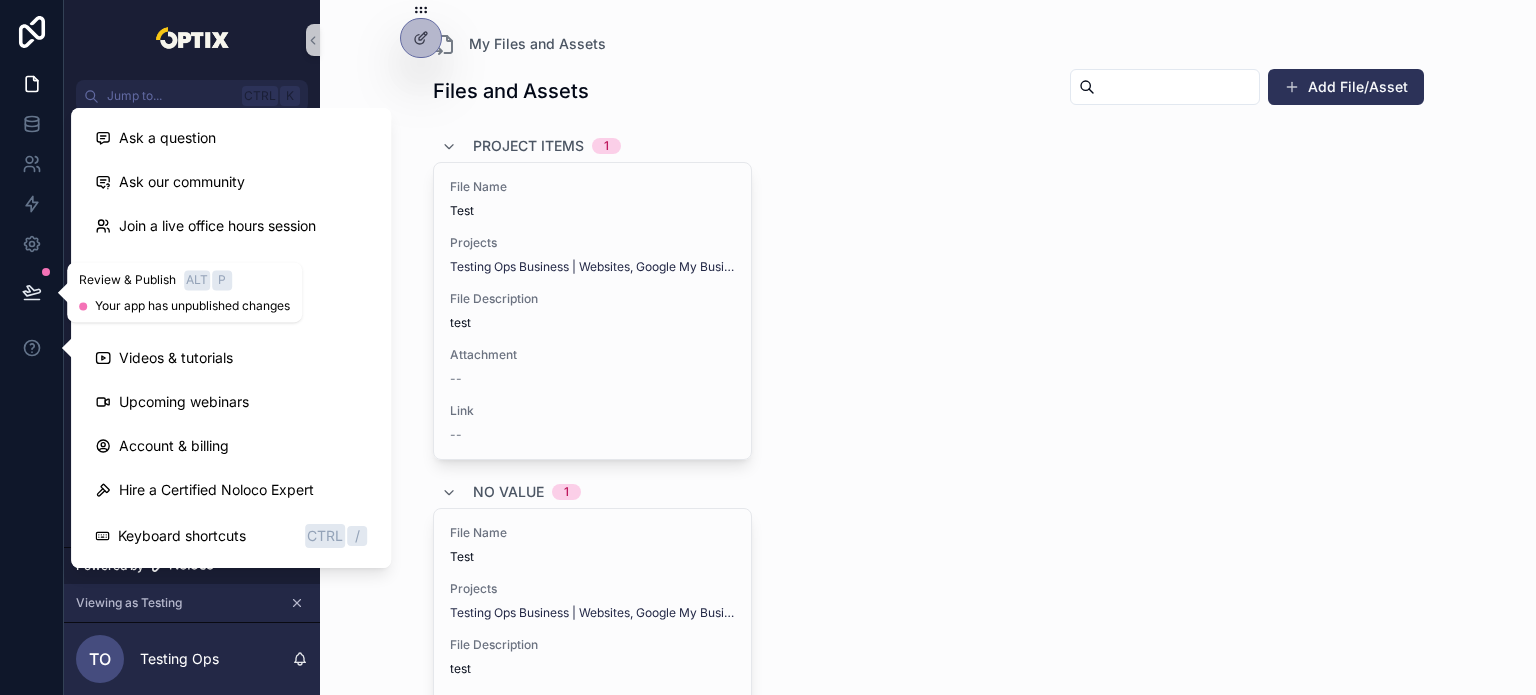 click at bounding box center [32, 292] 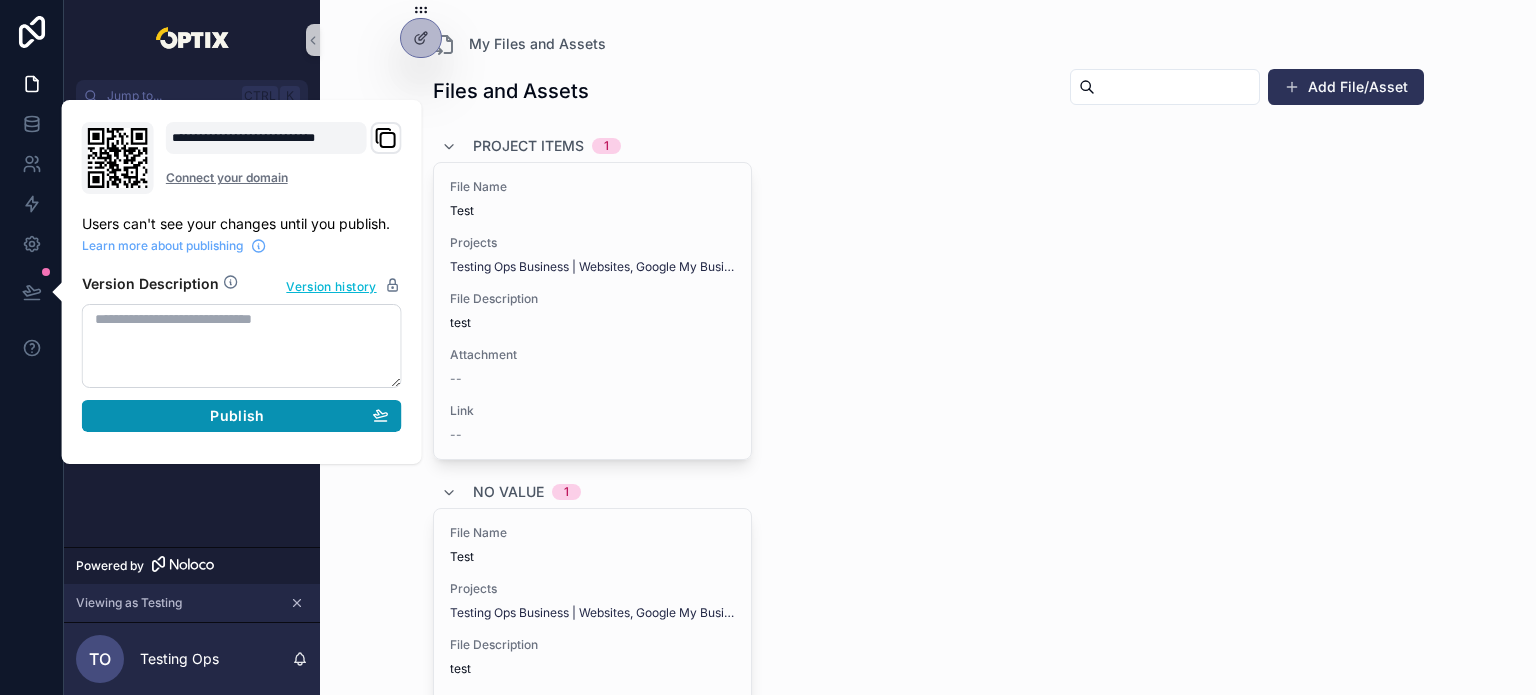 click on "Publish" at bounding box center (237, 416) 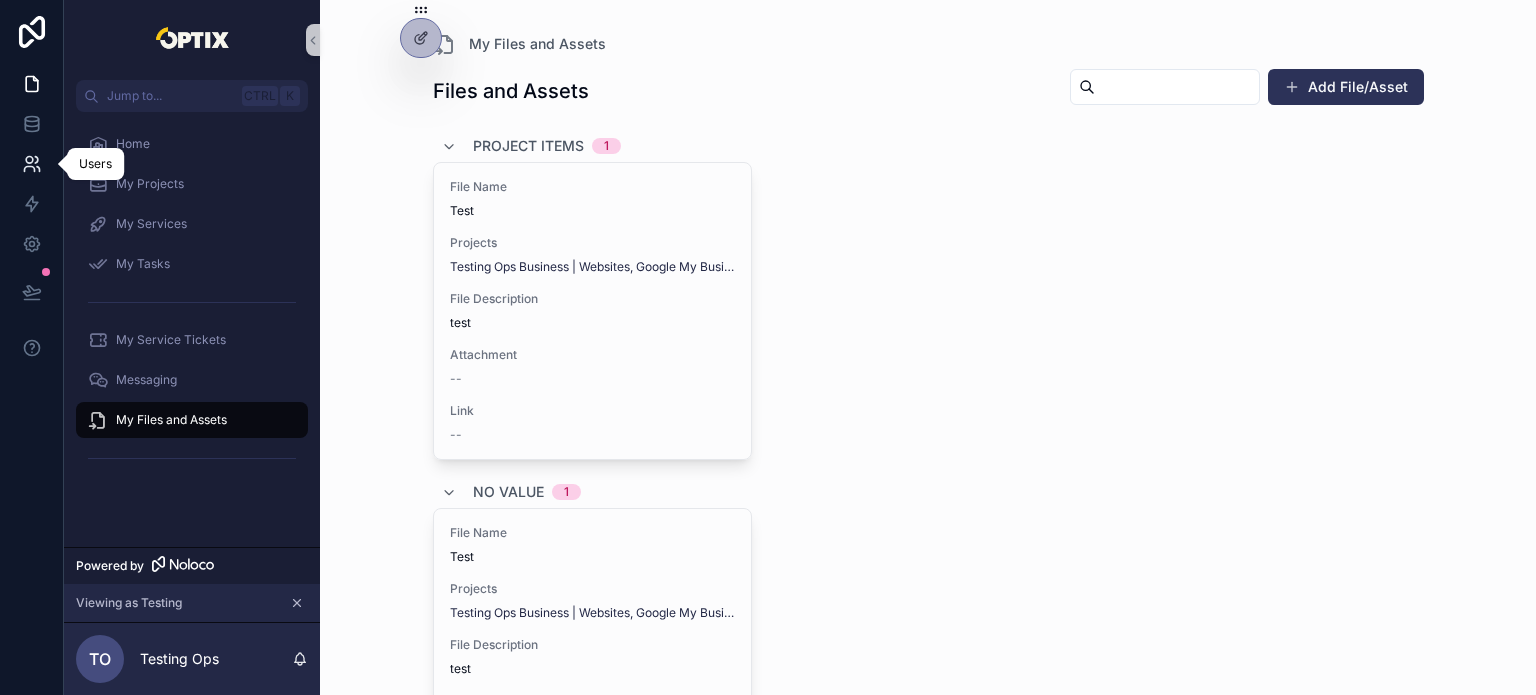 click 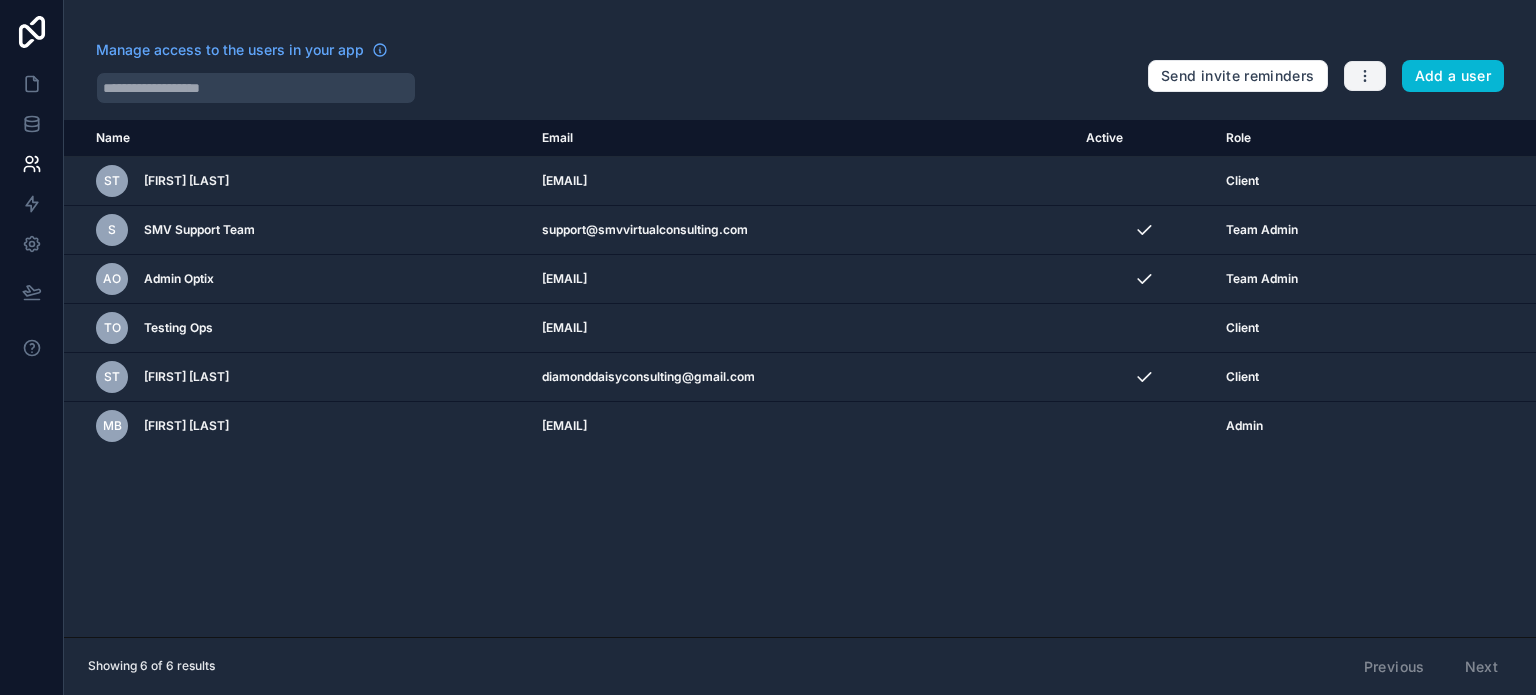 click 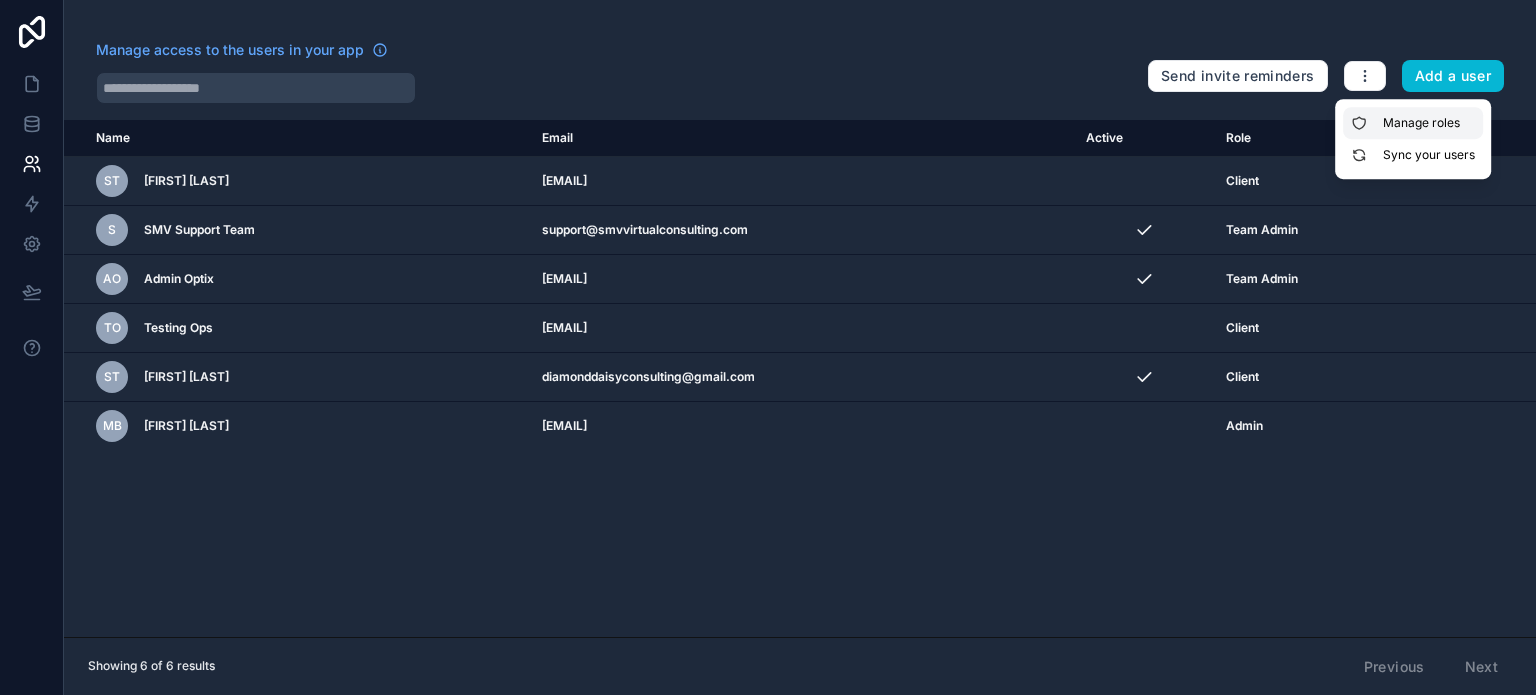 click on "Manage roles" at bounding box center [1413, 123] 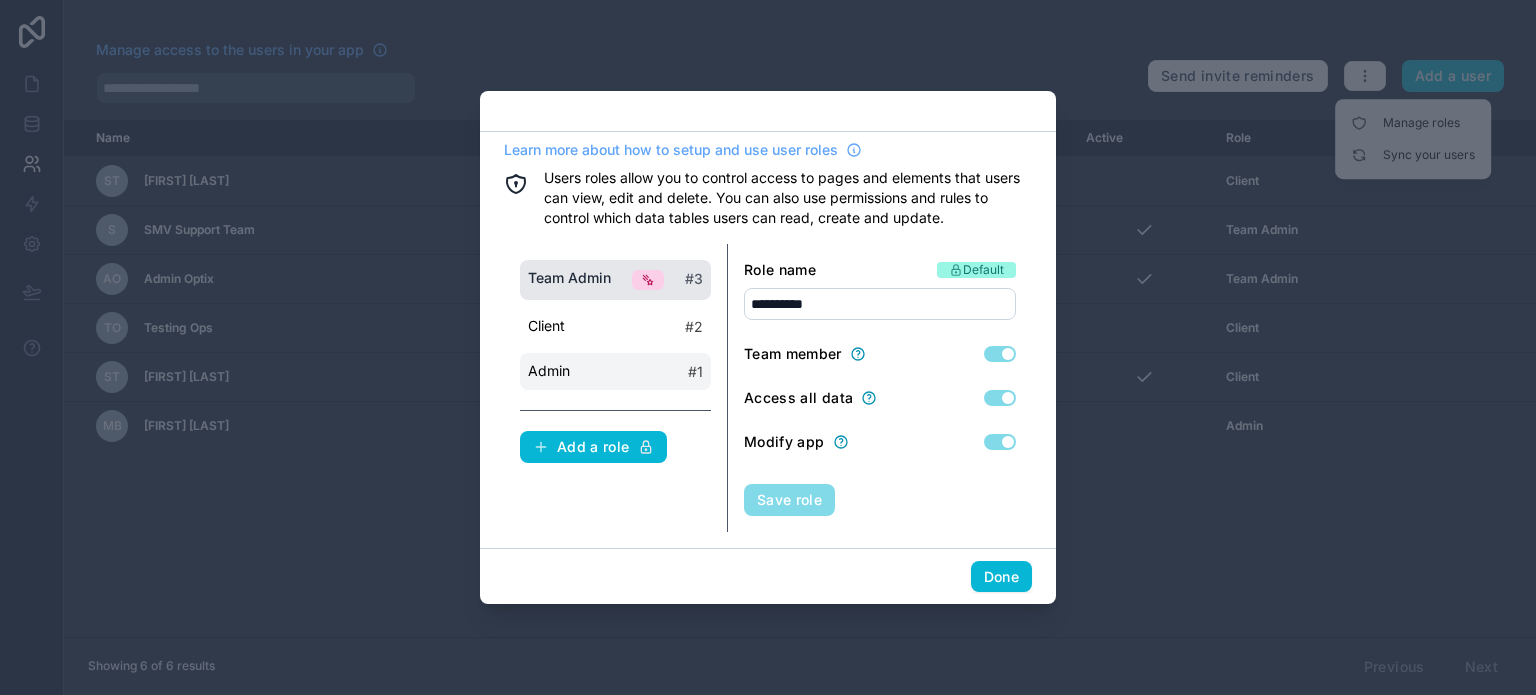 click on "Admin # 1" at bounding box center [615, 371] 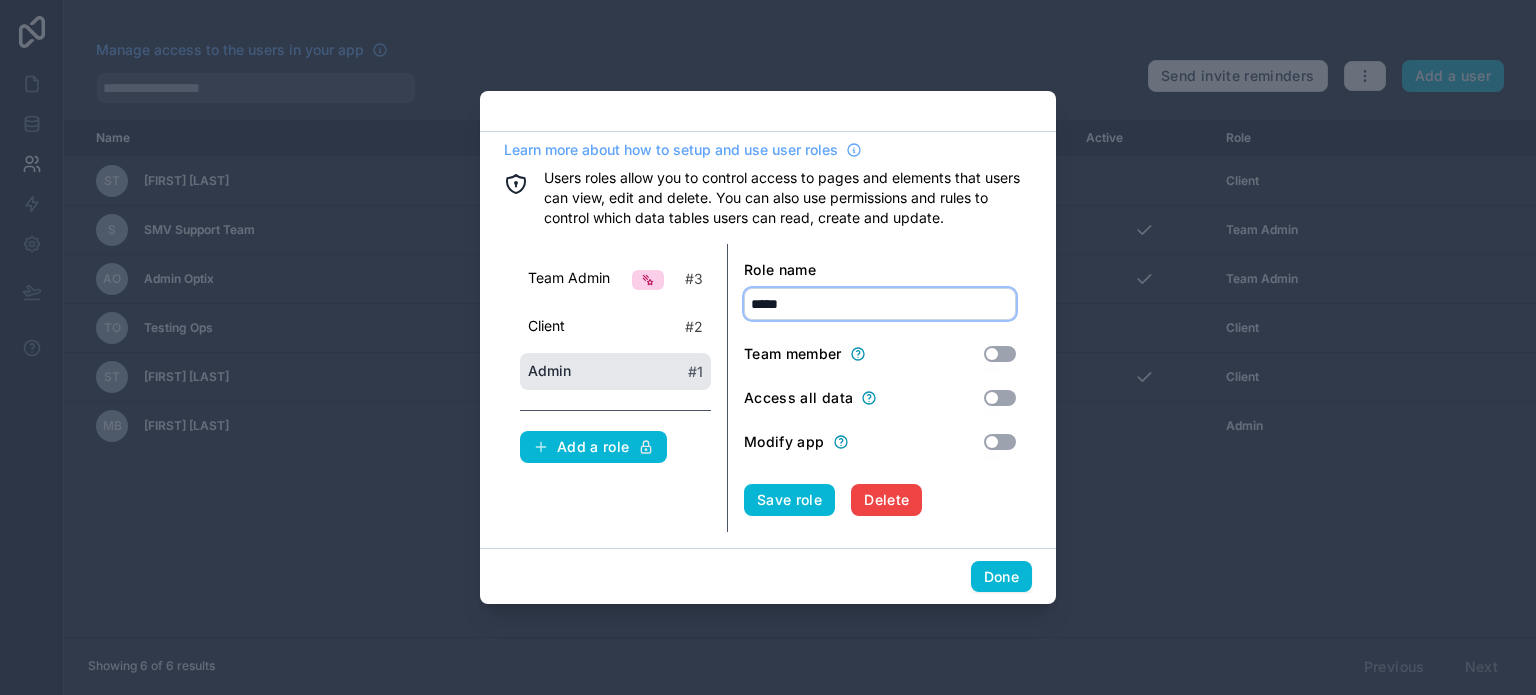 click on "*****" at bounding box center (880, 304) 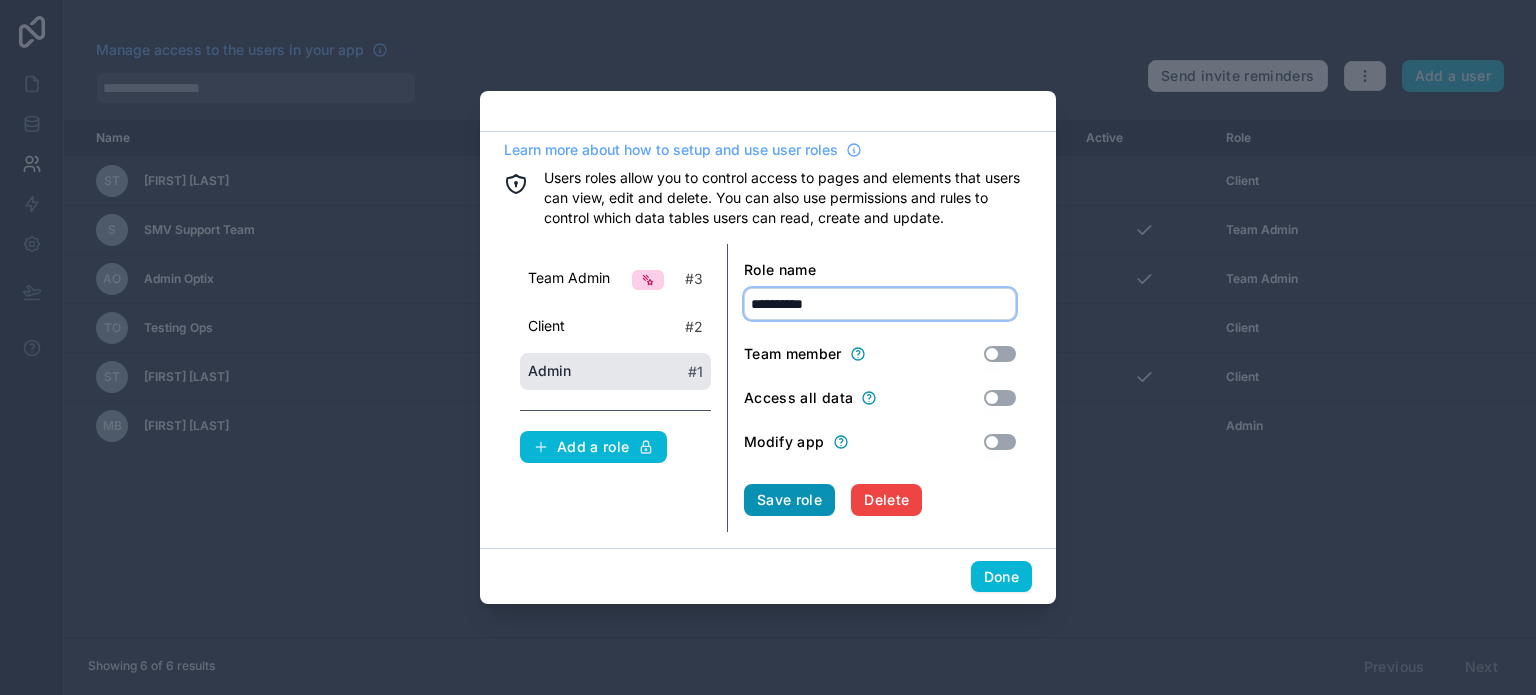 type on "**********" 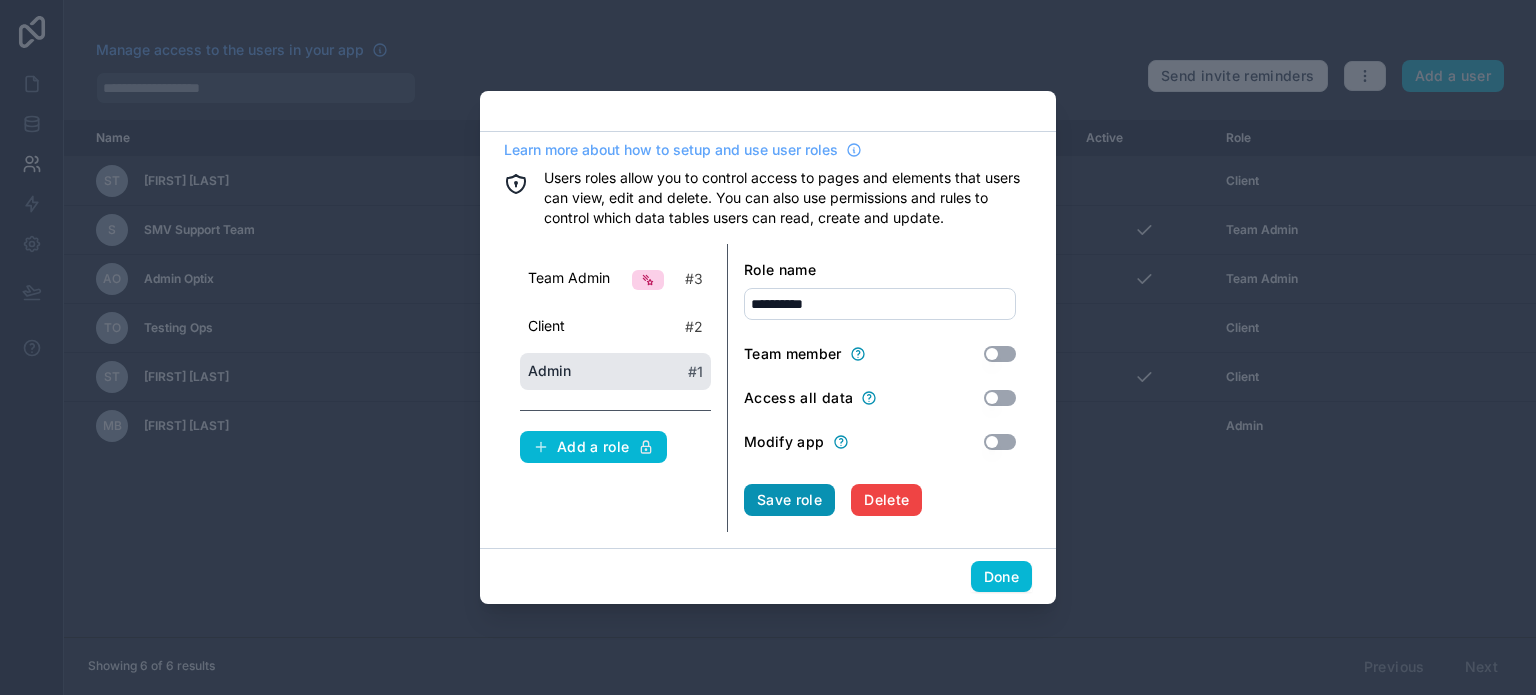click on "Save role" at bounding box center (789, 500) 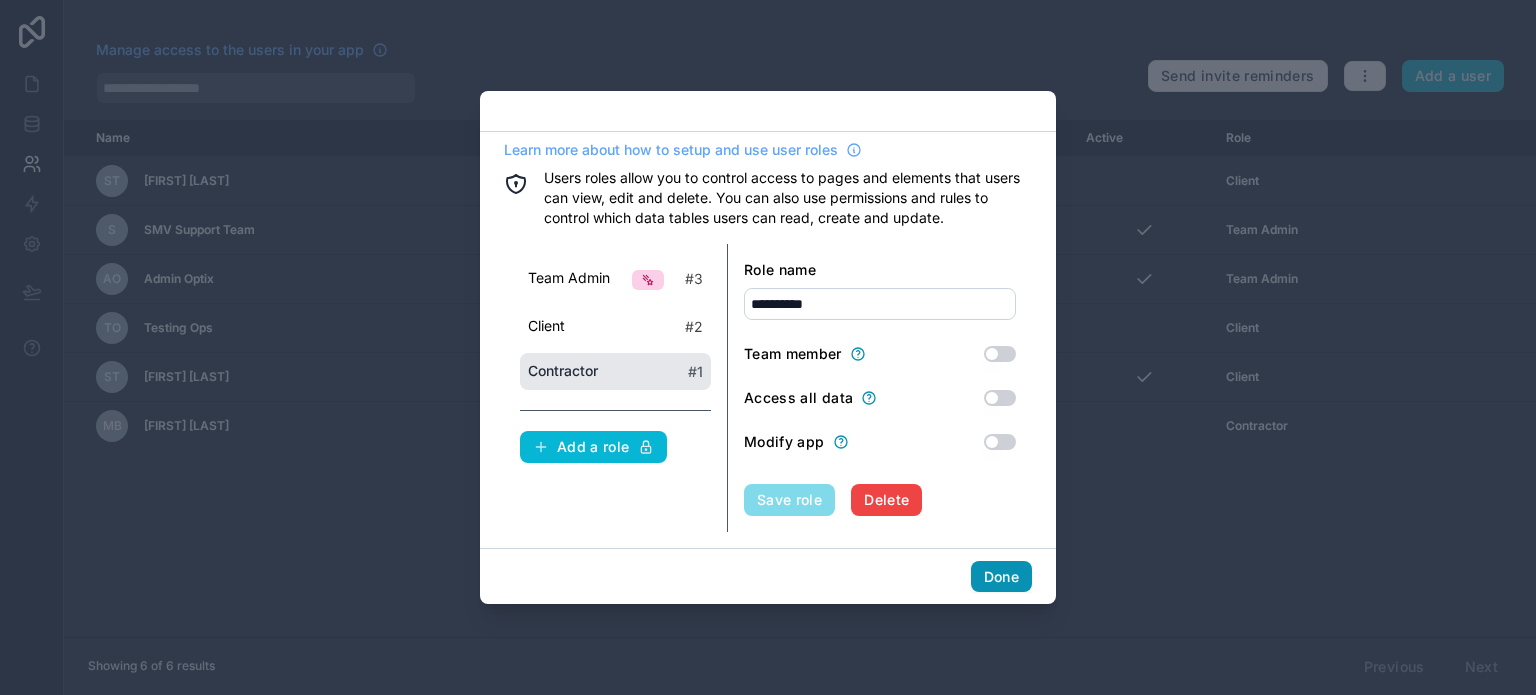 click on "Done" at bounding box center (1001, 577) 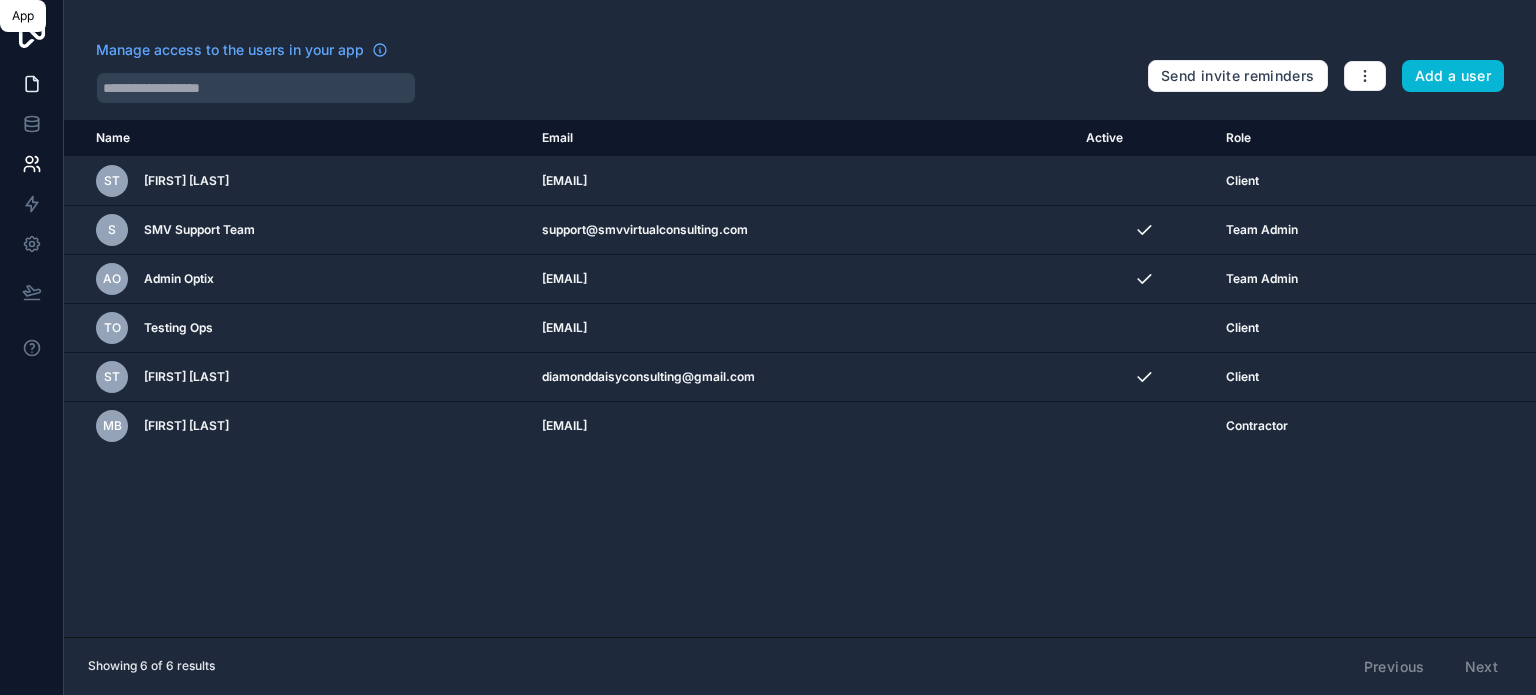 click at bounding box center (31, 84) 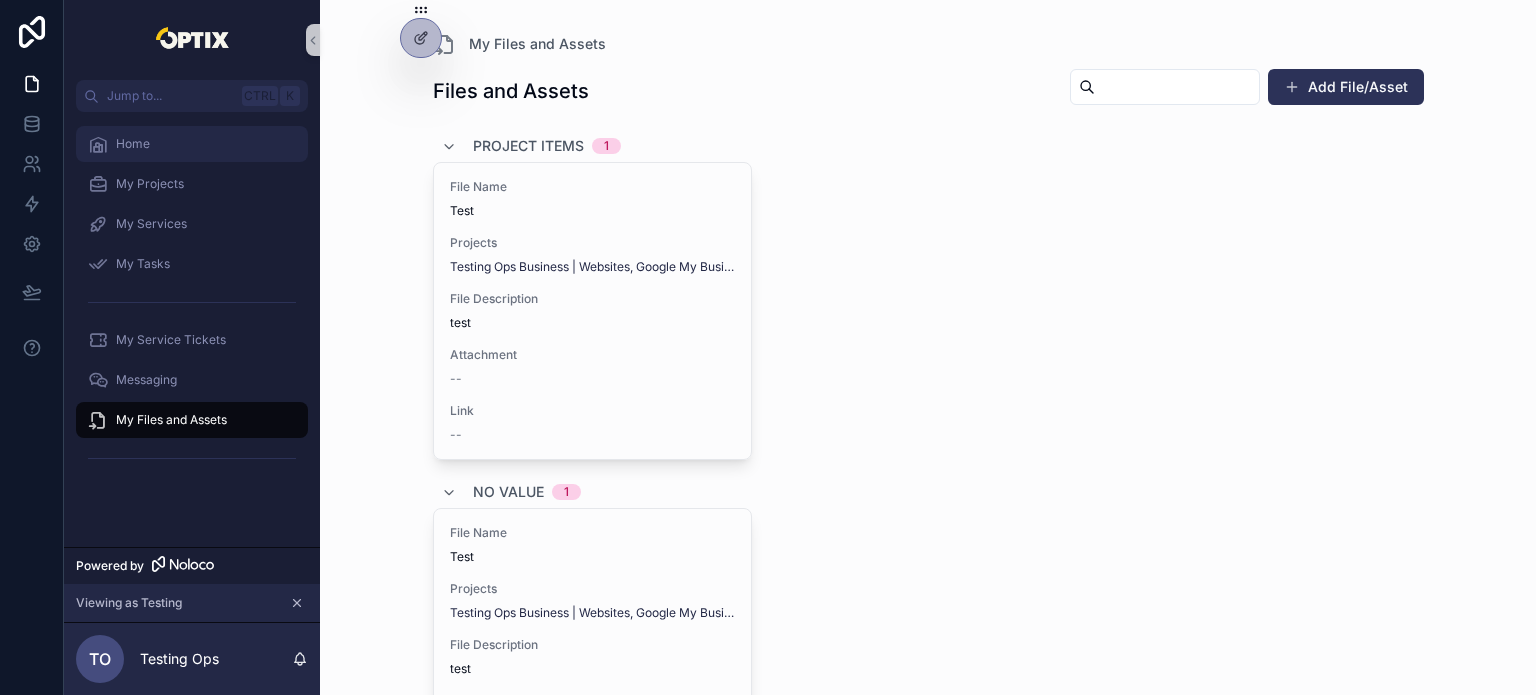 click on "Home" at bounding box center (192, 144) 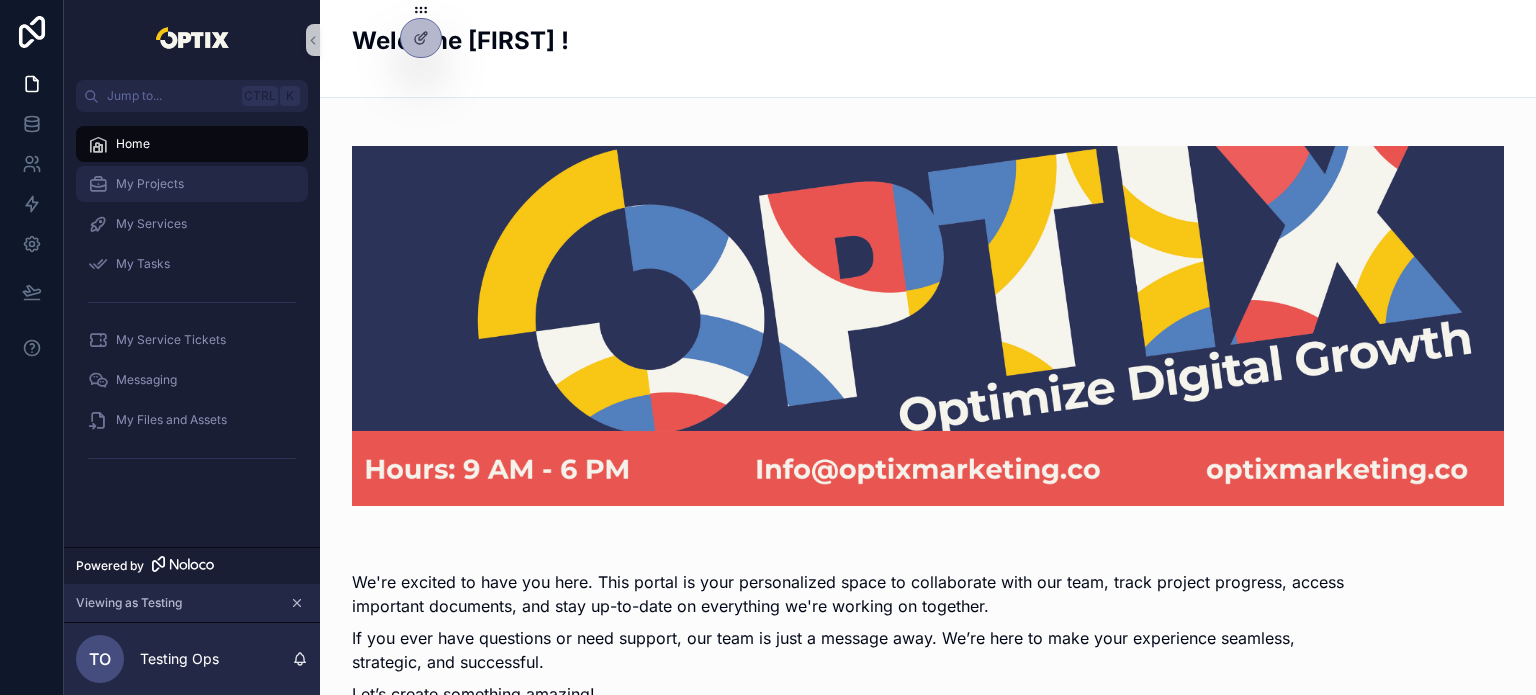 click on "My Projects" at bounding box center (192, 184) 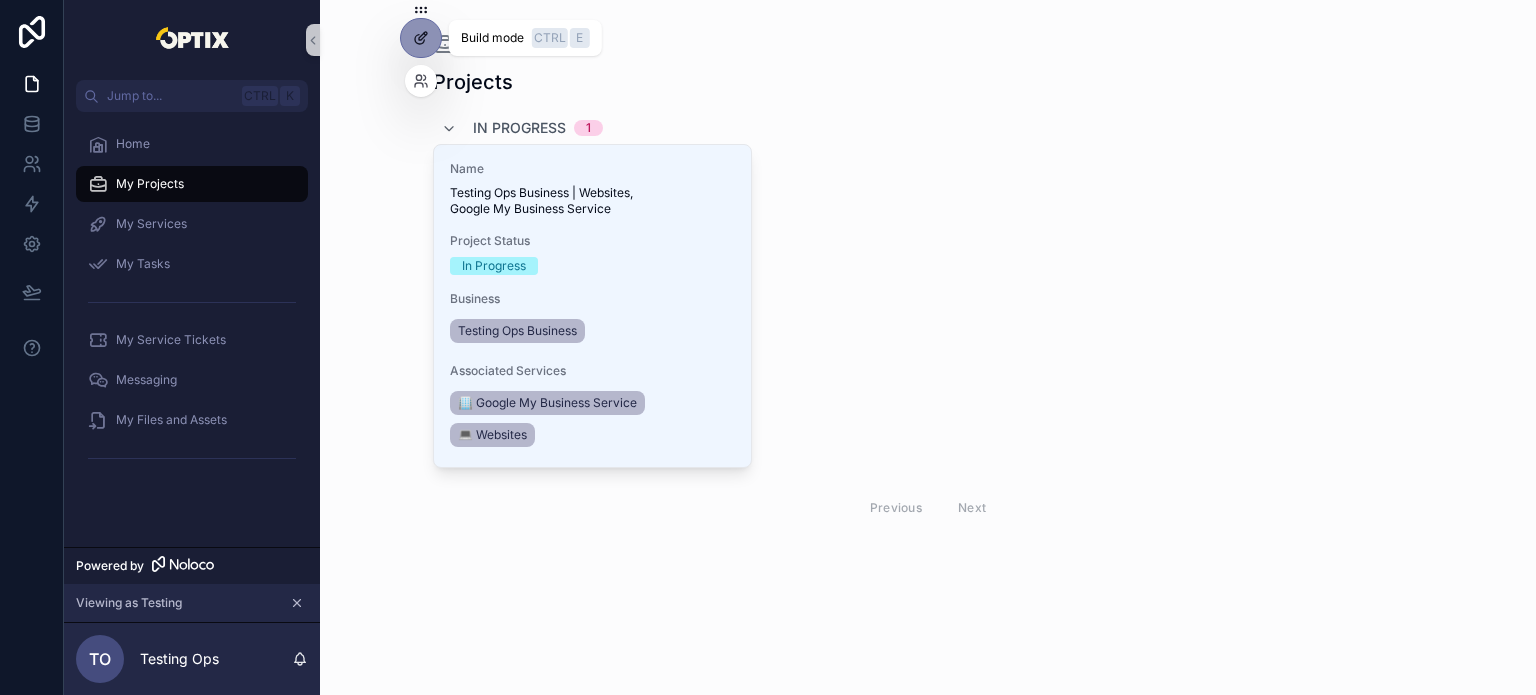 click 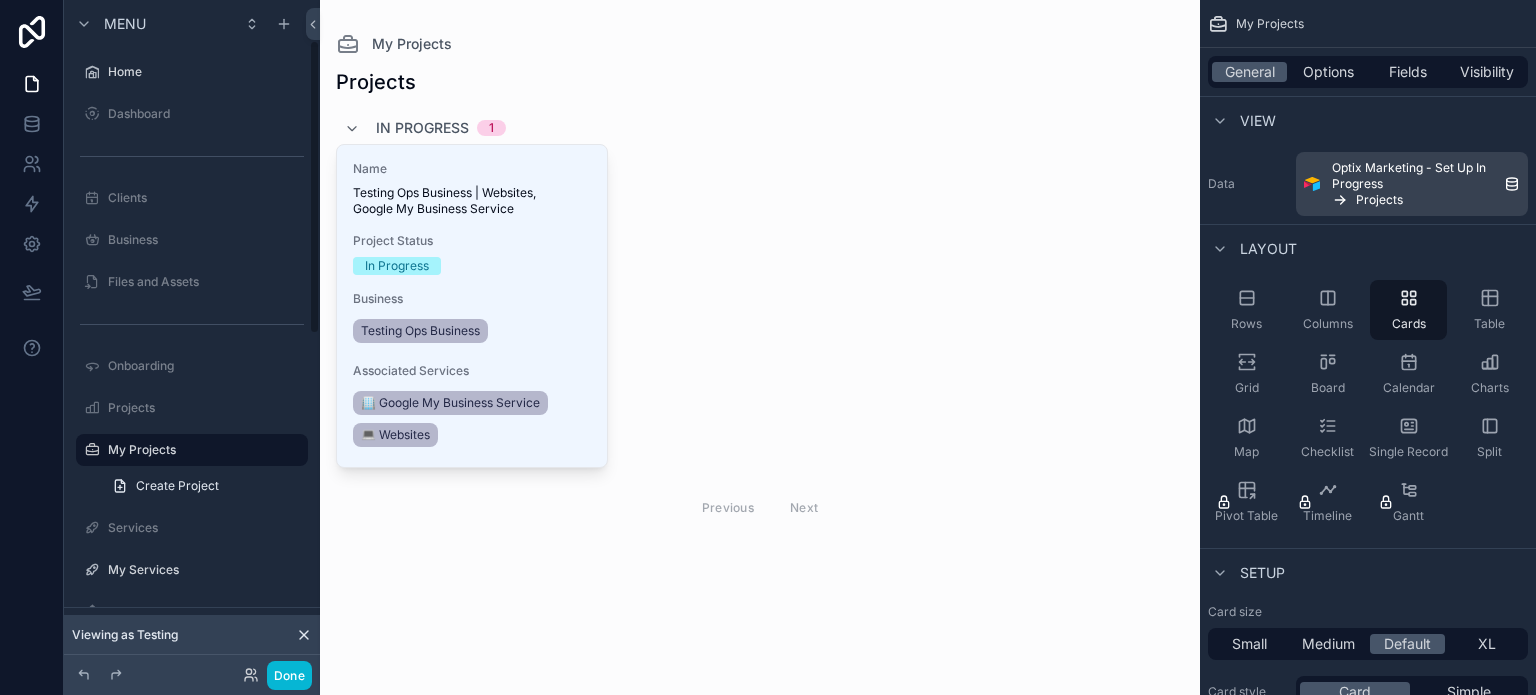 scroll, scrollTop: 92, scrollLeft: 0, axis: vertical 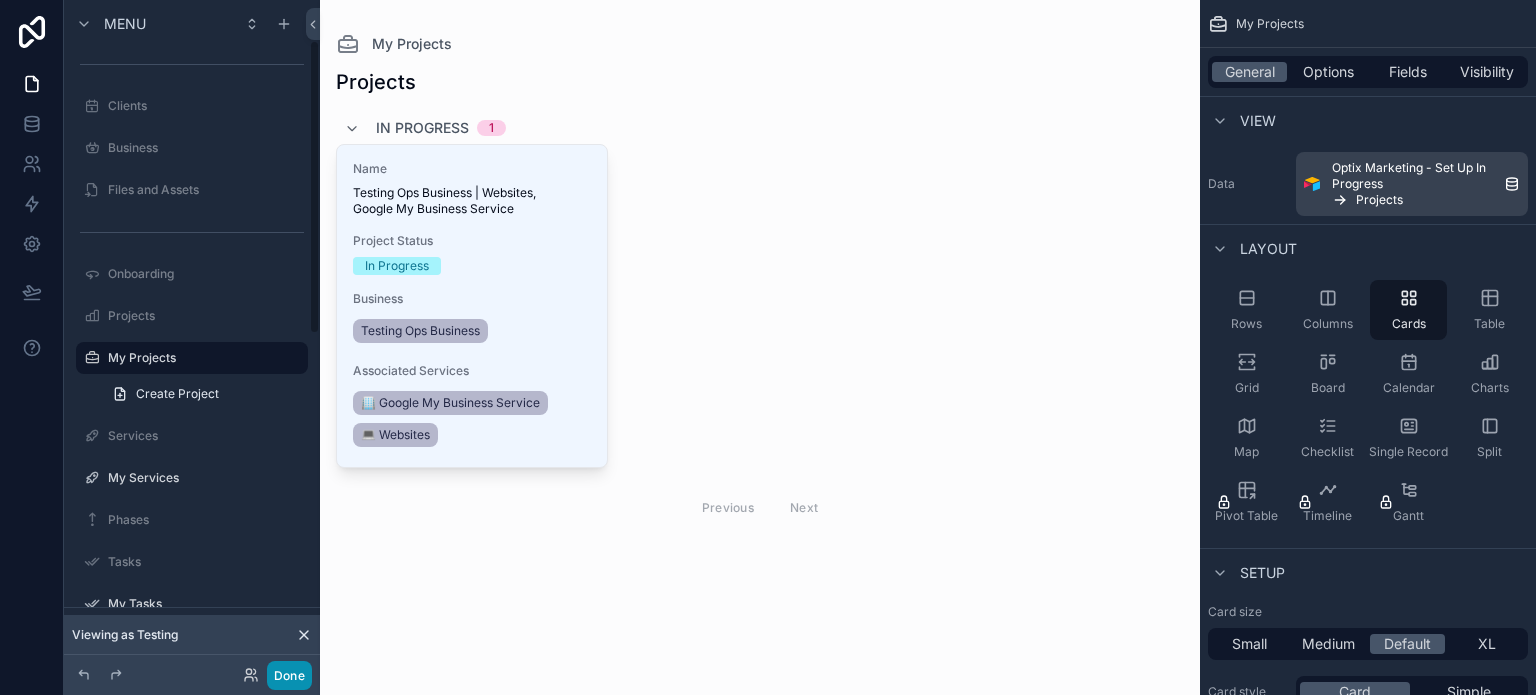 click on "Done" at bounding box center (289, 675) 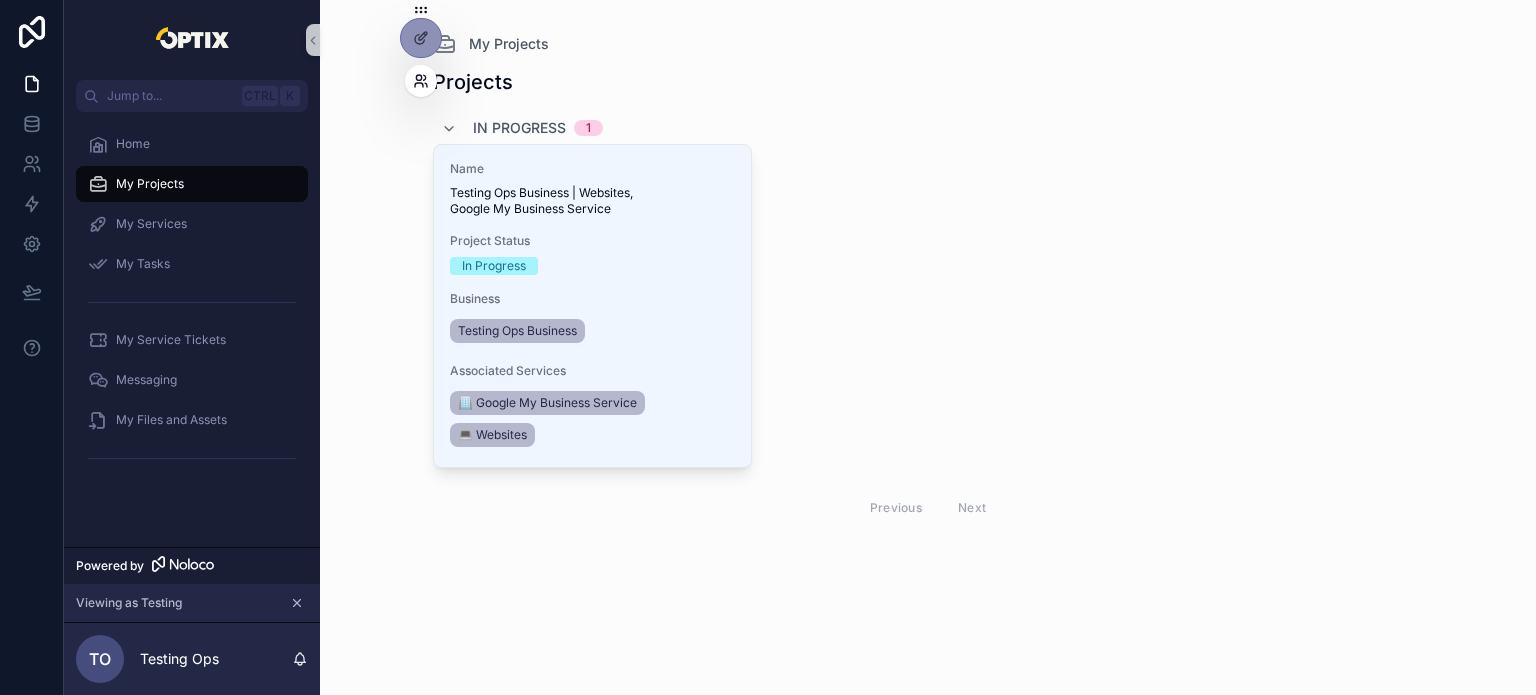 click 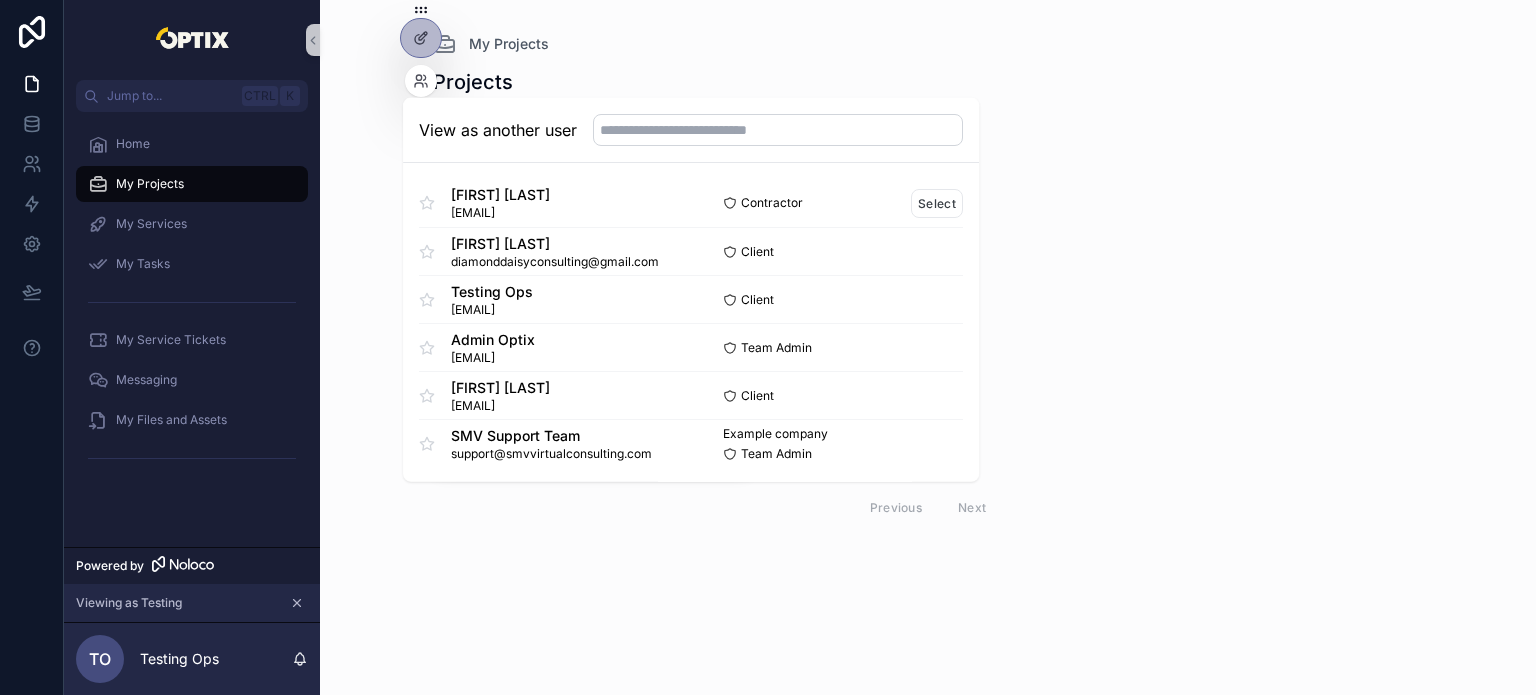 scroll, scrollTop: 0, scrollLeft: 0, axis: both 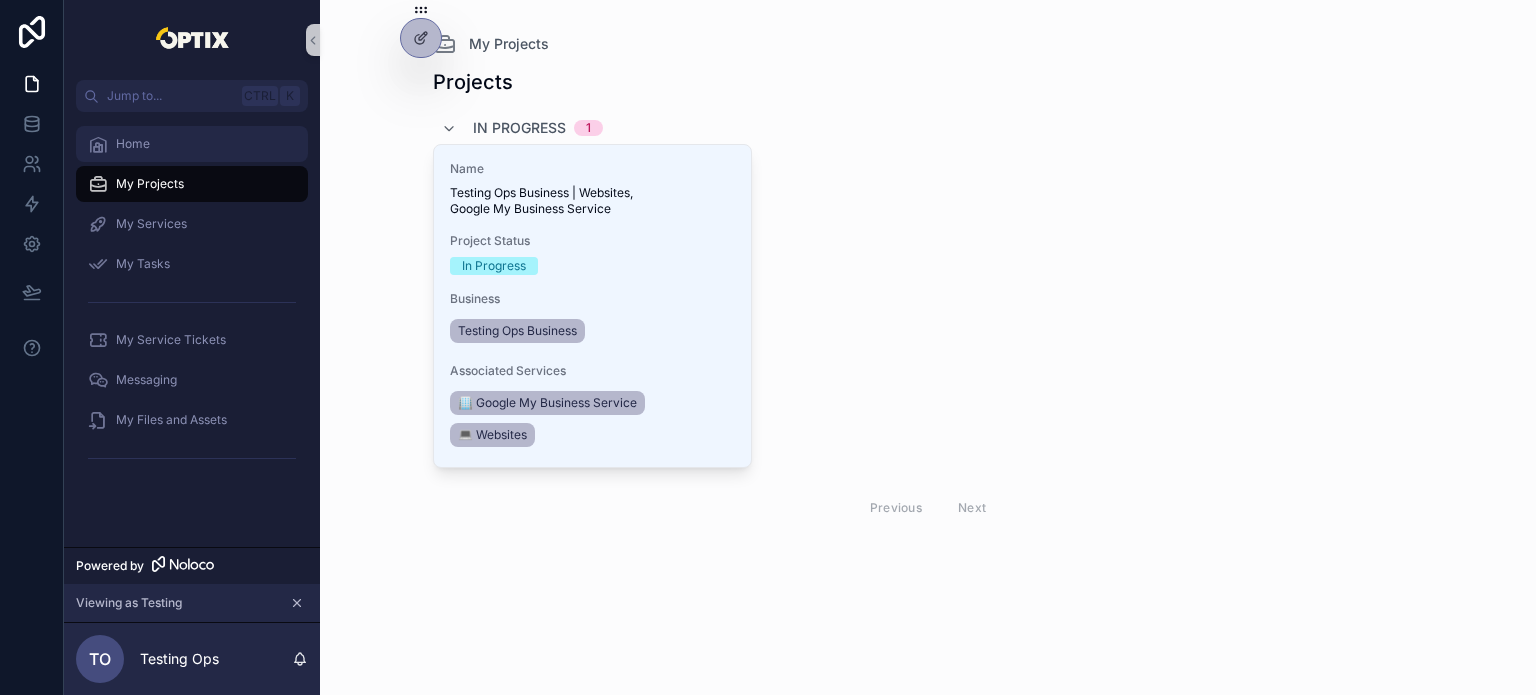 click on "Home" at bounding box center (192, 144) 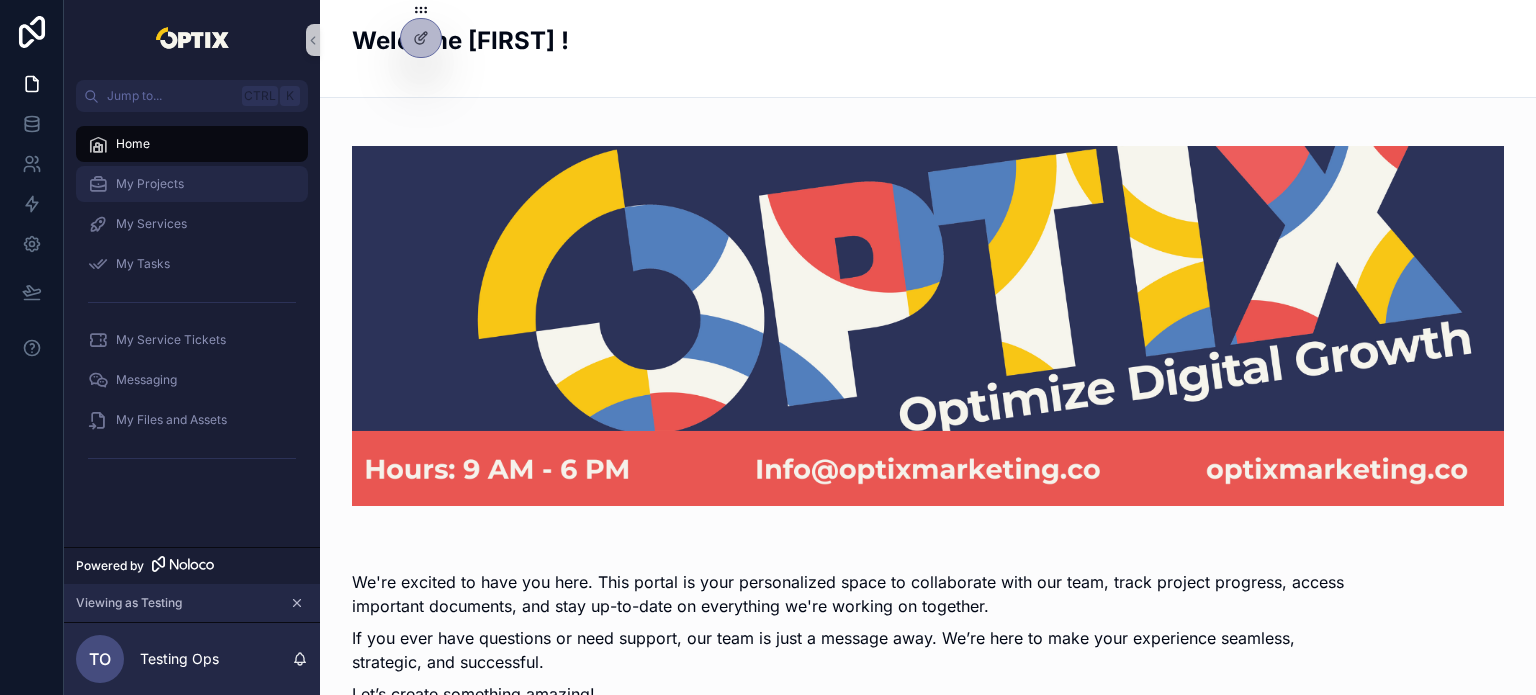 click on "My Projects" at bounding box center (192, 184) 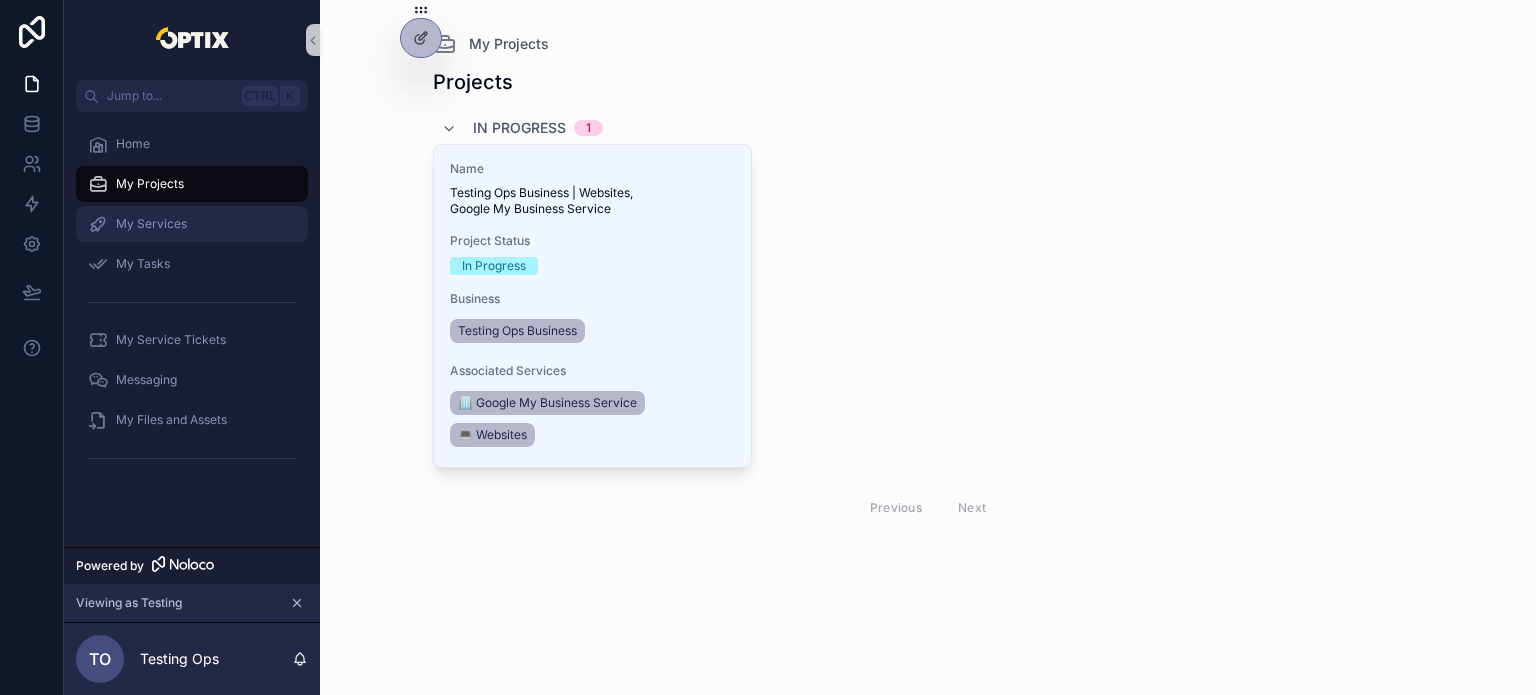 click on "My Services" at bounding box center [192, 224] 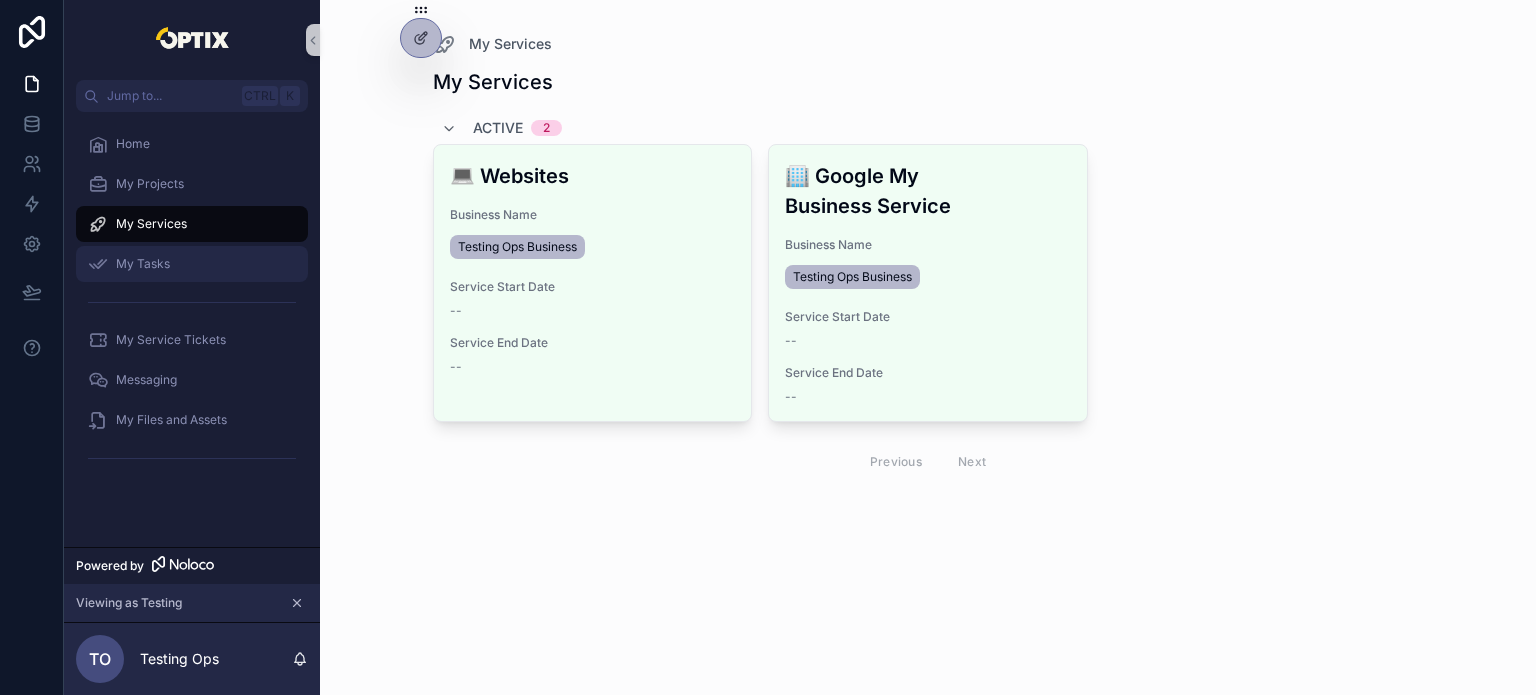 click on "My Tasks" at bounding box center [192, 264] 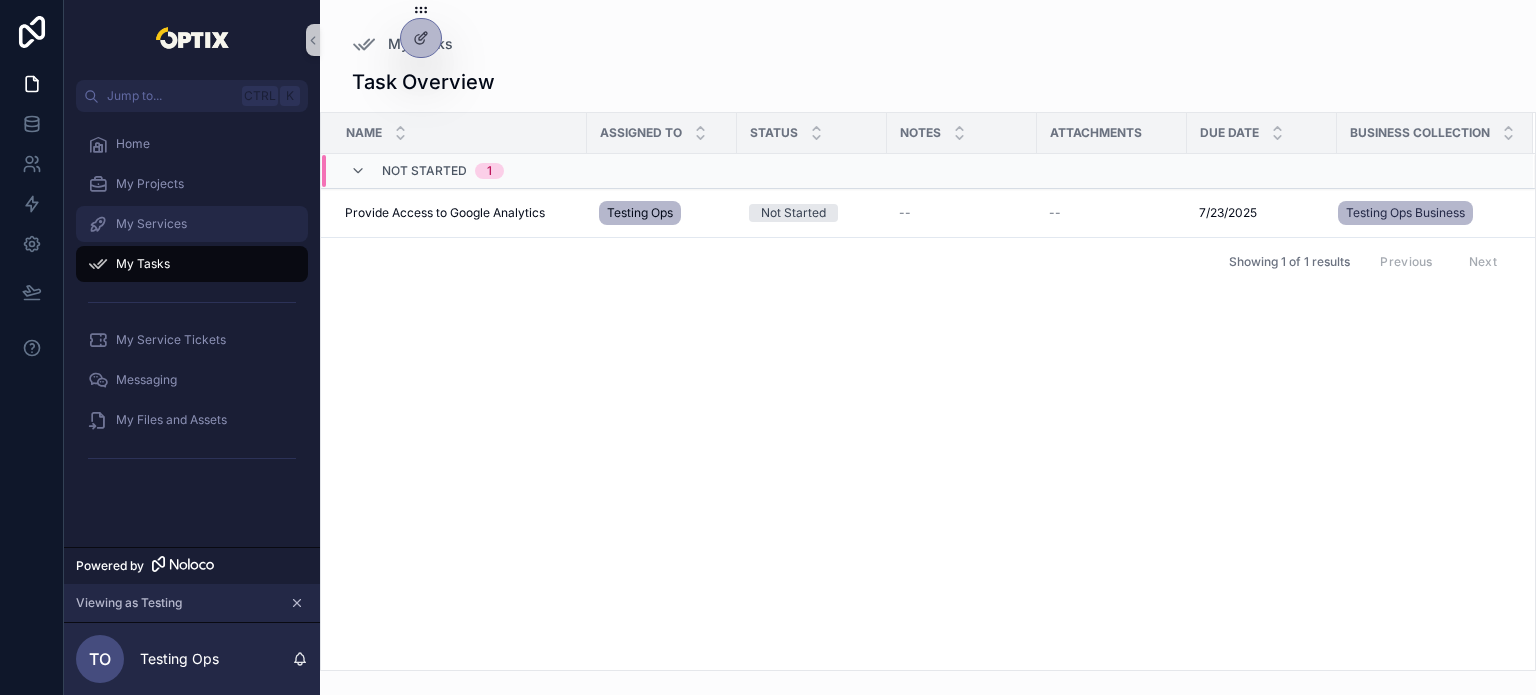click on "My Services" at bounding box center [192, 224] 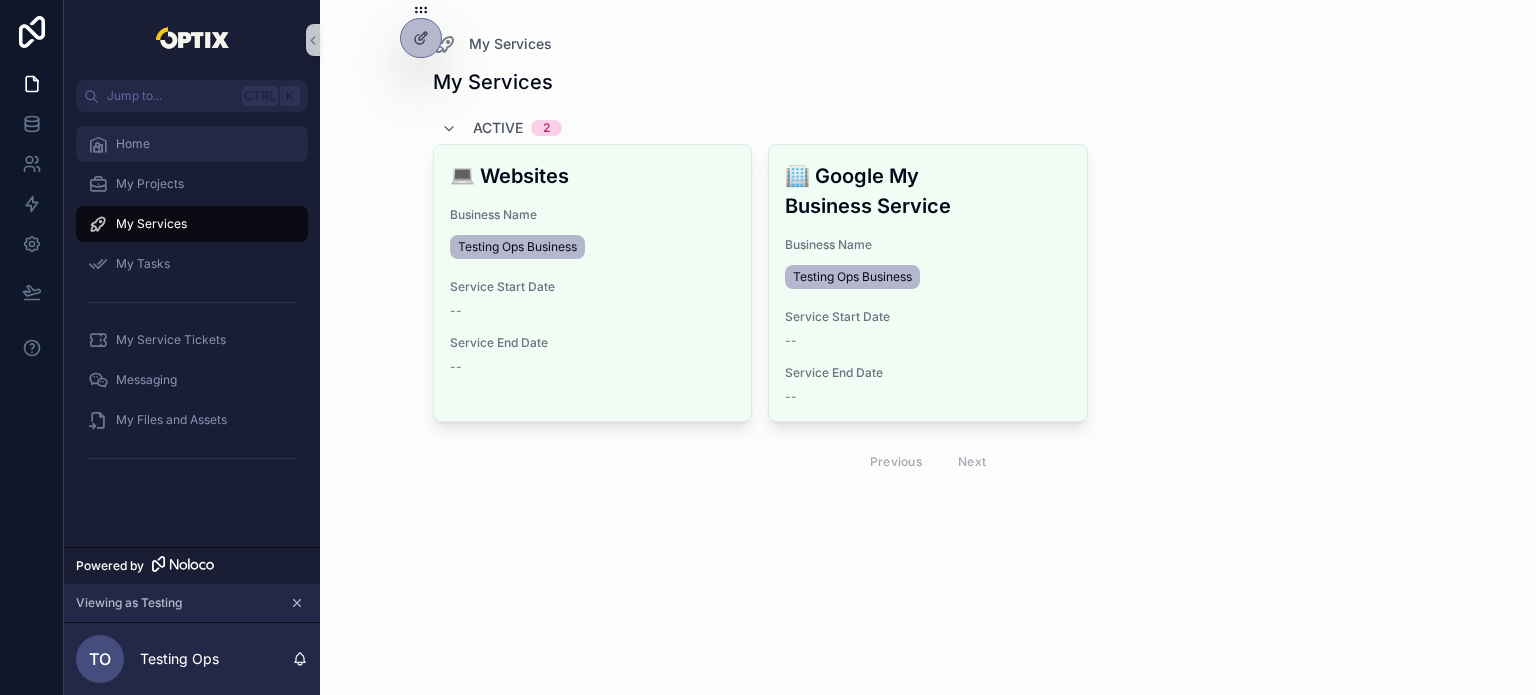 click on "Home" at bounding box center (192, 144) 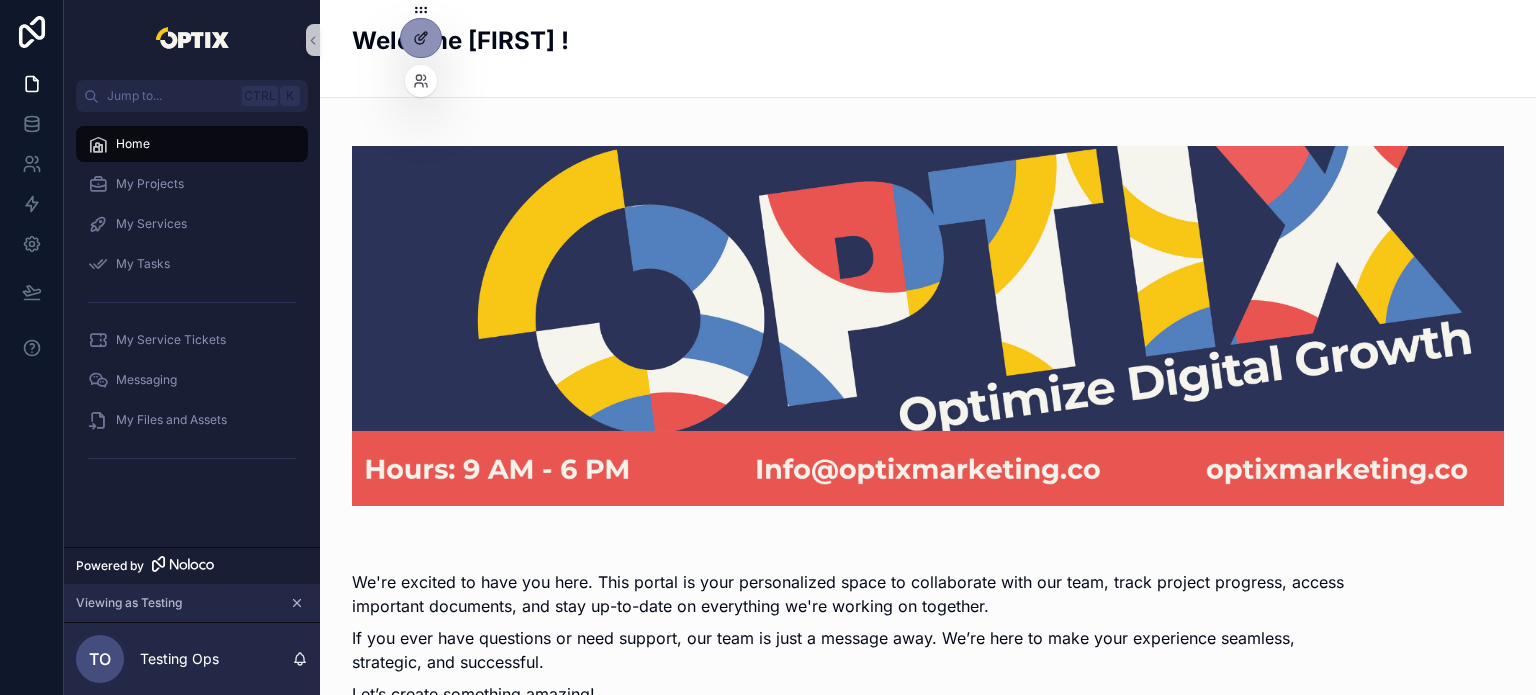 click 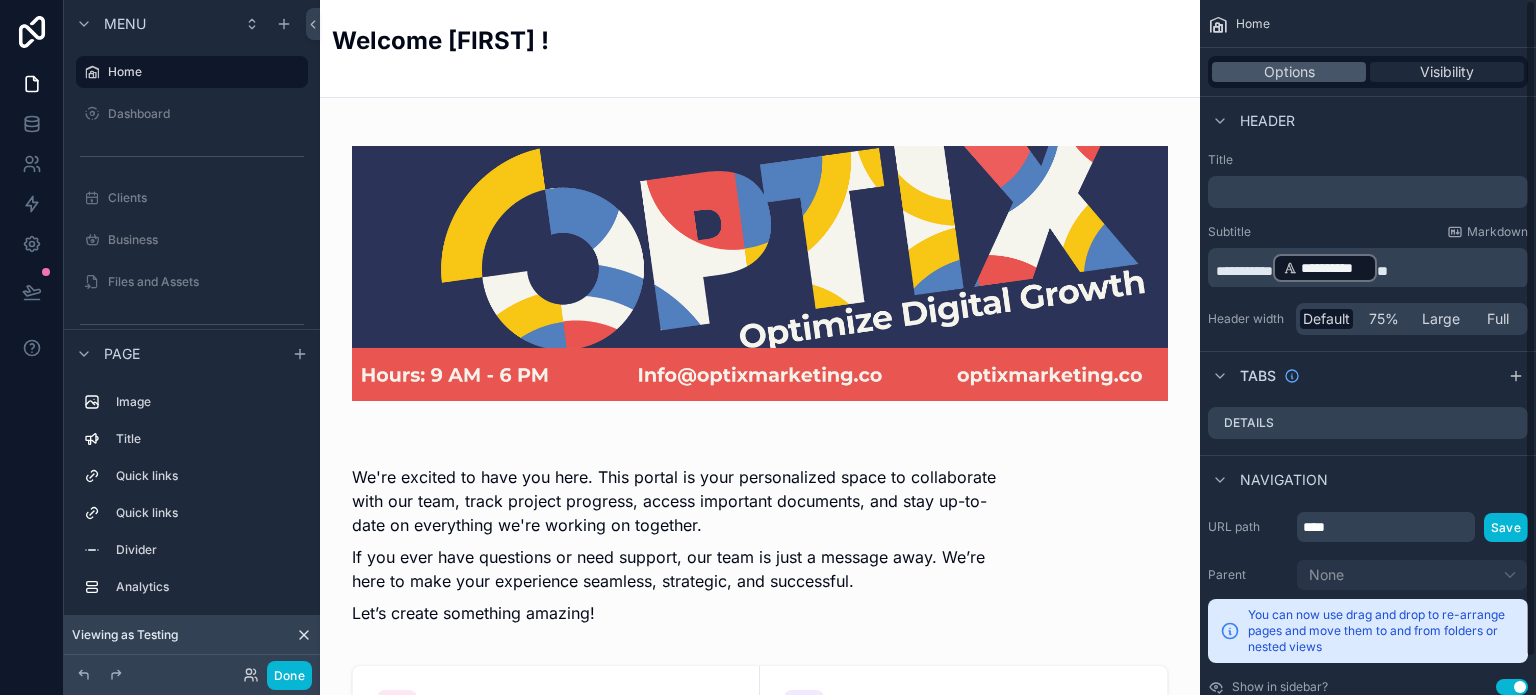 click on "Visibility" at bounding box center [1447, 72] 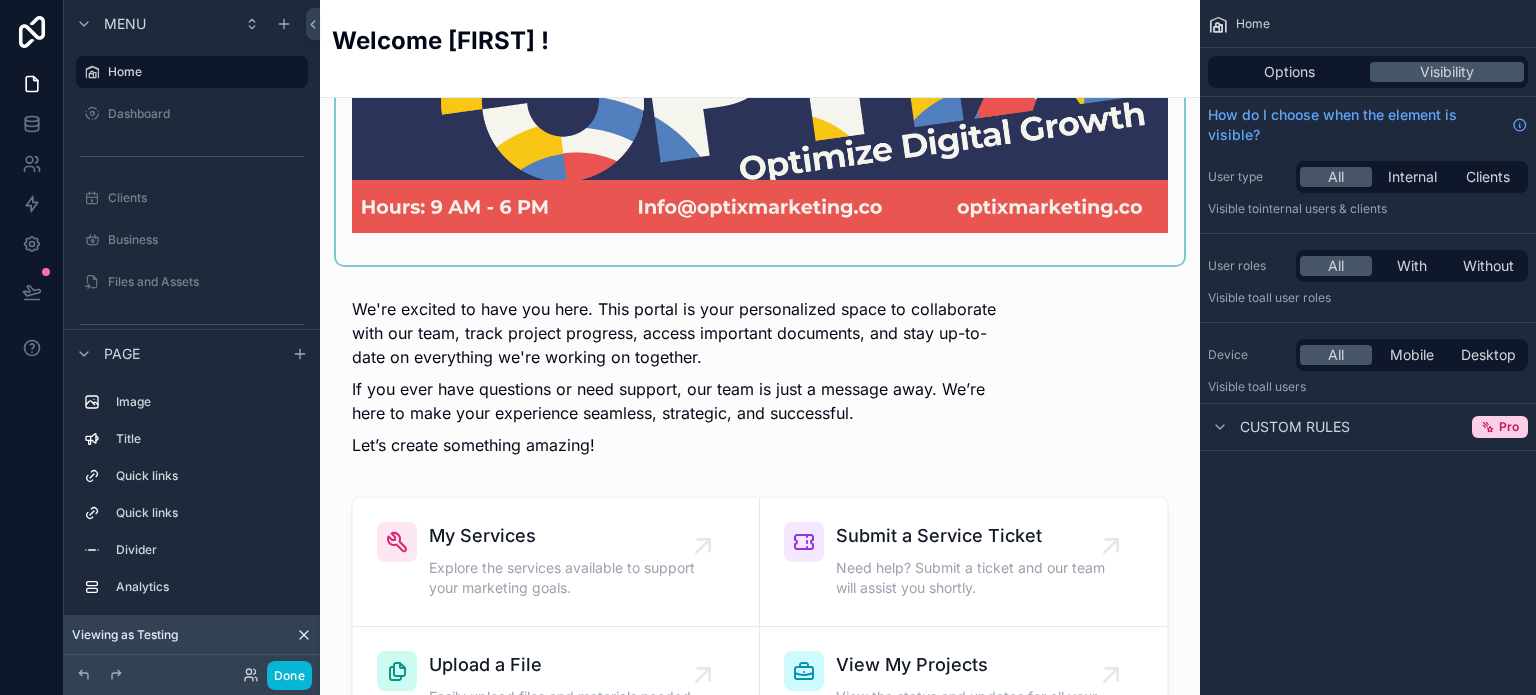 scroll, scrollTop: 200, scrollLeft: 0, axis: vertical 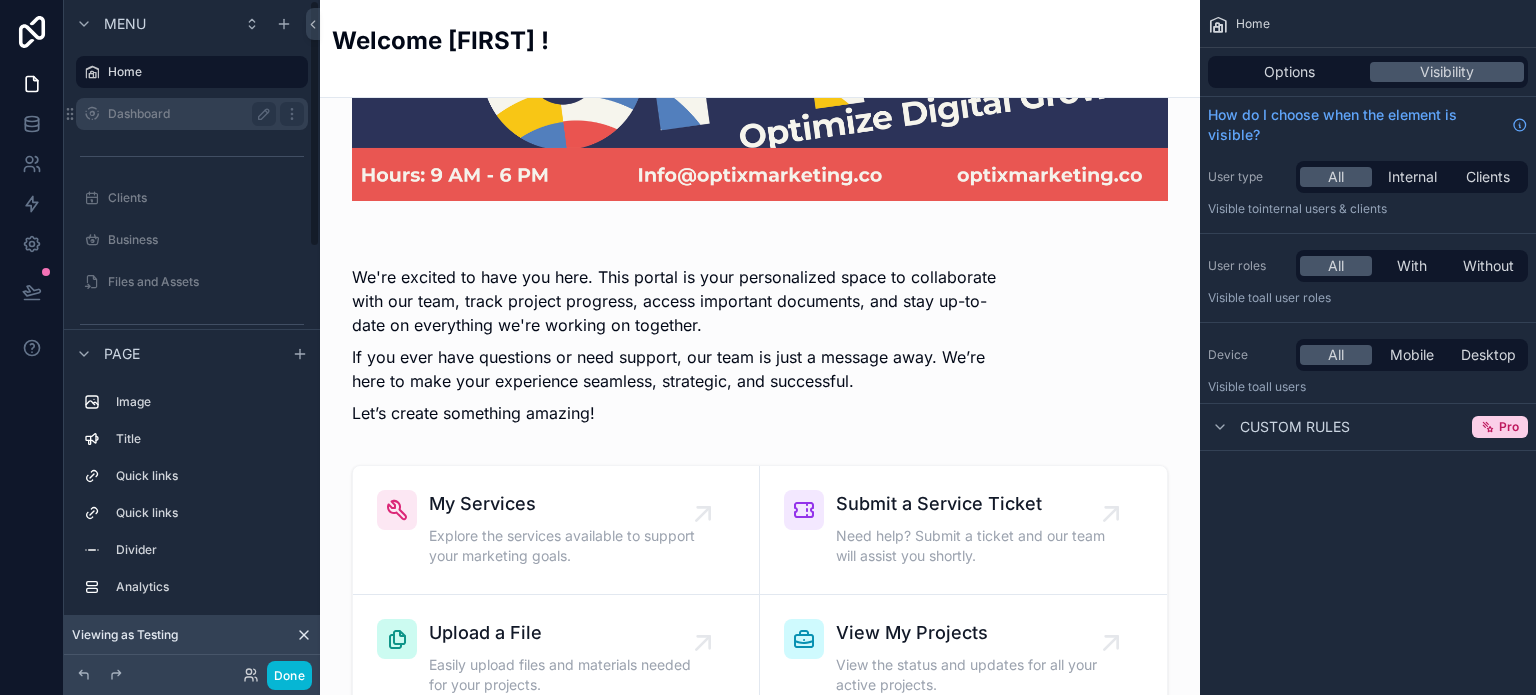 click on "Dashboard" at bounding box center [192, 114] 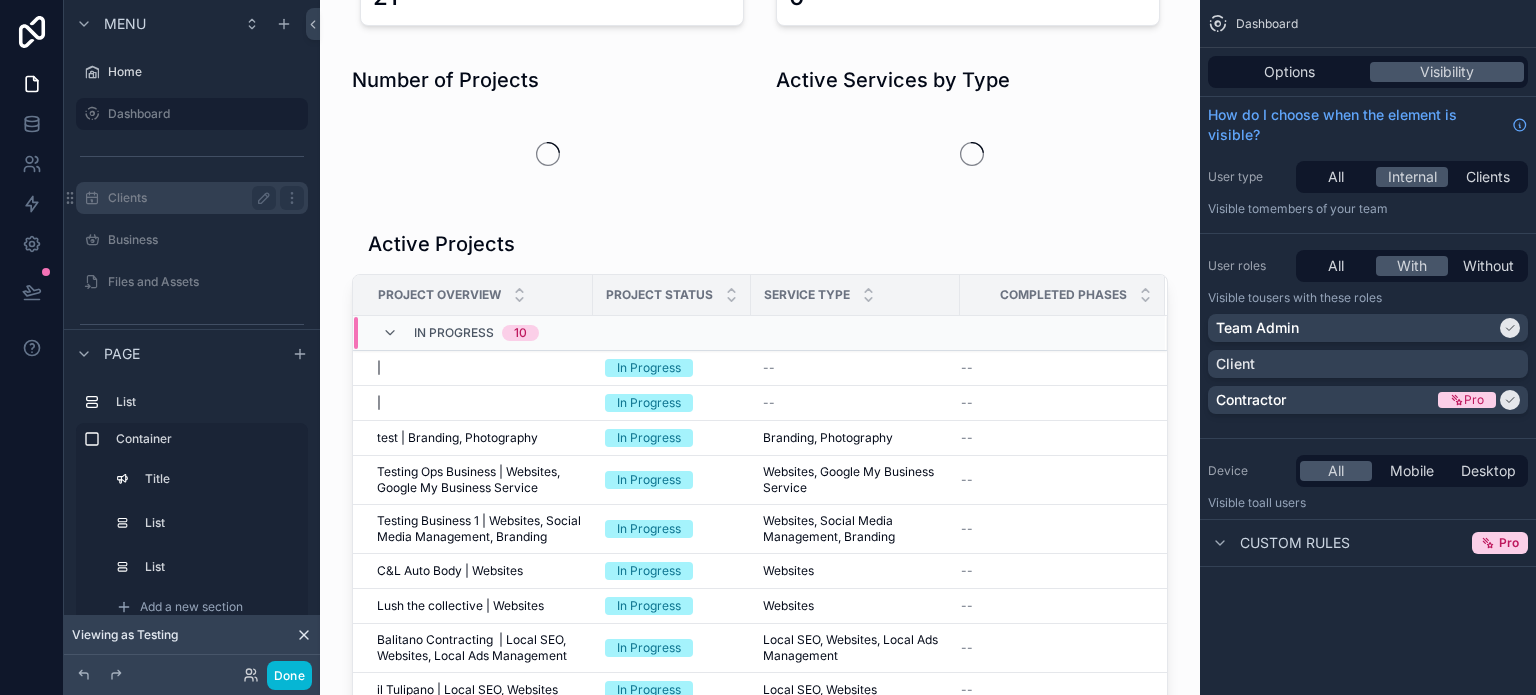 click on "Clients" at bounding box center [188, 198] 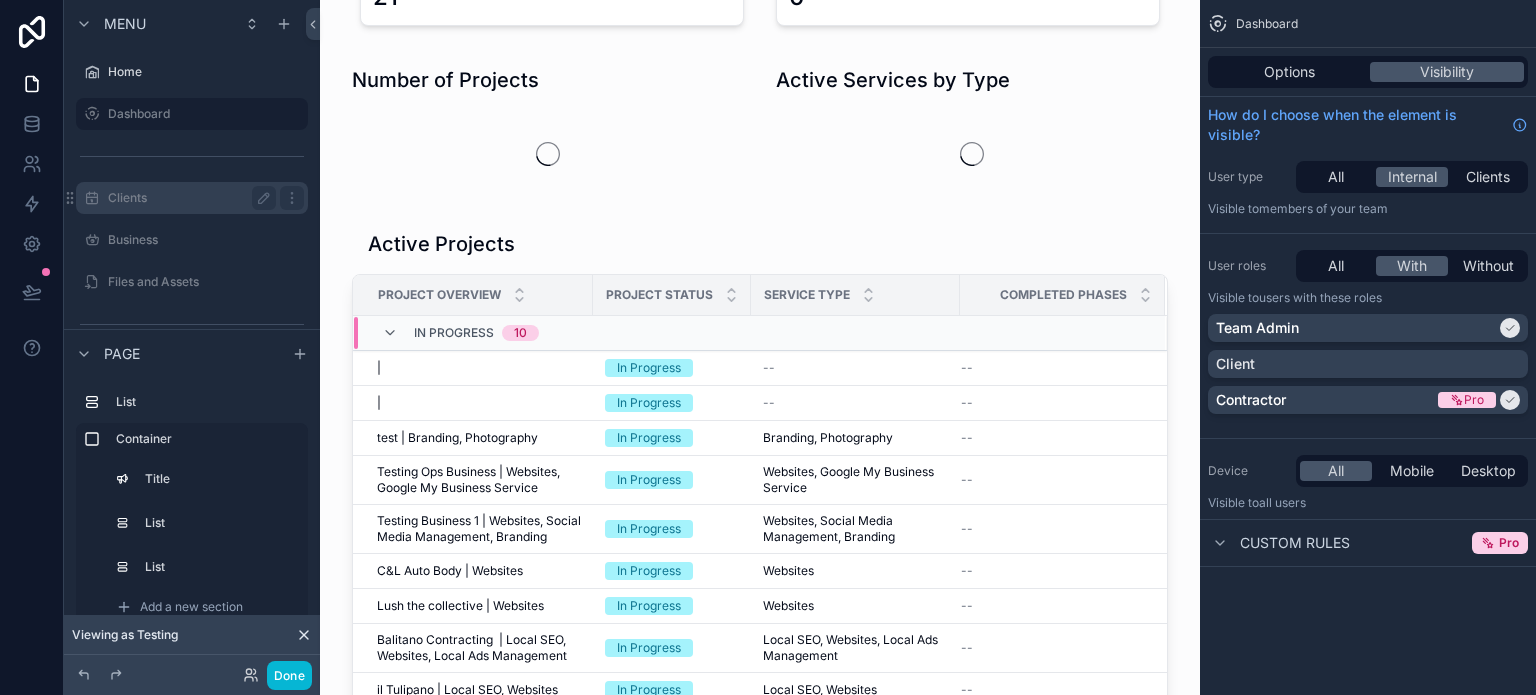 scroll, scrollTop: 0, scrollLeft: 0, axis: both 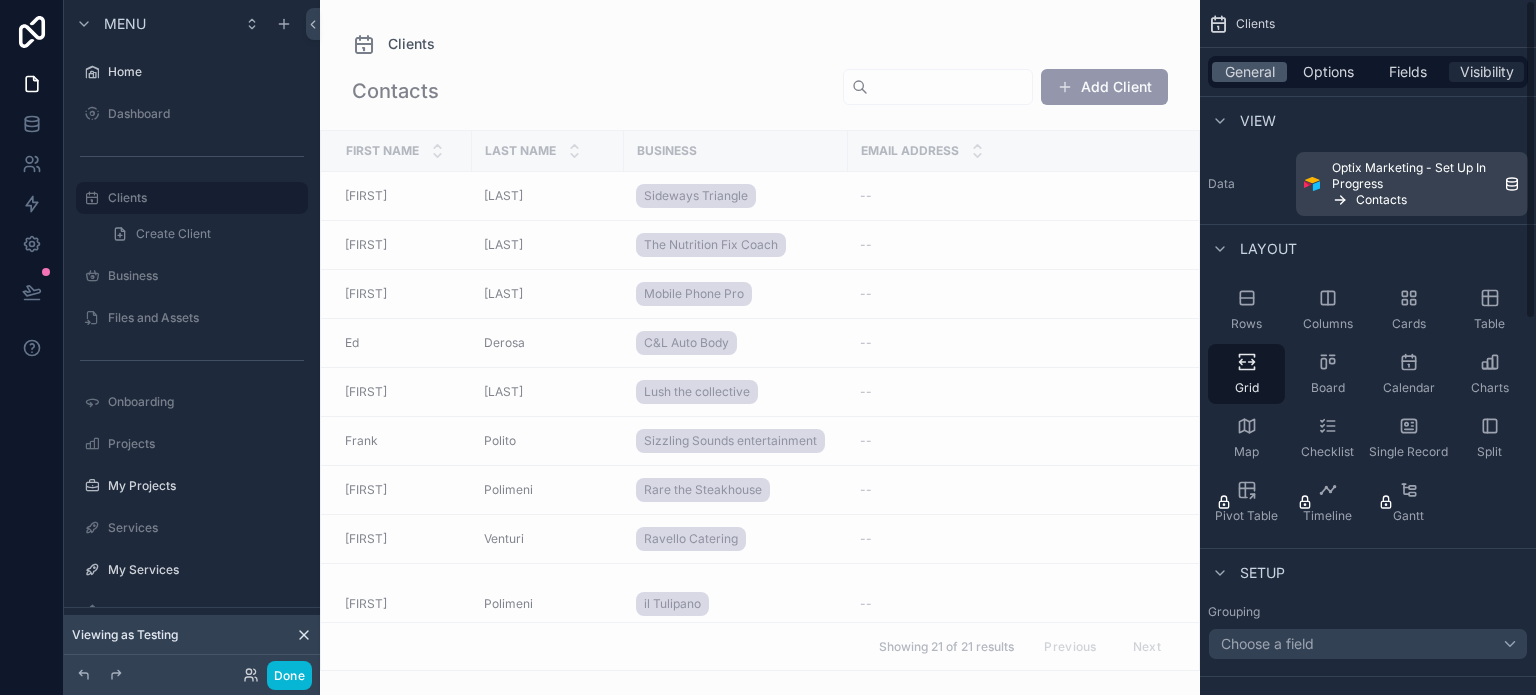 click on "Visibility" at bounding box center (1486, 72) 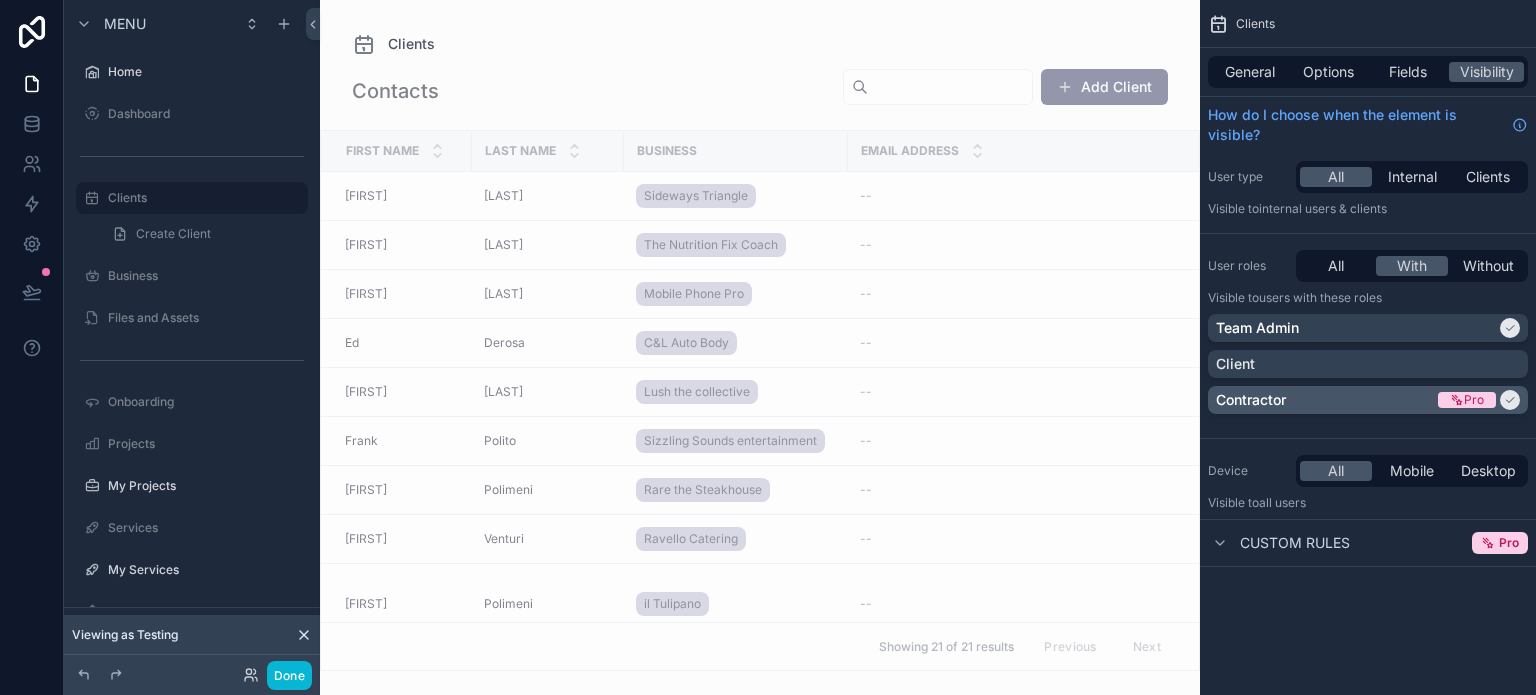 click 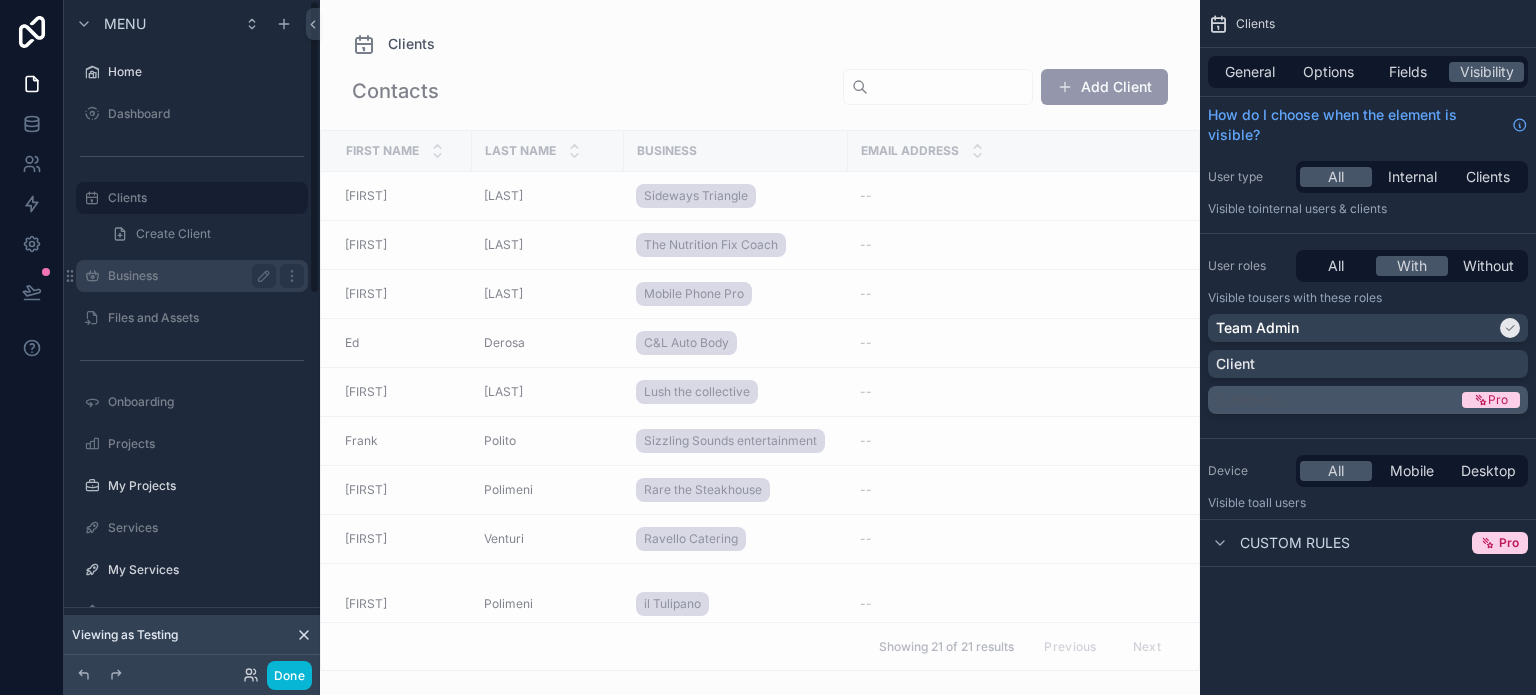 click on "Business" at bounding box center (188, 276) 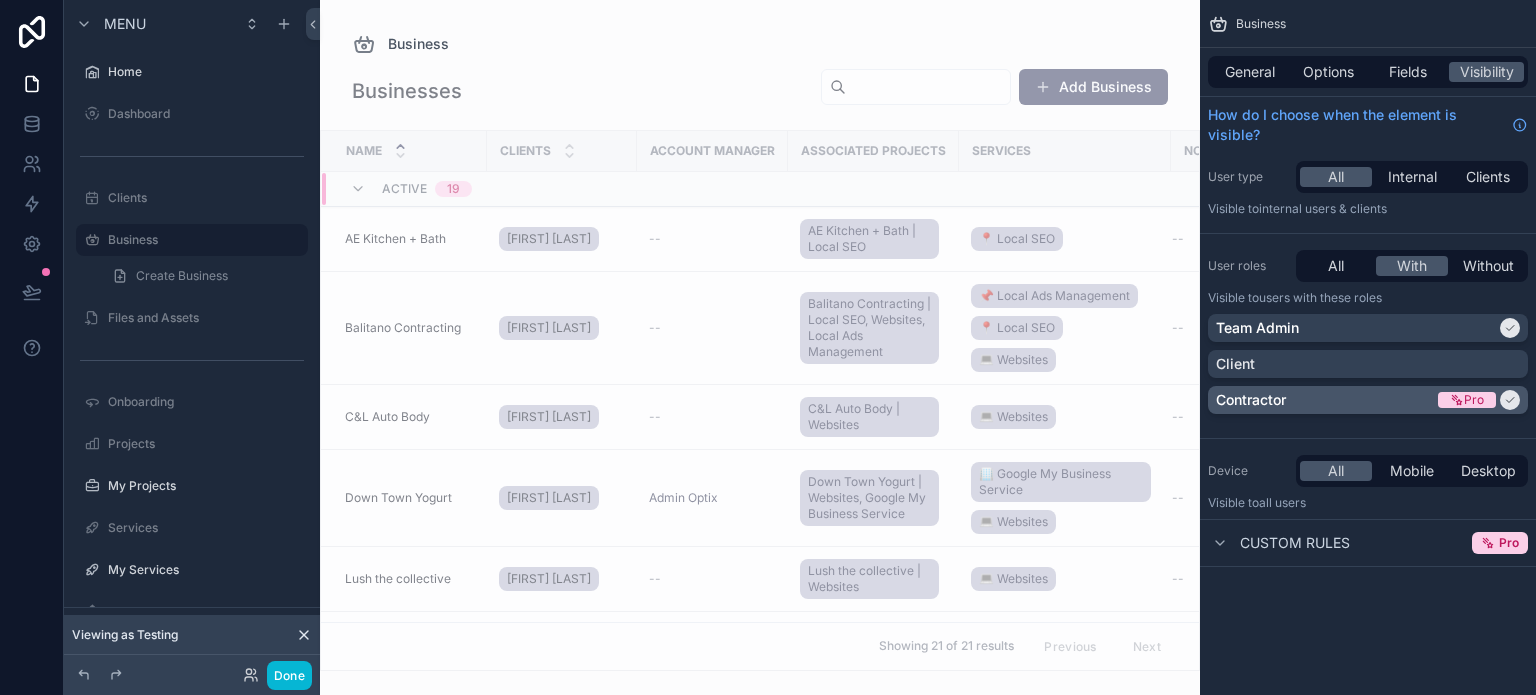 click at bounding box center (1510, 400) 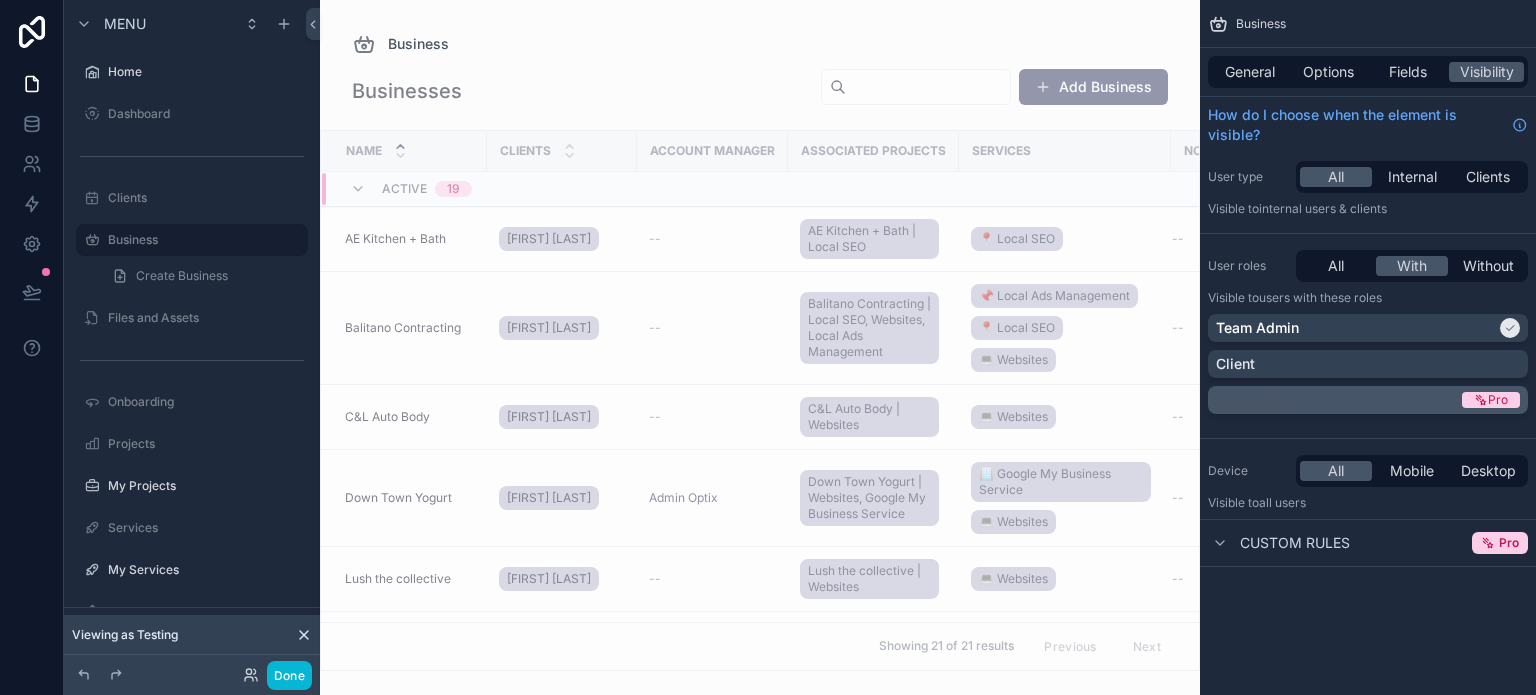 click on "Contractor" at bounding box center (1251, 400) 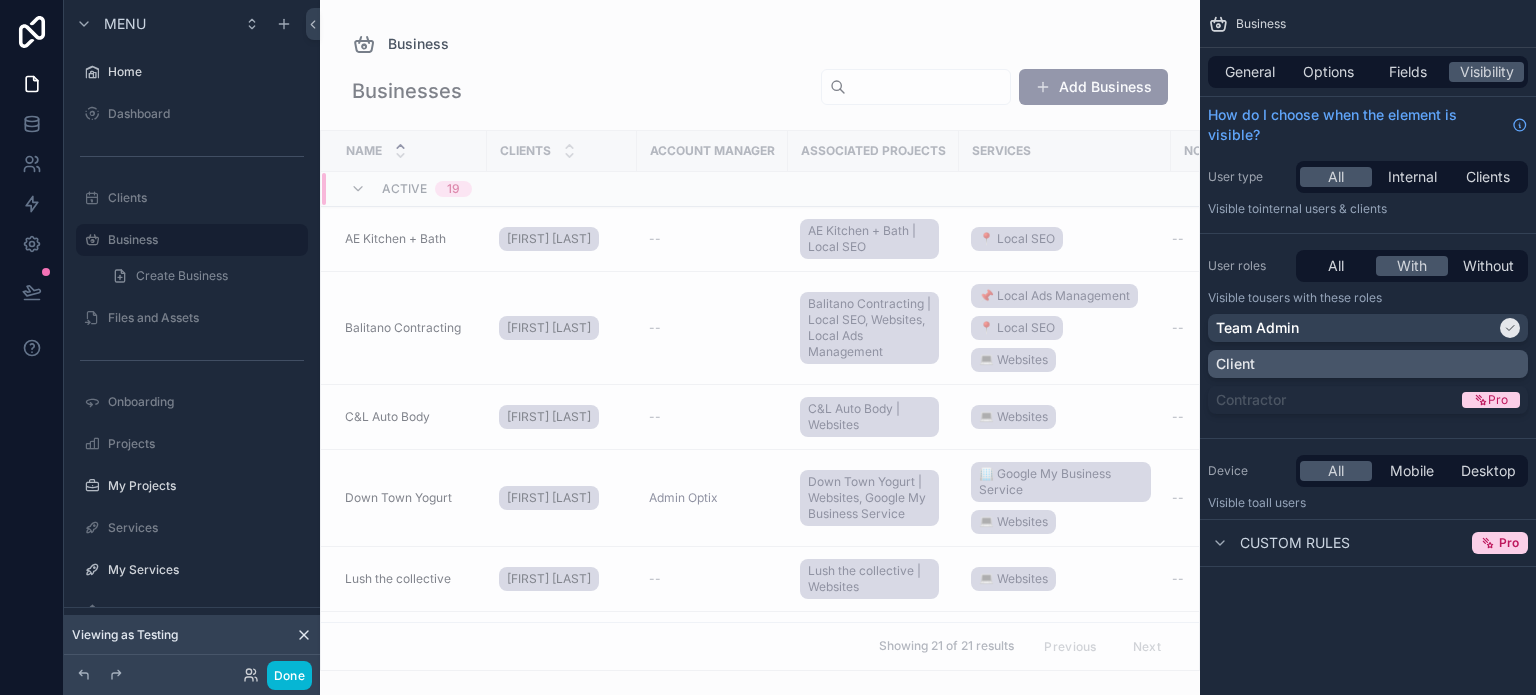 click on "Client" at bounding box center (1235, 364) 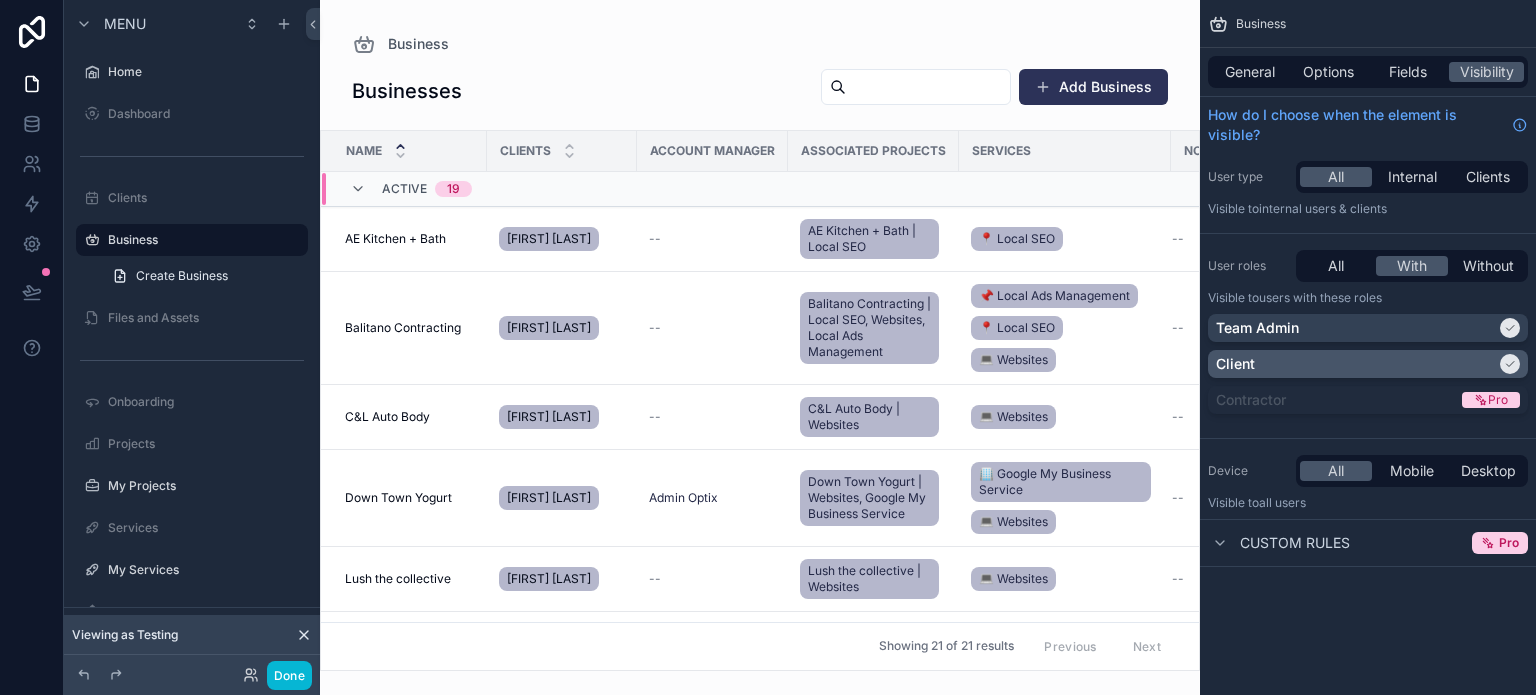 click on "Client" at bounding box center (1235, 364) 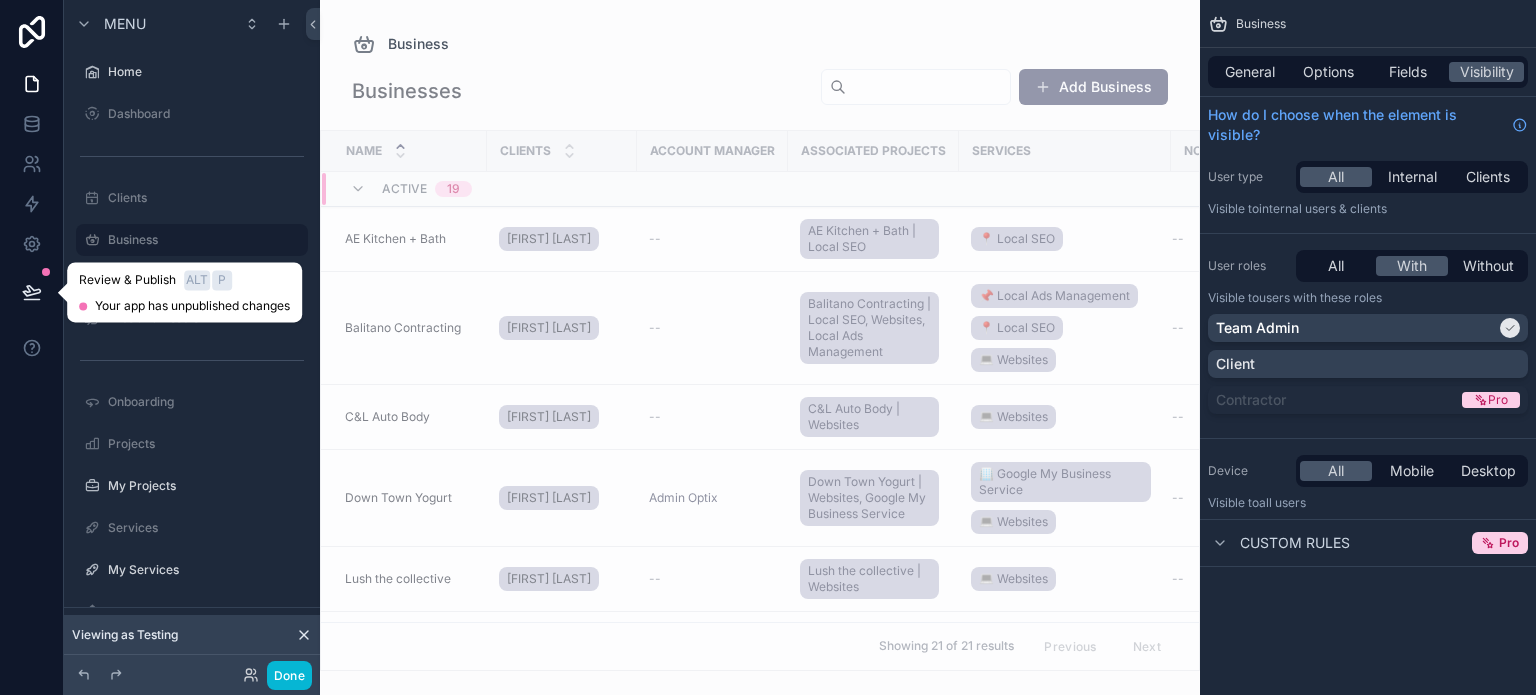 click 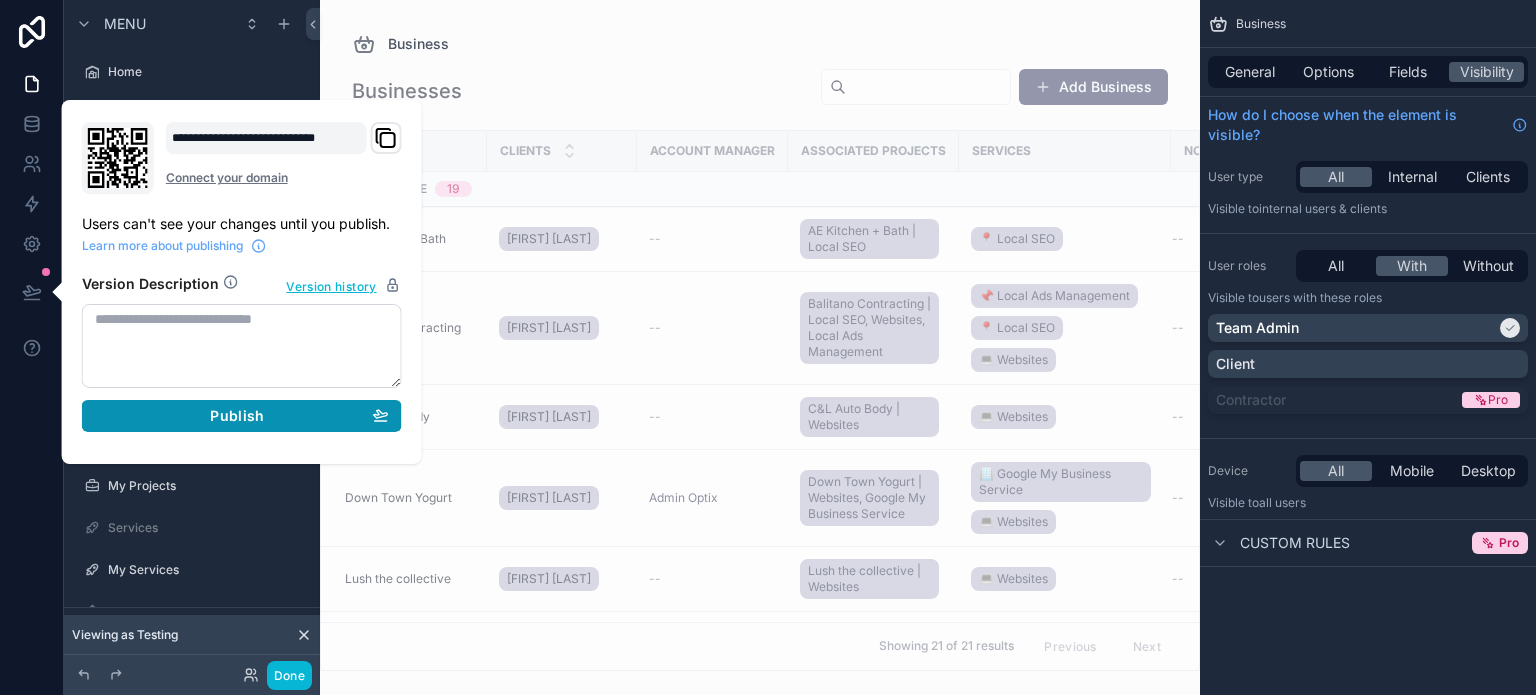 click on "Publish" at bounding box center (237, 416) 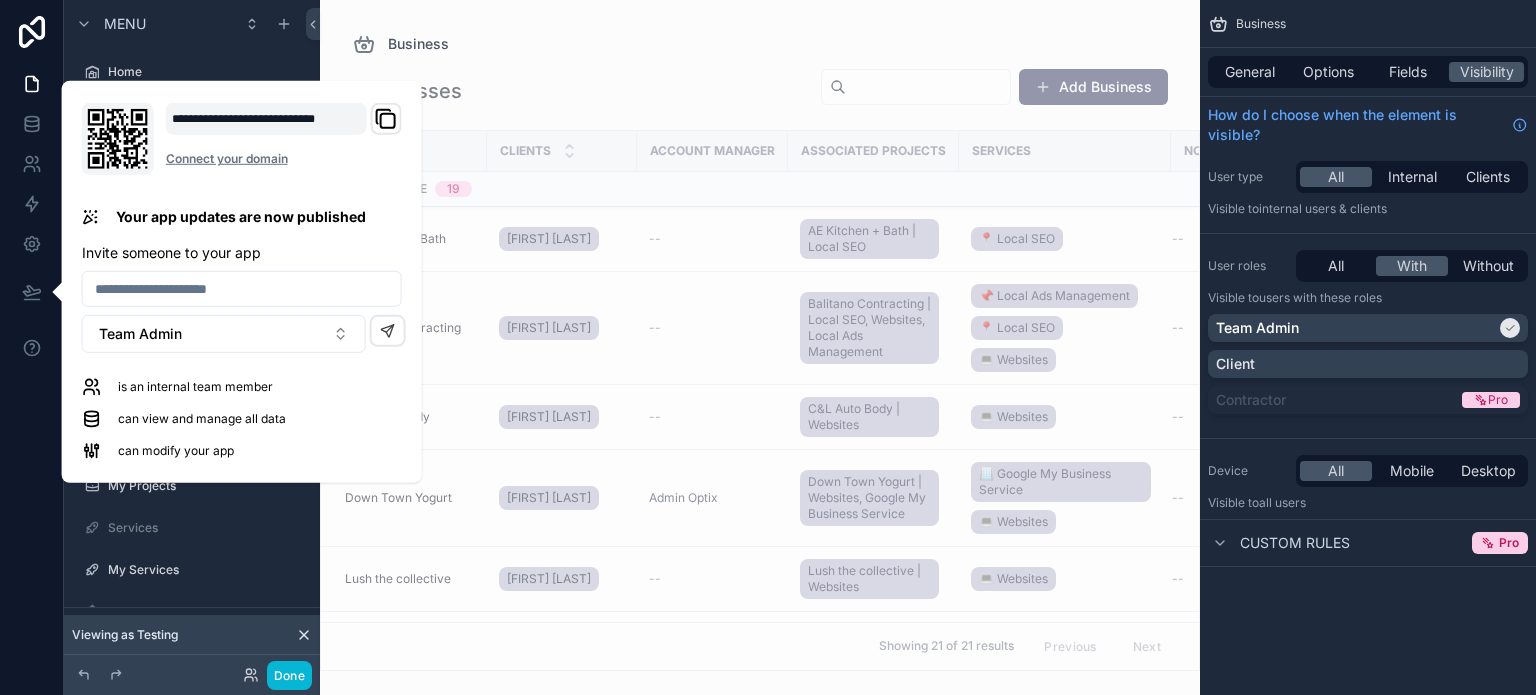 click at bounding box center (760, 347) 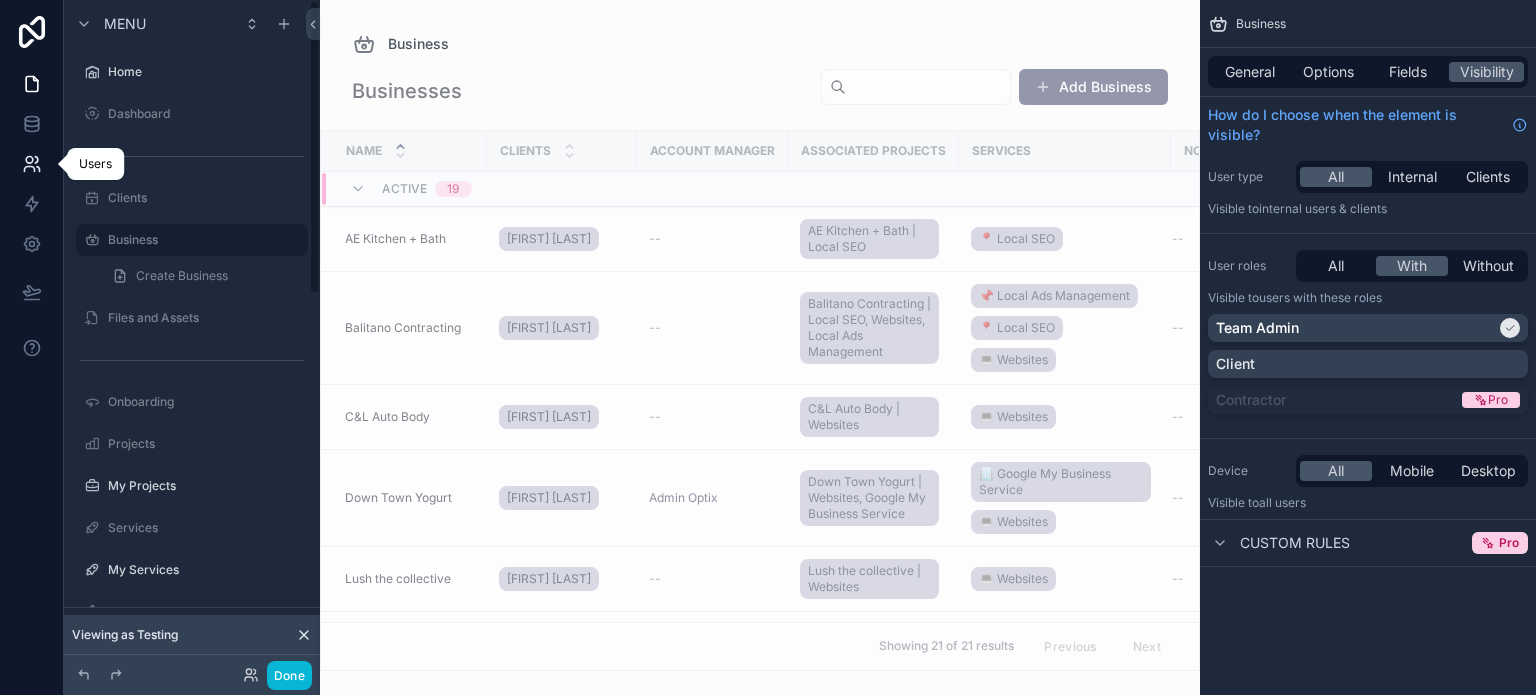 click 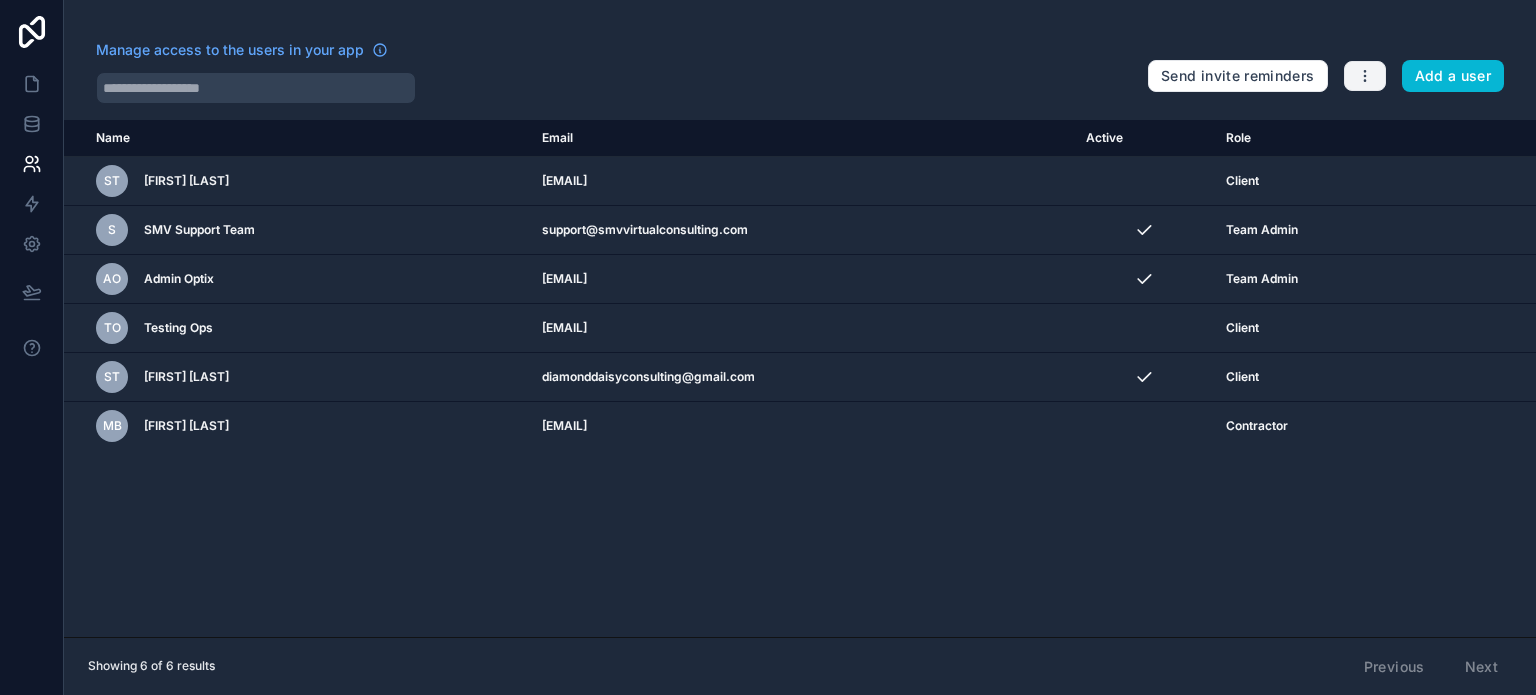 click 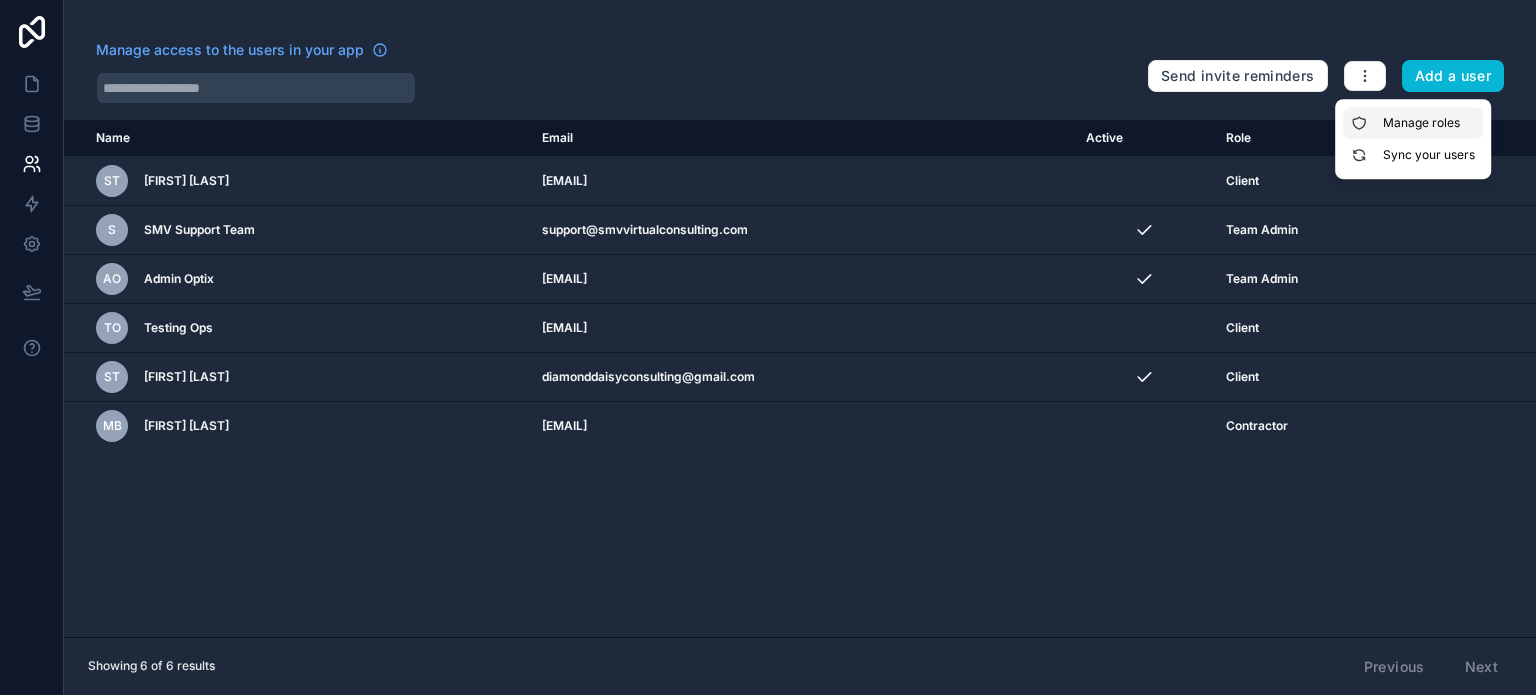 click on "Manage roles" at bounding box center (1413, 123) 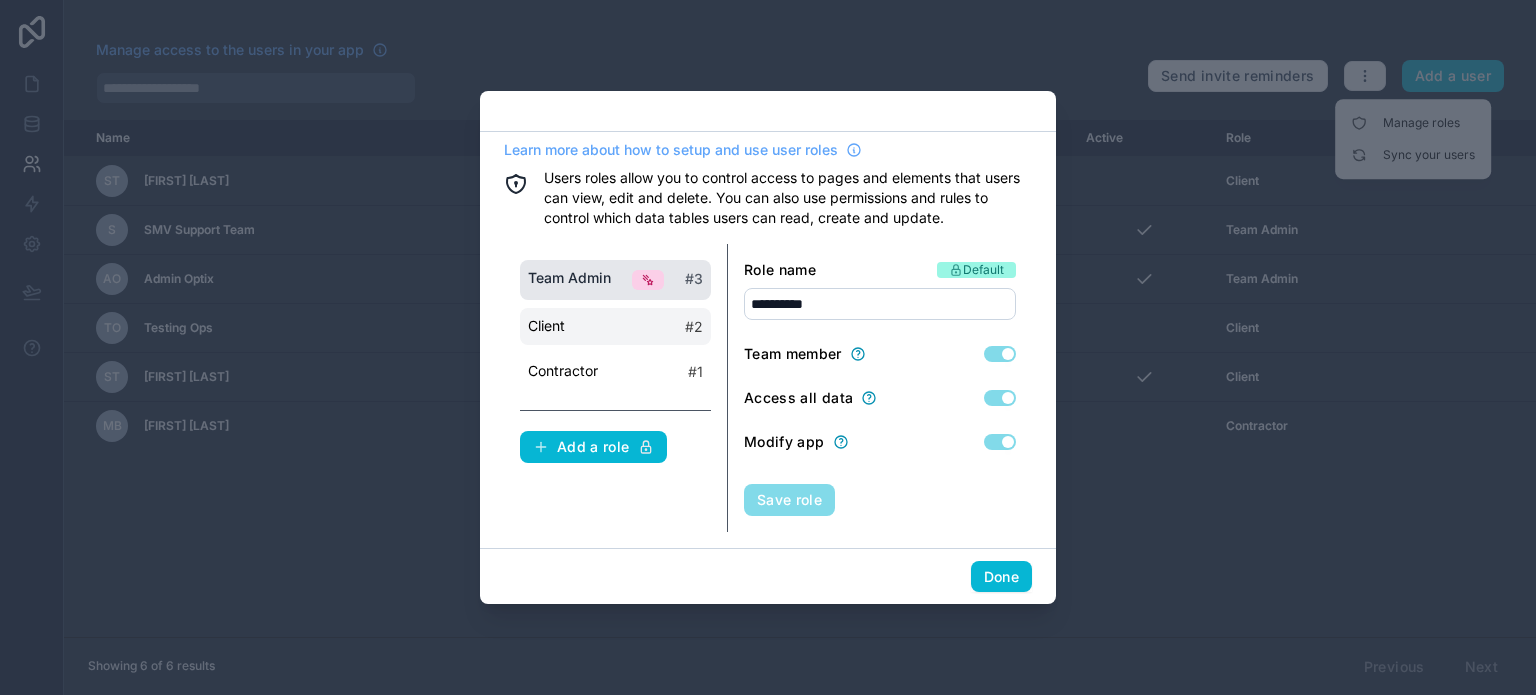 click on "Client # 2" at bounding box center (615, 326) 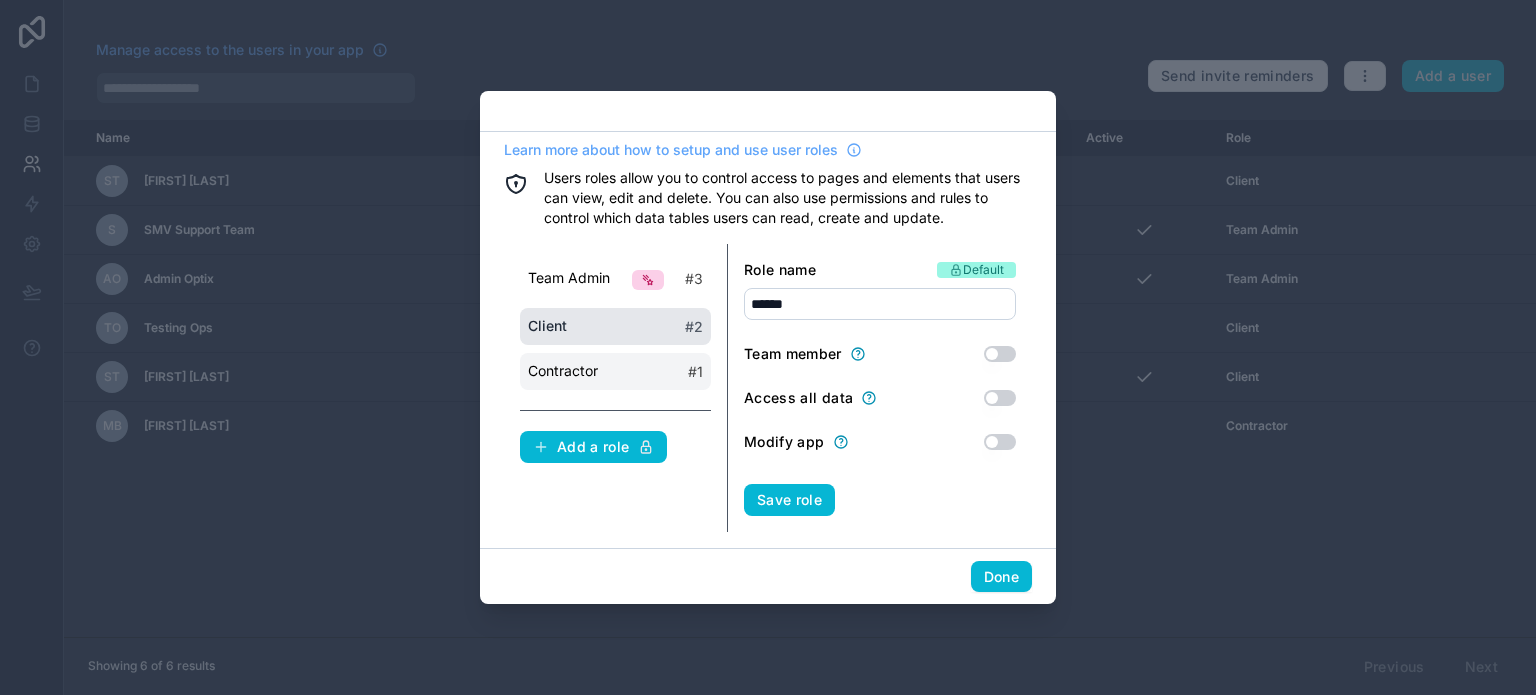 click on "Contractor # 1" at bounding box center (615, 371) 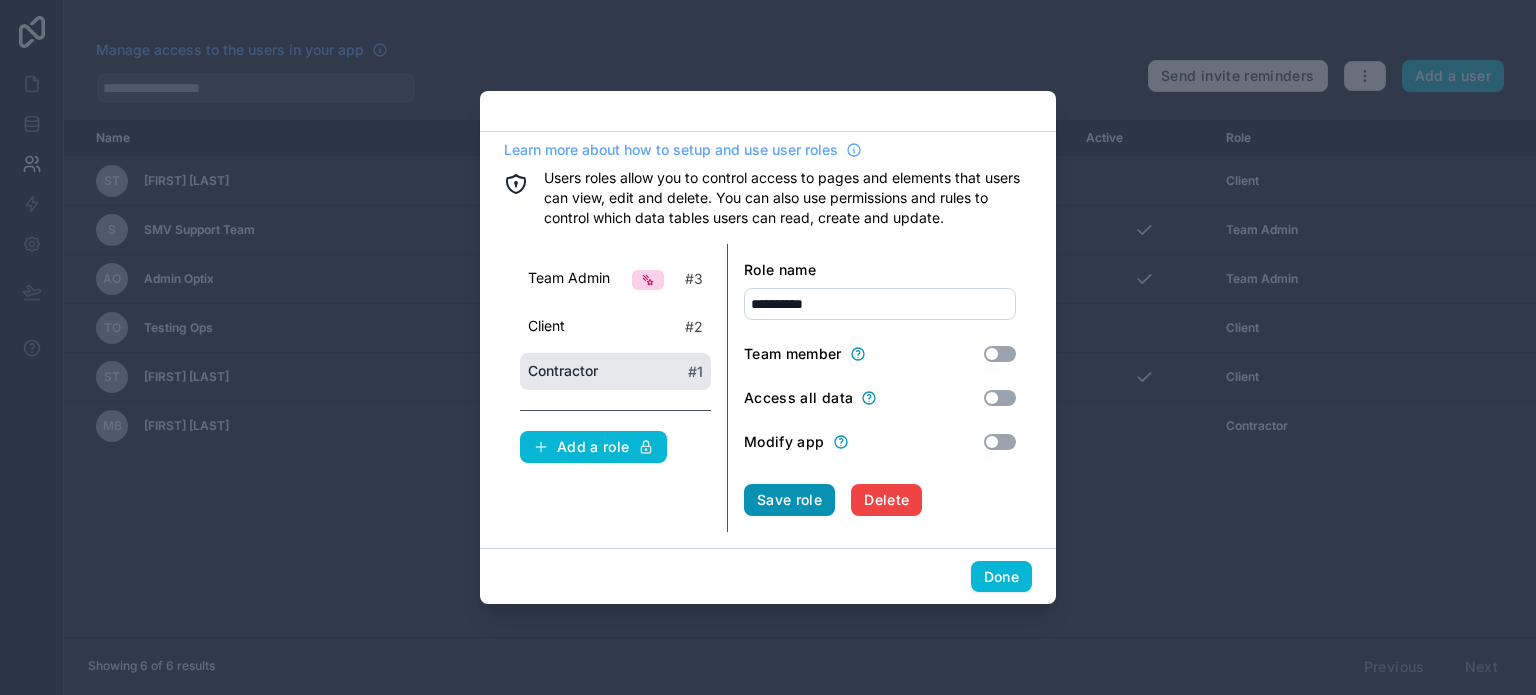click on "Save role" at bounding box center [789, 500] 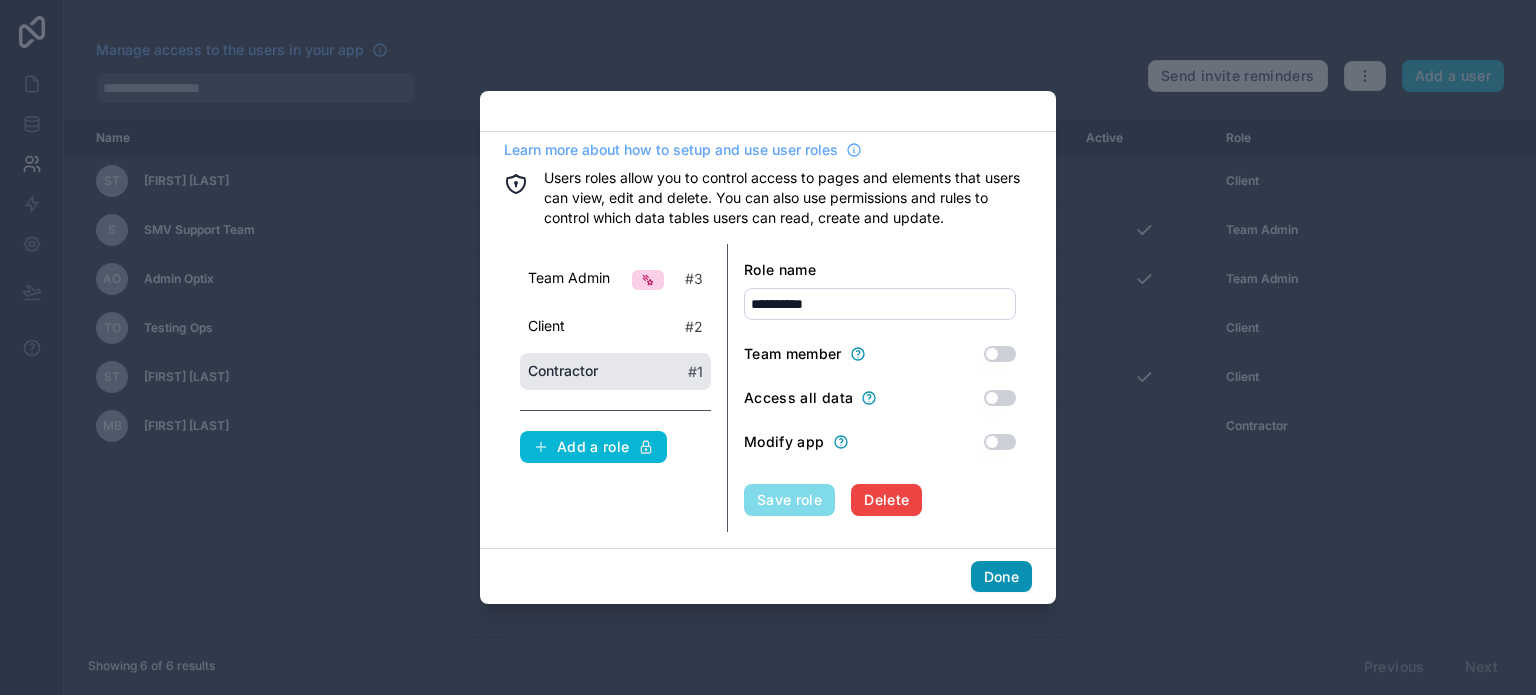 click on "Done" at bounding box center (1001, 577) 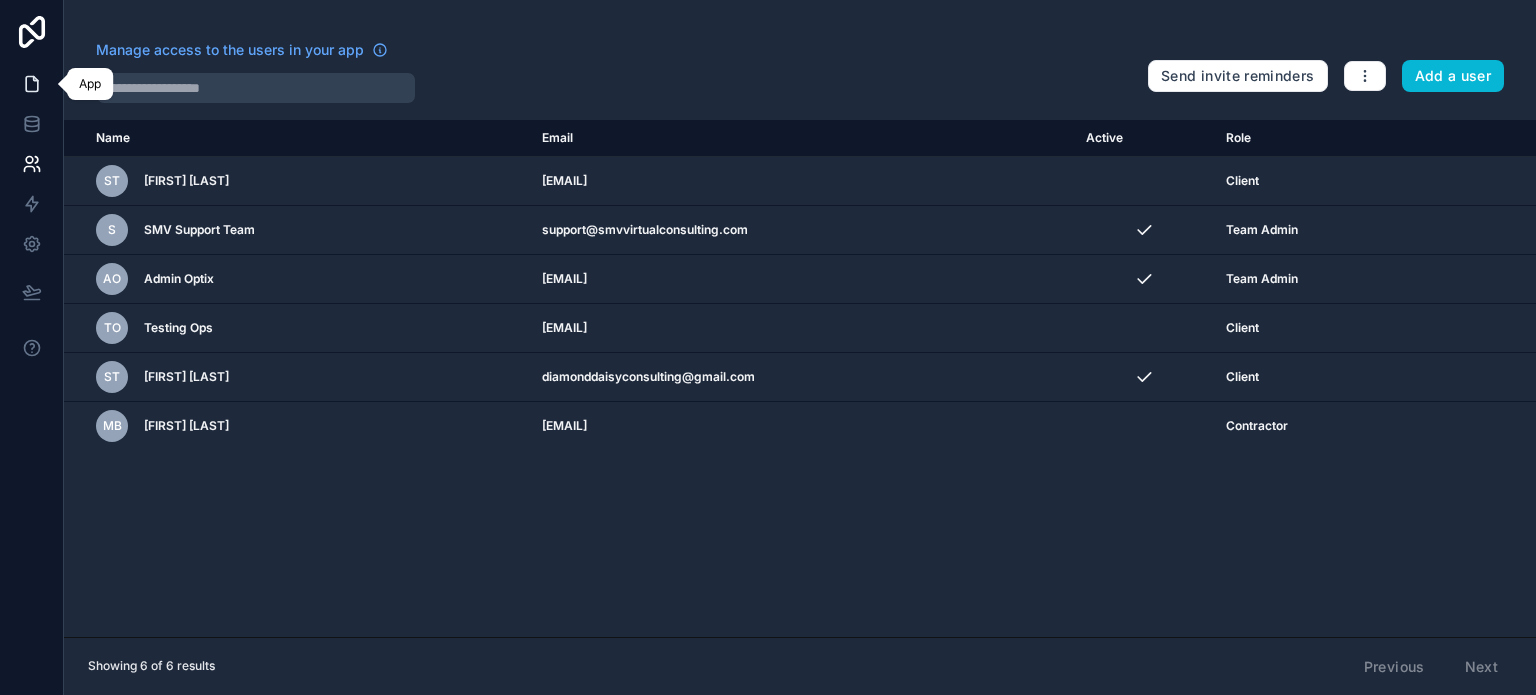 click at bounding box center (31, 84) 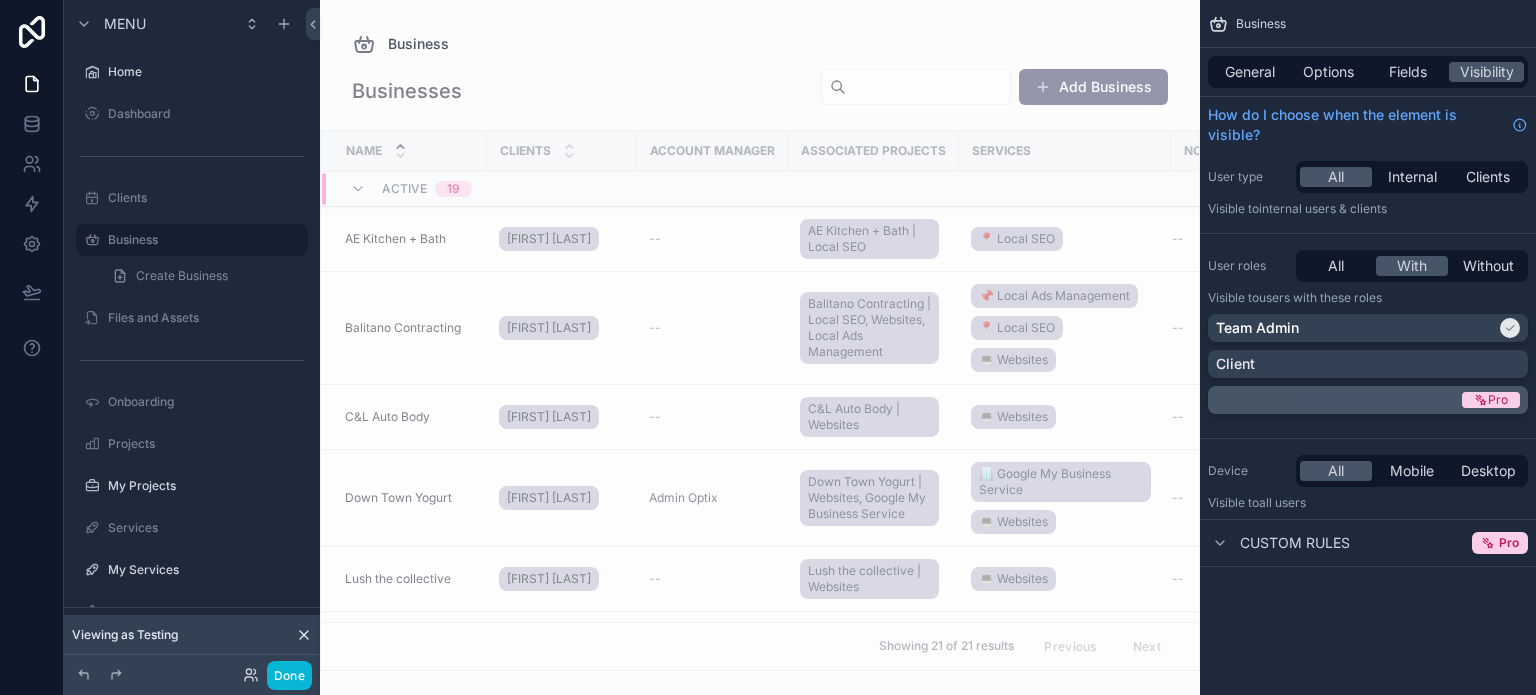 click on "Contractor" at bounding box center (1337, 400) 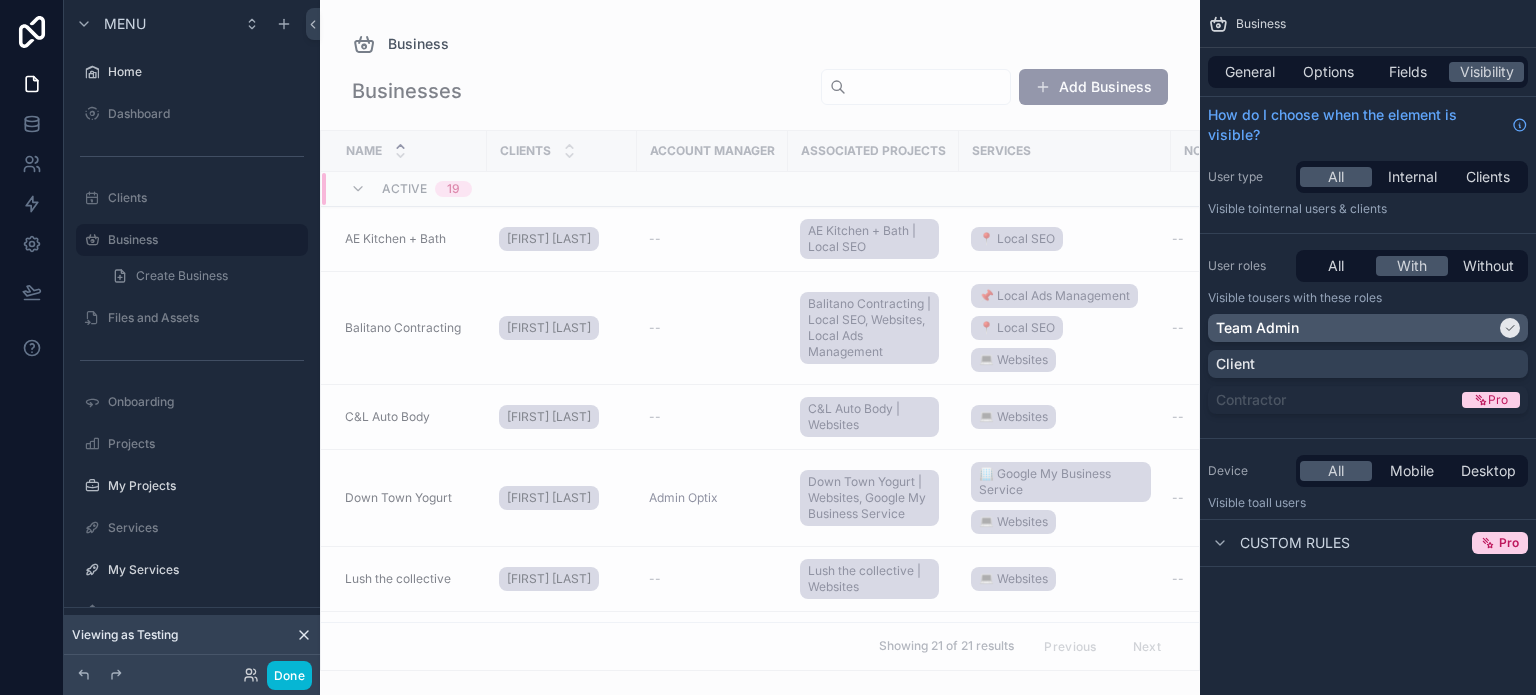 click on "Team Admin" at bounding box center [1356, 328] 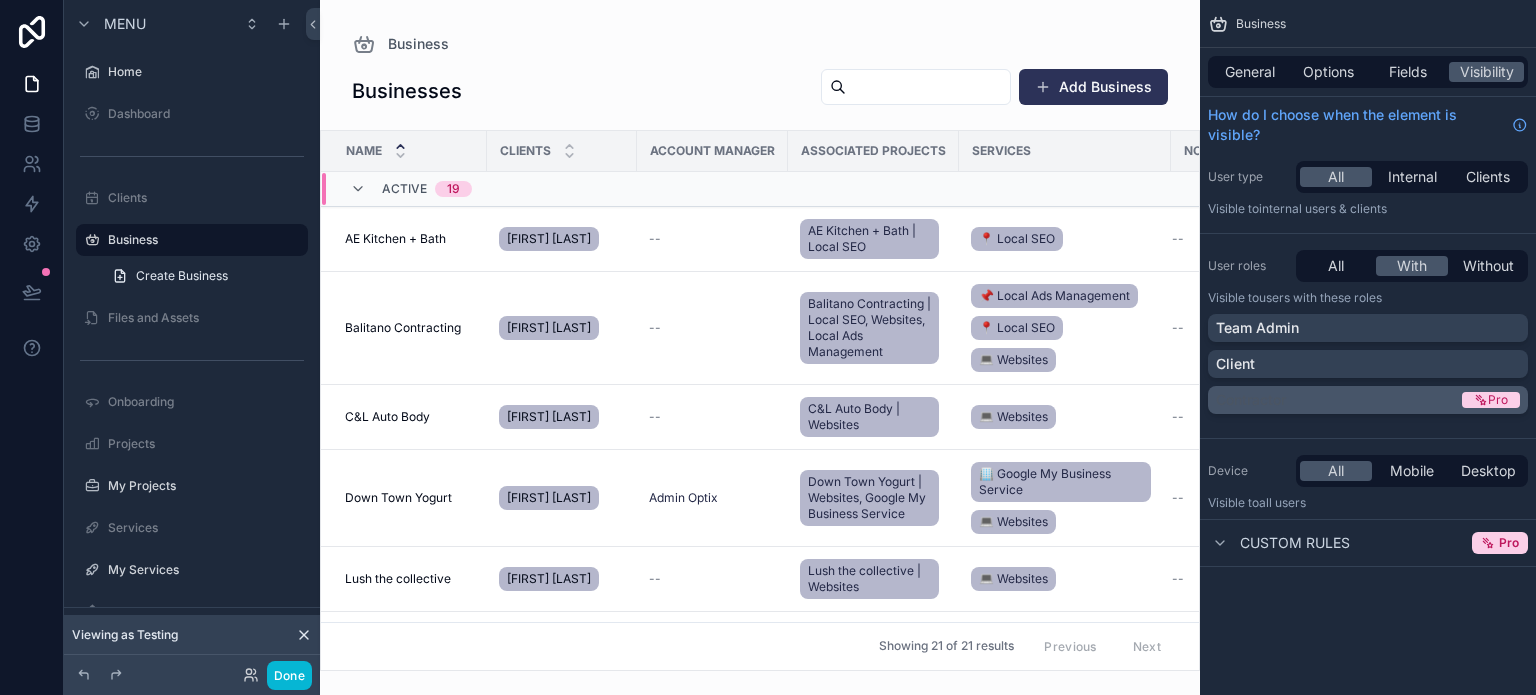 click on "Contractor" at bounding box center [1337, 400] 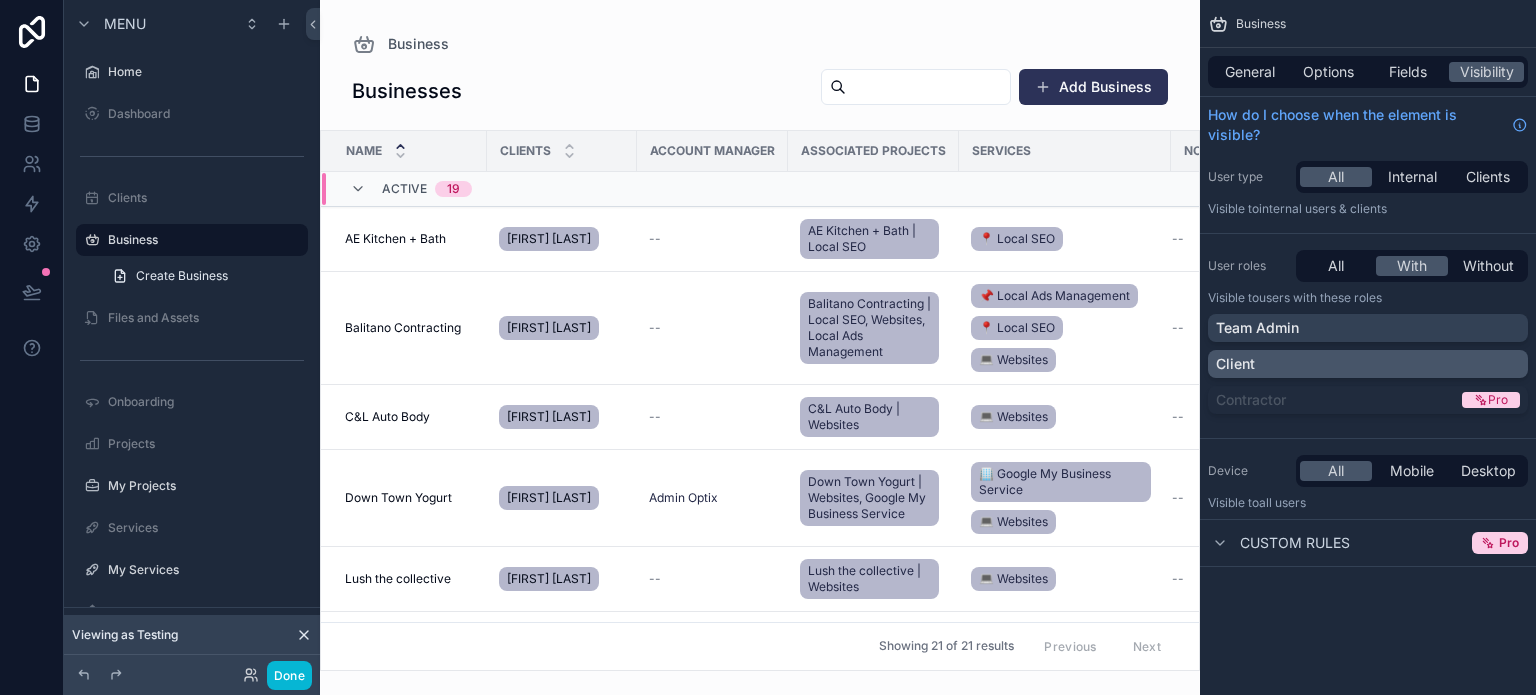 click on "Client" at bounding box center (1368, 364) 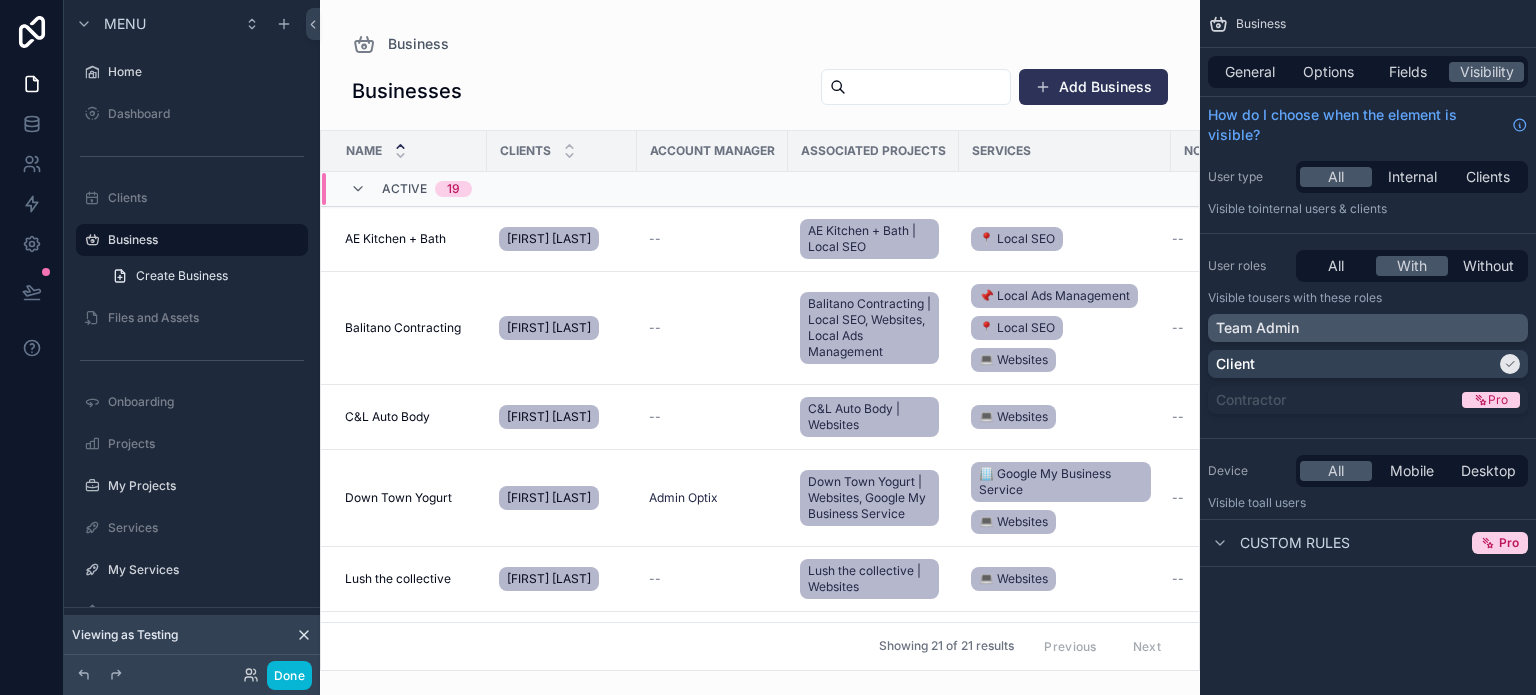 click on "Team Admin" at bounding box center (1368, 328) 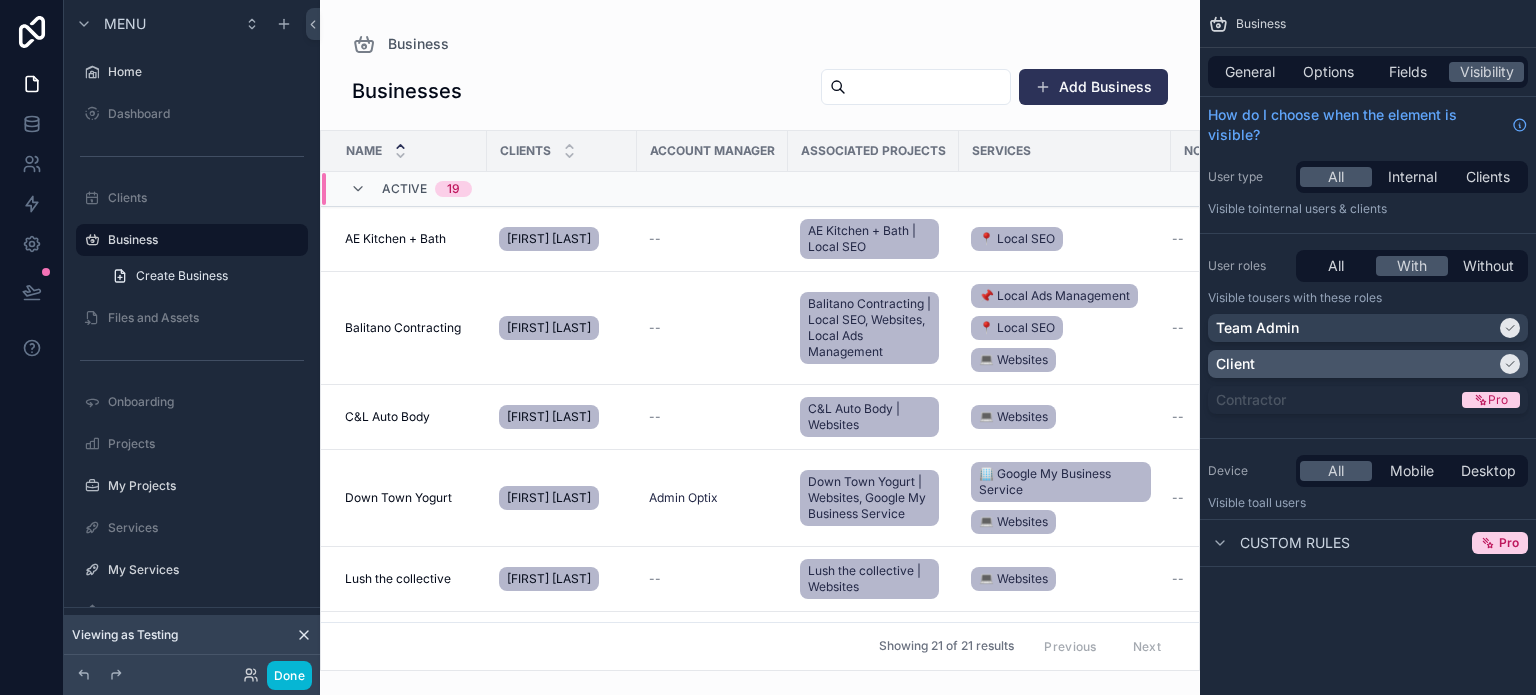 click on "Client" at bounding box center (1356, 364) 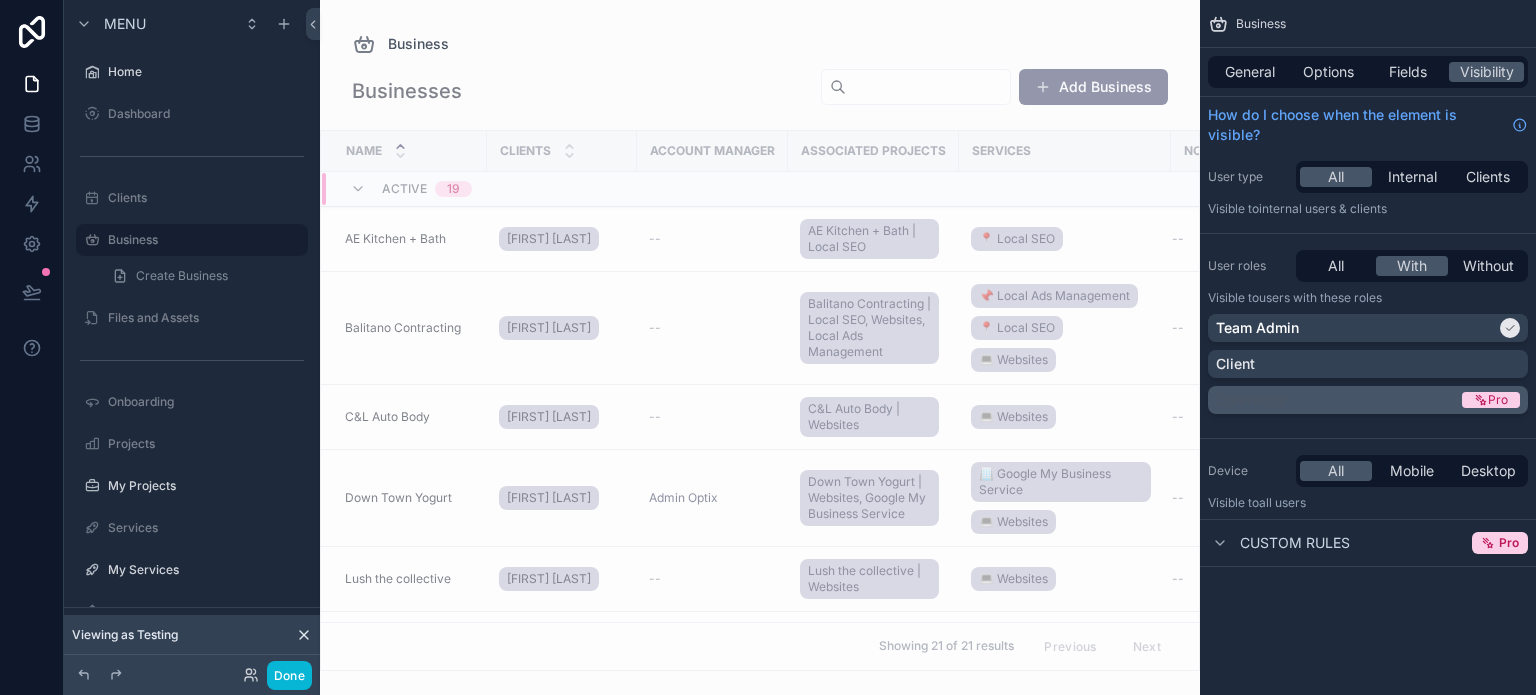 click on "Contractor" at bounding box center [1337, 400] 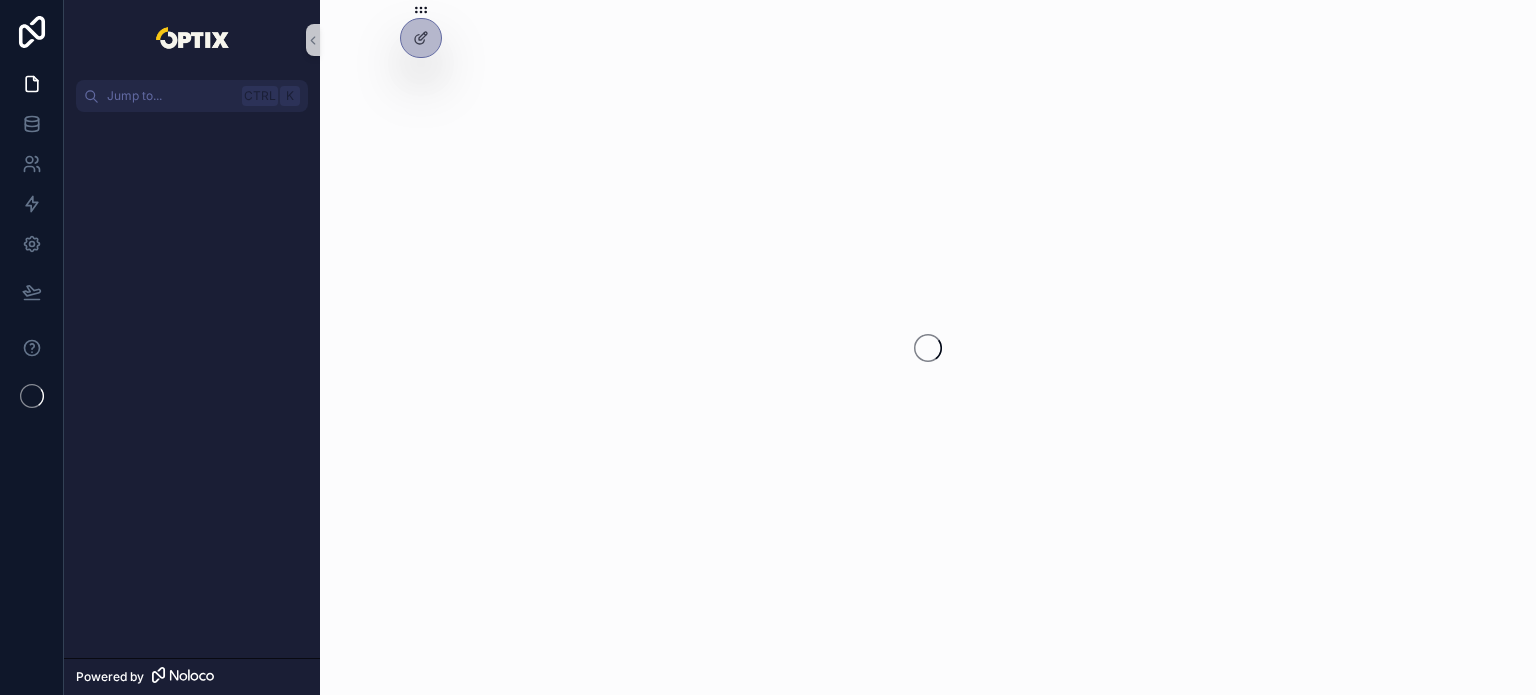 scroll, scrollTop: 0, scrollLeft: 0, axis: both 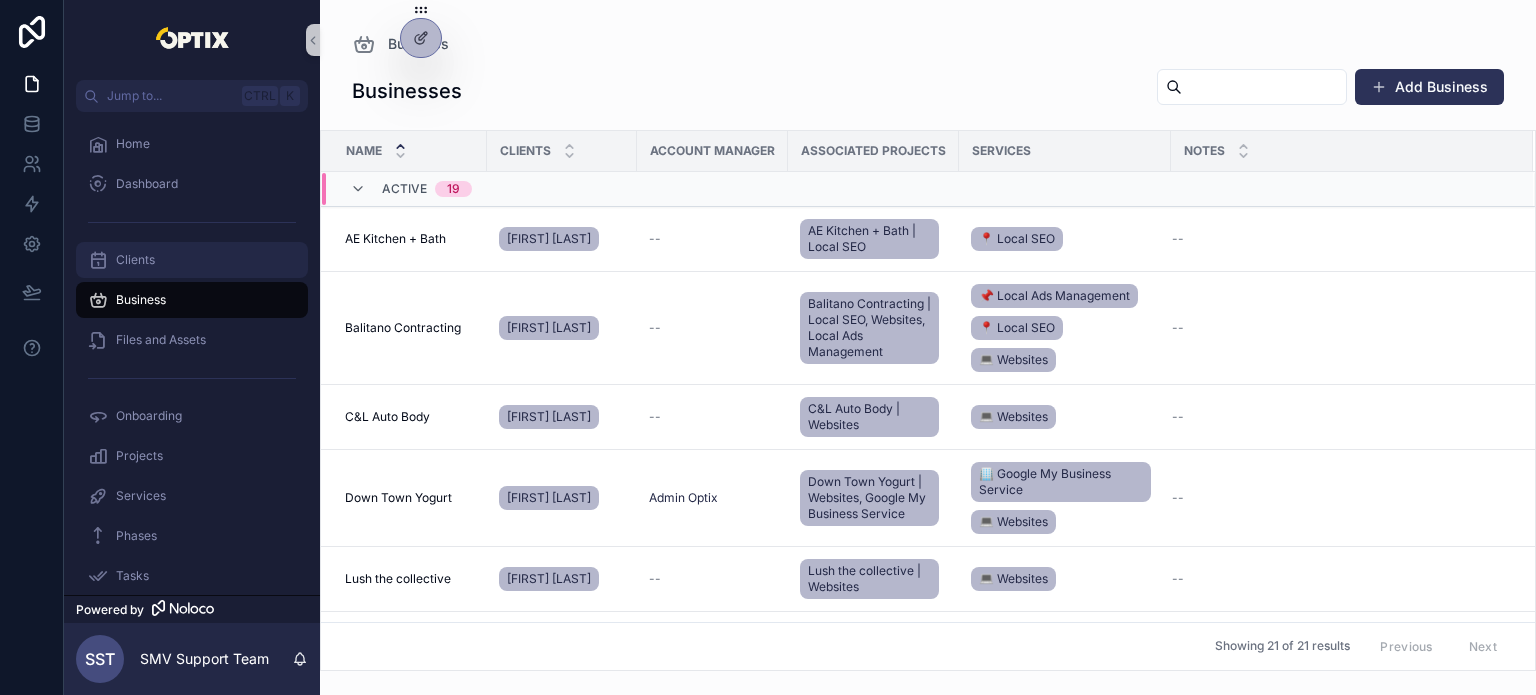 click on "Clients" at bounding box center [192, 260] 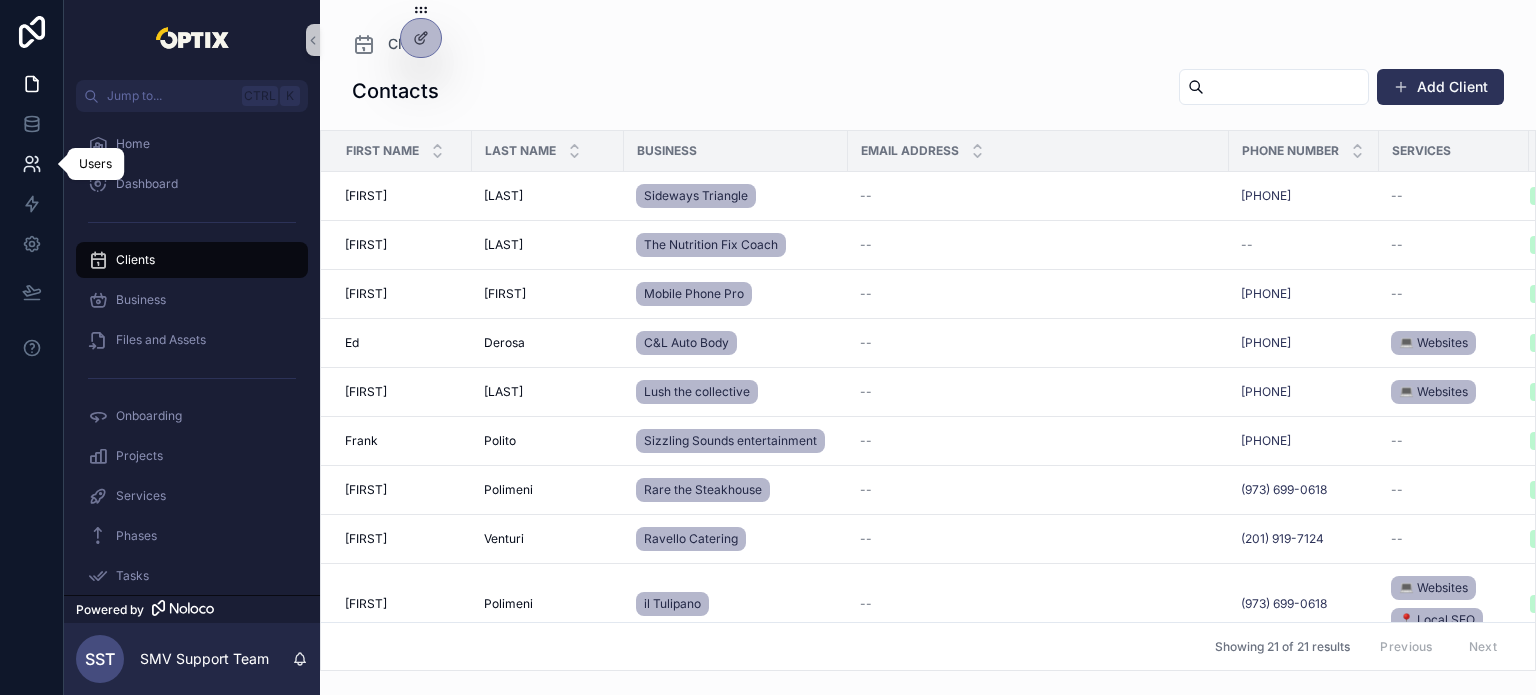 click 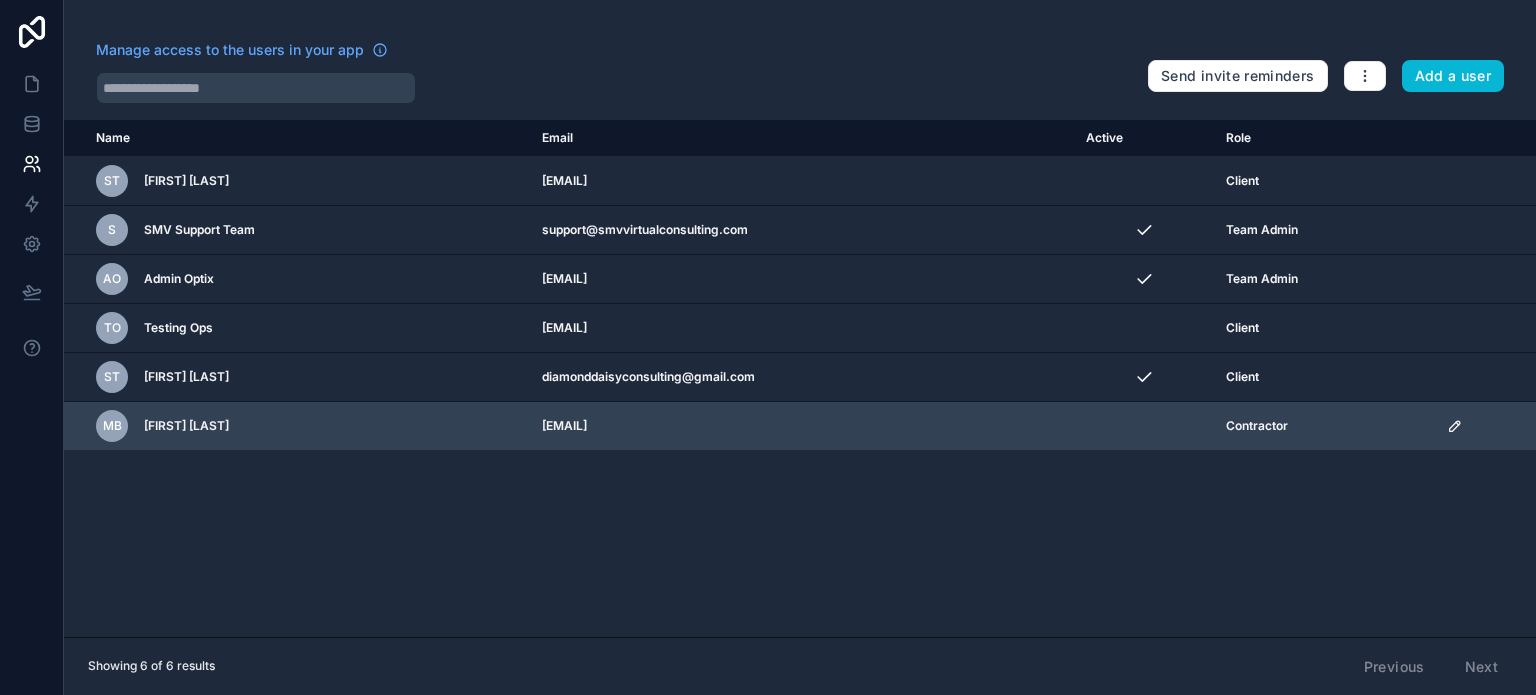 click at bounding box center (1485, 426) 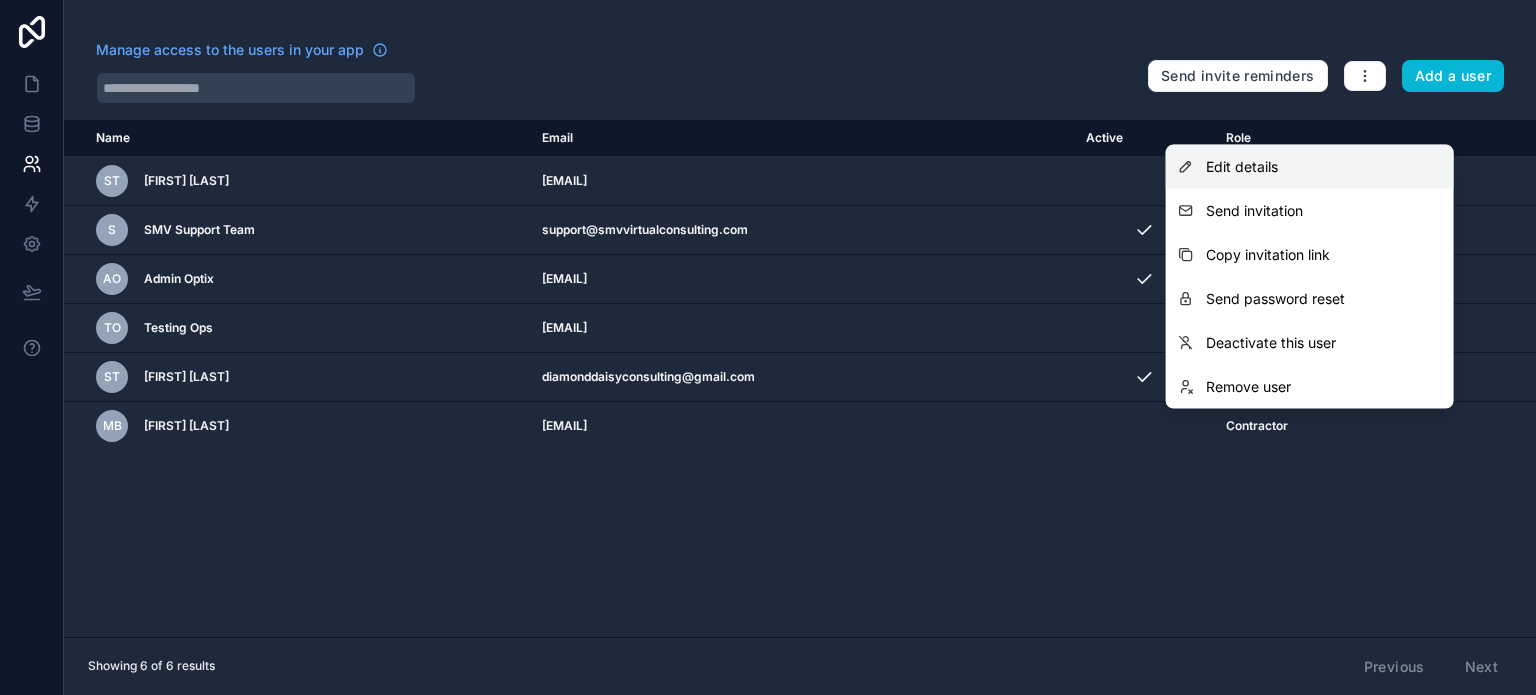 click on "Edit details" at bounding box center [1310, 167] 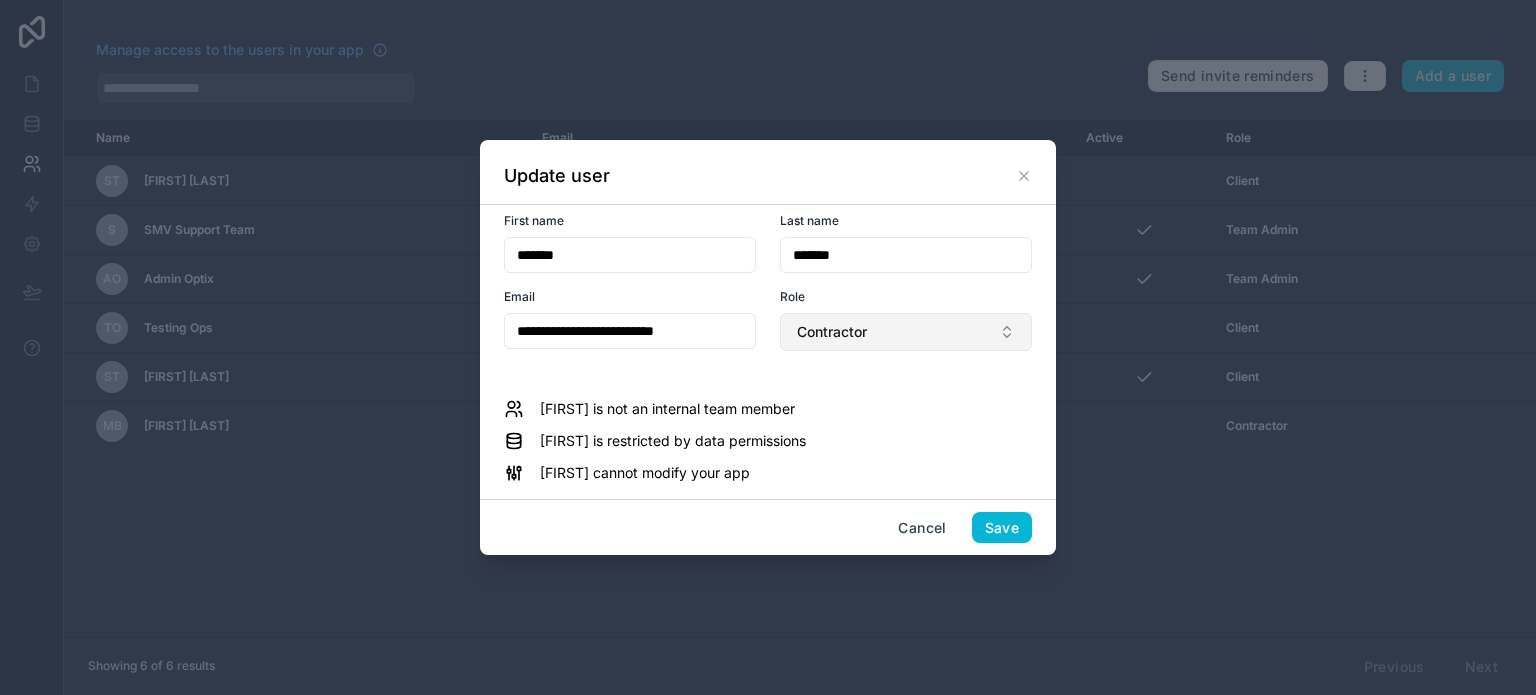 click on "Contractor" at bounding box center [906, 332] 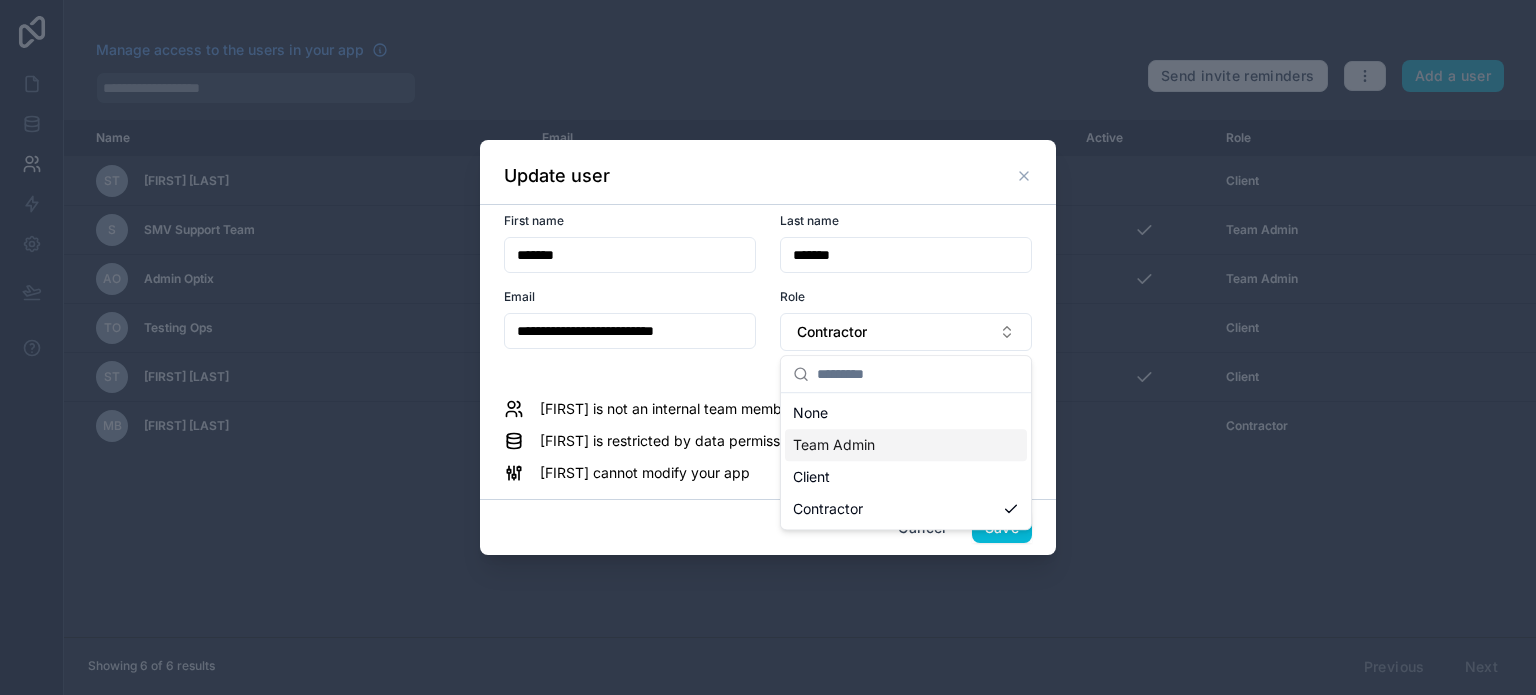 click on "Team Admin" at bounding box center [906, 445] 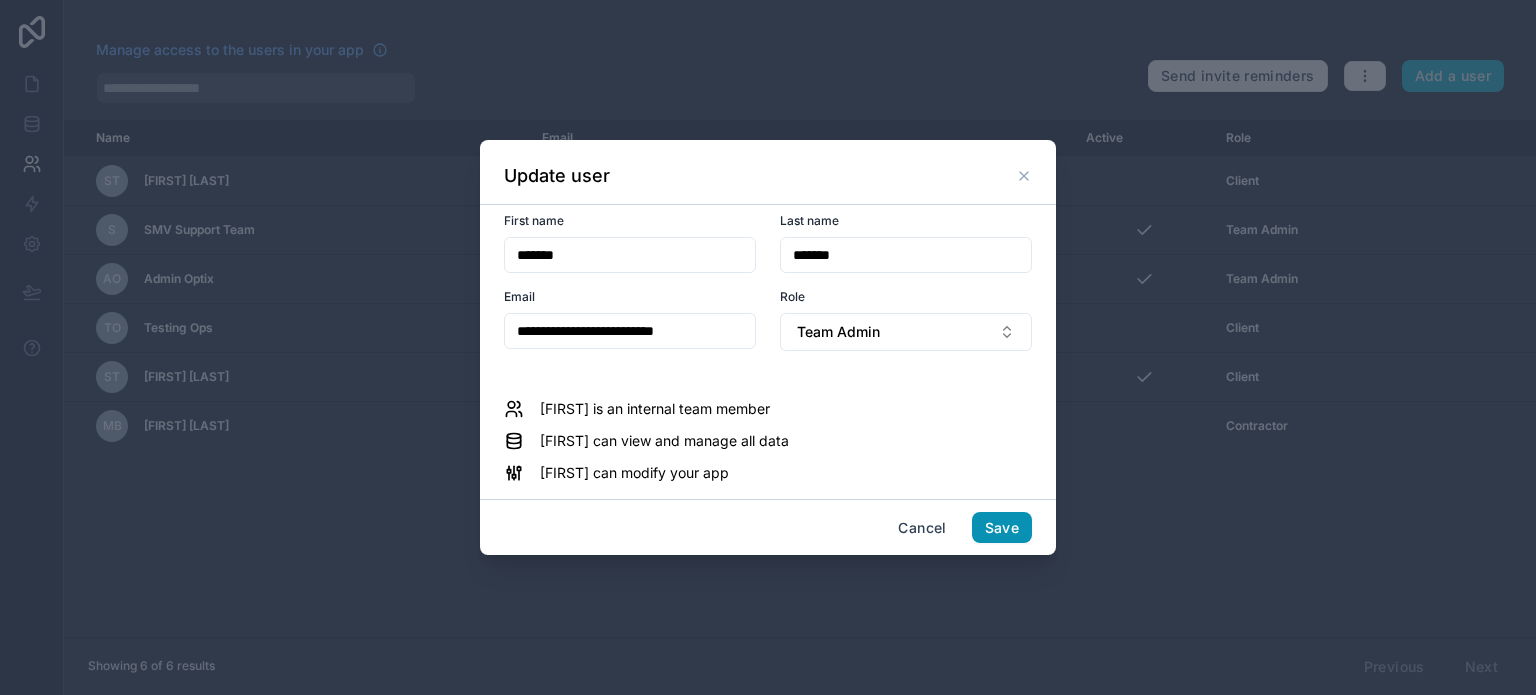 click on "Save" at bounding box center [1002, 528] 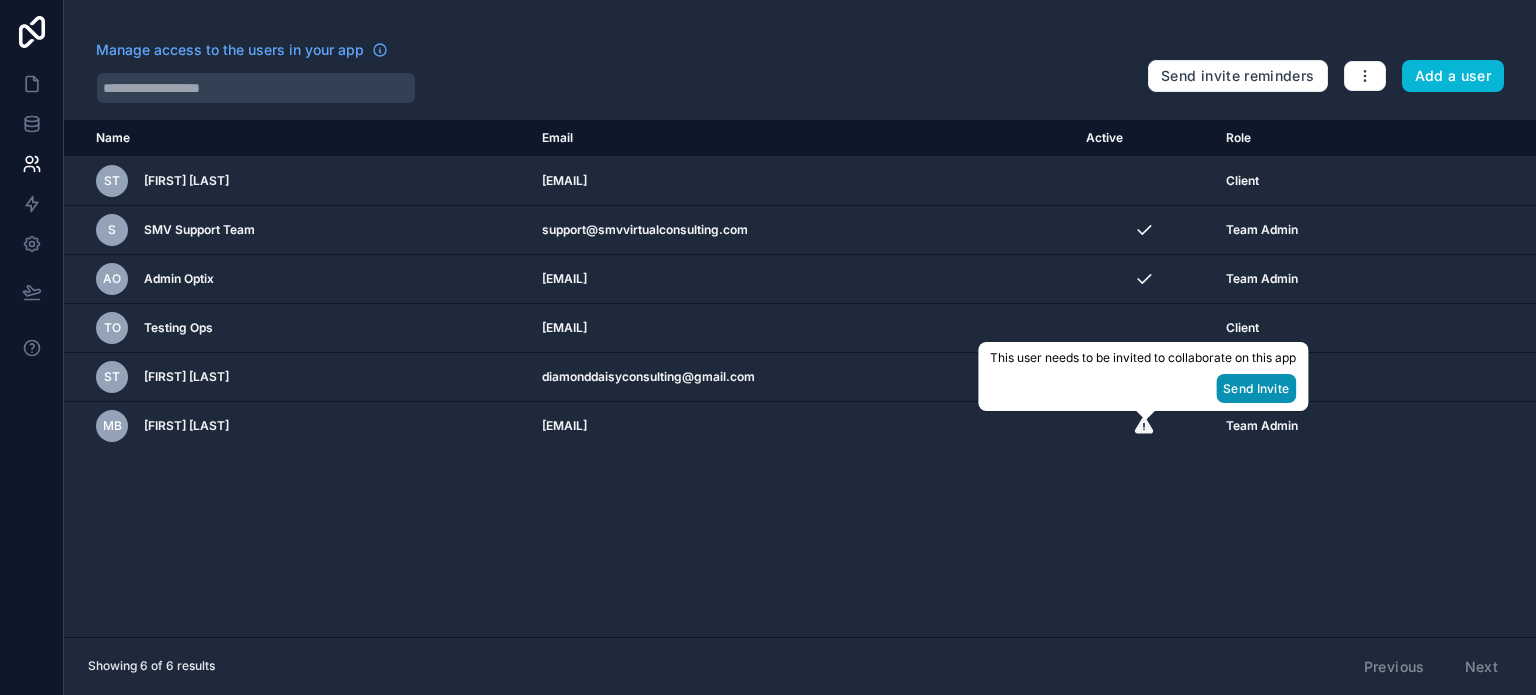 click on "Send Invite" at bounding box center [1256, 388] 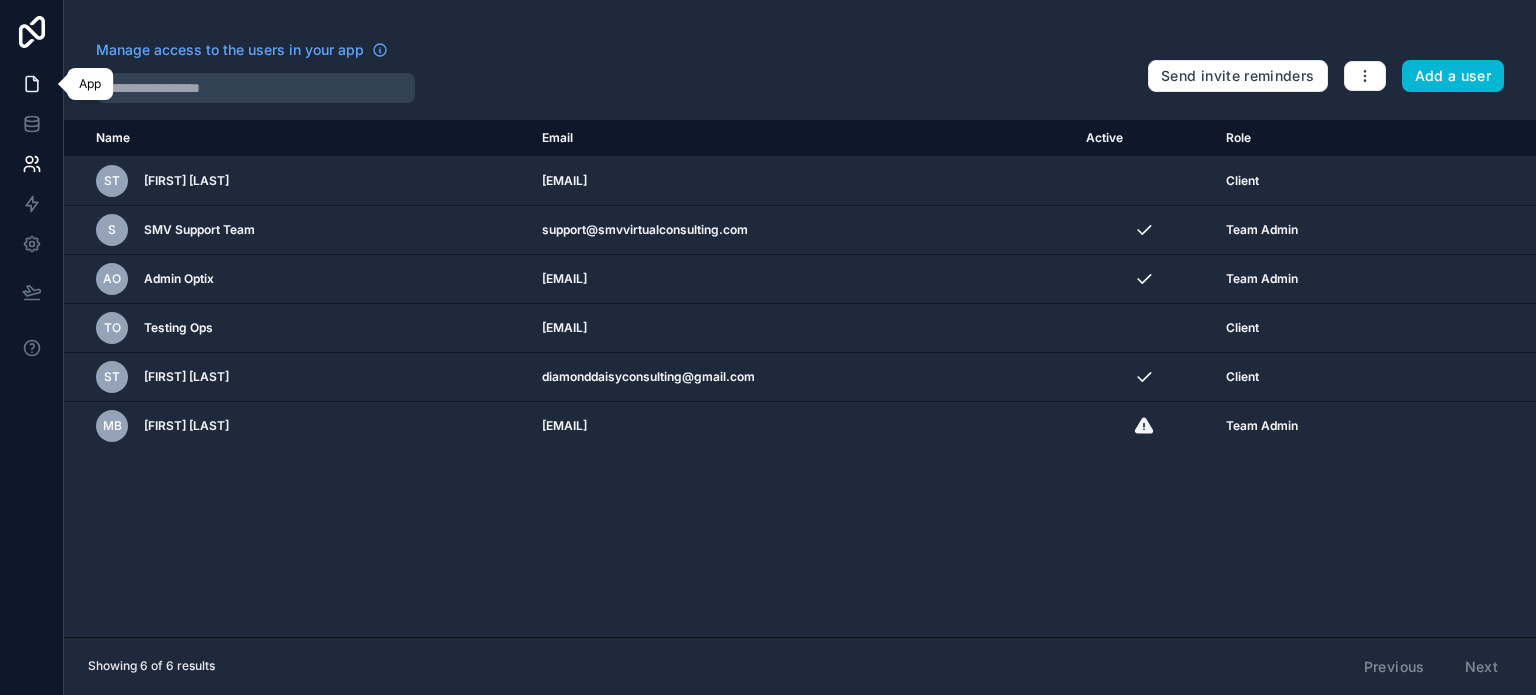 click 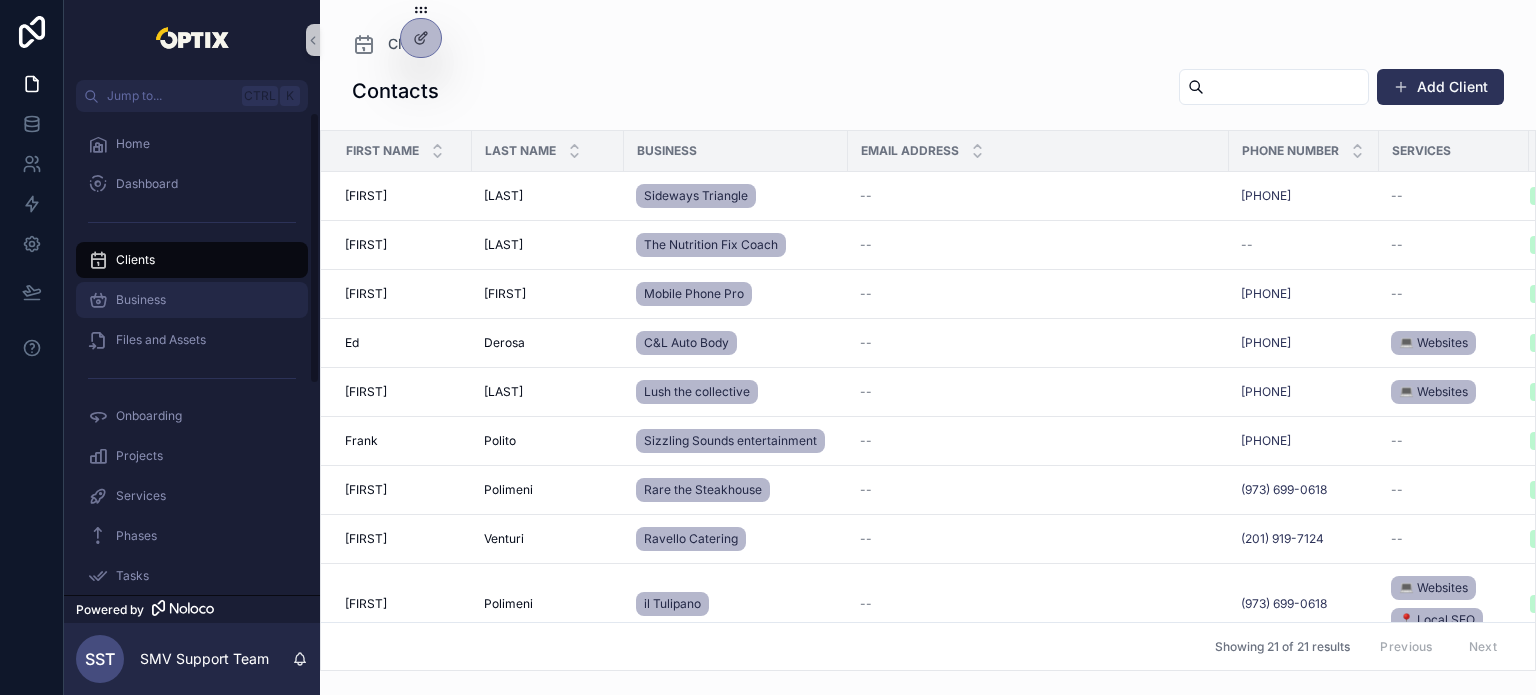 click on "Business" at bounding box center [192, 300] 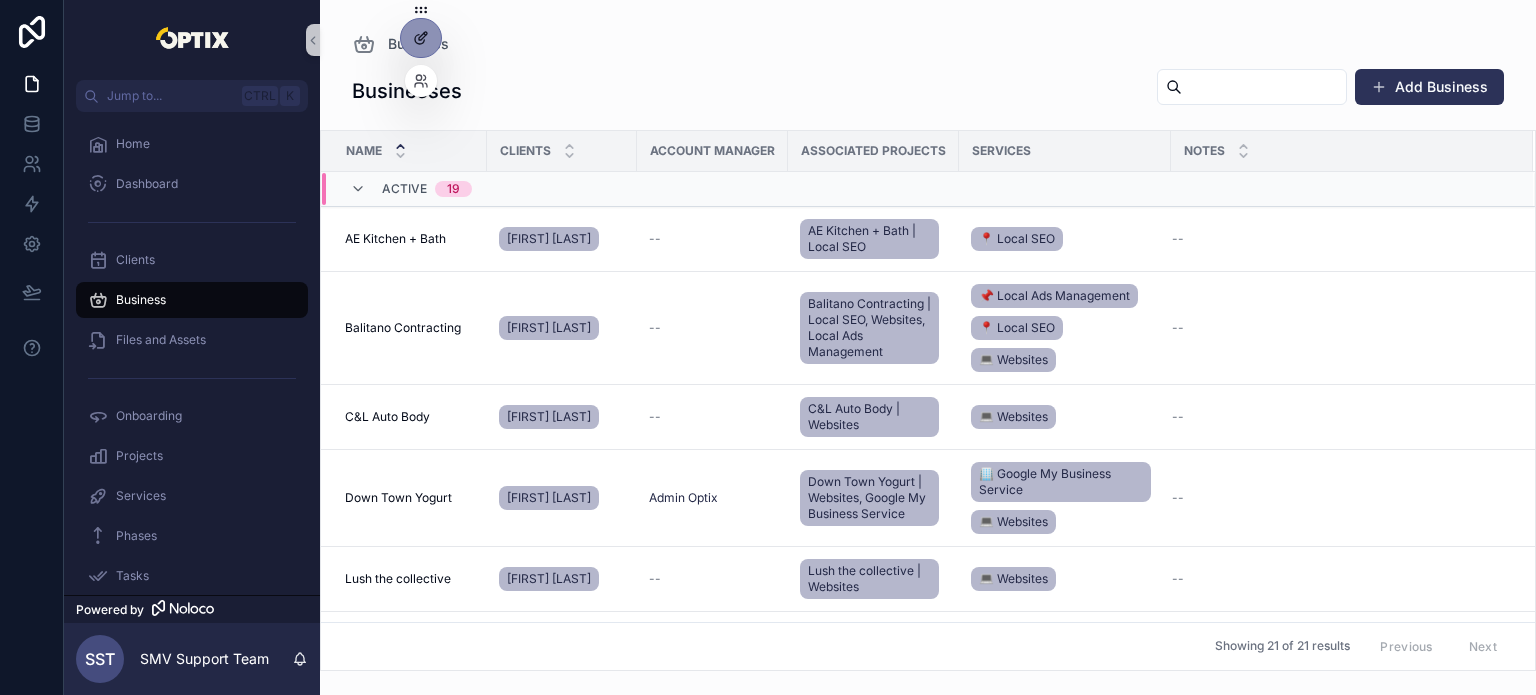 click 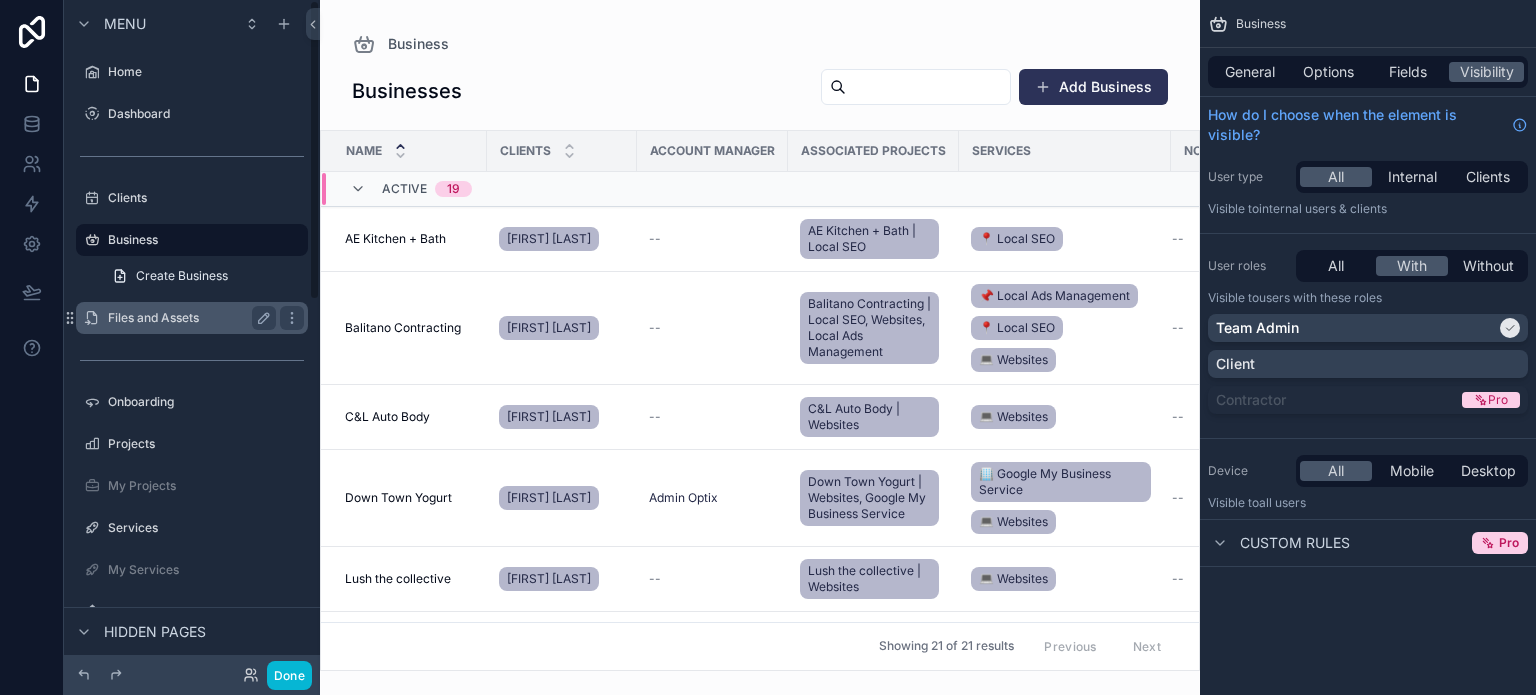 click on "Files and Assets" at bounding box center [192, 318] 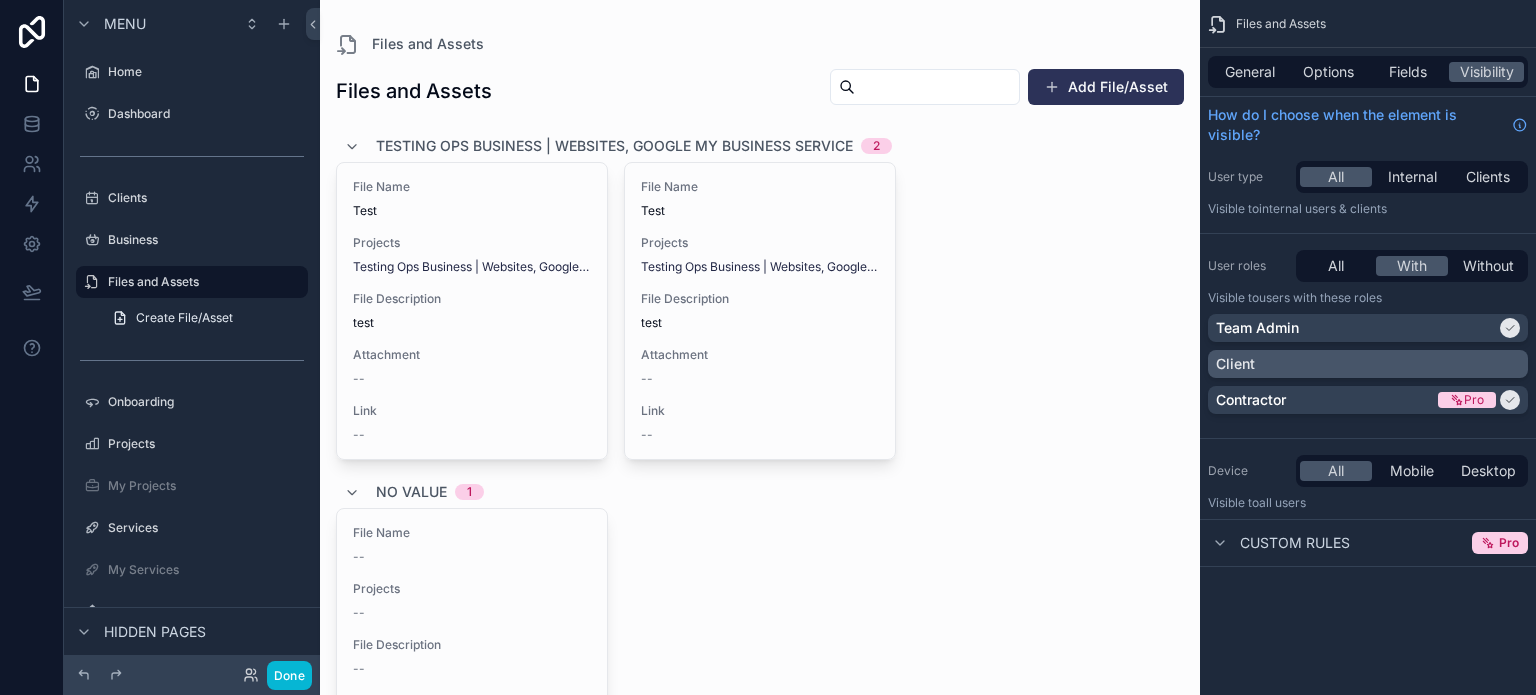 click on "Client" at bounding box center [1368, 364] 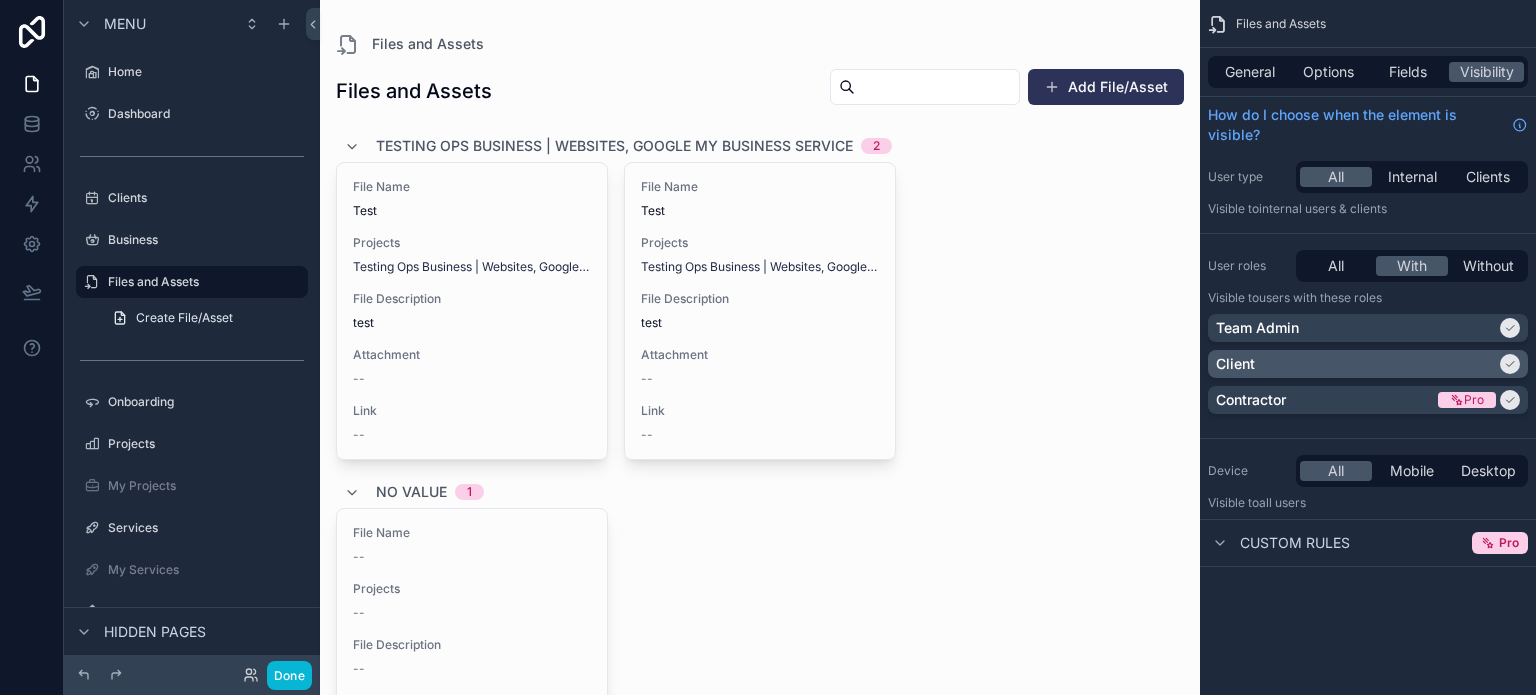 click on "Client" at bounding box center [1356, 364] 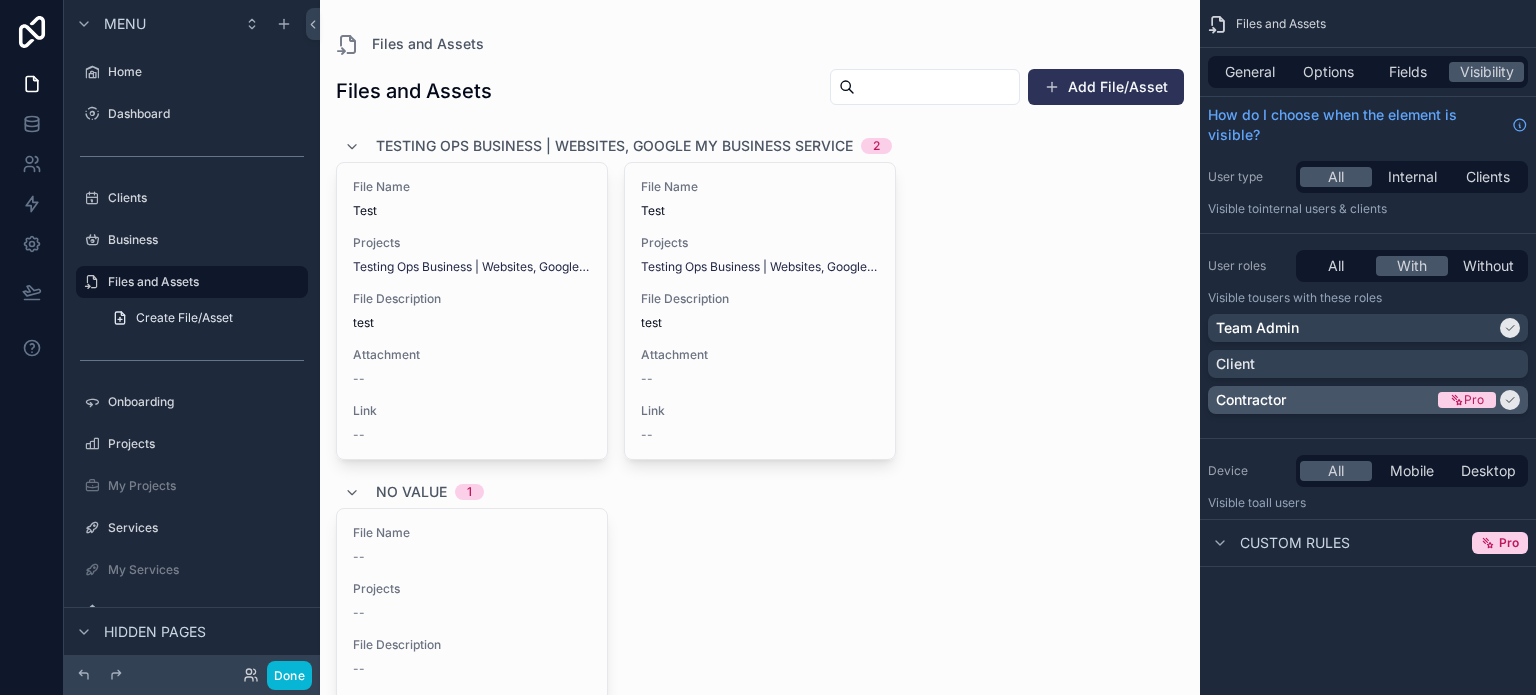 click 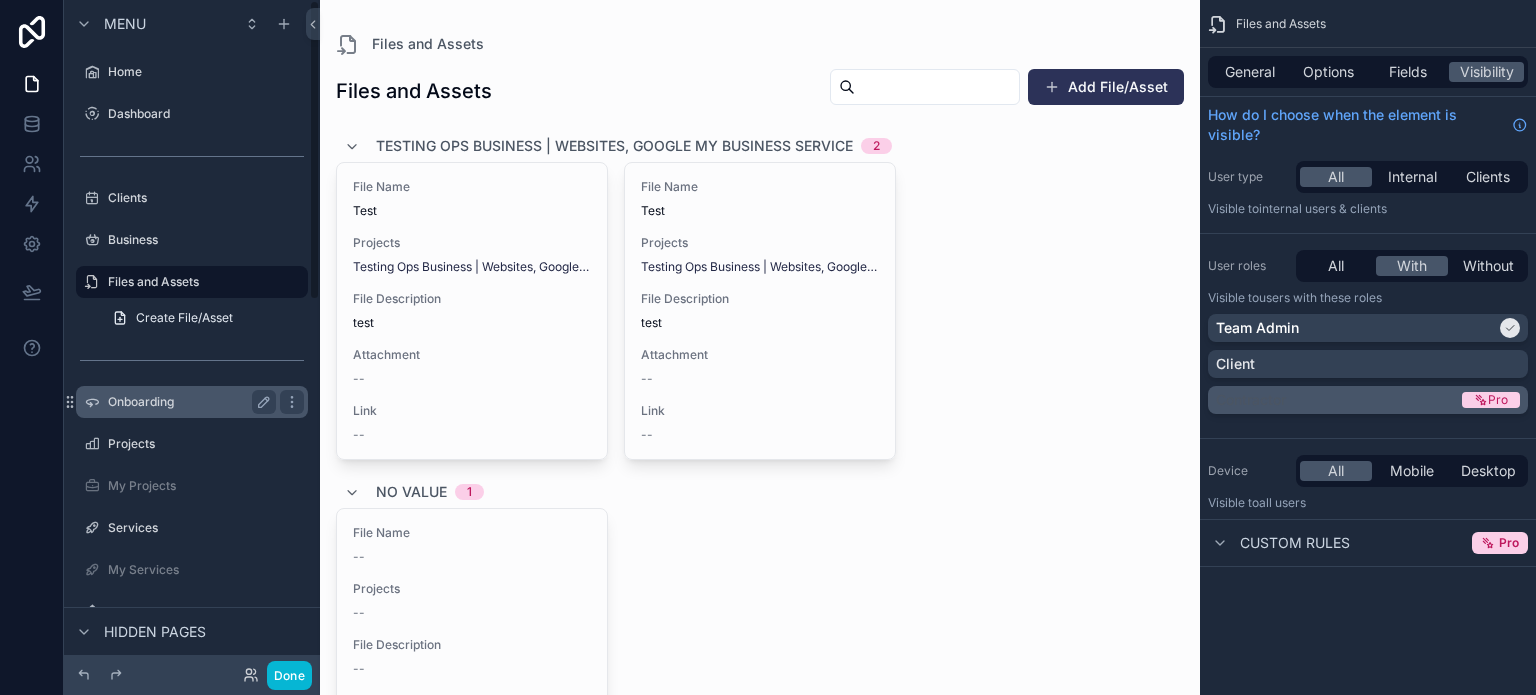 click on "Onboarding" at bounding box center (188, 402) 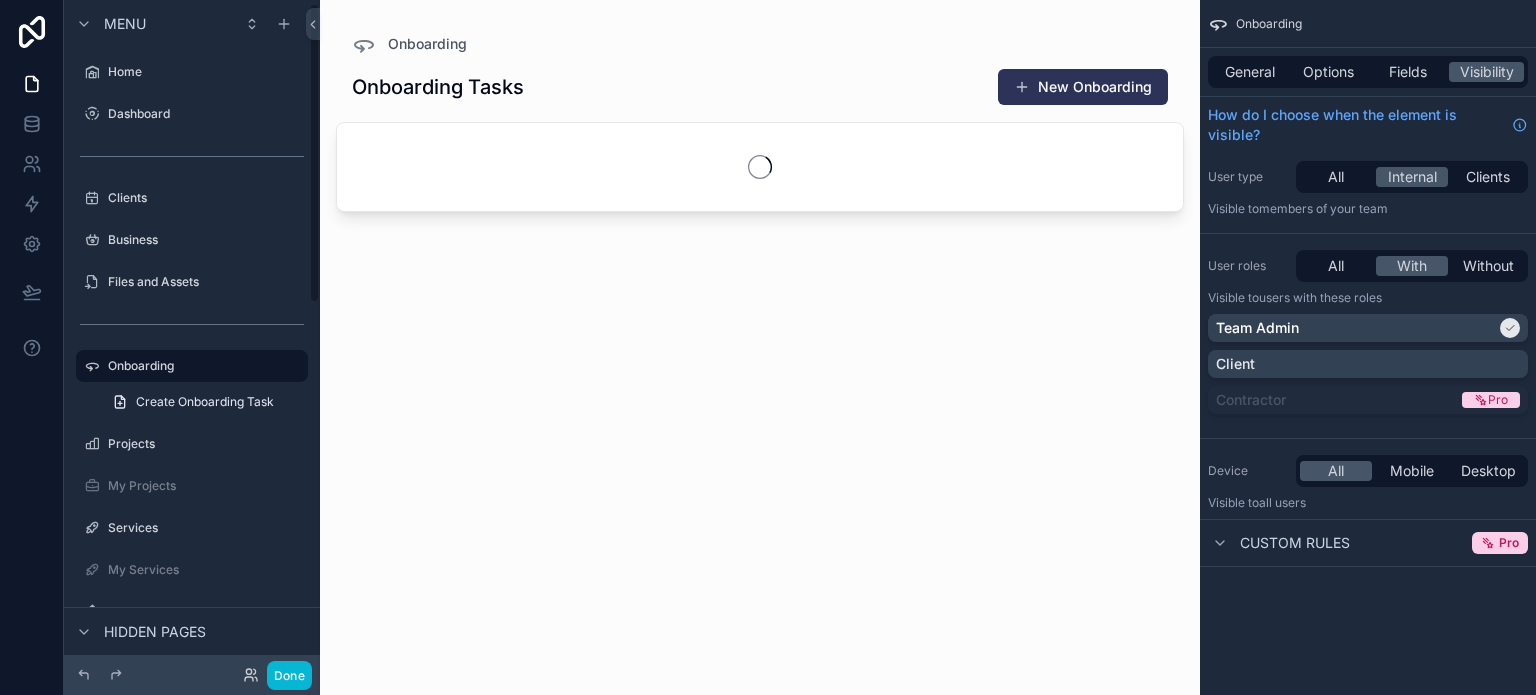 scroll, scrollTop: 8, scrollLeft: 0, axis: vertical 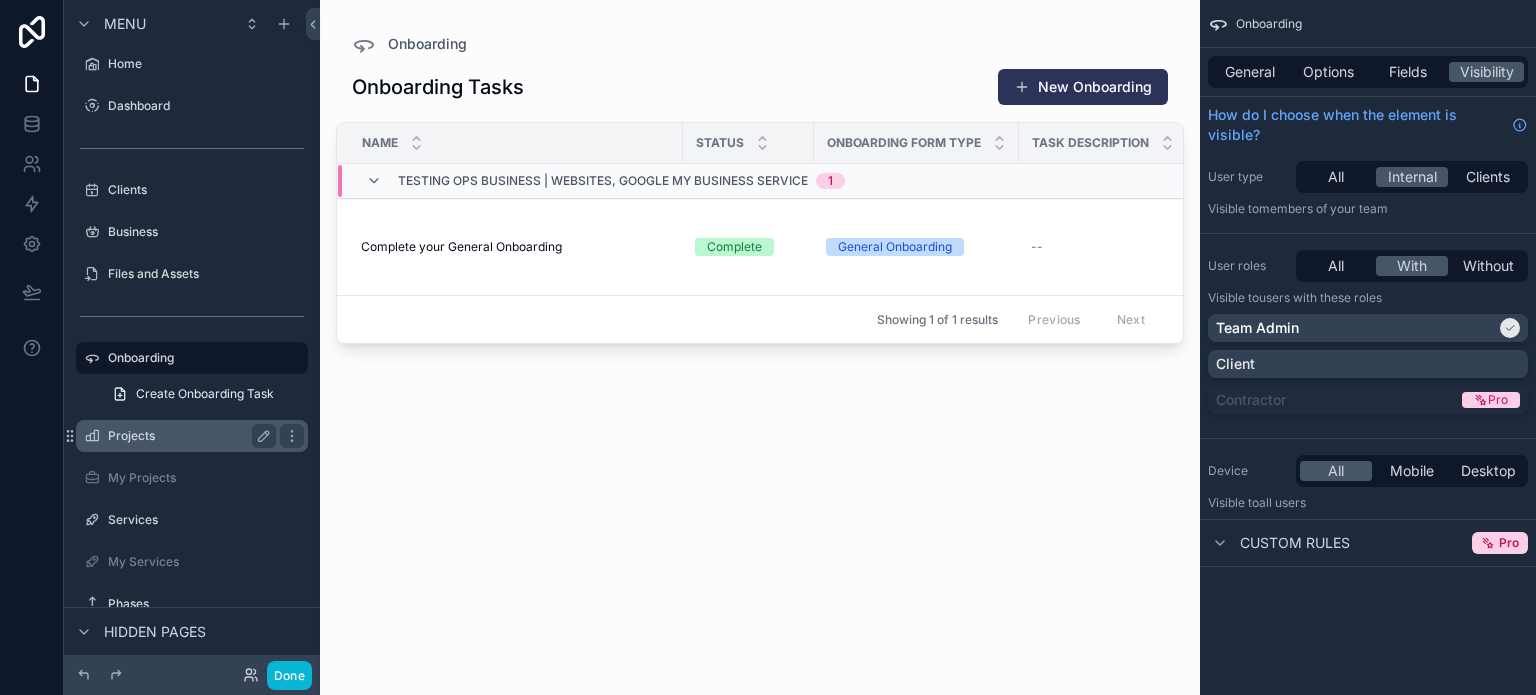 click on "Projects" at bounding box center (188, 436) 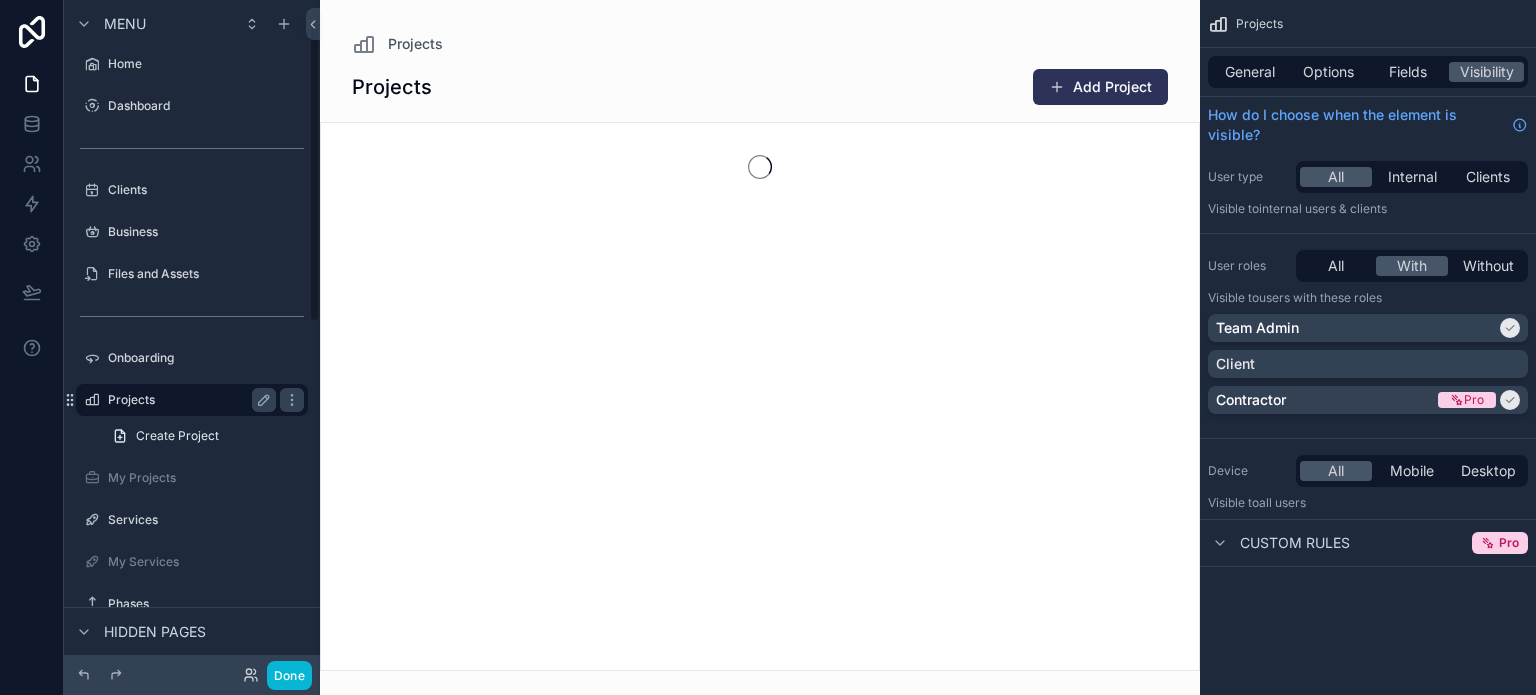 scroll, scrollTop: 50, scrollLeft: 0, axis: vertical 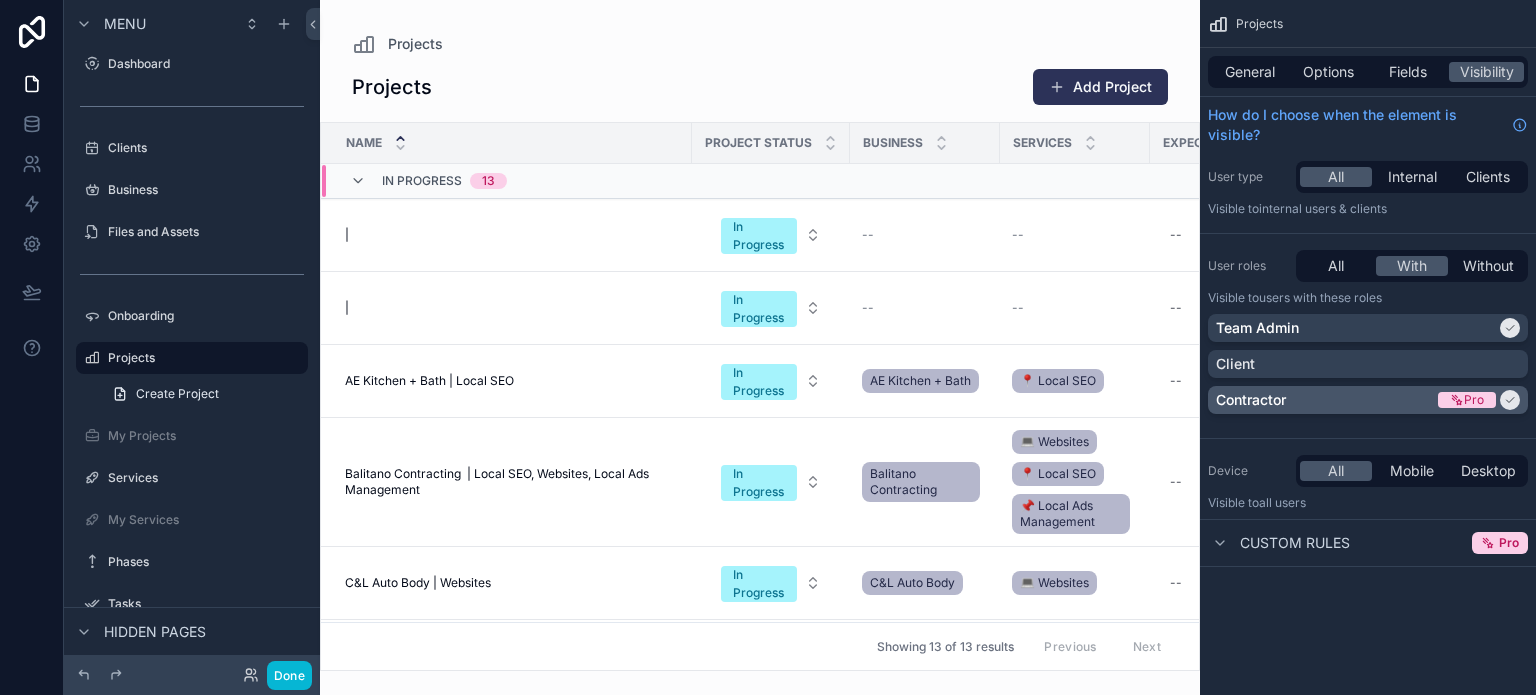 click on "Contractor" at bounding box center [1325, 400] 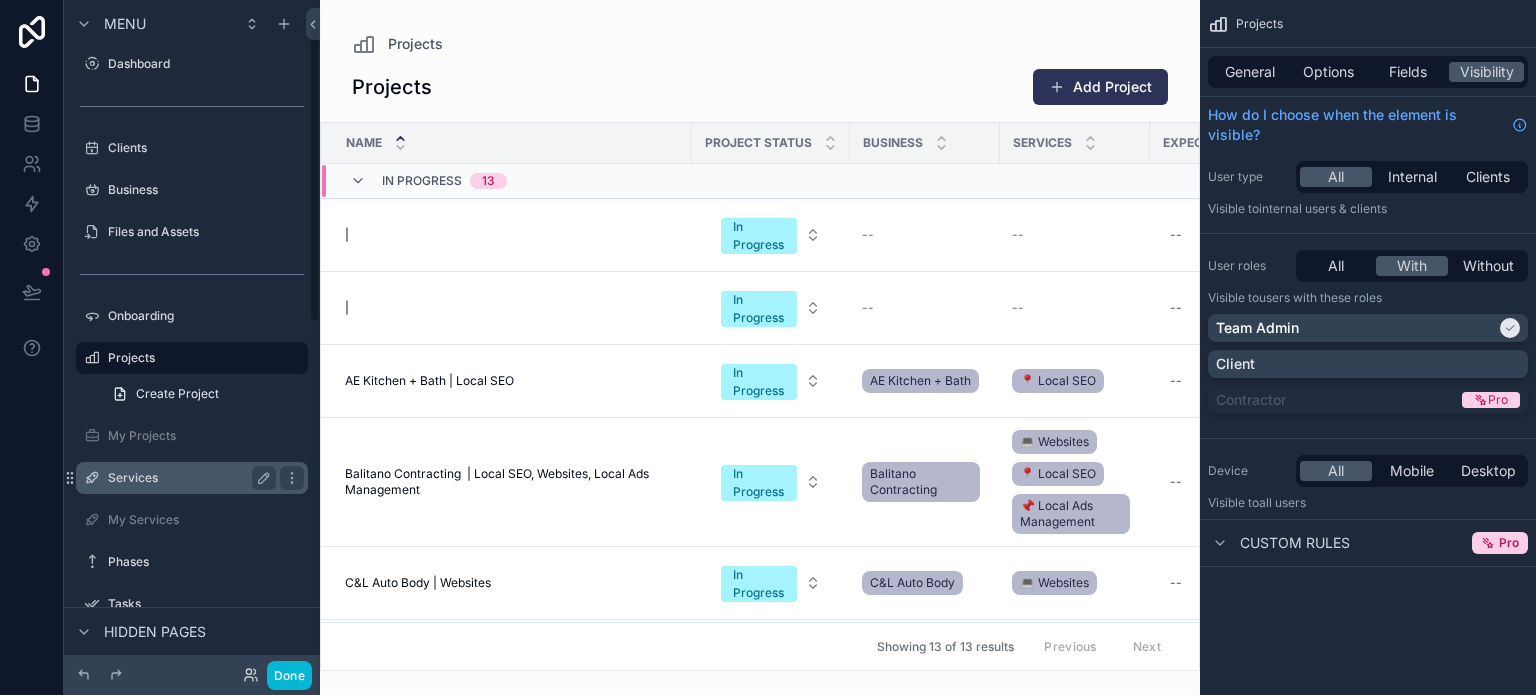 click on "Services" at bounding box center (192, 478) 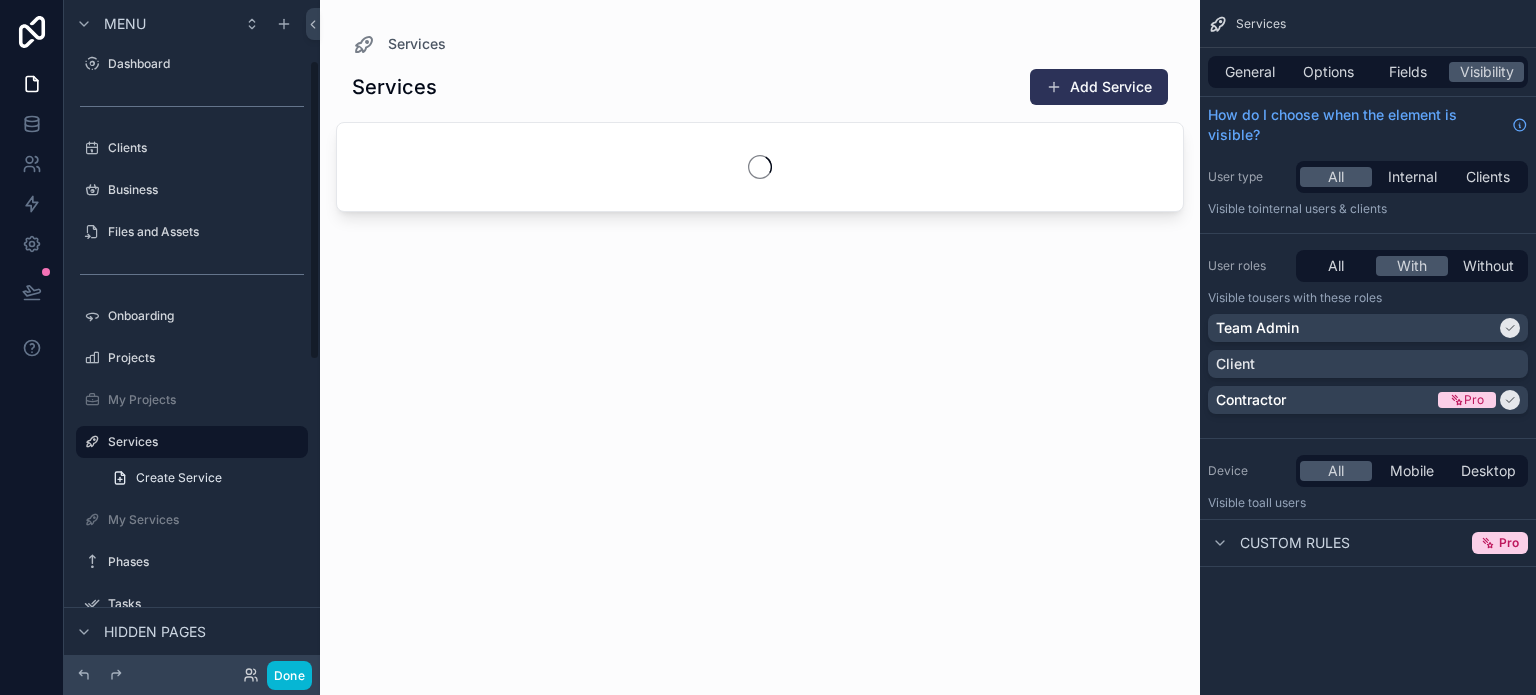 scroll, scrollTop: 134, scrollLeft: 0, axis: vertical 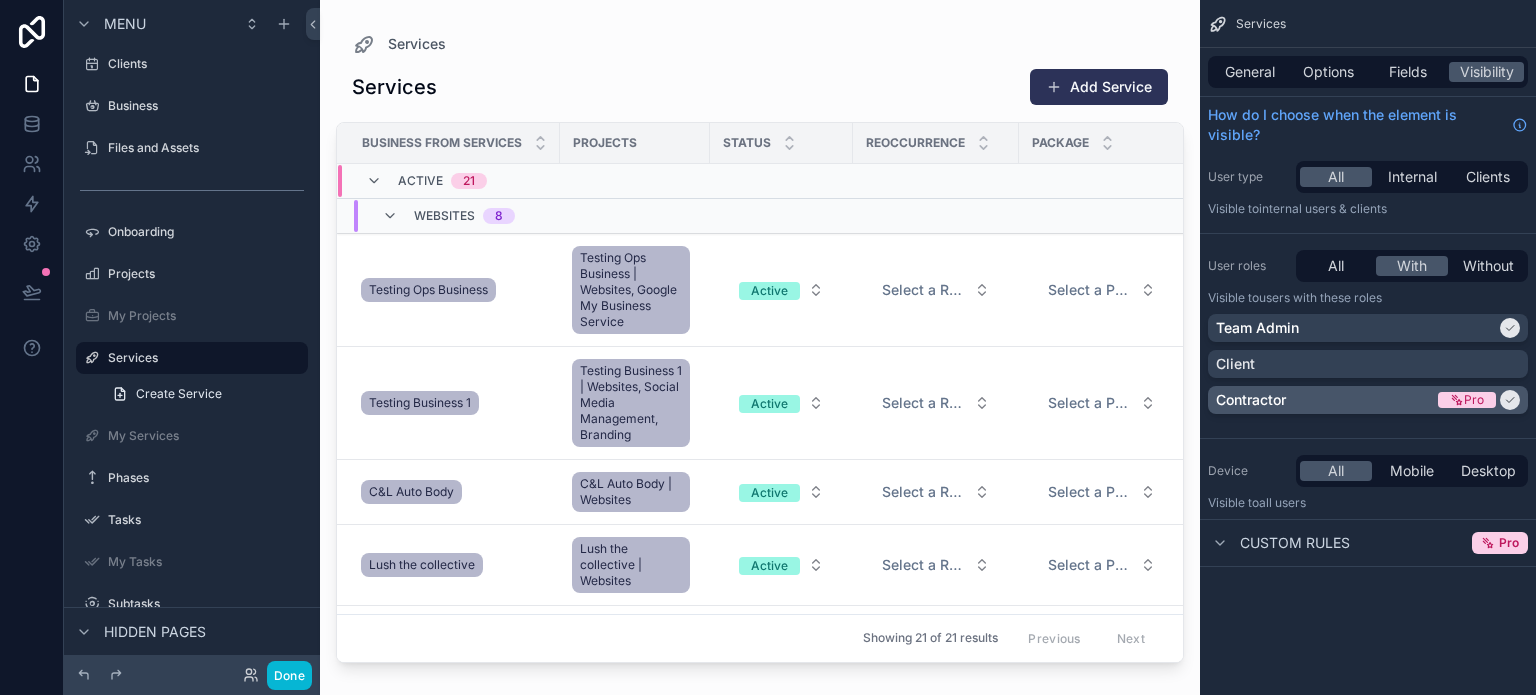 click on "Contractor" at bounding box center (1325, 400) 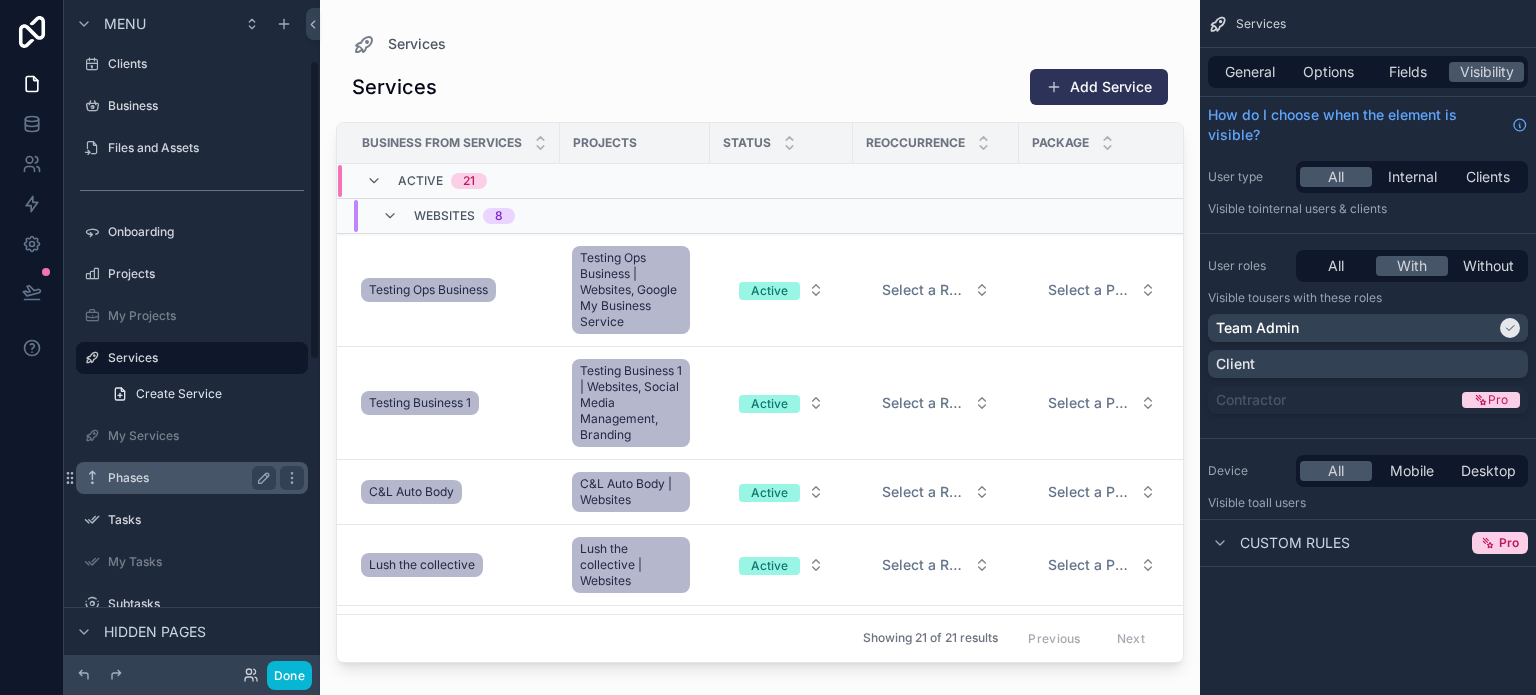 click on "Phases" at bounding box center (188, 478) 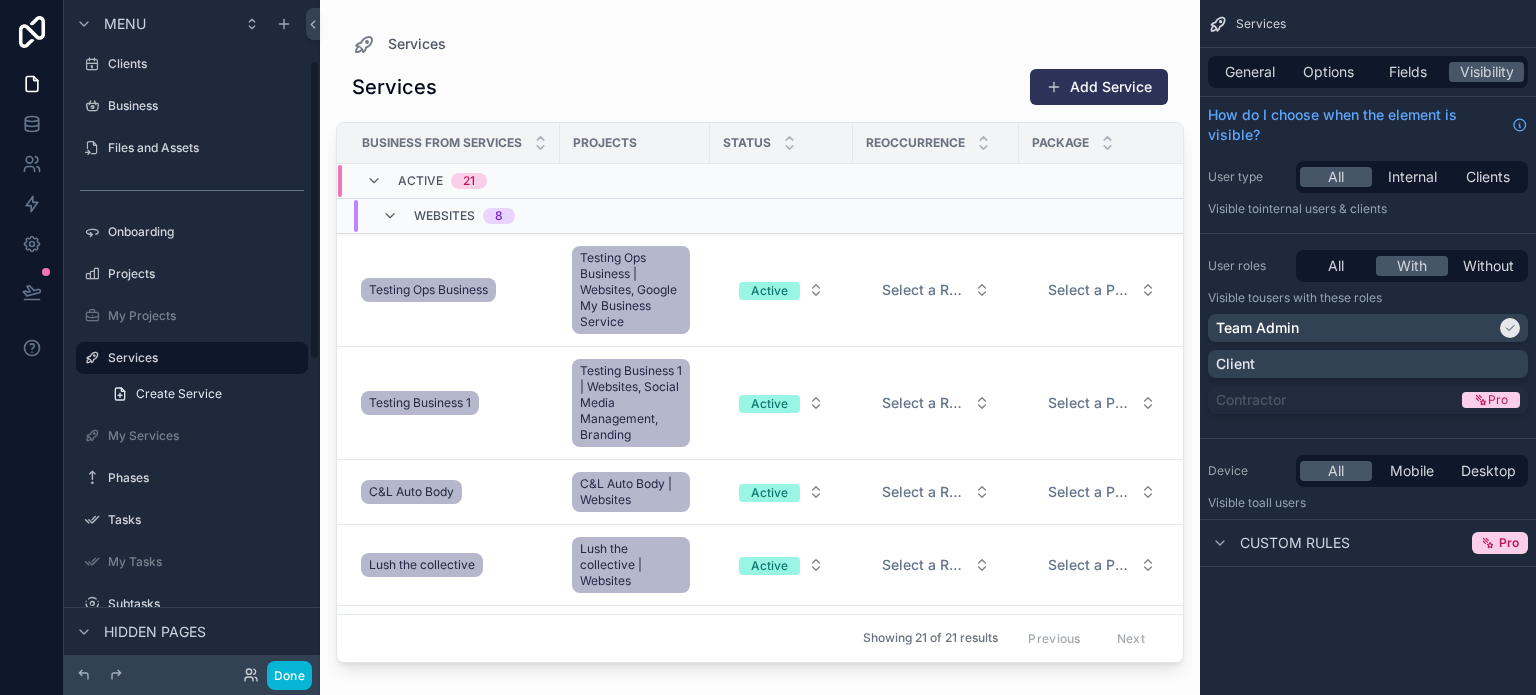 scroll, scrollTop: 218, scrollLeft: 0, axis: vertical 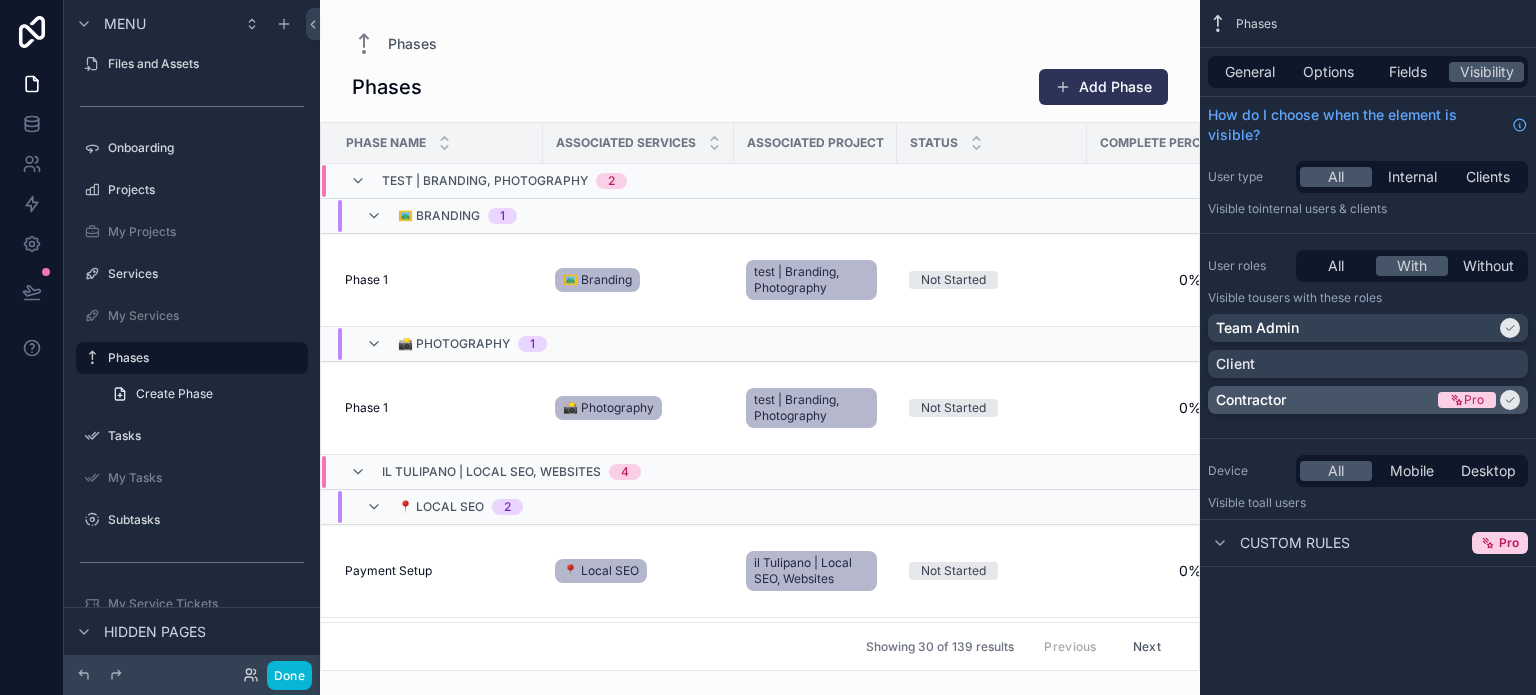 click on "Contractor" at bounding box center (1325, 400) 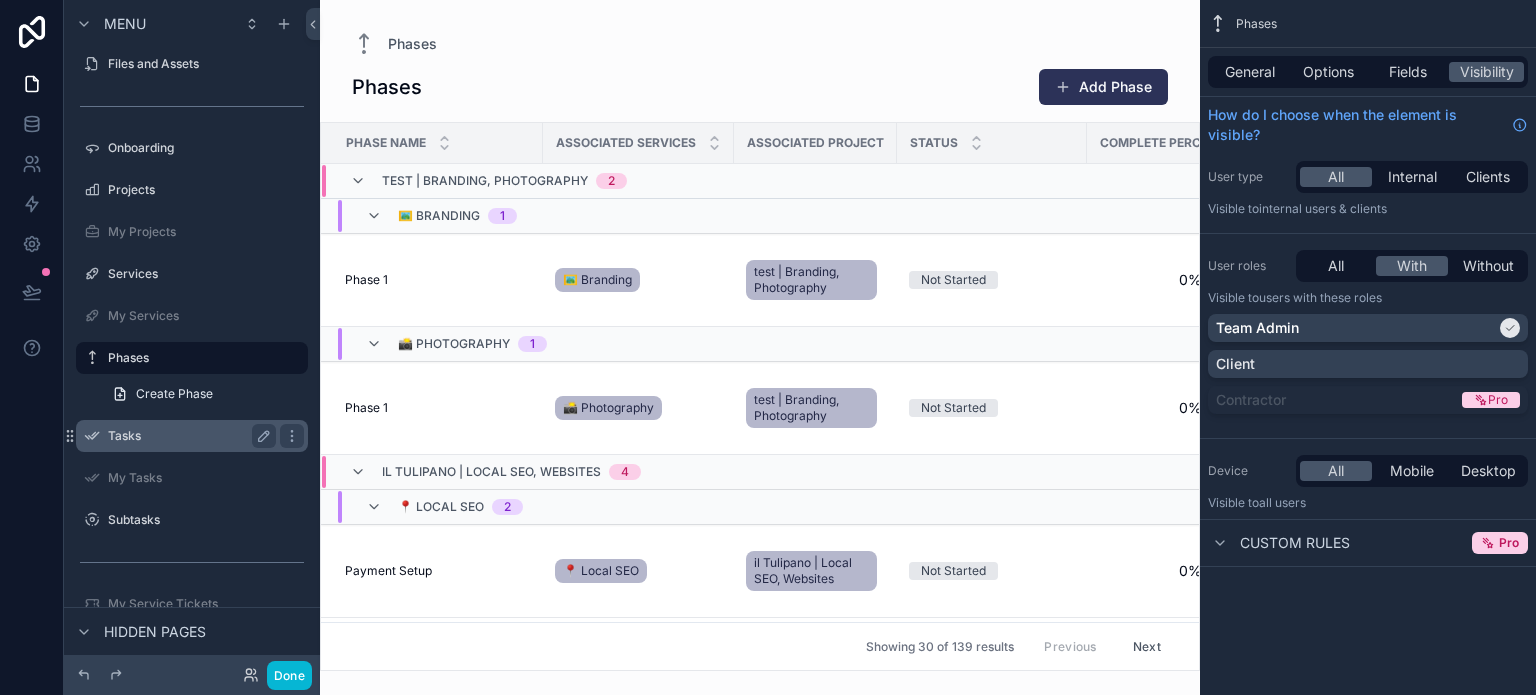 click on "Tasks" at bounding box center (192, 436) 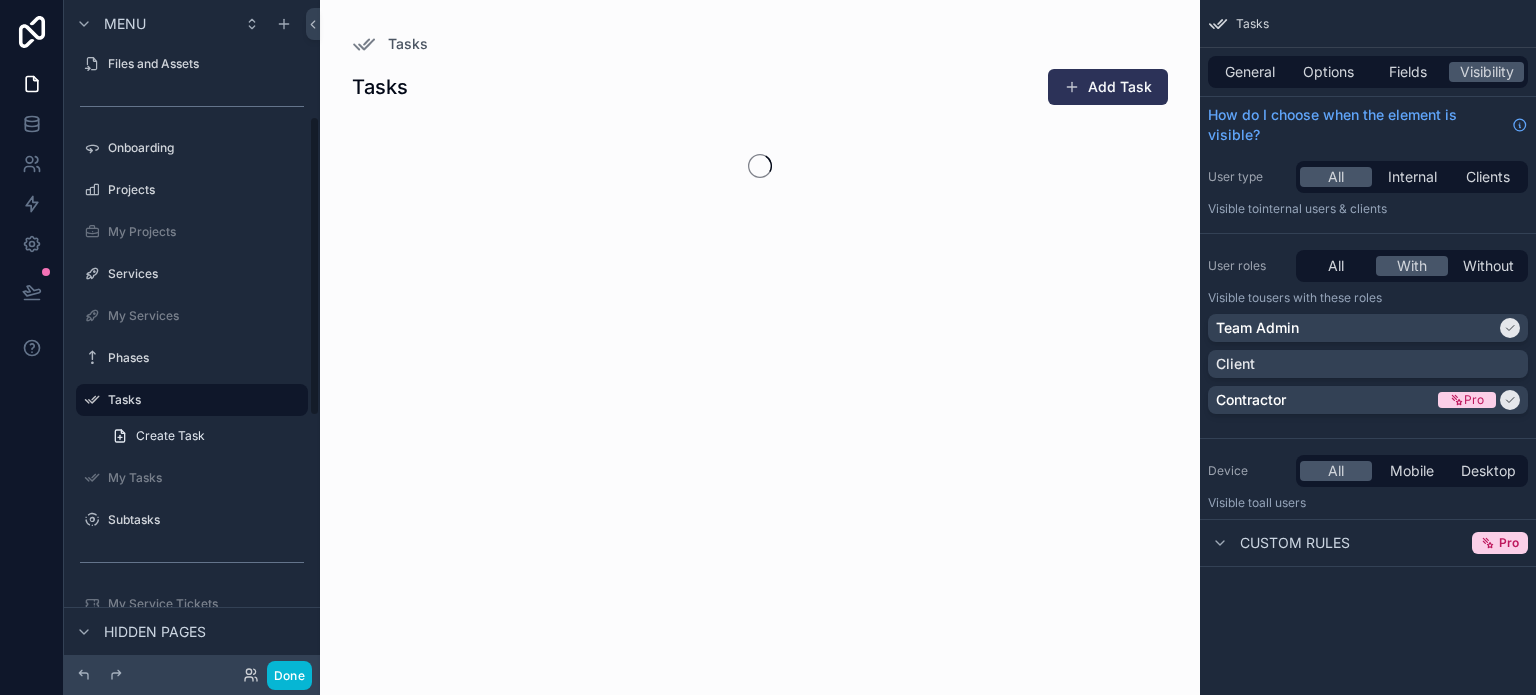 scroll, scrollTop: 260, scrollLeft: 0, axis: vertical 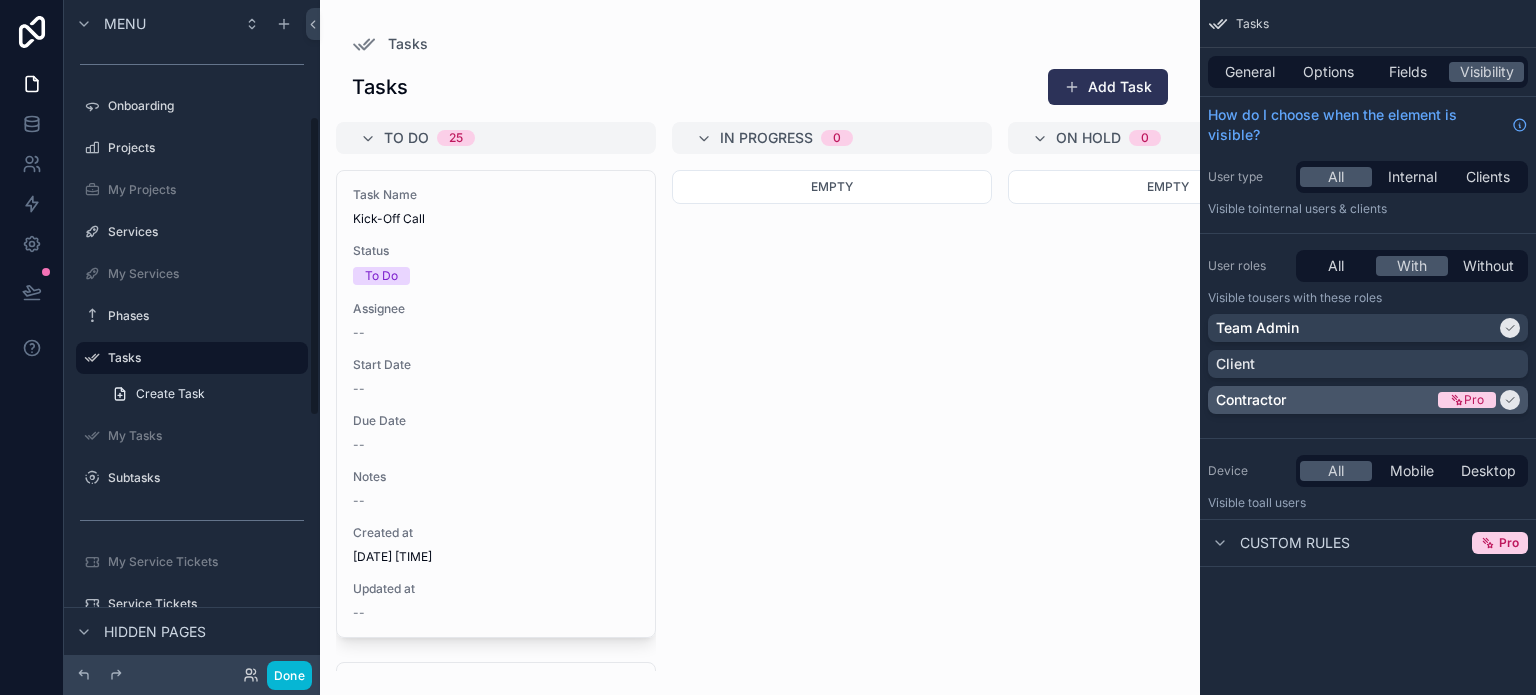 click on "Contractor" at bounding box center (1325, 400) 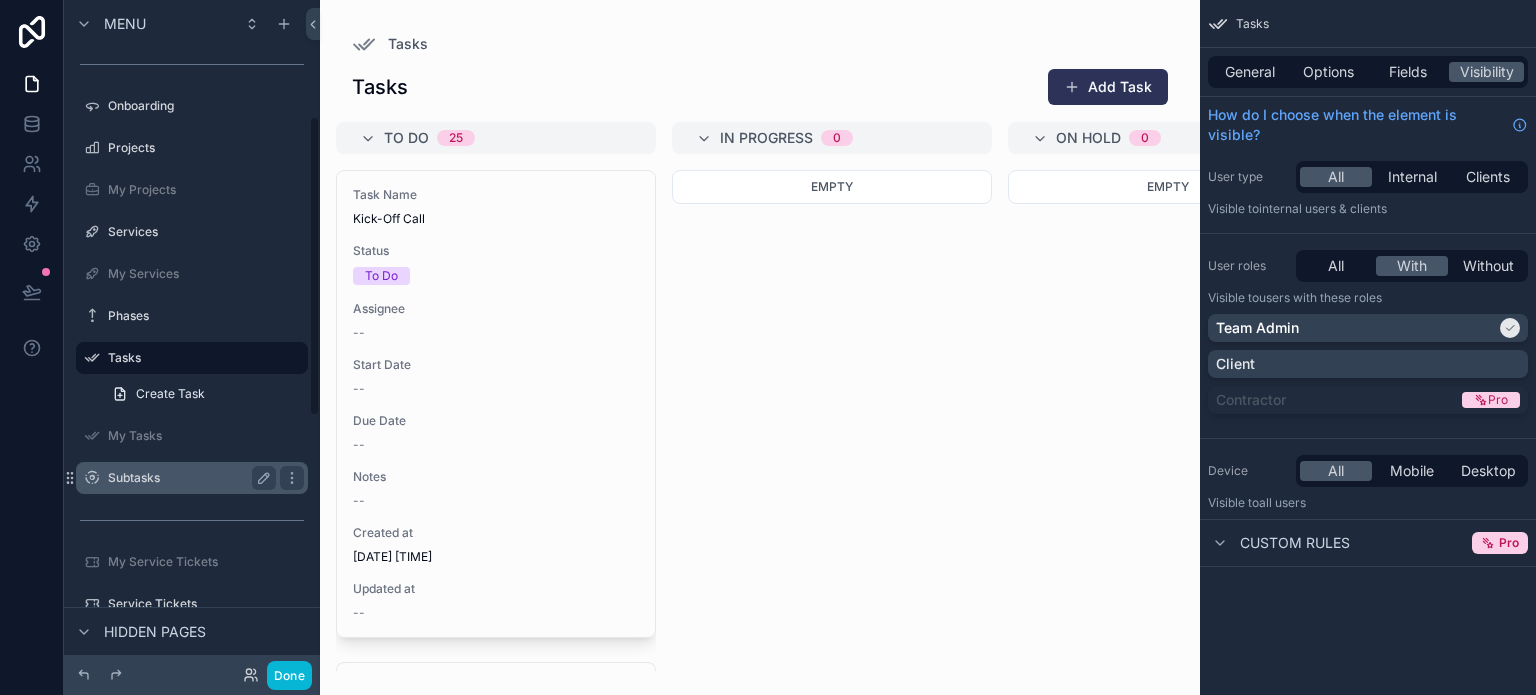 click on "Subtasks" at bounding box center (192, 478) 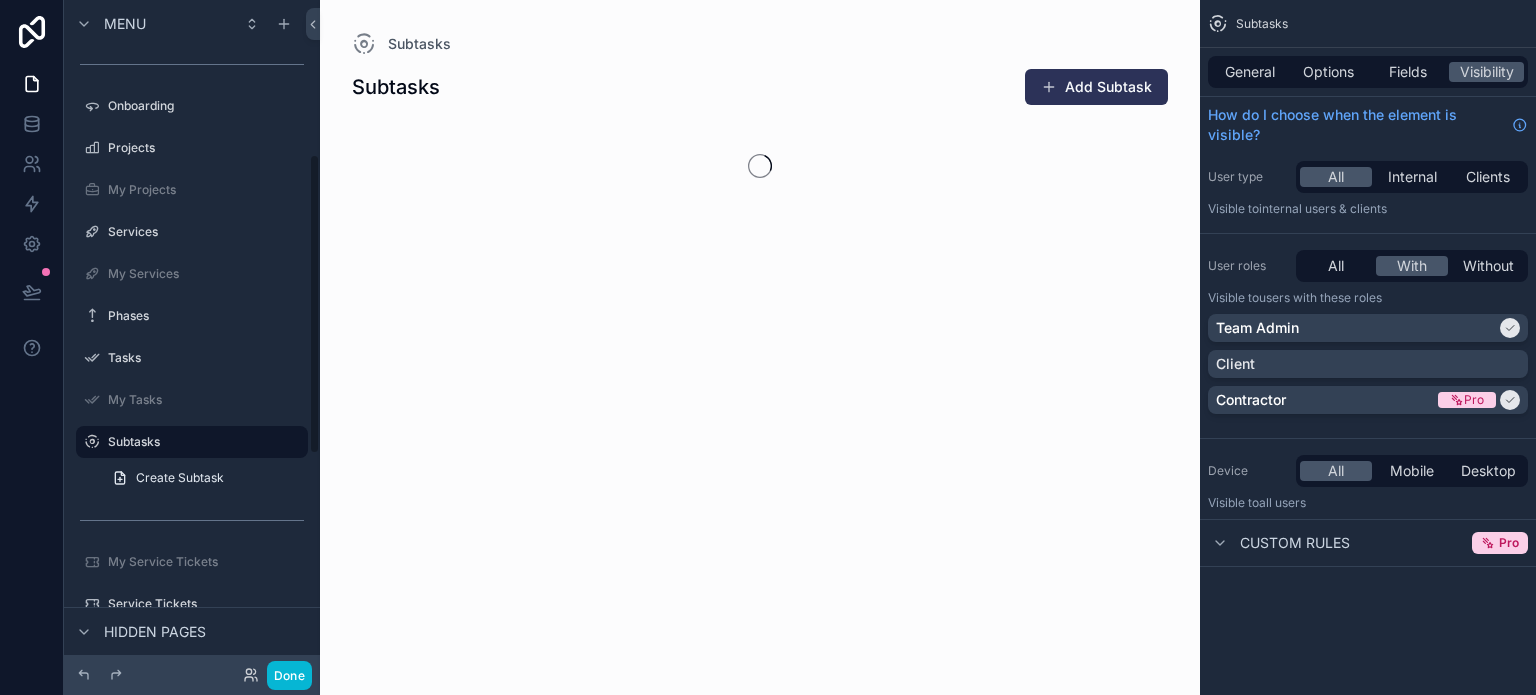 scroll, scrollTop: 344, scrollLeft: 0, axis: vertical 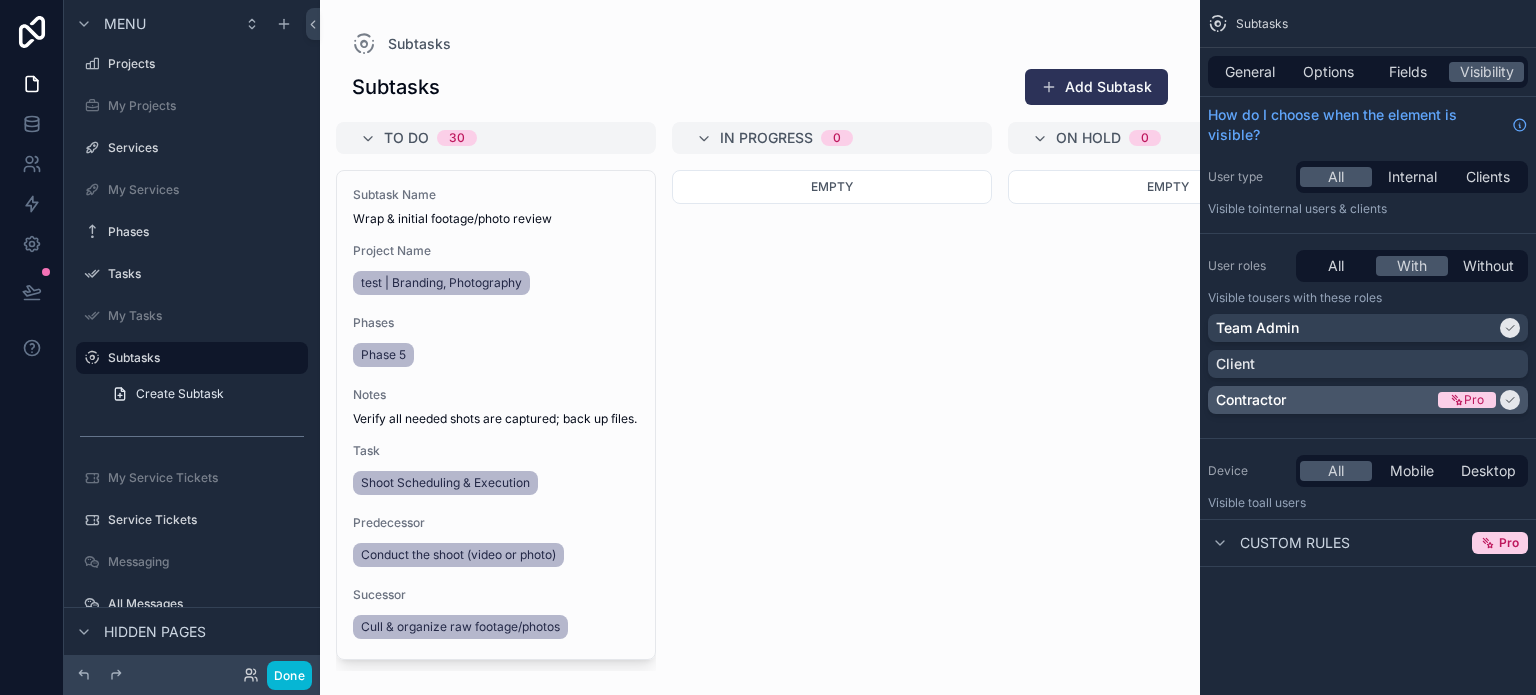 click on "Contractor" at bounding box center [1325, 400] 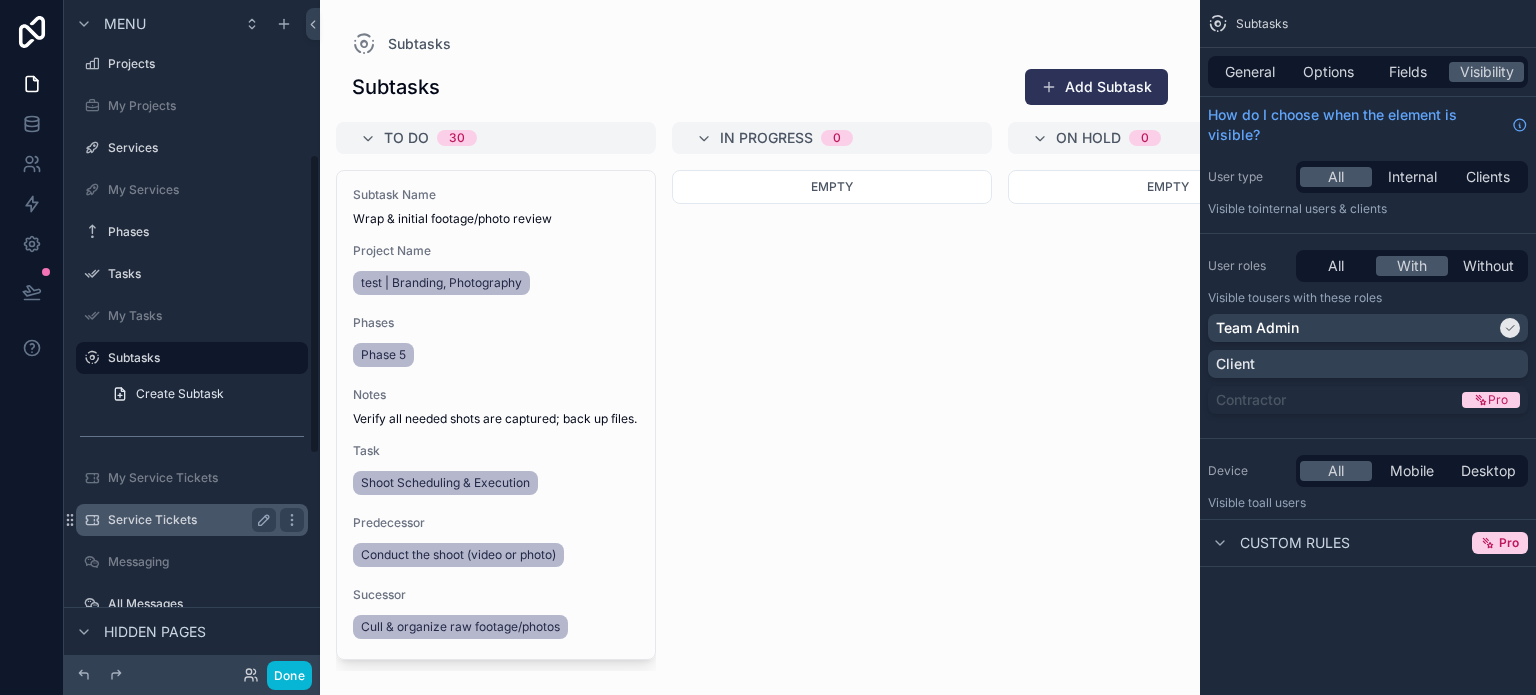 click on "Service Tickets" at bounding box center [188, 520] 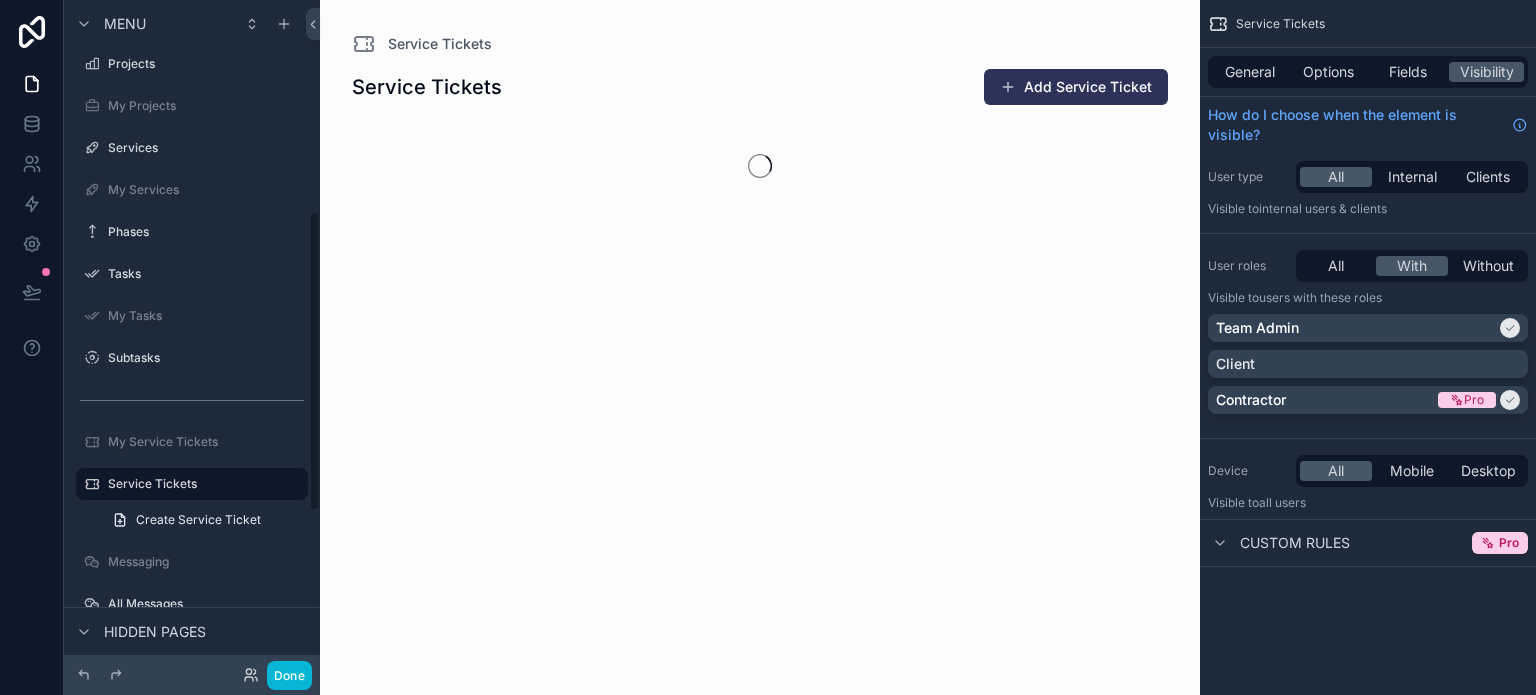 scroll, scrollTop: 470, scrollLeft: 0, axis: vertical 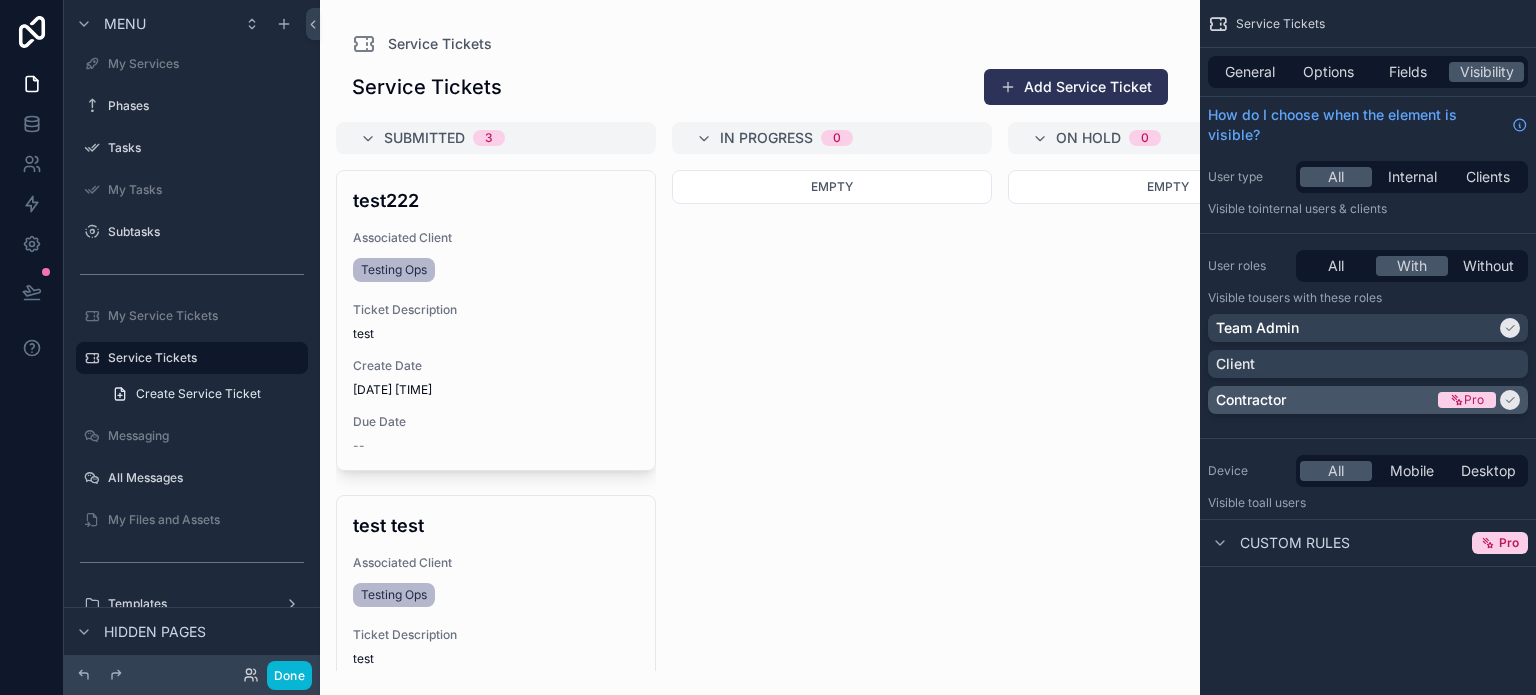 click on "Contractor" at bounding box center (1325, 400) 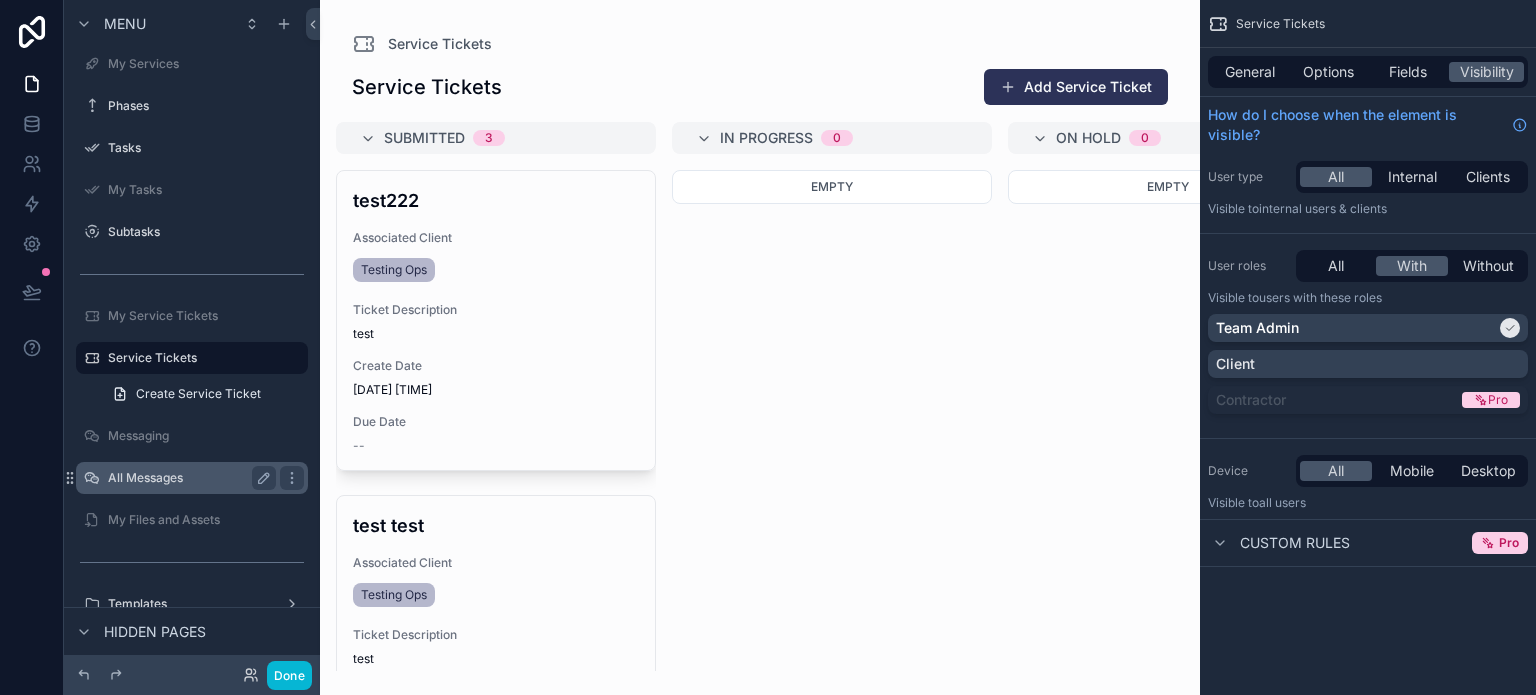 click on "All Messages" at bounding box center [188, 478] 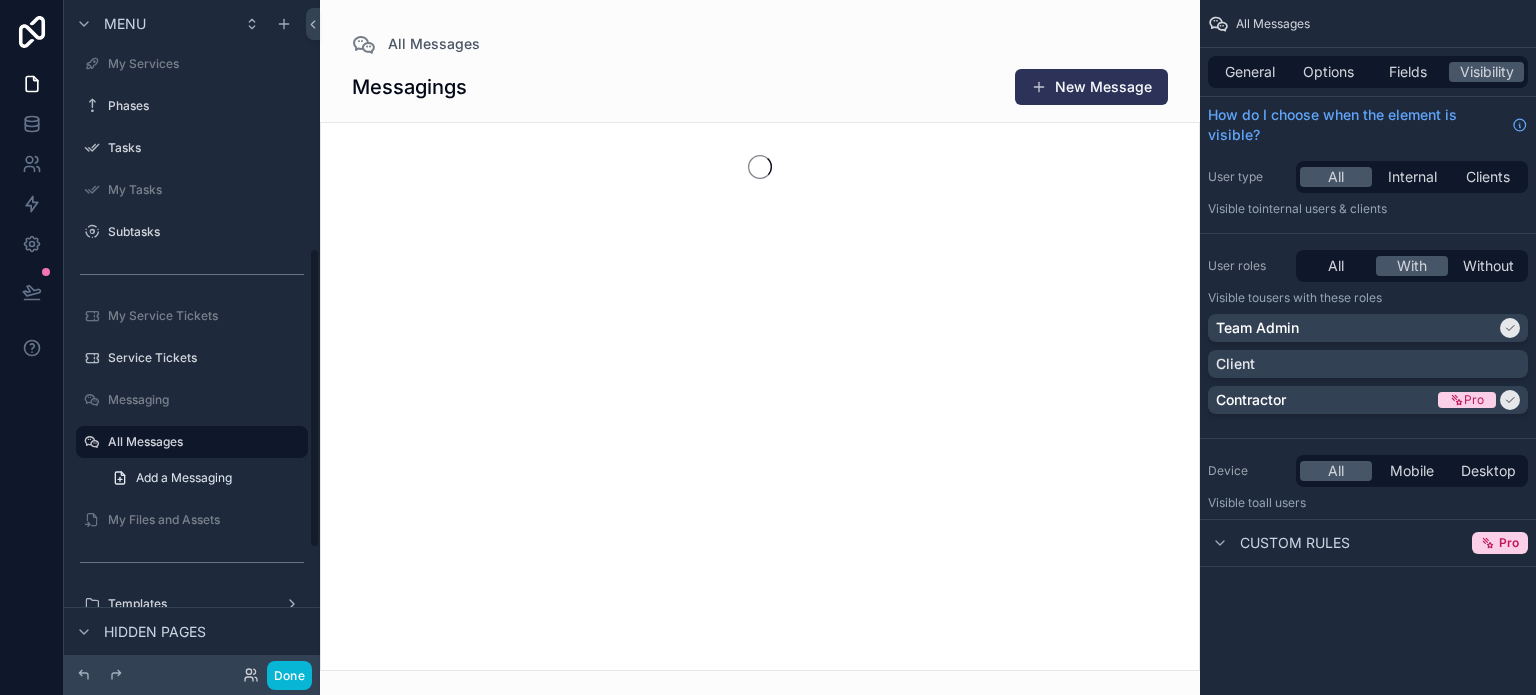 scroll, scrollTop: 554, scrollLeft: 0, axis: vertical 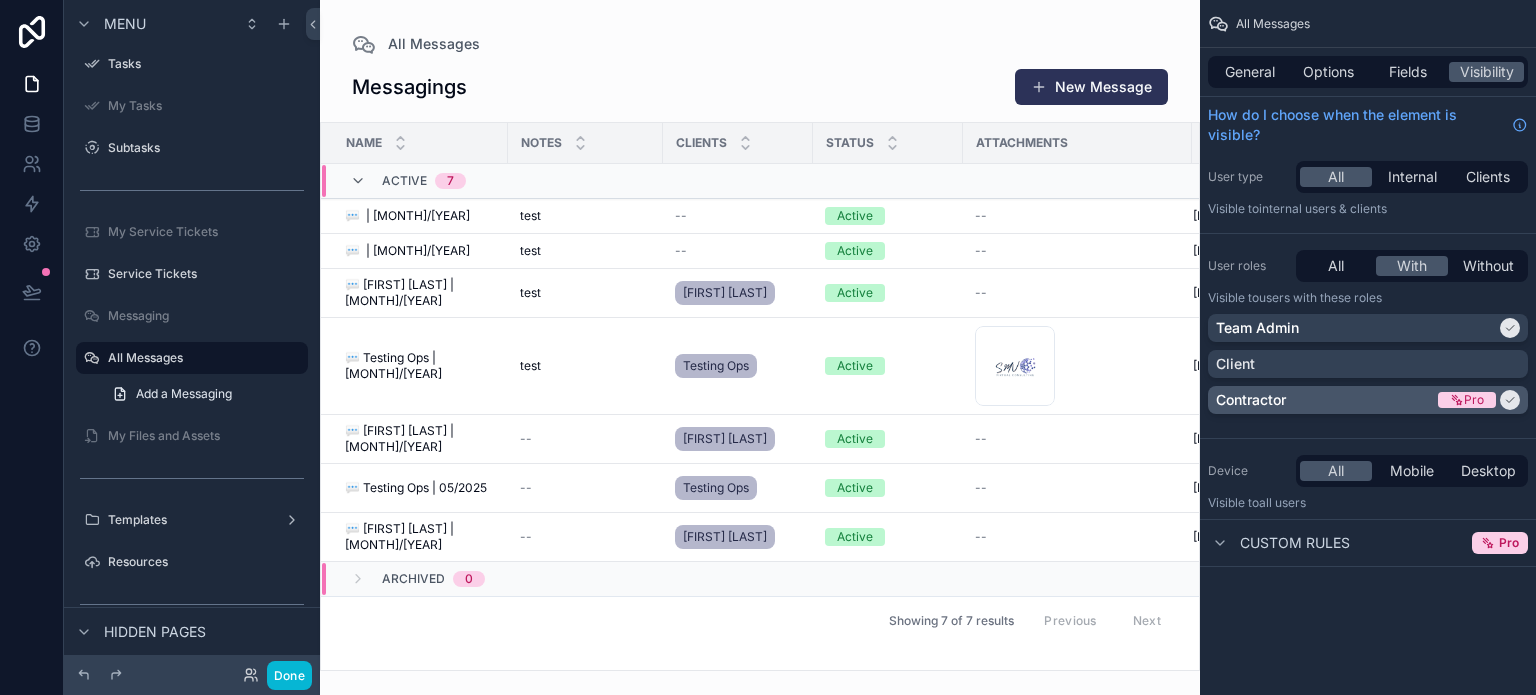click on "Contractor" at bounding box center [1325, 400] 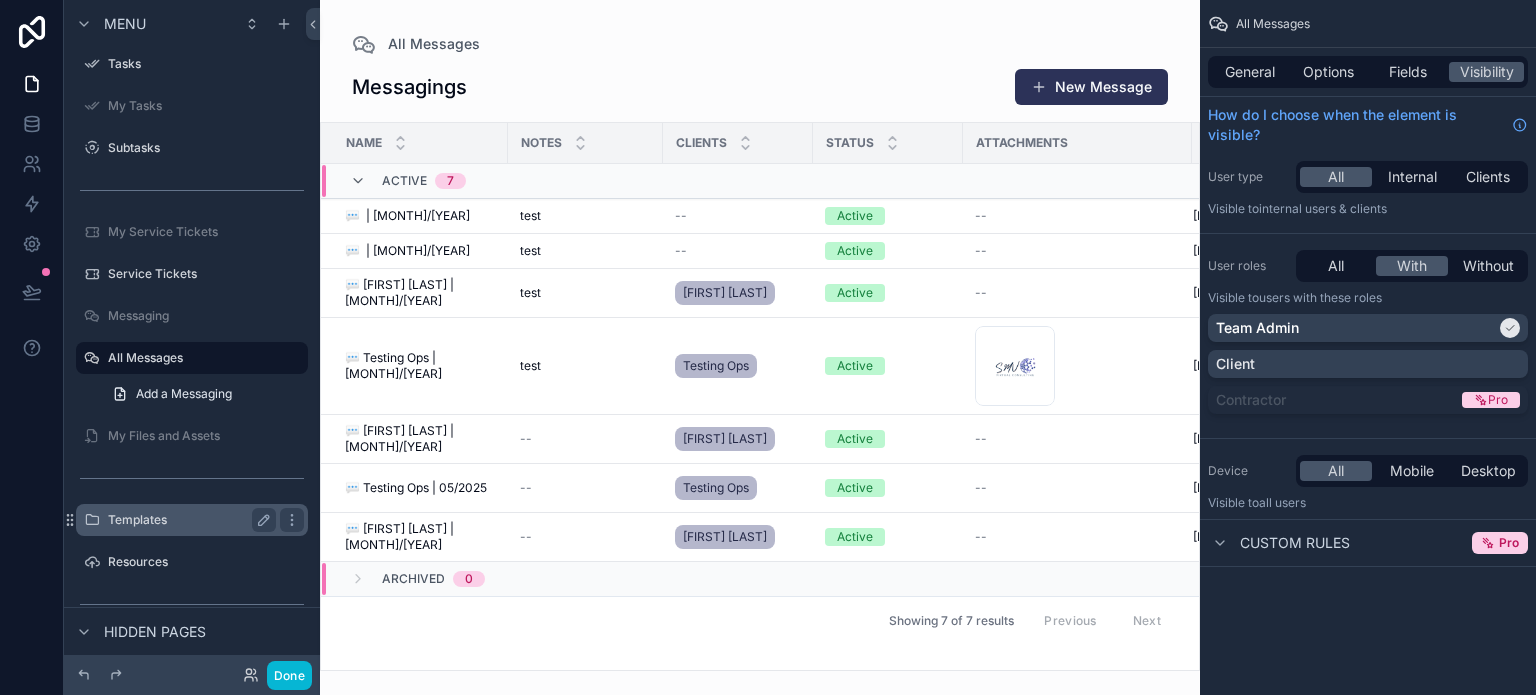 click on "Templates" at bounding box center (188, 520) 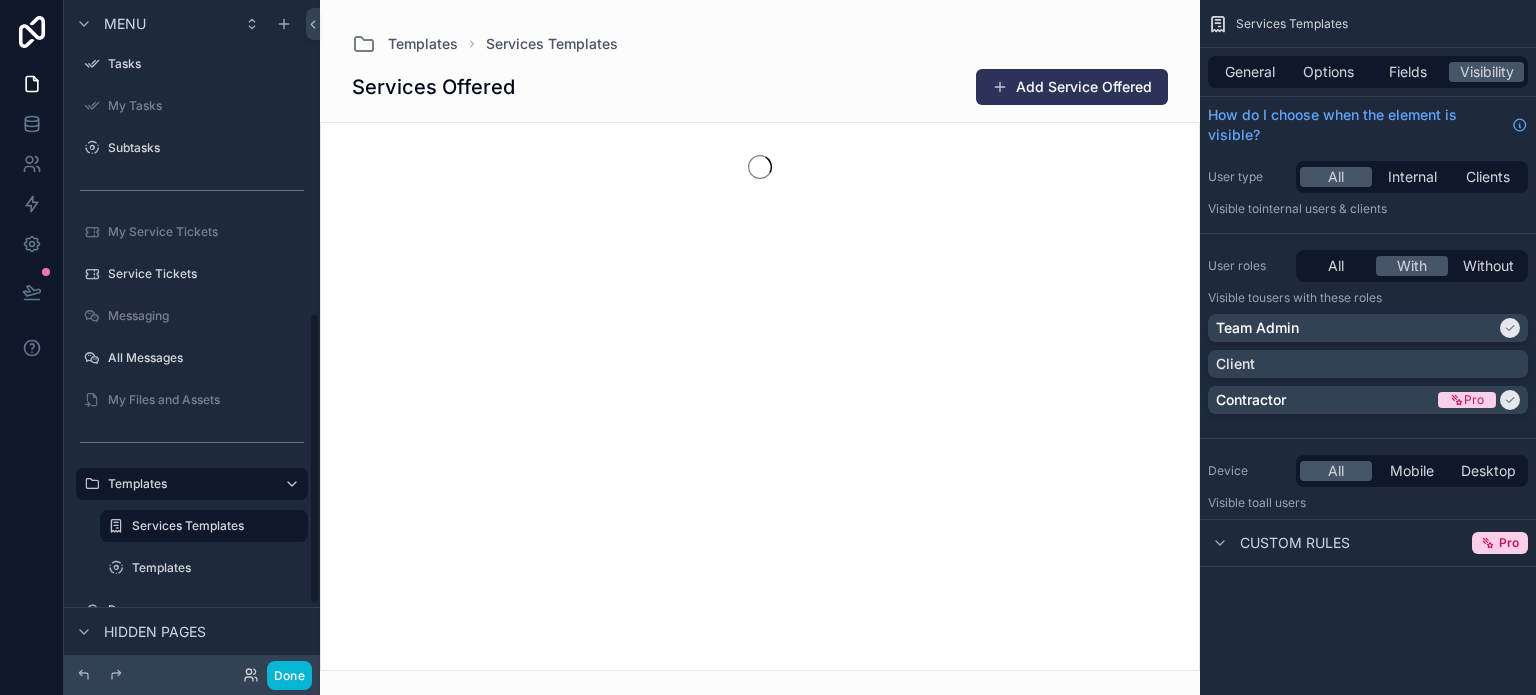 scroll, scrollTop: 722, scrollLeft: 0, axis: vertical 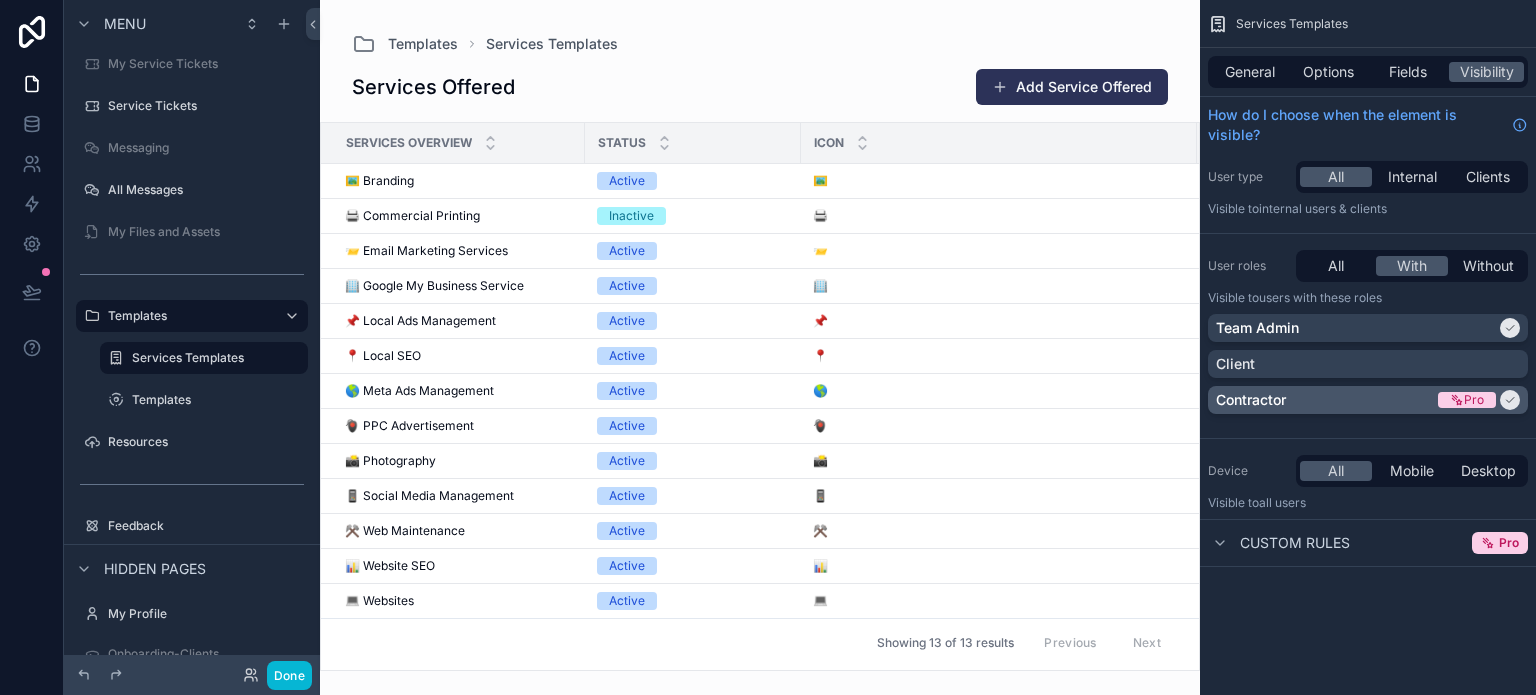 click on "Contractor" at bounding box center (1251, 400) 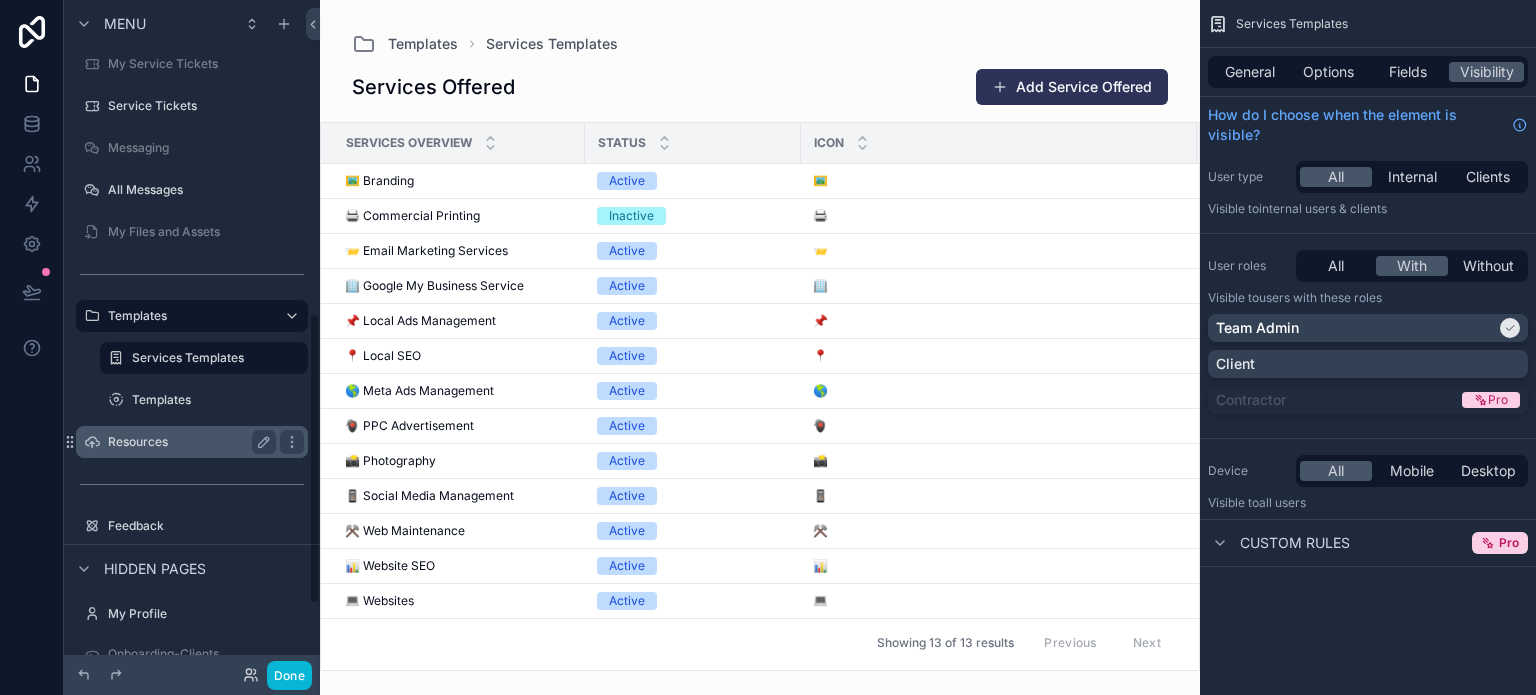 click on "Resources" at bounding box center (192, 442) 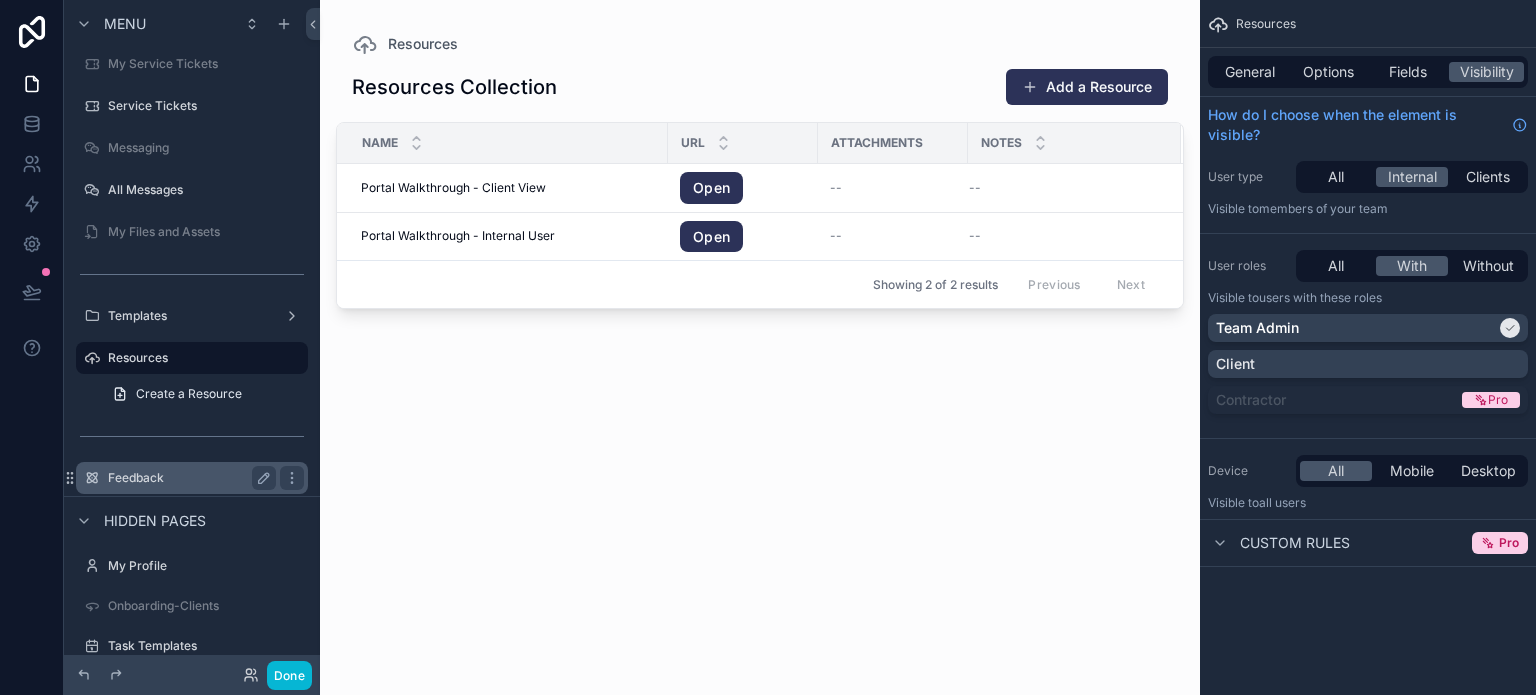 click on "Feedback" at bounding box center [192, 478] 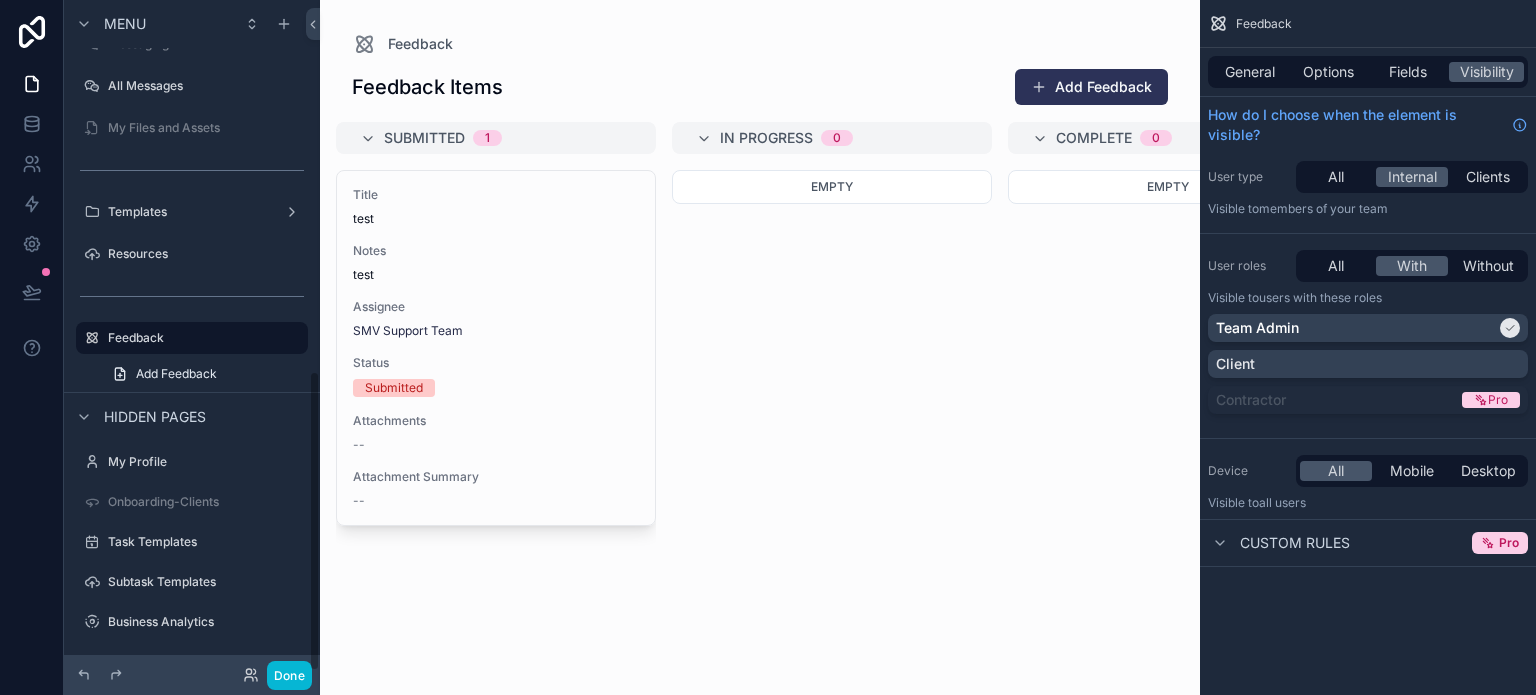 scroll, scrollTop: 827, scrollLeft: 0, axis: vertical 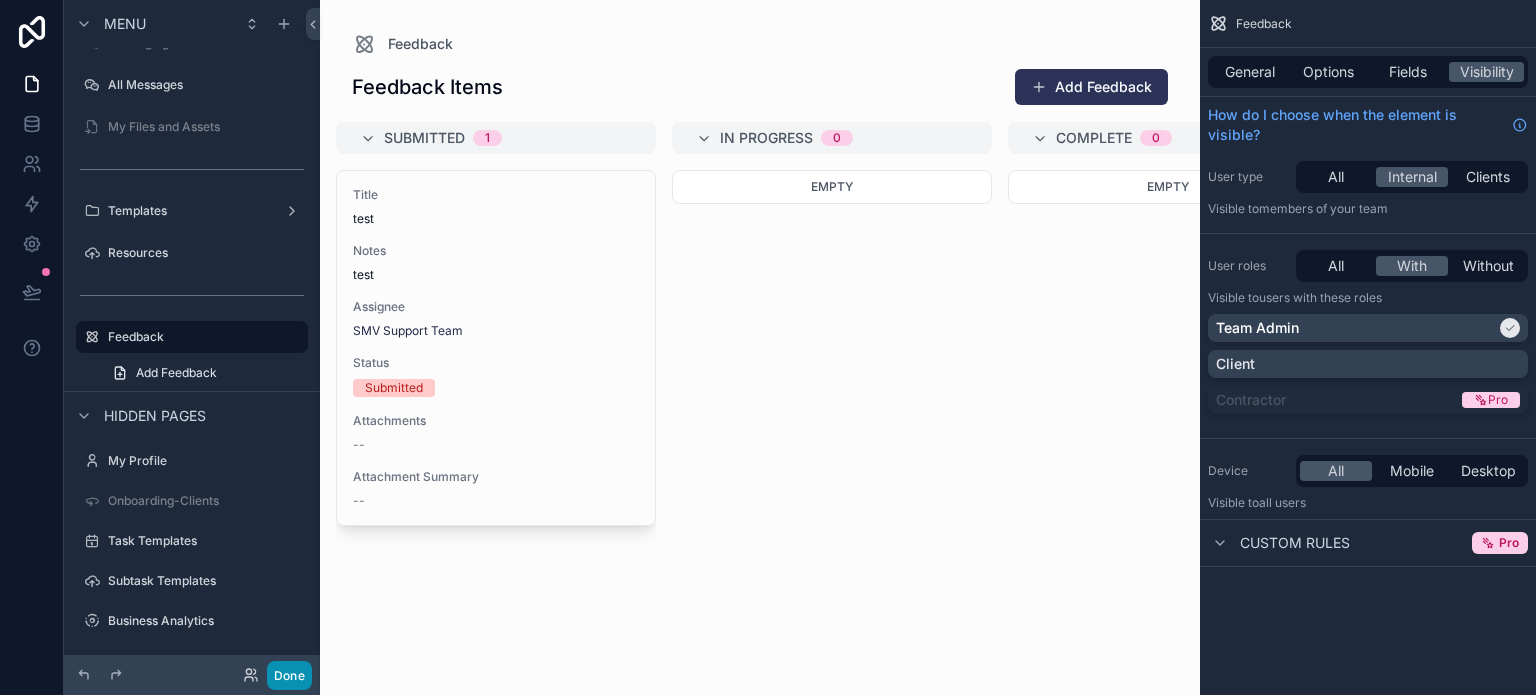 click on "Done" at bounding box center (289, 675) 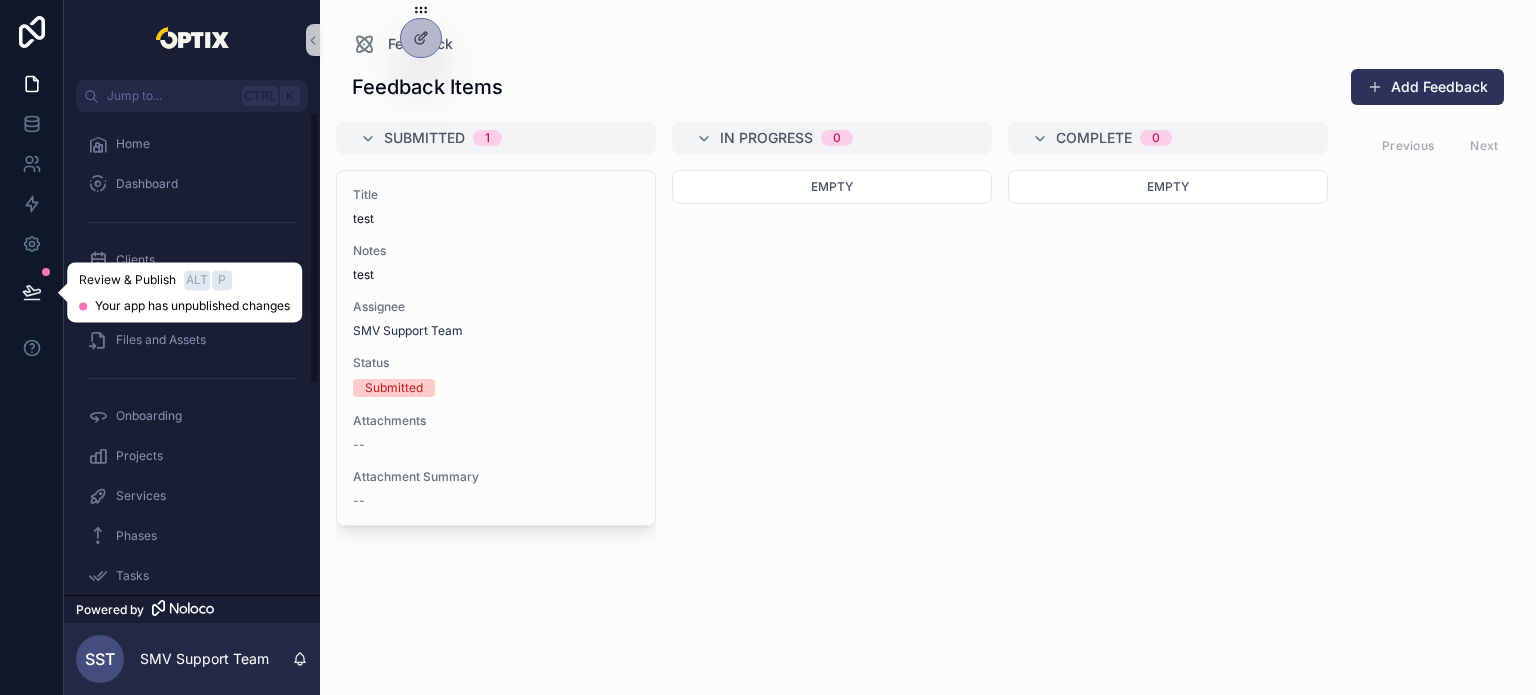 click at bounding box center (32, 292) 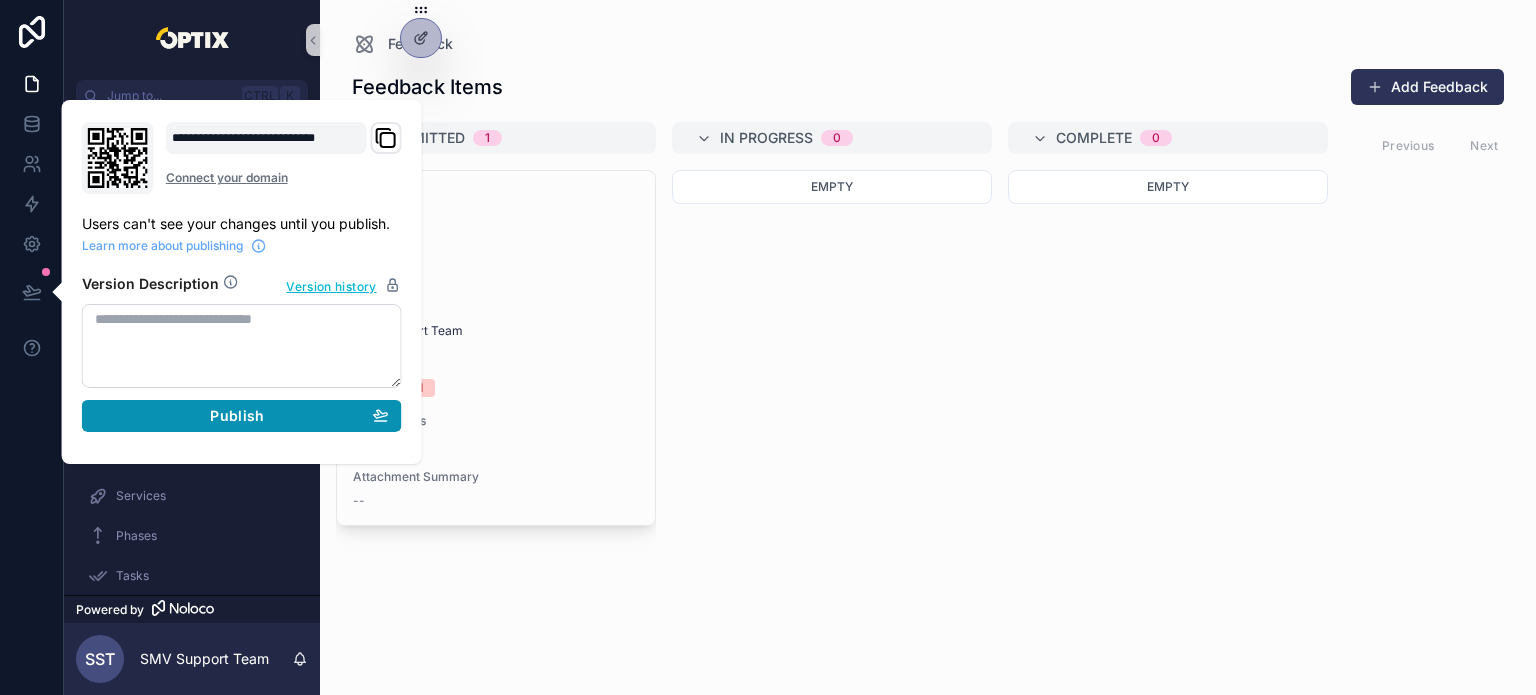 click on "Publish" at bounding box center (237, 416) 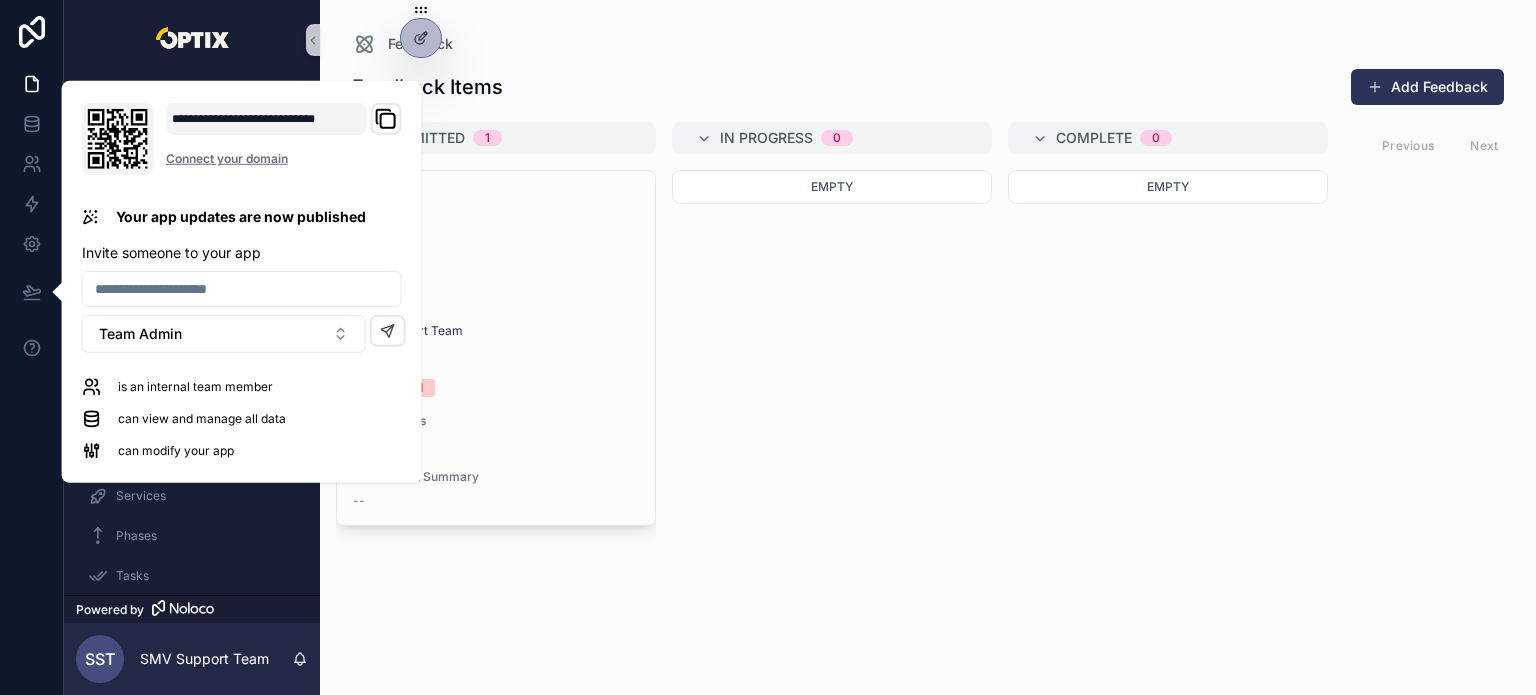 click on "Feedback" at bounding box center (928, 44) 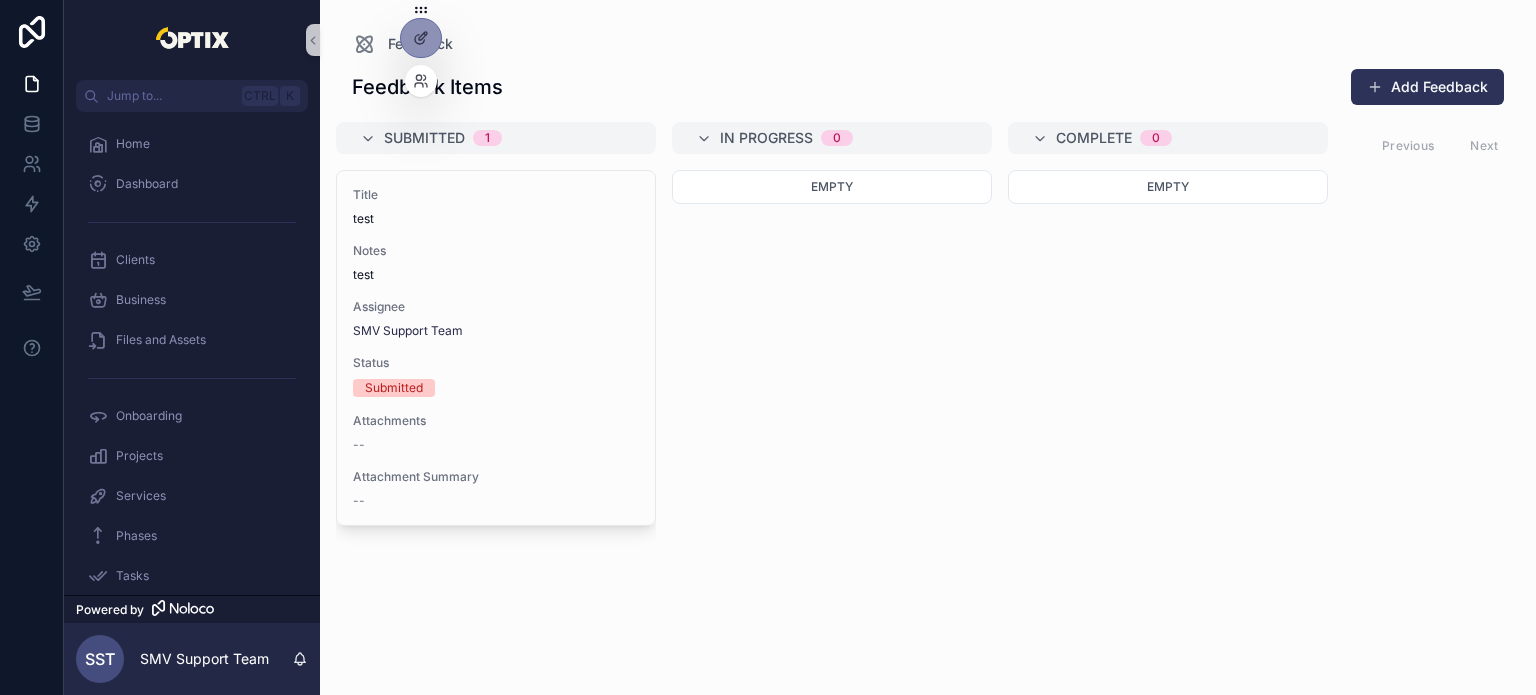 click at bounding box center [421, 81] 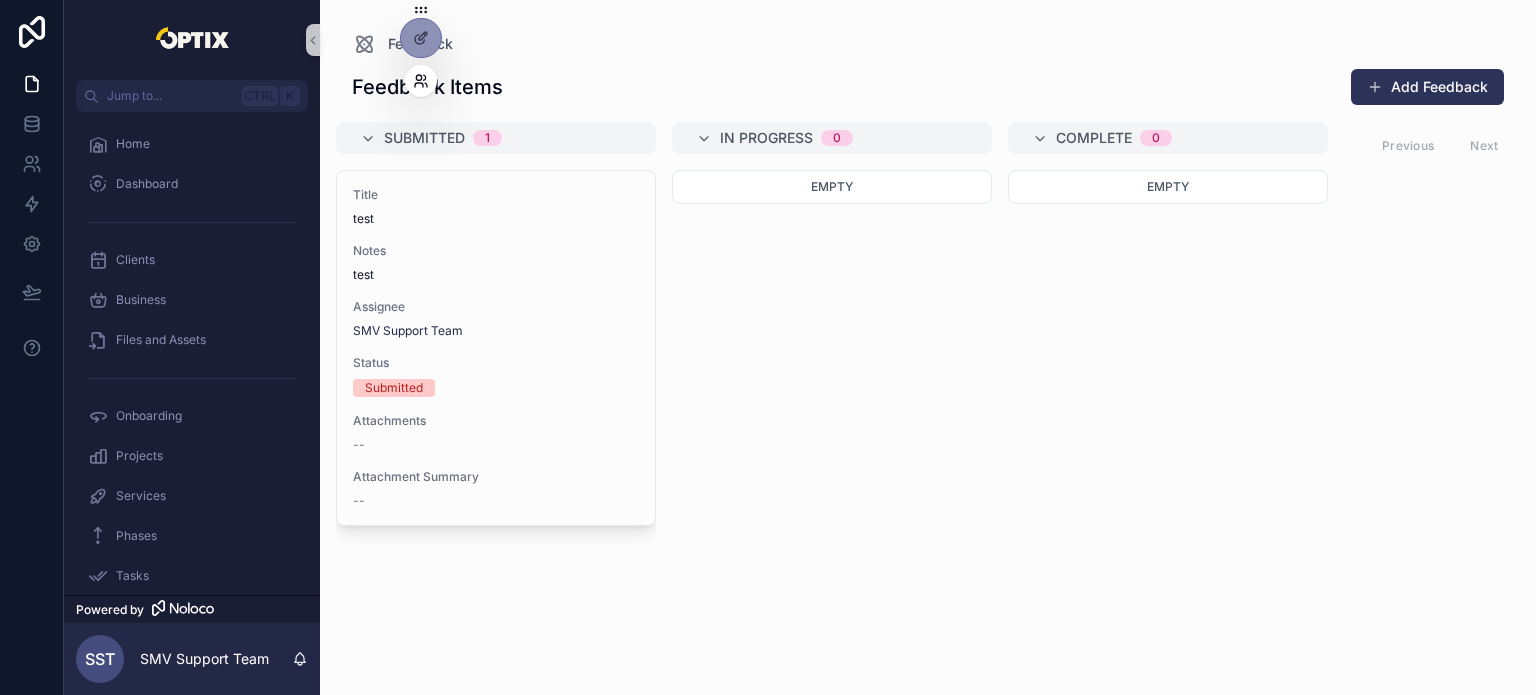click 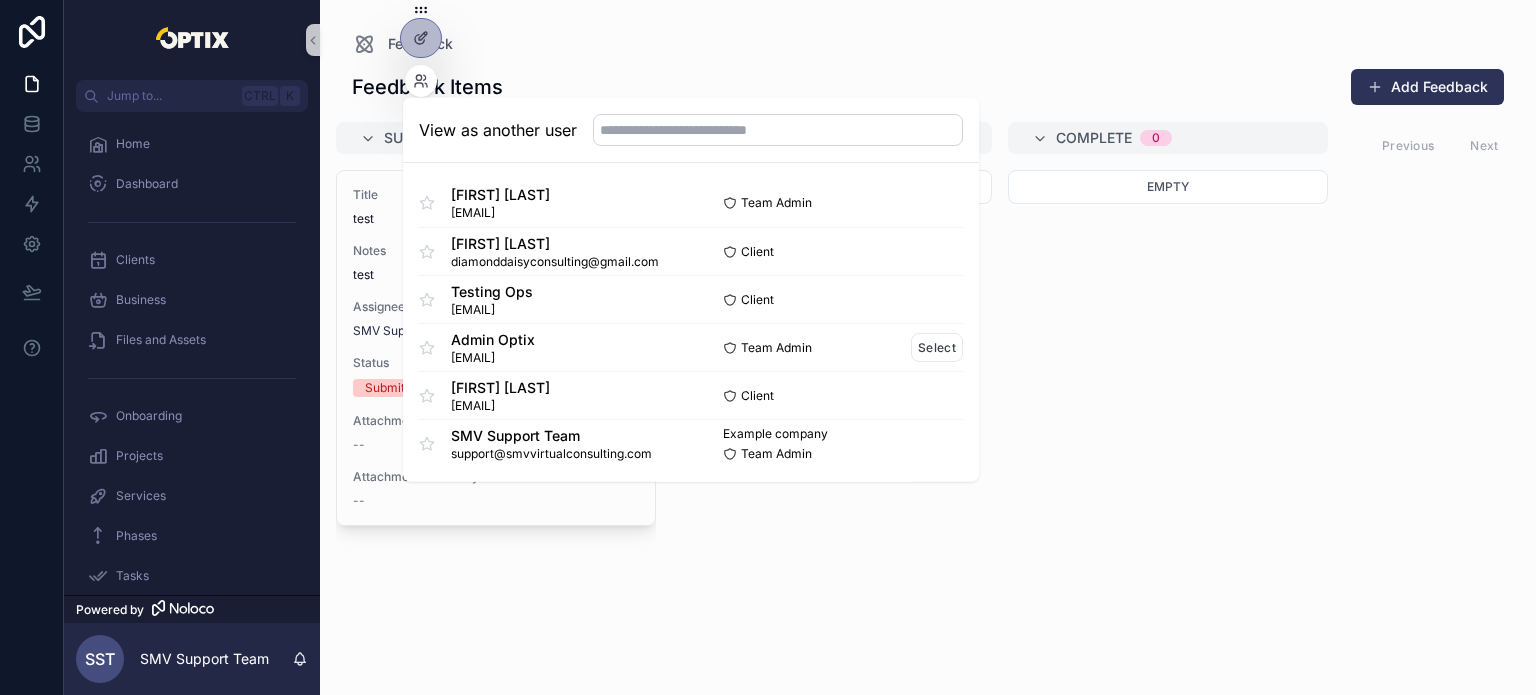 scroll, scrollTop: 0, scrollLeft: 0, axis: both 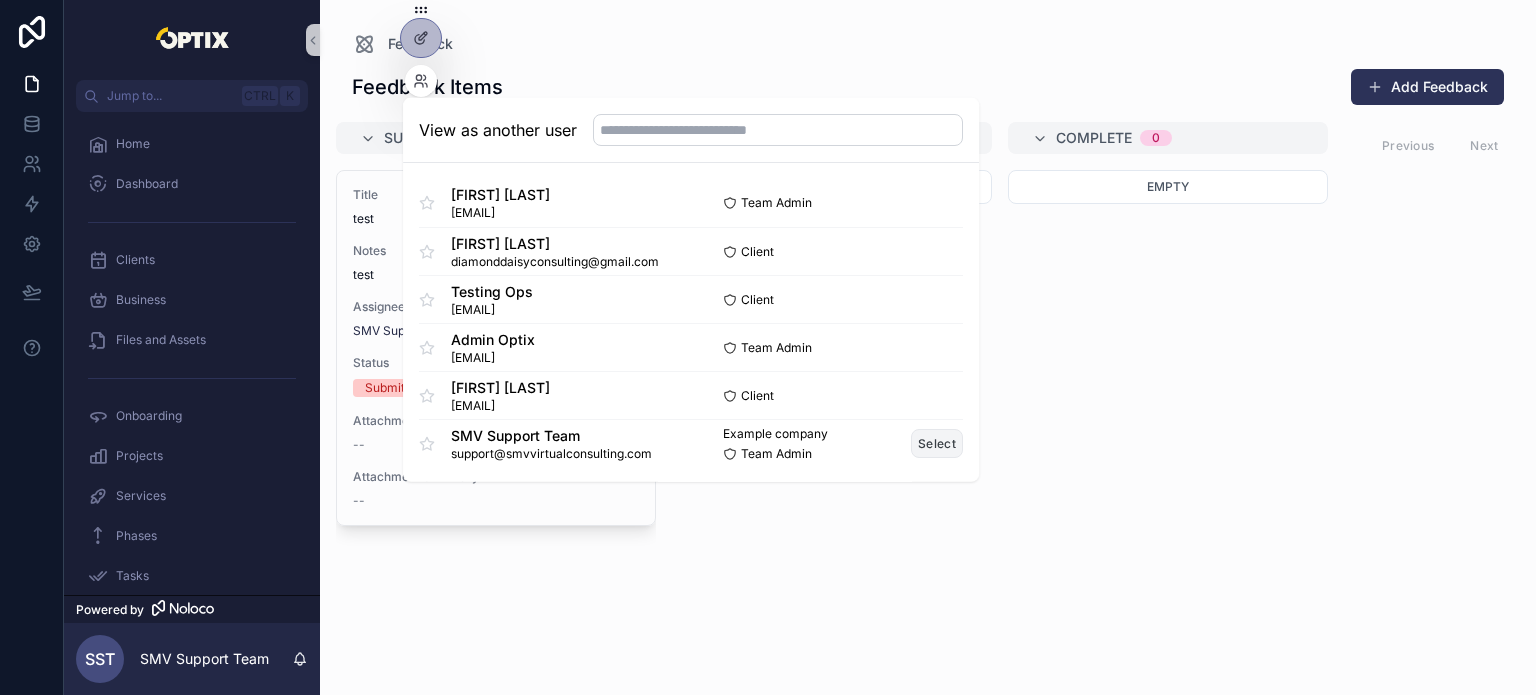 click on "Select" at bounding box center [937, 443] 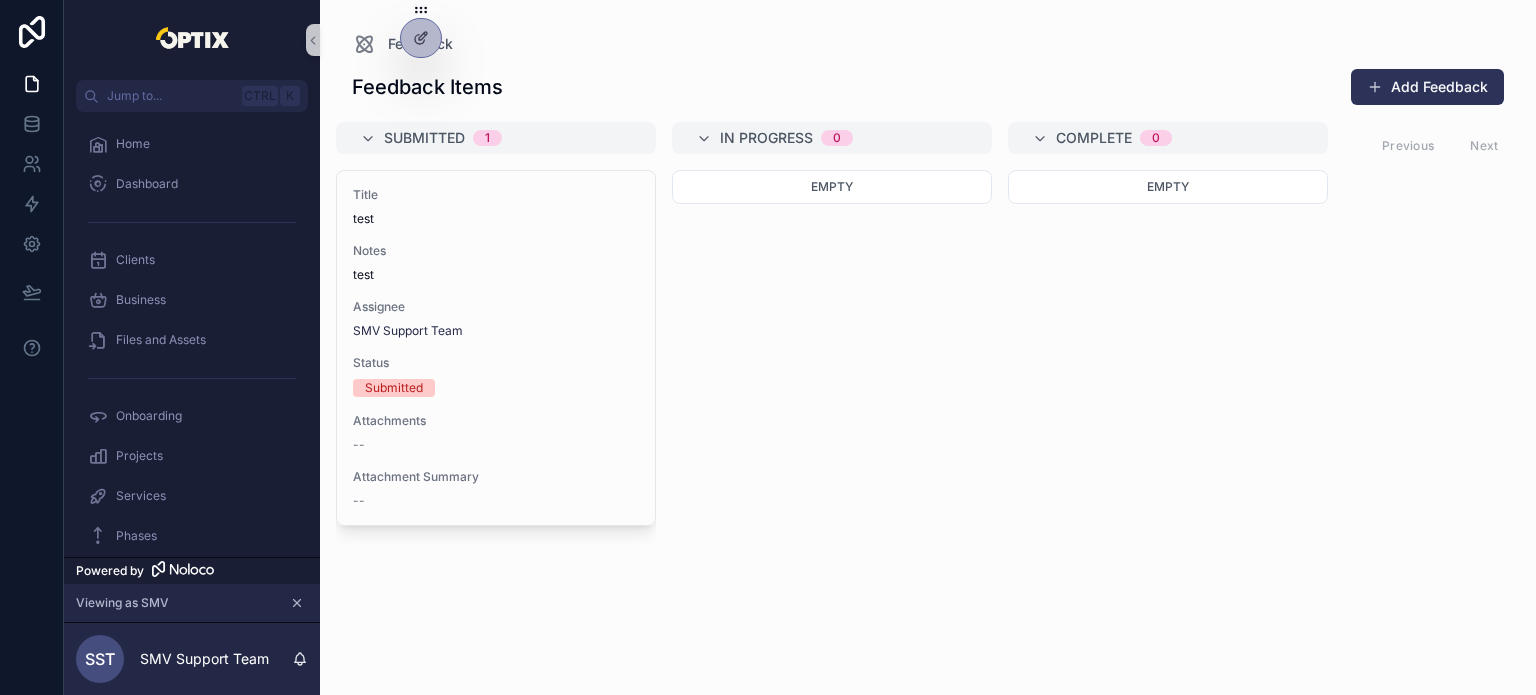 scroll, scrollTop: 0, scrollLeft: 0, axis: both 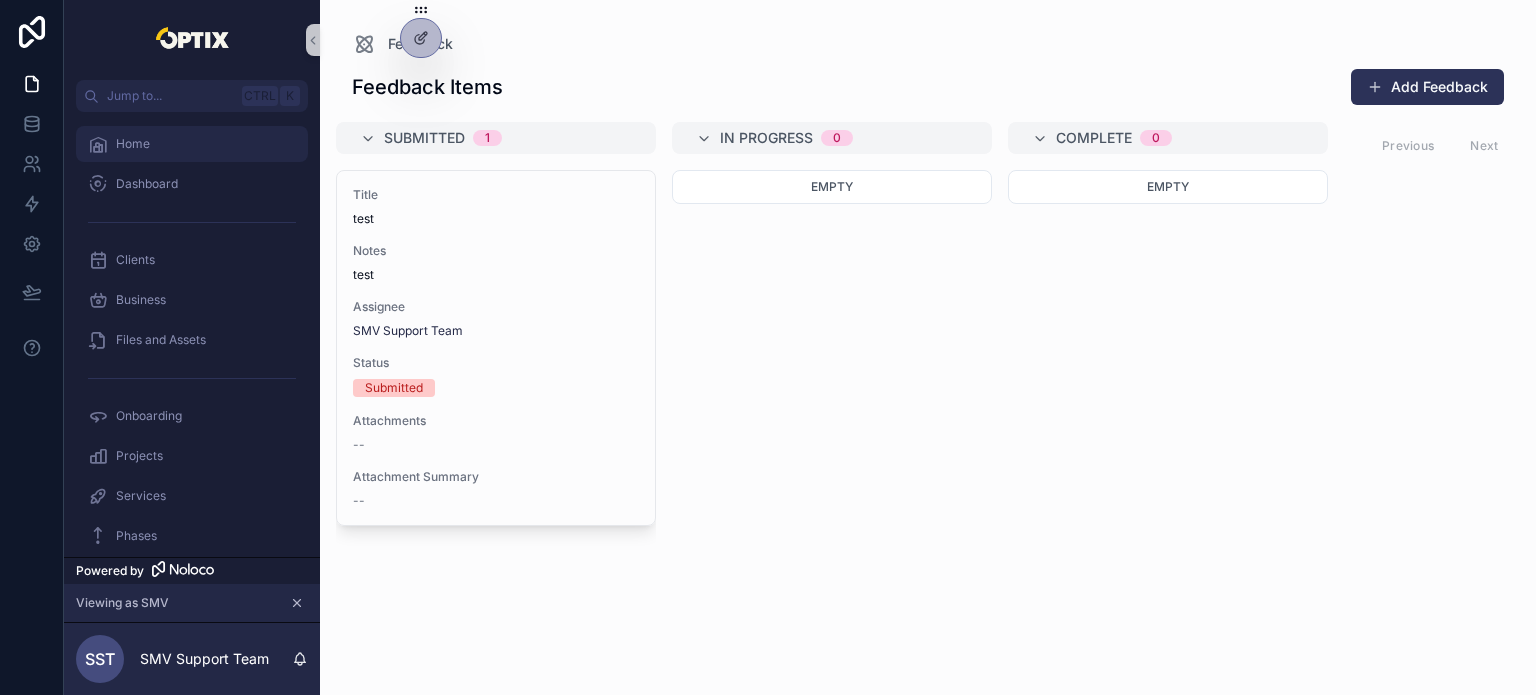click on "Home" at bounding box center [192, 144] 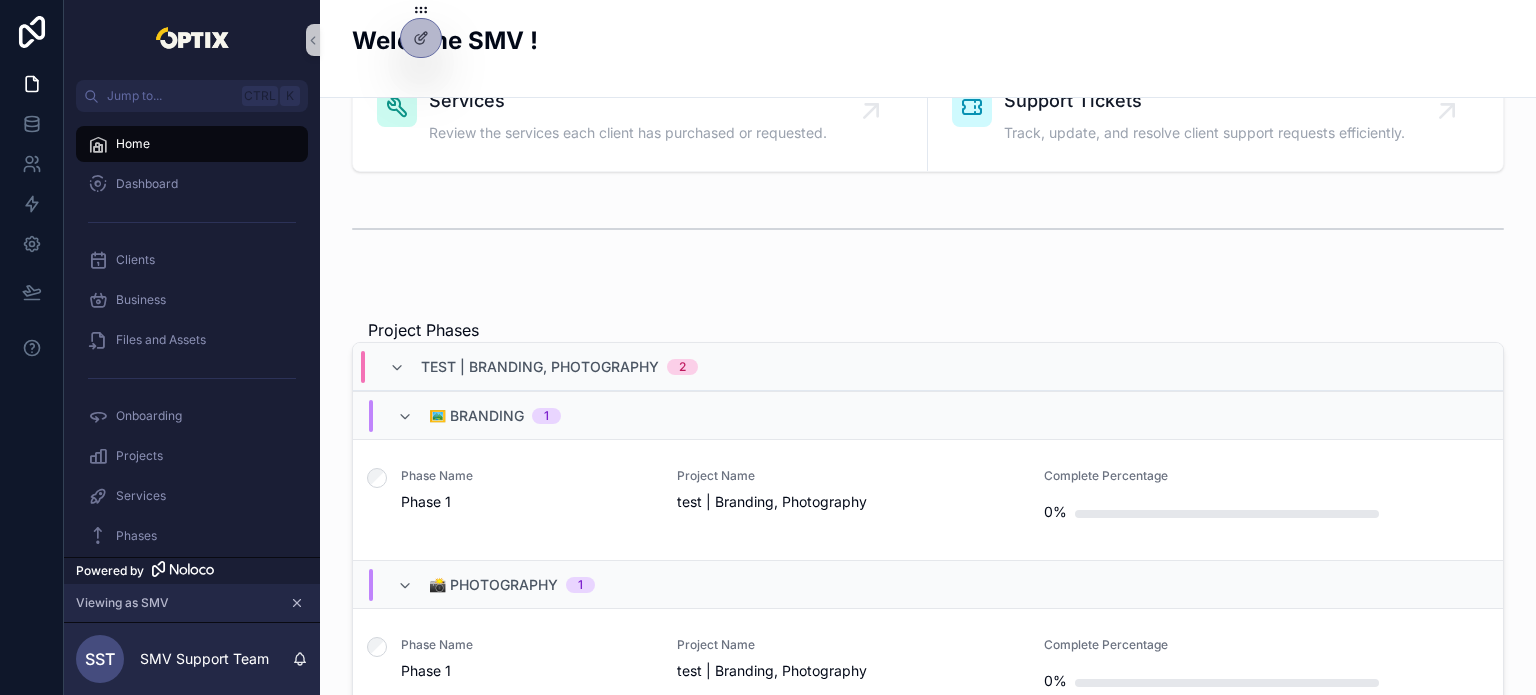 scroll, scrollTop: 800, scrollLeft: 0, axis: vertical 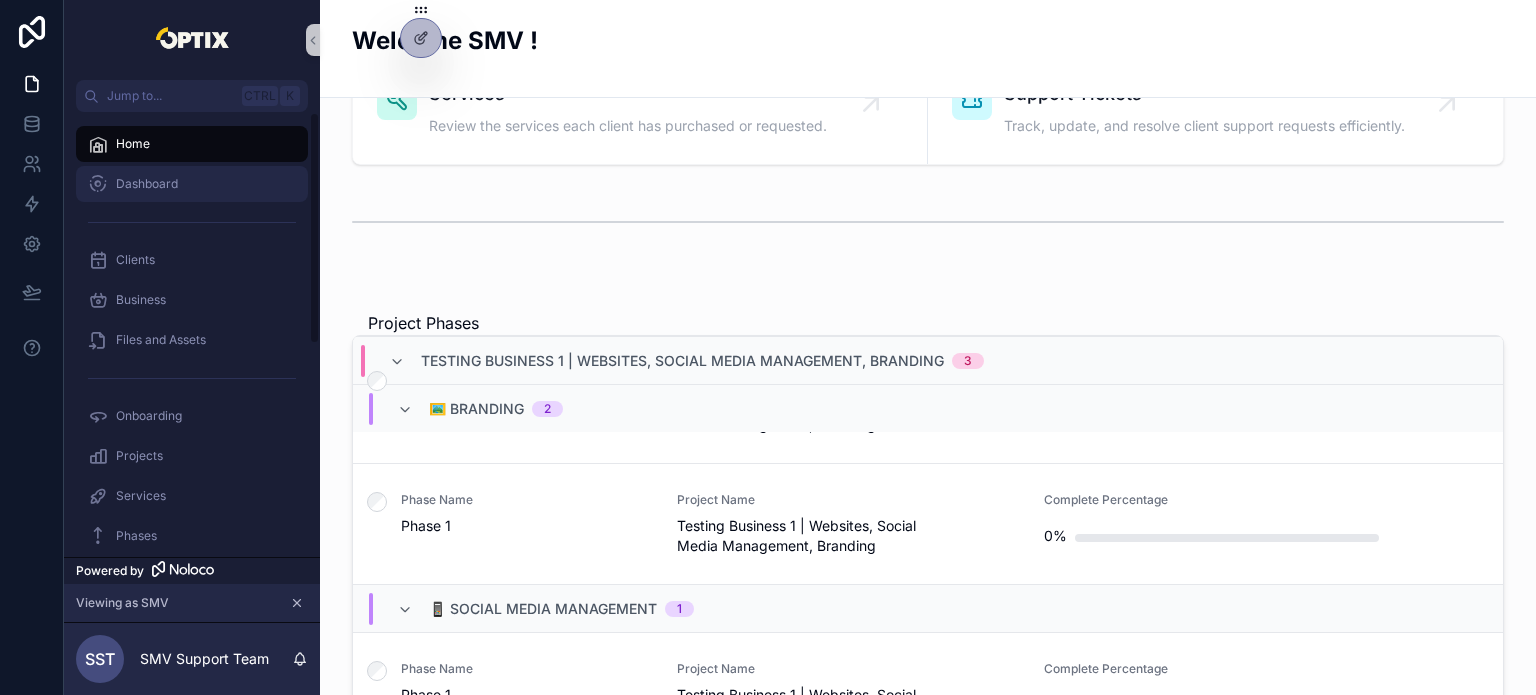 click on "Dashboard" at bounding box center [147, 184] 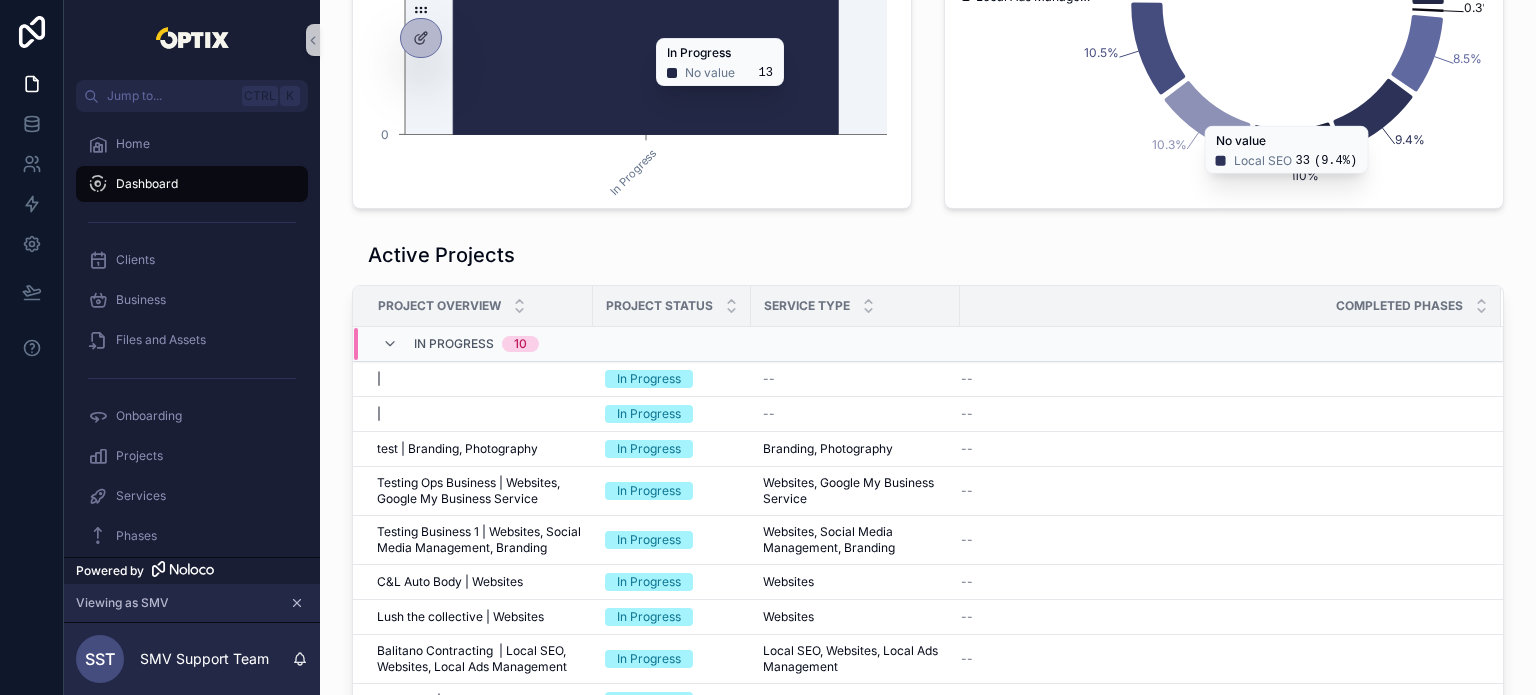 scroll, scrollTop: 500, scrollLeft: 0, axis: vertical 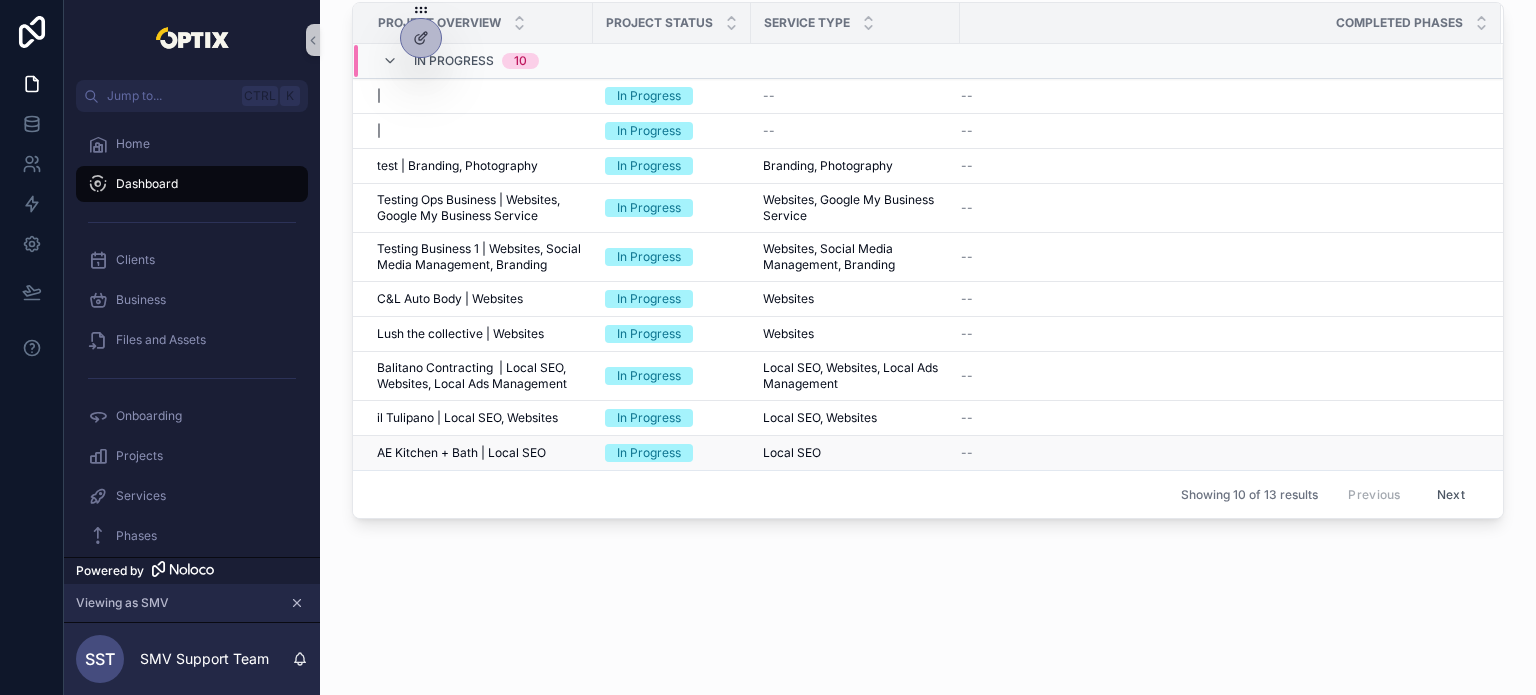 click on "AE Kitchen + Bath | Local SEO" at bounding box center [461, 453] 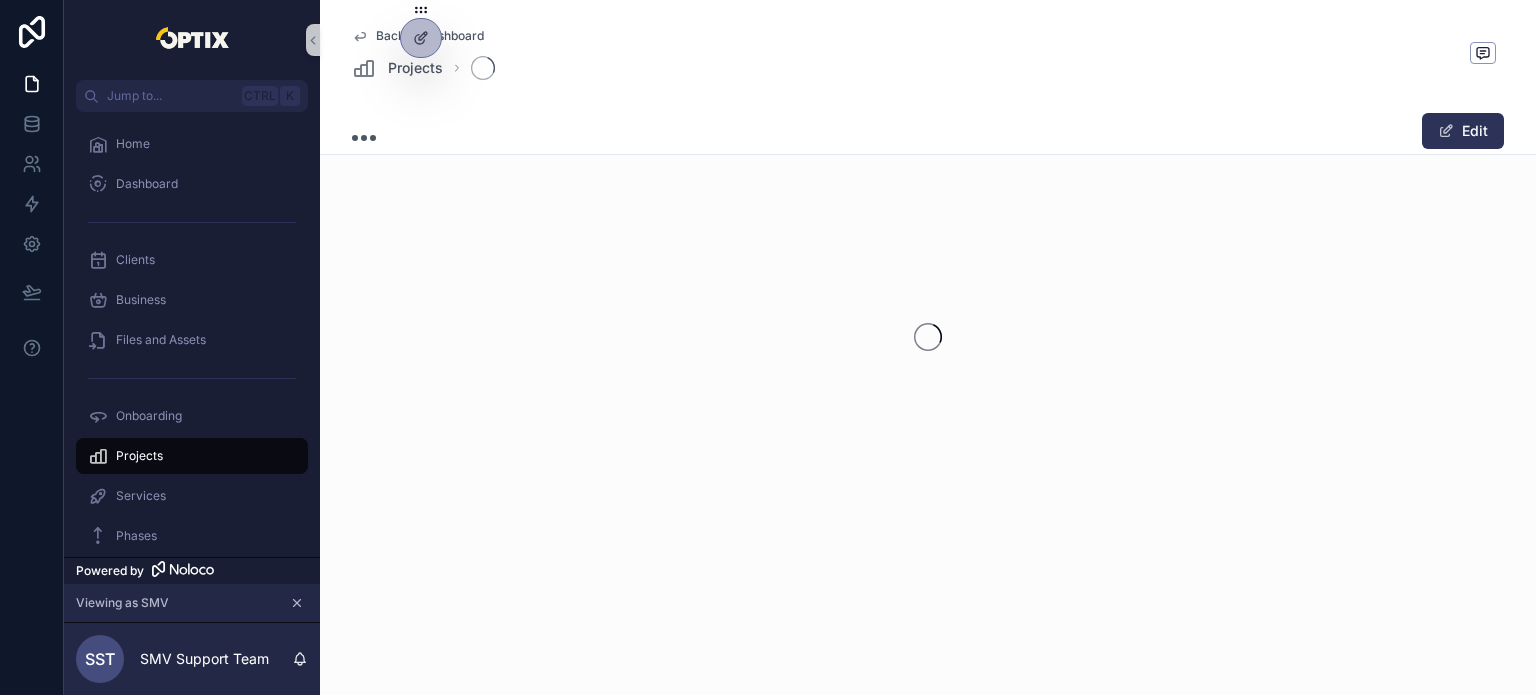 scroll, scrollTop: 0, scrollLeft: 0, axis: both 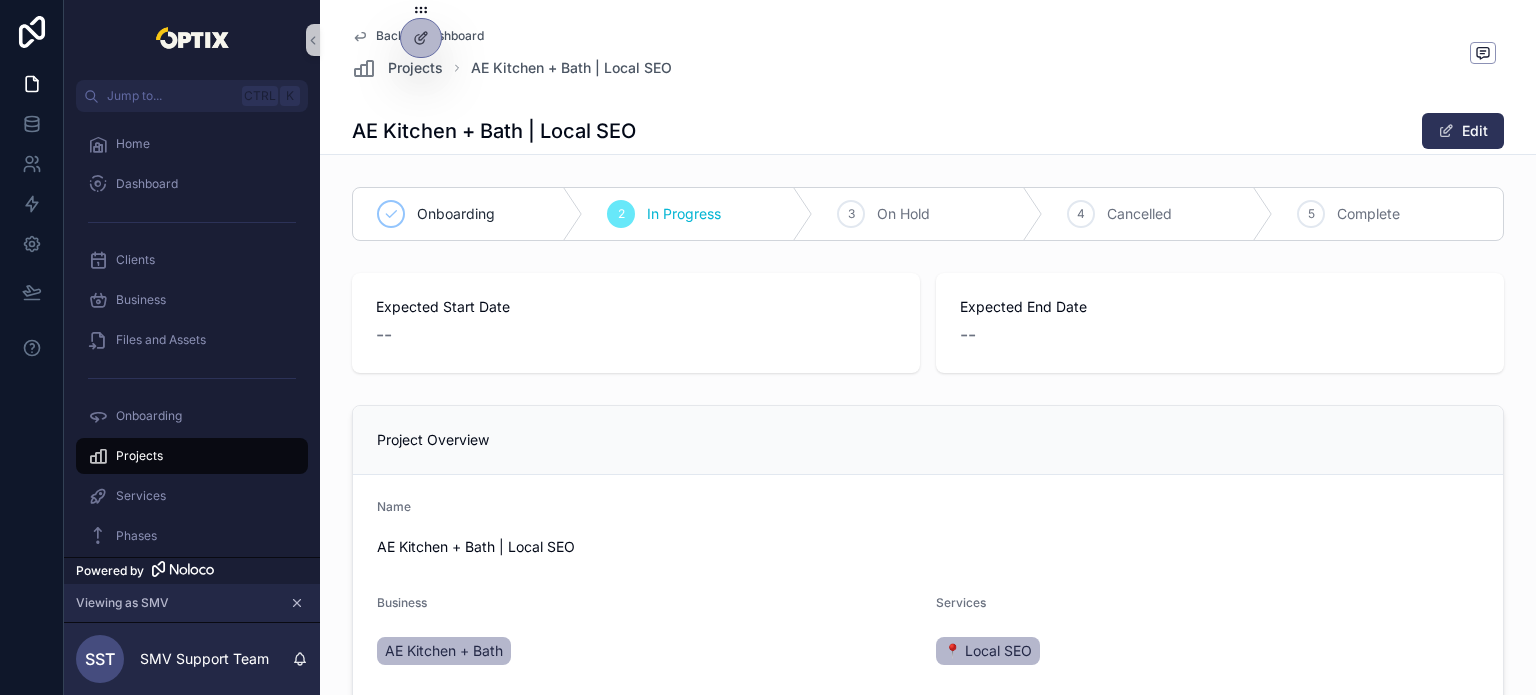 click on "Back to Dashboard" at bounding box center (430, 36) 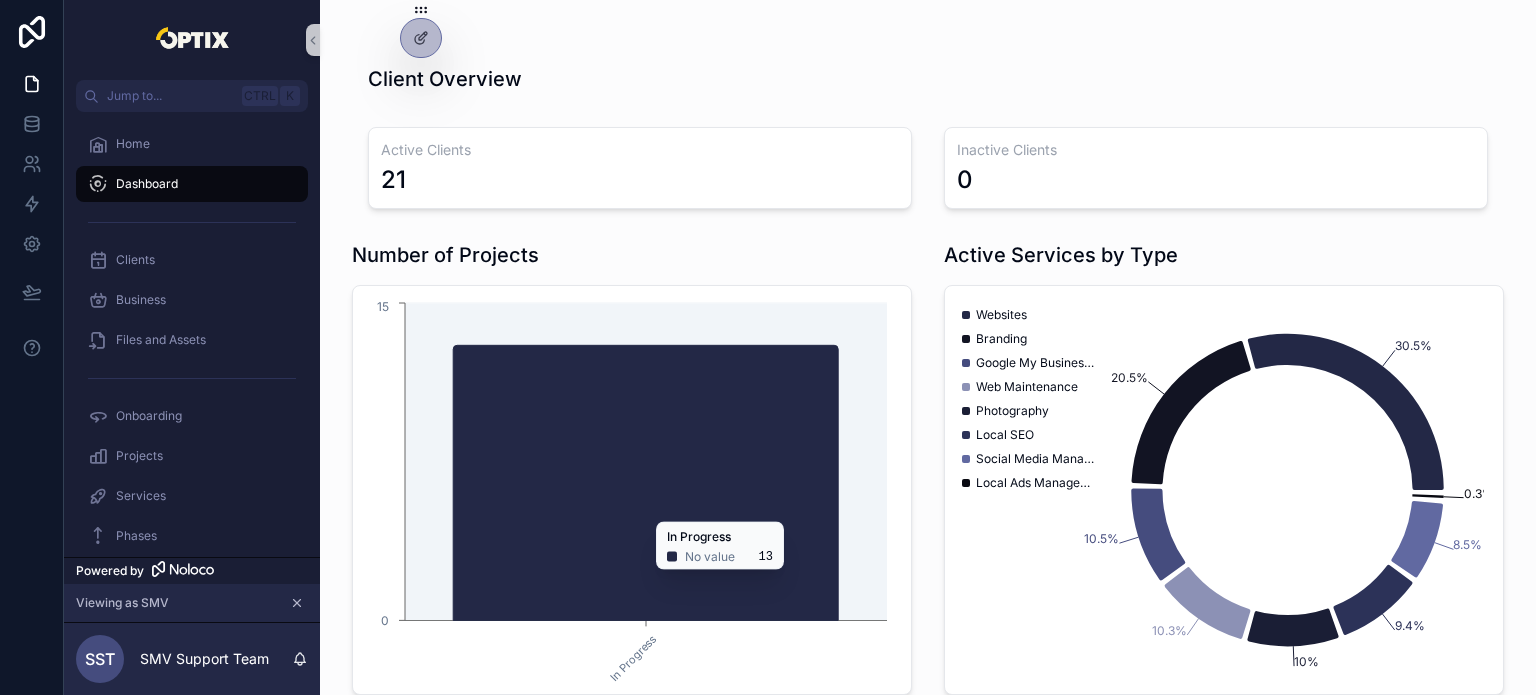 scroll, scrollTop: 0, scrollLeft: 0, axis: both 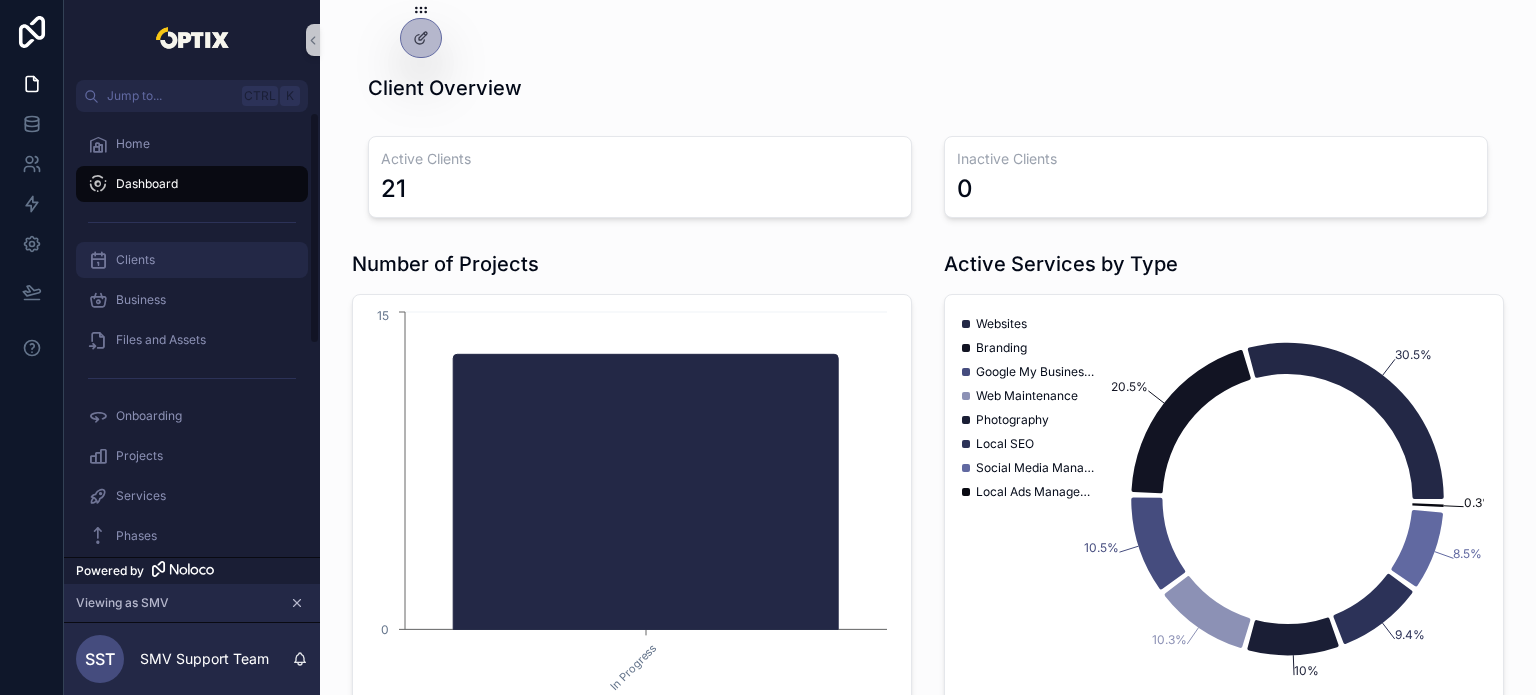 click on "Clients" at bounding box center (192, 260) 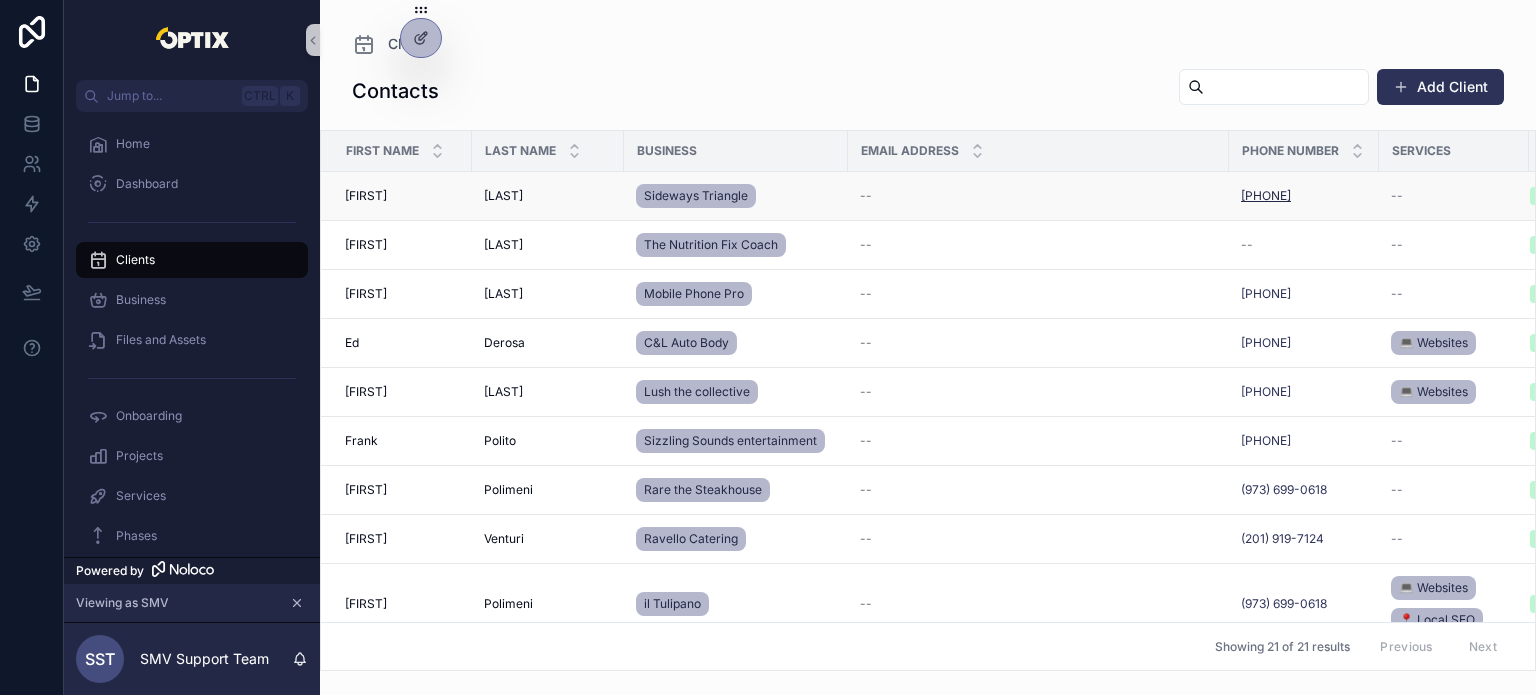 scroll, scrollTop: 0, scrollLeft: 160, axis: horizontal 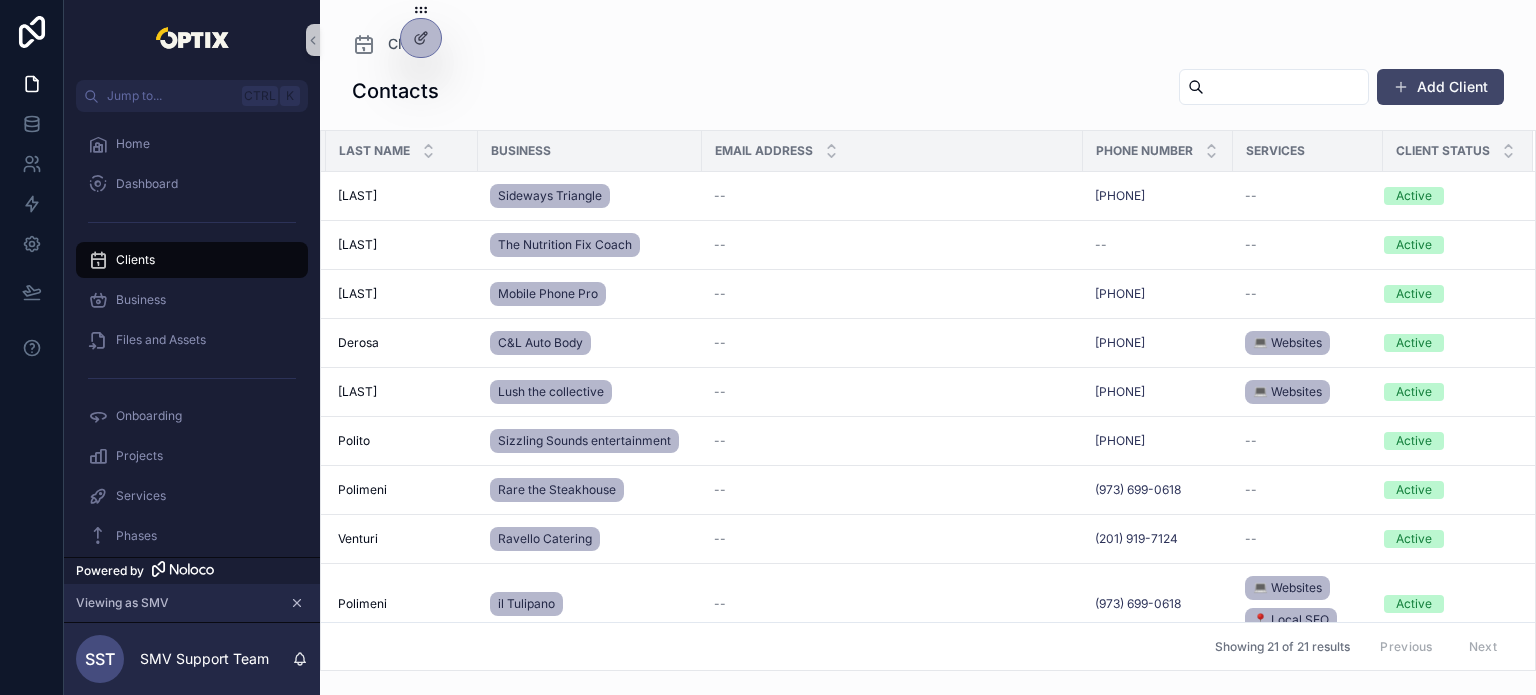 click on "Add Client" at bounding box center [1440, 87] 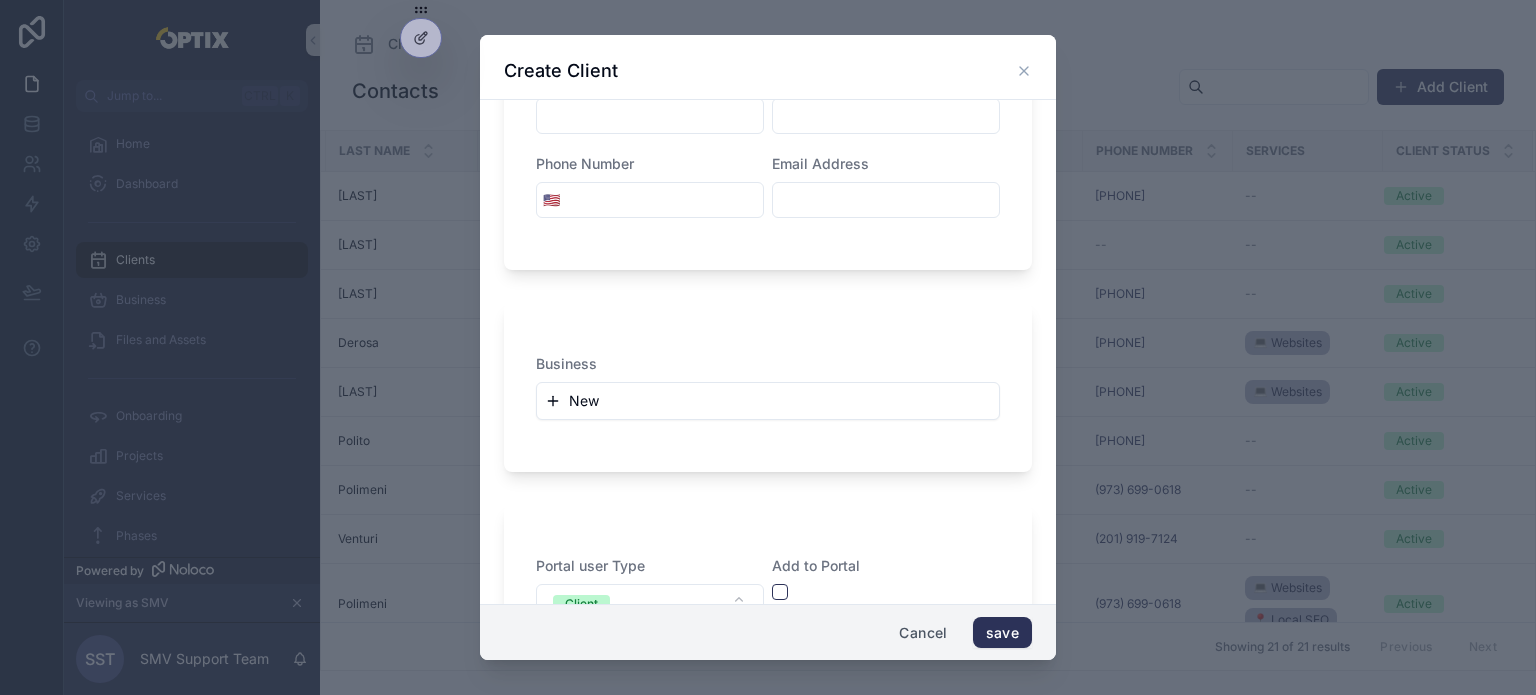 scroll, scrollTop: 200, scrollLeft: 0, axis: vertical 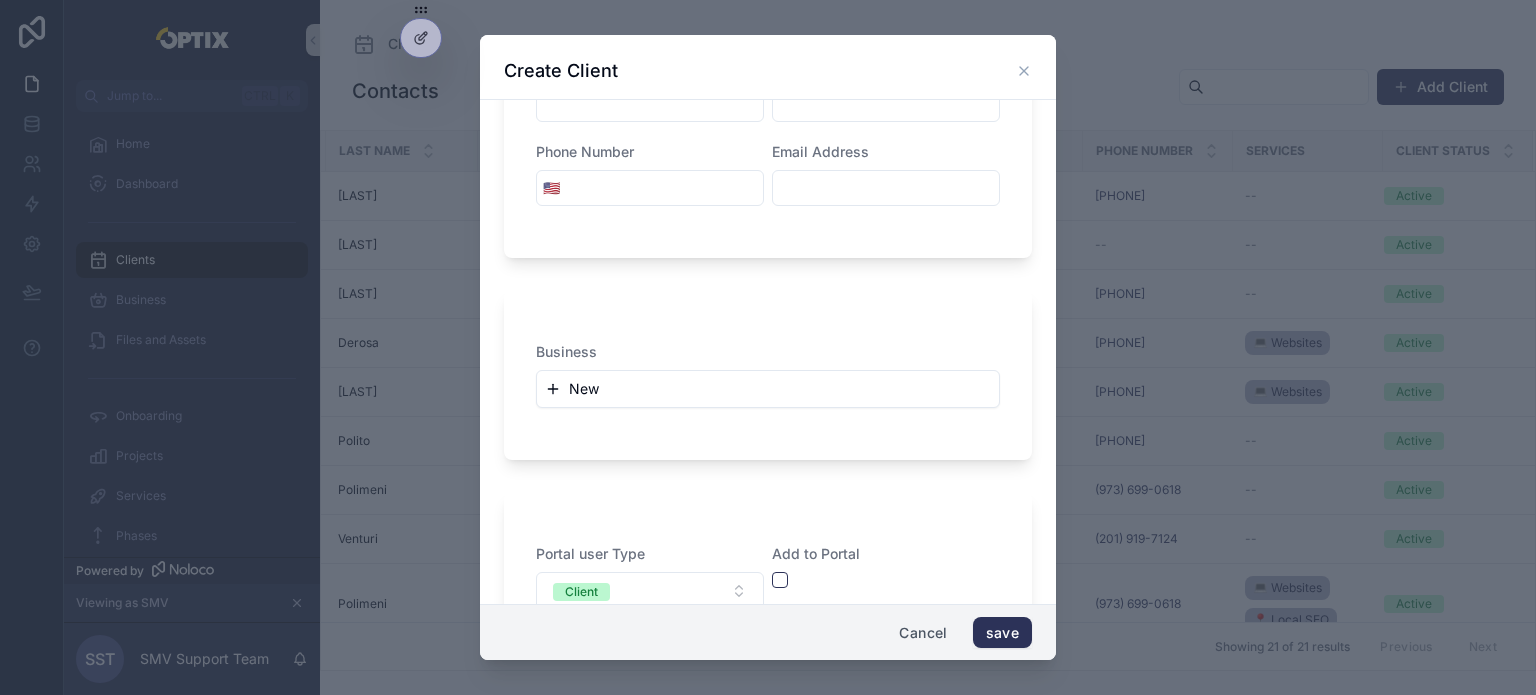 click on "New" at bounding box center (584, 389) 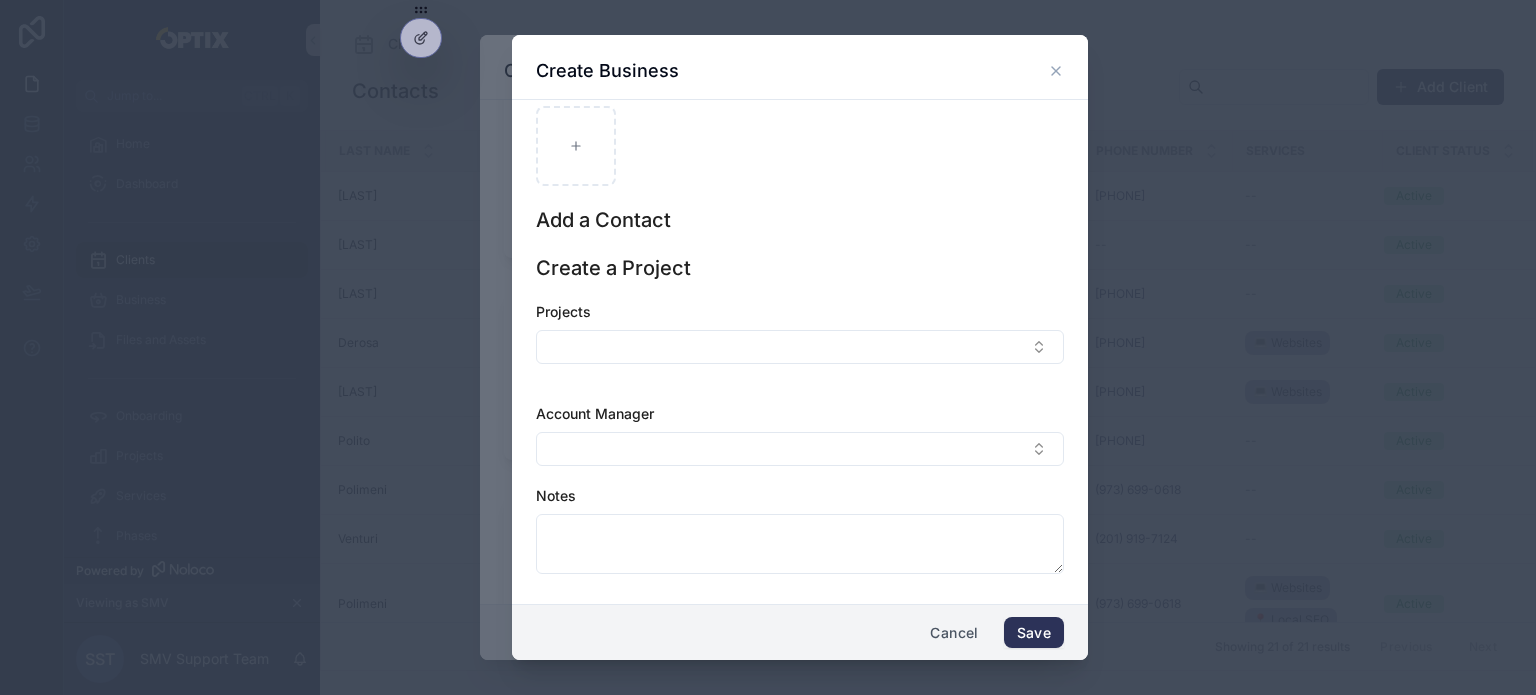 scroll, scrollTop: 392, scrollLeft: 0, axis: vertical 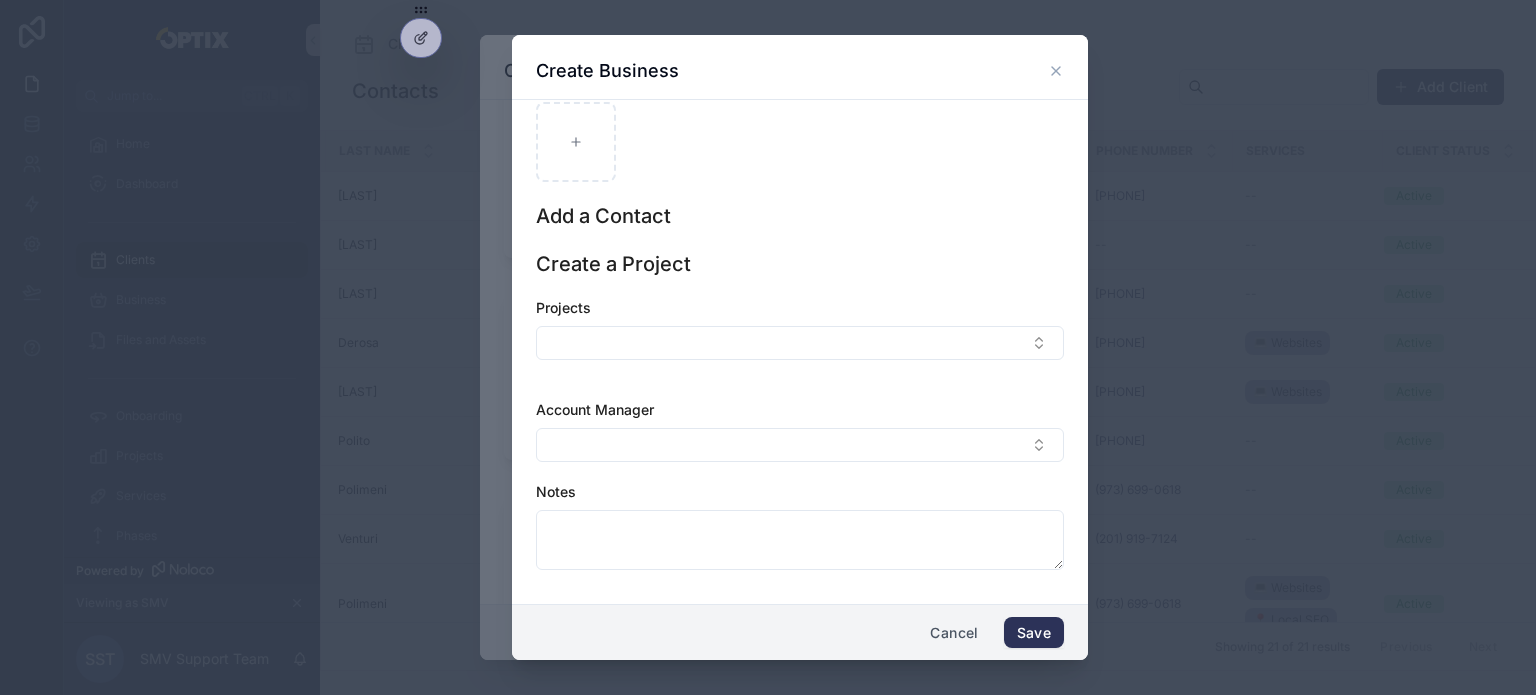 click 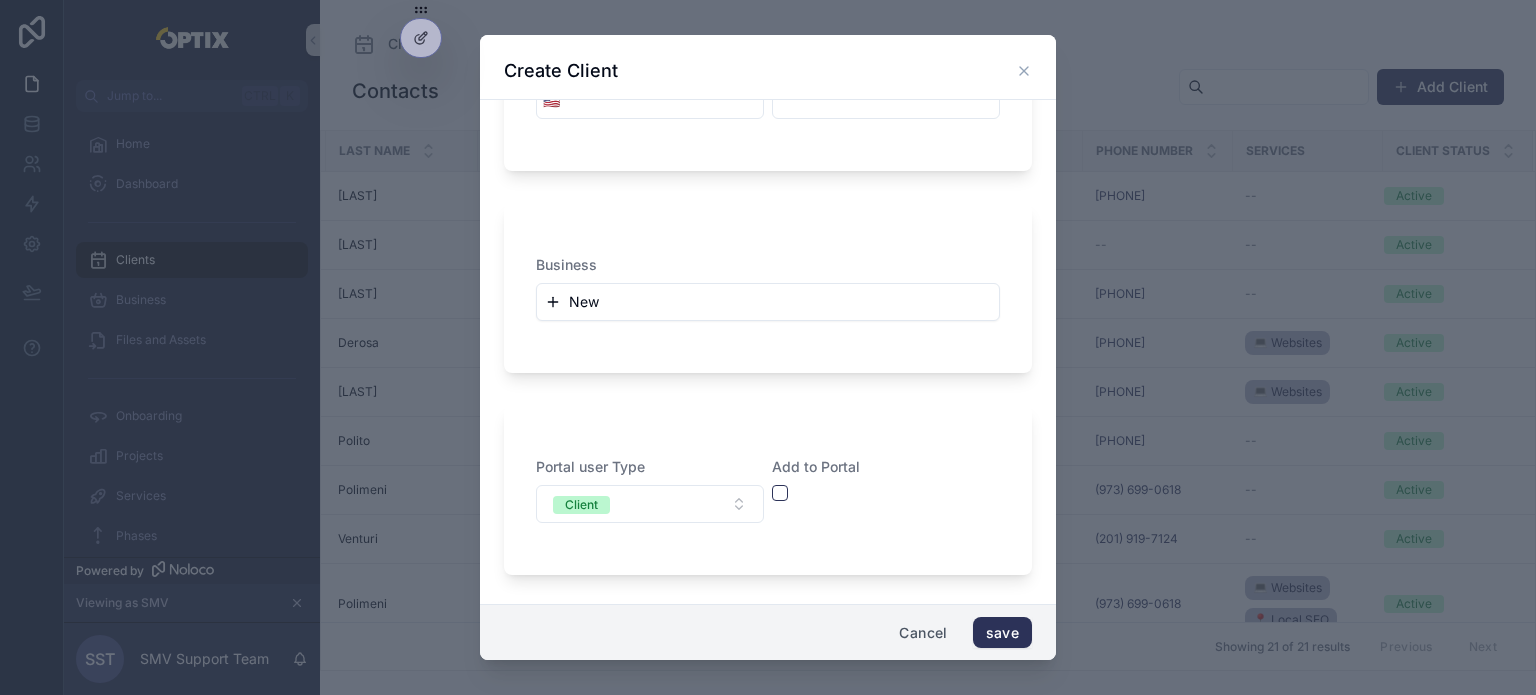 scroll, scrollTop: 292, scrollLeft: 0, axis: vertical 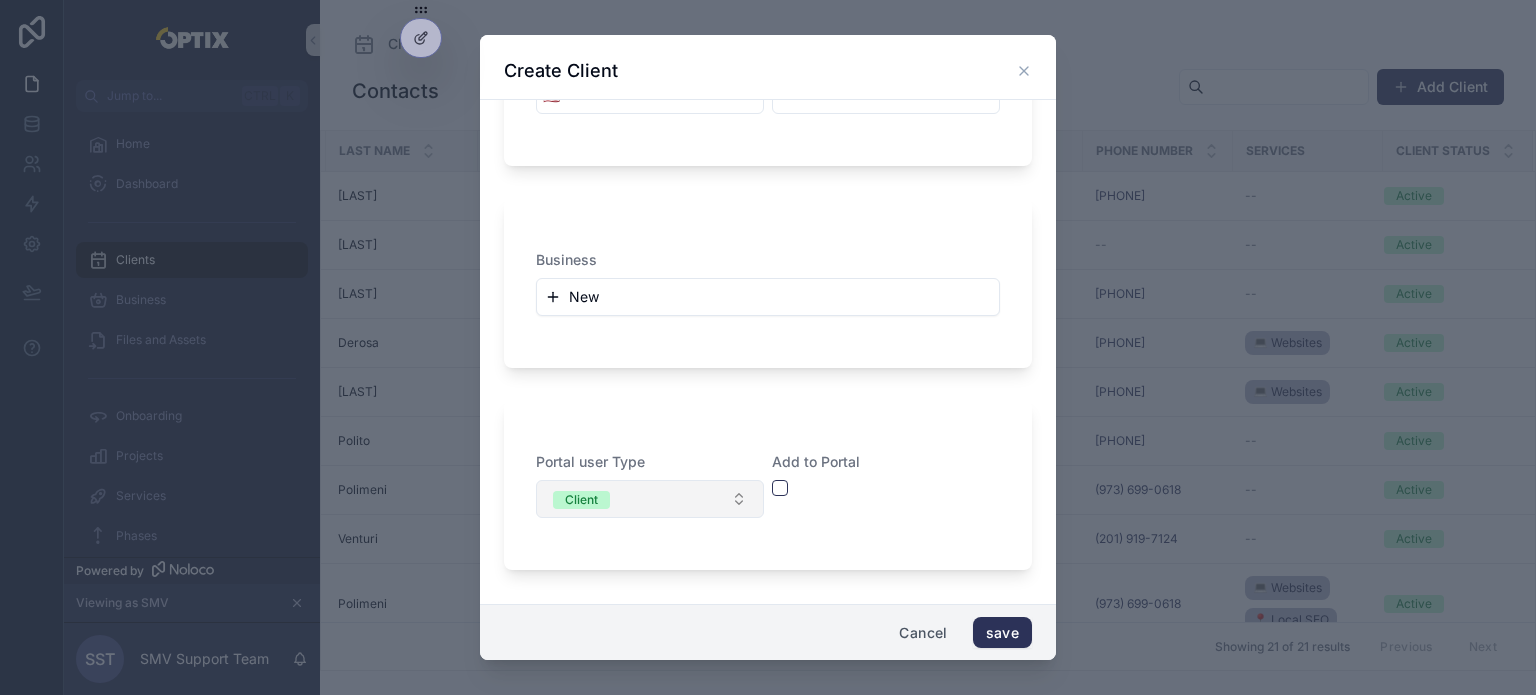 click on "Client" at bounding box center (650, 499) 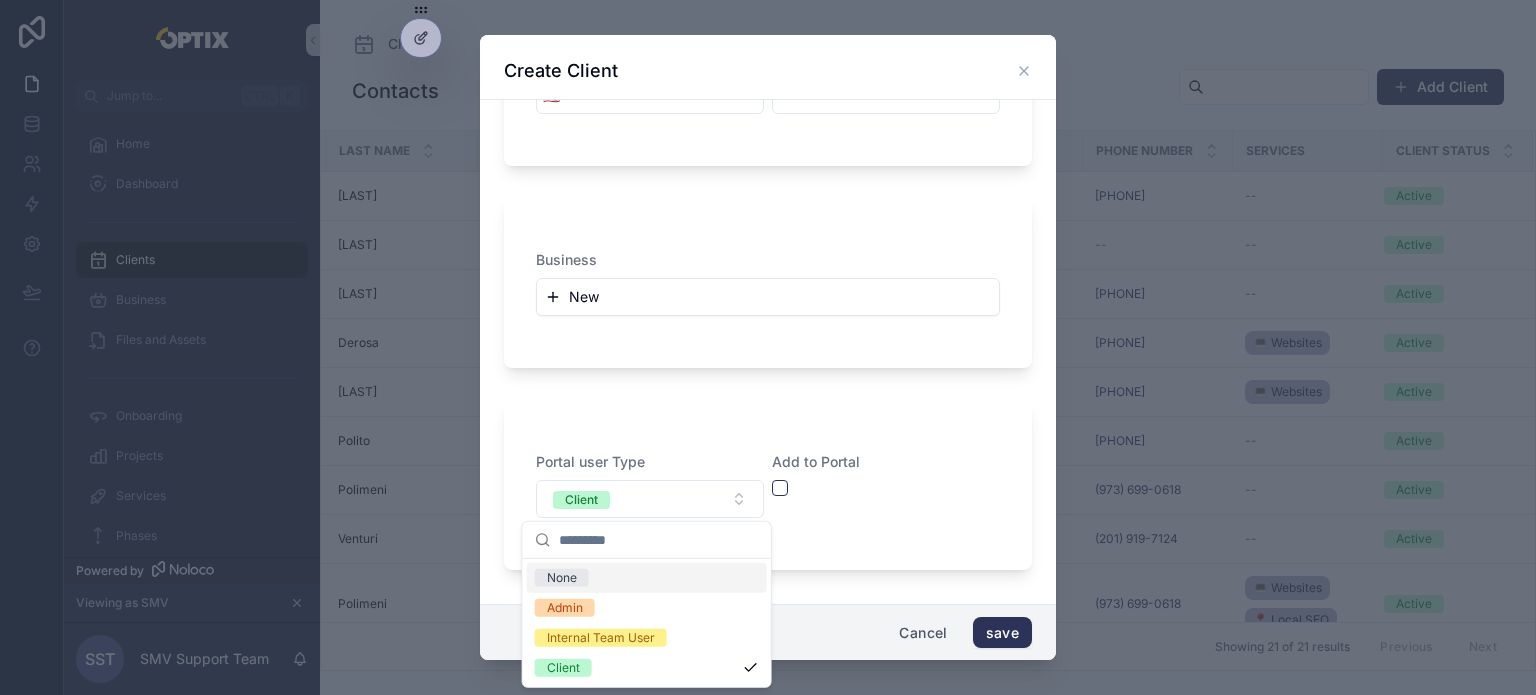 click on "Add to Portal" at bounding box center (886, 485) 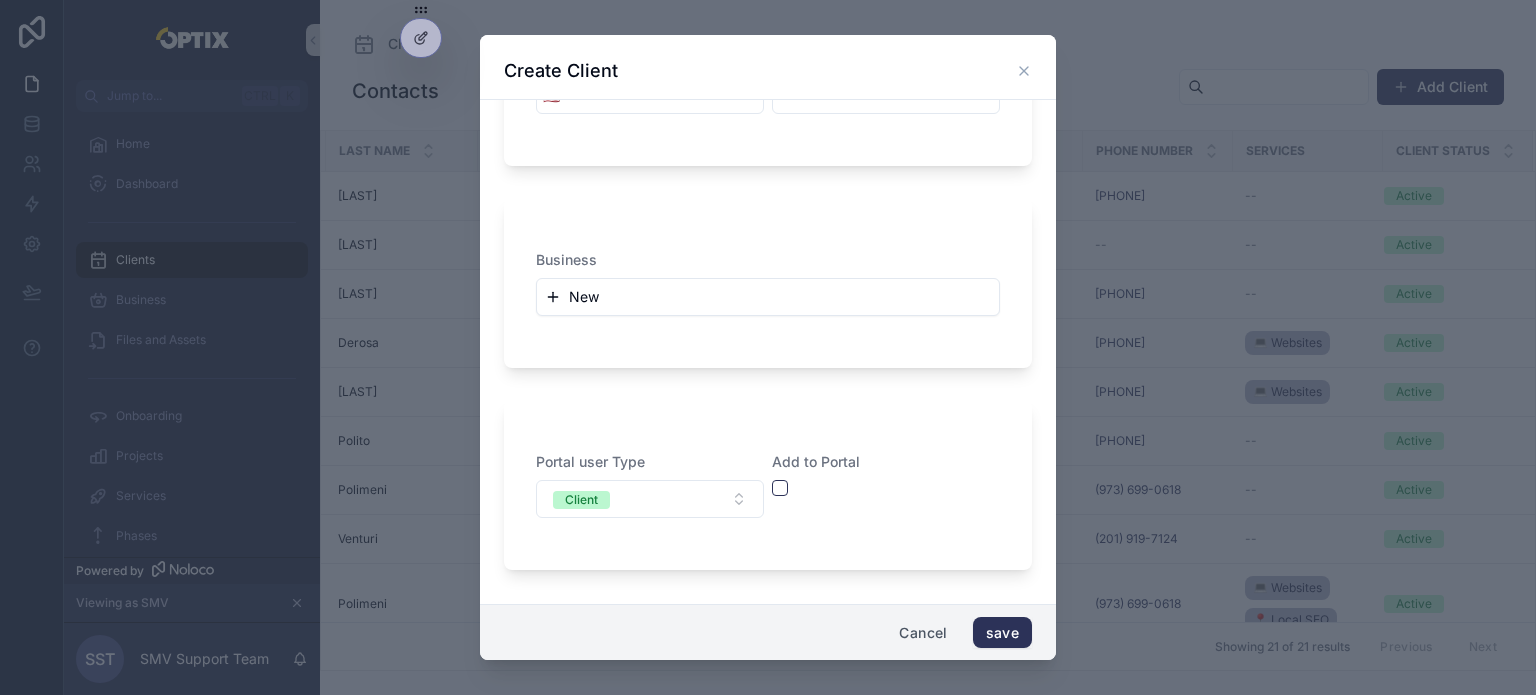 click 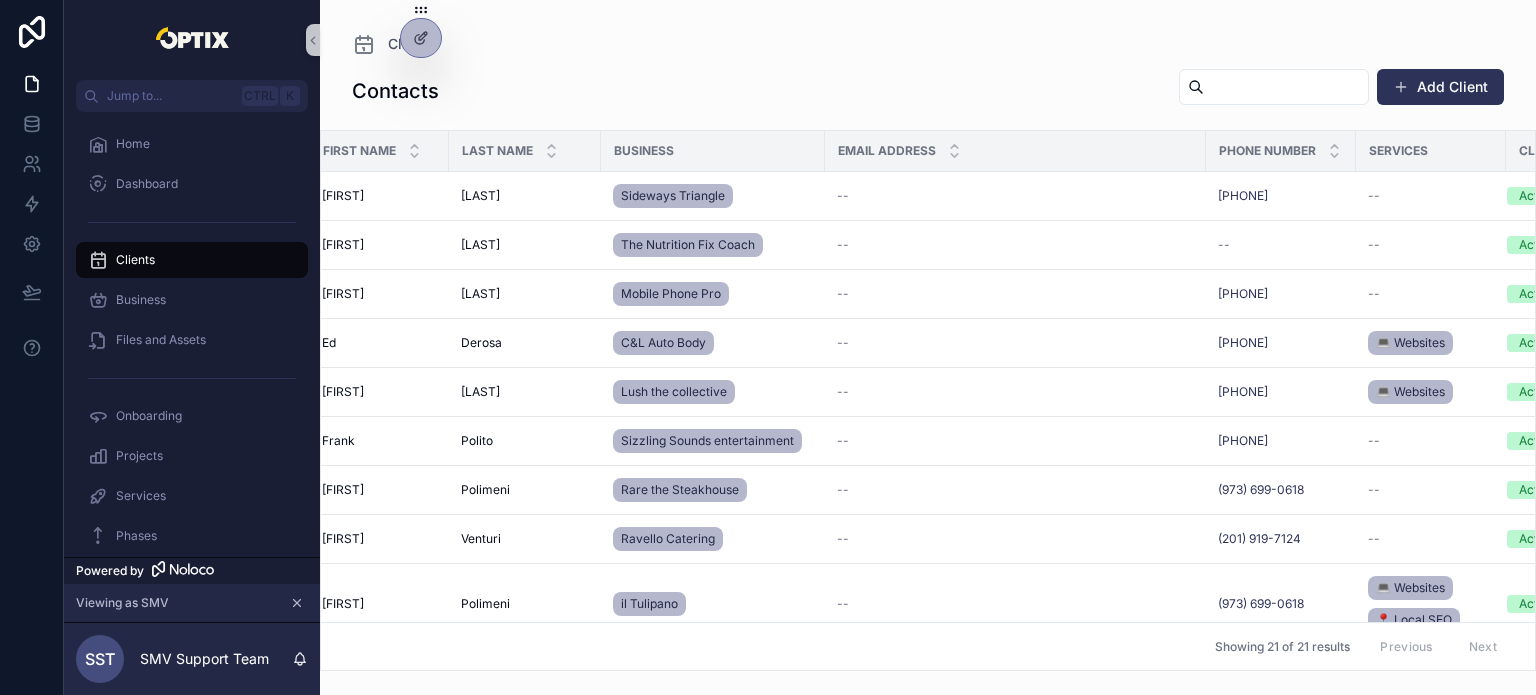 scroll, scrollTop: 0, scrollLeft: 0, axis: both 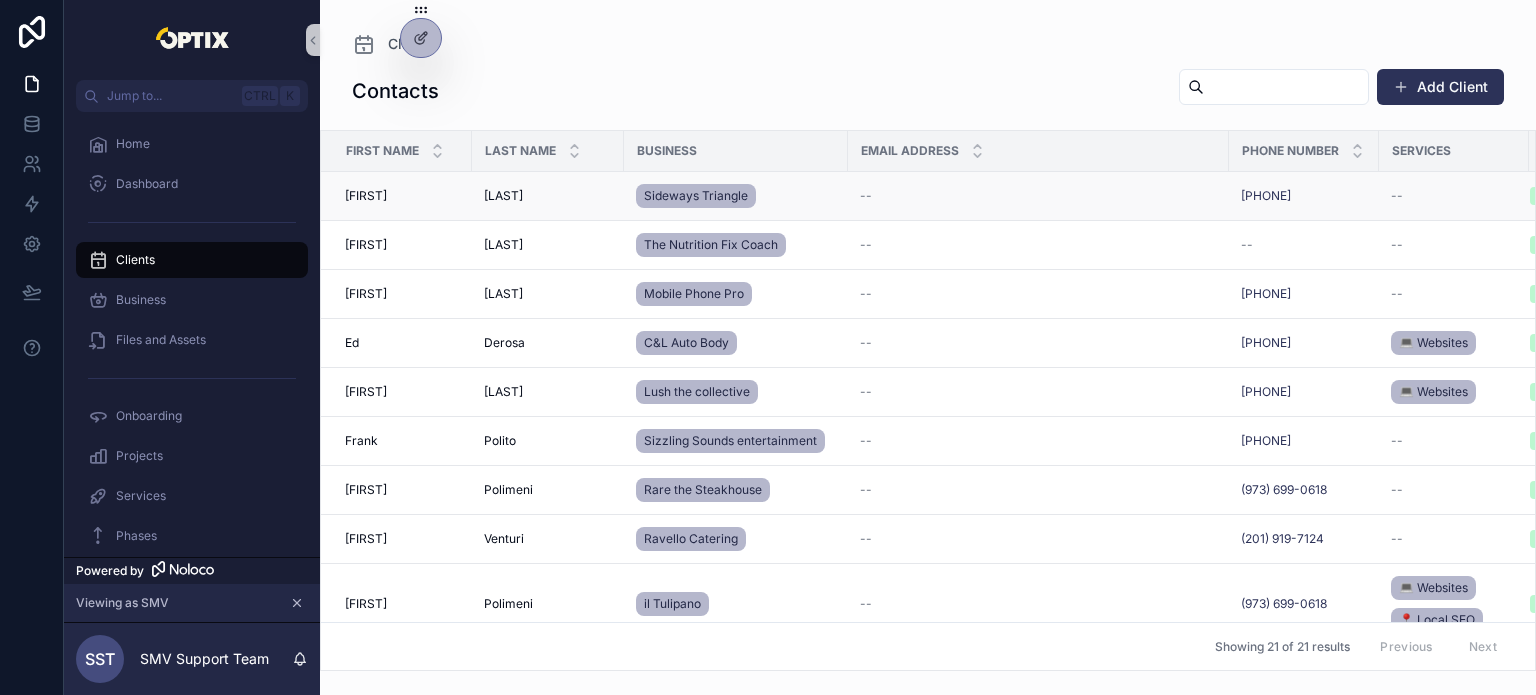 click on "[FIRST] [FIRST] [LAST]" at bounding box center (402, 196) 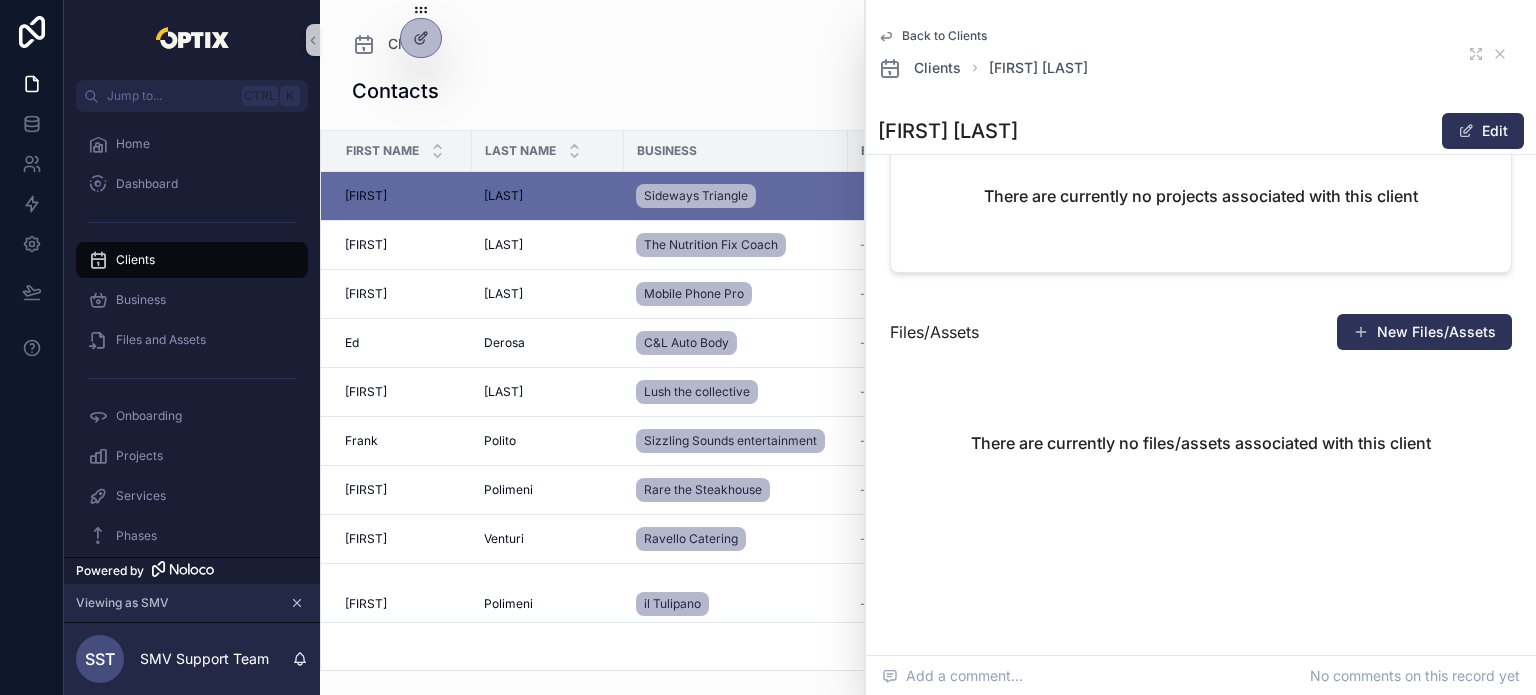 scroll, scrollTop: 912, scrollLeft: 0, axis: vertical 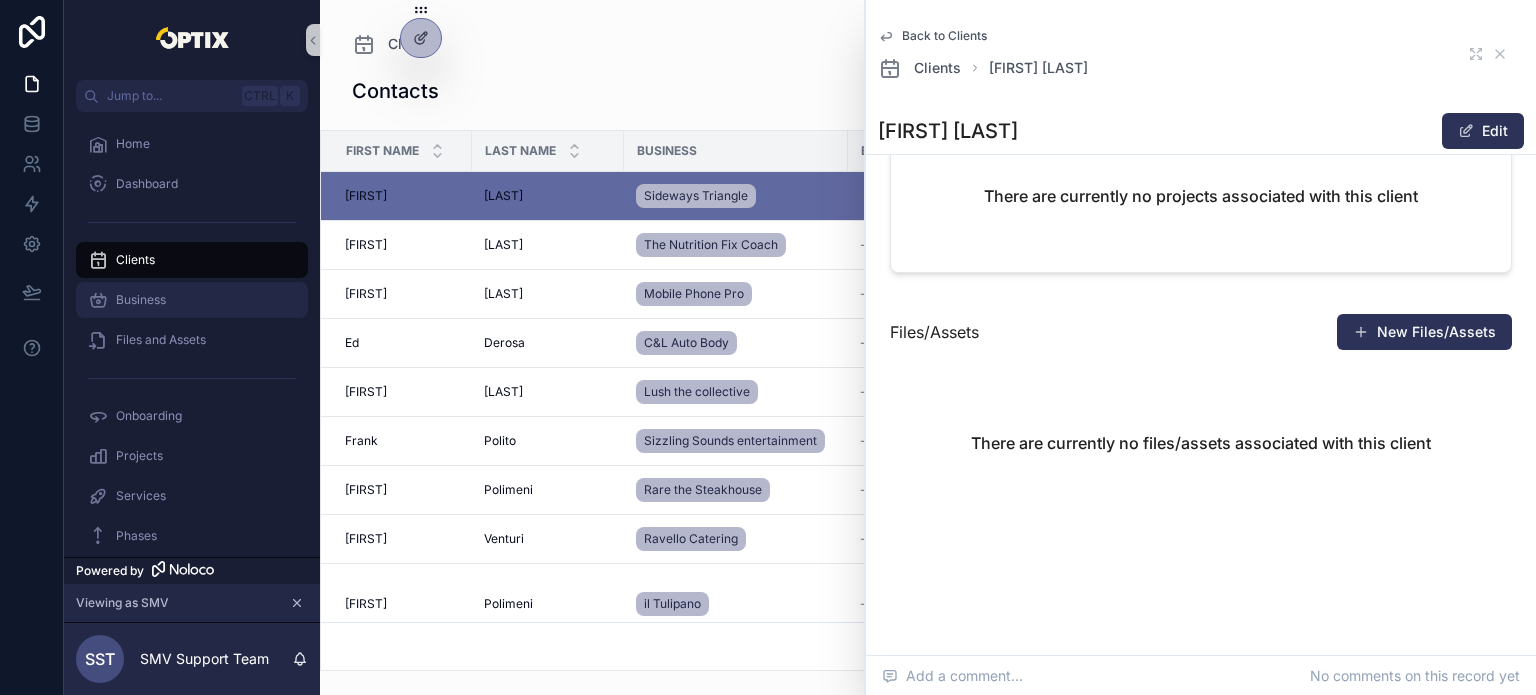 click on "Business" at bounding box center (192, 300) 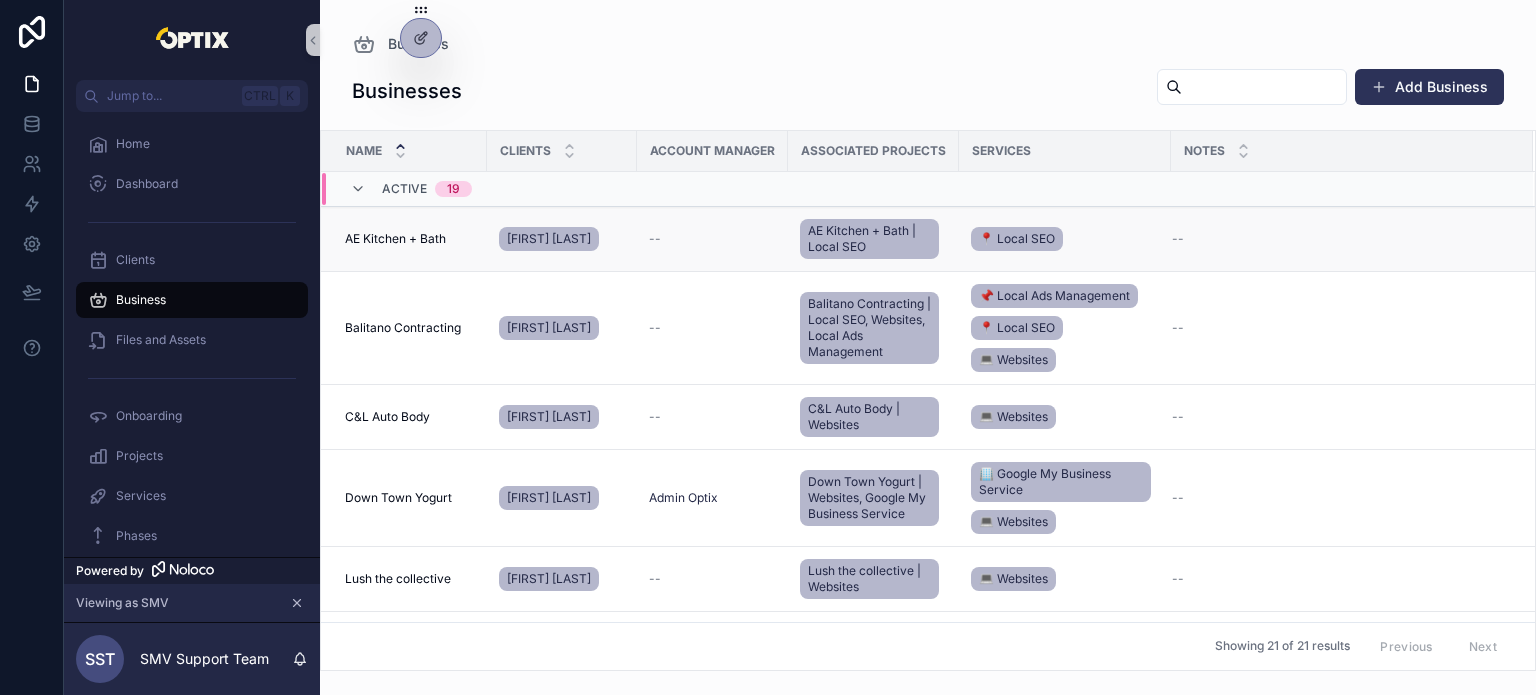 click on "AE Kitchen + Bath" at bounding box center (395, 239) 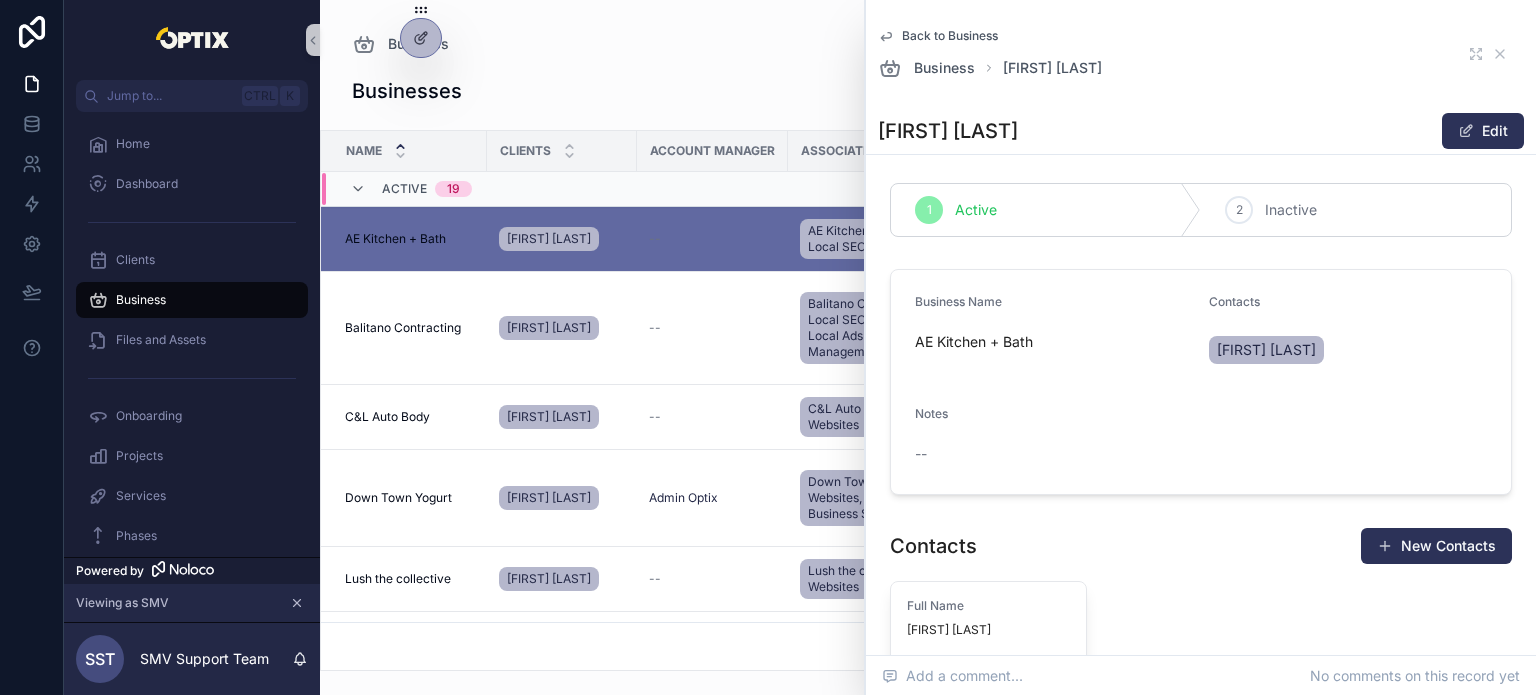scroll, scrollTop: 0, scrollLeft: 0, axis: both 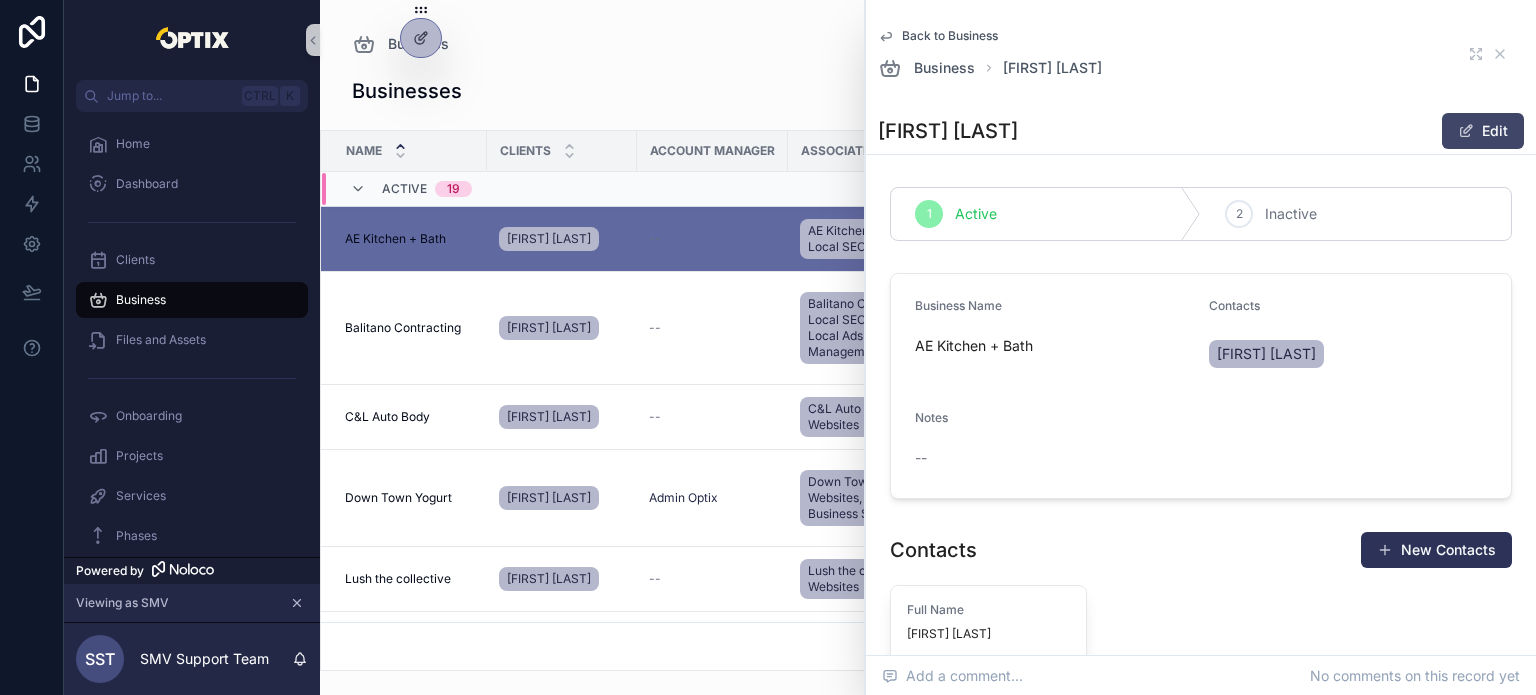 click at bounding box center [1466, 131] 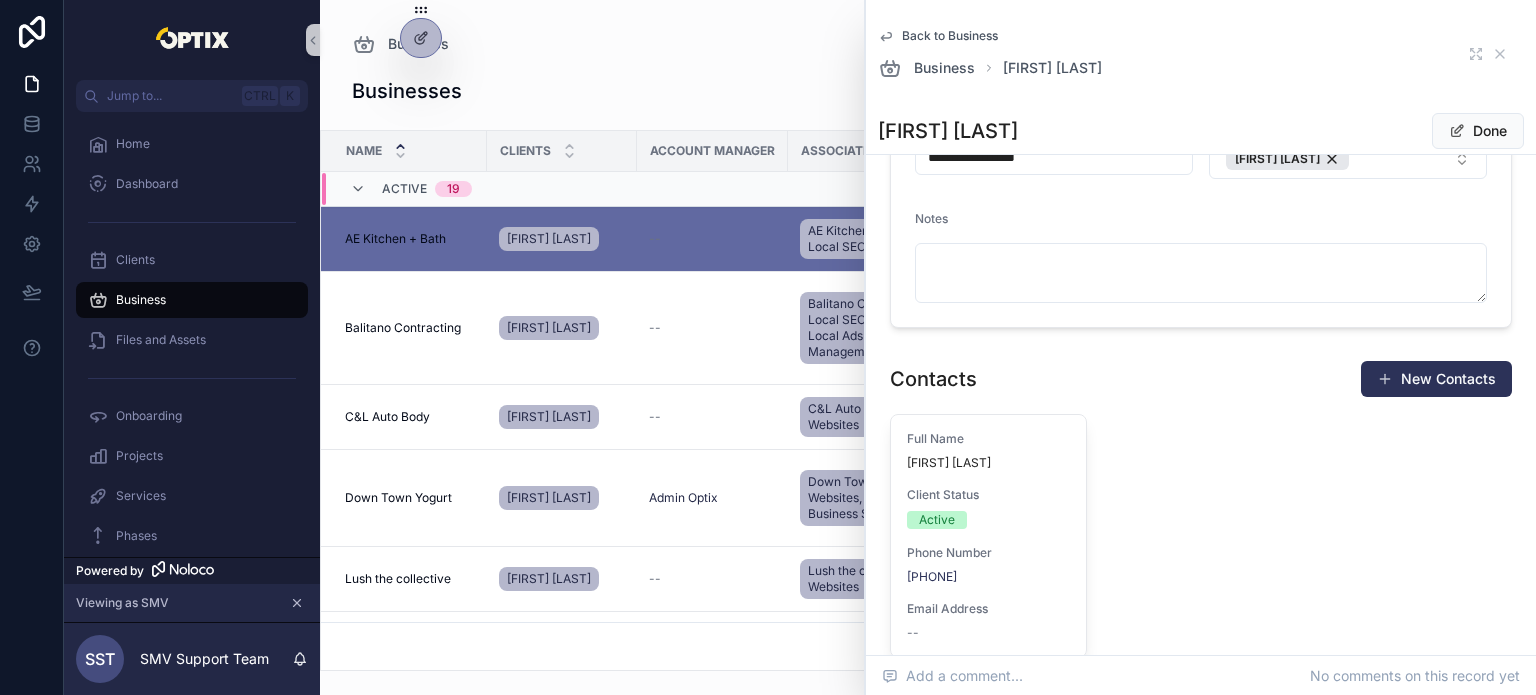 scroll, scrollTop: 200, scrollLeft: 0, axis: vertical 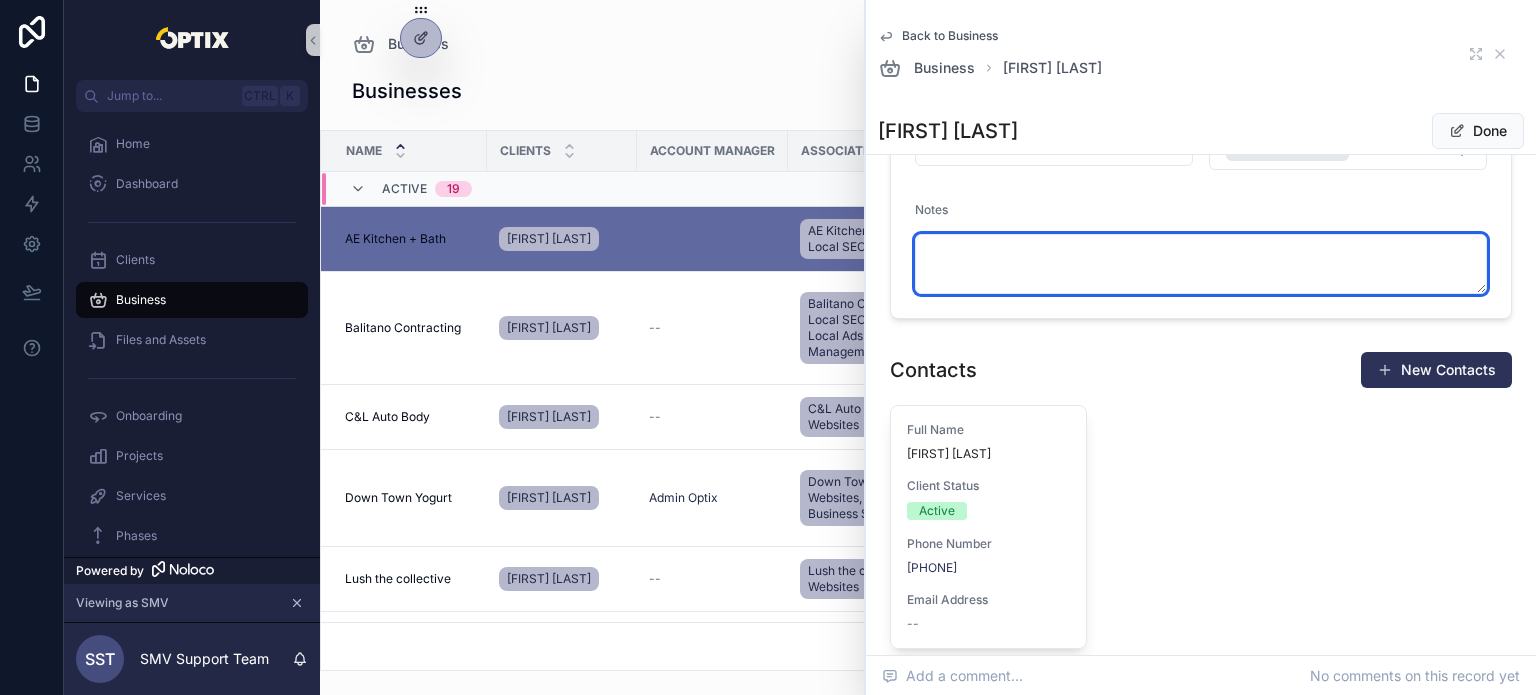 click at bounding box center (1201, 264) 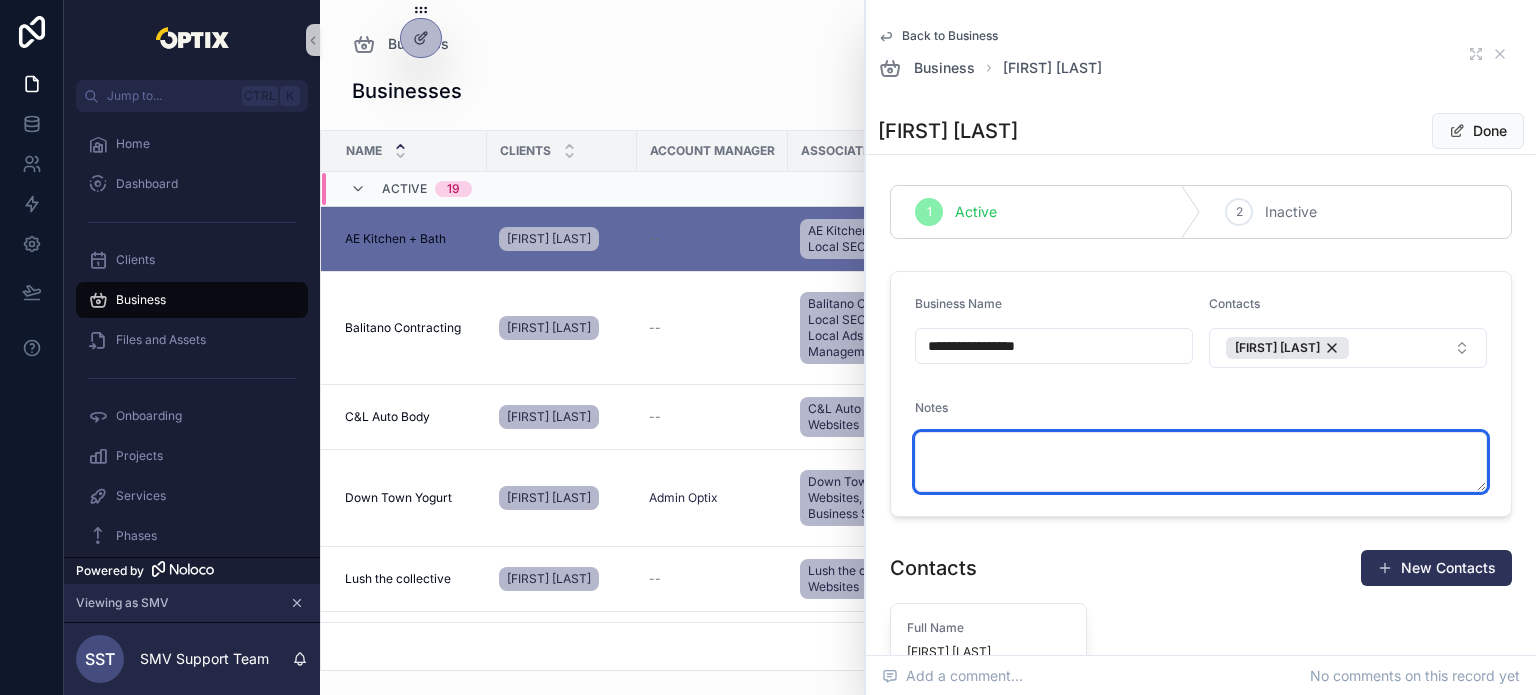 scroll, scrollTop: 0, scrollLeft: 0, axis: both 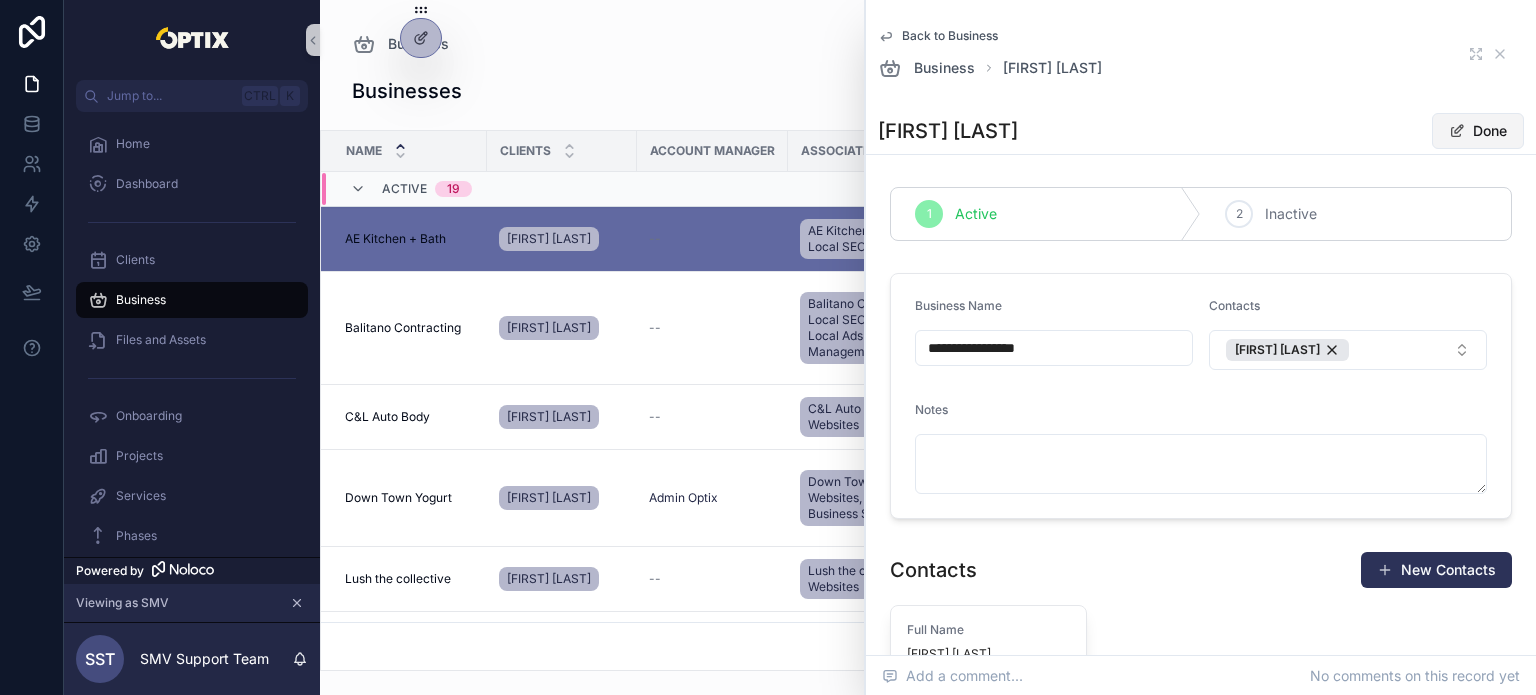 click on "Done" at bounding box center [1478, 131] 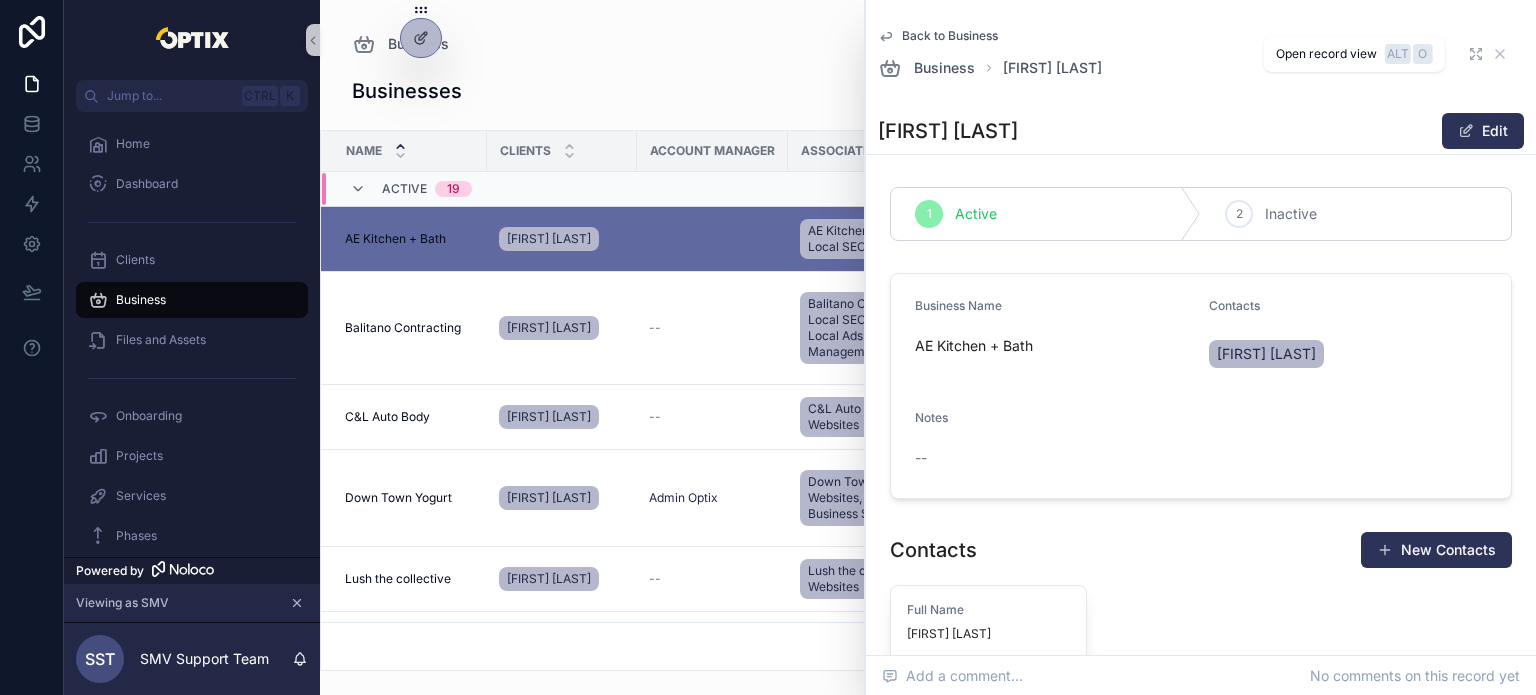 click 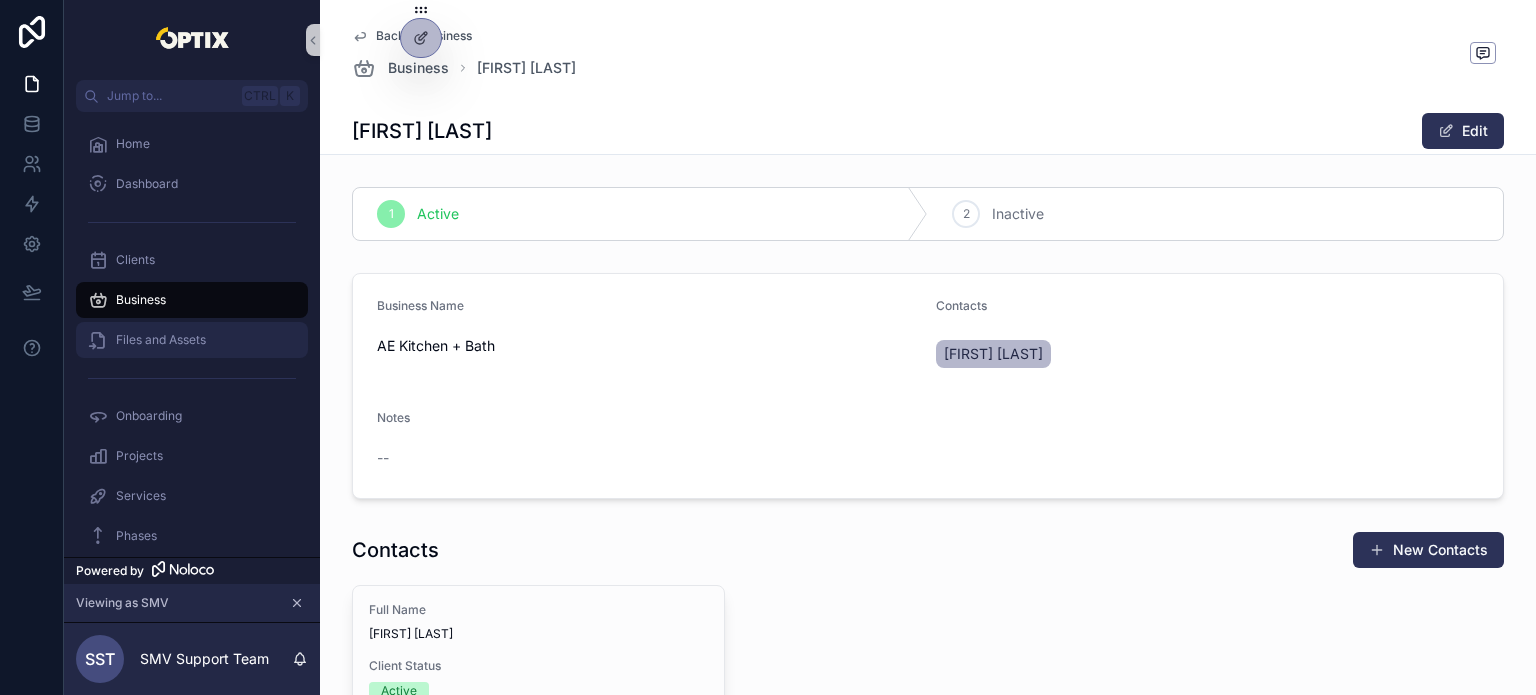 click on "Files and Assets" at bounding box center [192, 340] 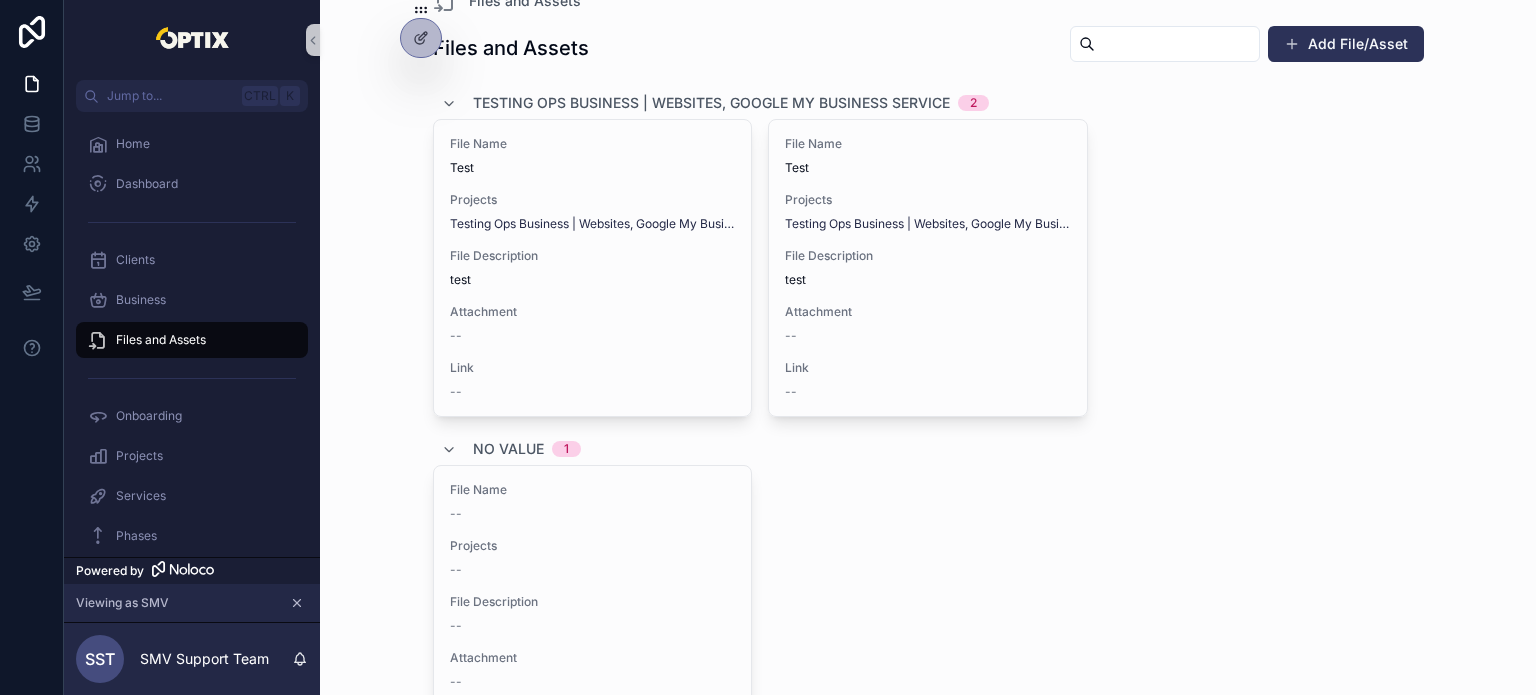 scroll, scrollTop: 0, scrollLeft: 0, axis: both 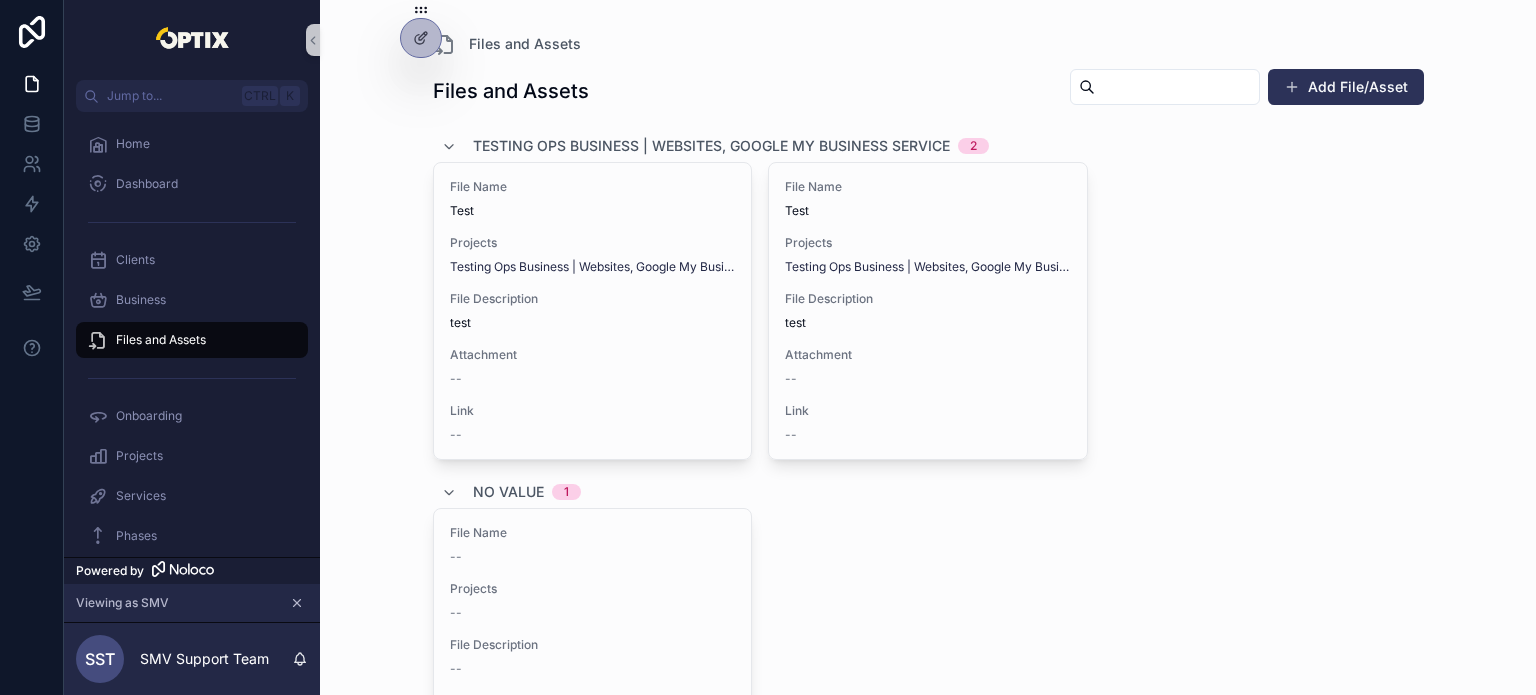 click at bounding box center (1177, 87) 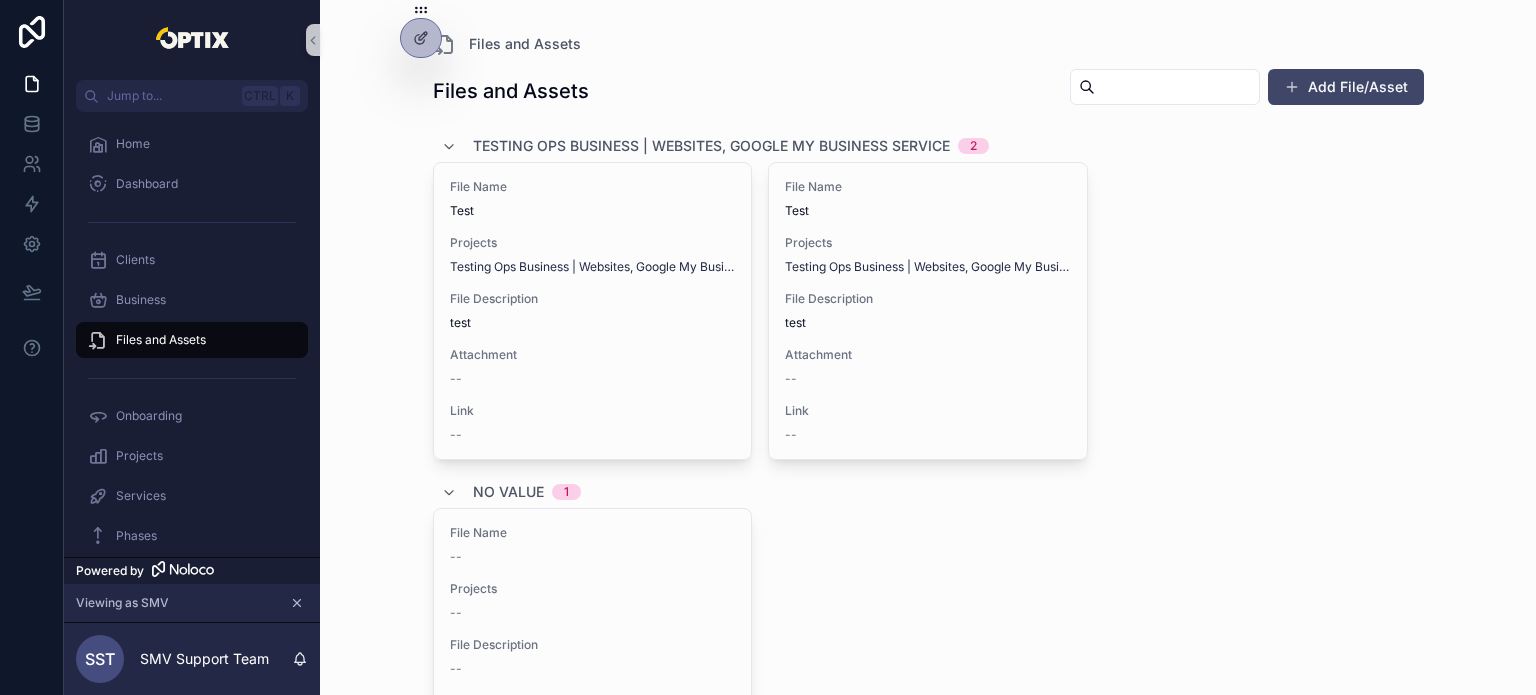 click on "Add File/Asset" at bounding box center (1346, 87) 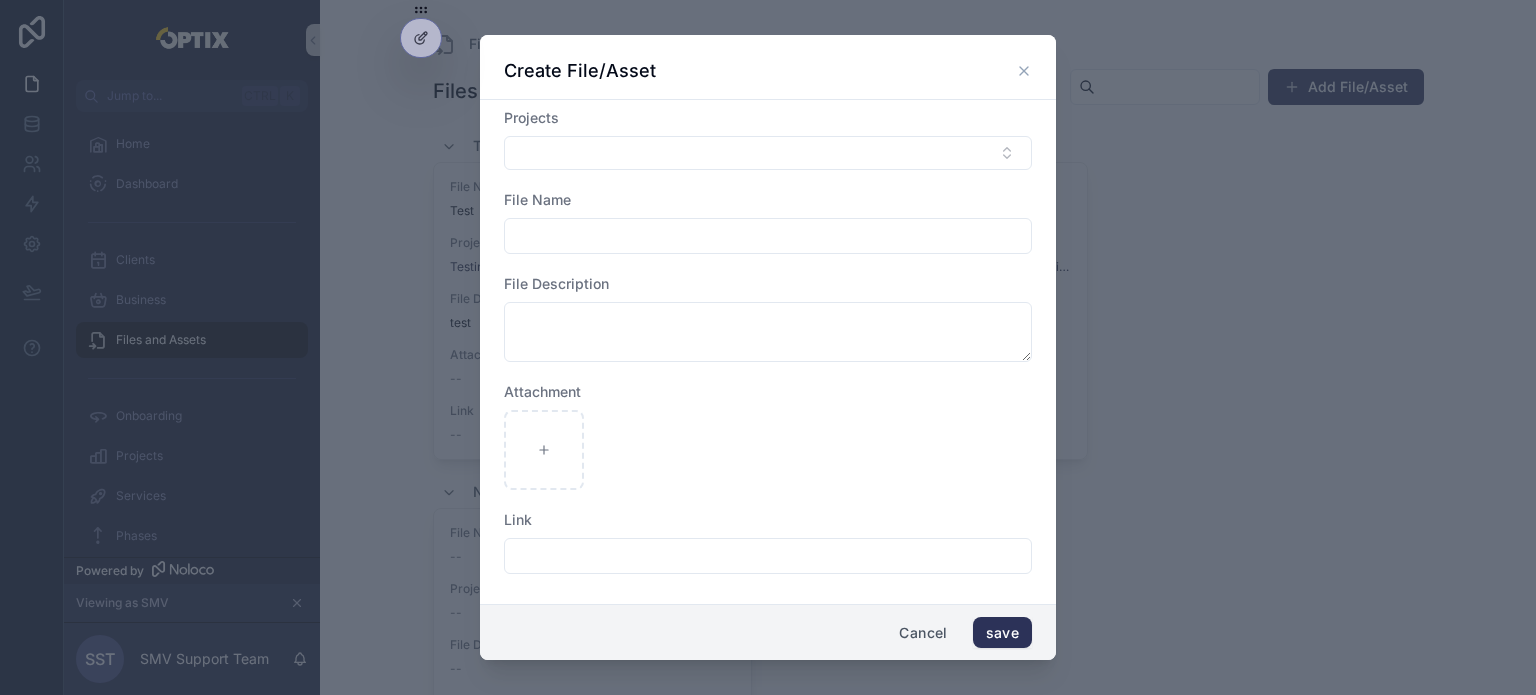scroll, scrollTop: 4, scrollLeft: 0, axis: vertical 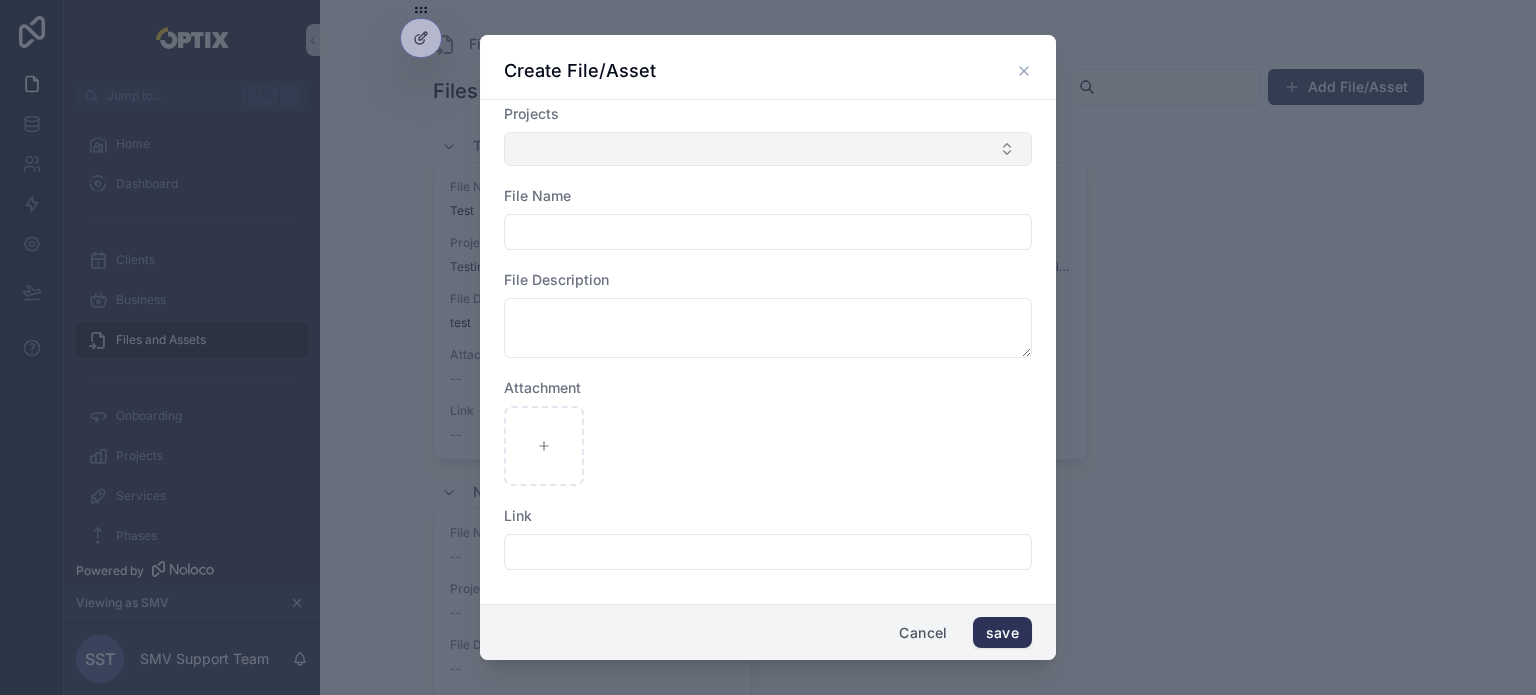 click at bounding box center [768, 149] 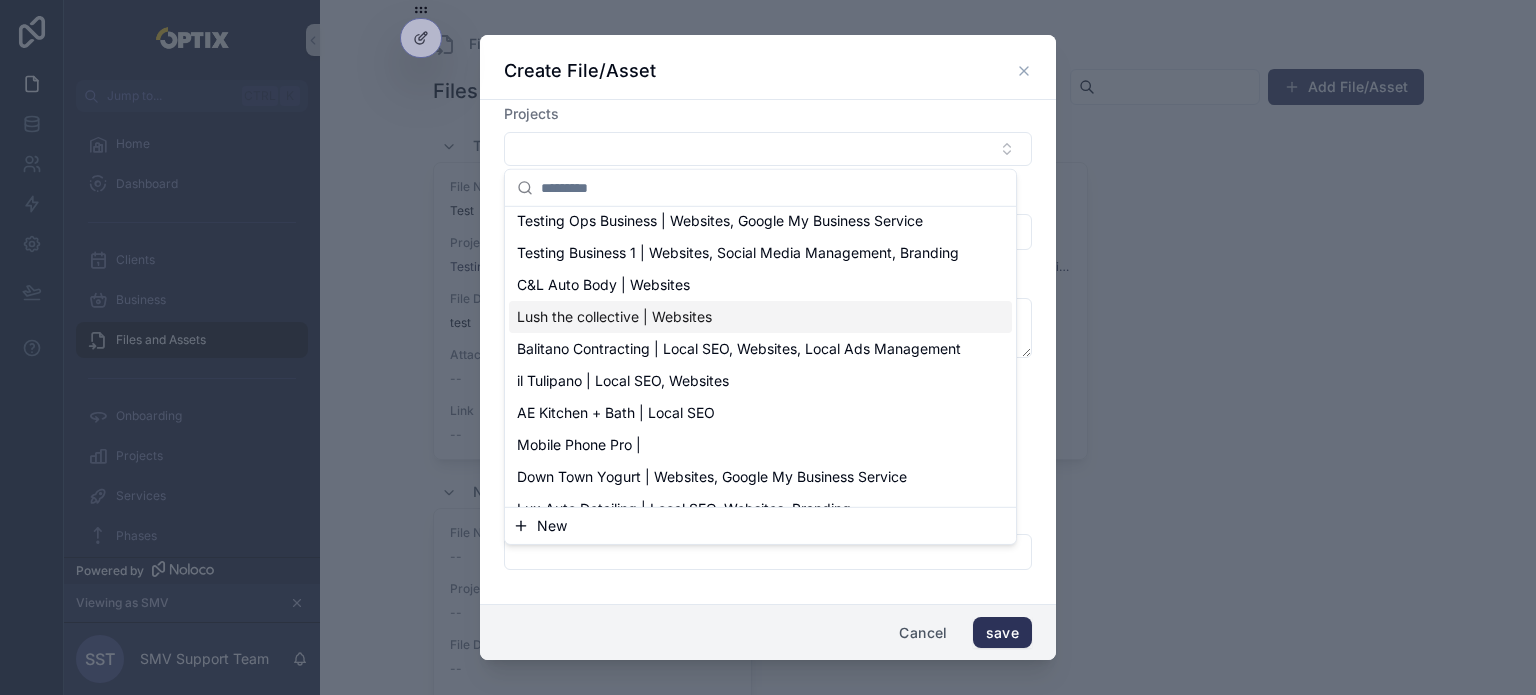 scroll, scrollTop: 124, scrollLeft: 0, axis: vertical 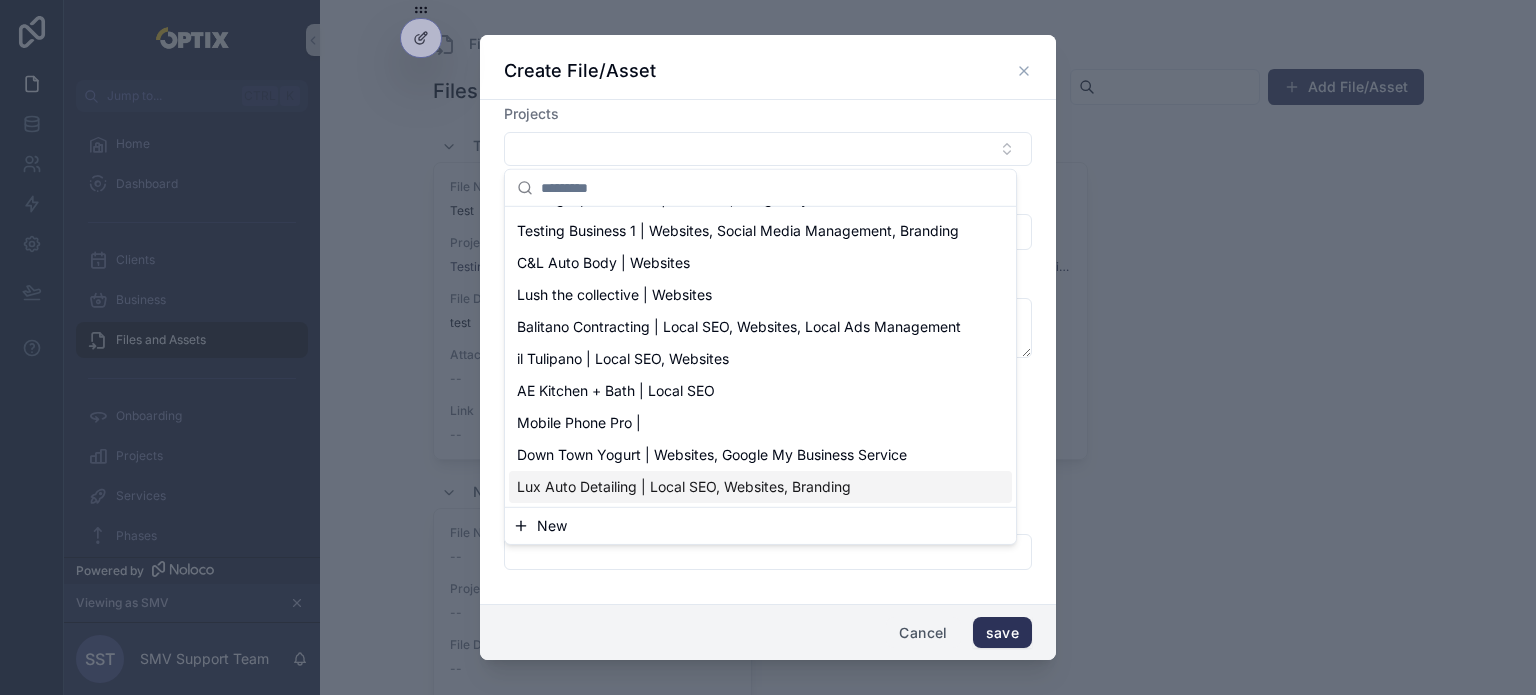 click on "Cancel" at bounding box center [923, 633] 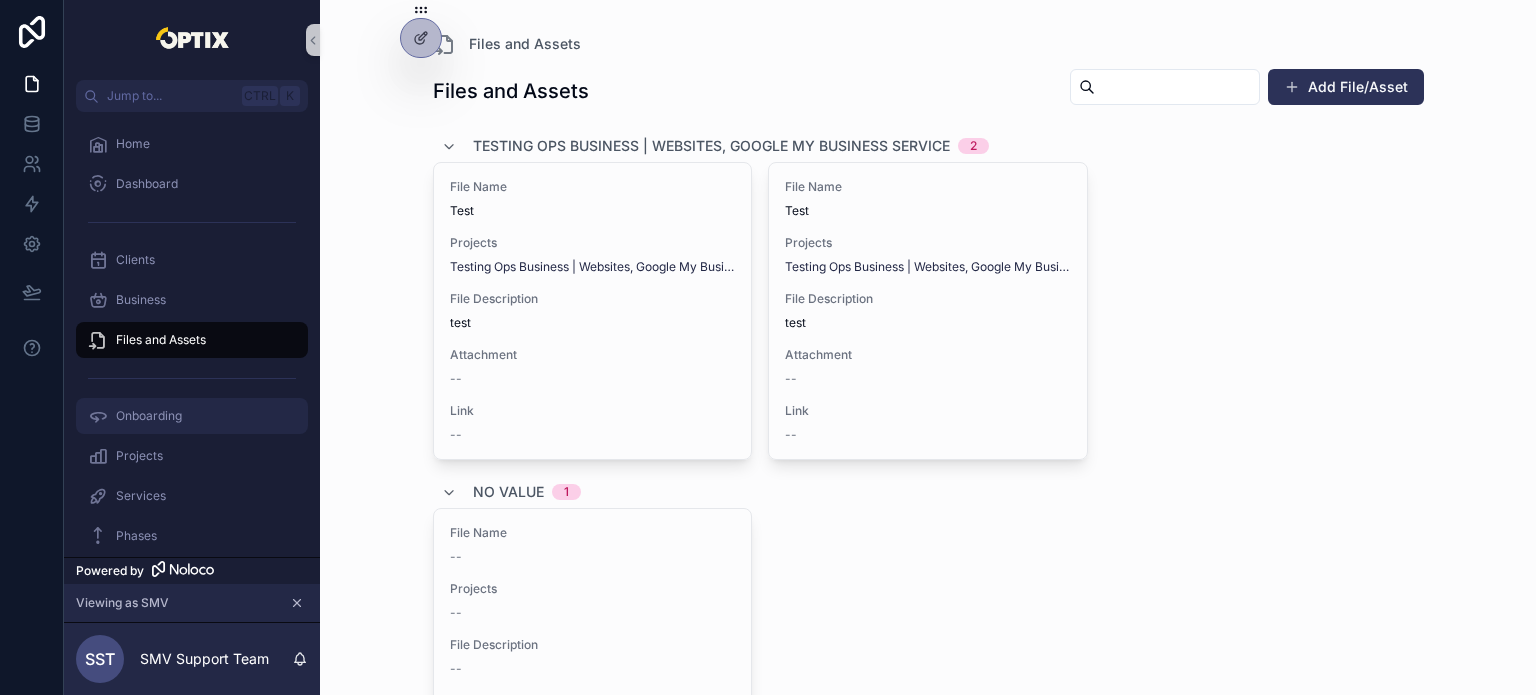 click on "Onboarding" at bounding box center (192, 416) 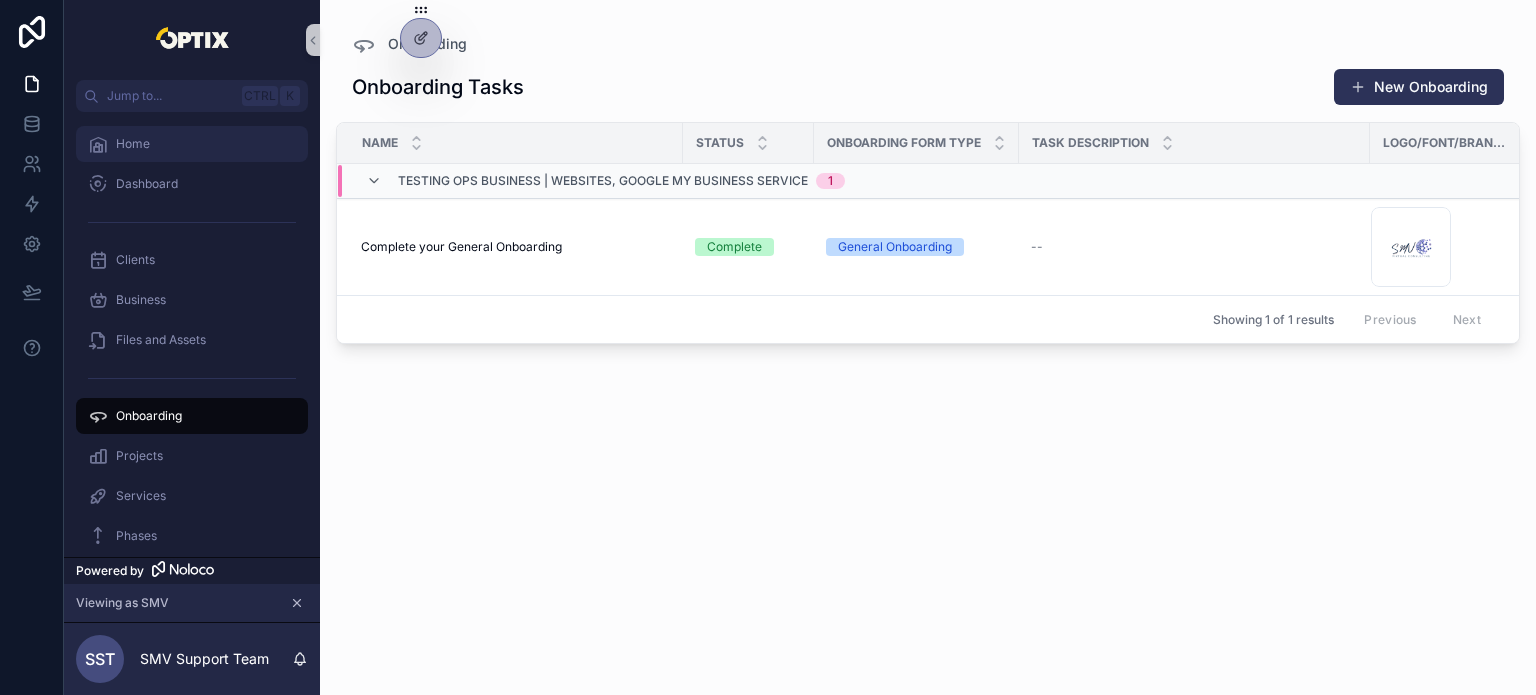 click on "Home" at bounding box center (192, 144) 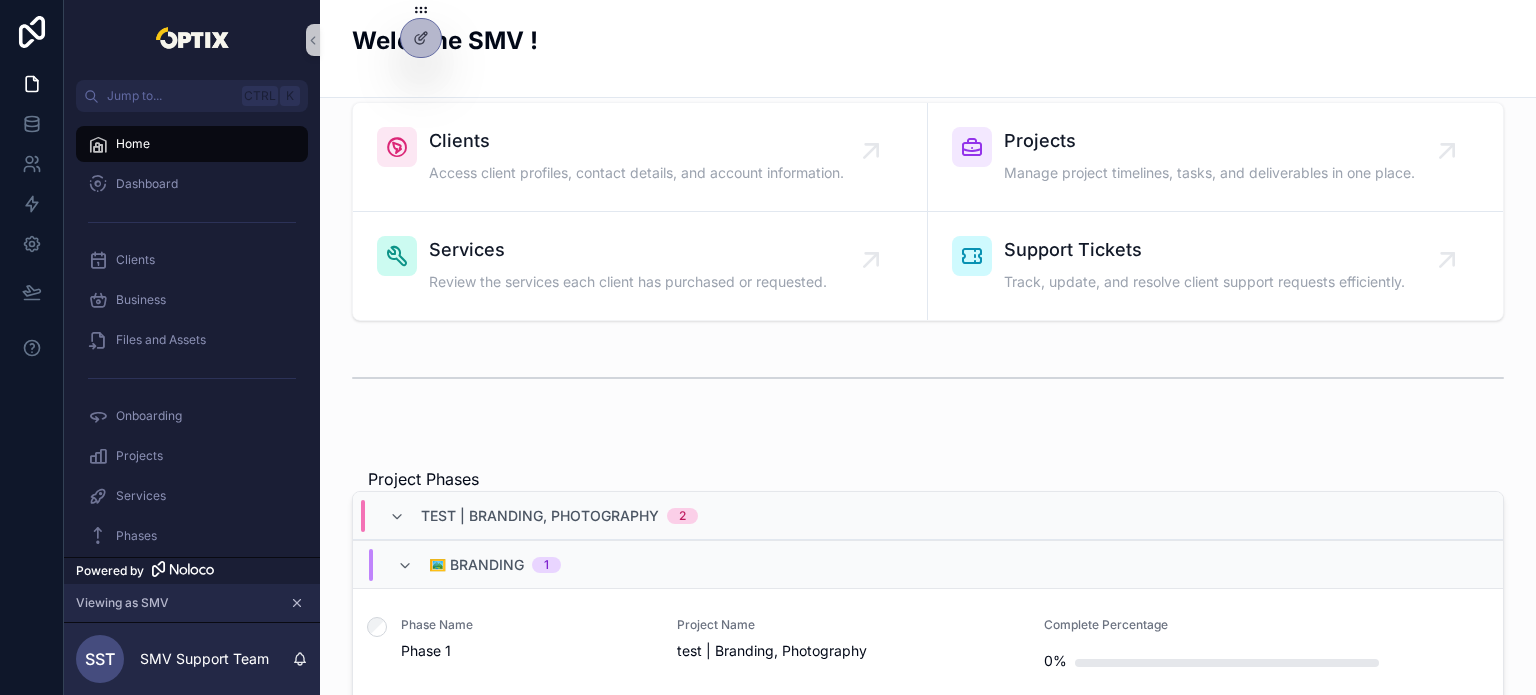 scroll, scrollTop: 800, scrollLeft: 0, axis: vertical 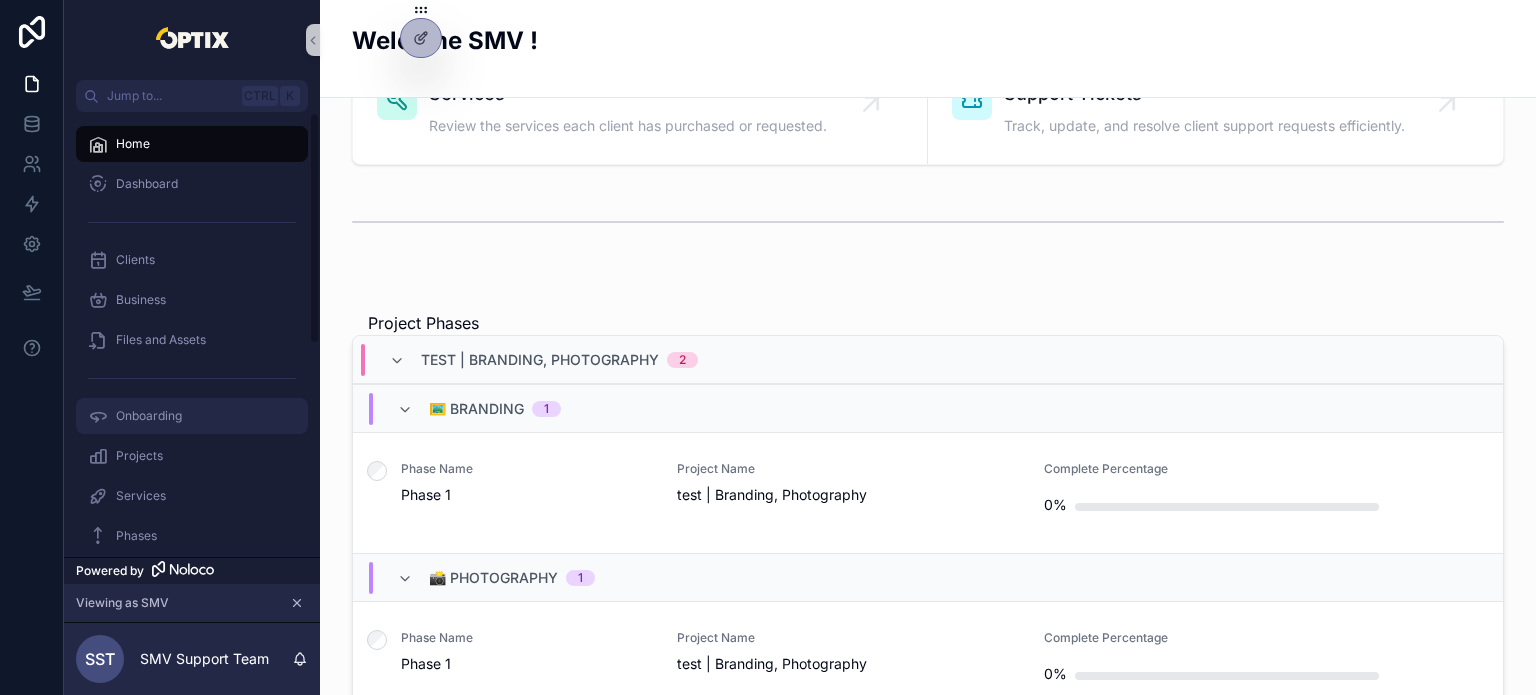 click on "Onboarding" at bounding box center (192, 416) 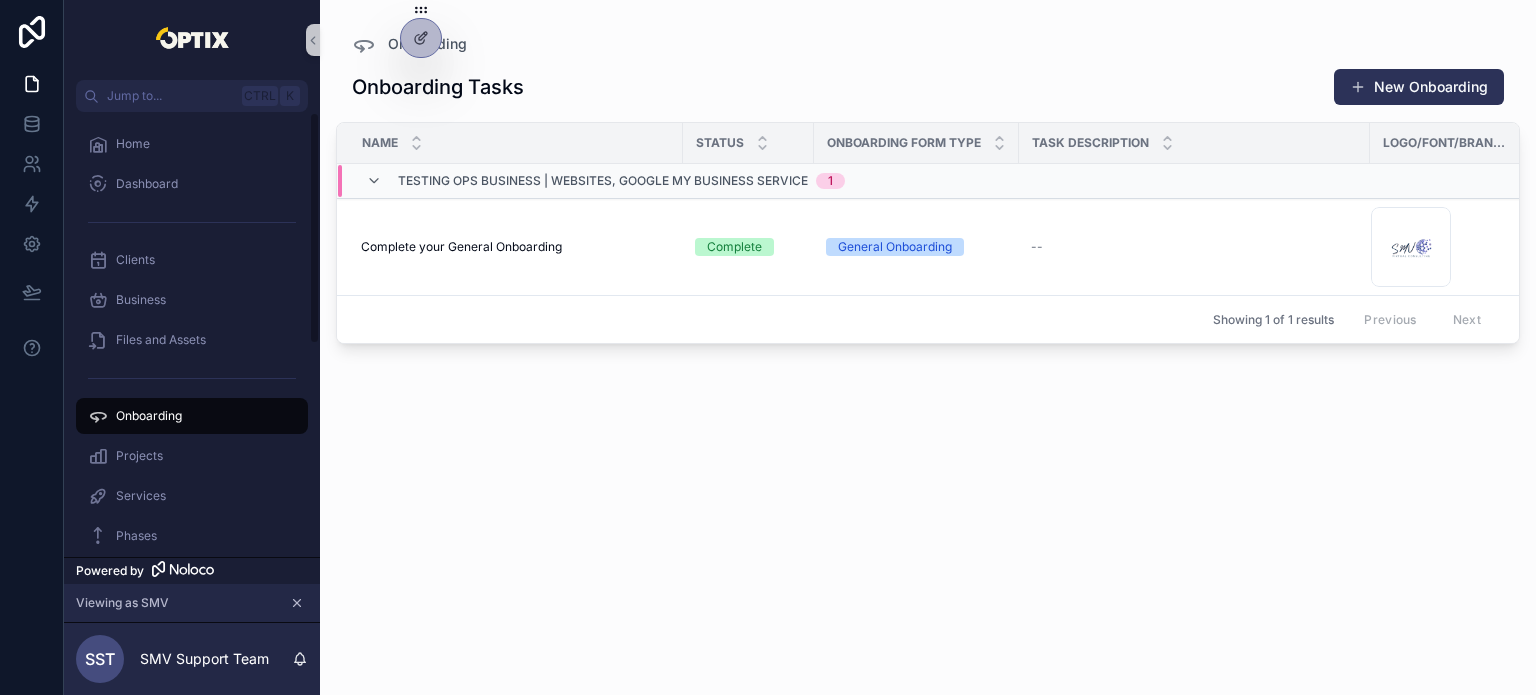 scroll, scrollTop: 0, scrollLeft: 0, axis: both 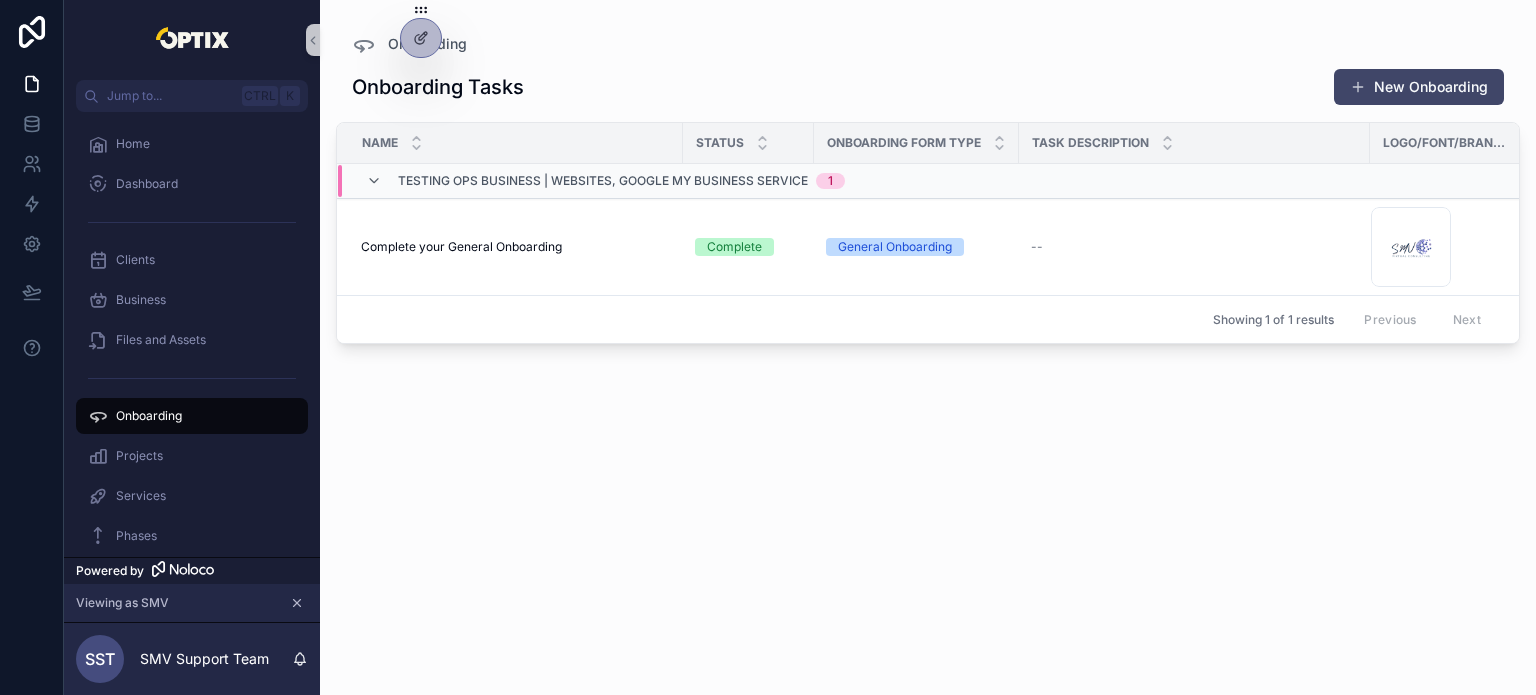 click on "New Onboarding" at bounding box center [1419, 87] 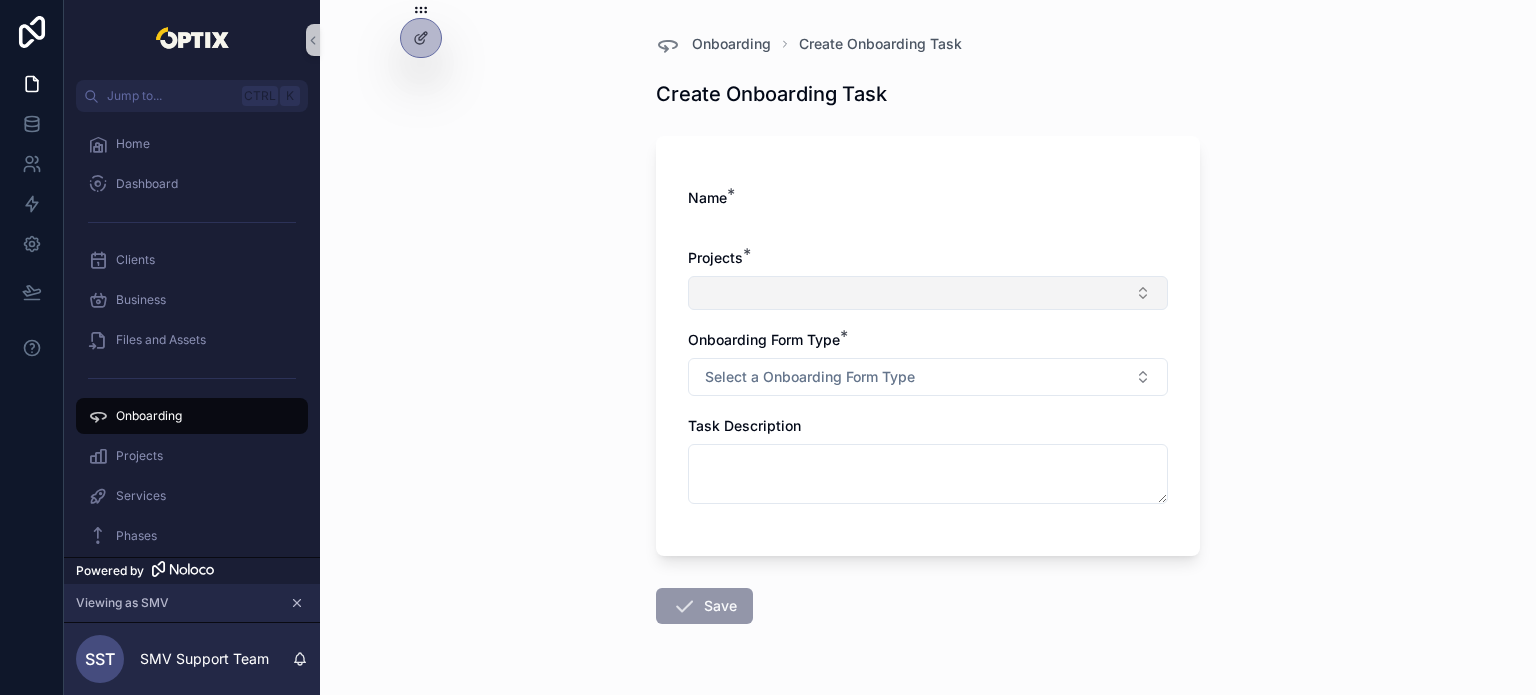 click at bounding box center [928, 293] 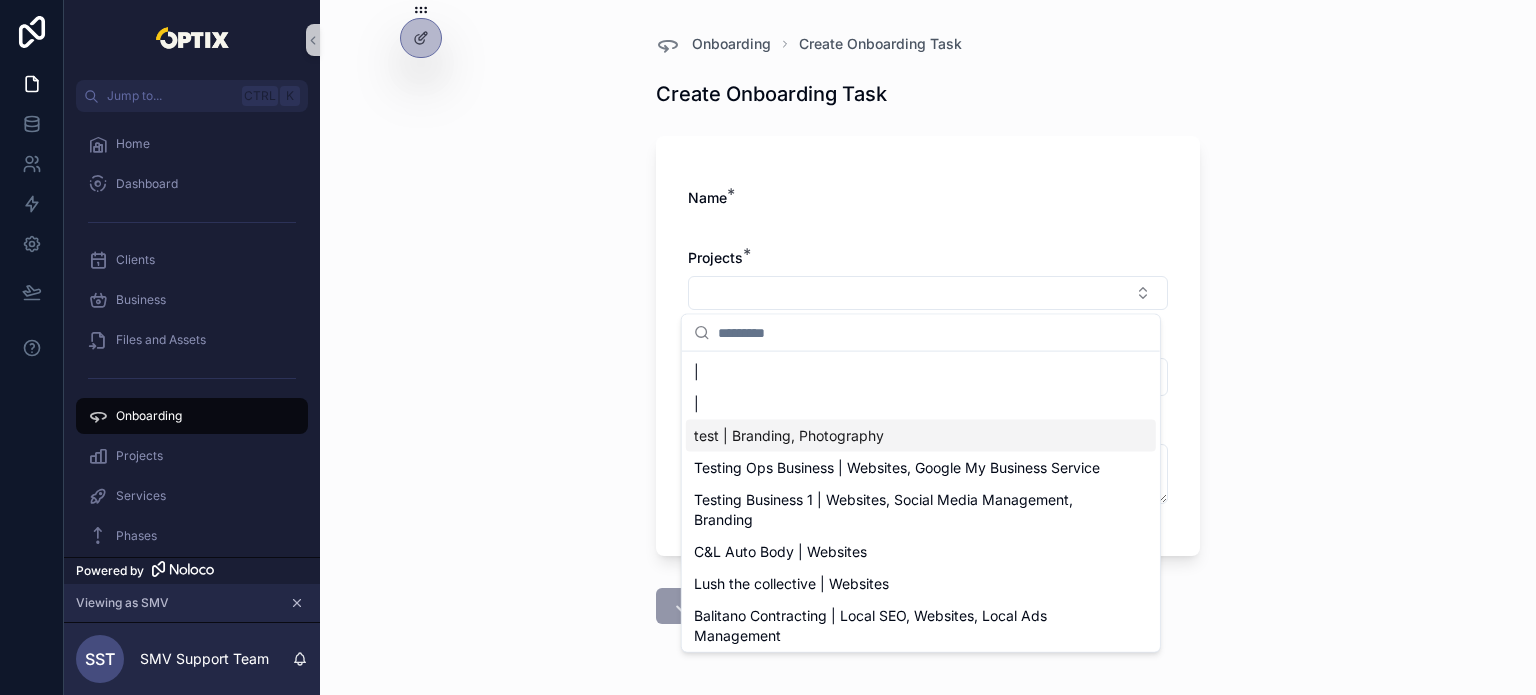 click on "test | Branding, Photography" at bounding box center [789, 436] 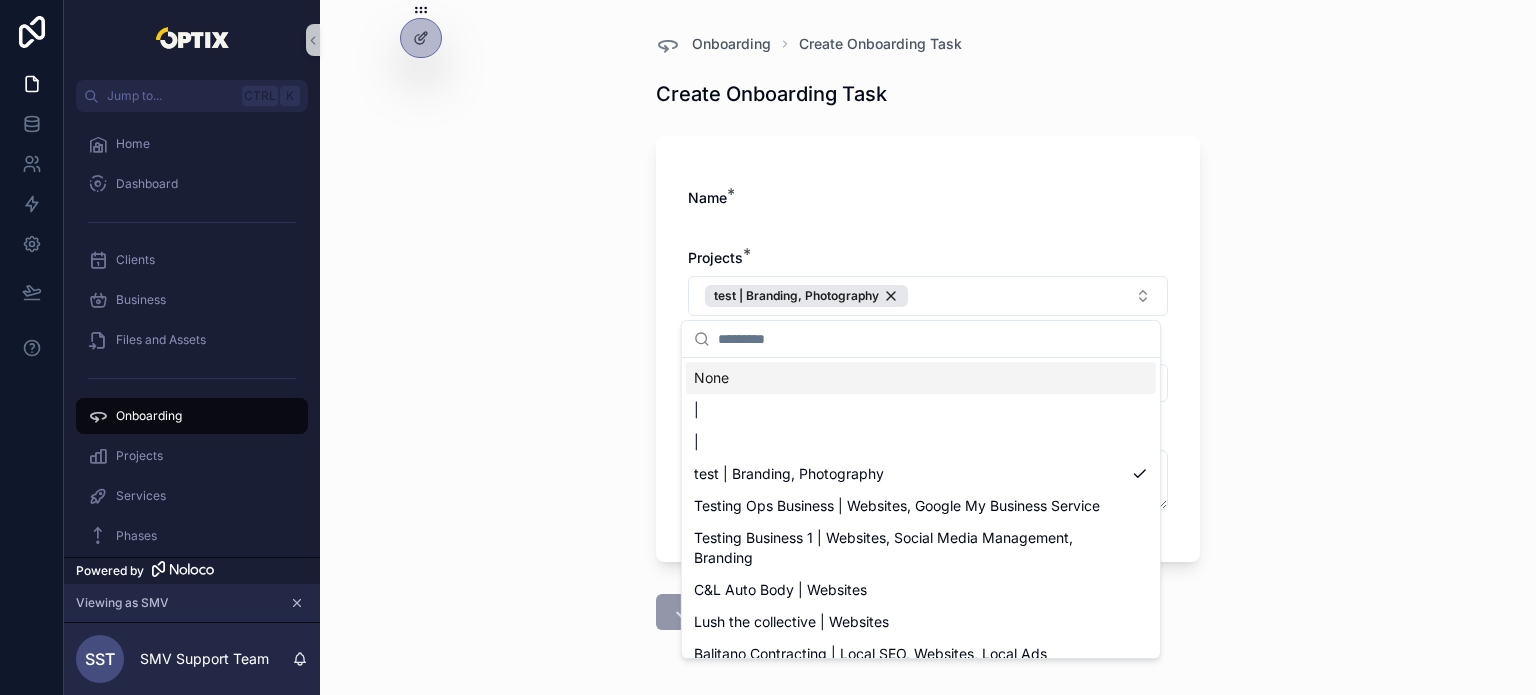 click on "Name * Projects * test | Branding, Photography Onboarding Form Type * Select a Onboarding Form Type Task Description" at bounding box center (928, 349) 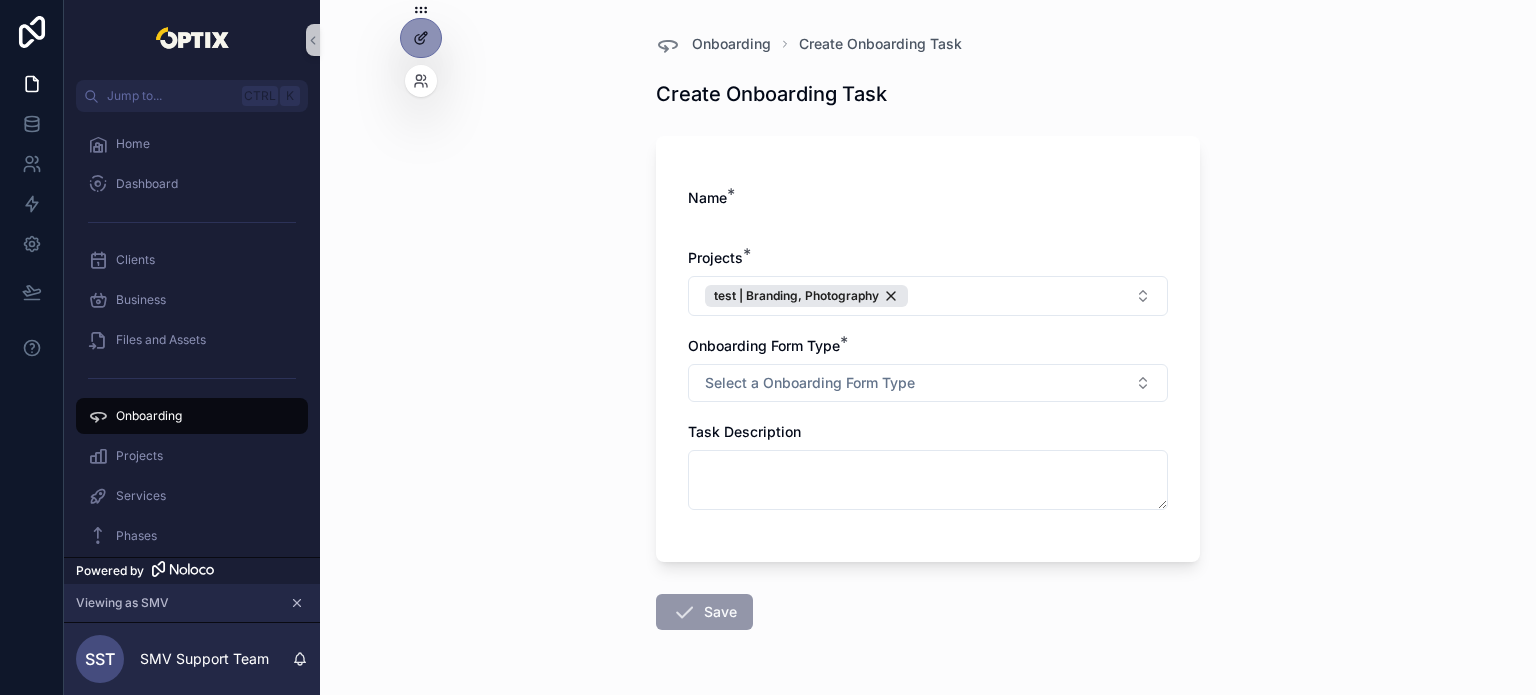 click at bounding box center (421, 38) 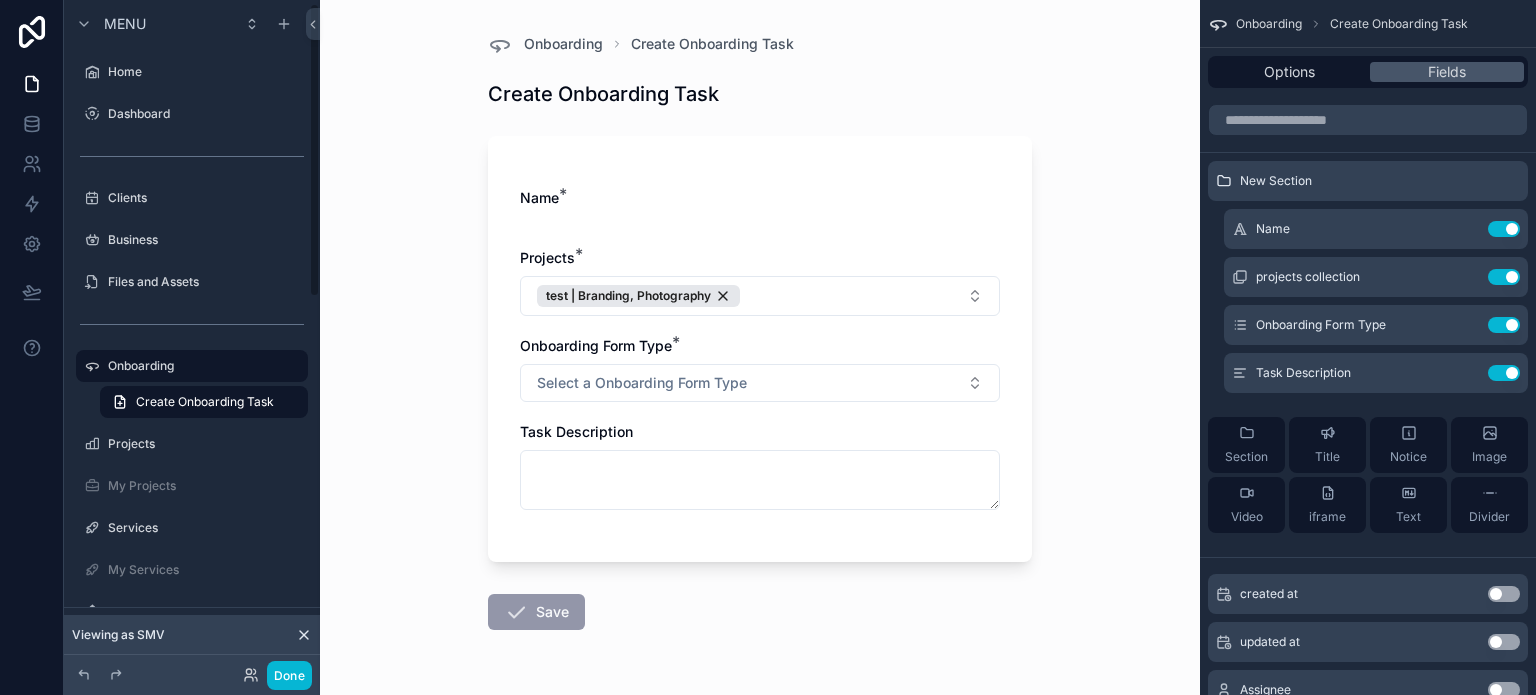 scroll, scrollTop: 8, scrollLeft: 0, axis: vertical 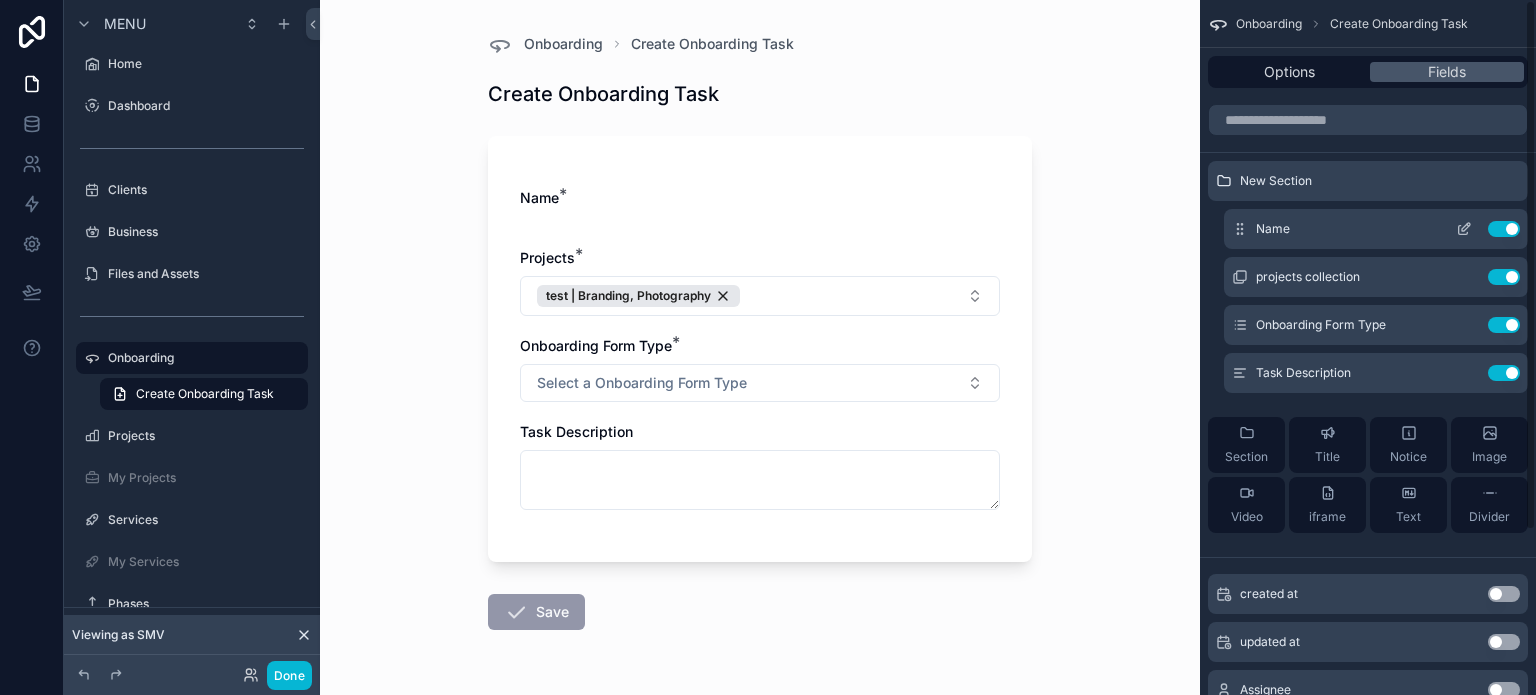 click on "Use setting" at bounding box center (1504, 229) 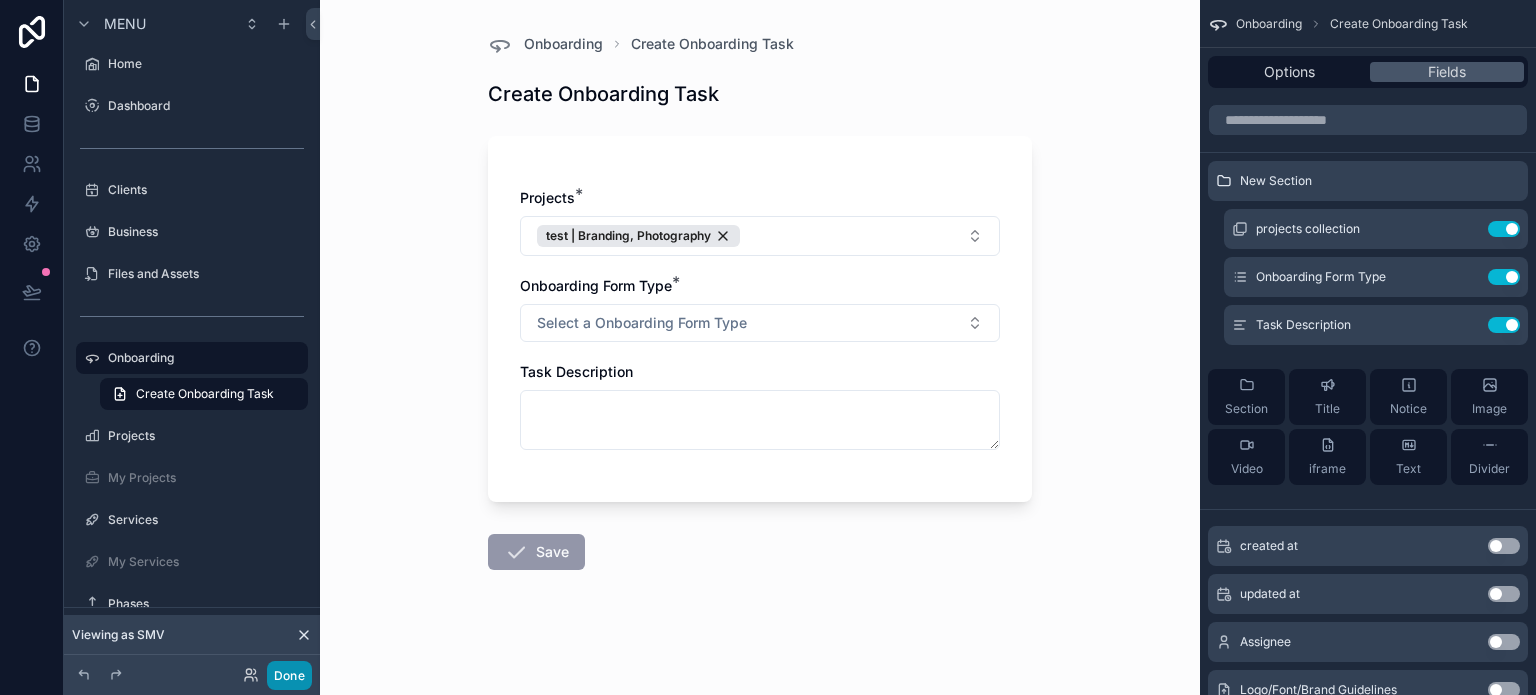 click on "Done" at bounding box center (289, 675) 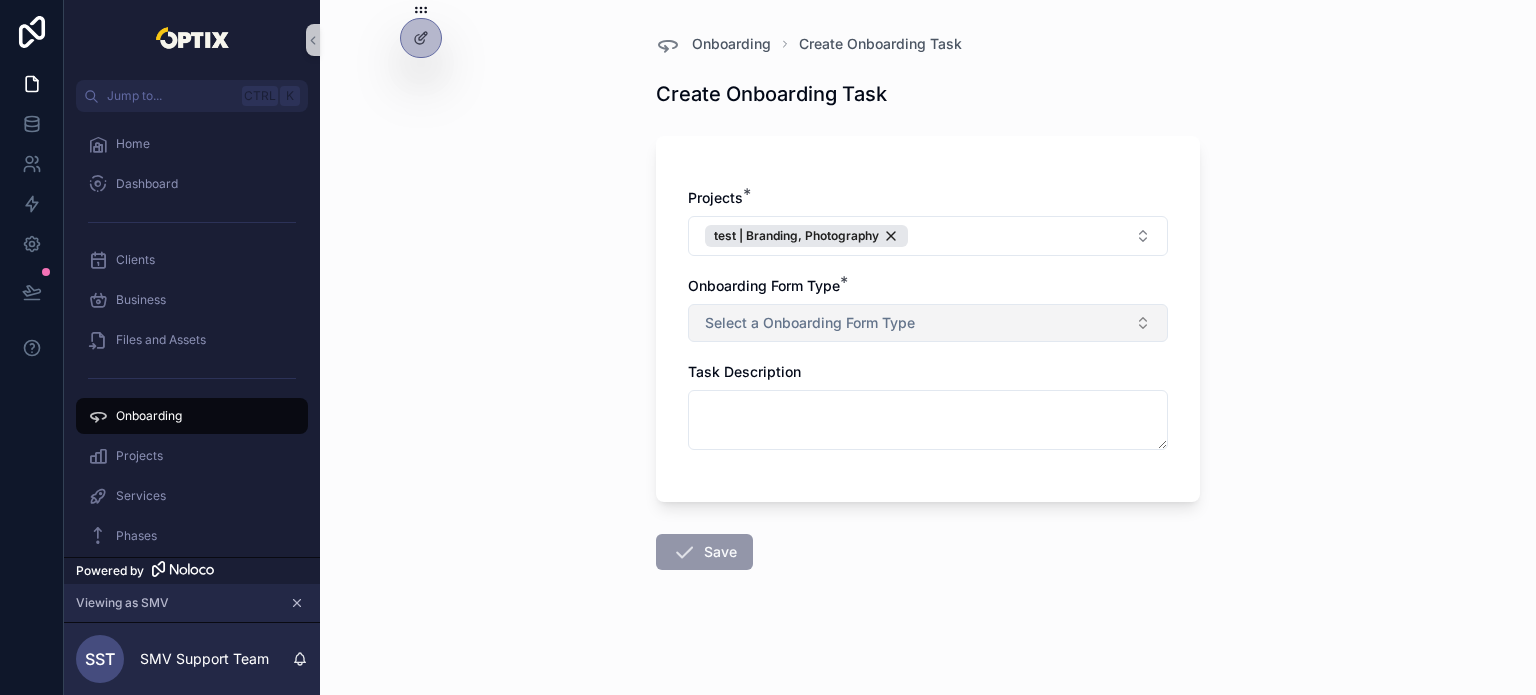 click on "Select a Onboarding Form Type" at bounding box center [810, 323] 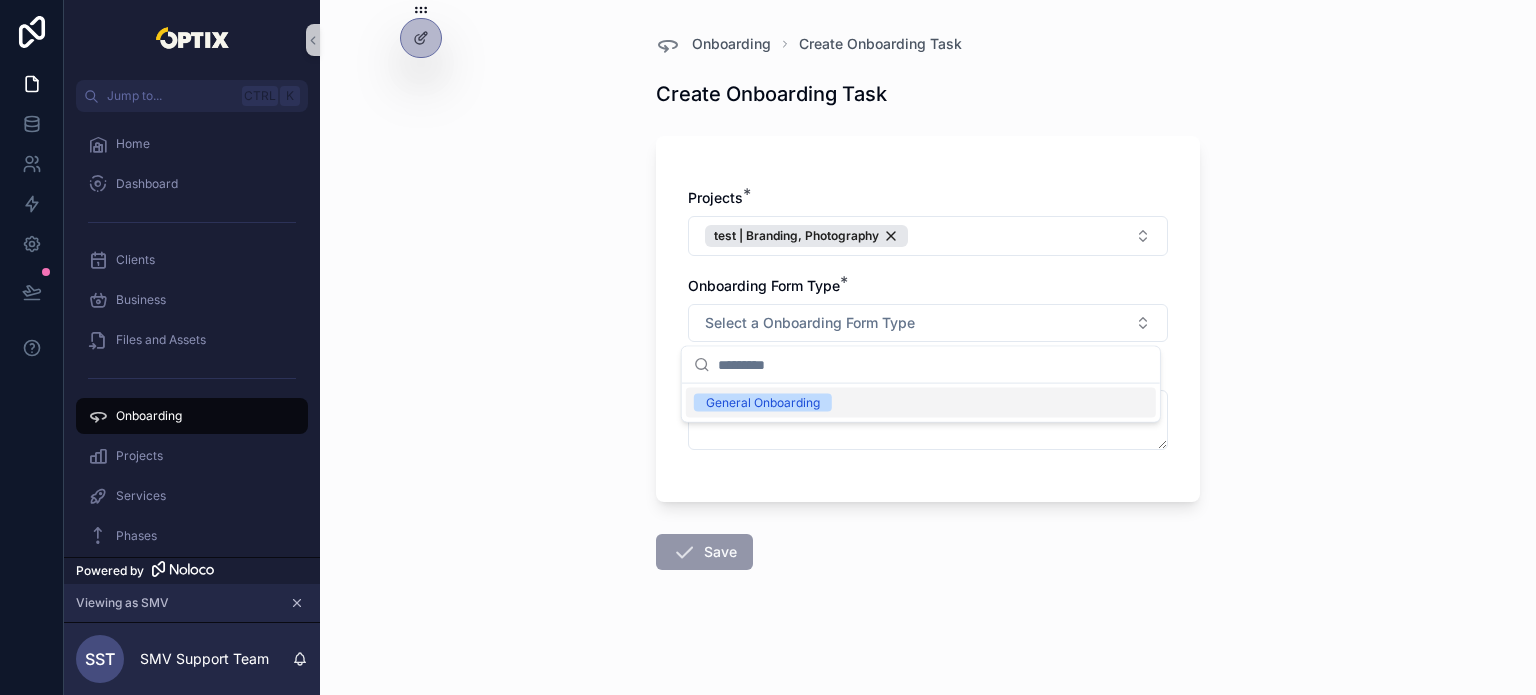 click on "General Onboarding" at bounding box center [763, 403] 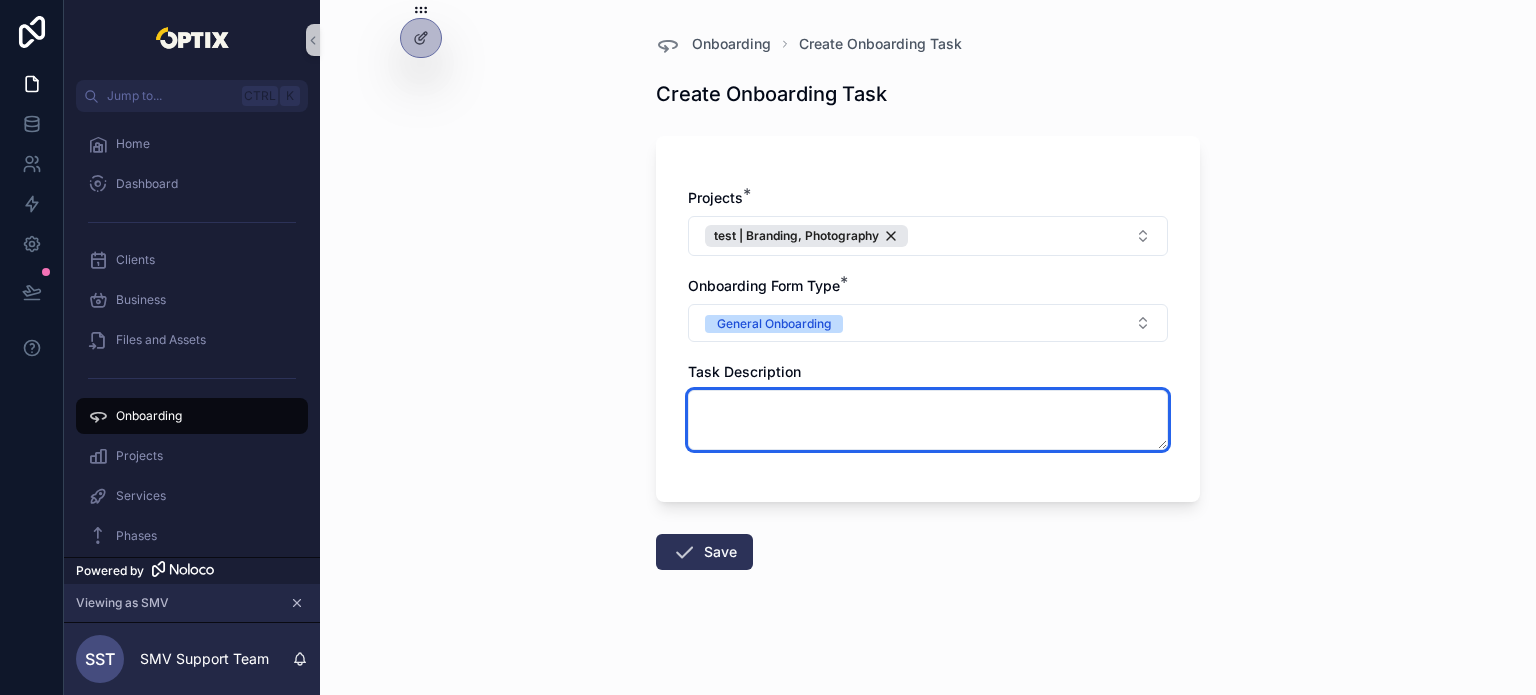 click at bounding box center [928, 420] 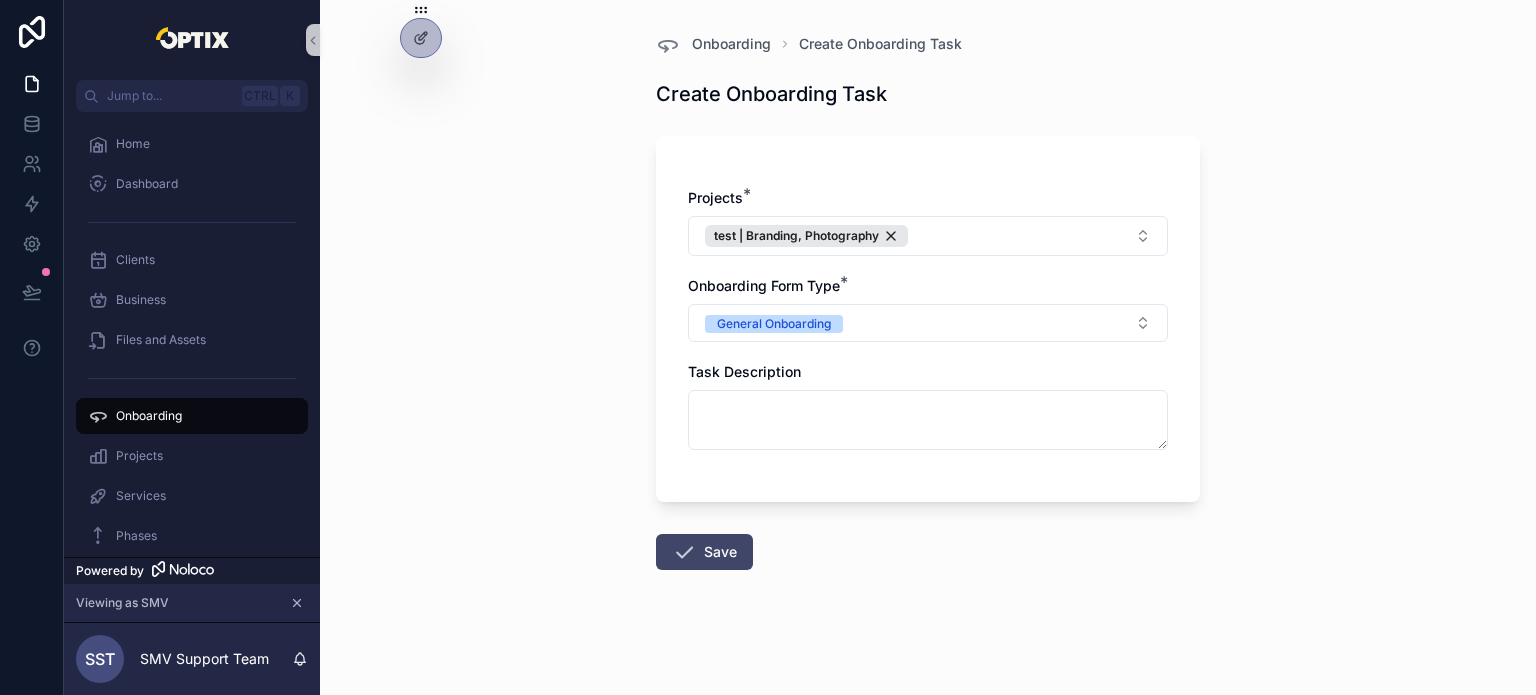 click on "Save" at bounding box center (704, 552) 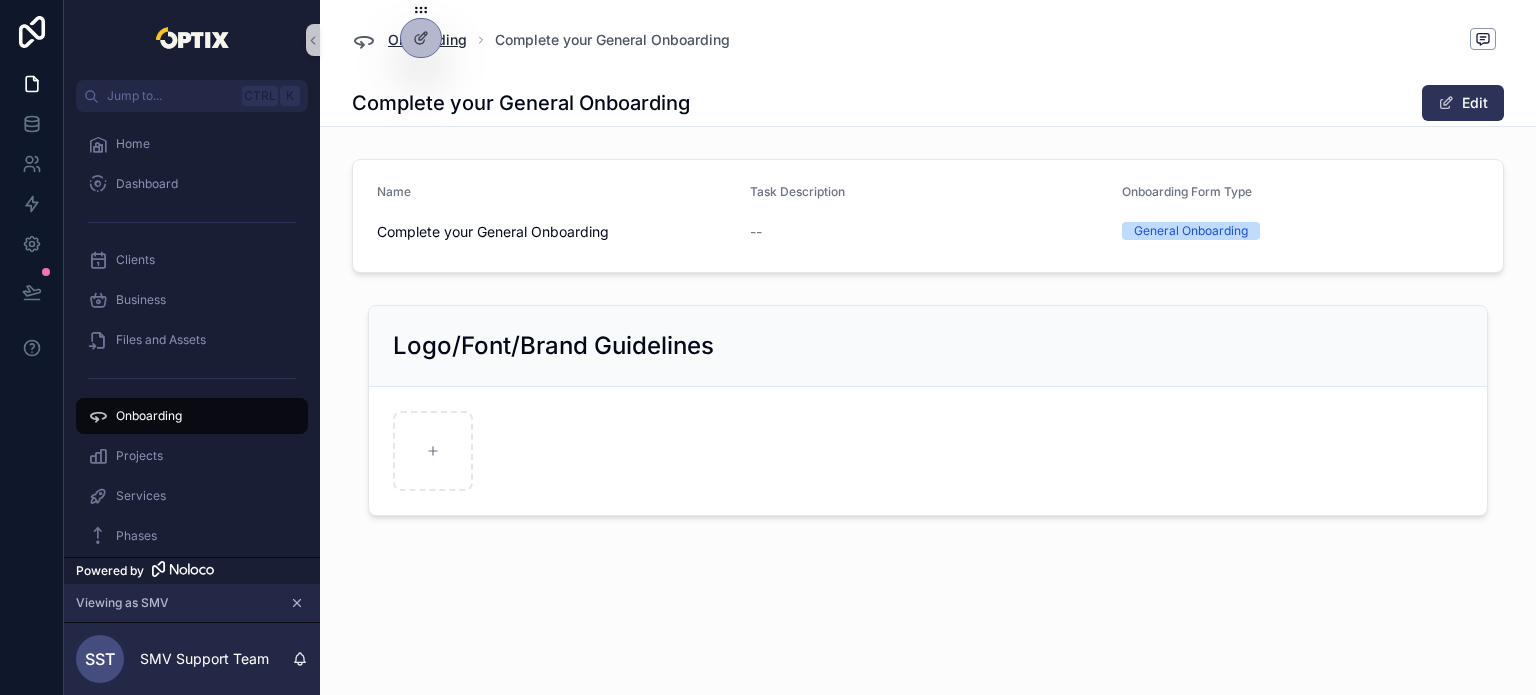 click on "Onboarding" at bounding box center (427, 40) 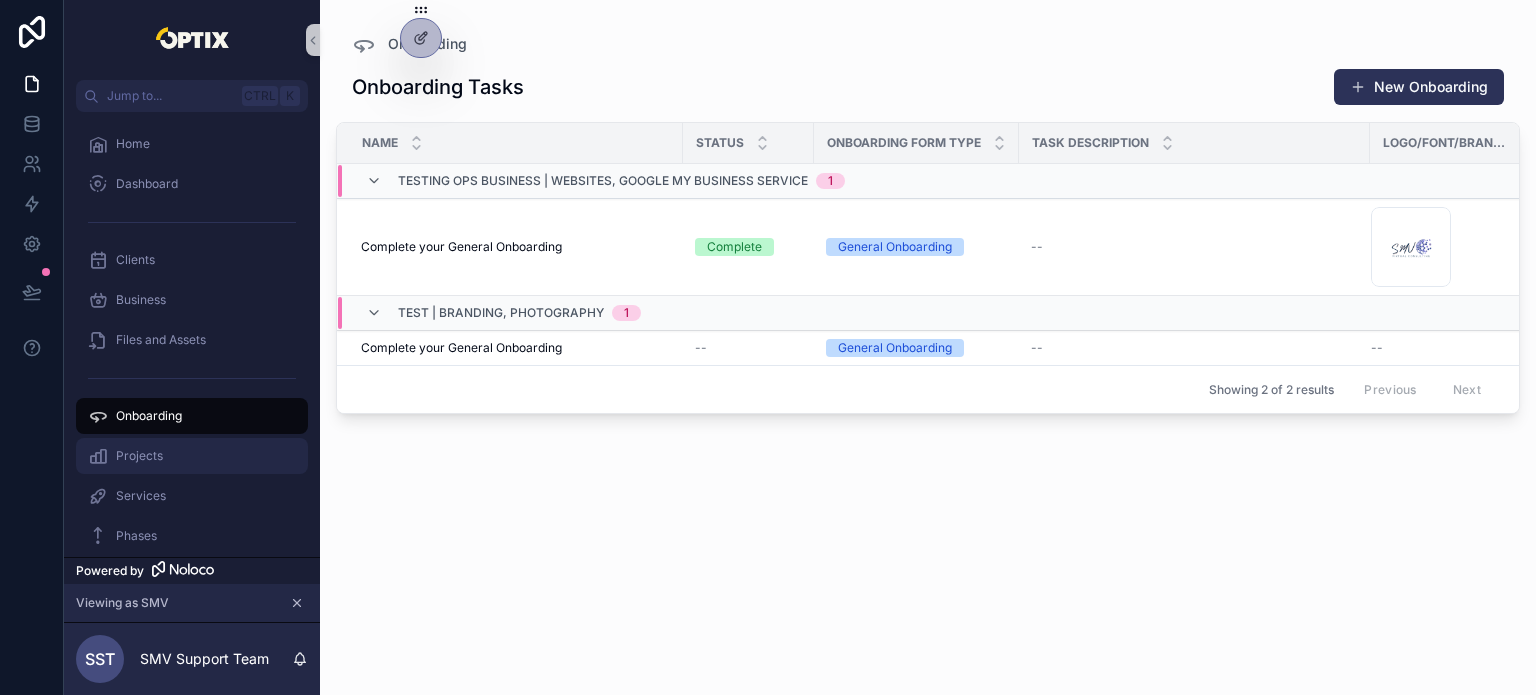 click on "Projects" at bounding box center [192, 456] 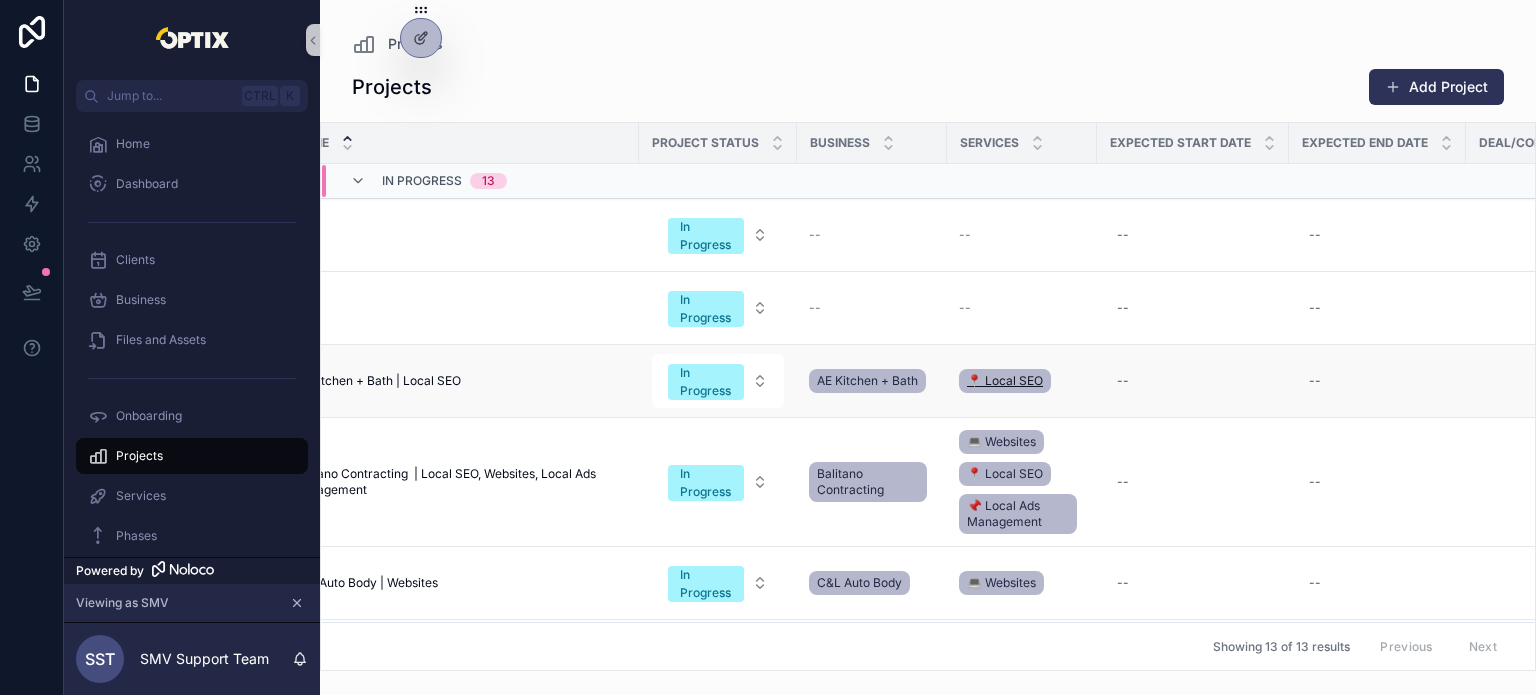 scroll, scrollTop: 0, scrollLeft: 0, axis: both 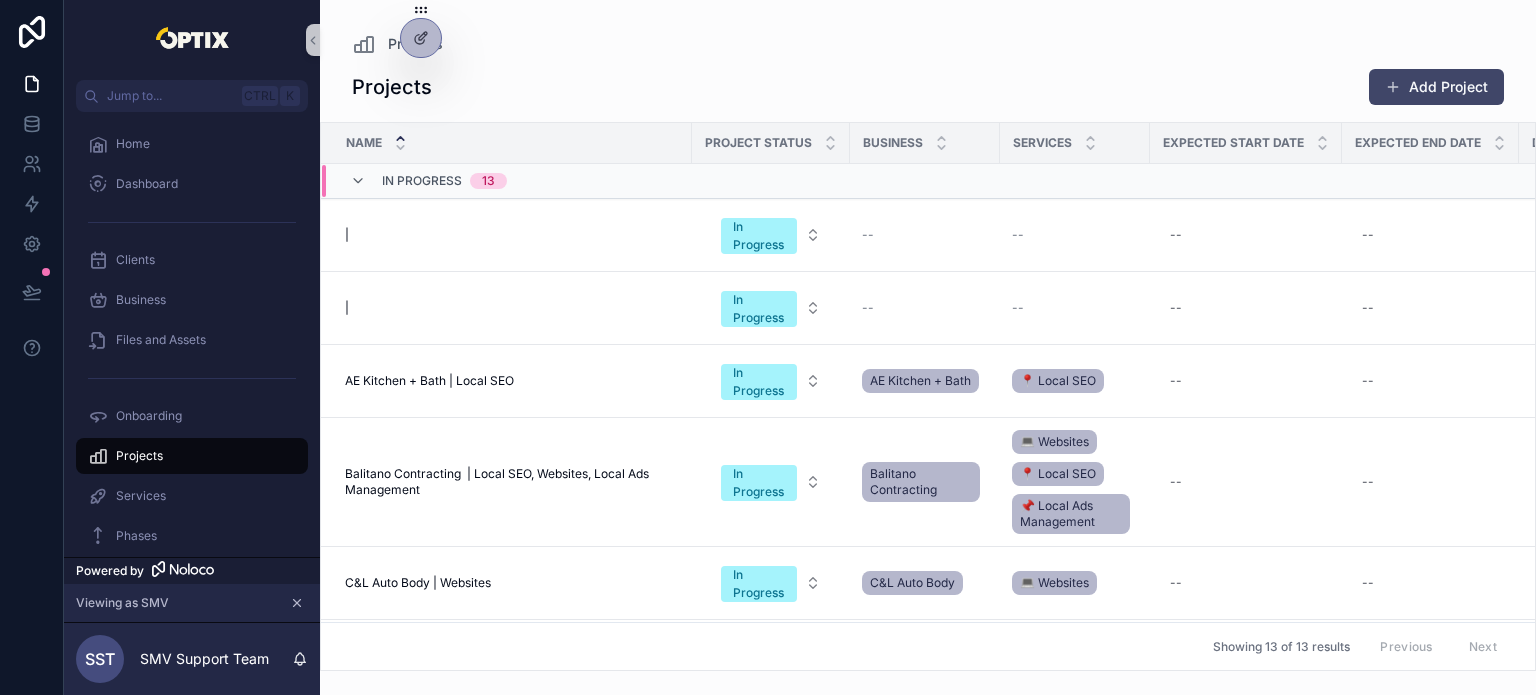 click on "Add Project" at bounding box center [1436, 87] 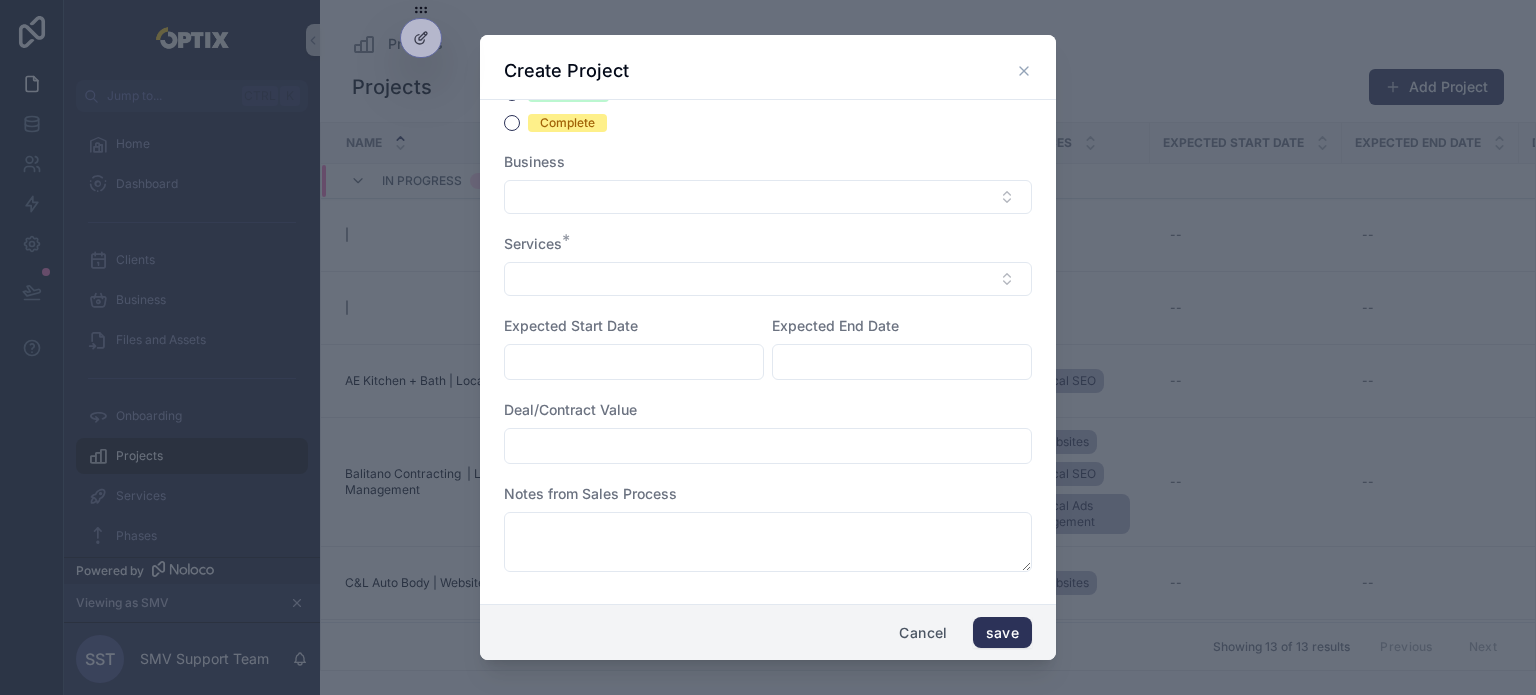 scroll, scrollTop: 204, scrollLeft: 0, axis: vertical 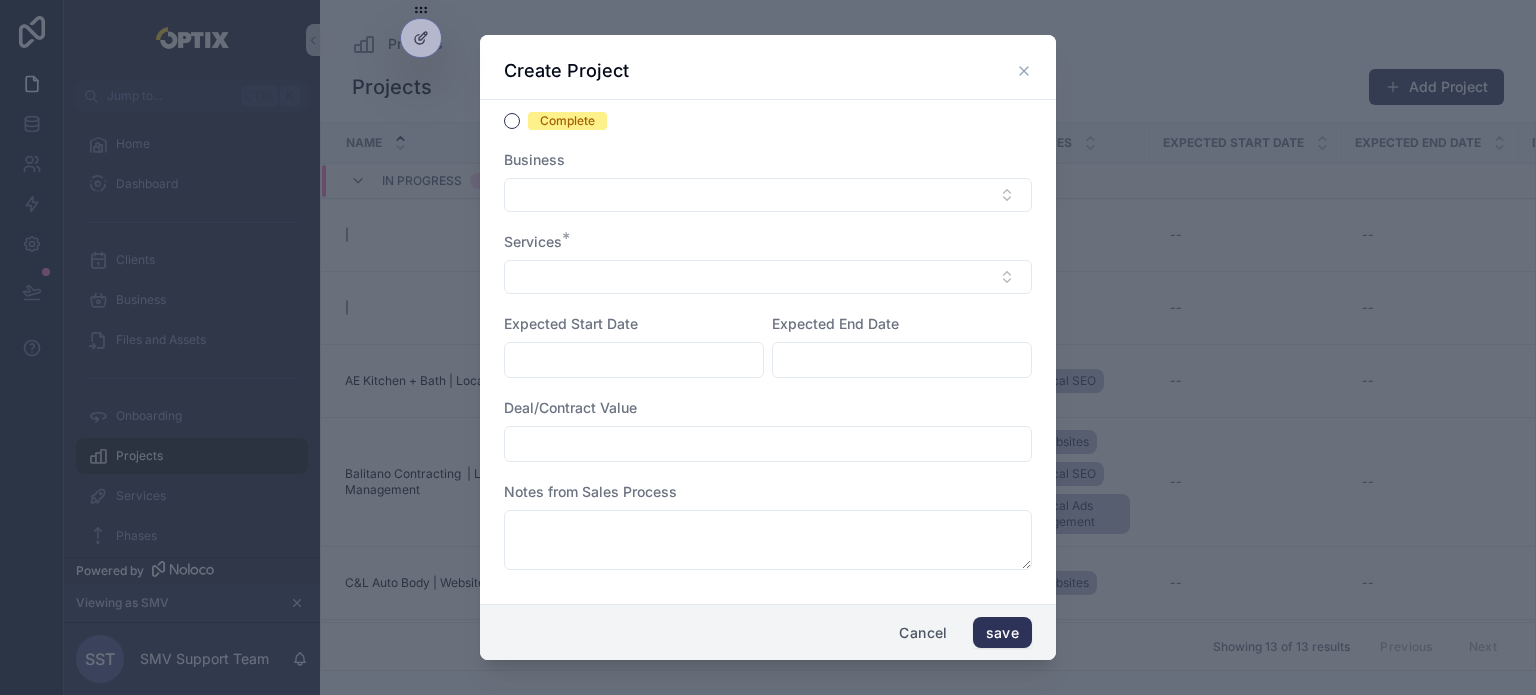 click 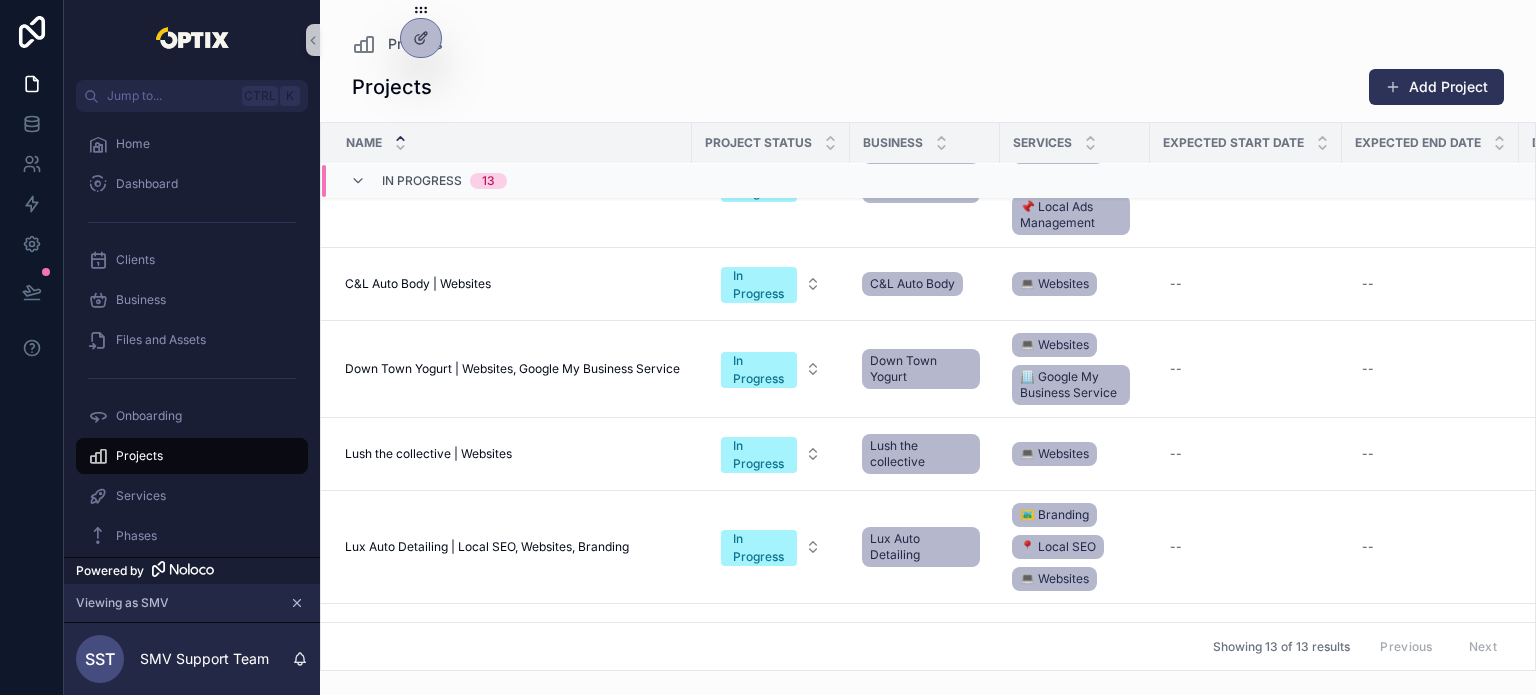scroll, scrollTop: 300, scrollLeft: 0, axis: vertical 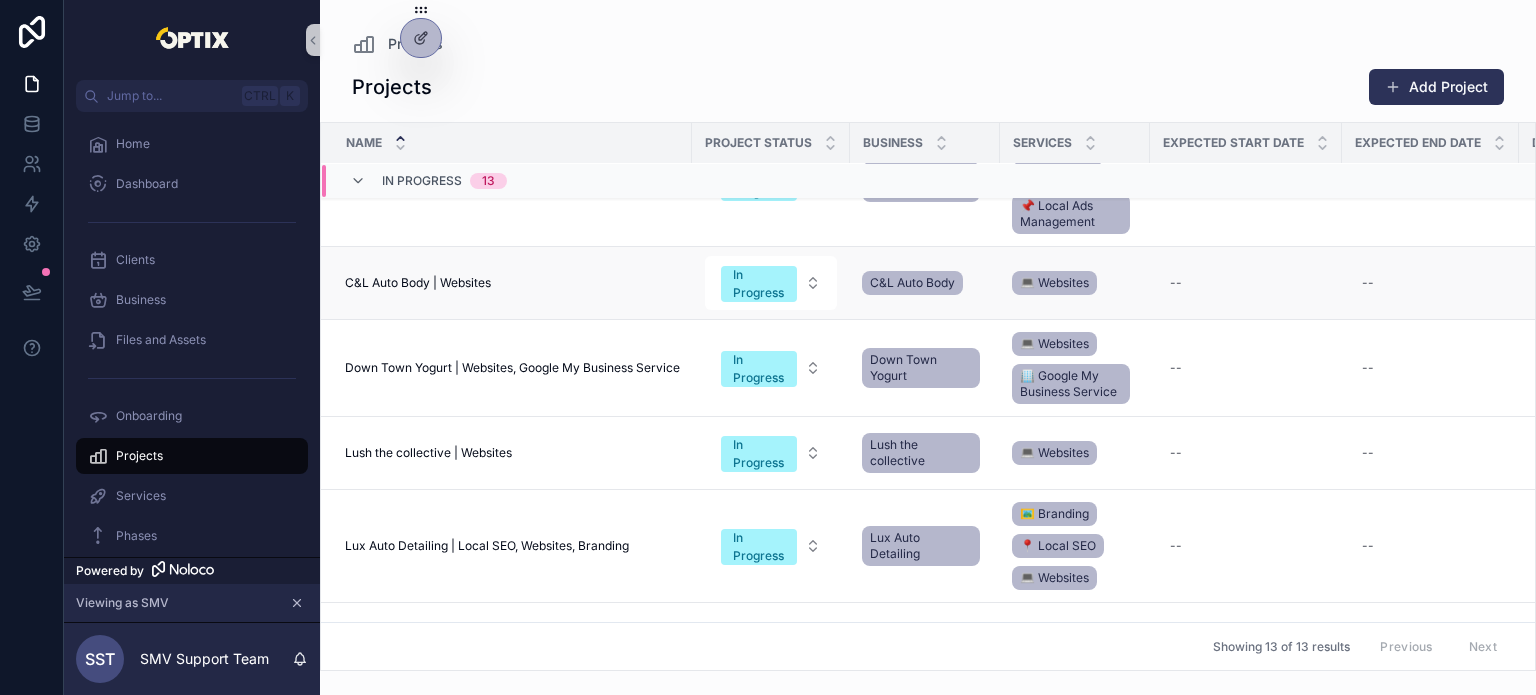 click on "C&L Auto Body | Websites C&L Auto Body | Websites" at bounding box center [512, 283] 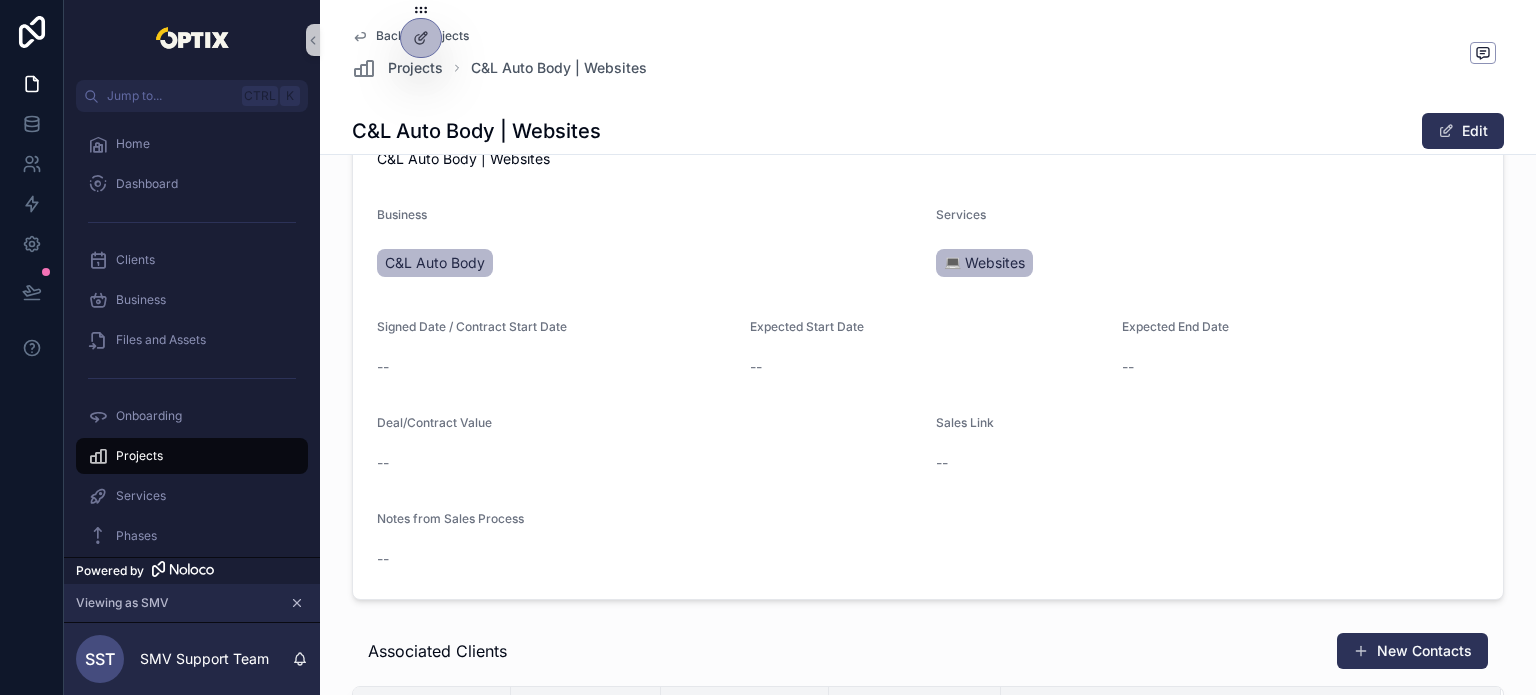 scroll, scrollTop: 400, scrollLeft: 0, axis: vertical 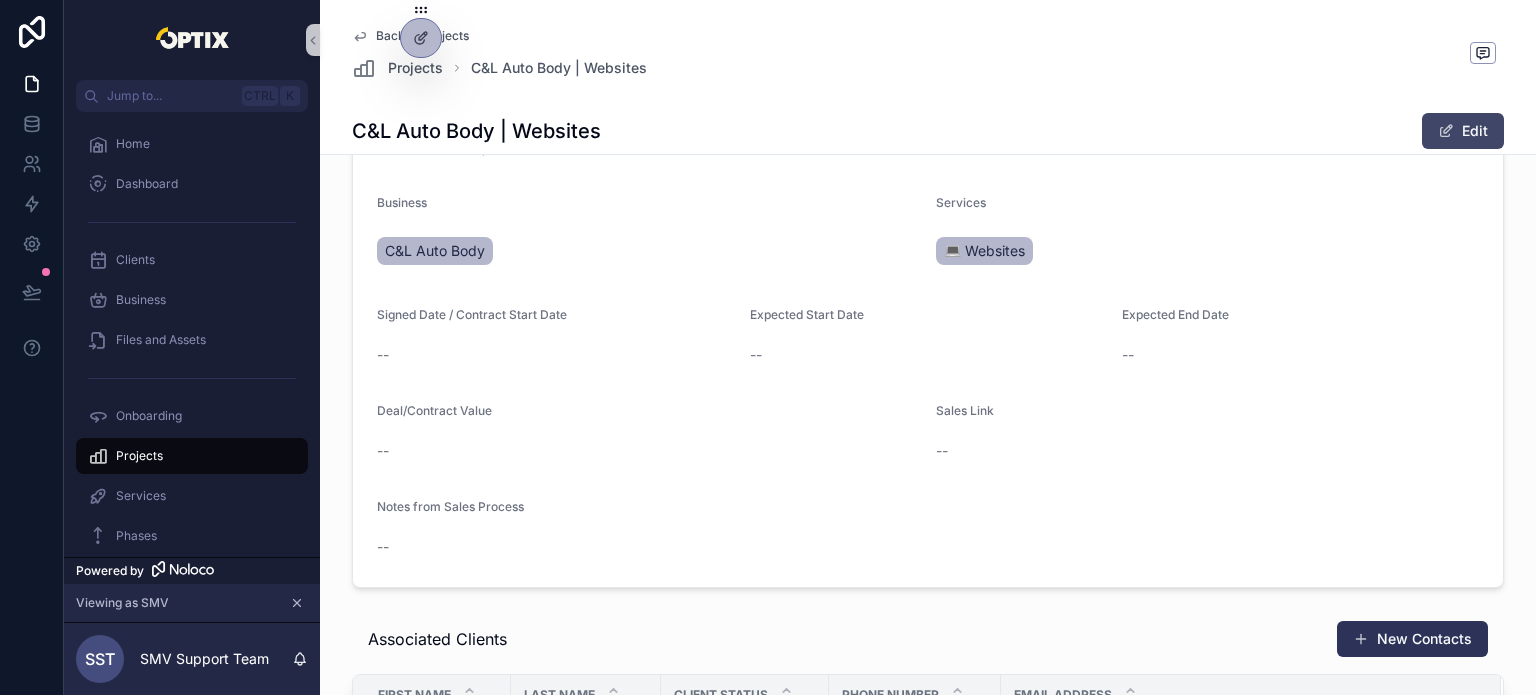 click at bounding box center (1446, 131) 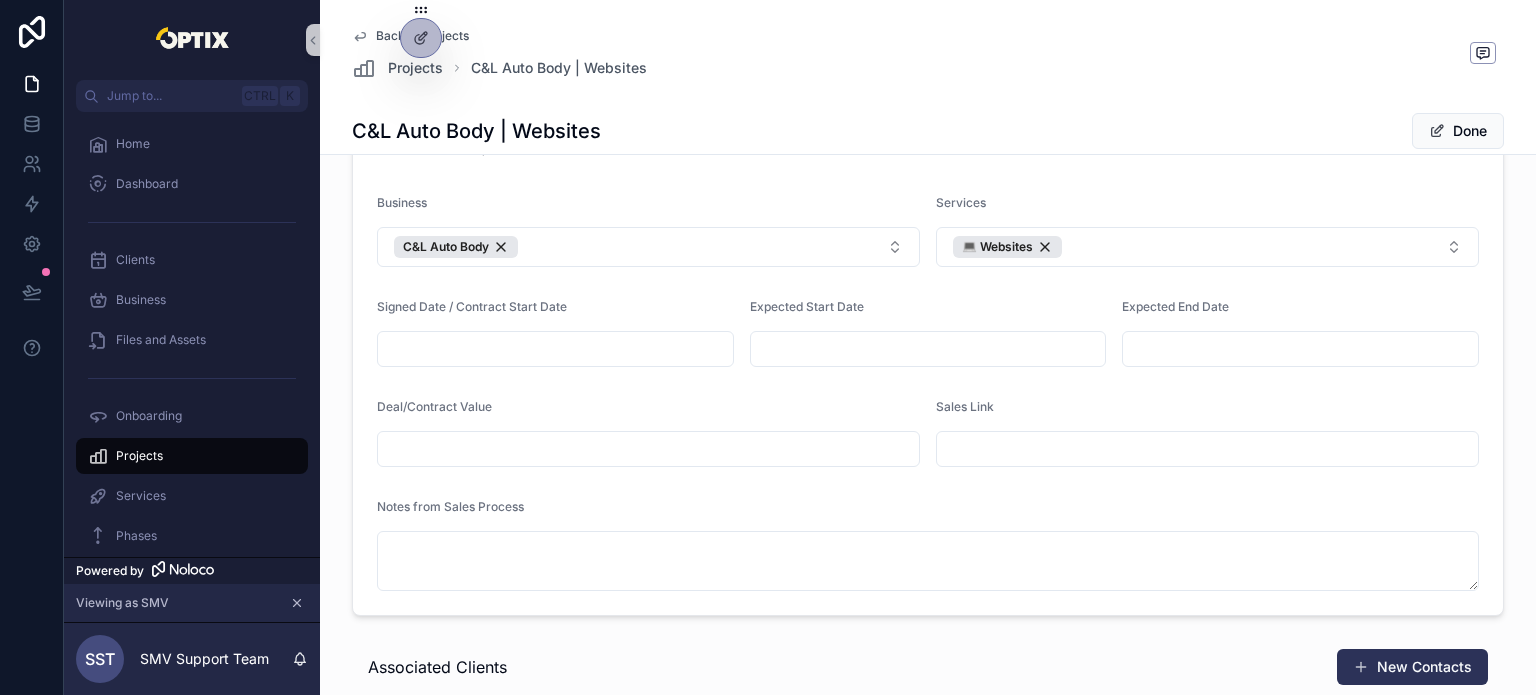 click at bounding box center [928, 349] 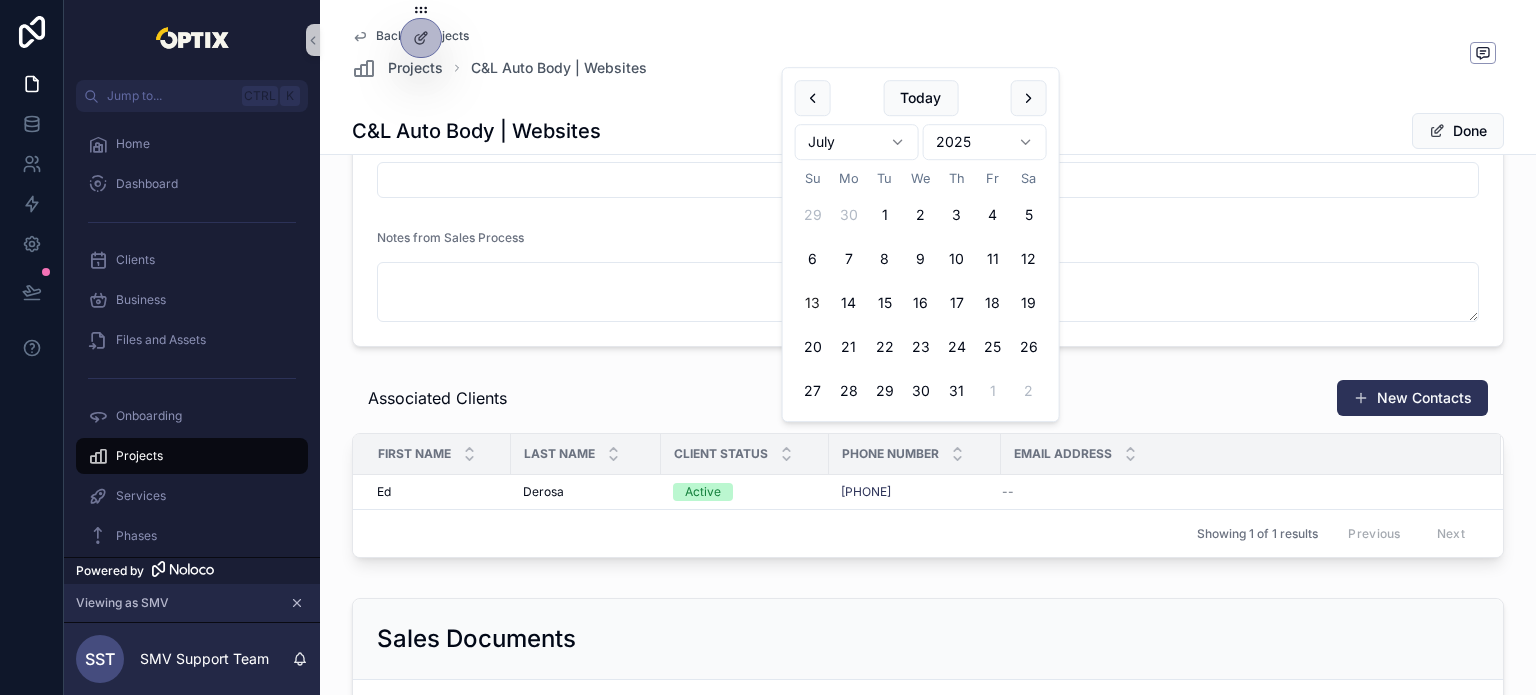 scroll, scrollTop: 700, scrollLeft: 0, axis: vertical 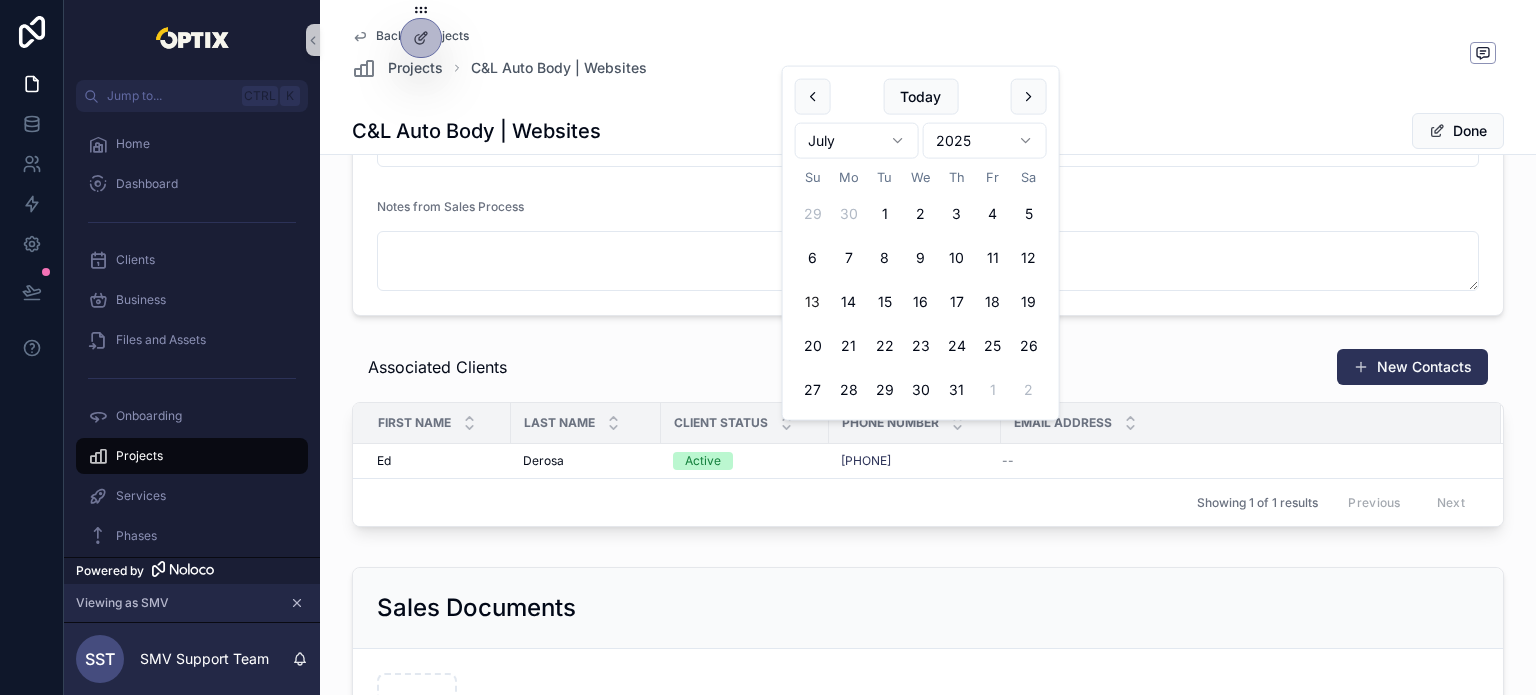 click on "Associated Clients New Contacts" at bounding box center (928, 367) 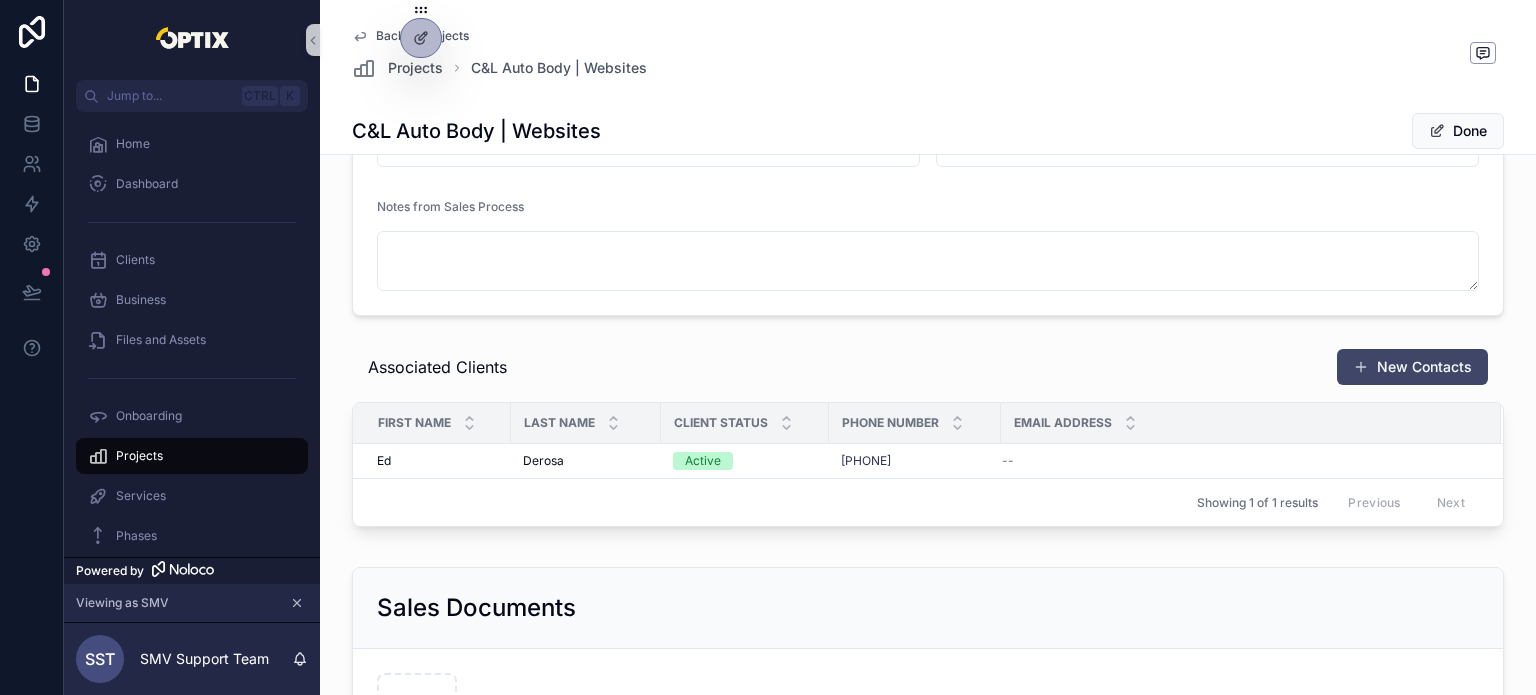 click at bounding box center [1361, 367] 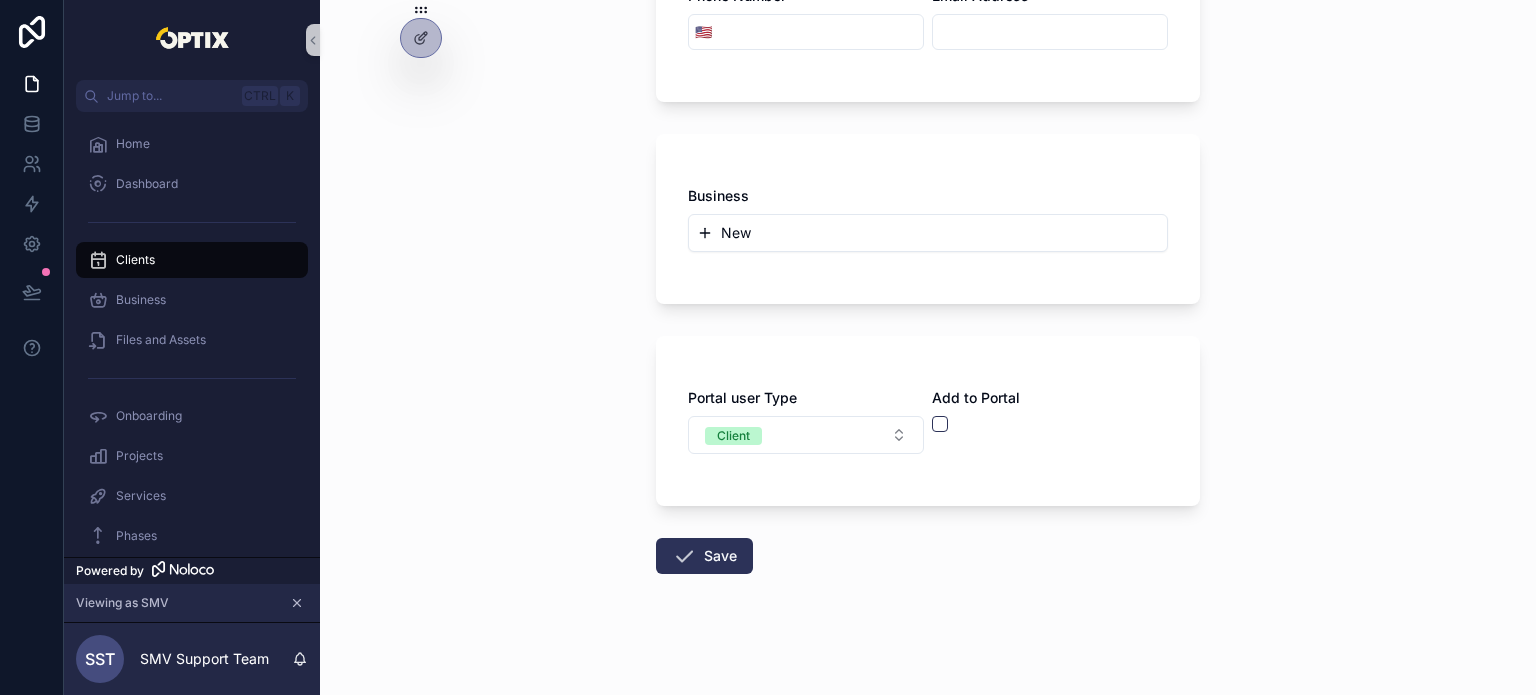 scroll, scrollTop: 406, scrollLeft: 0, axis: vertical 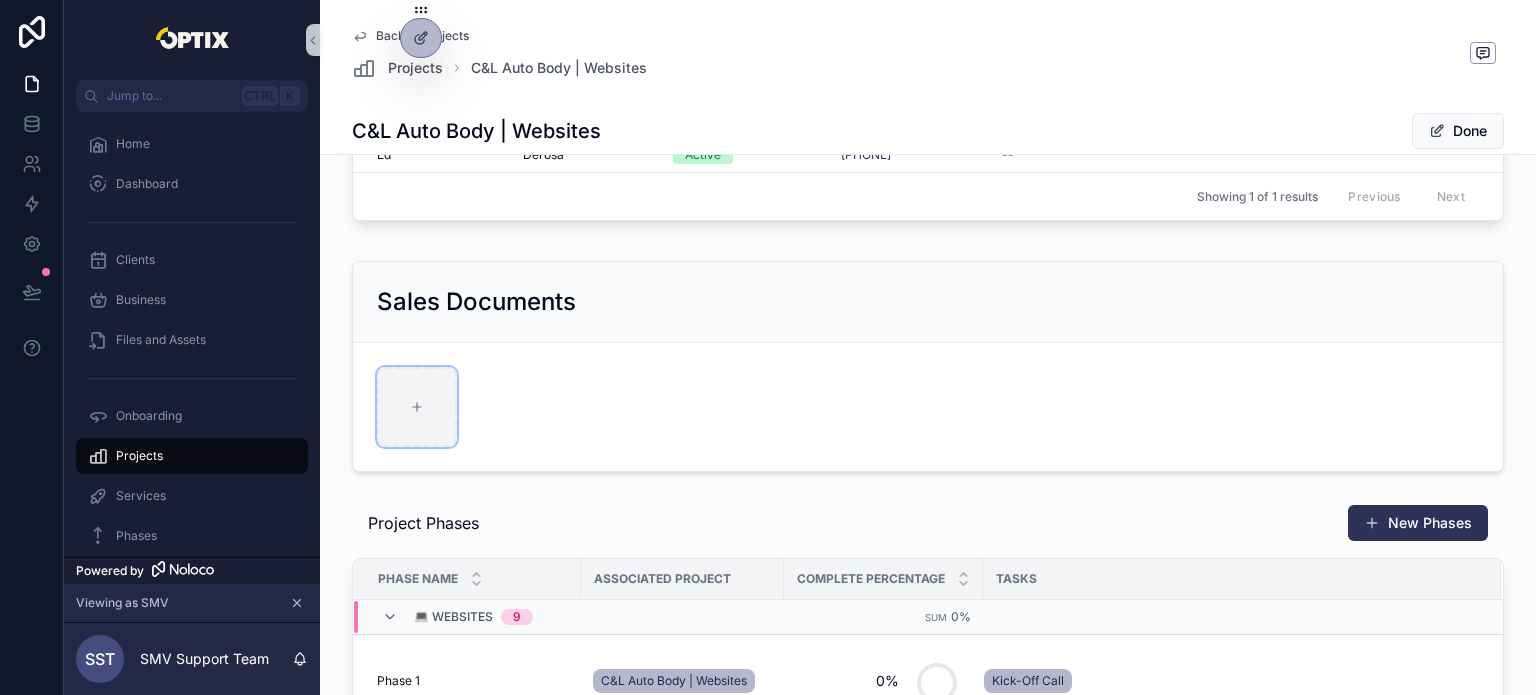 click at bounding box center [417, 407] 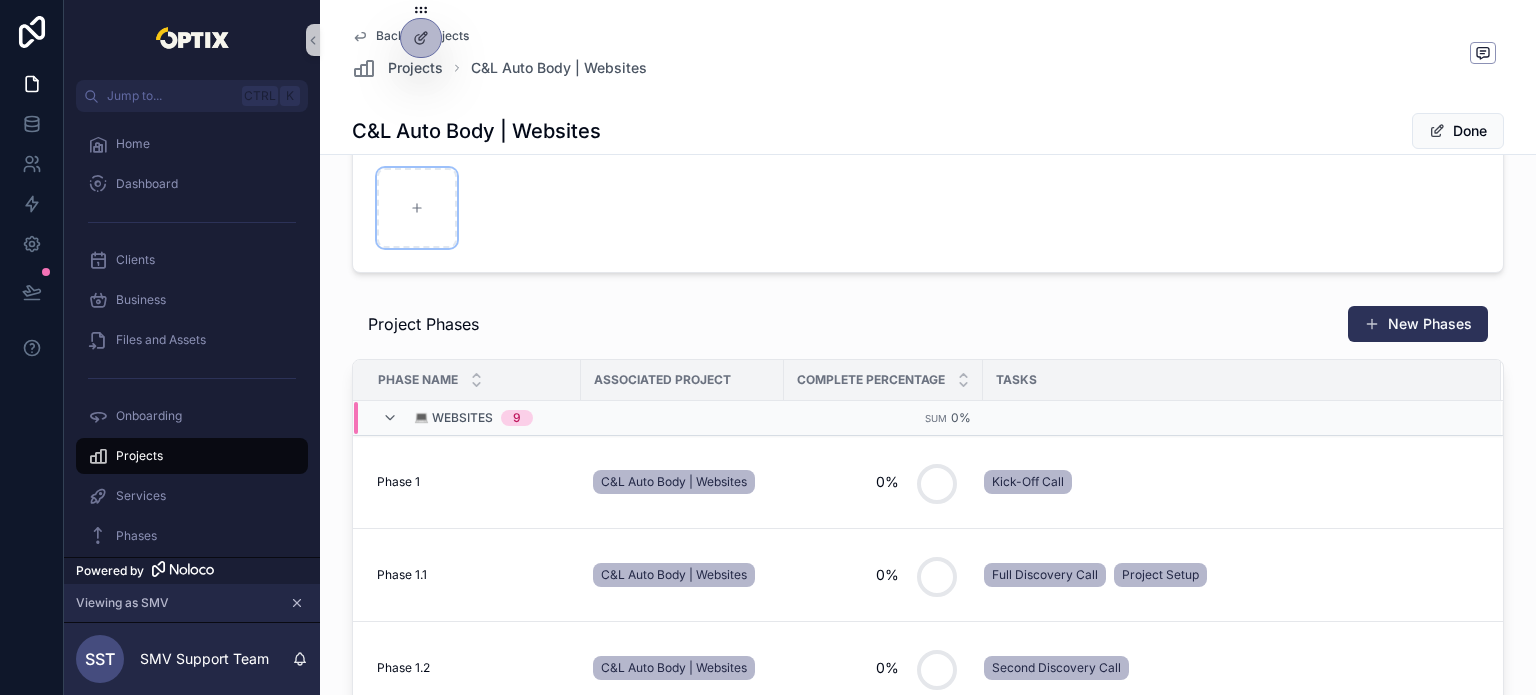 scroll, scrollTop: 1206, scrollLeft: 0, axis: vertical 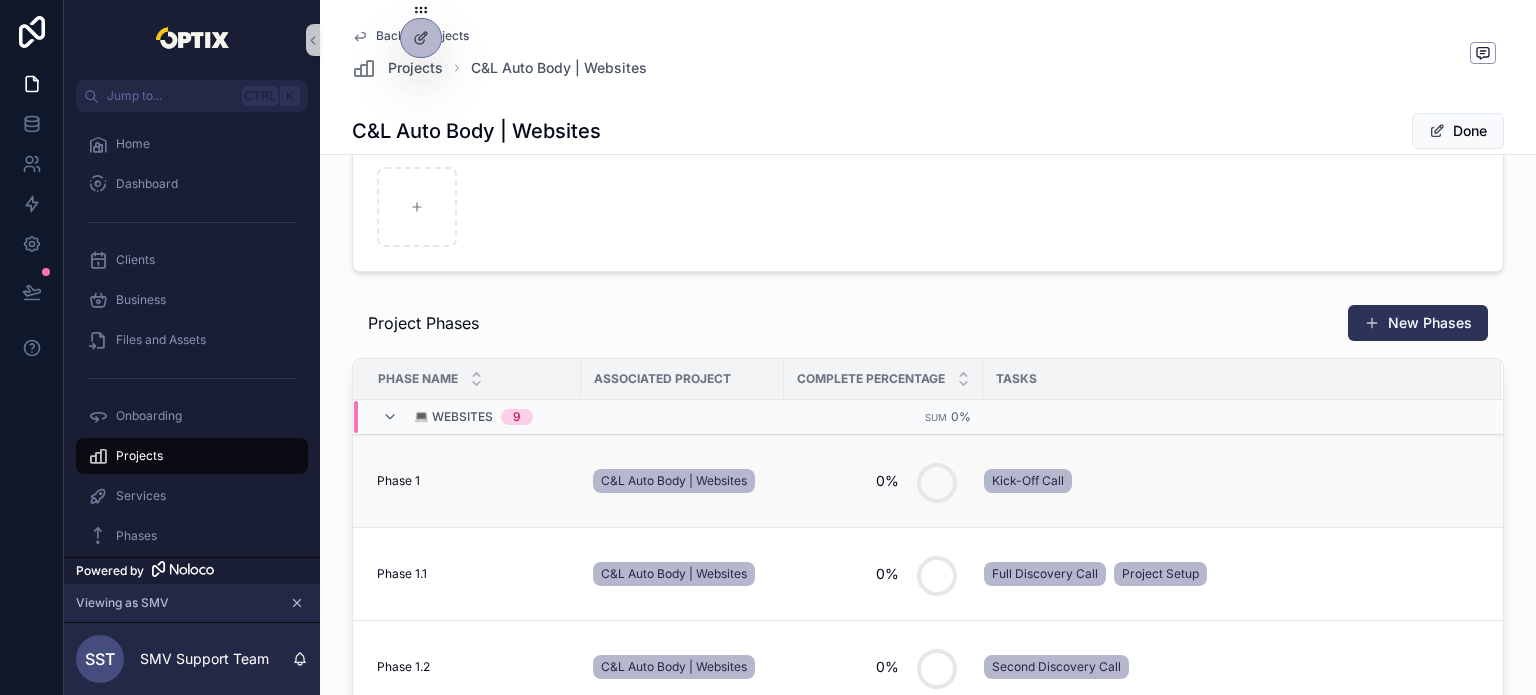 click on "Phase 1 Phase 1" at bounding box center [473, 481] 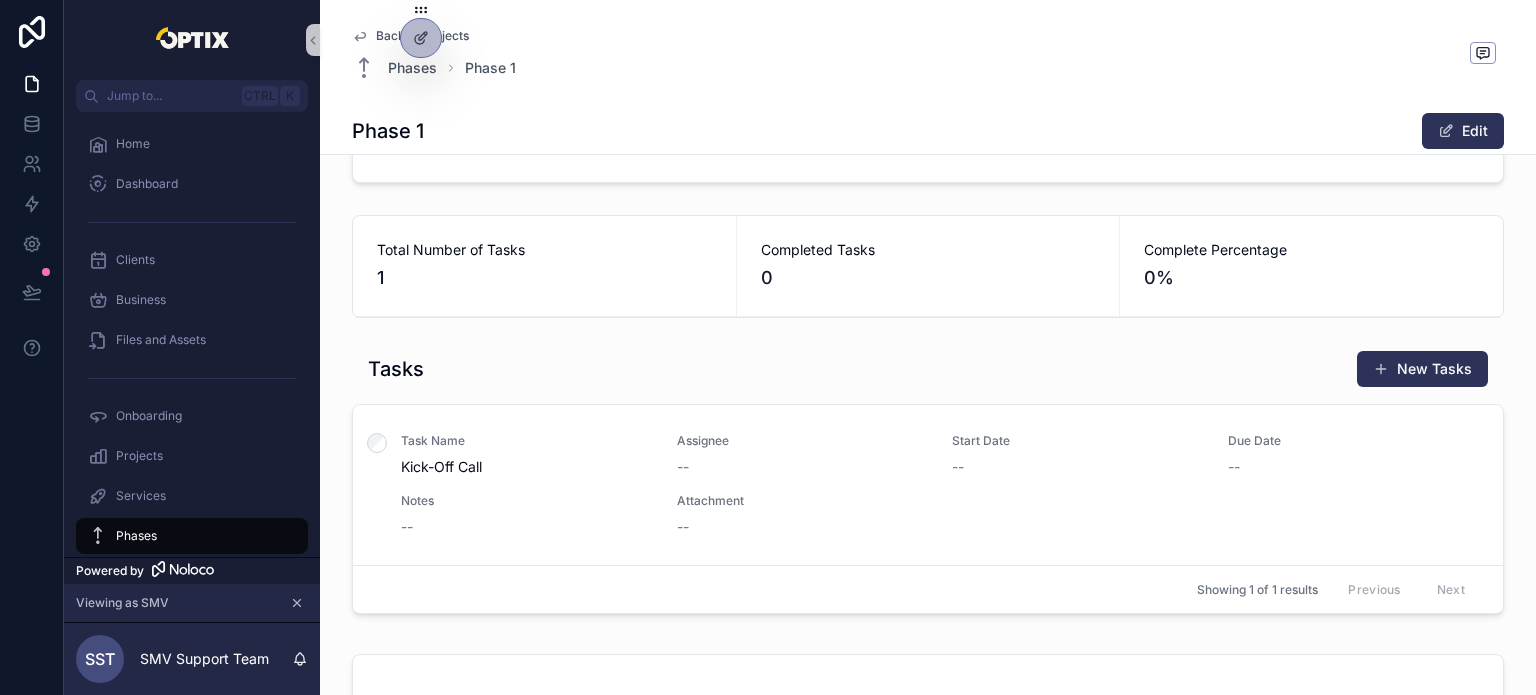 scroll, scrollTop: 700, scrollLeft: 0, axis: vertical 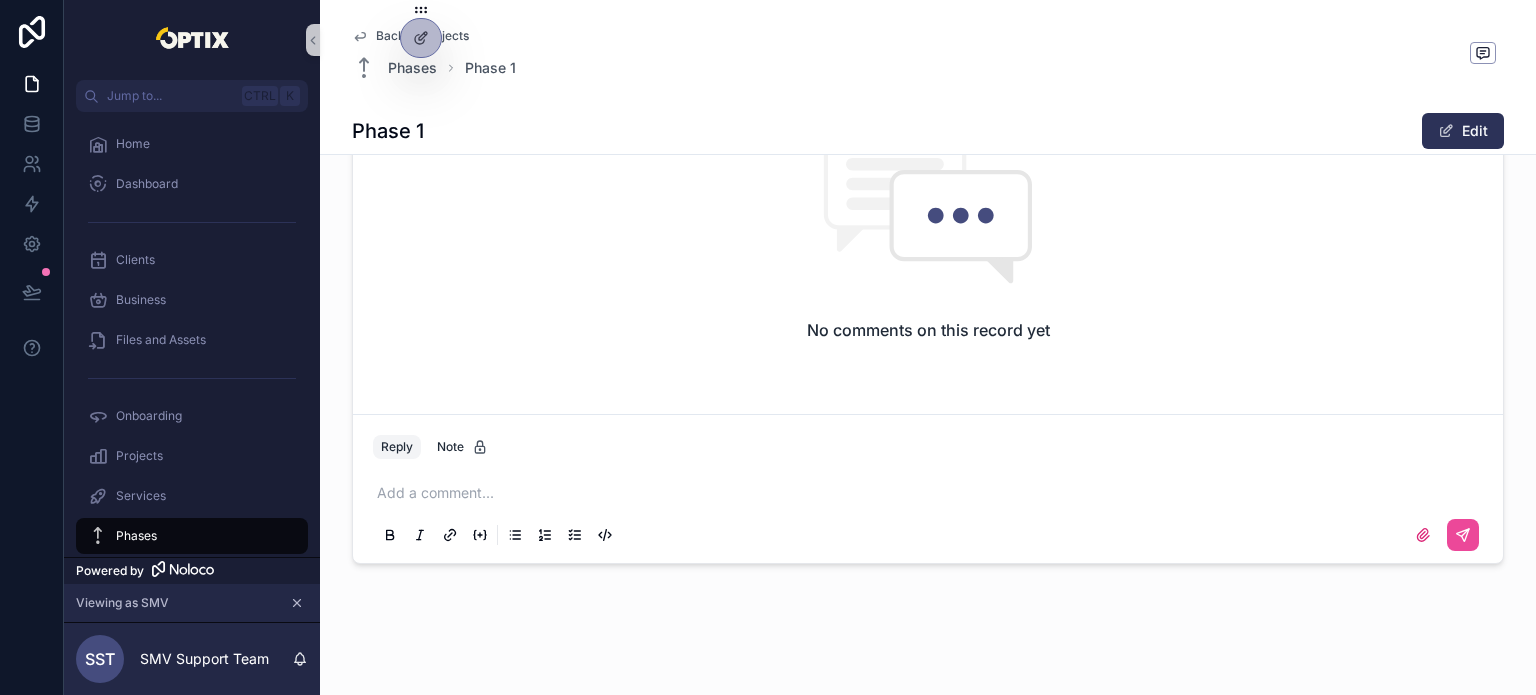 click at bounding box center [932, 493] 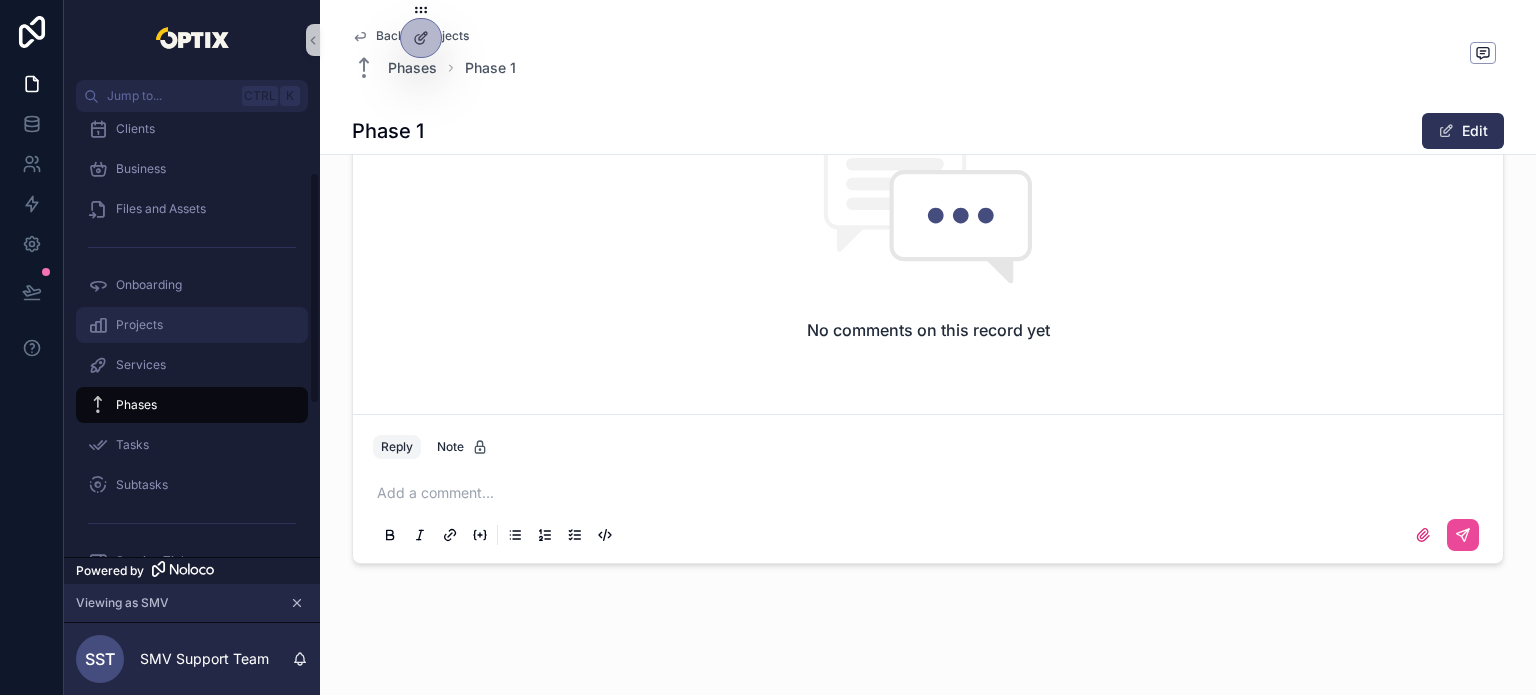 scroll, scrollTop: 200, scrollLeft: 0, axis: vertical 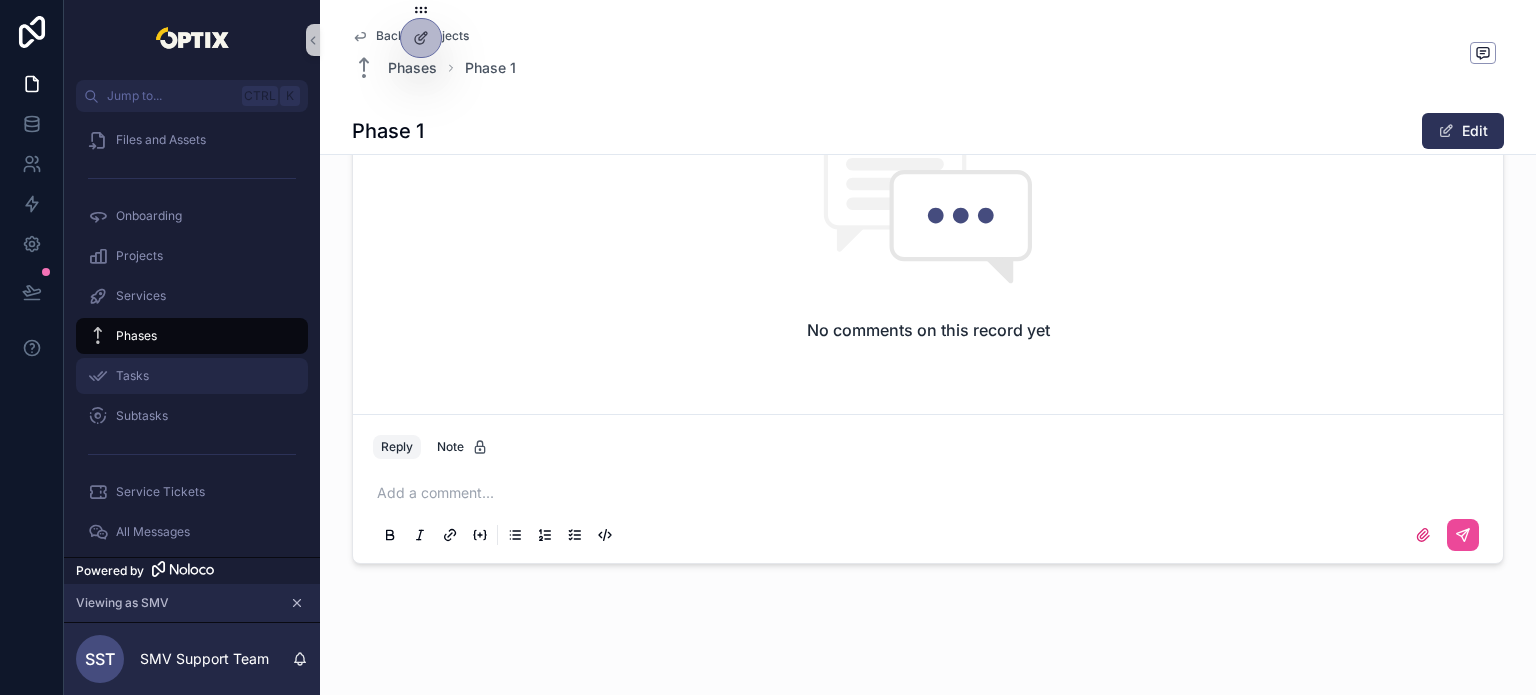 click on "Tasks" at bounding box center [192, 376] 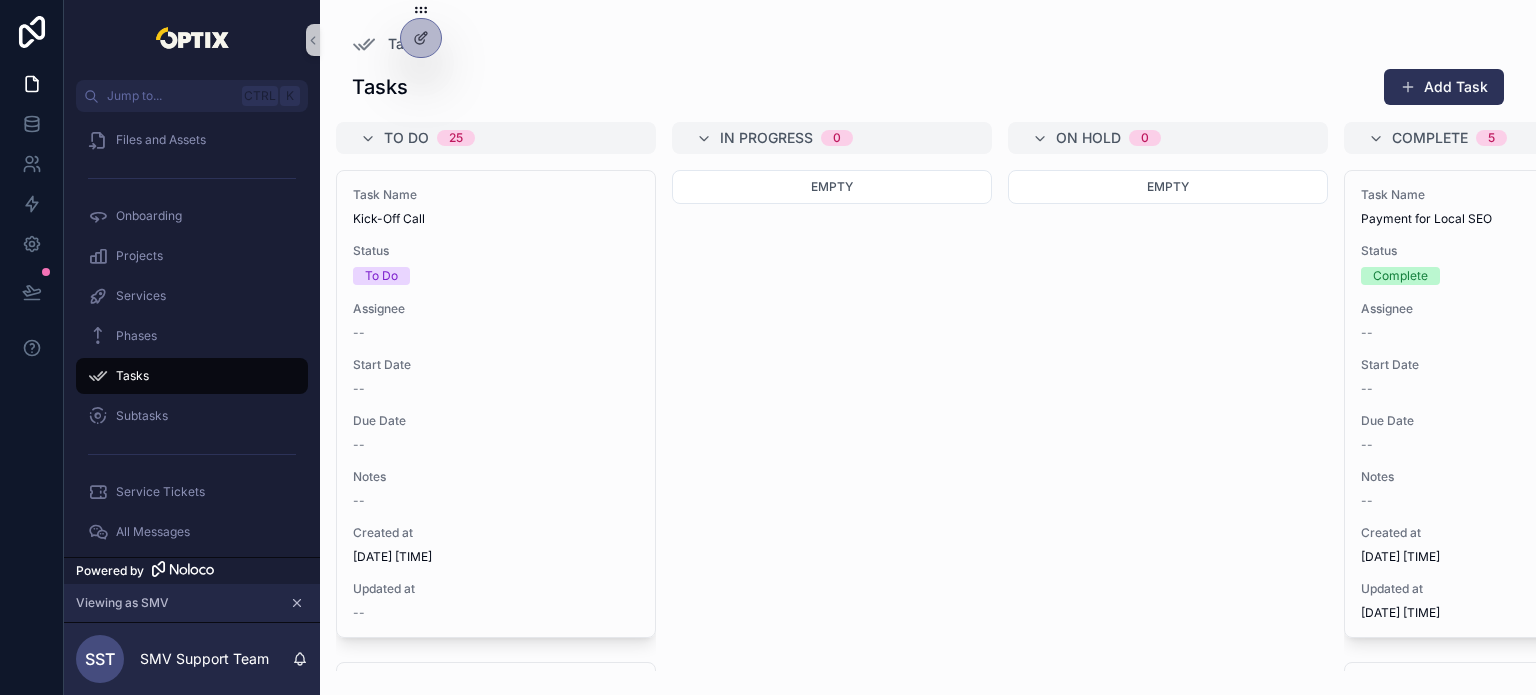 scroll, scrollTop: 0, scrollLeft: 0, axis: both 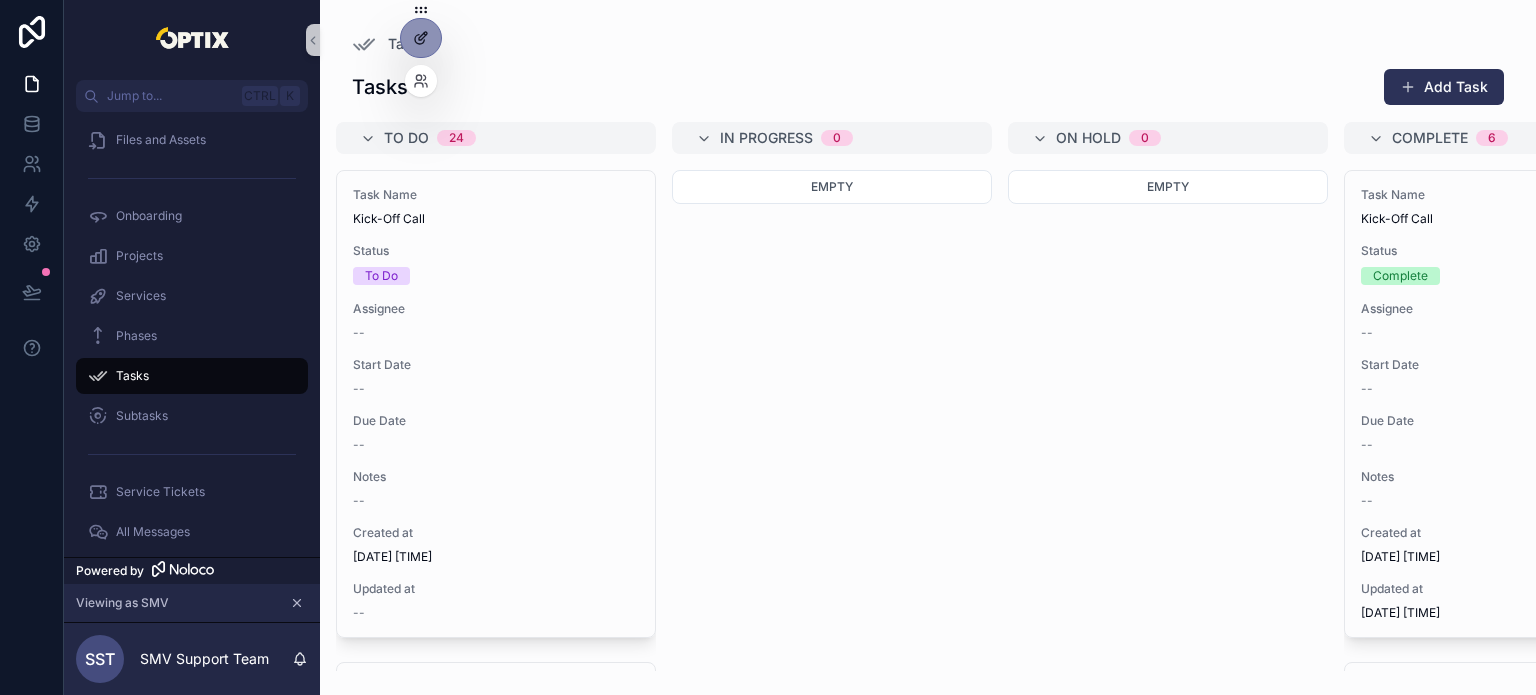 click 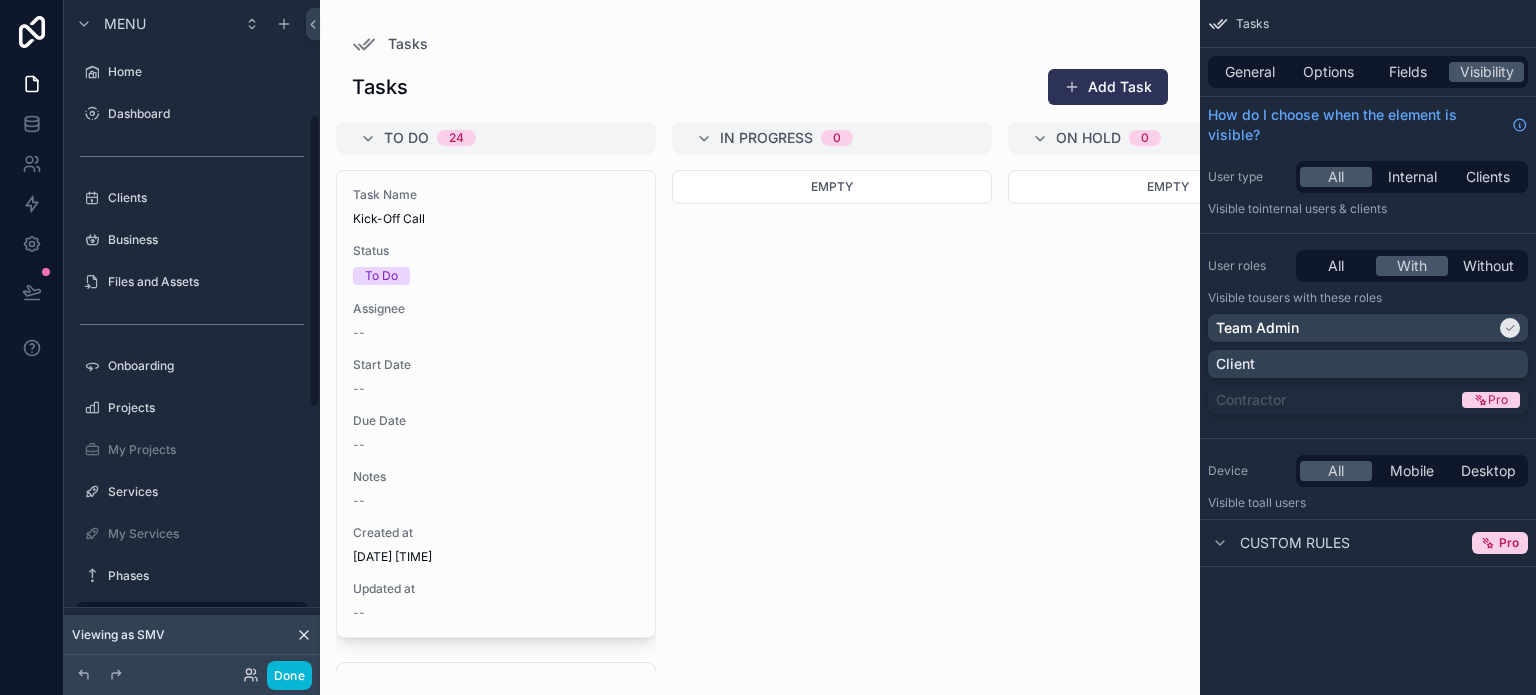 scroll, scrollTop: 260, scrollLeft: 0, axis: vertical 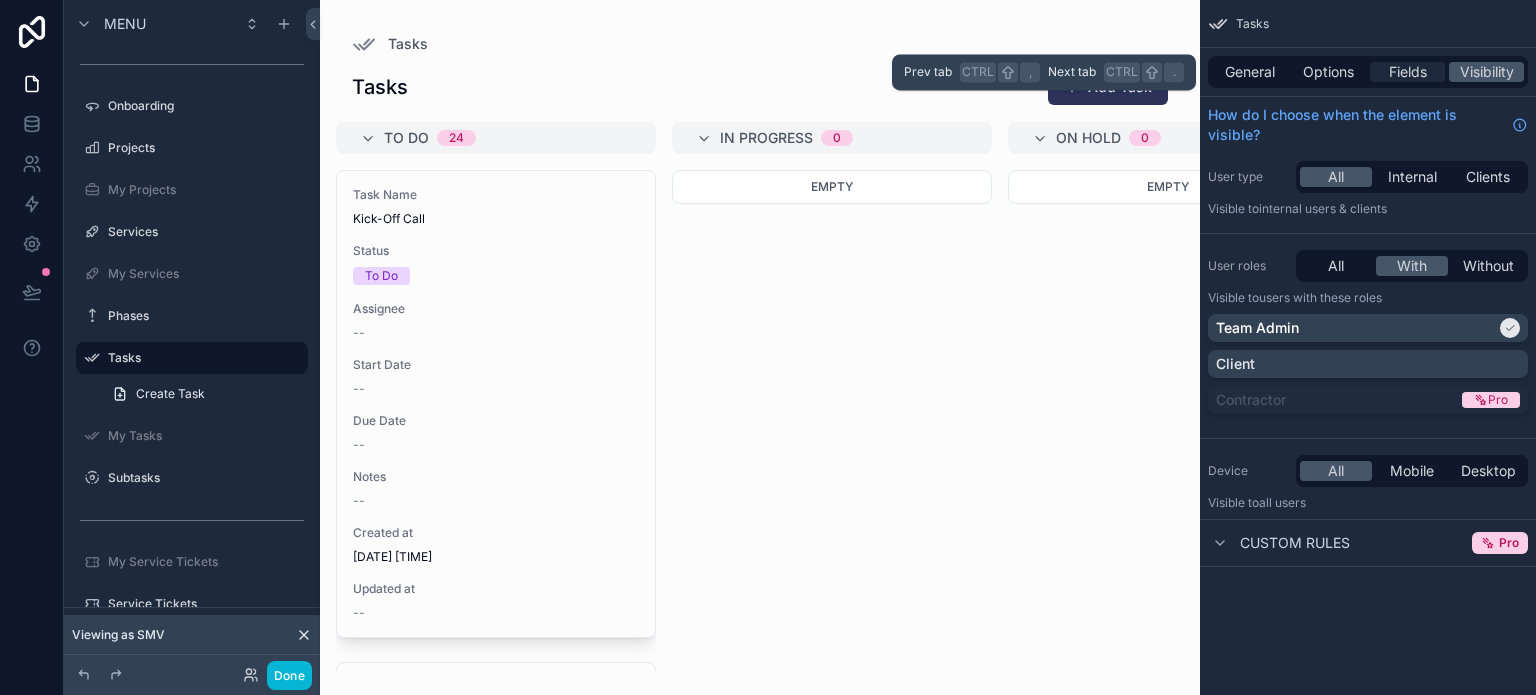 click on "Fields" at bounding box center [1408, 72] 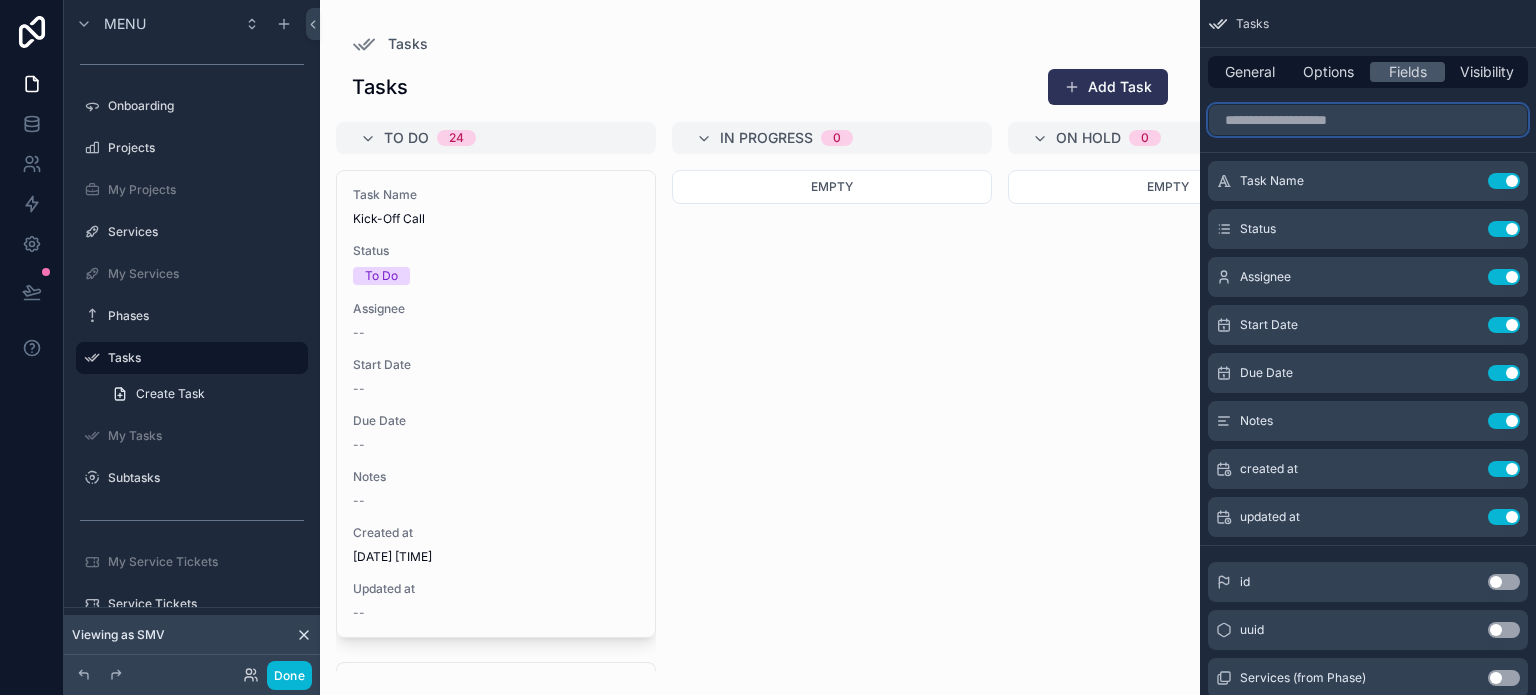 click at bounding box center [1368, 120] 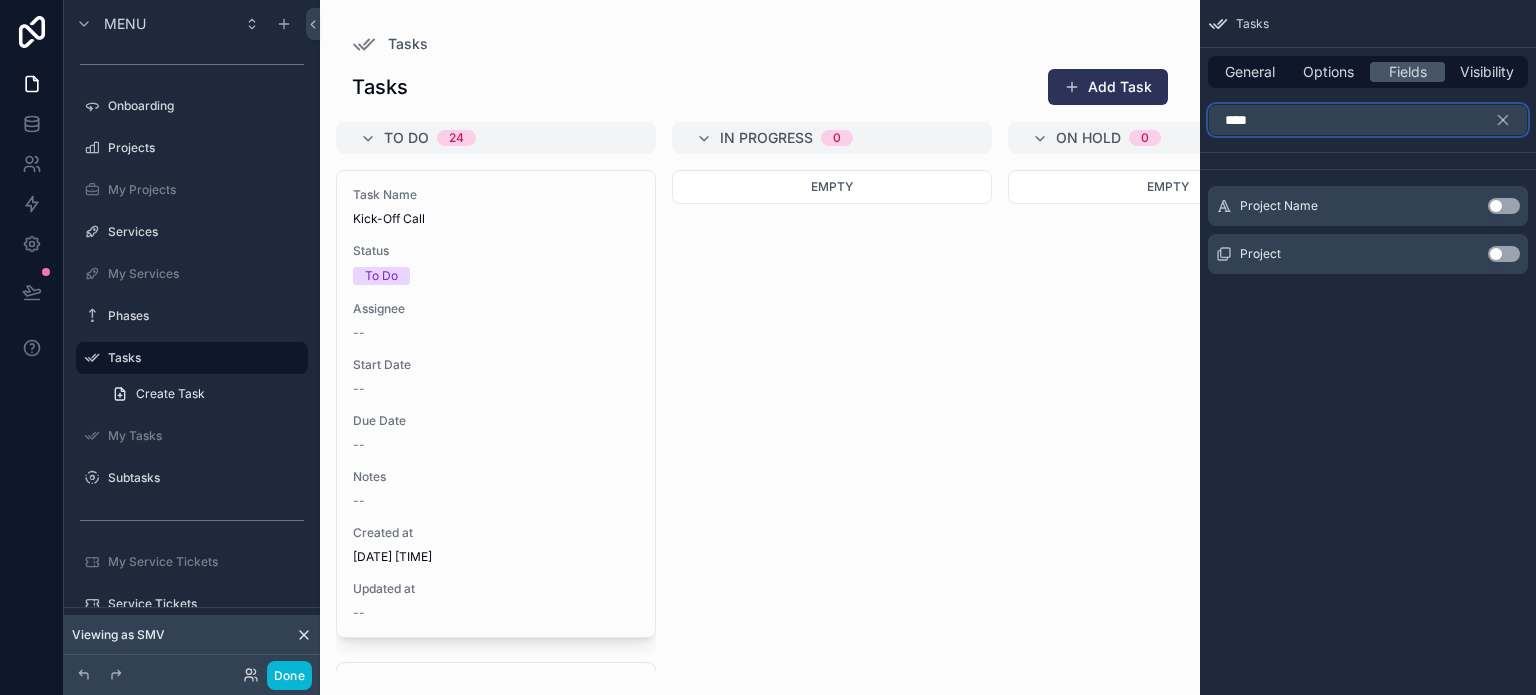 type on "****" 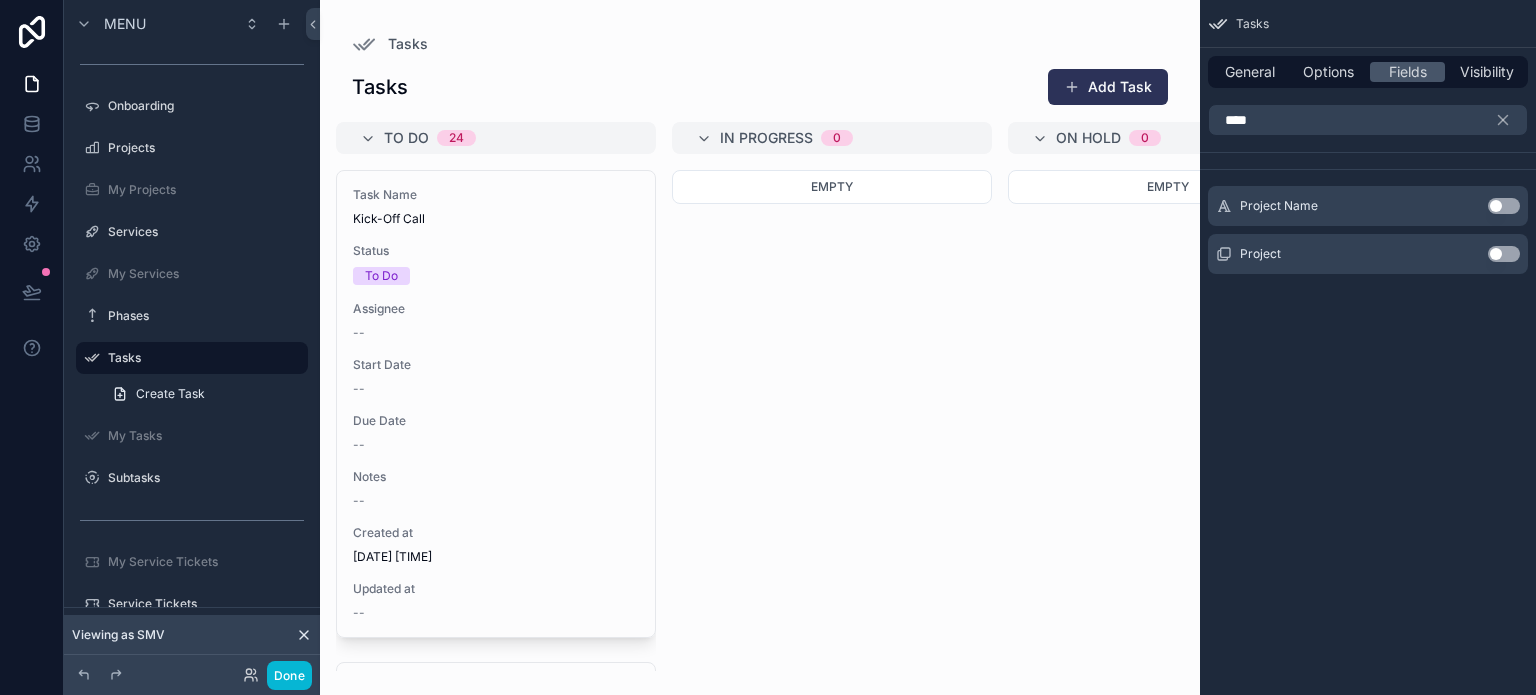 drag, startPoint x: 1496, startPoint y: 204, endPoint x: 1481, endPoint y: 203, distance: 15.033297 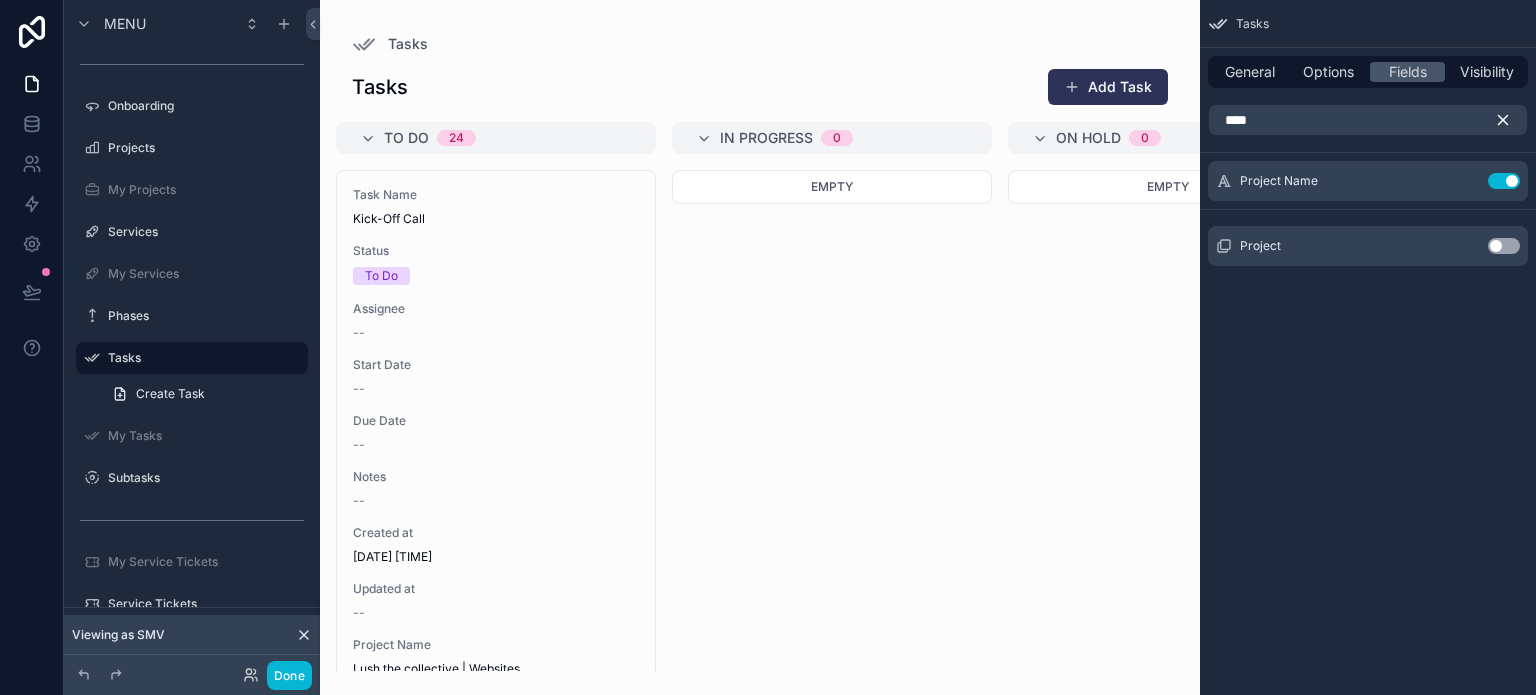 click 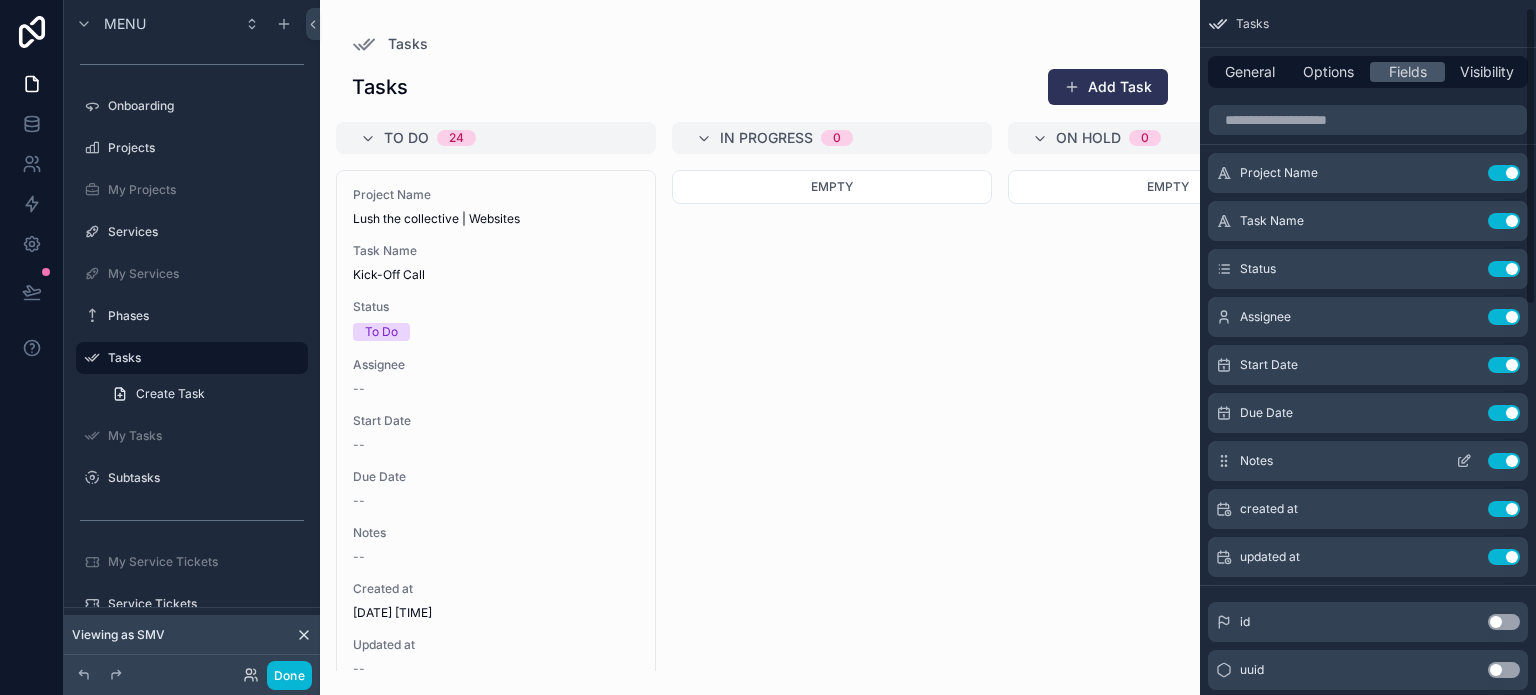 scroll, scrollTop: 0, scrollLeft: 0, axis: both 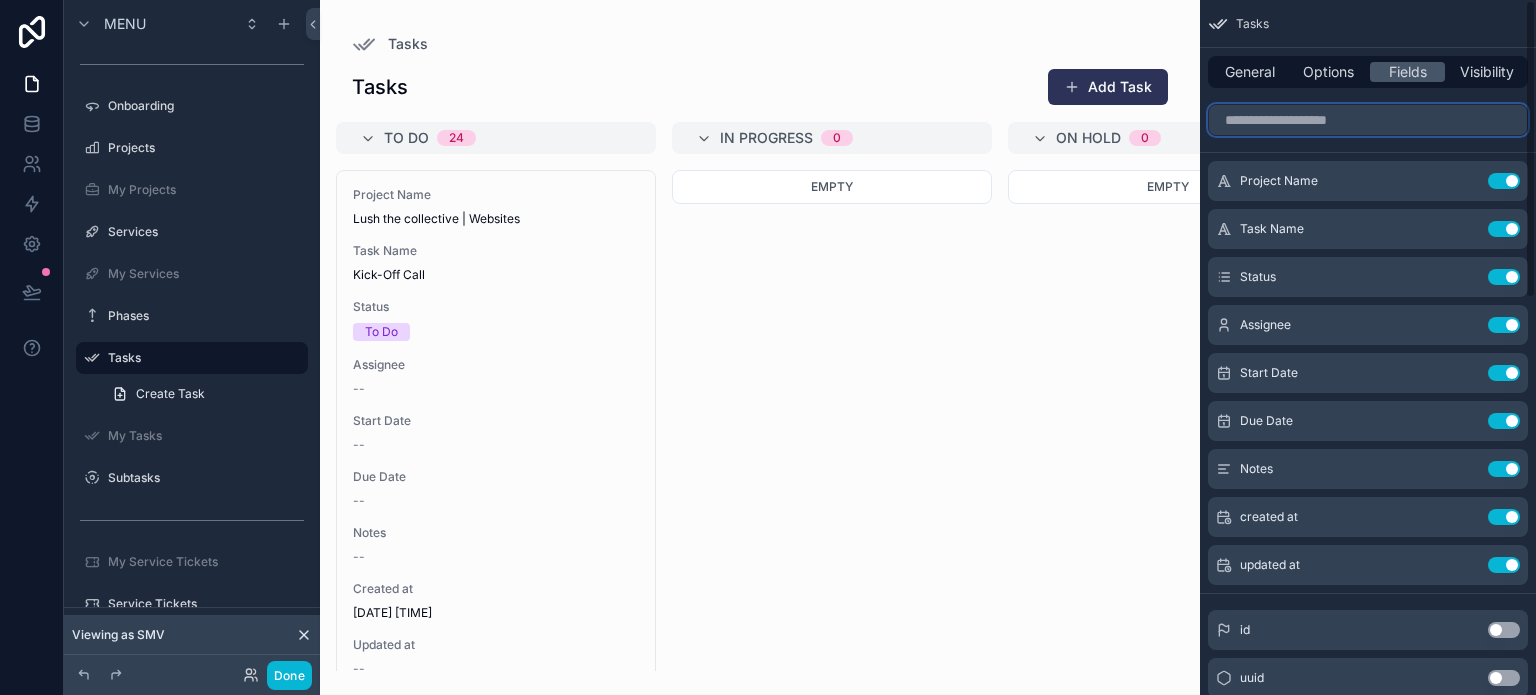 click at bounding box center (1368, 120) 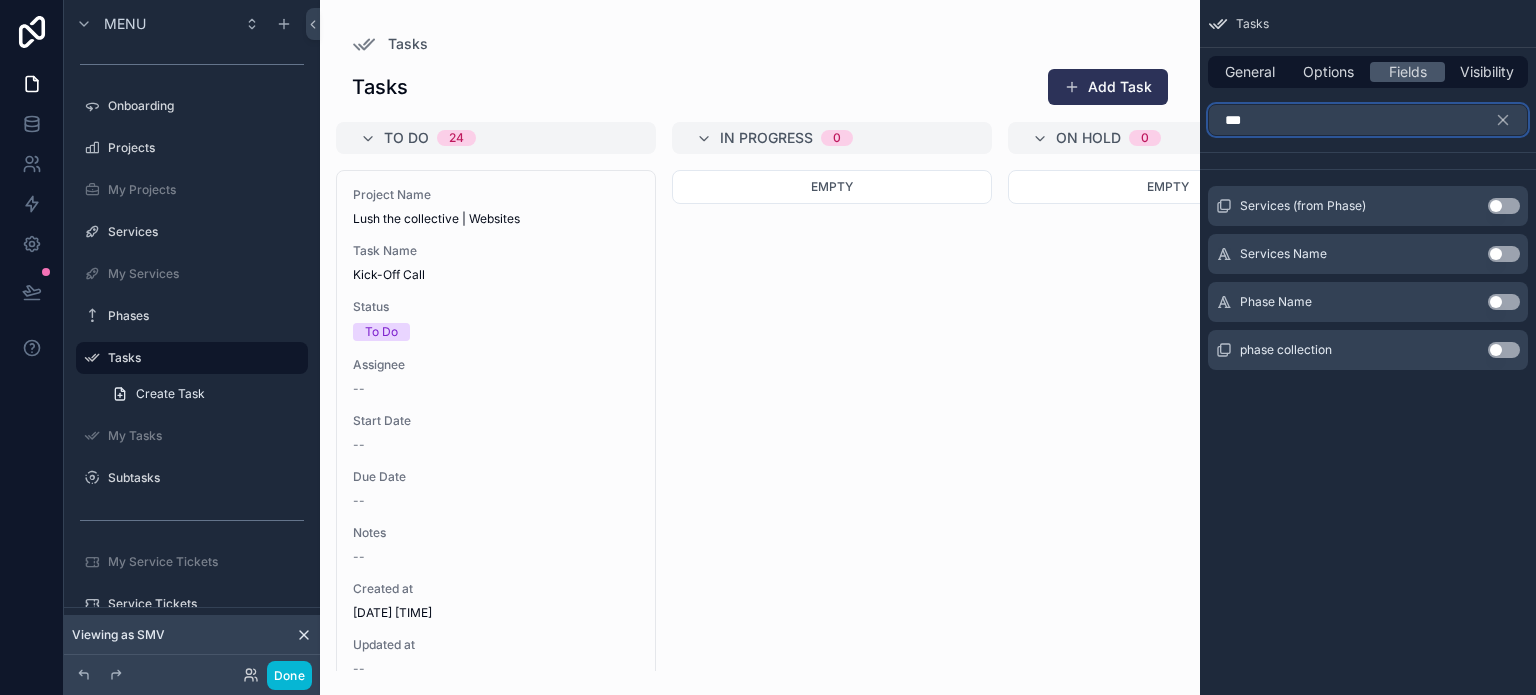 type on "***" 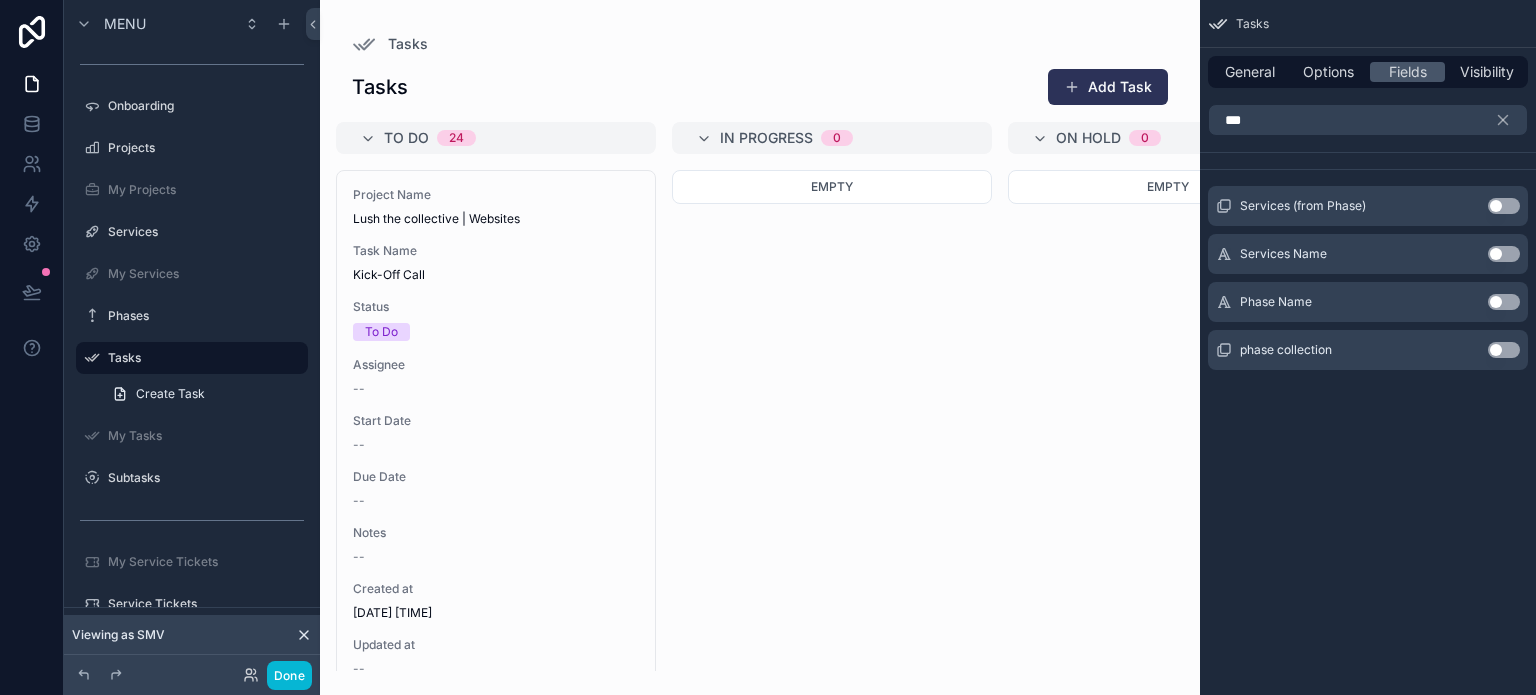 click on "Use setting" at bounding box center (1504, 302) 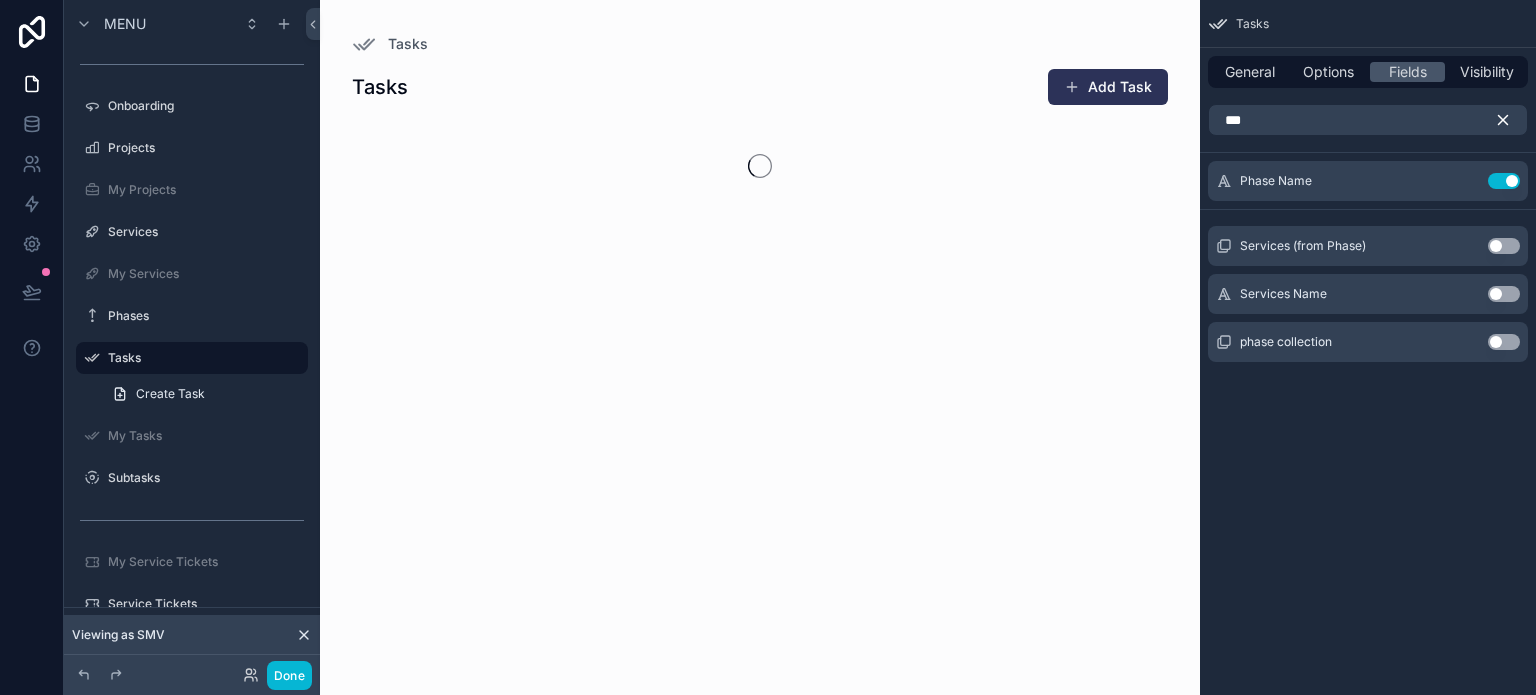click 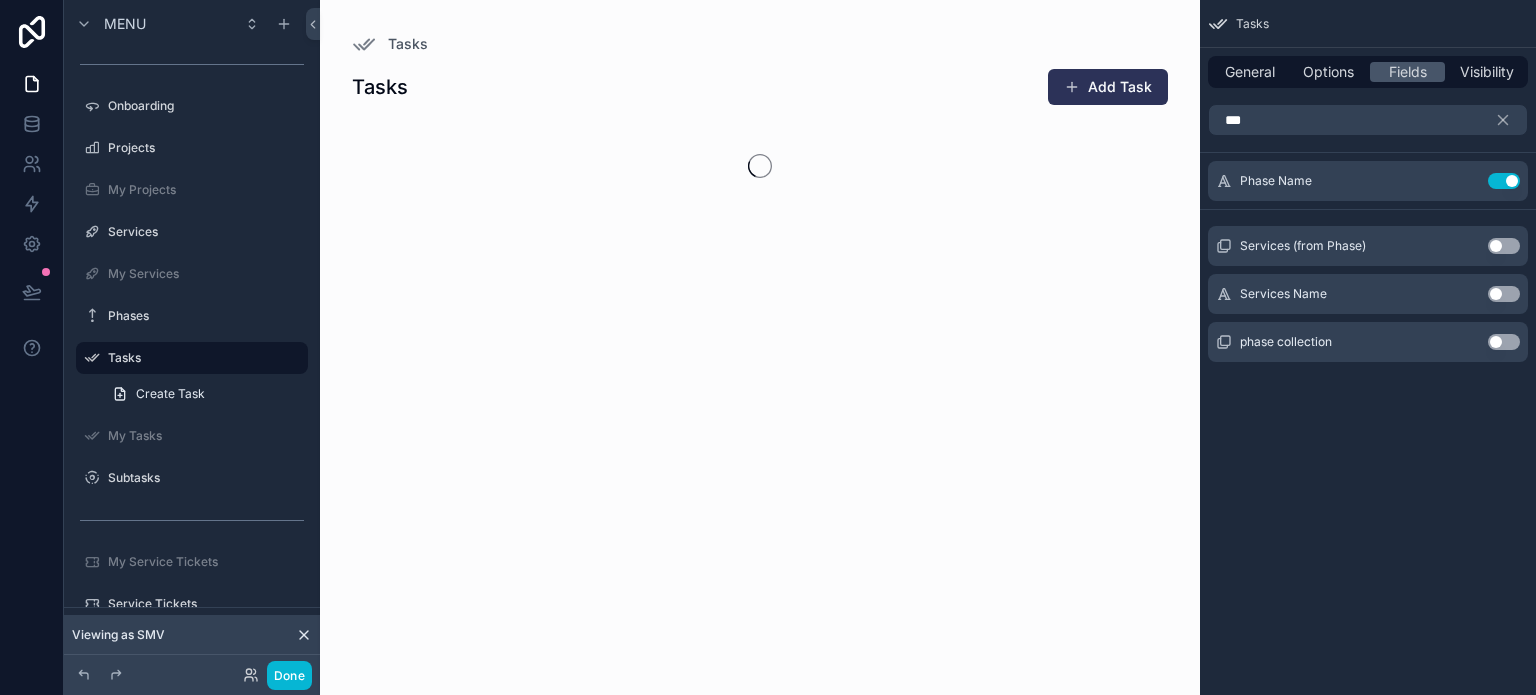 type 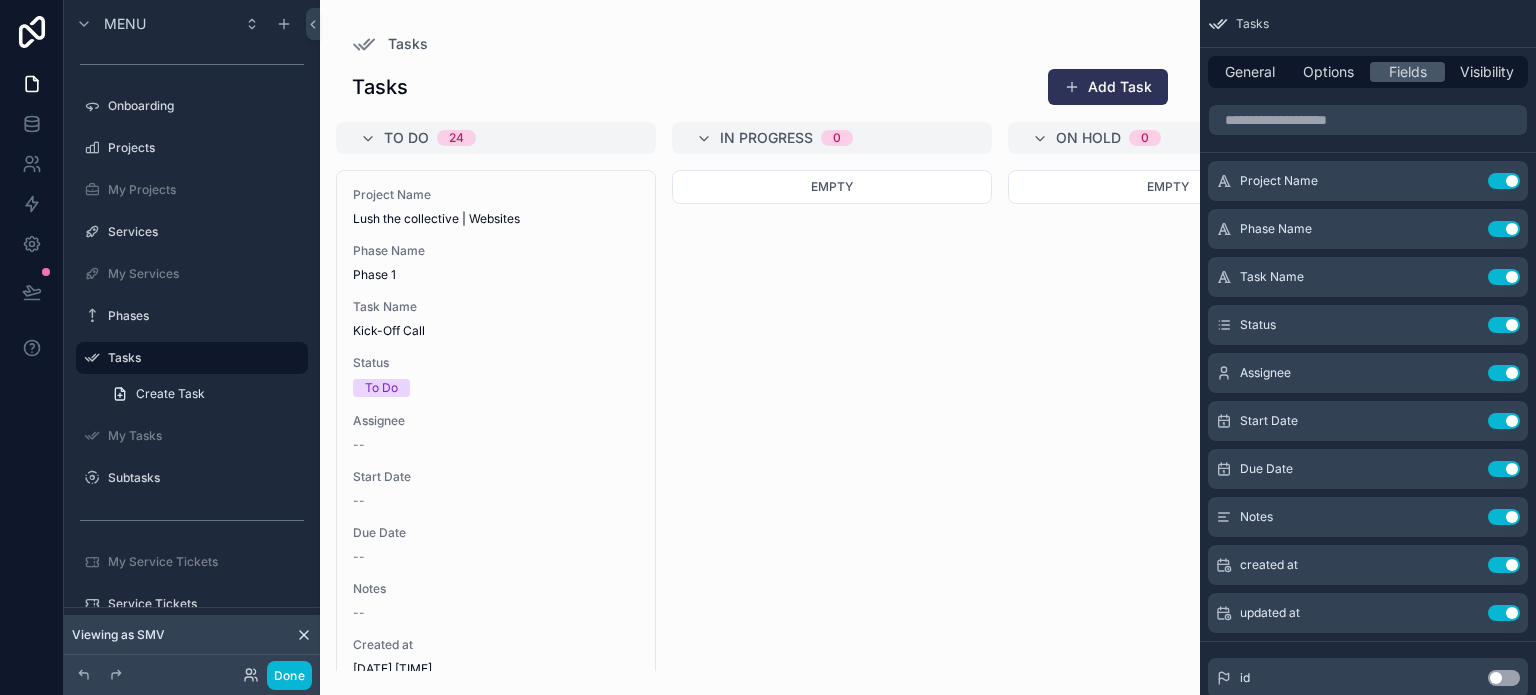 click at bounding box center [760, 347] 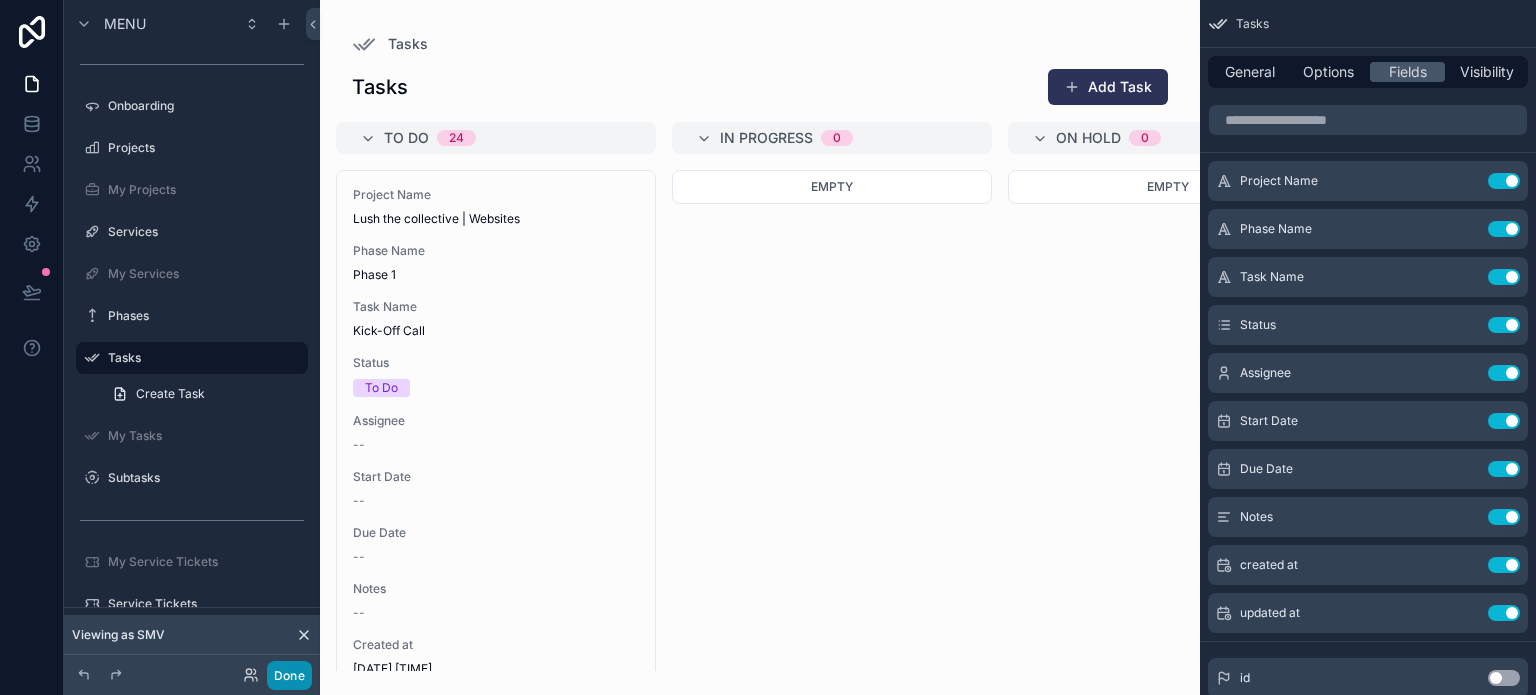 click on "Done" at bounding box center (289, 675) 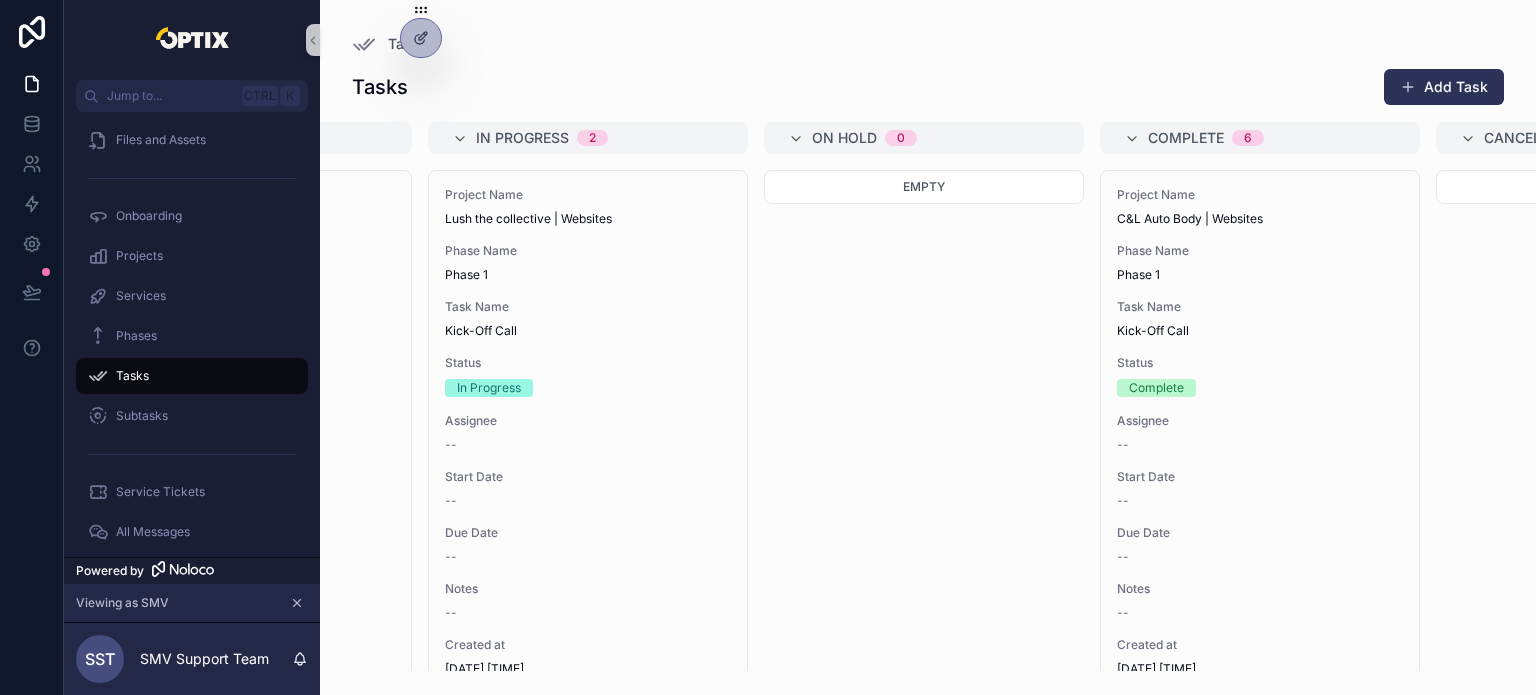 scroll, scrollTop: 0, scrollLeft: 0, axis: both 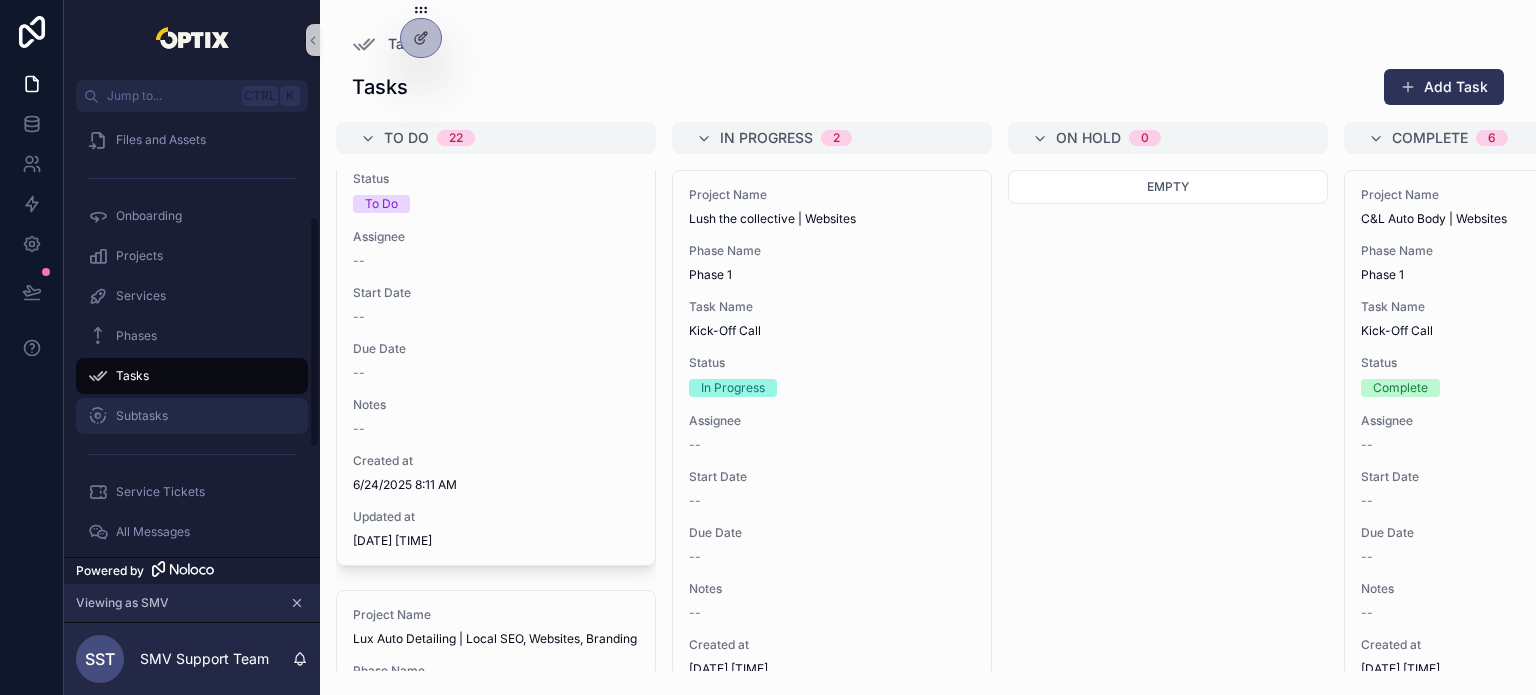 click on "Subtasks" at bounding box center [142, 416] 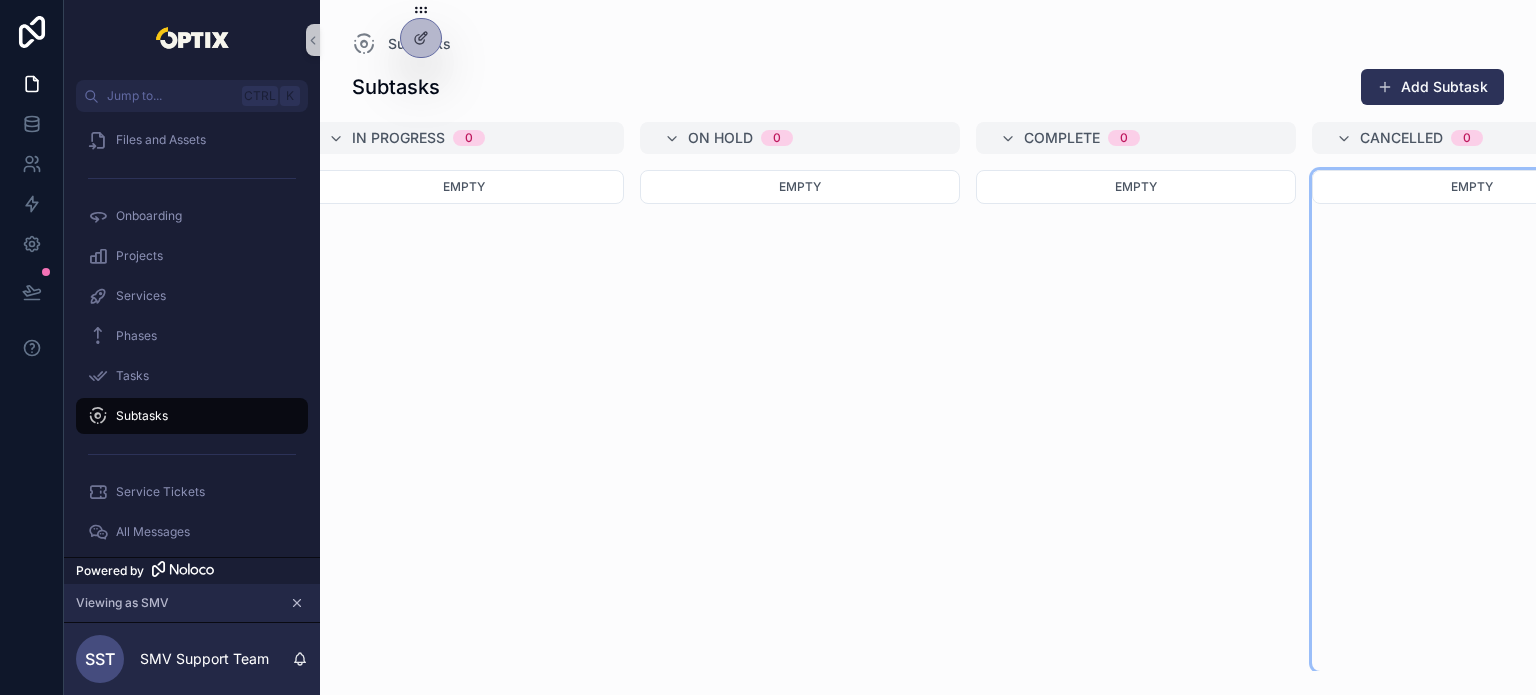 scroll, scrollTop: 0, scrollLeft: 686, axis: horizontal 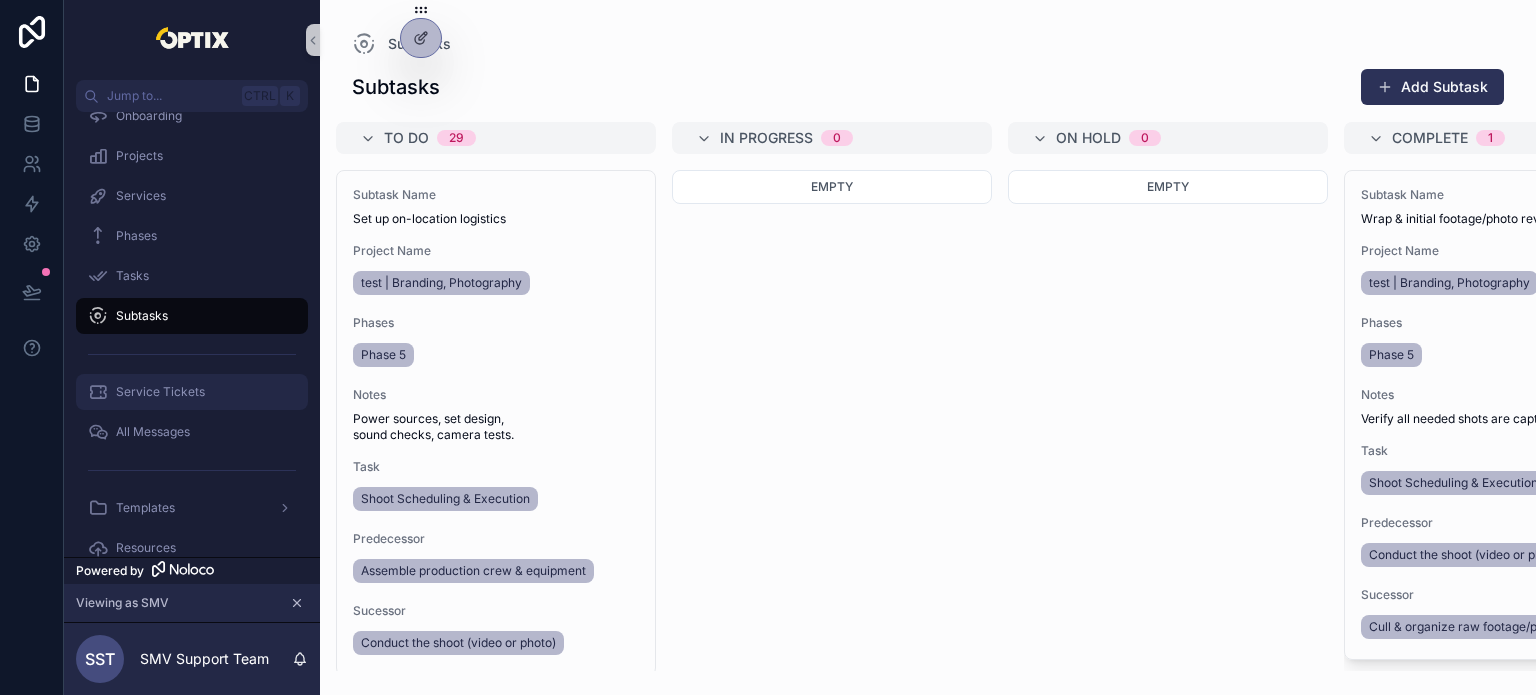 click on "Service Tickets" at bounding box center (160, 392) 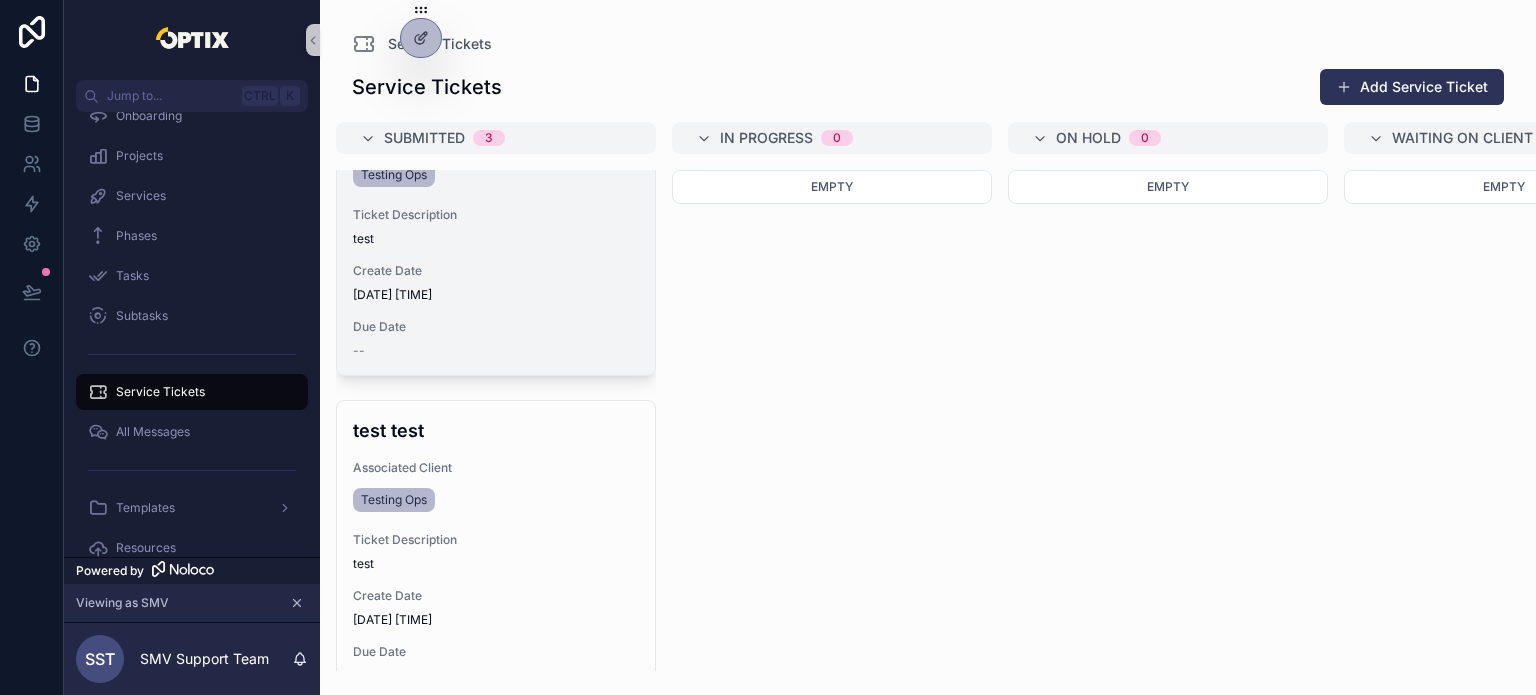 scroll, scrollTop: 100, scrollLeft: 0, axis: vertical 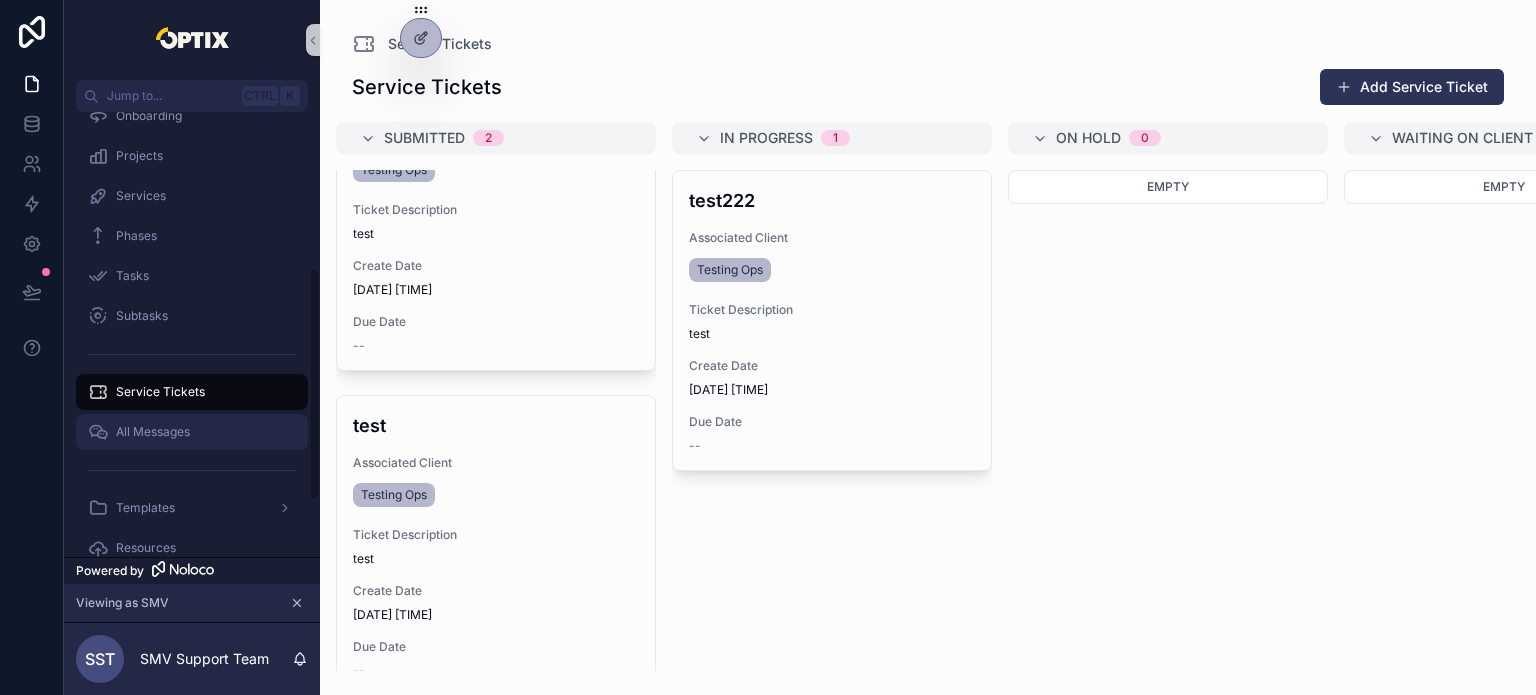 click on "All Messages" at bounding box center [192, 432] 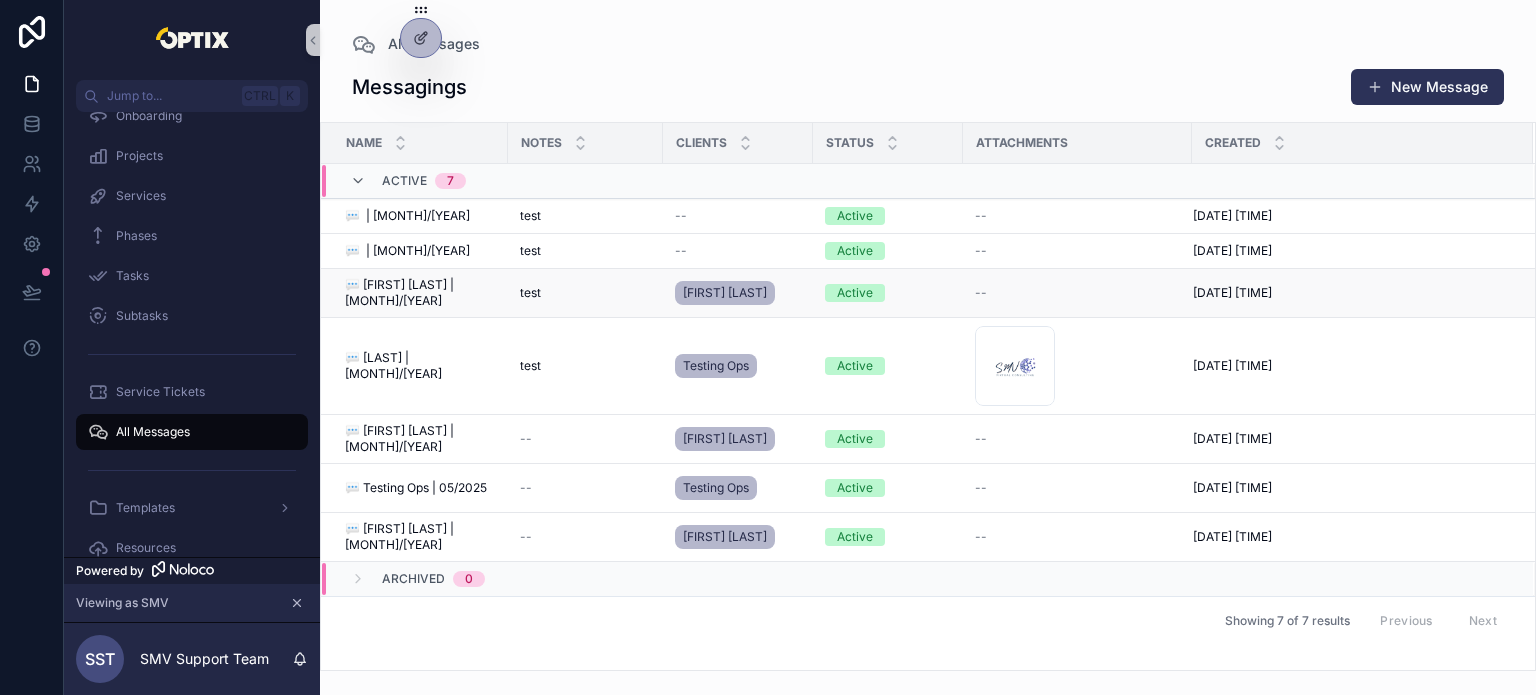 click on "💬 Shannon Test | 07/2025" at bounding box center [420, 293] 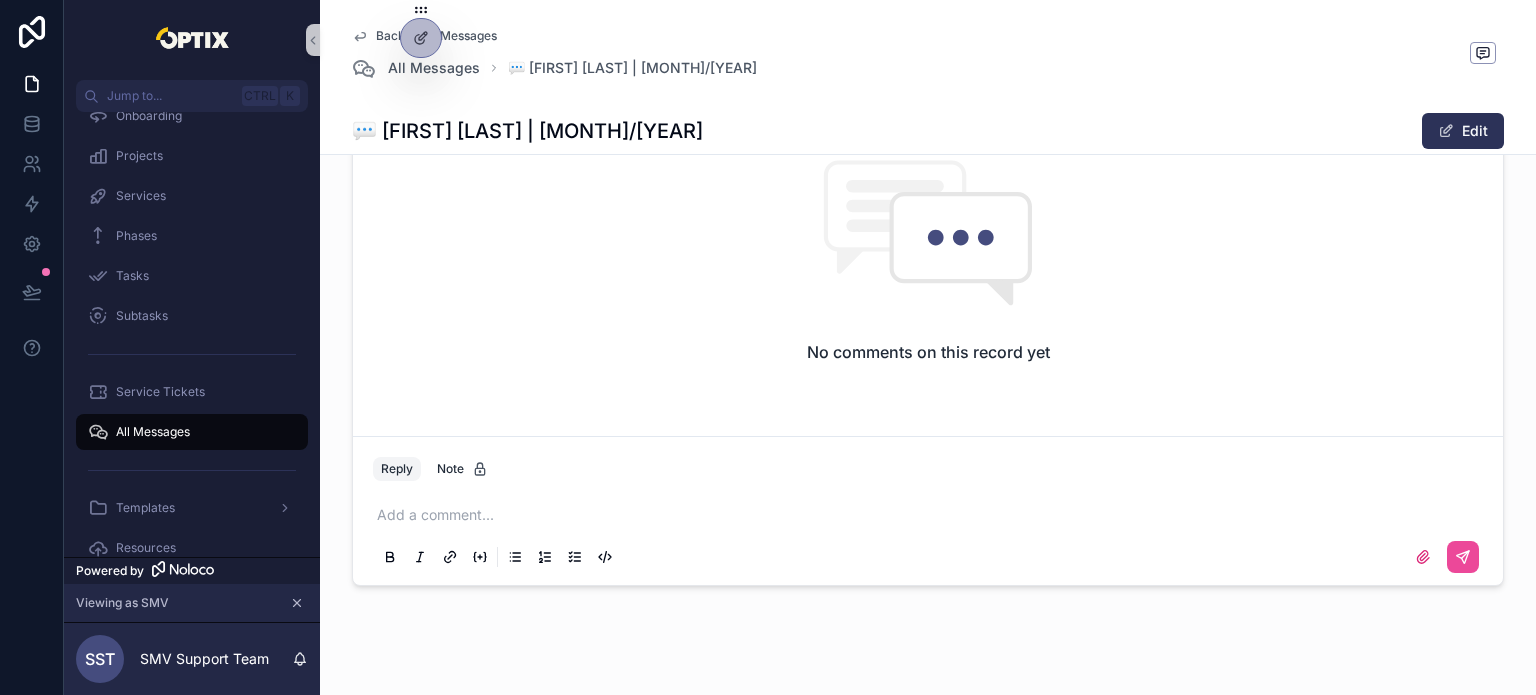 scroll, scrollTop: 593, scrollLeft: 0, axis: vertical 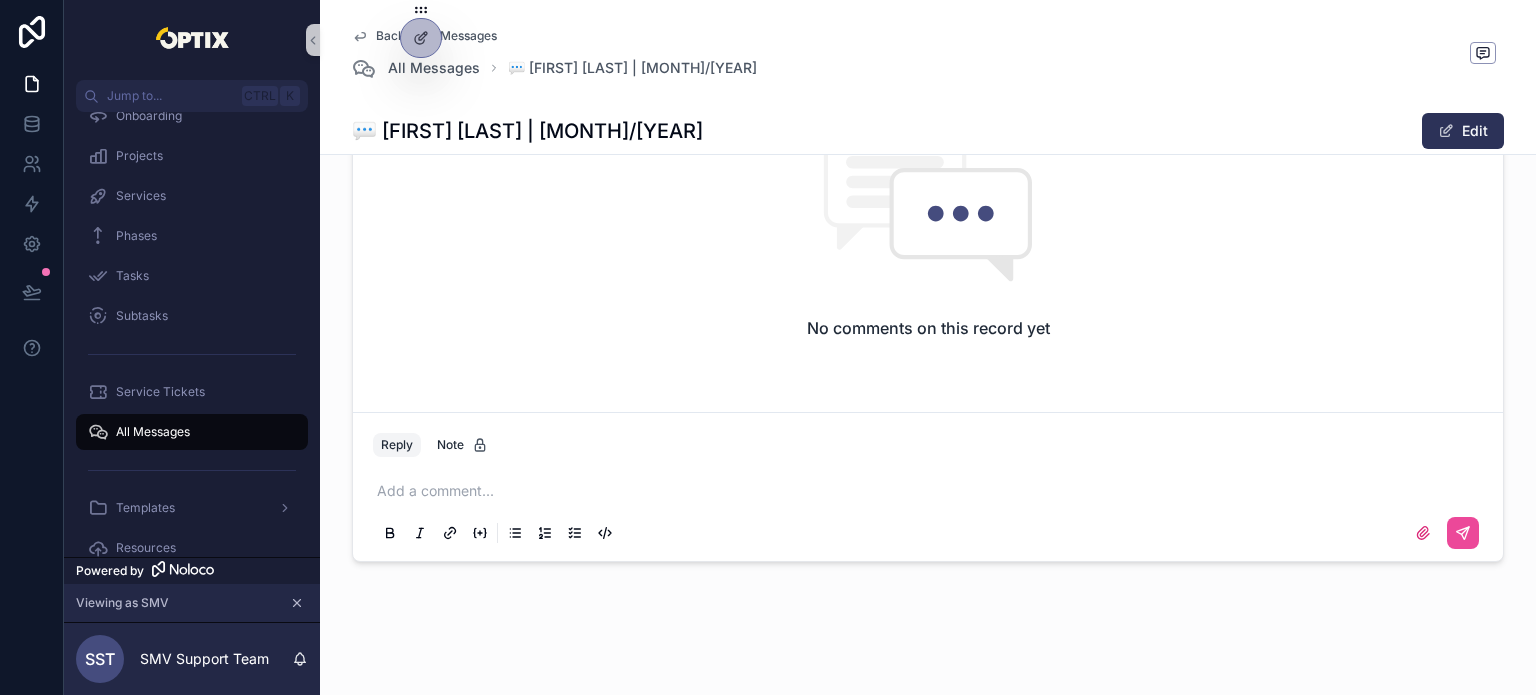 click on "Back to All Messages" at bounding box center (436, 36) 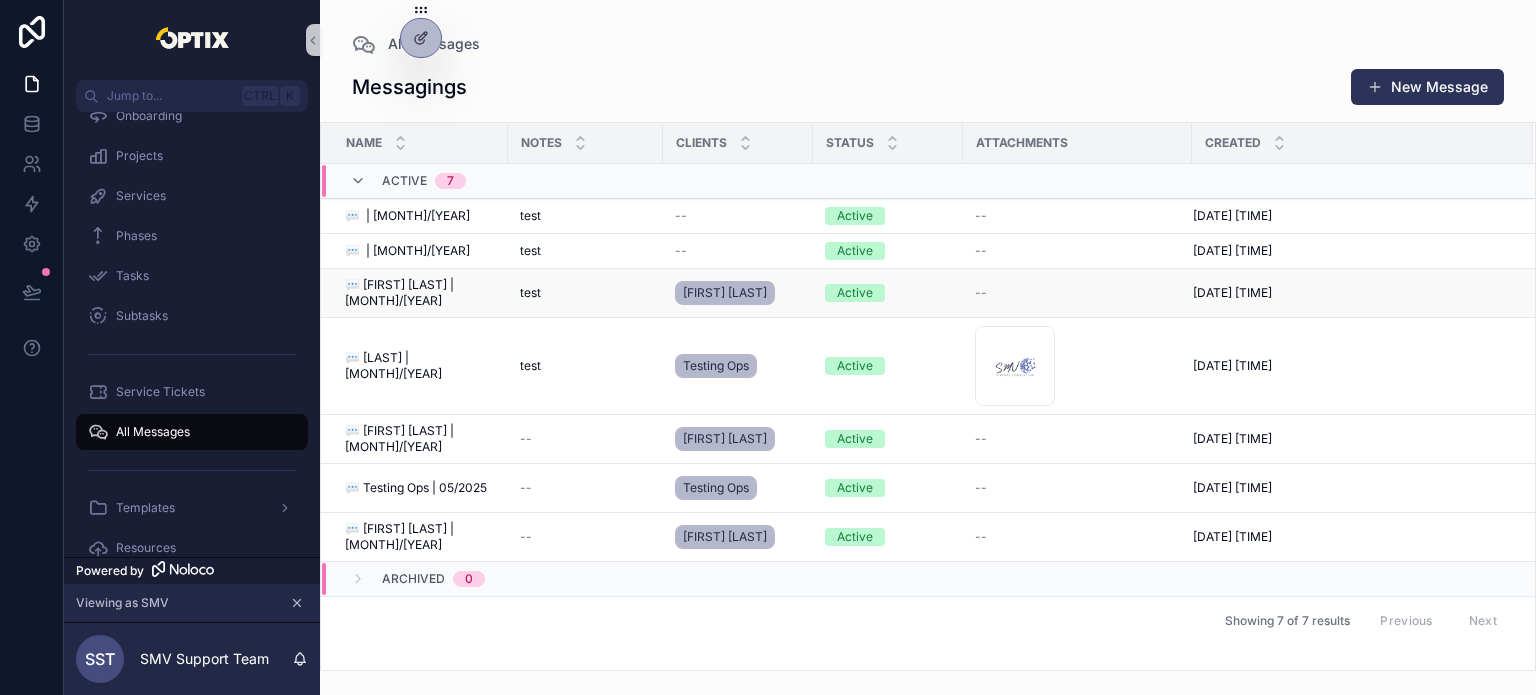 scroll, scrollTop: 0, scrollLeft: 0, axis: both 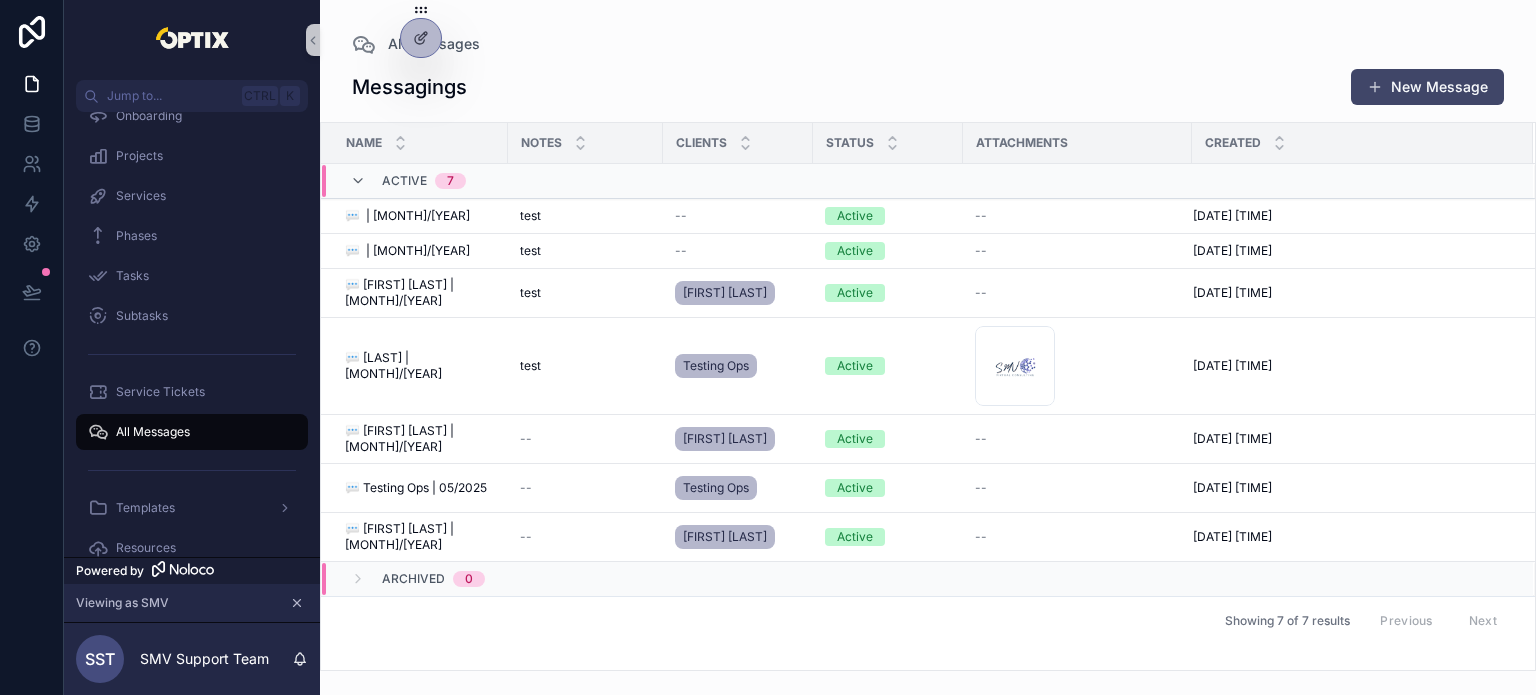 click on "New Message" at bounding box center [1427, 87] 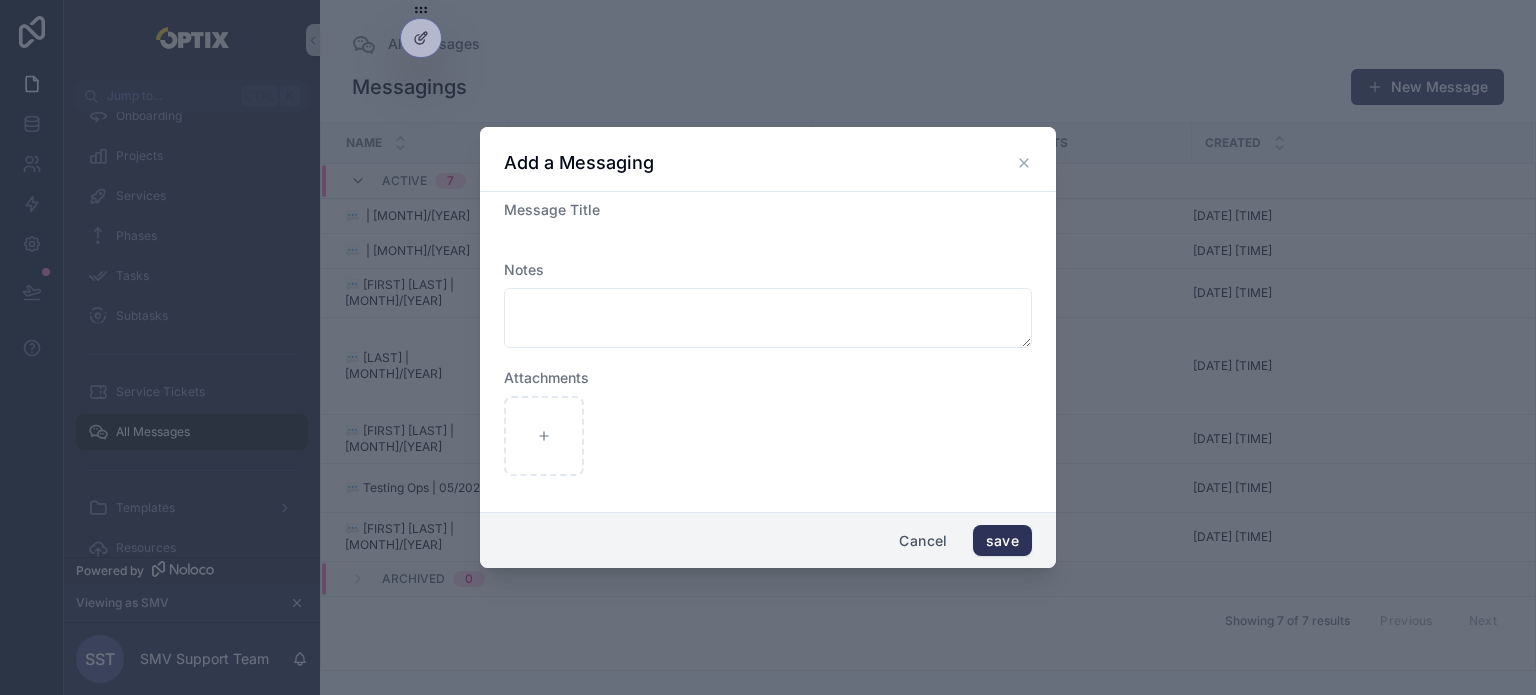 click 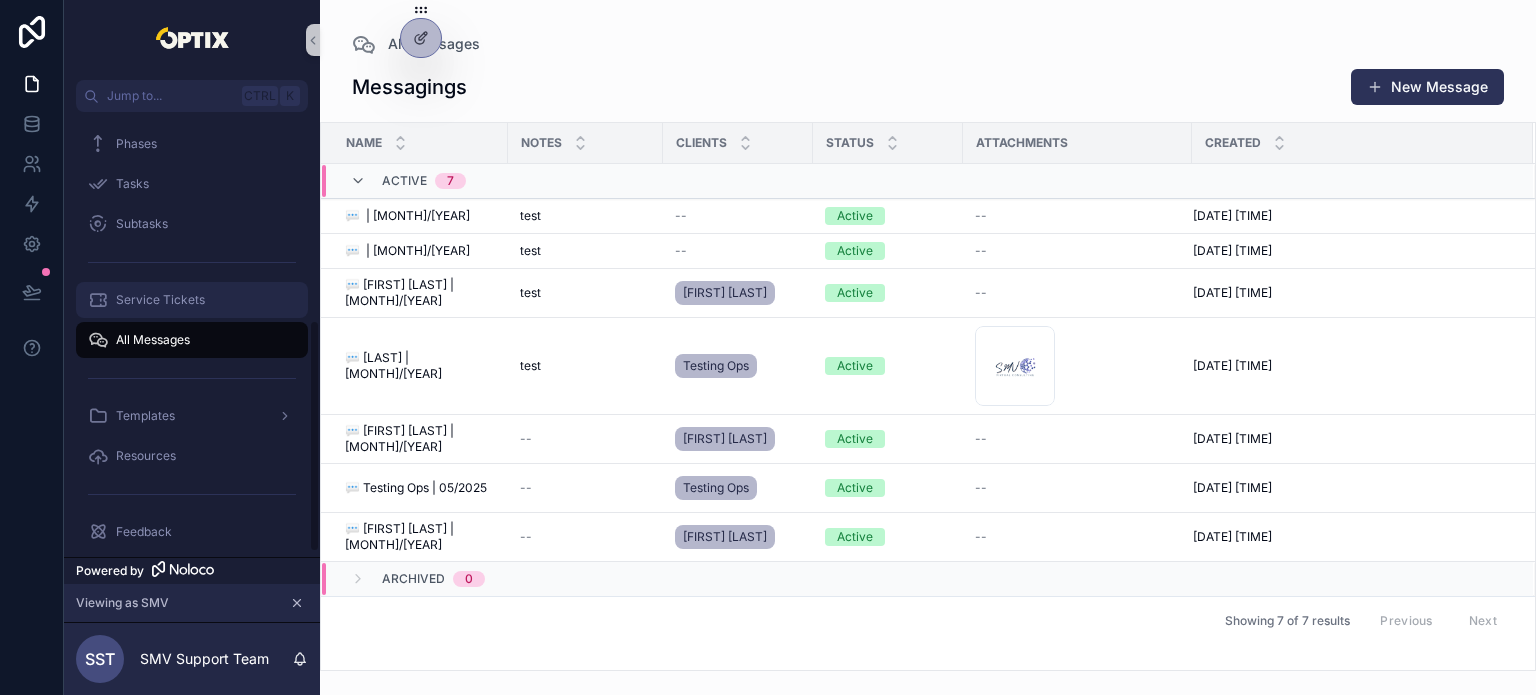 scroll, scrollTop: 400, scrollLeft: 0, axis: vertical 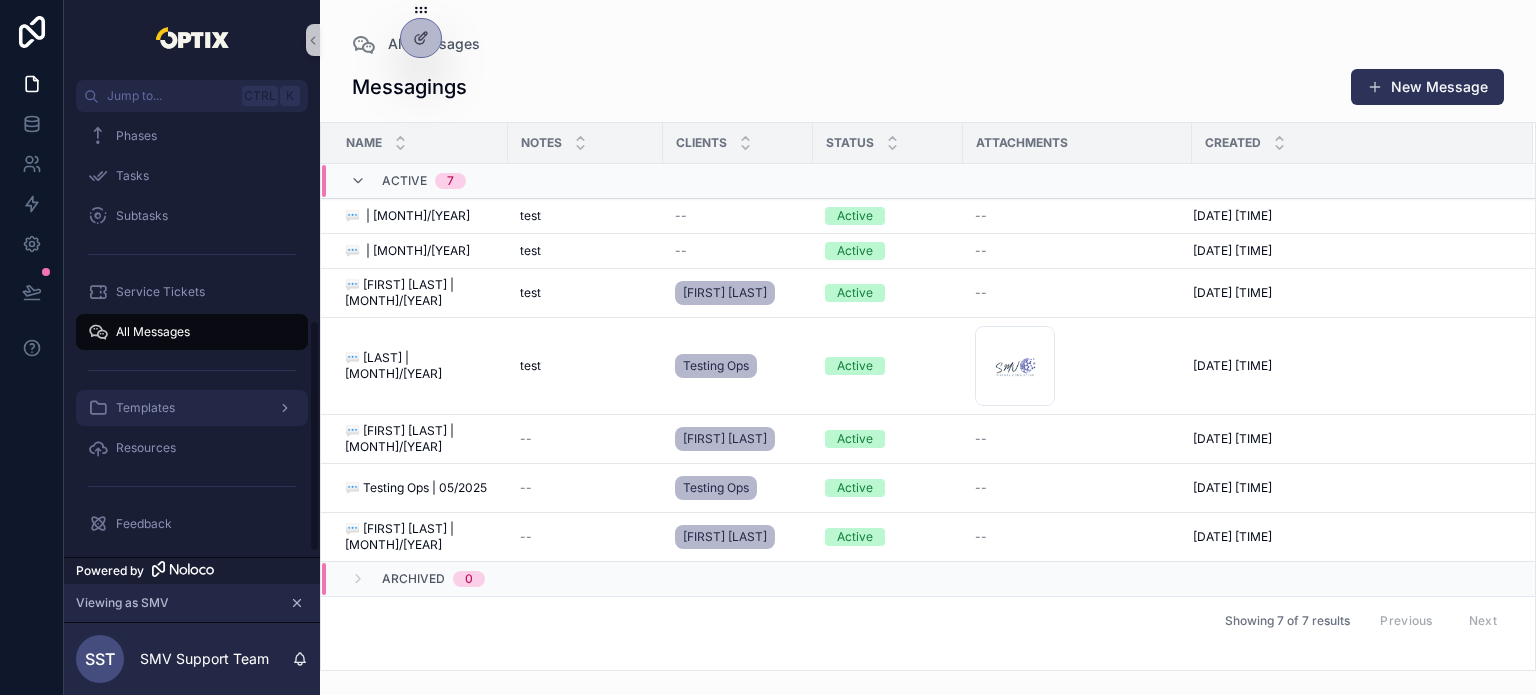 click on "Templates" at bounding box center (192, 408) 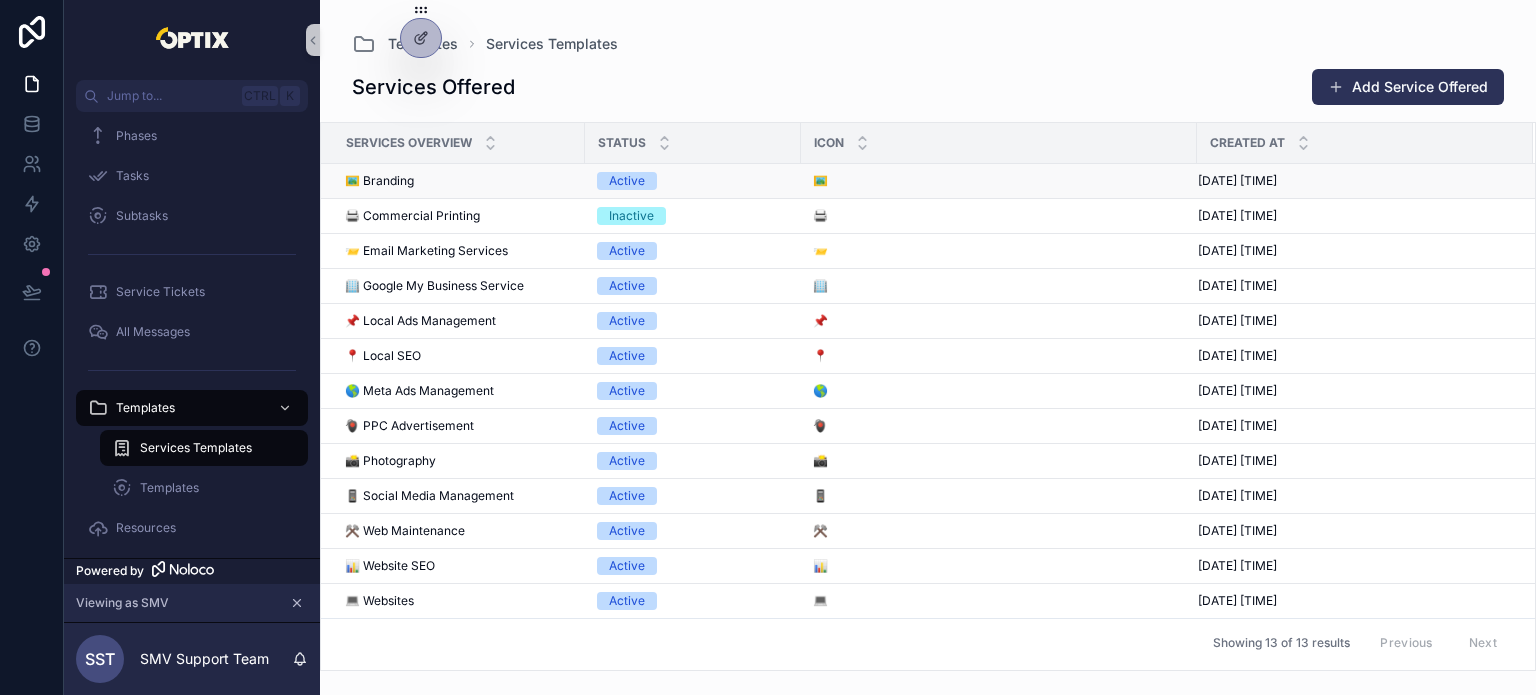 click on "🖼️ Branding 🖼️ Branding" at bounding box center (459, 181) 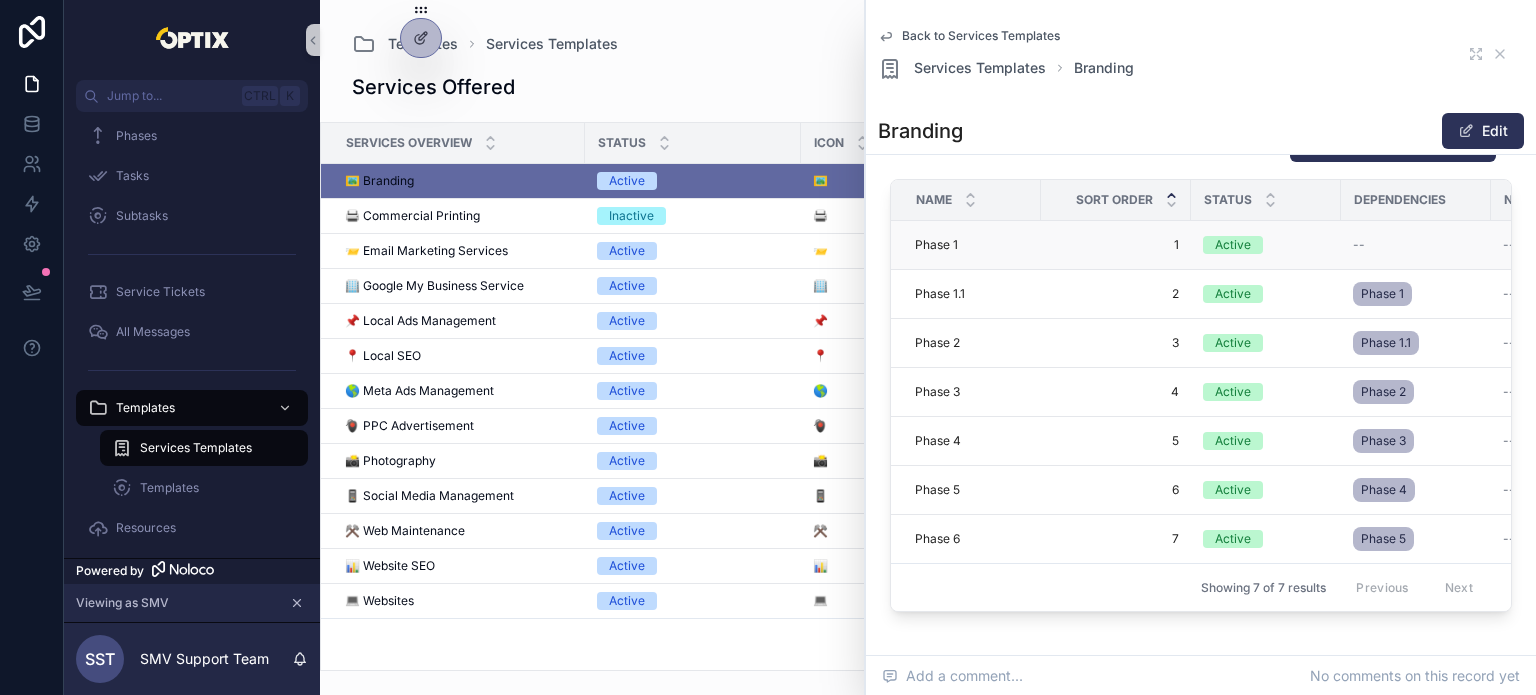 scroll, scrollTop: 400, scrollLeft: 0, axis: vertical 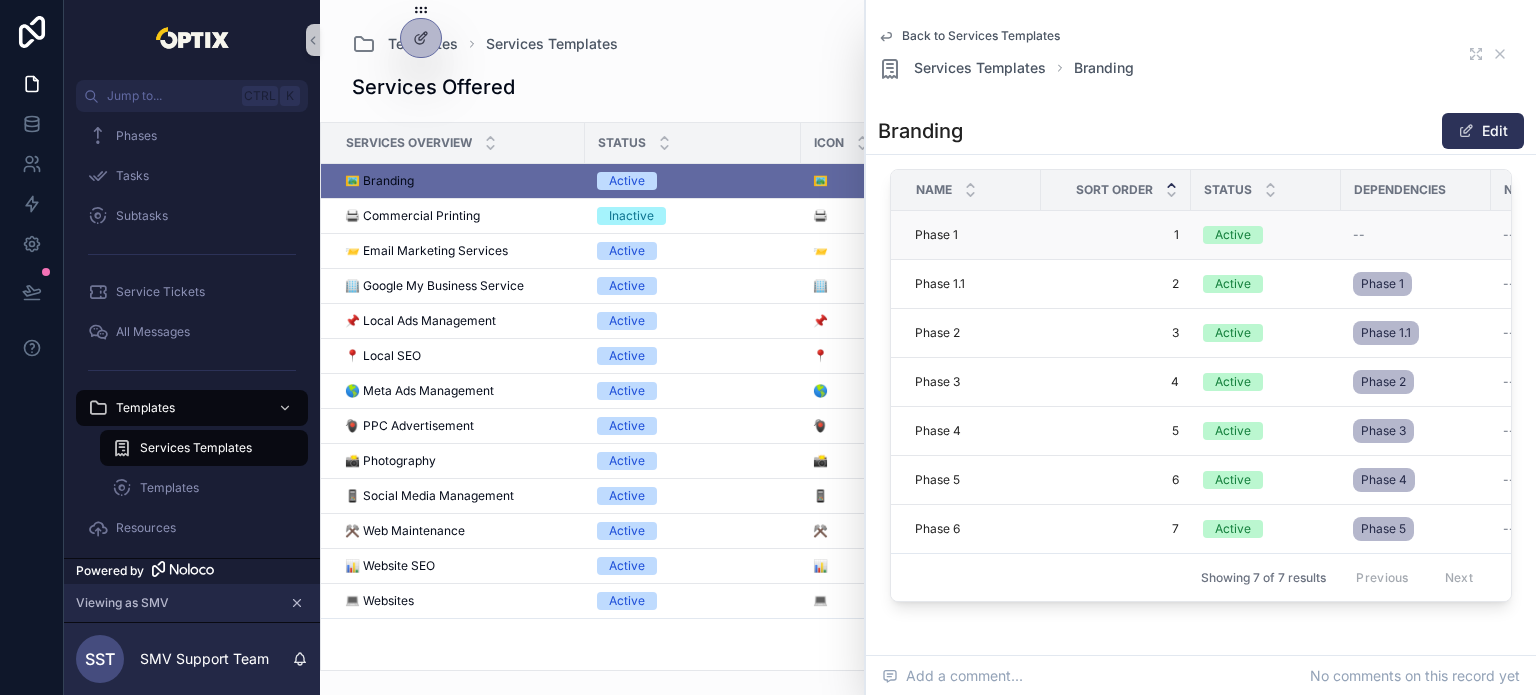 click on "Phase 1" at bounding box center [936, 235] 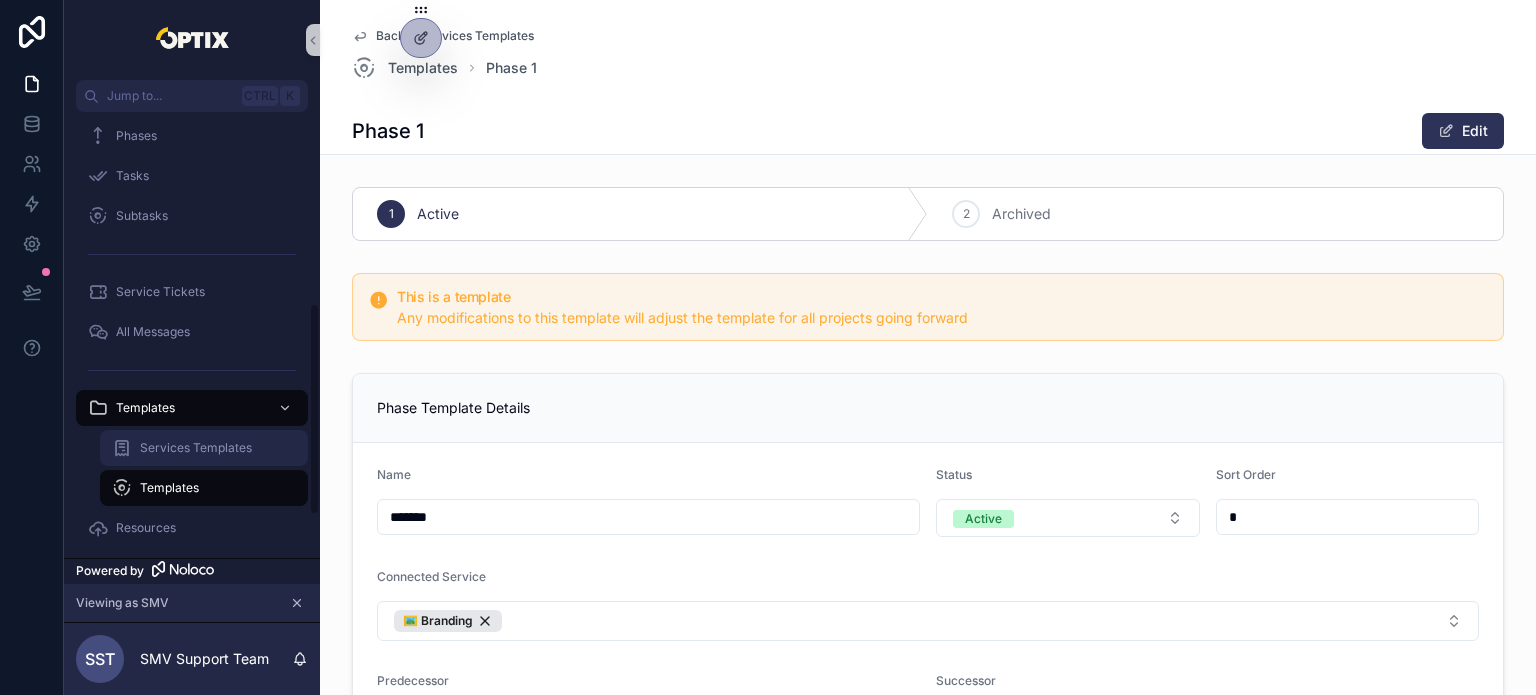 click on "Services Templates" at bounding box center [196, 448] 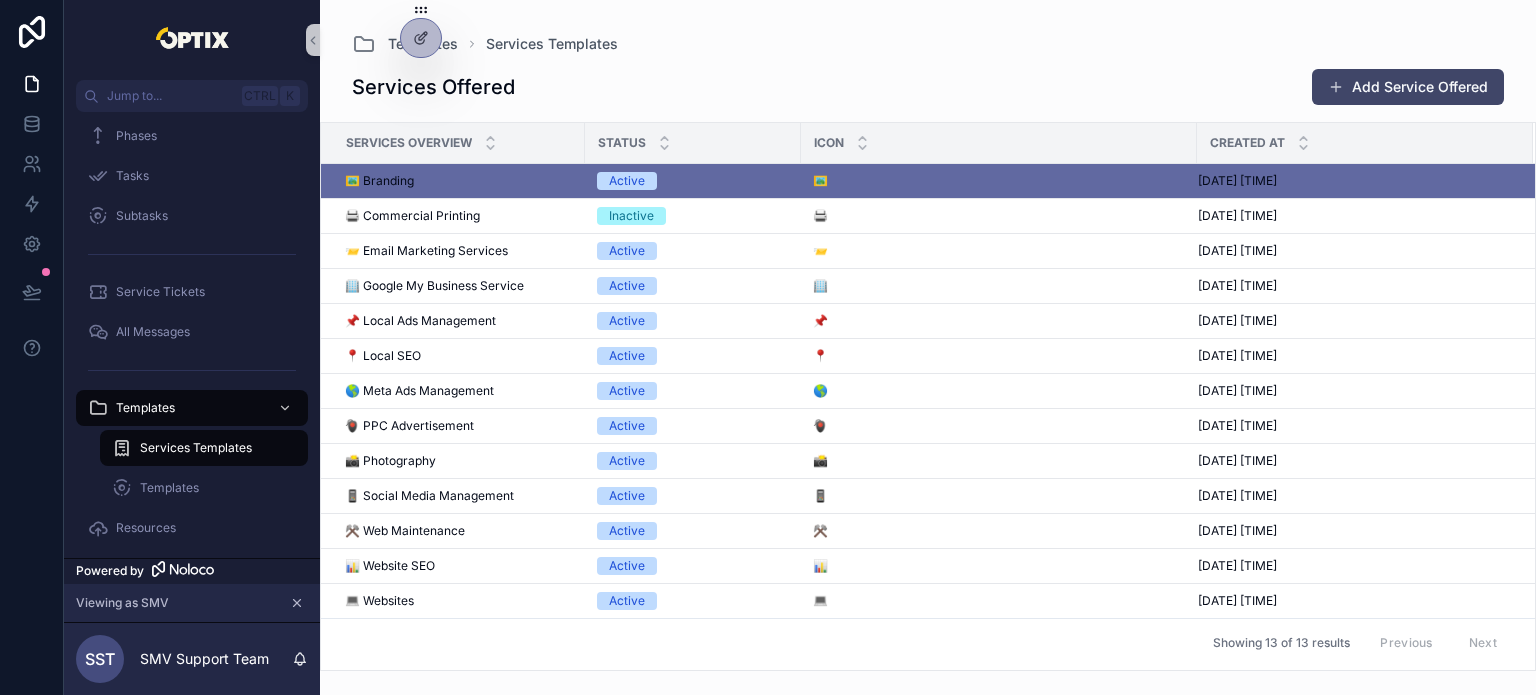 click on "Add Service Offered" at bounding box center (1408, 87) 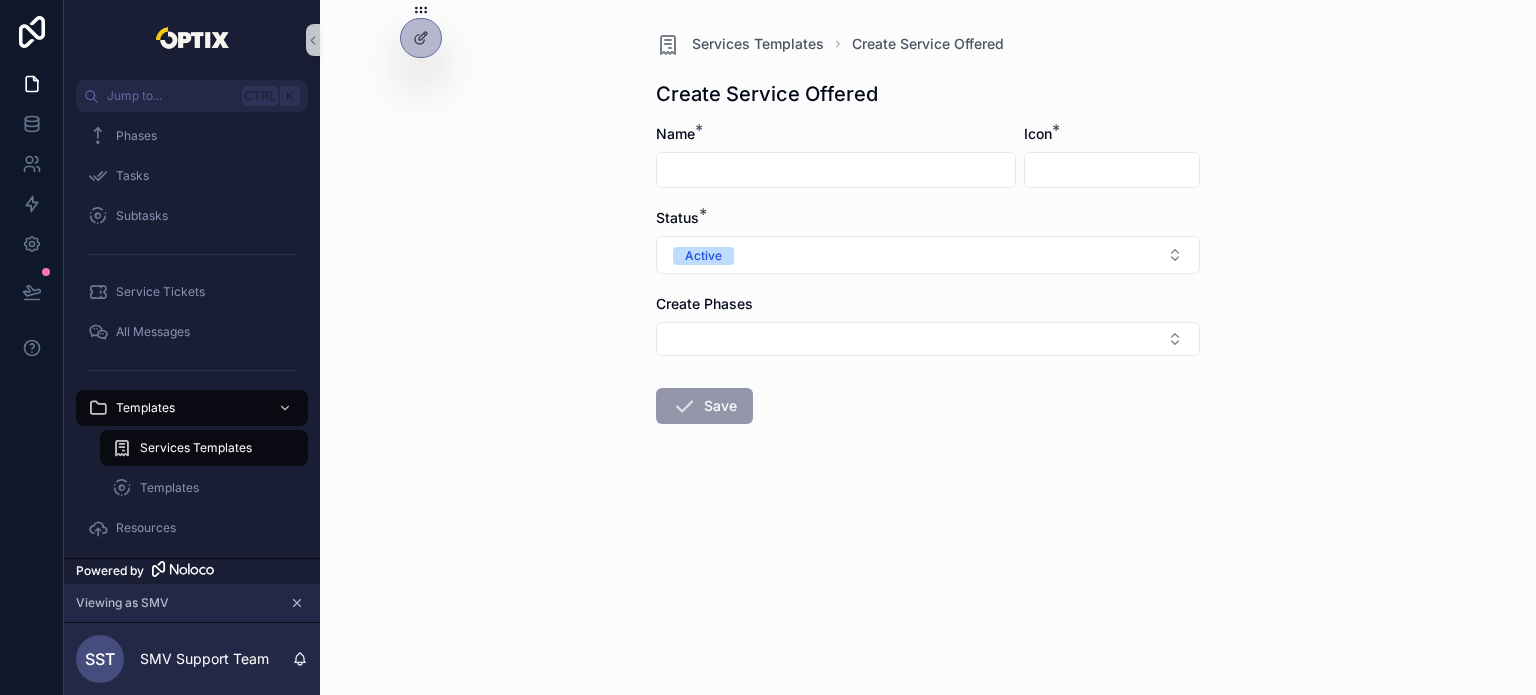 click at bounding box center [836, 170] 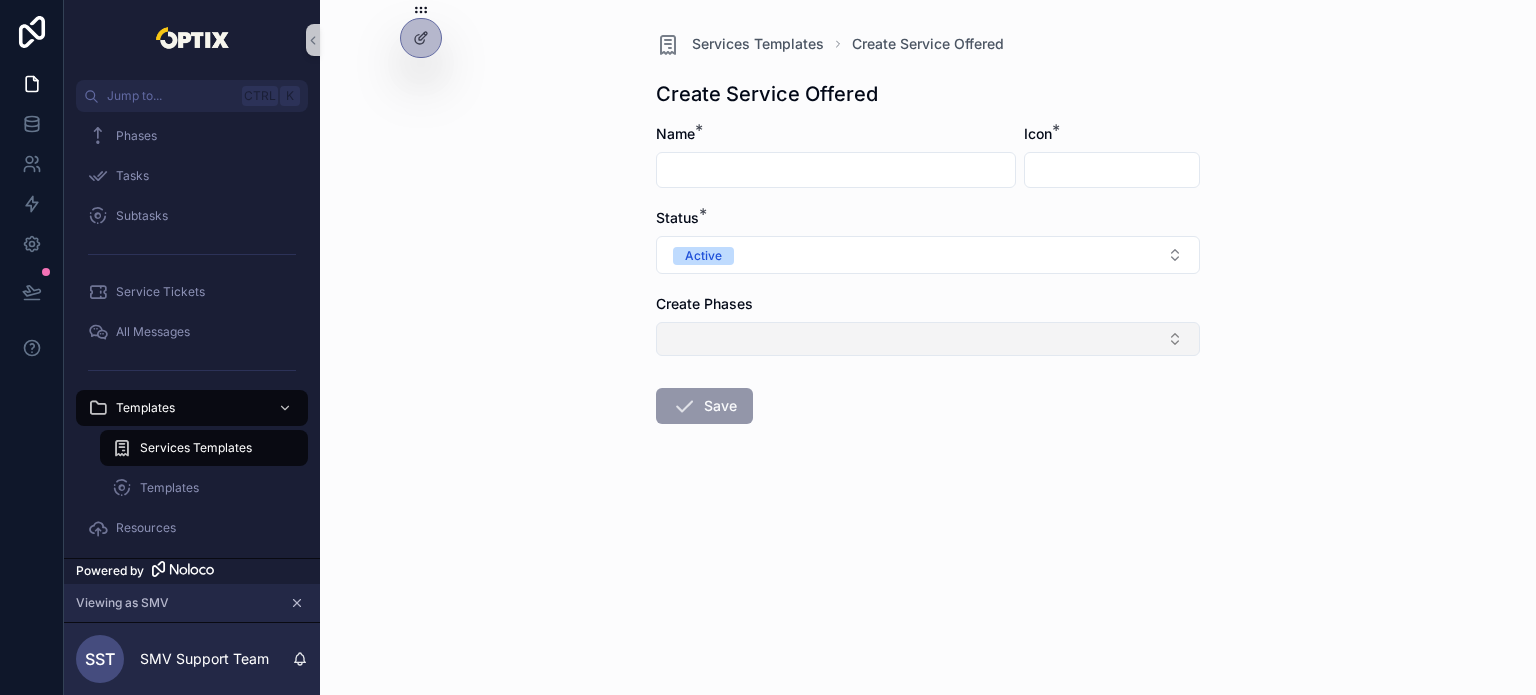 click at bounding box center [928, 339] 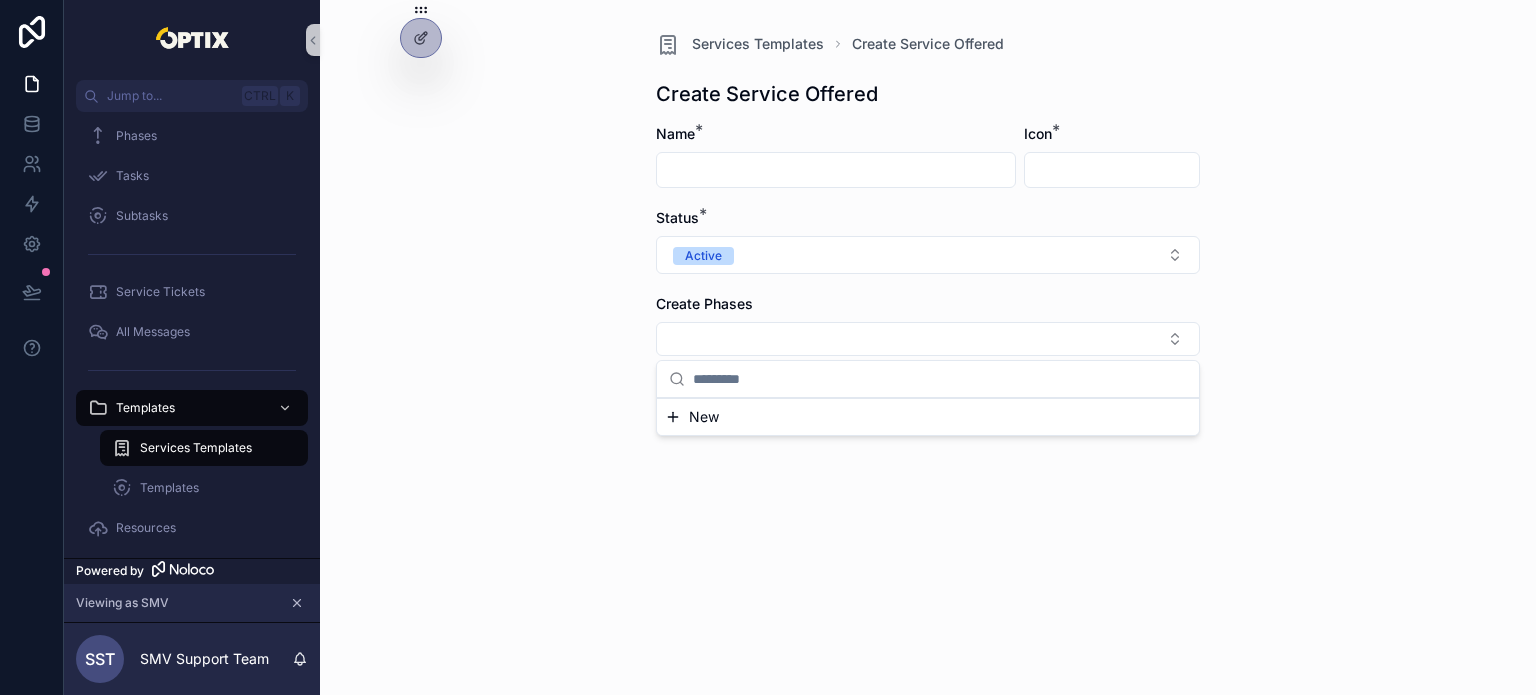 click on "Services Templates Create Service Offered Create Service Offered Name * Icon * Status * Active Create Phases Save" at bounding box center (928, 347) 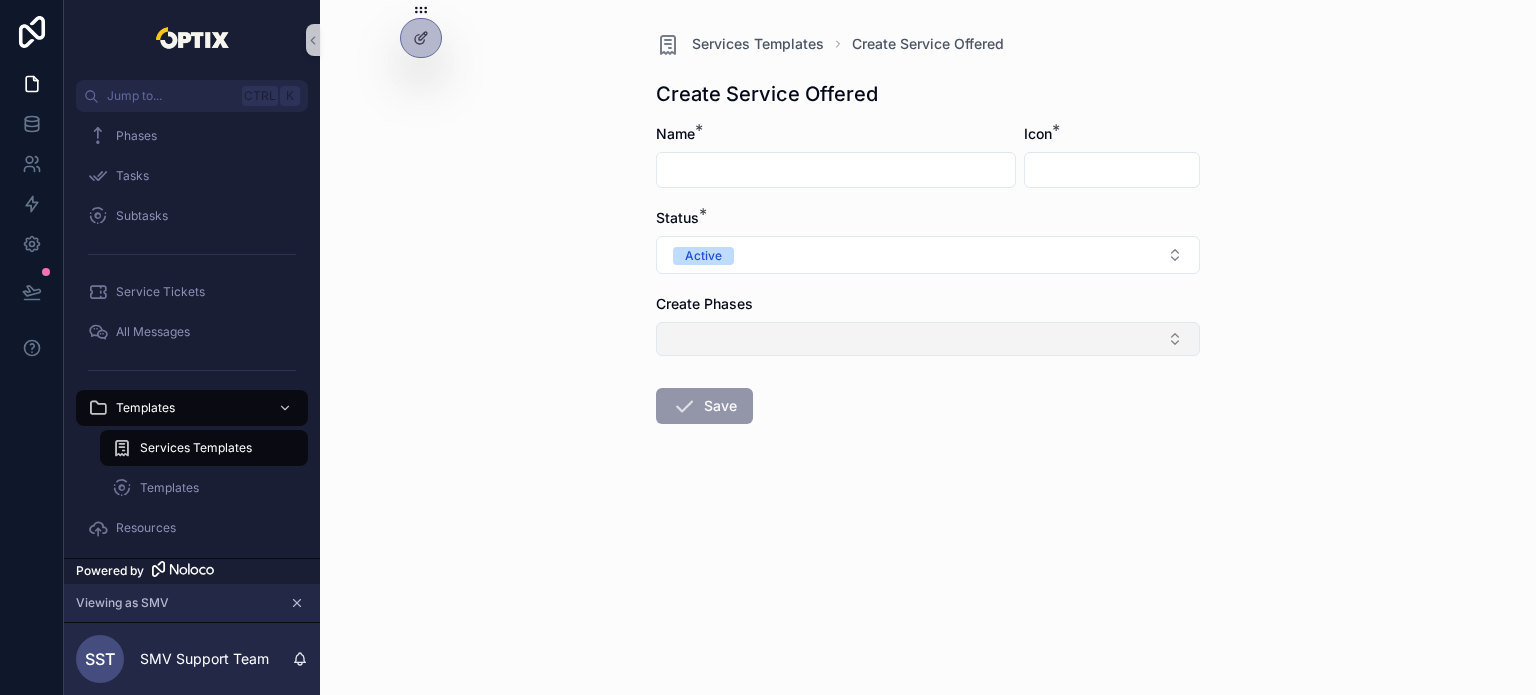 click at bounding box center (928, 339) 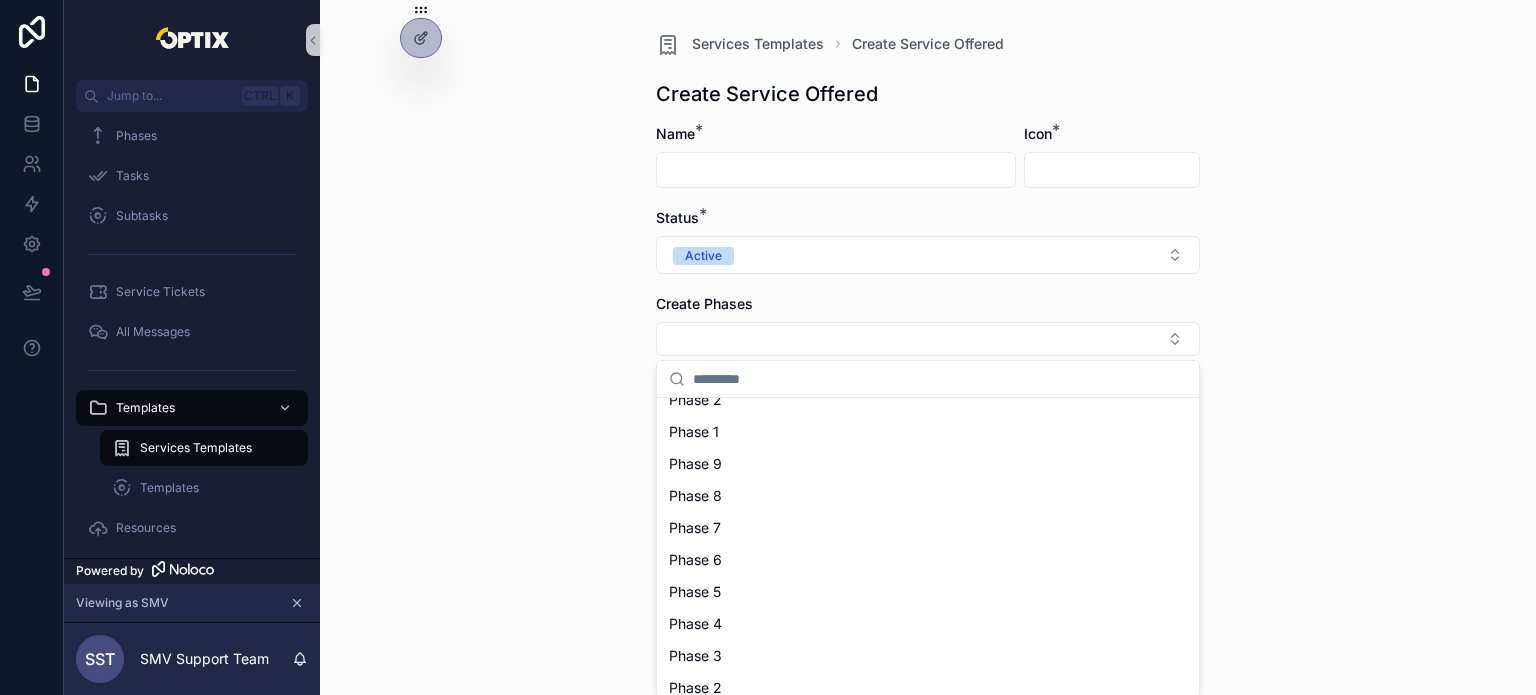 scroll, scrollTop: 1564, scrollLeft: 0, axis: vertical 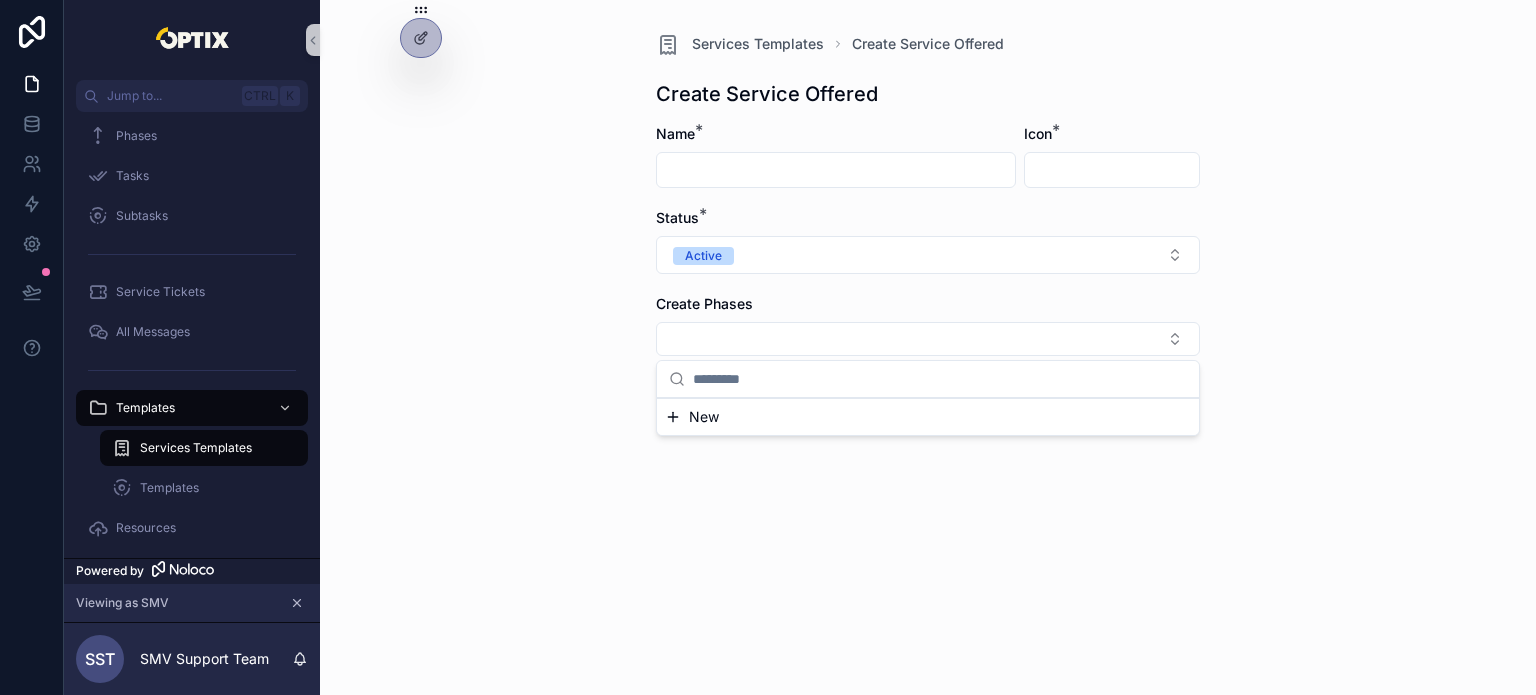 click on "Services Templates Create Service Offered Create Service Offered Name * Icon * Status * Active Create Phases Save" at bounding box center [928, 347] 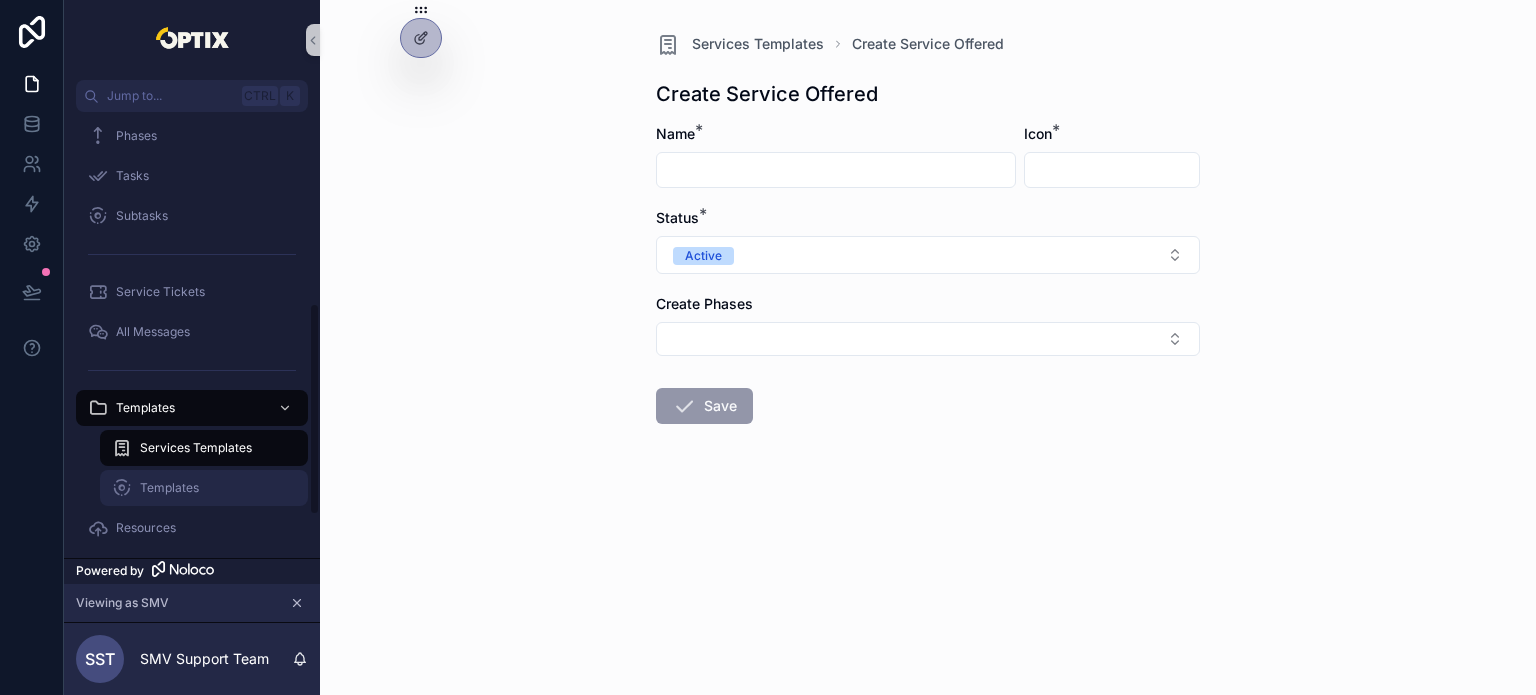 click on "Templates" at bounding box center (204, 488) 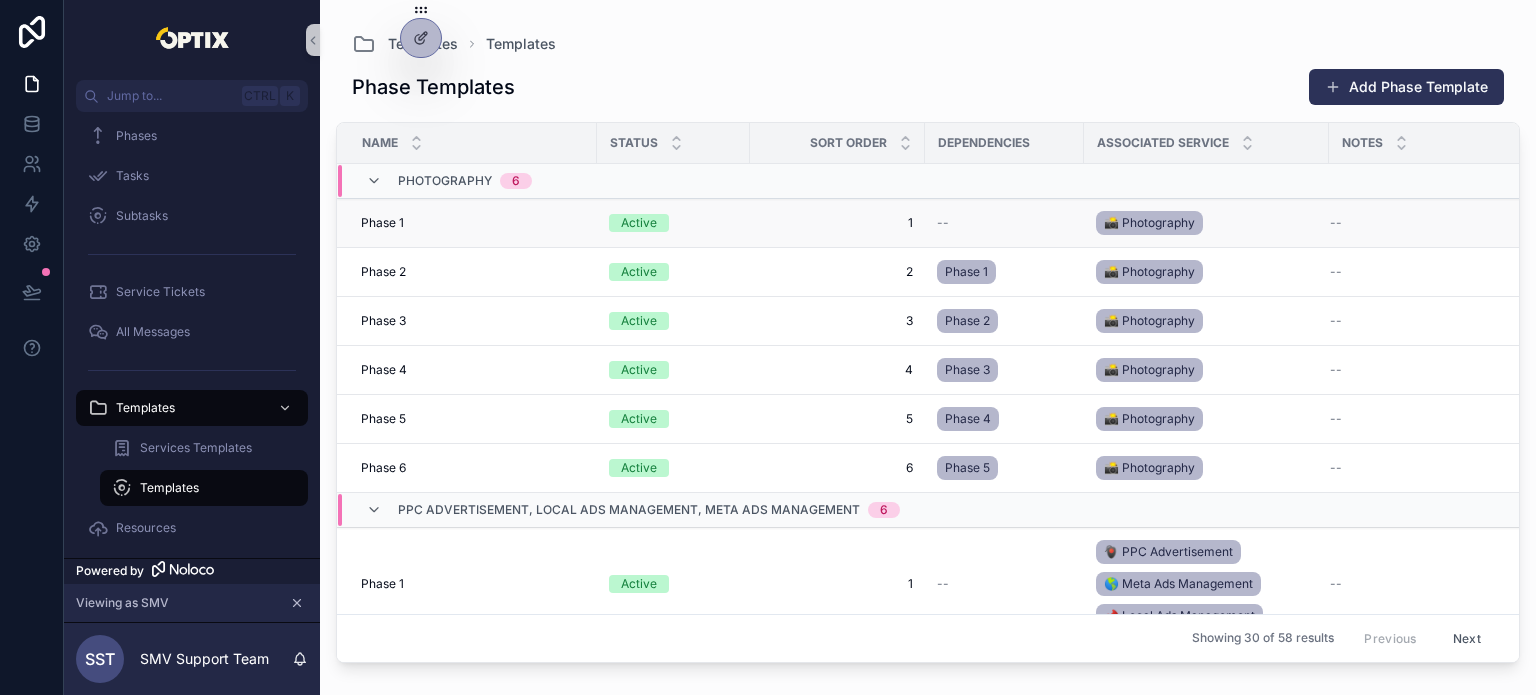 click on "Phase 1 Phase 1" at bounding box center [473, 223] 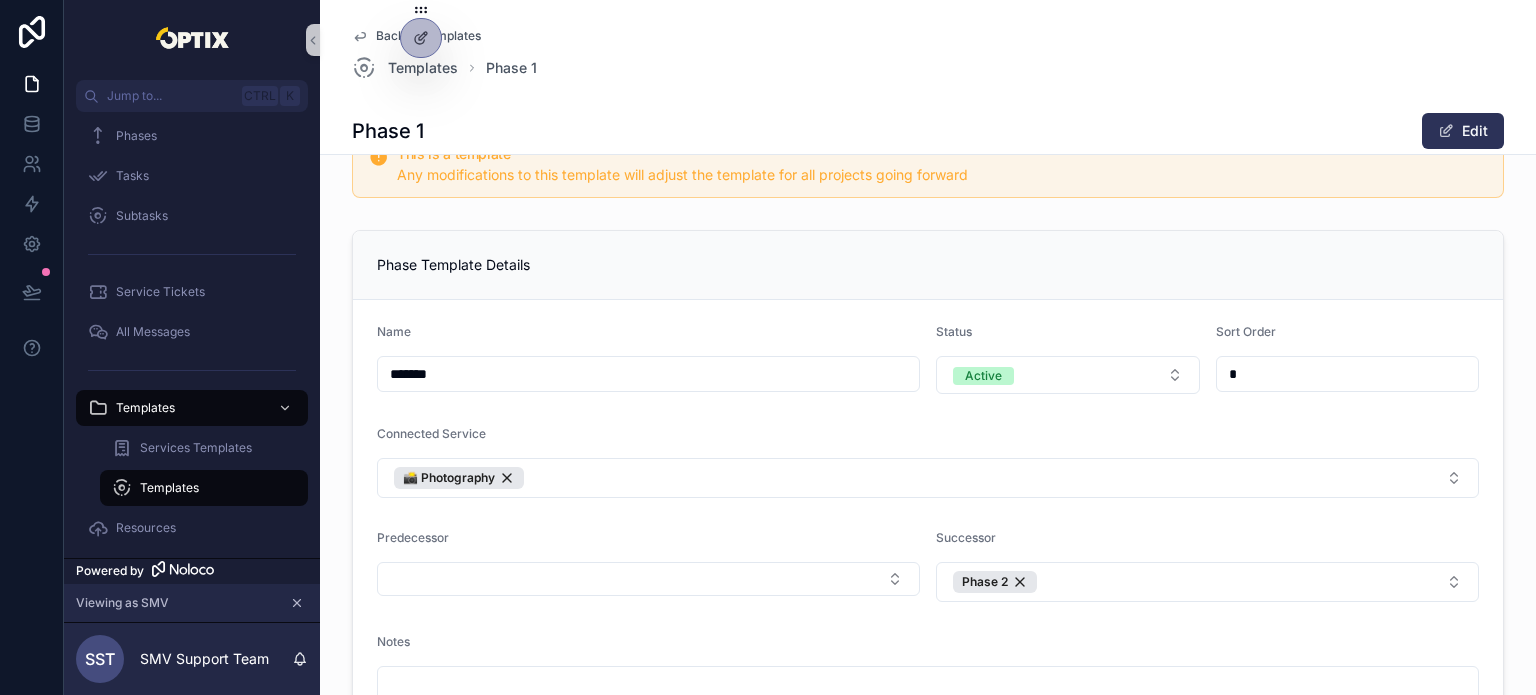 scroll, scrollTop: 200, scrollLeft: 0, axis: vertical 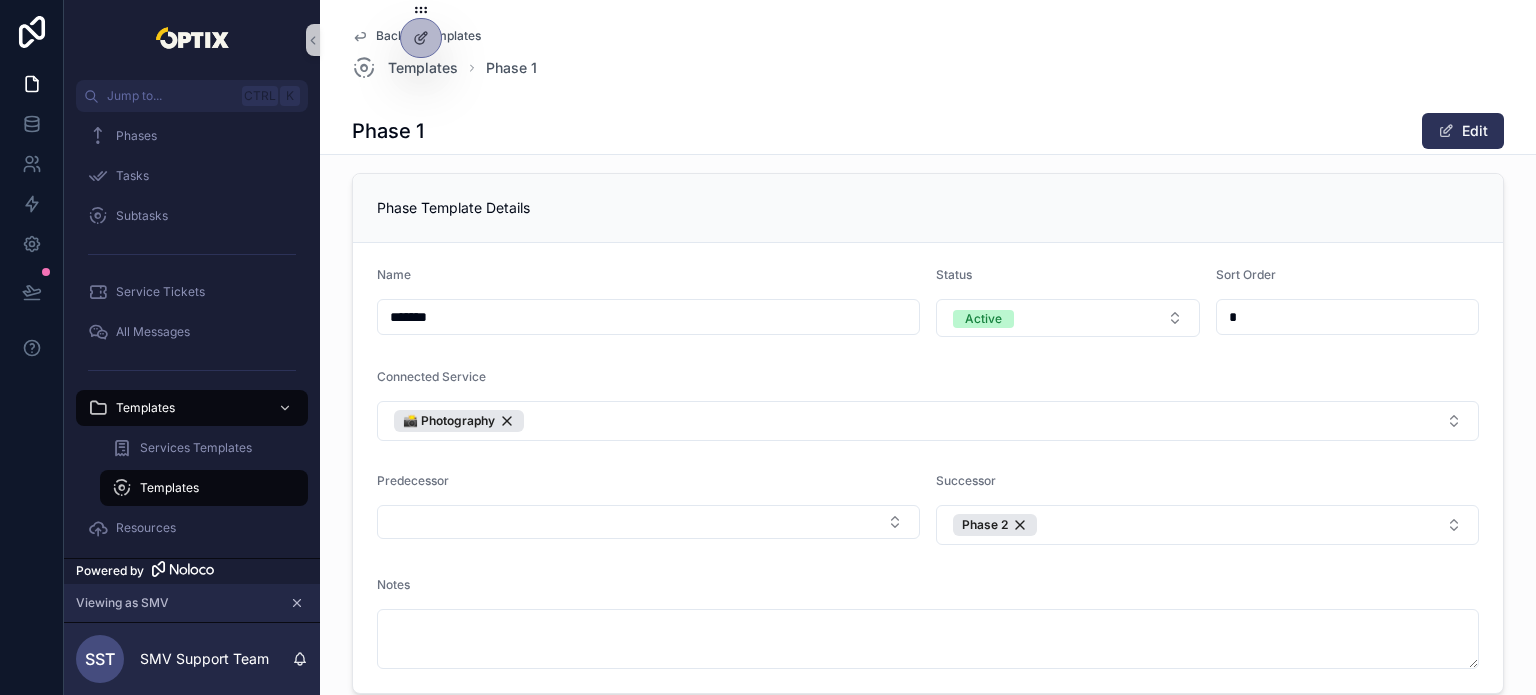 drag, startPoint x: 446, startPoint y: 312, endPoint x: 365, endPoint y: 302, distance: 81.61495 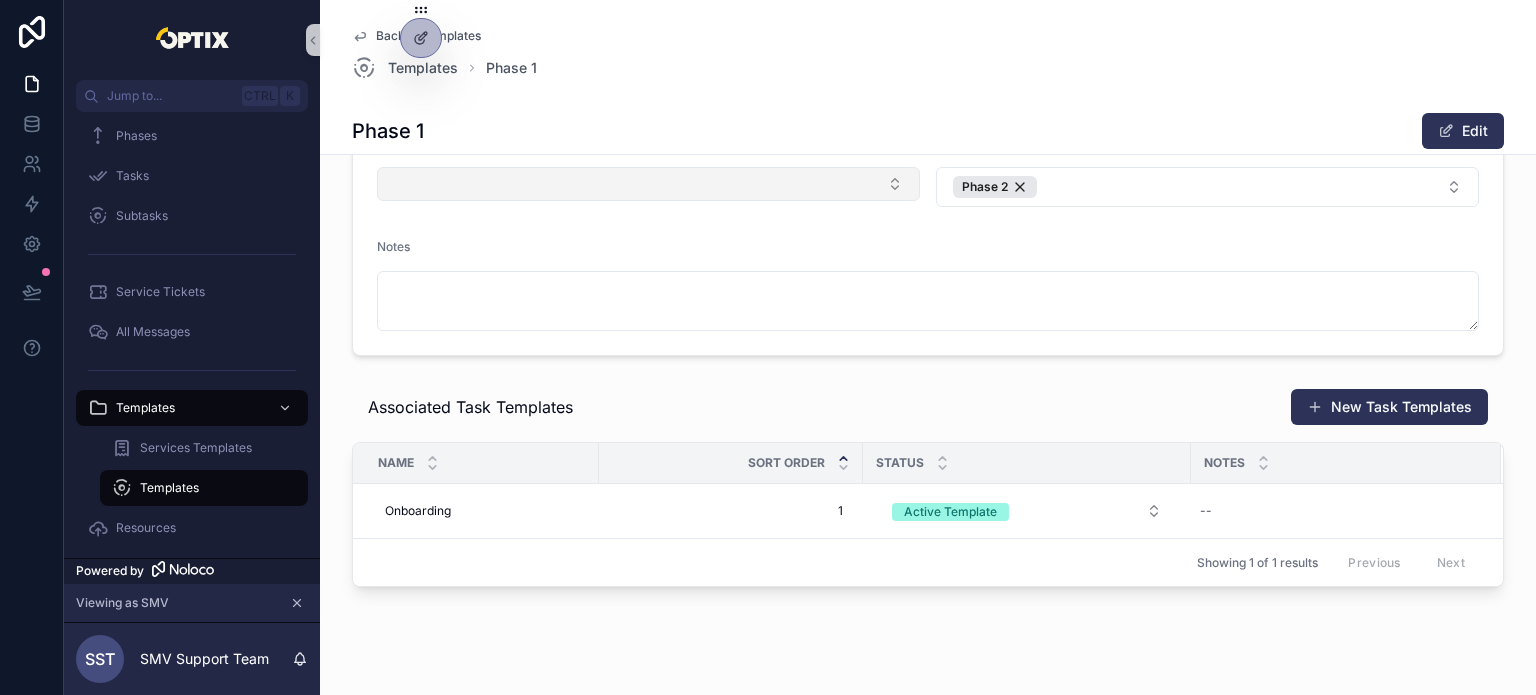 scroll, scrollTop: 570, scrollLeft: 0, axis: vertical 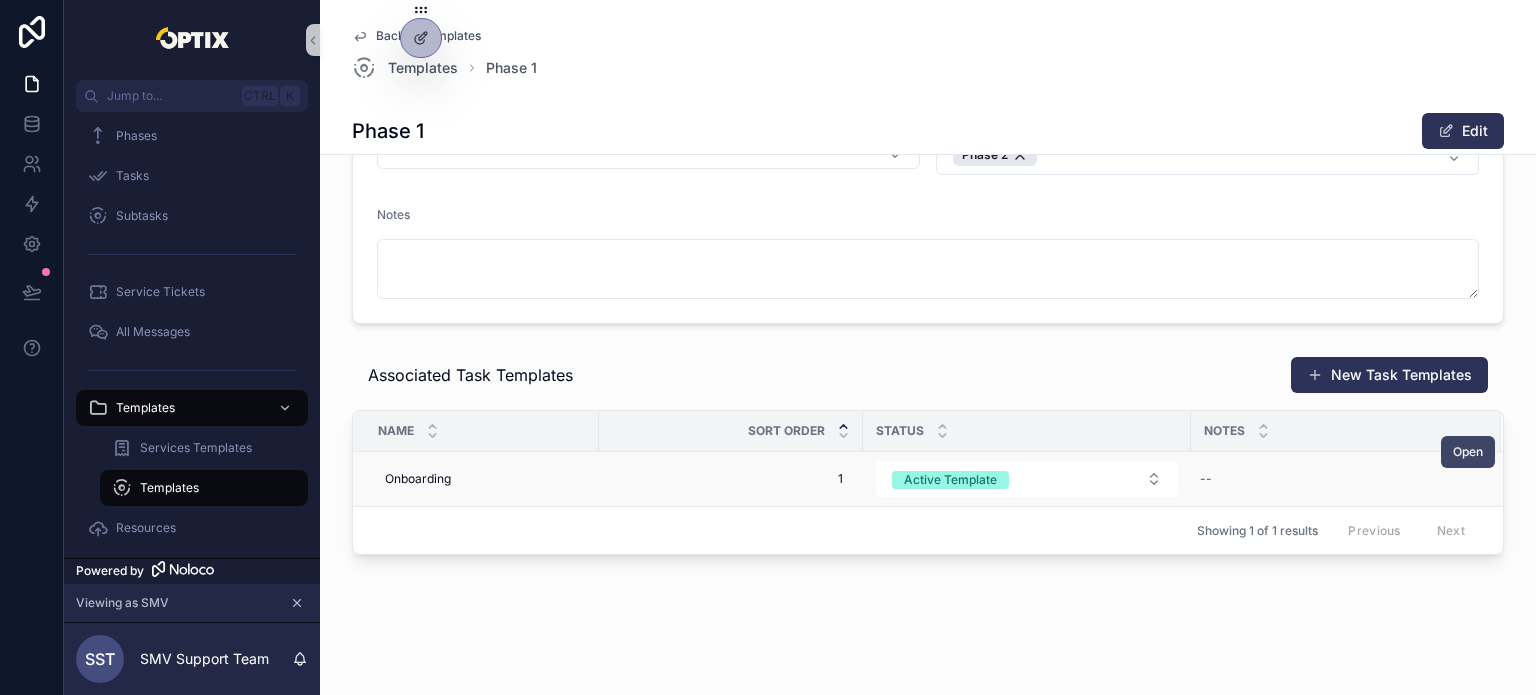 click on "Open" at bounding box center [1468, 452] 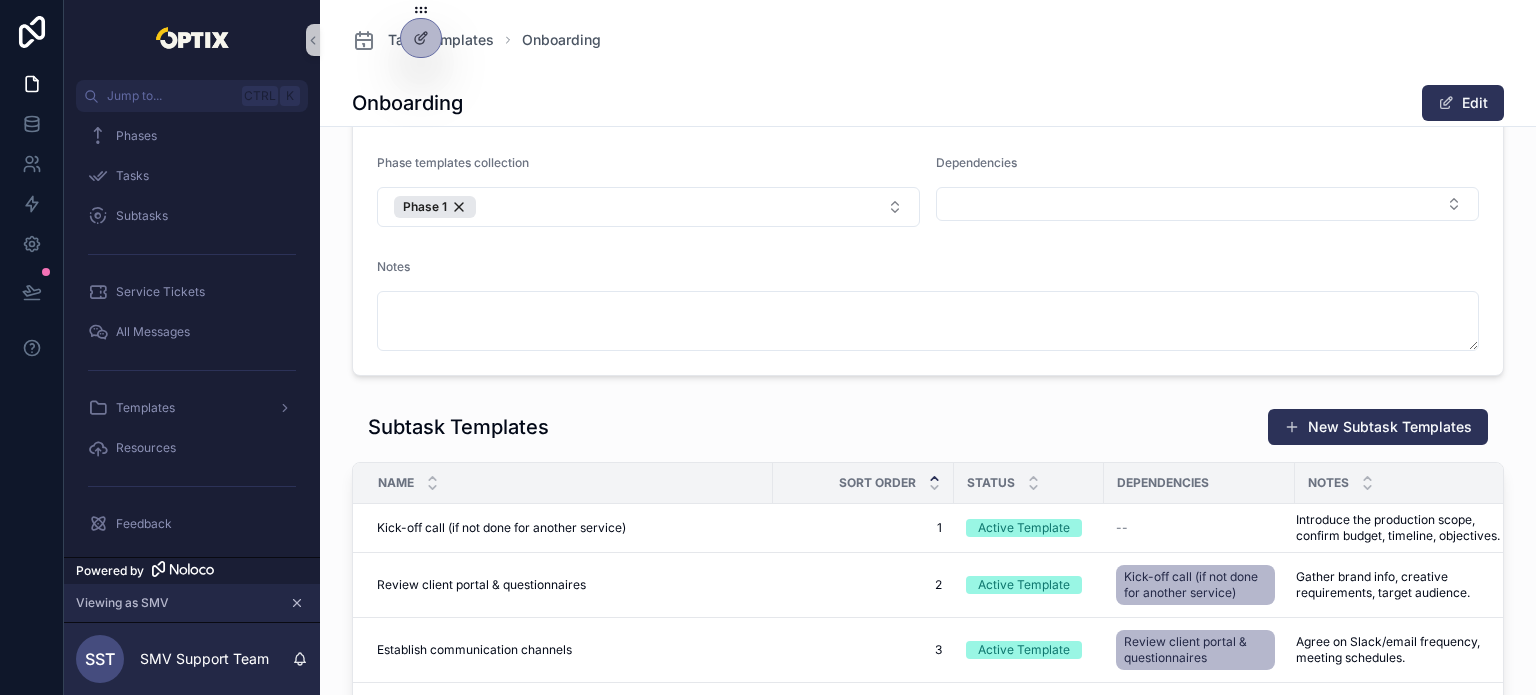 scroll, scrollTop: 338, scrollLeft: 0, axis: vertical 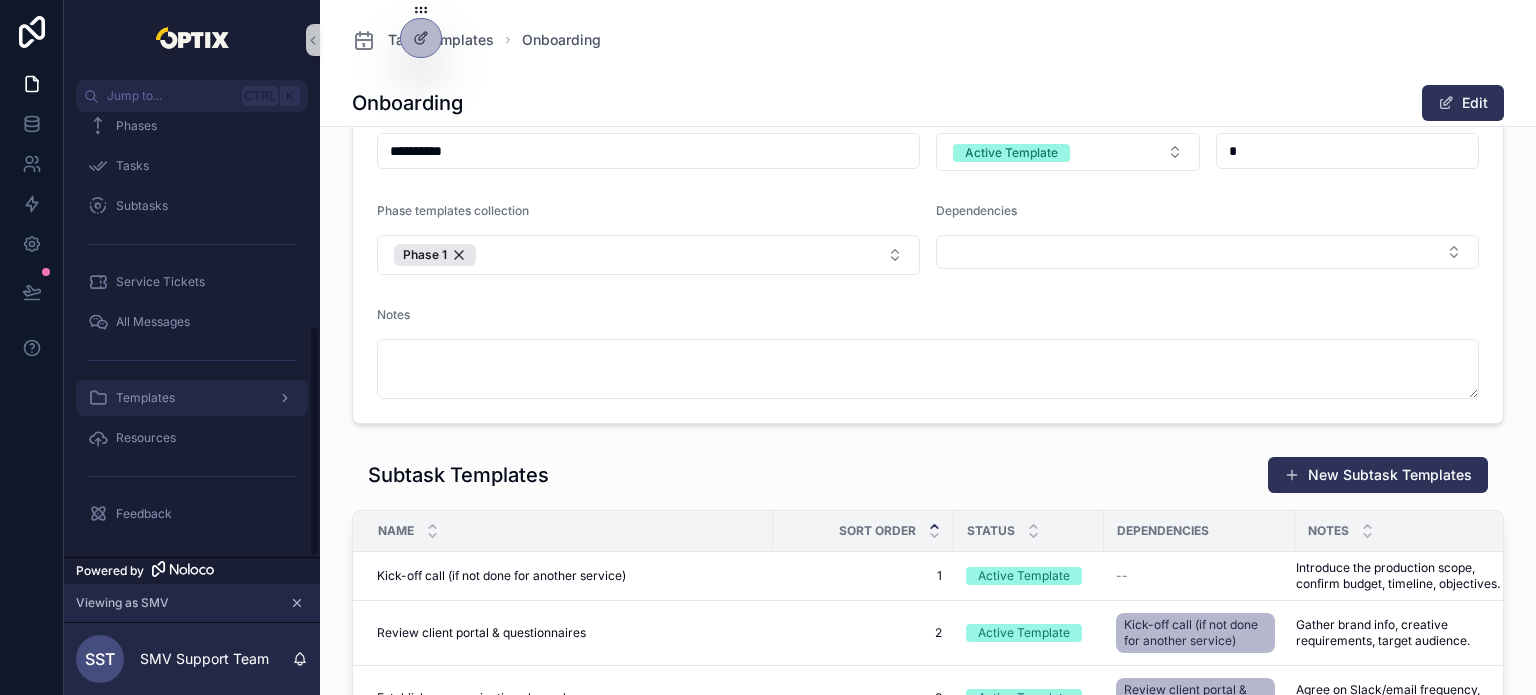 click on "Templates" at bounding box center (192, 398) 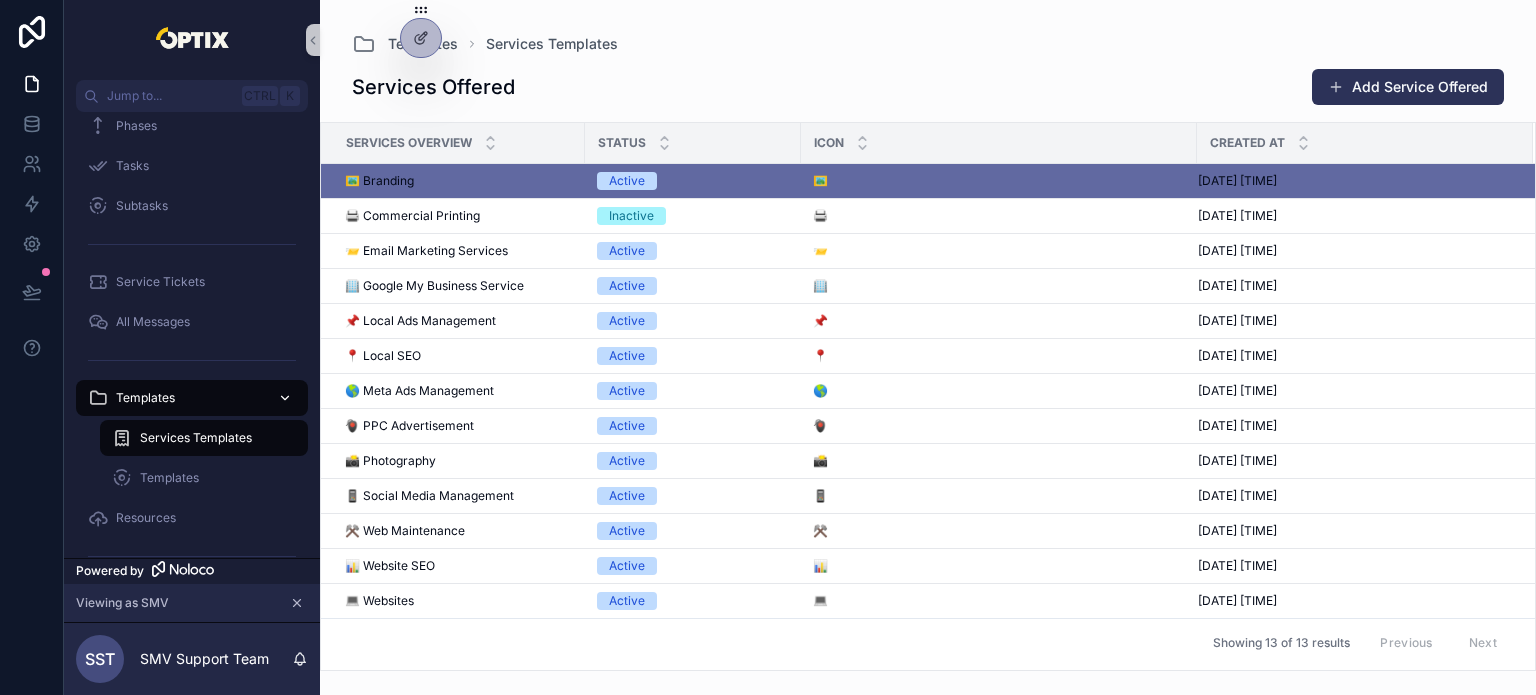 scroll, scrollTop: 0, scrollLeft: 0, axis: both 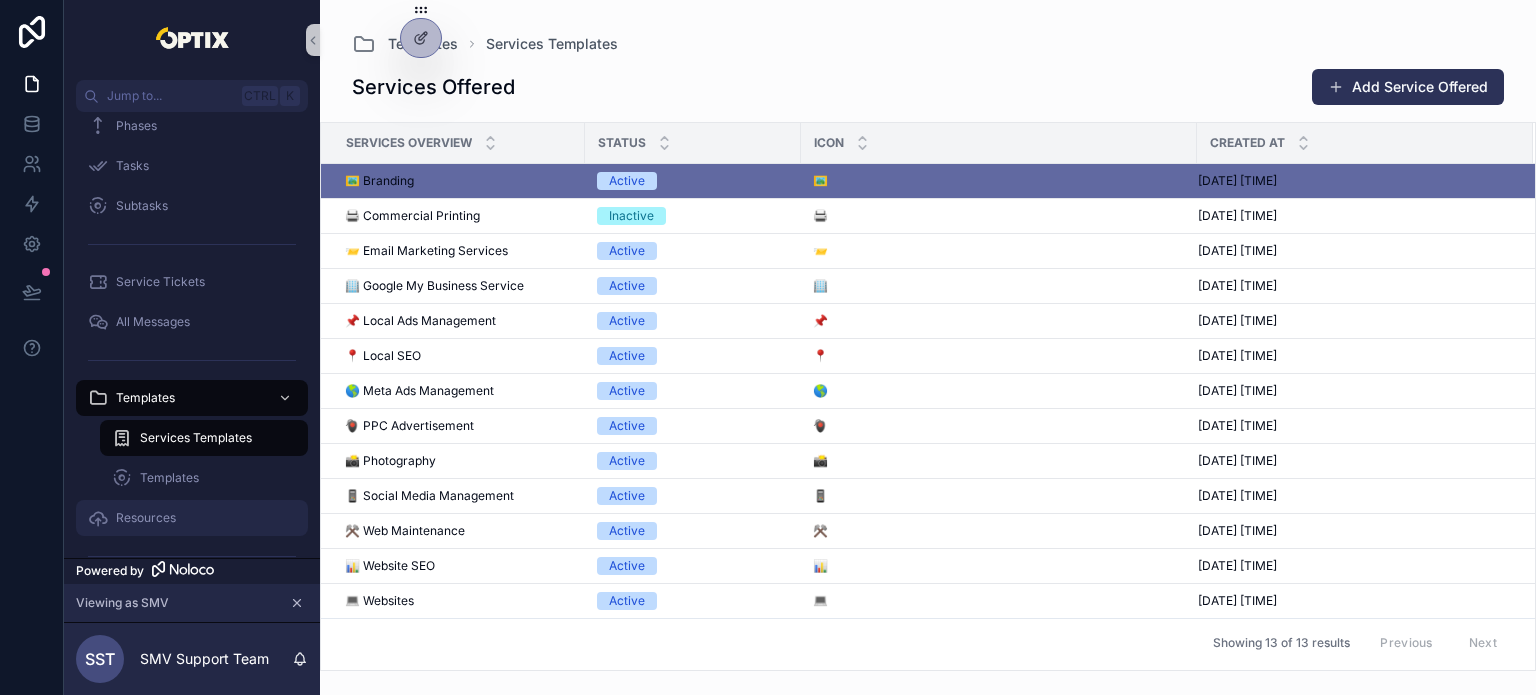 click on "Resources" at bounding box center (192, 518) 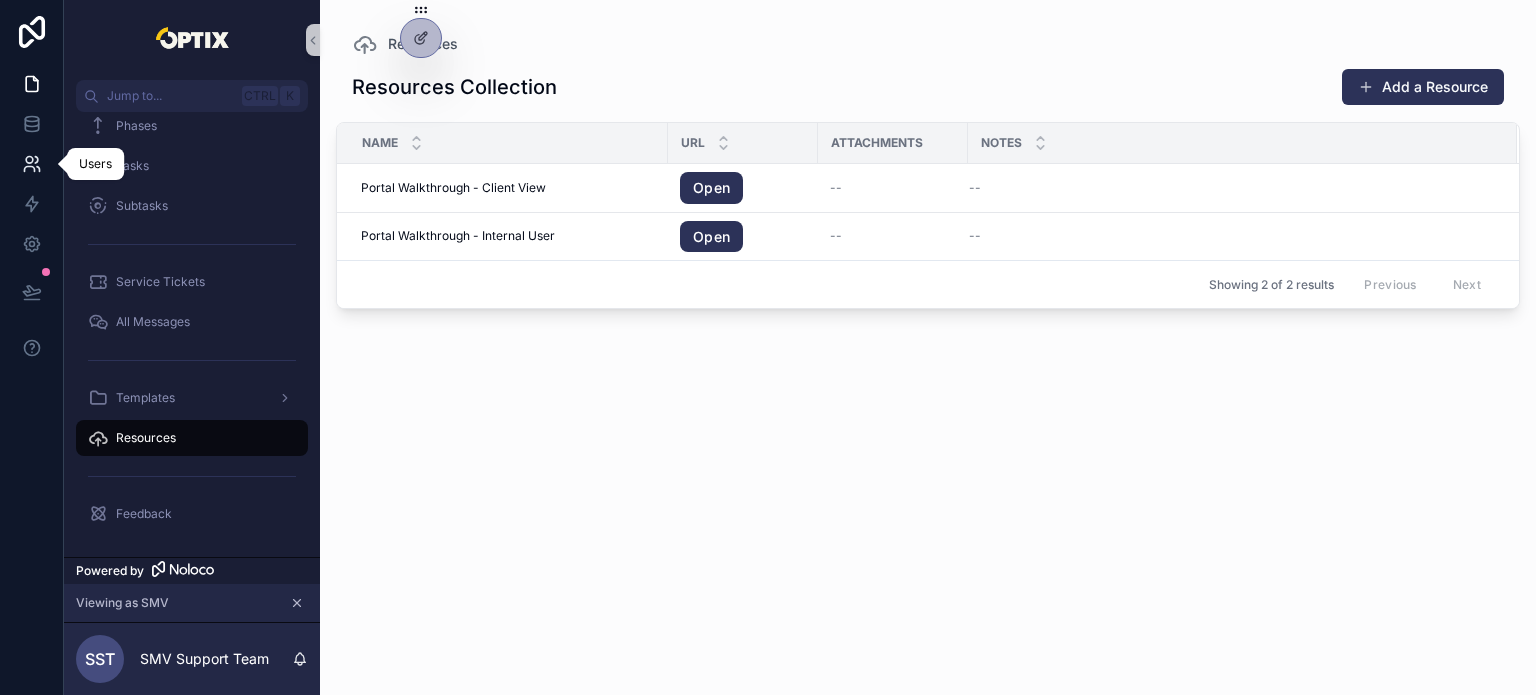 click 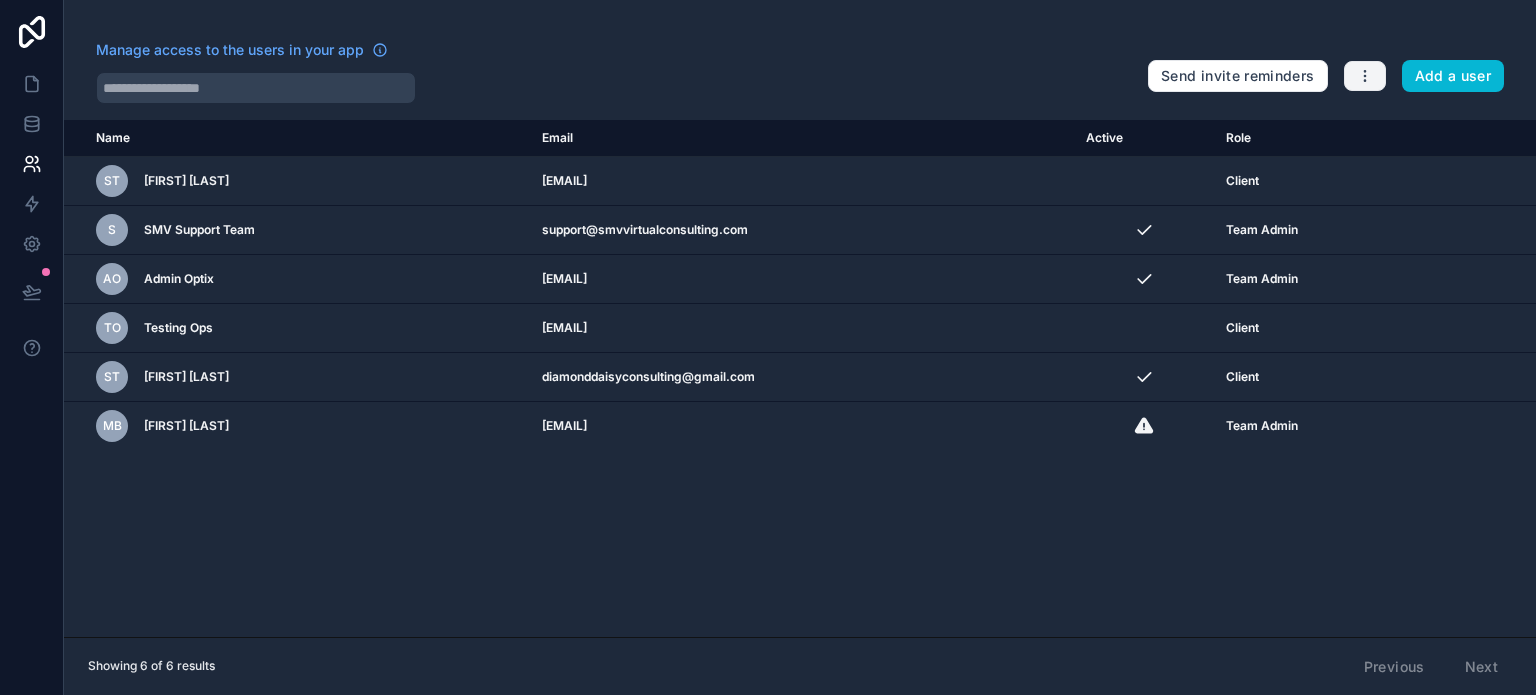 click 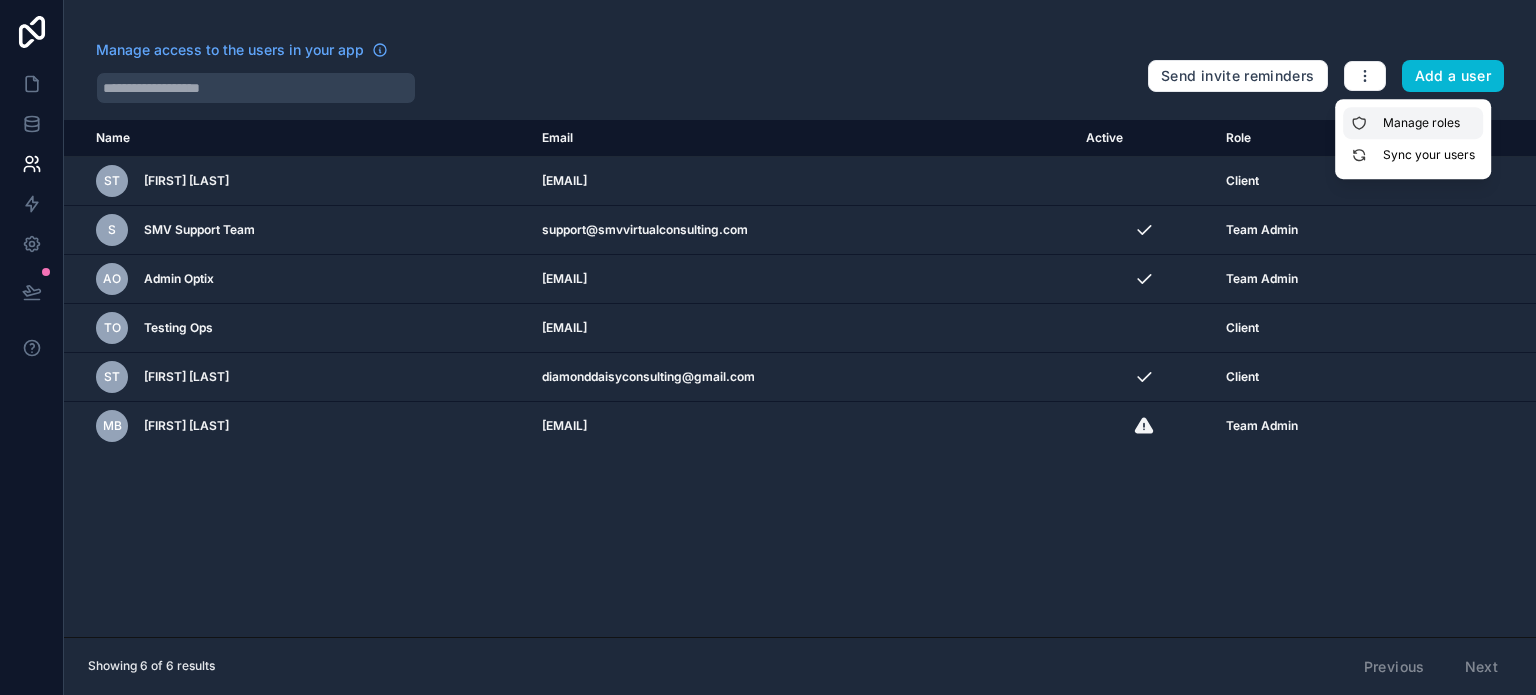 click on "Manage roles" at bounding box center (1413, 123) 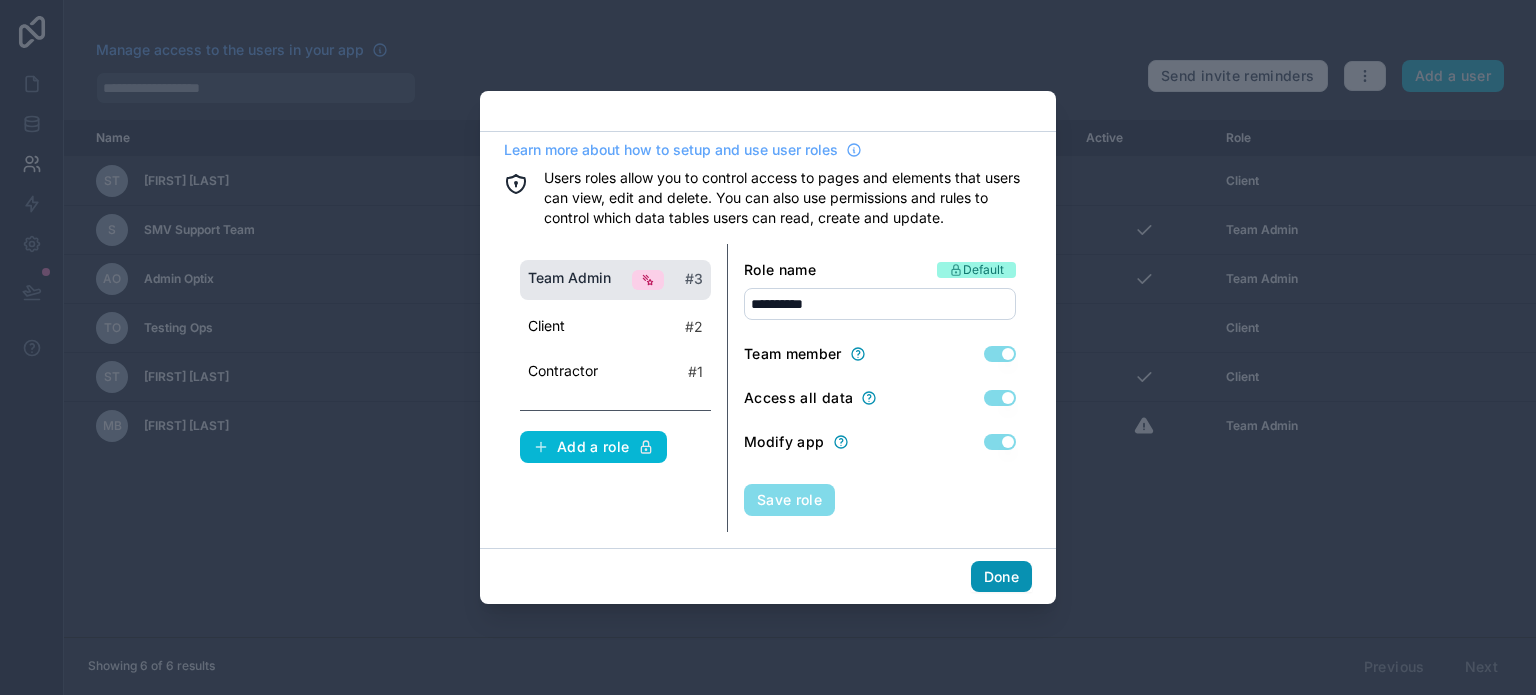 click on "Done" at bounding box center [1001, 577] 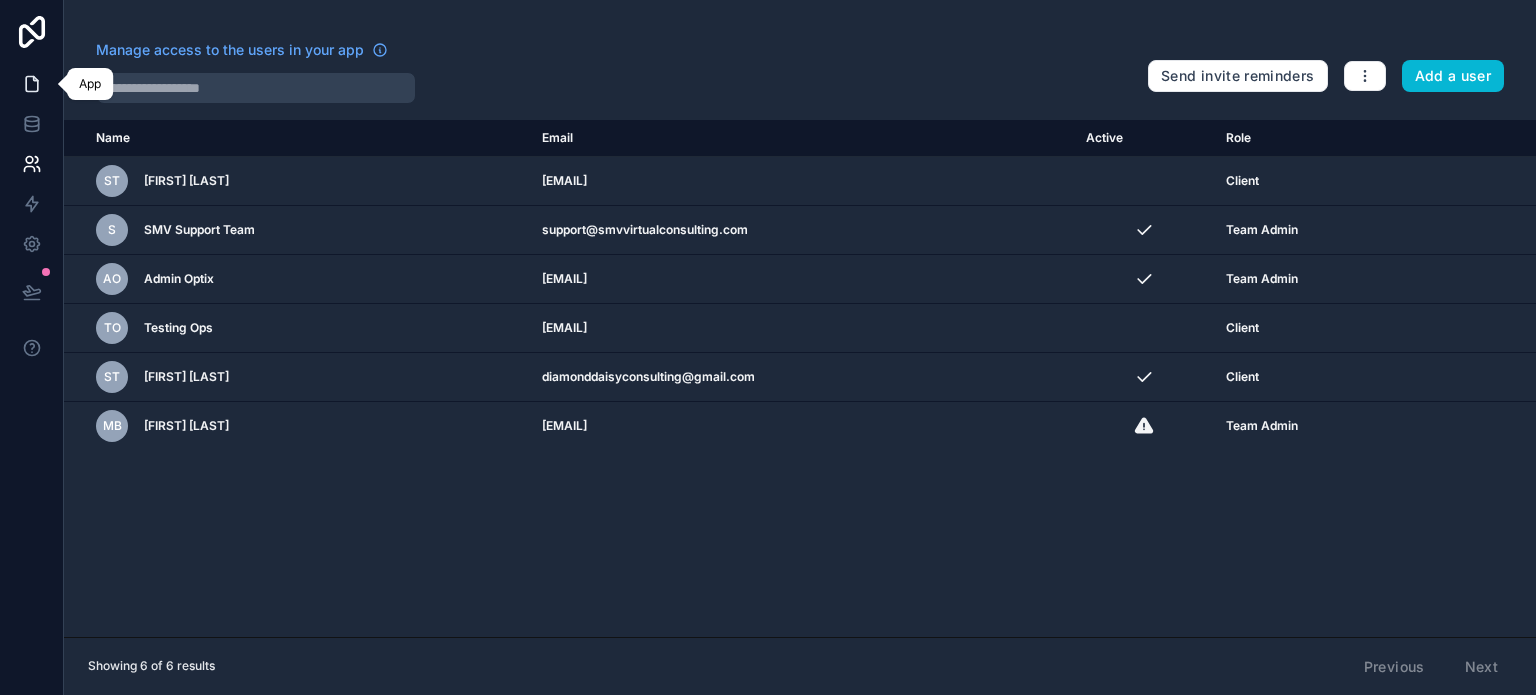 click at bounding box center [31, 84] 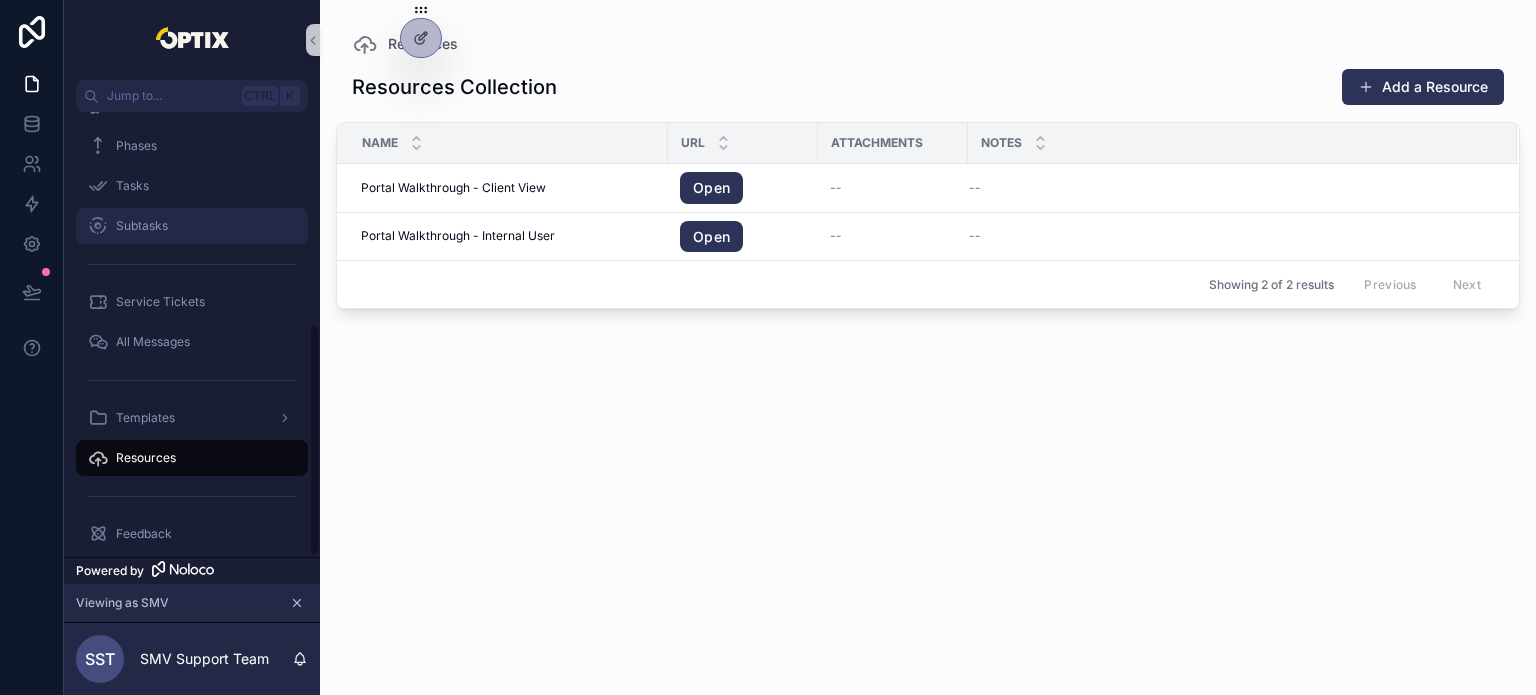 scroll, scrollTop: 410, scrollLeft: 0, axis: vertical 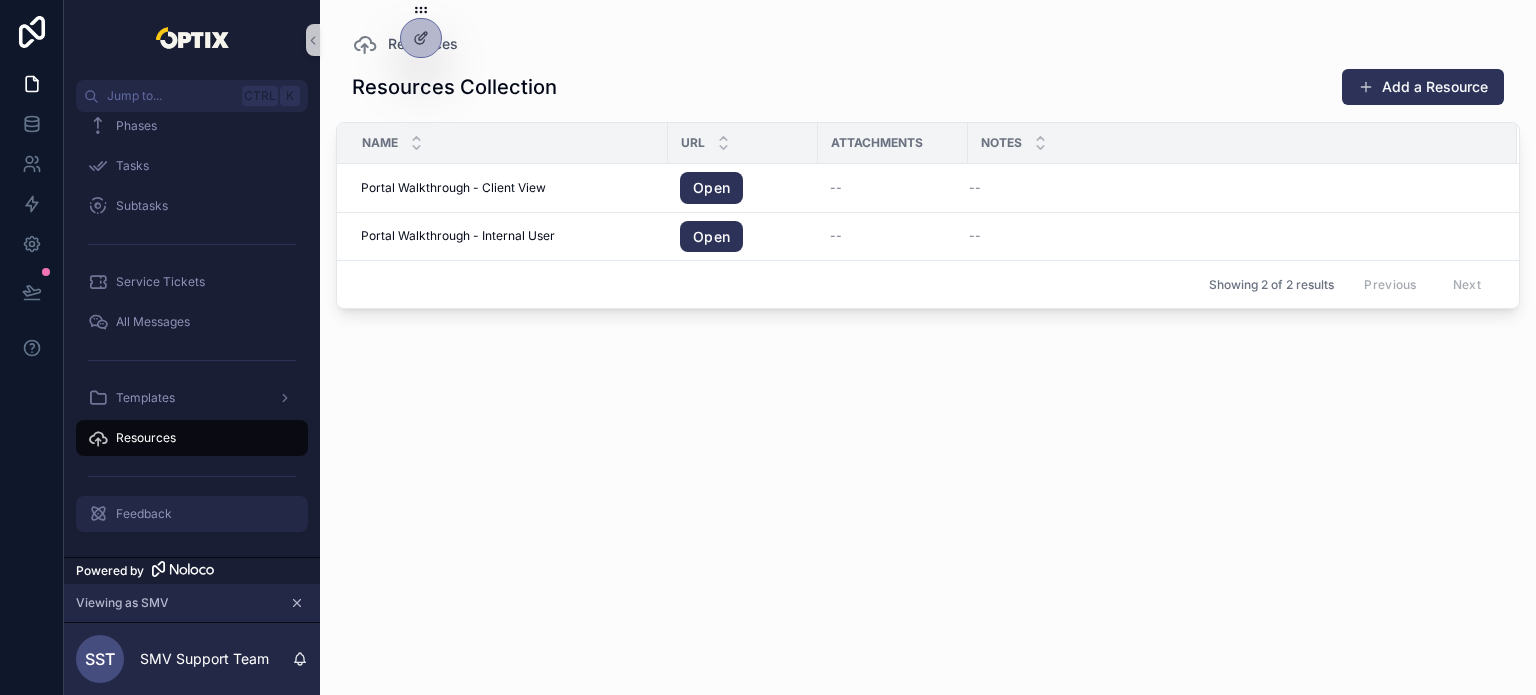 click on "Feedback" at bounding box center [144, 514] 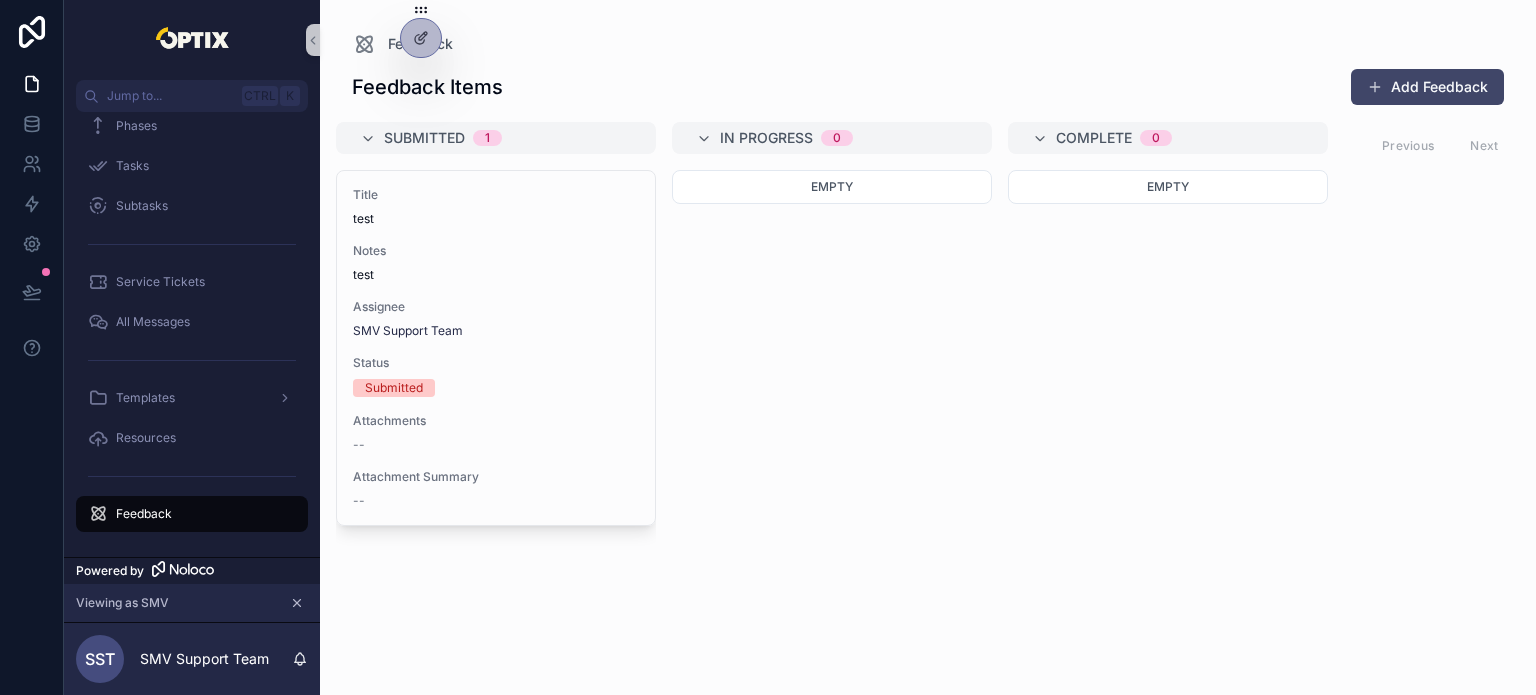 click on "Add Feedback" at bounding box center [1427, 87] 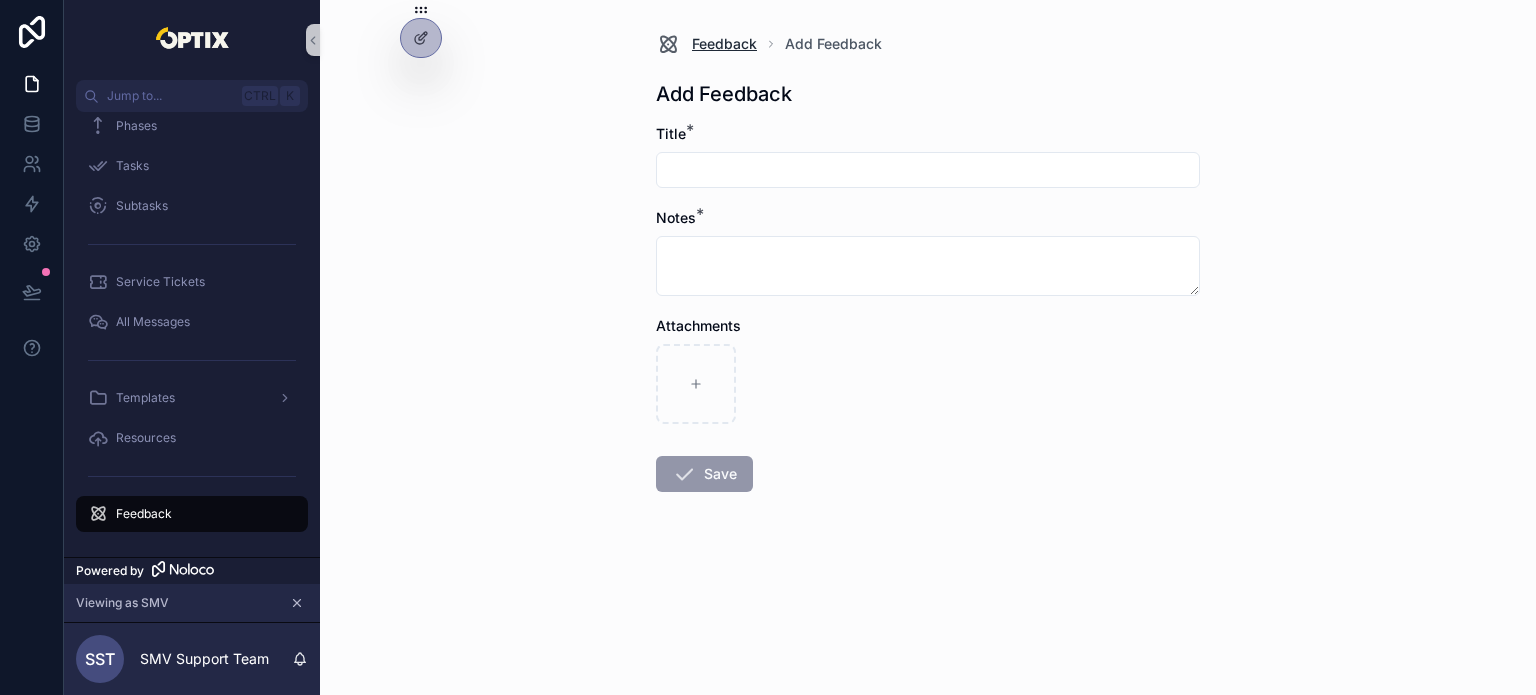 click on "Feedback" at bounding box center (724, 44) 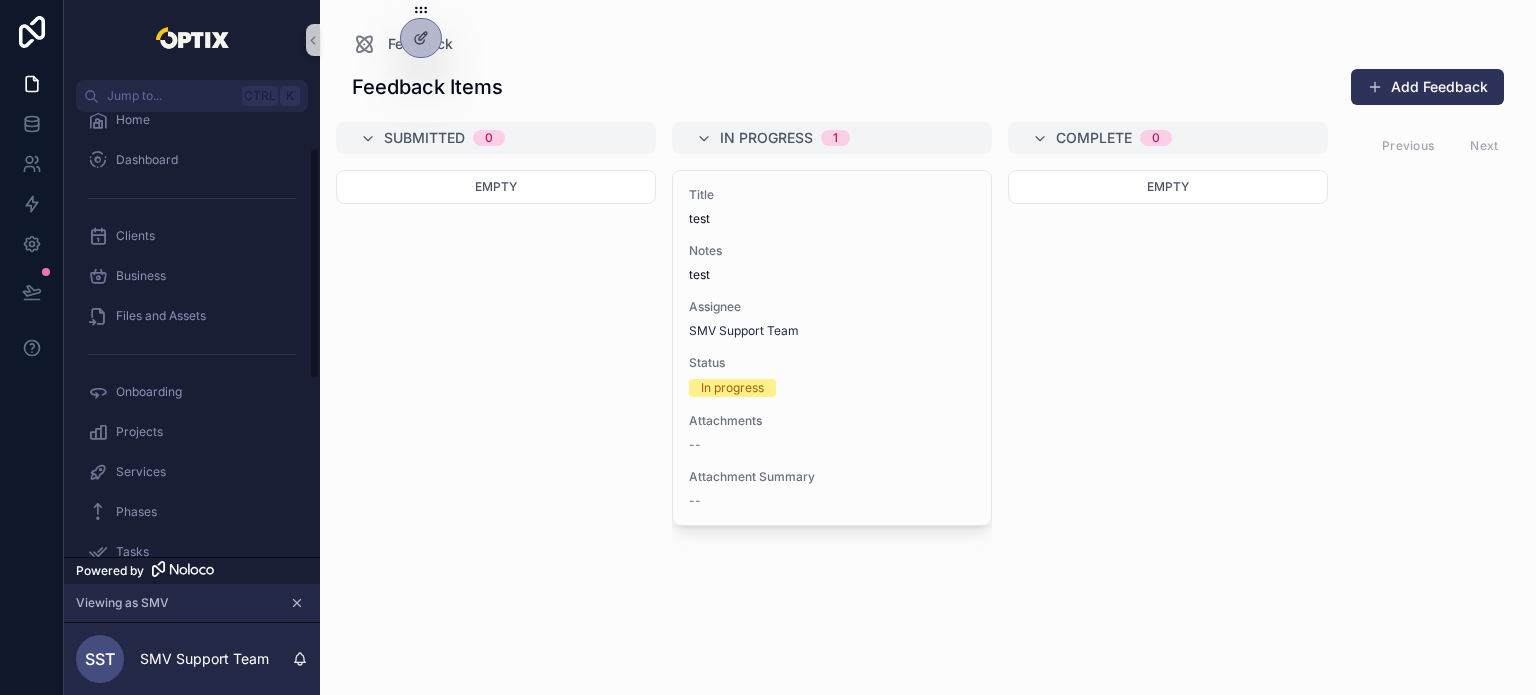 scroll, scrollTop: 0, scrollLeft: 0, axis: both 